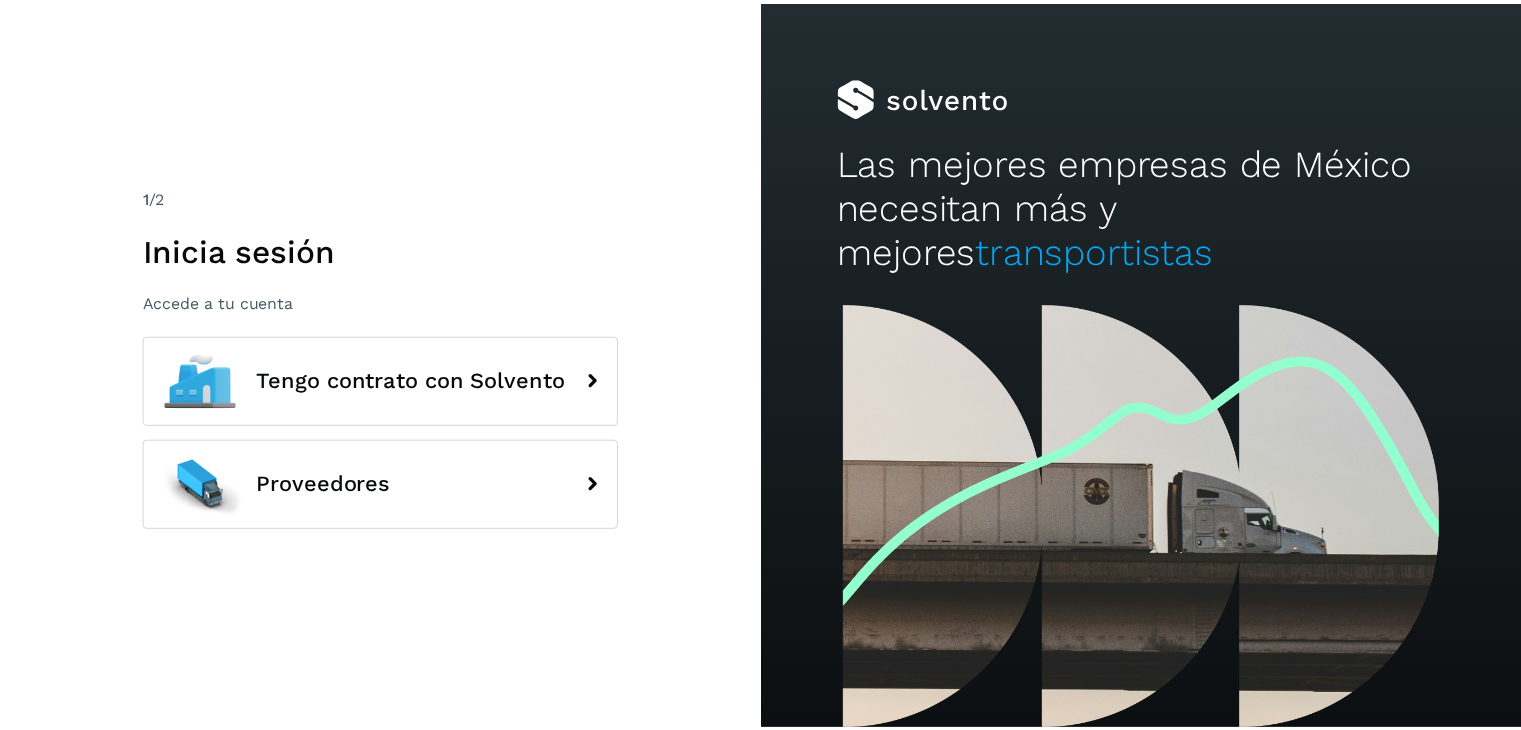 scroll, scrollTop: 0, scrollLeft: 0, axis: both 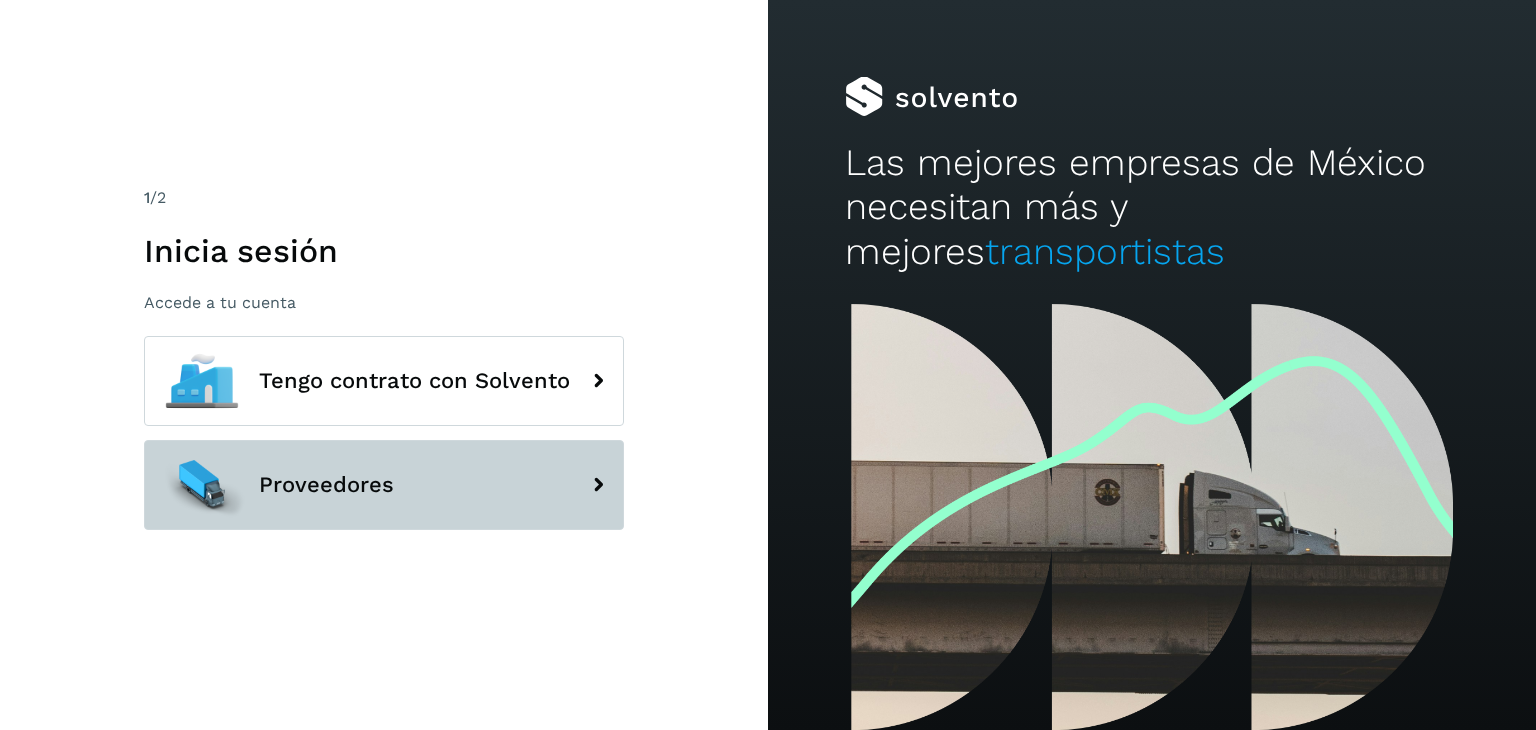 click on "Proveedores" at bounding box center (384, 485) 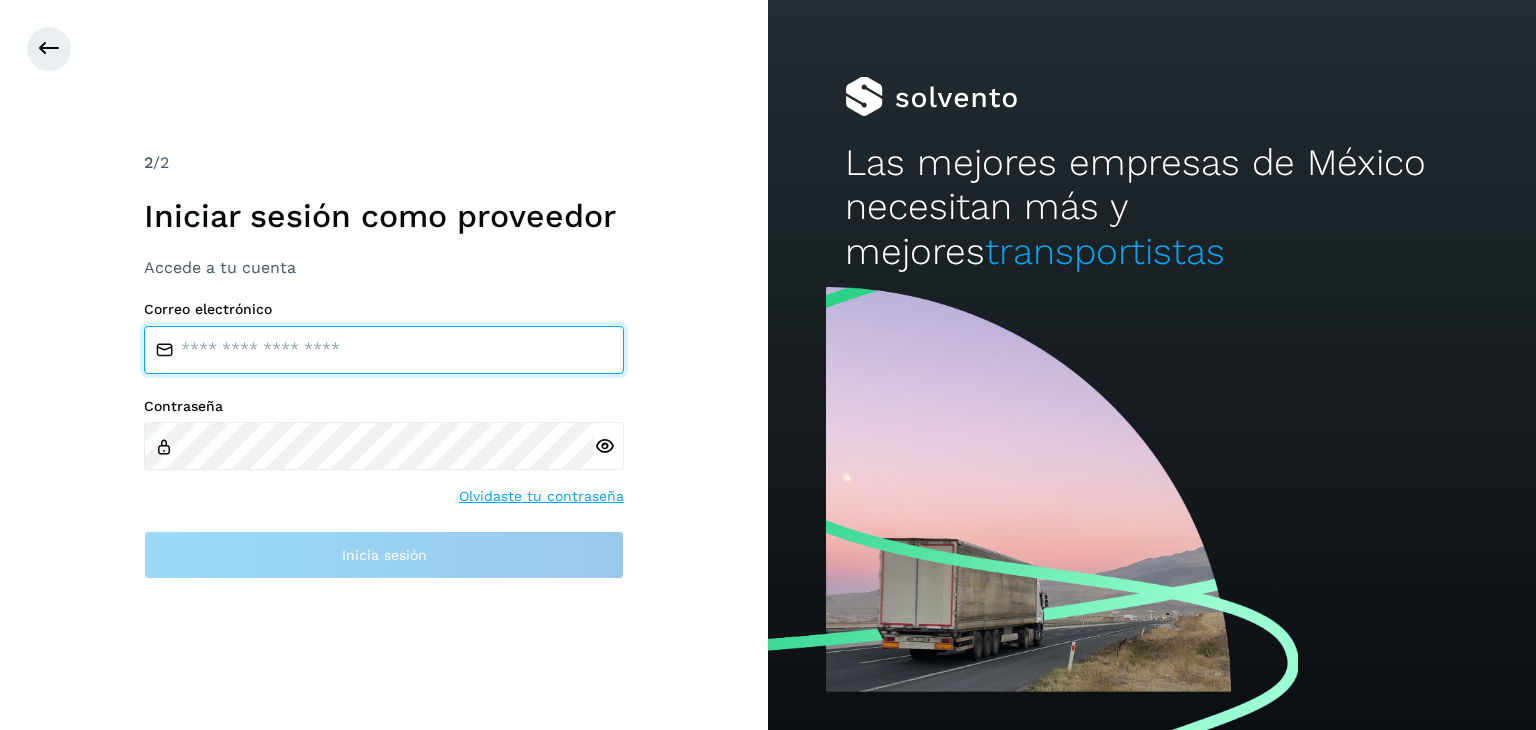 type on "**********" 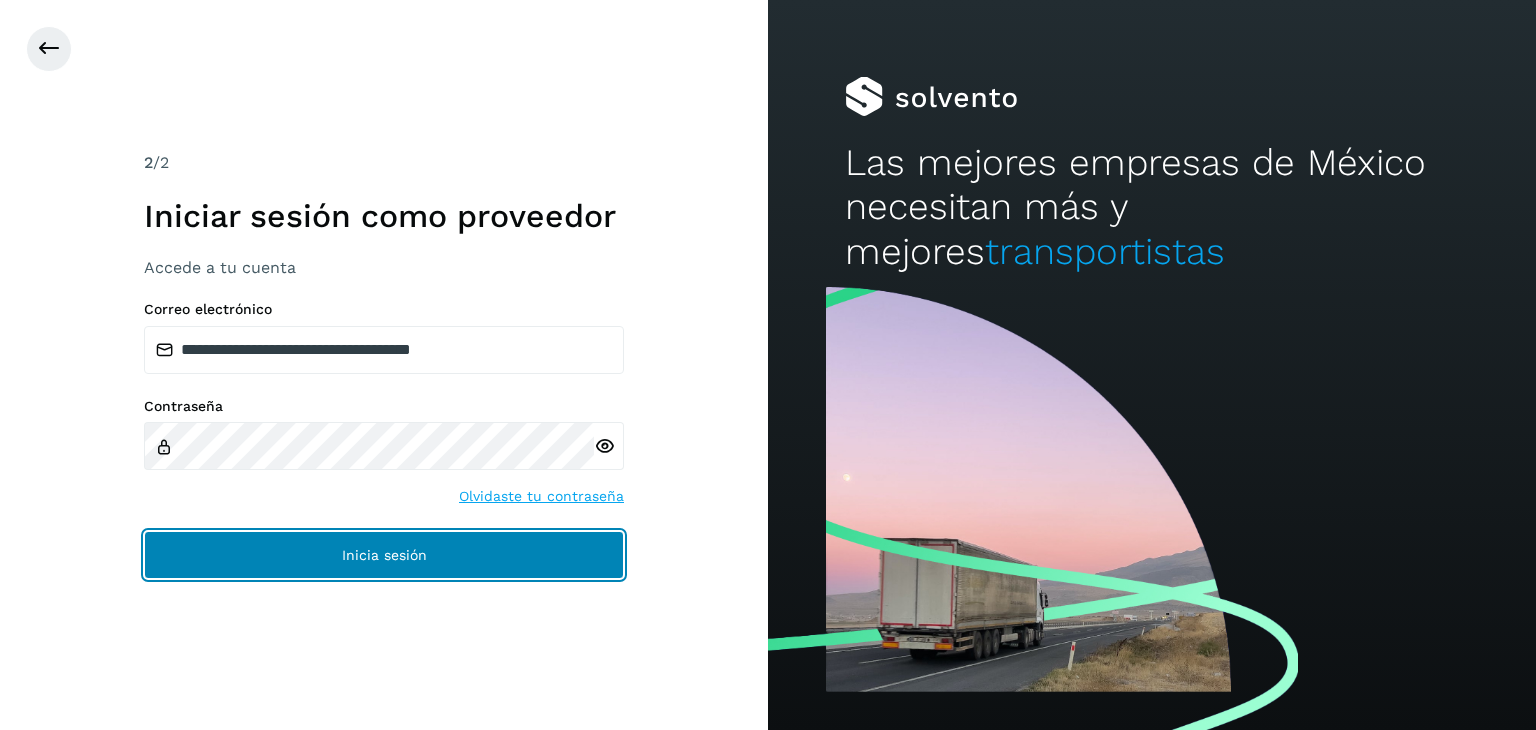 click on "Inicia sesión" at bounding box center (384, 555) 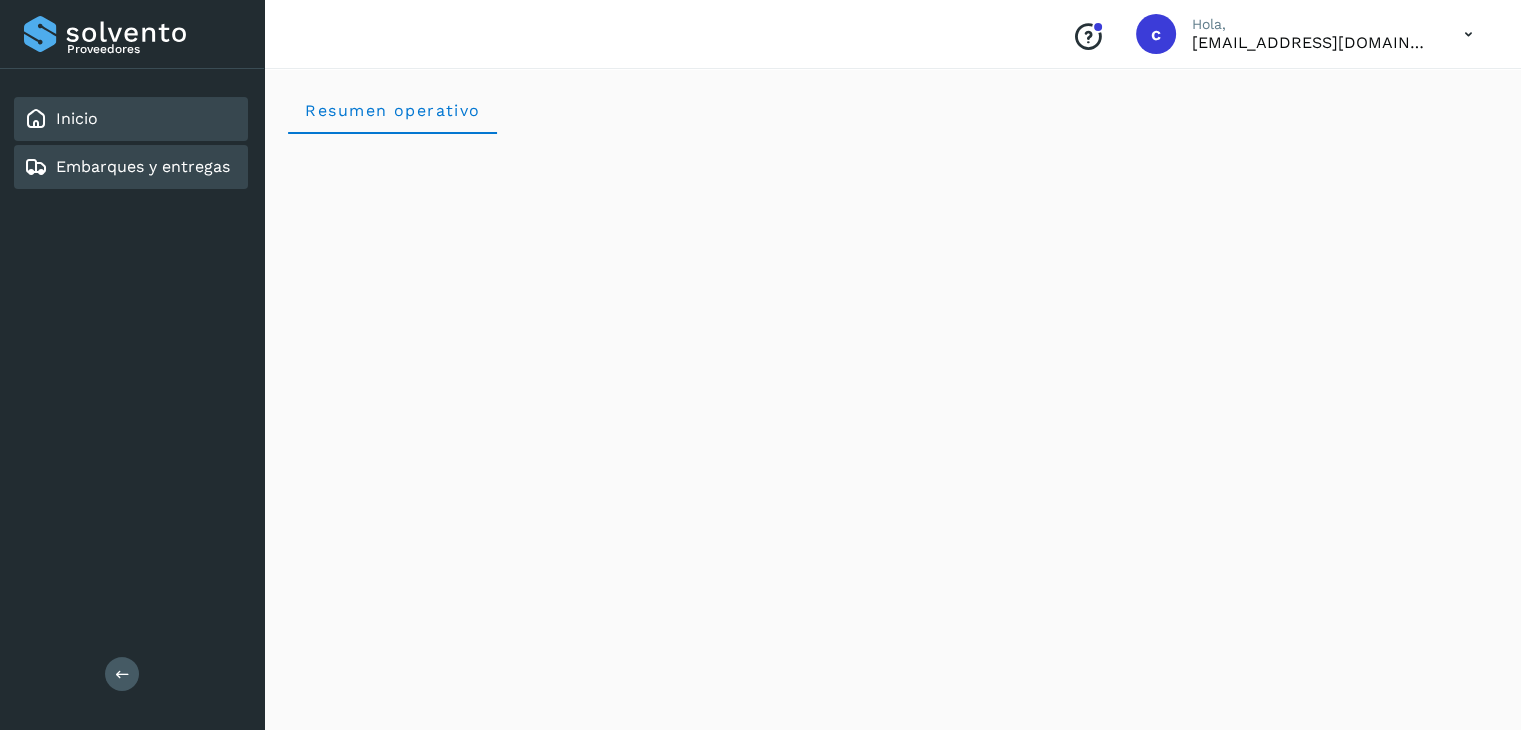 click on "Embarques y entregas" at bounding box center [143, 166] 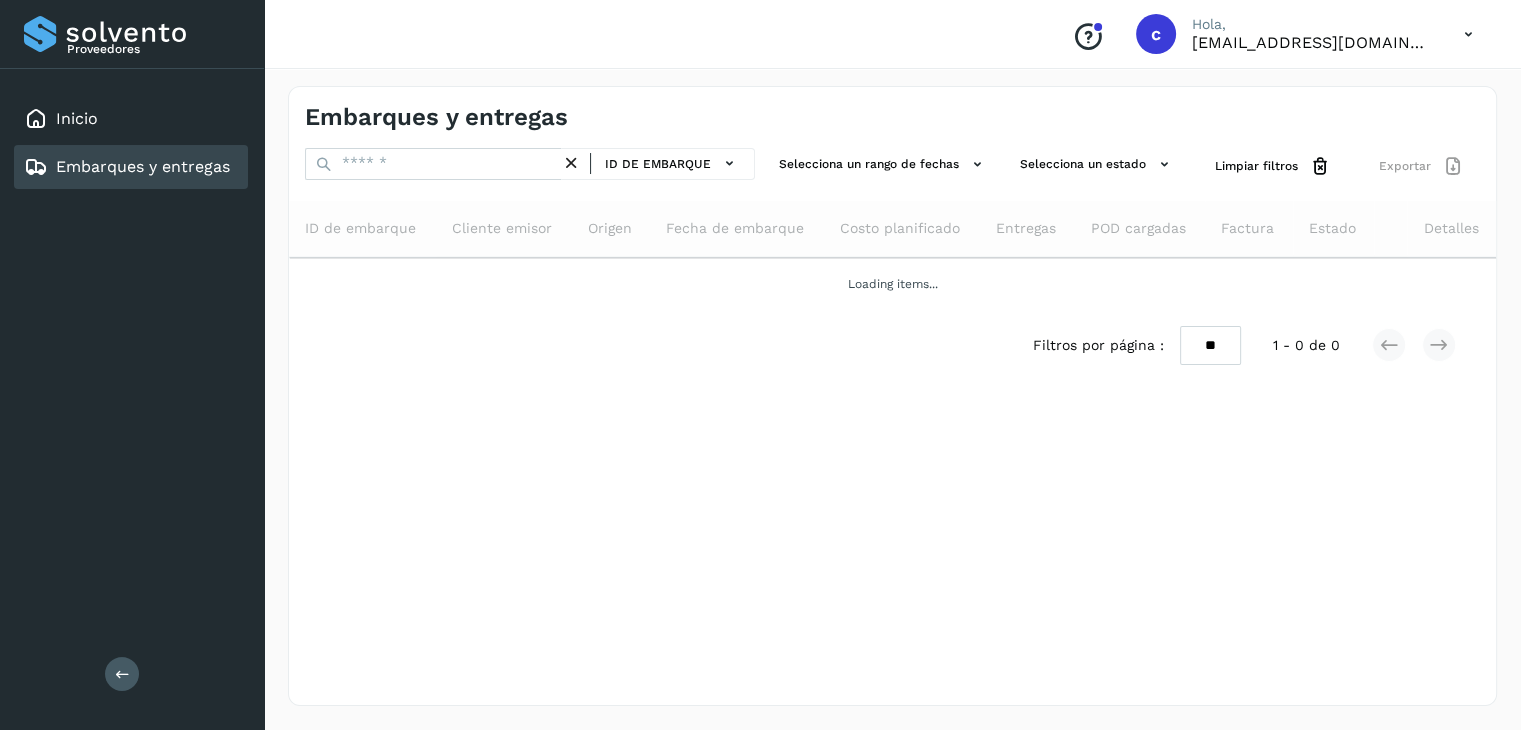 click on "Embarques y entregas" at bounding box center [143, 166] 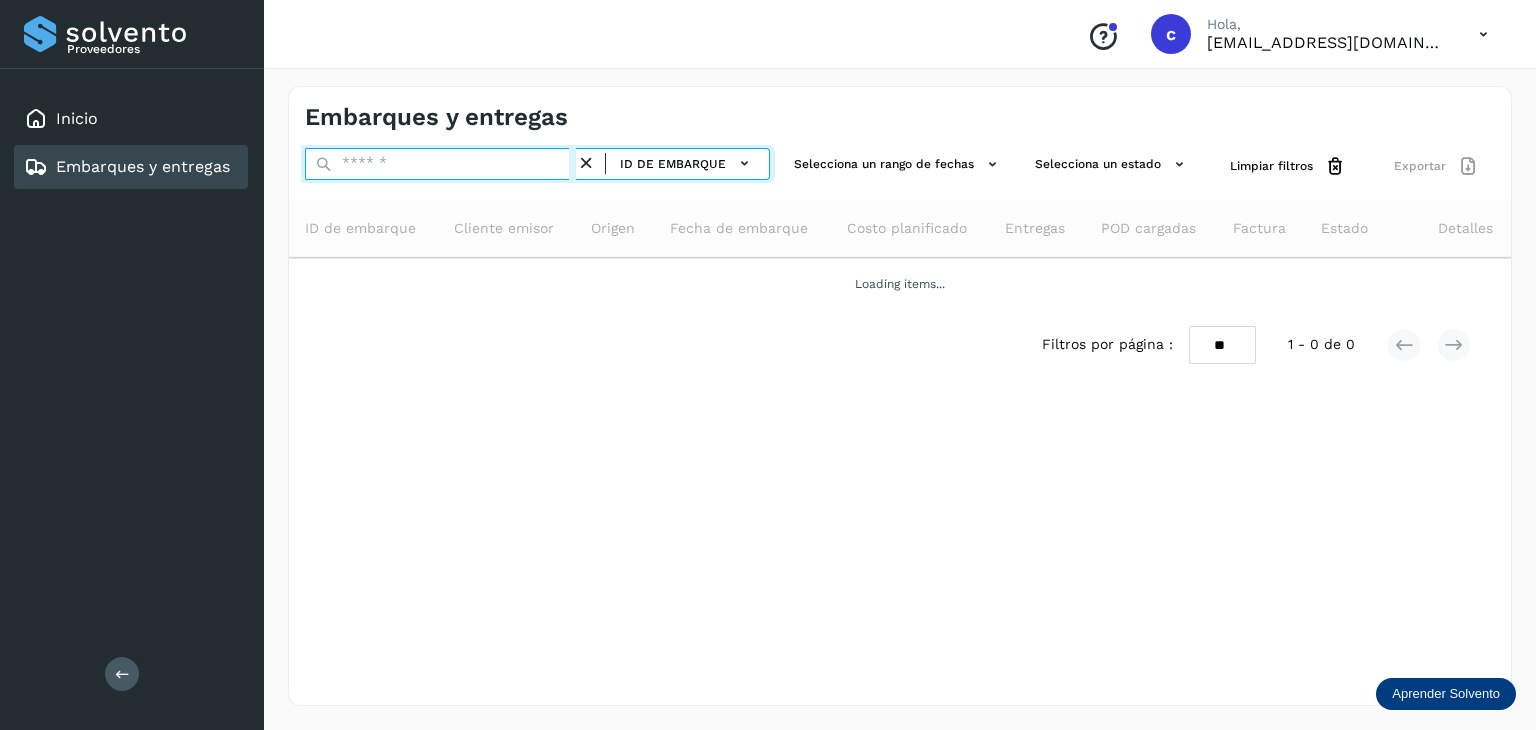 click at bounding box center [440, 164] 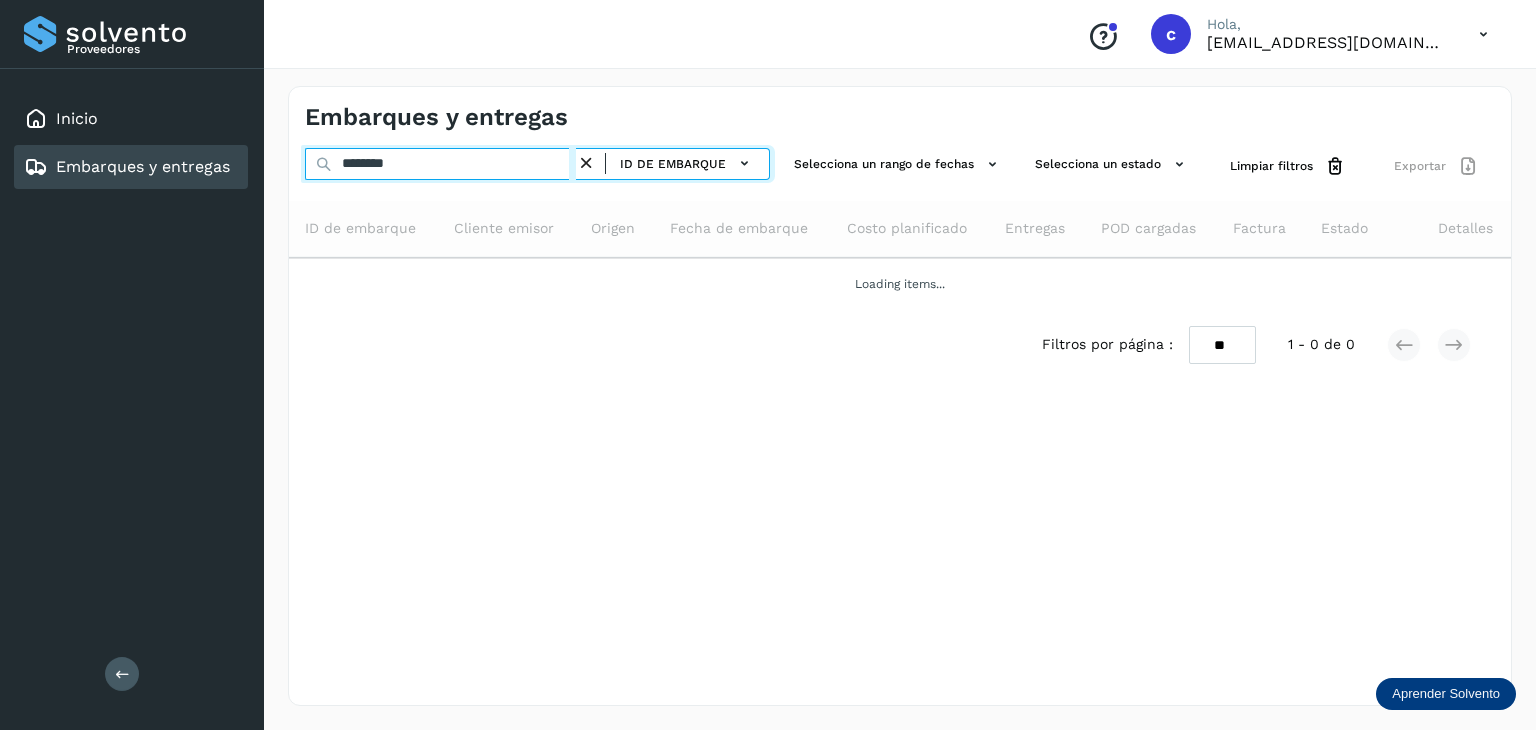 type on "********" 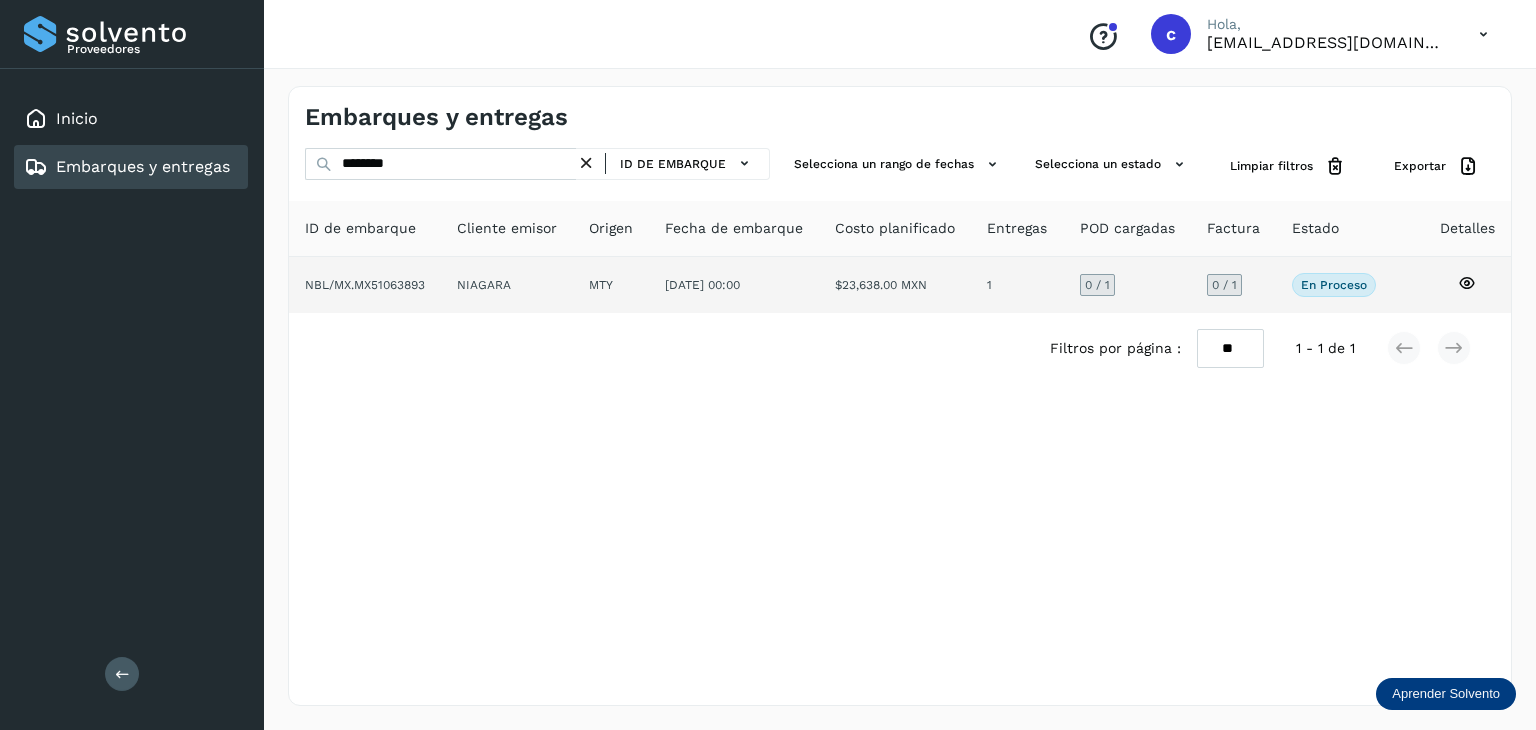 click 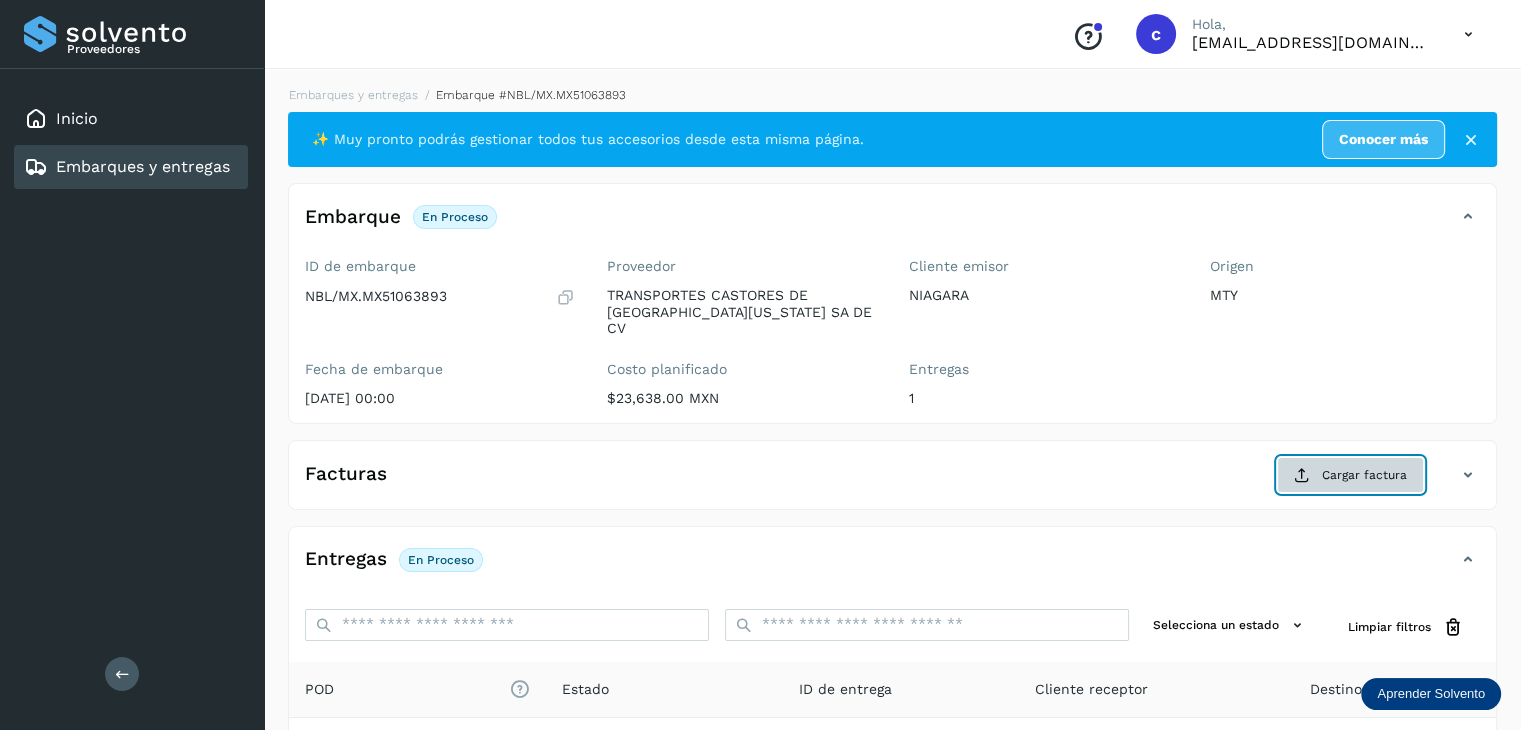 click on "Cargar factura" 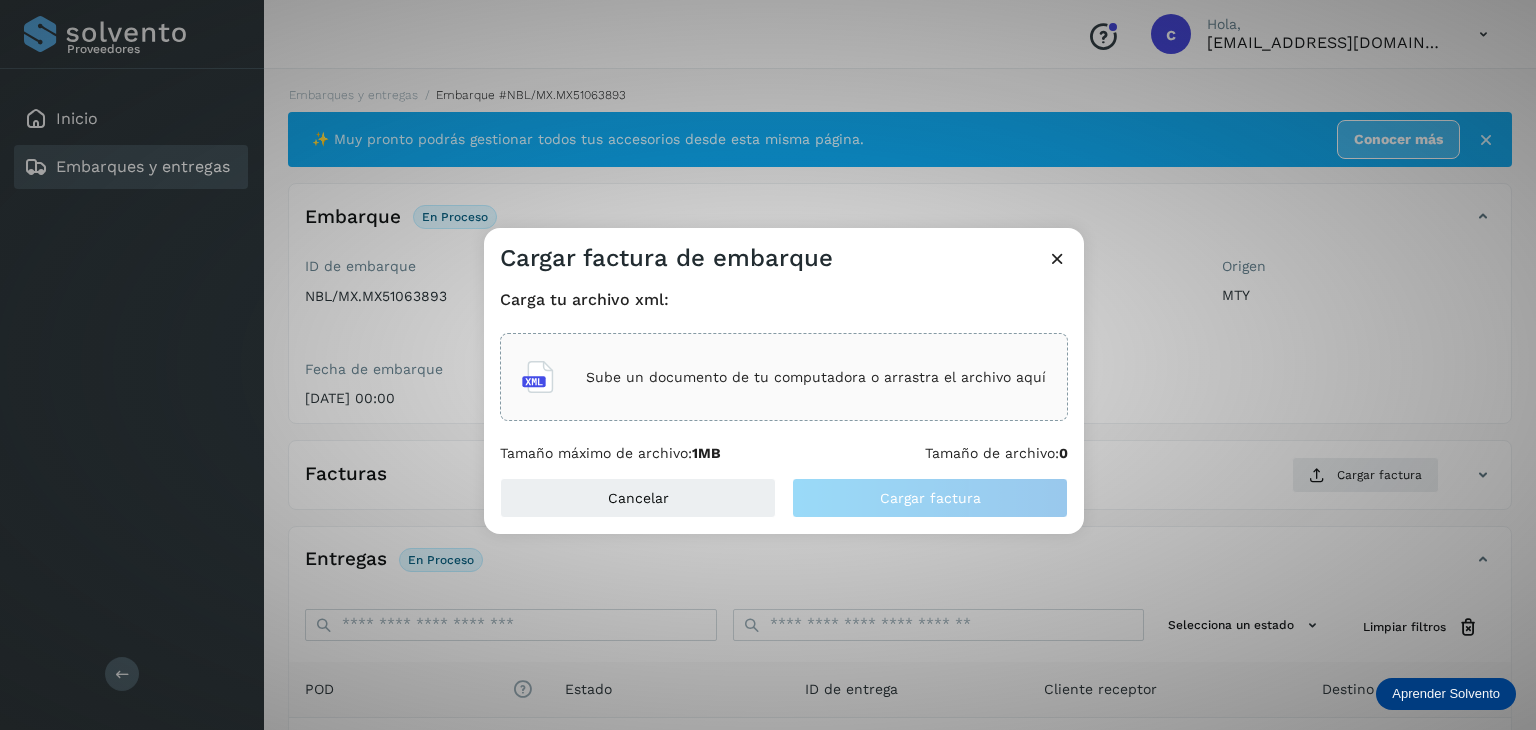 click on "Sube un documento de tu computadora o arrastra el archivo aquí" at bounding box center (816, 377) 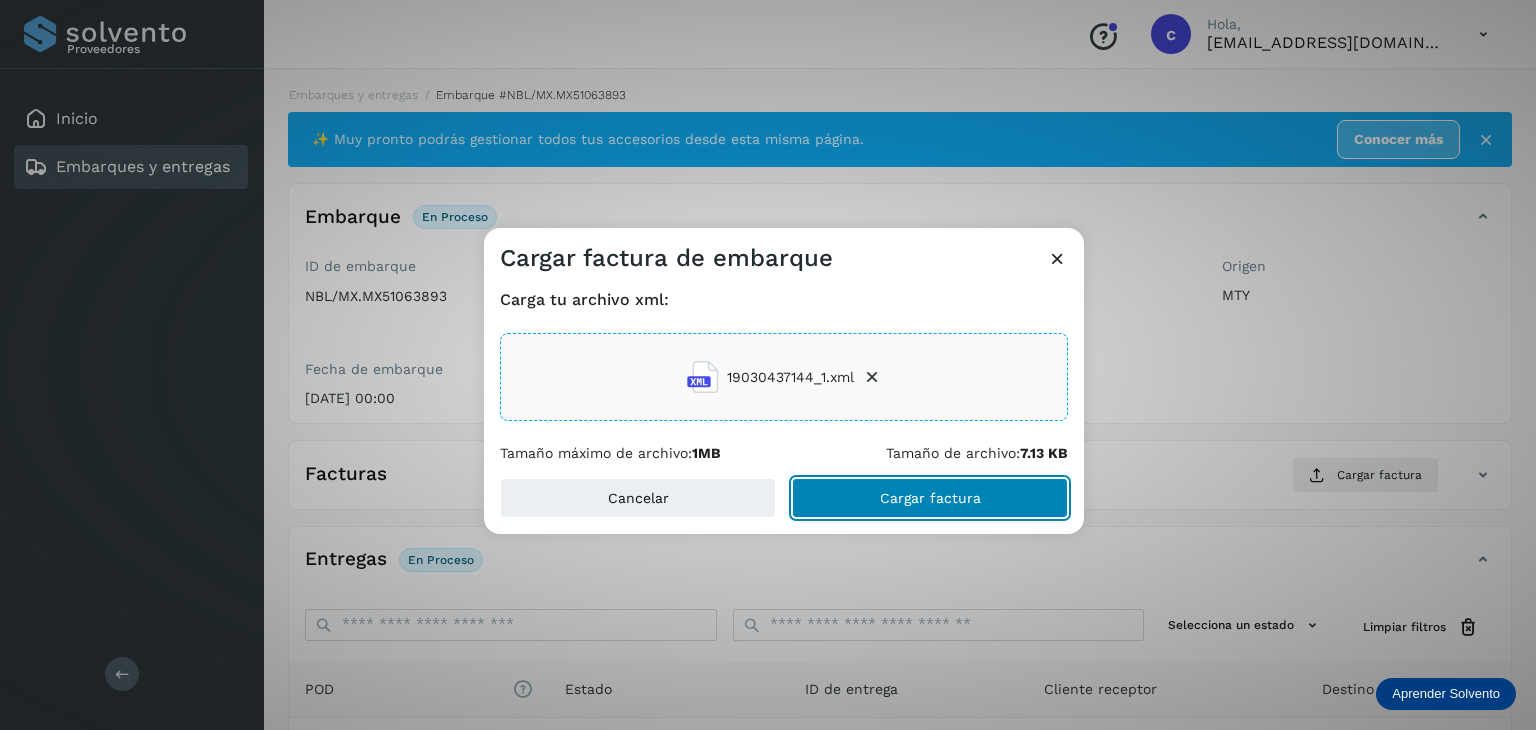 click on "Cargar factura" 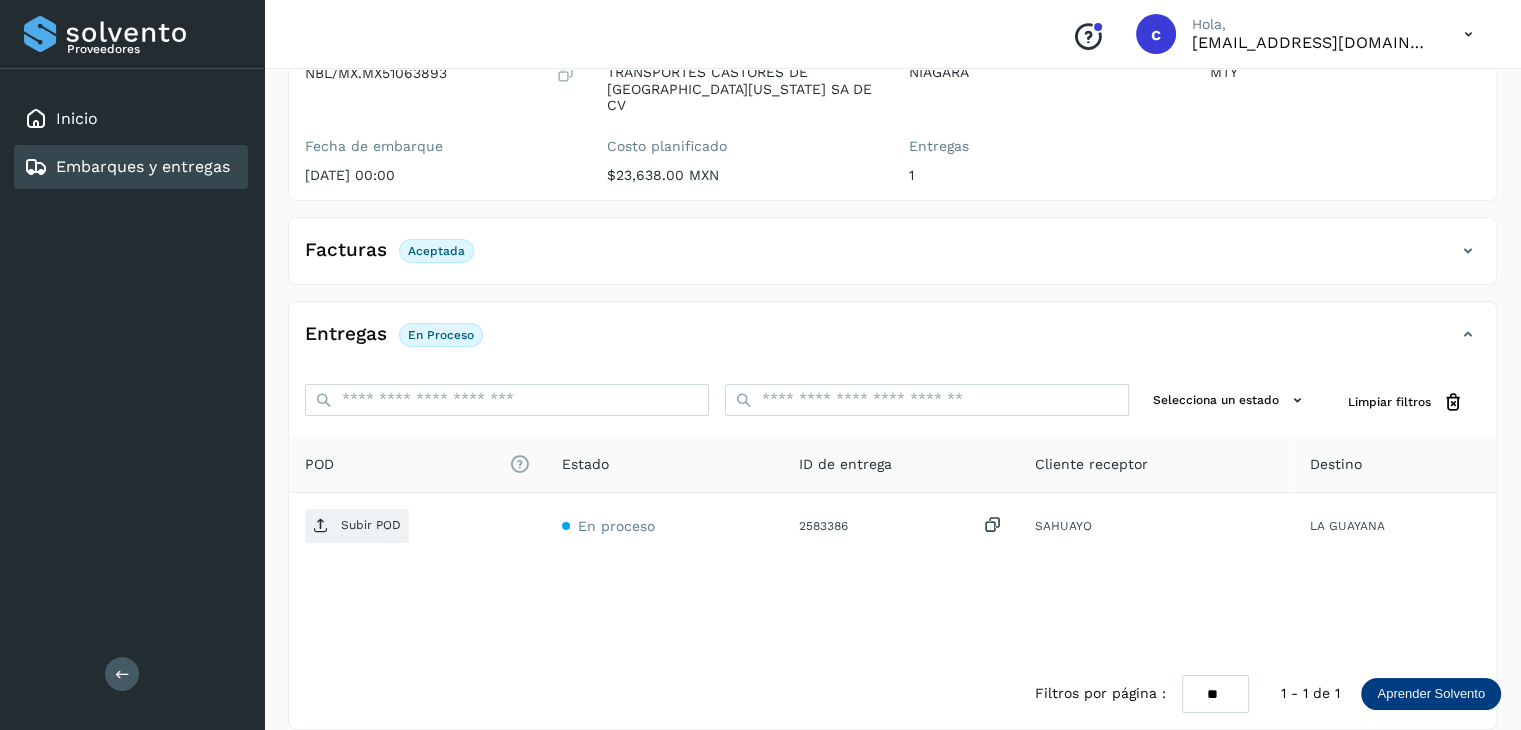 scroll, scrollTop: 229, scrollLeft: 0, axis: vertical 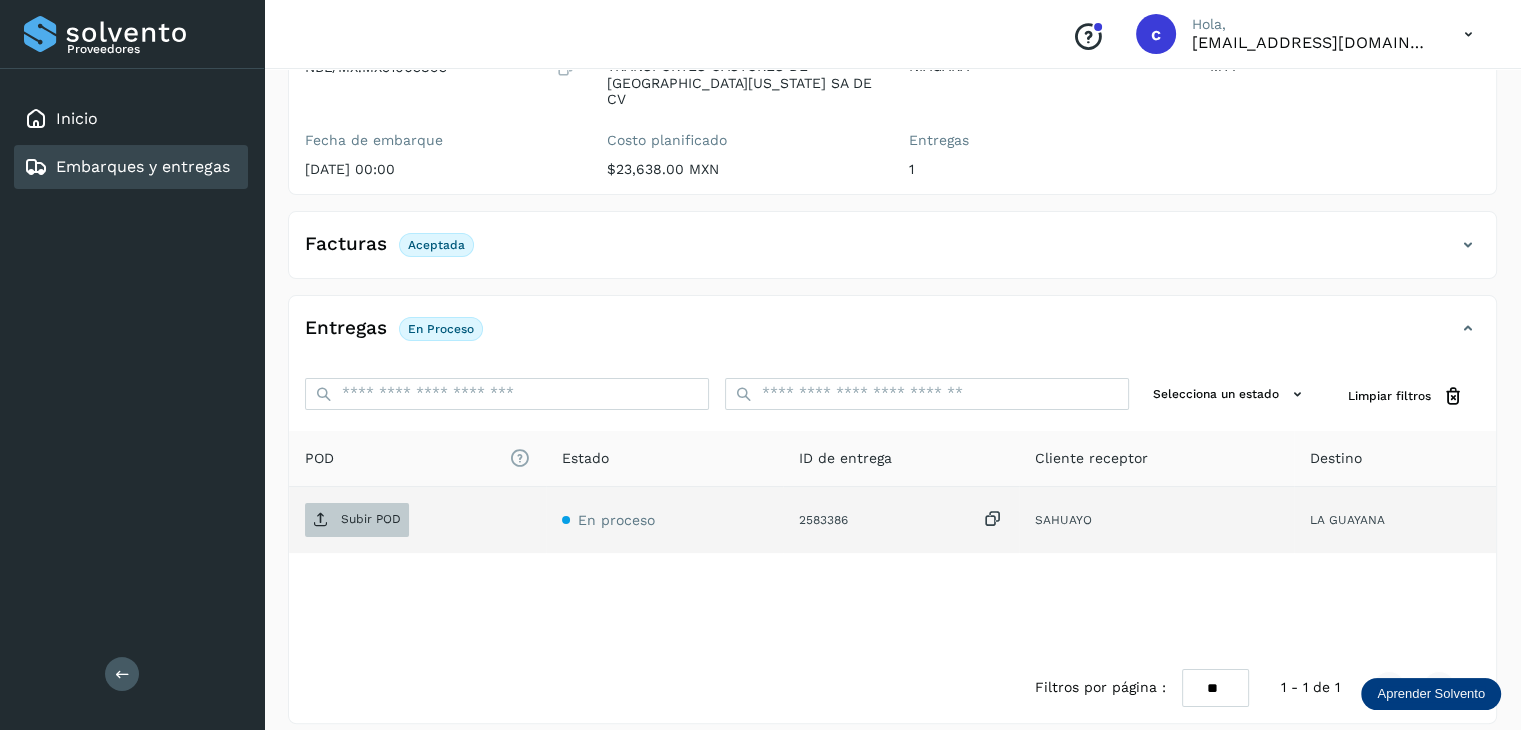click on "Subir POD" at bounding box center (371, 519) 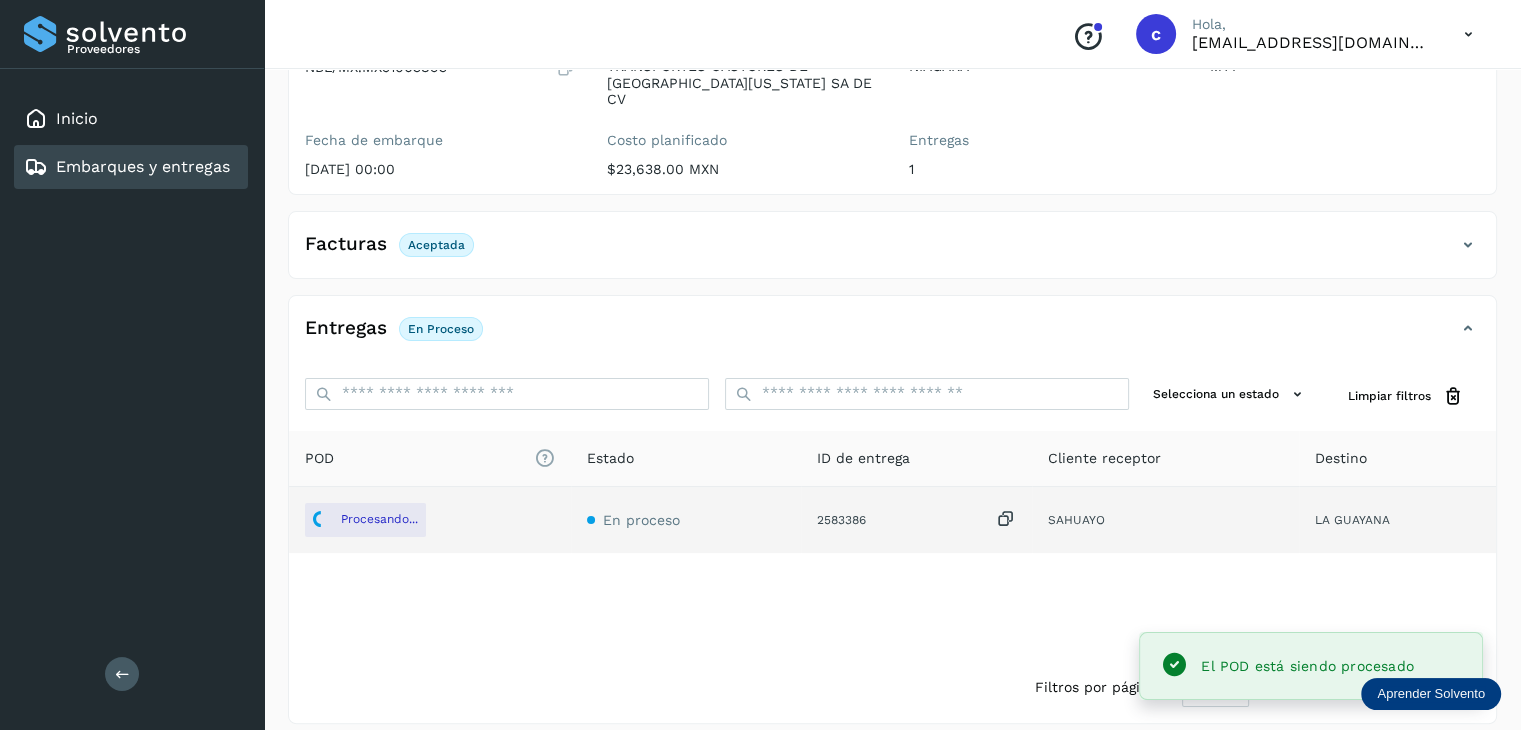 click on "Embarques y entregas" at bounding box center [127, 167] 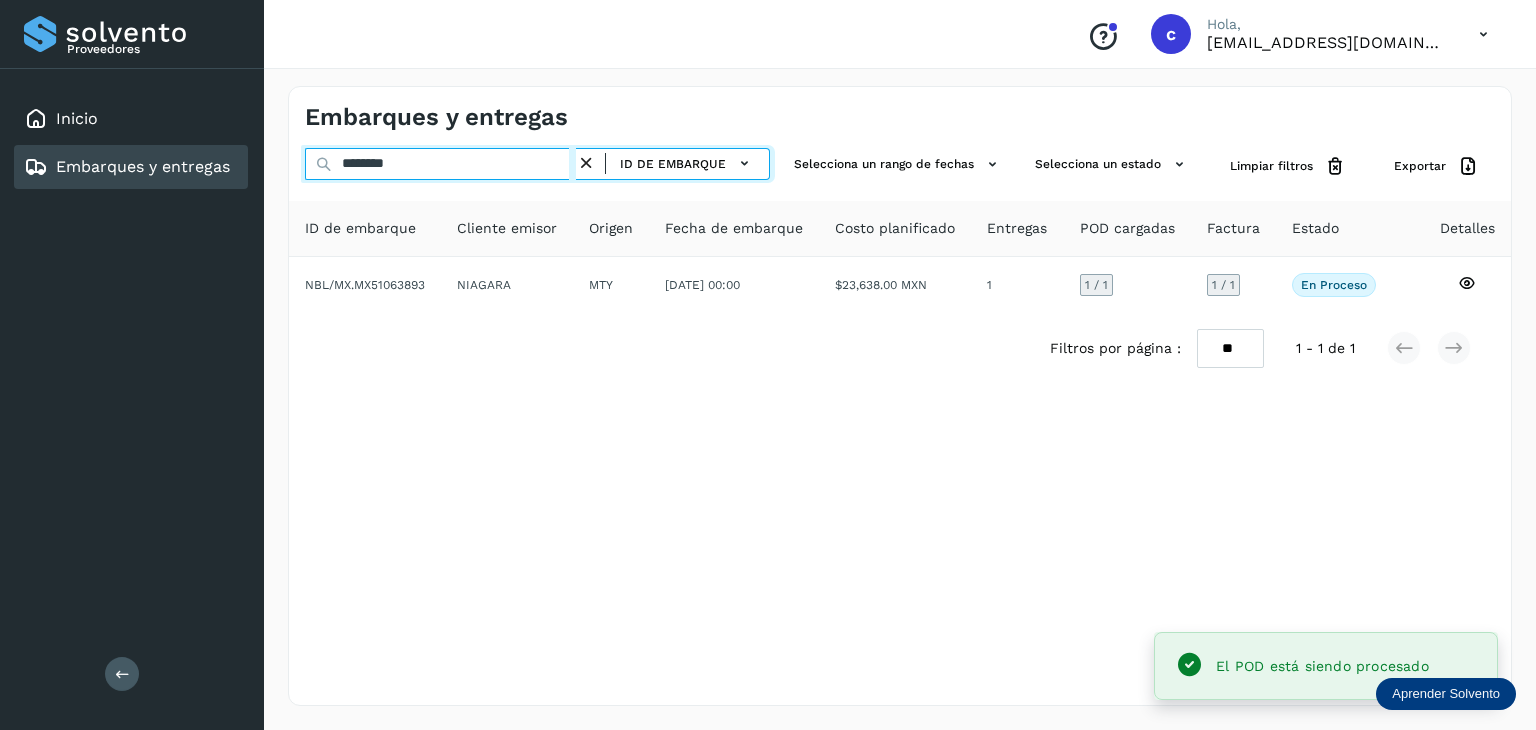 drag, startPoint x: 419, startPoint y: 165, endPoint x: 342, endPoint y: 154, distance: 77.781746 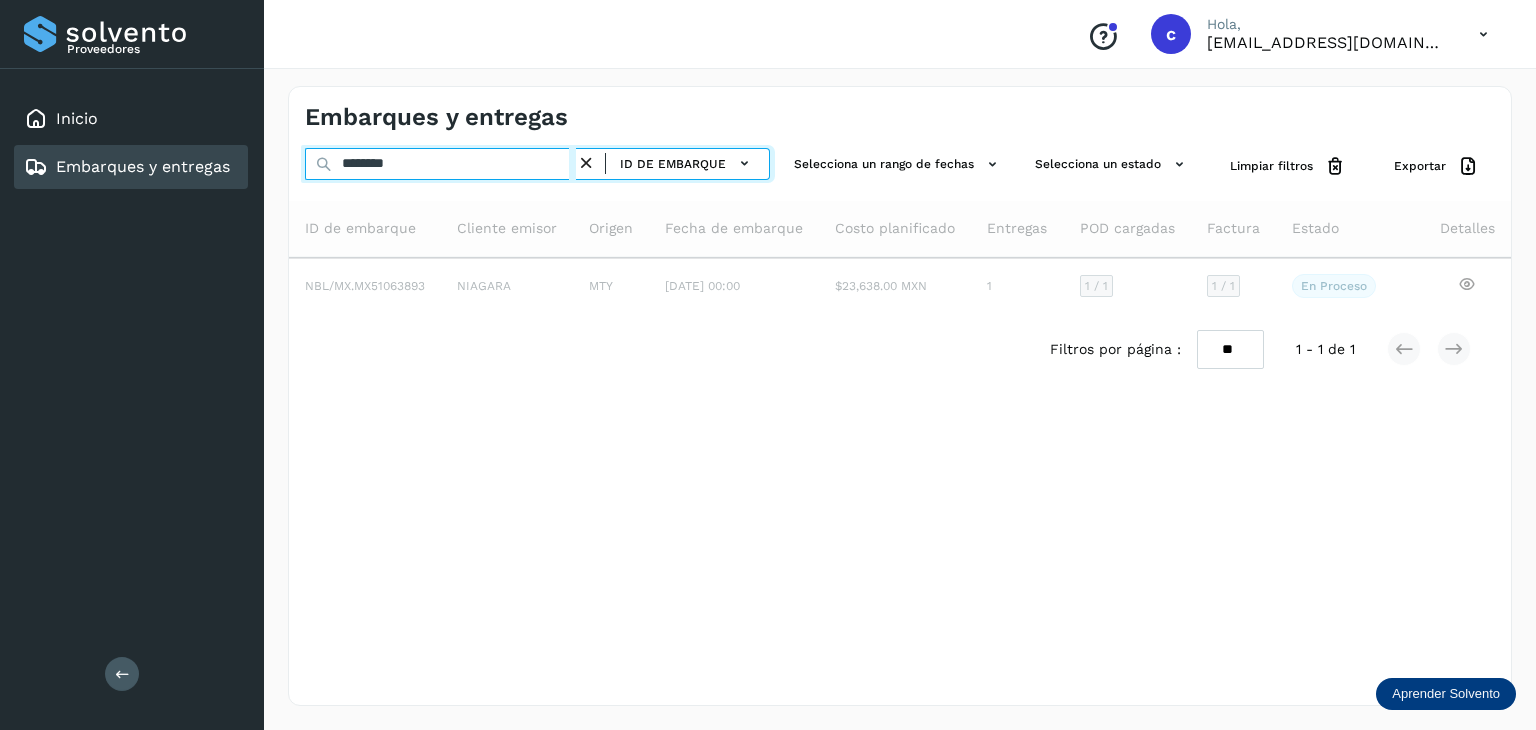 type on "********" 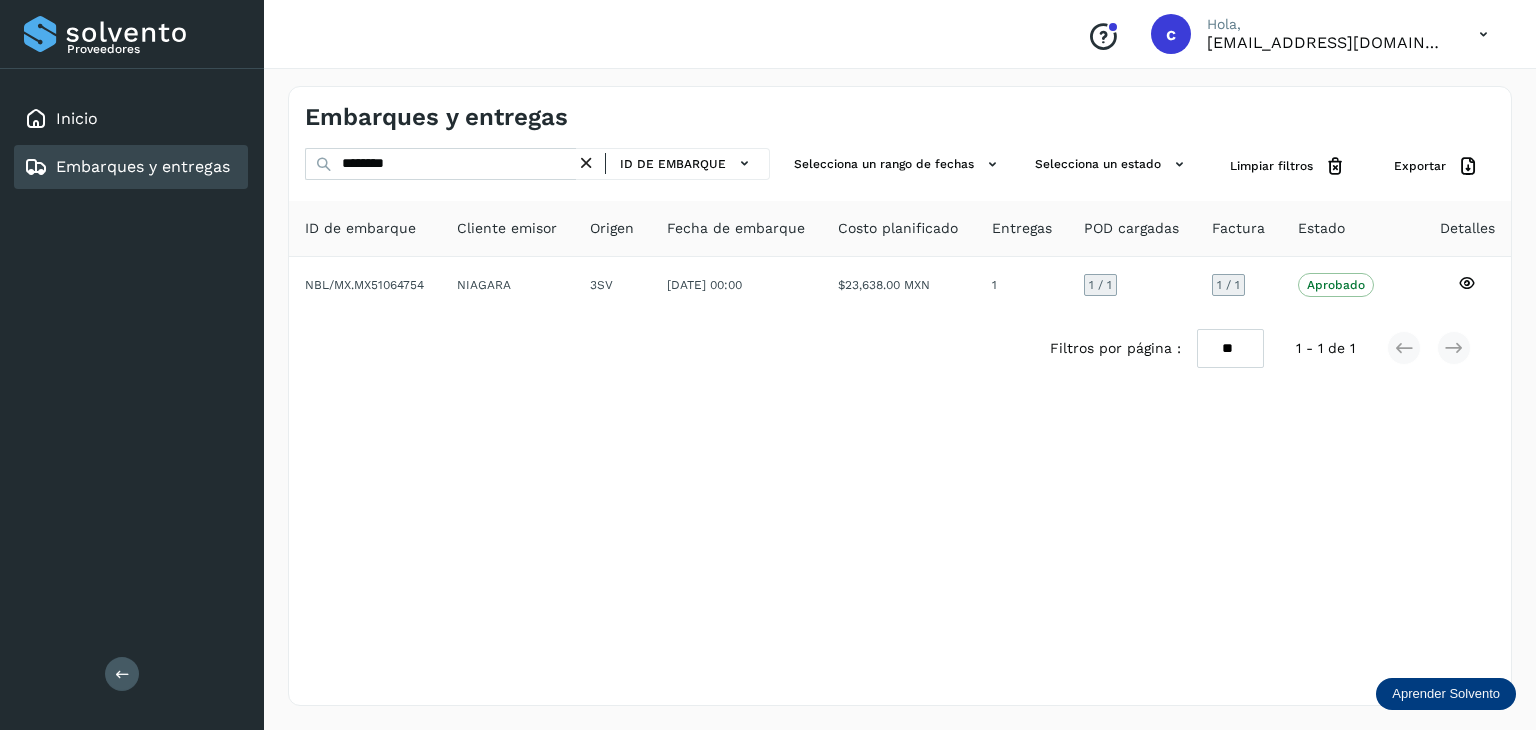 drag, startPoint x: 757, startPoint y: 421, endPoint x: 537, endPoint y: 336, distance: 235.84953 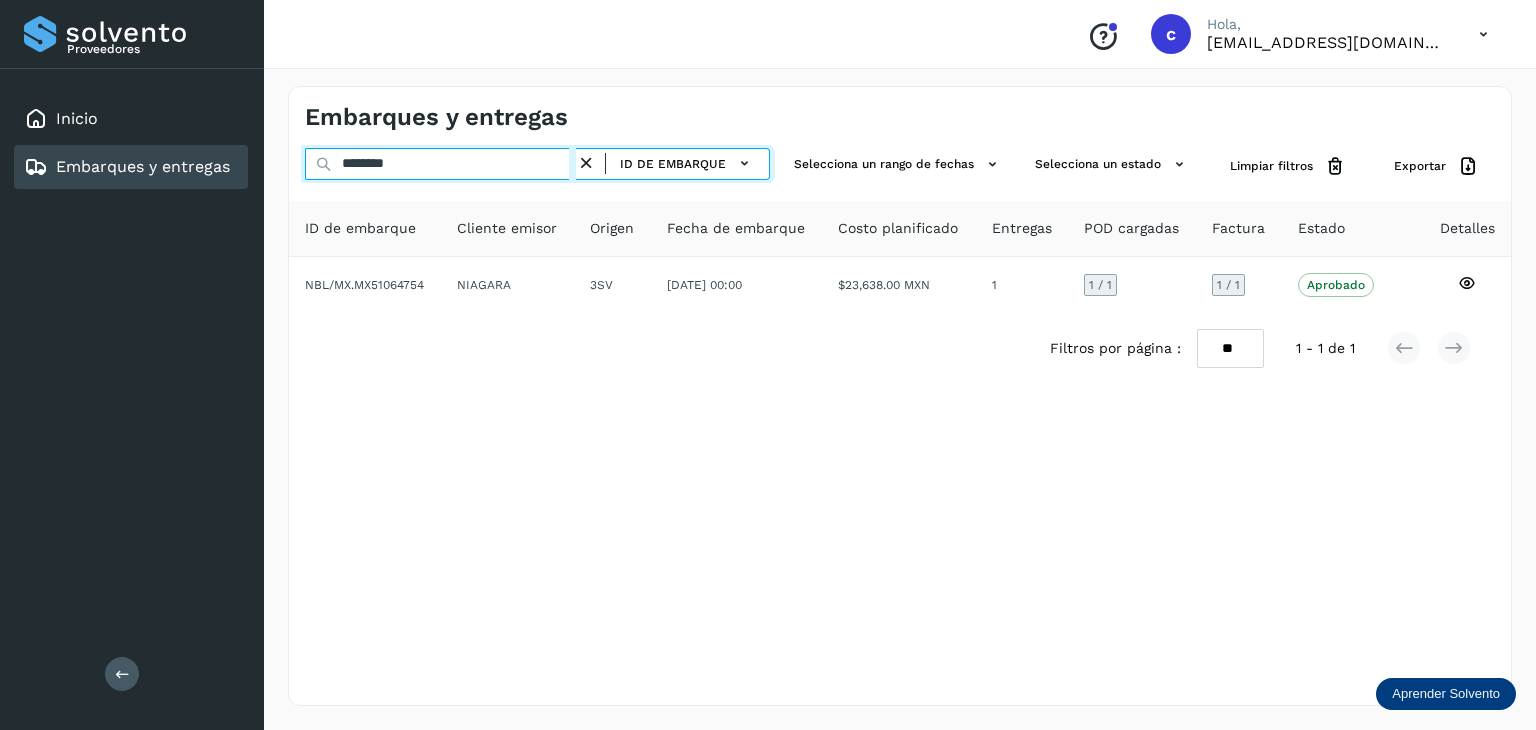 drag, startPoint x: 345, startPoint y: 162, endPoint x: 346, endPoint y: 173, distance: 11.045361 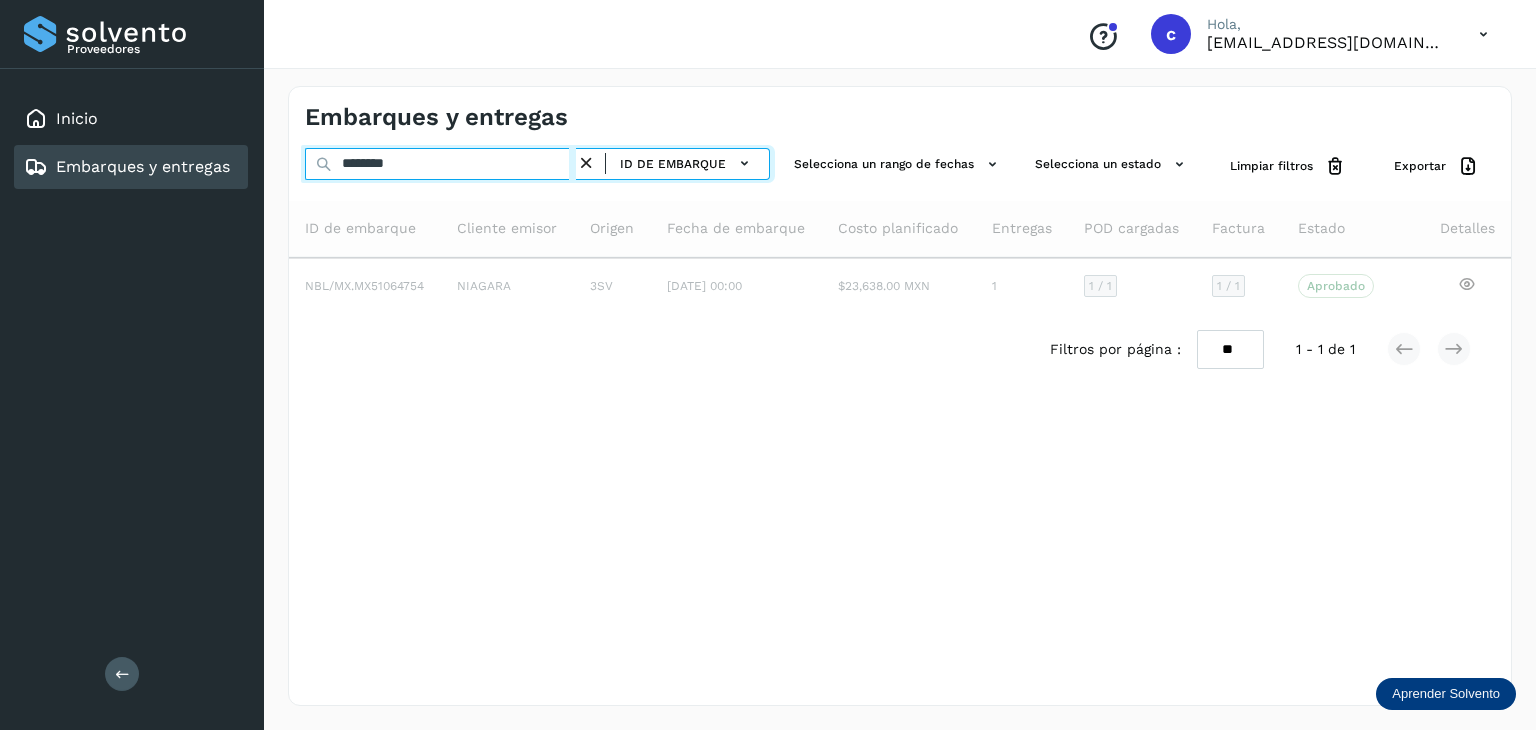 type on "********" 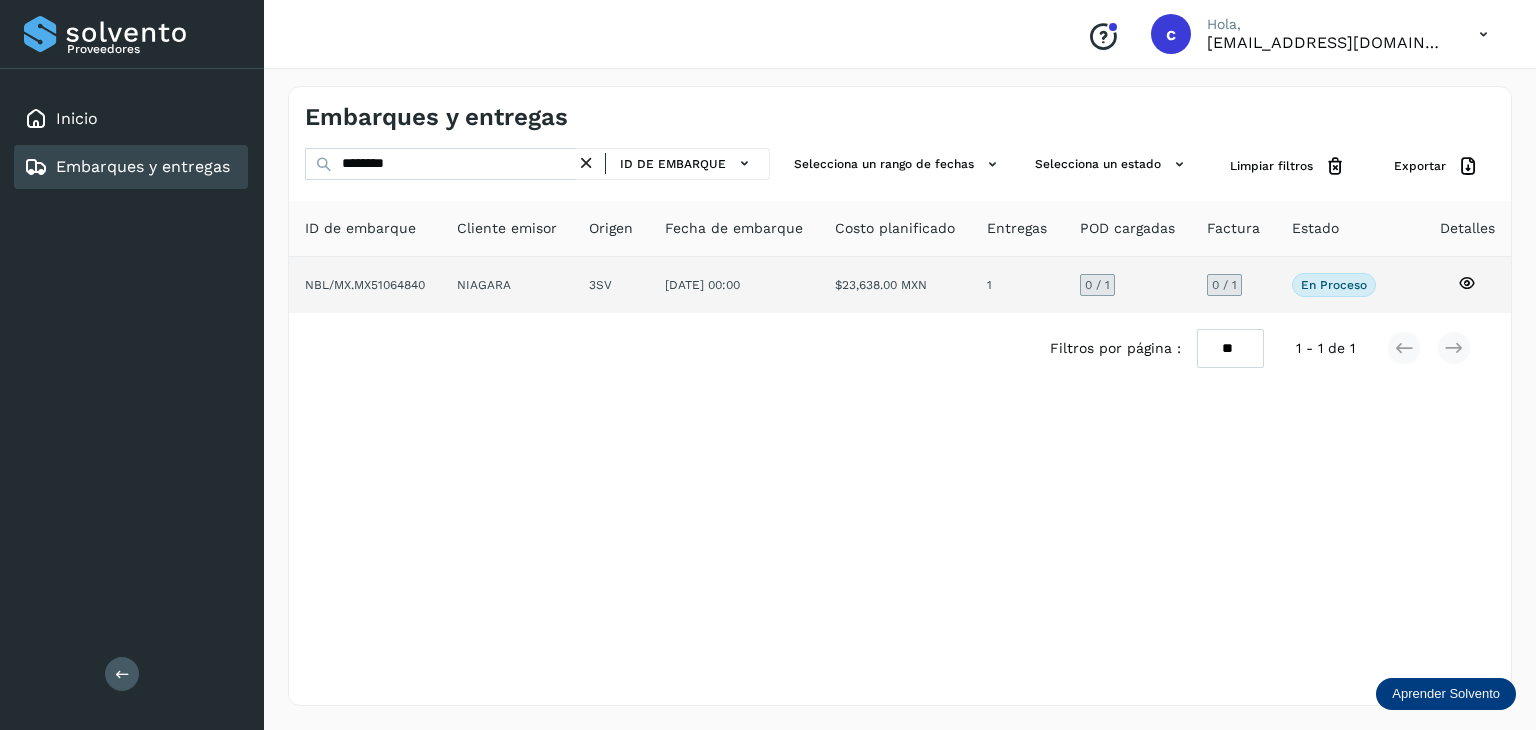 click 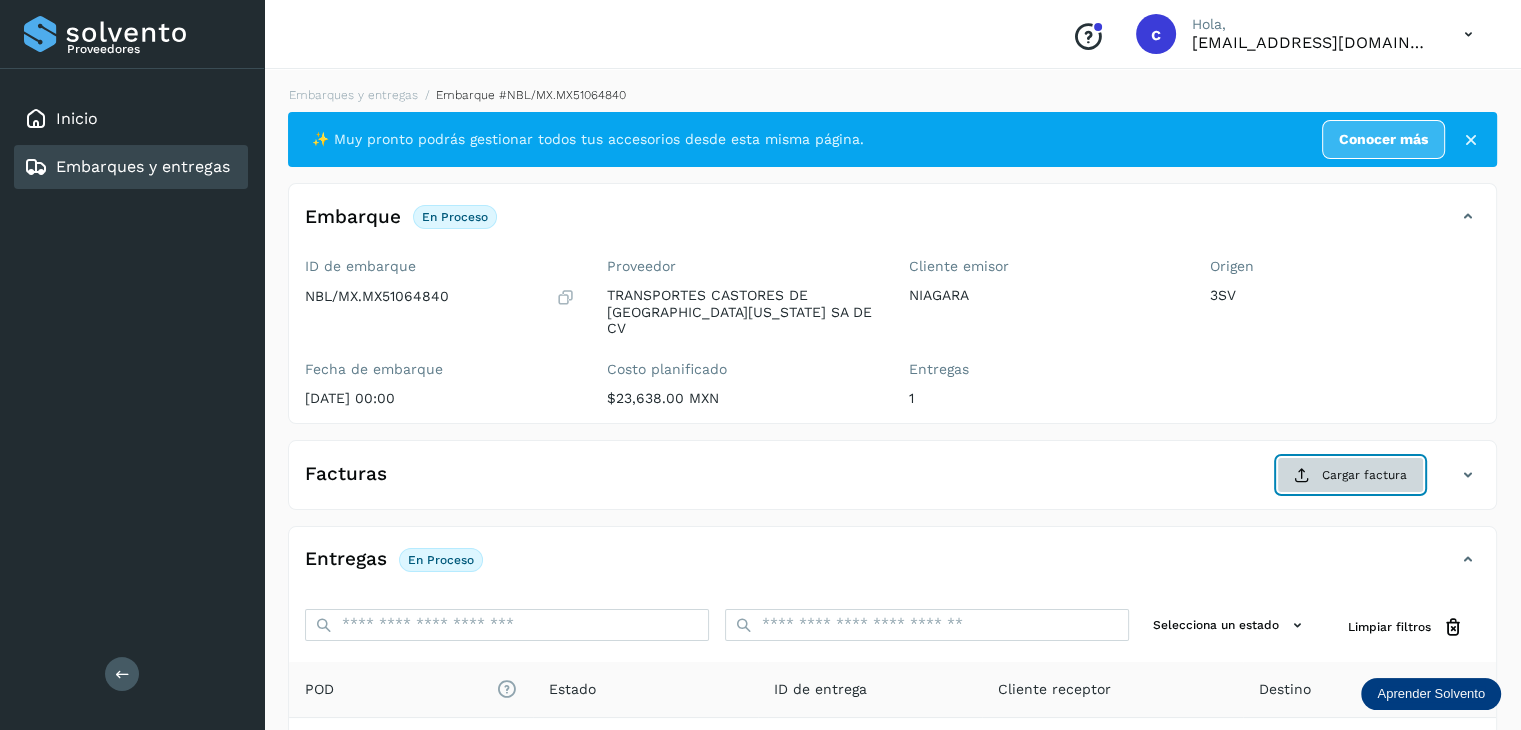click on "Cargar factura" 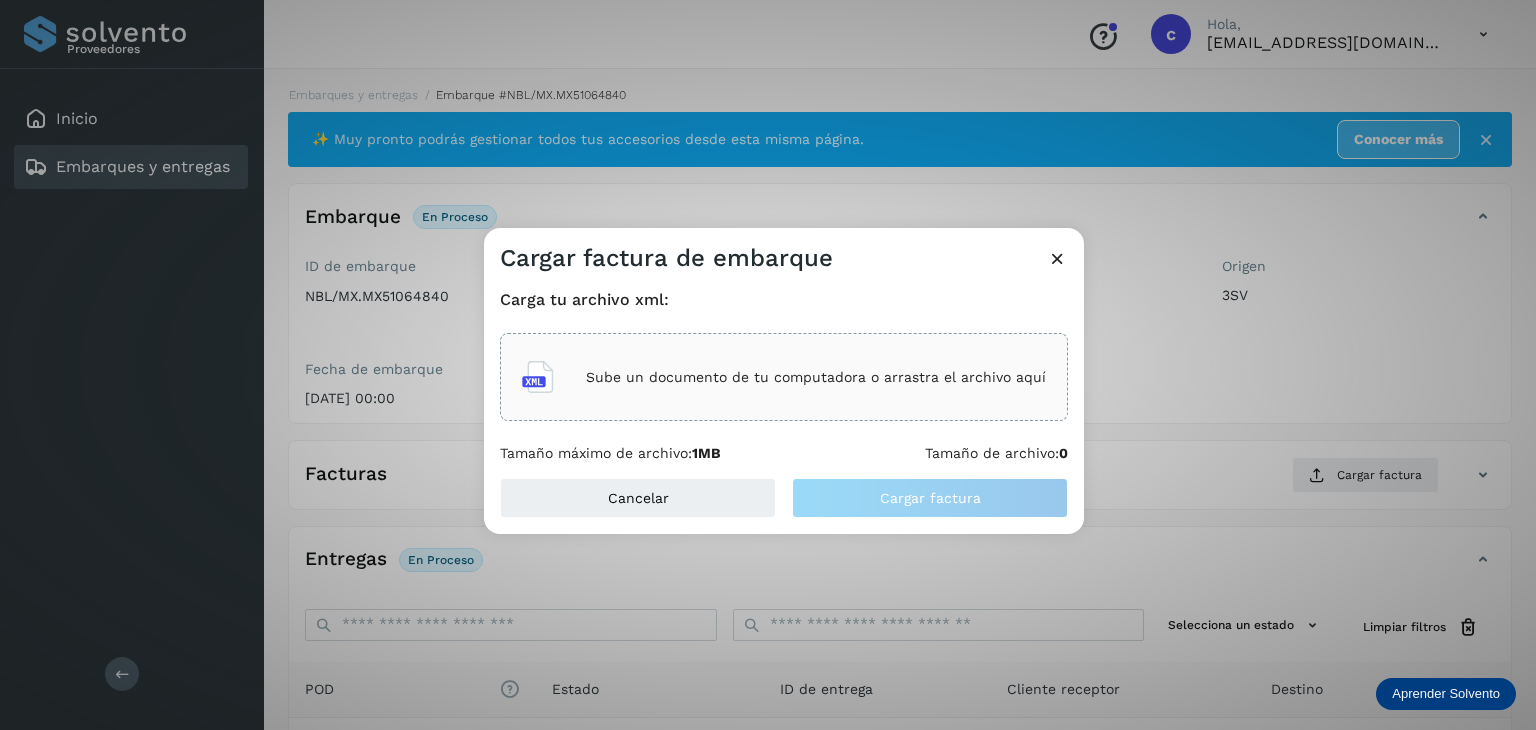 click on "Sube un documento de tu computadora o arrastra el archivo aquí" at bounding box center [816, 377] 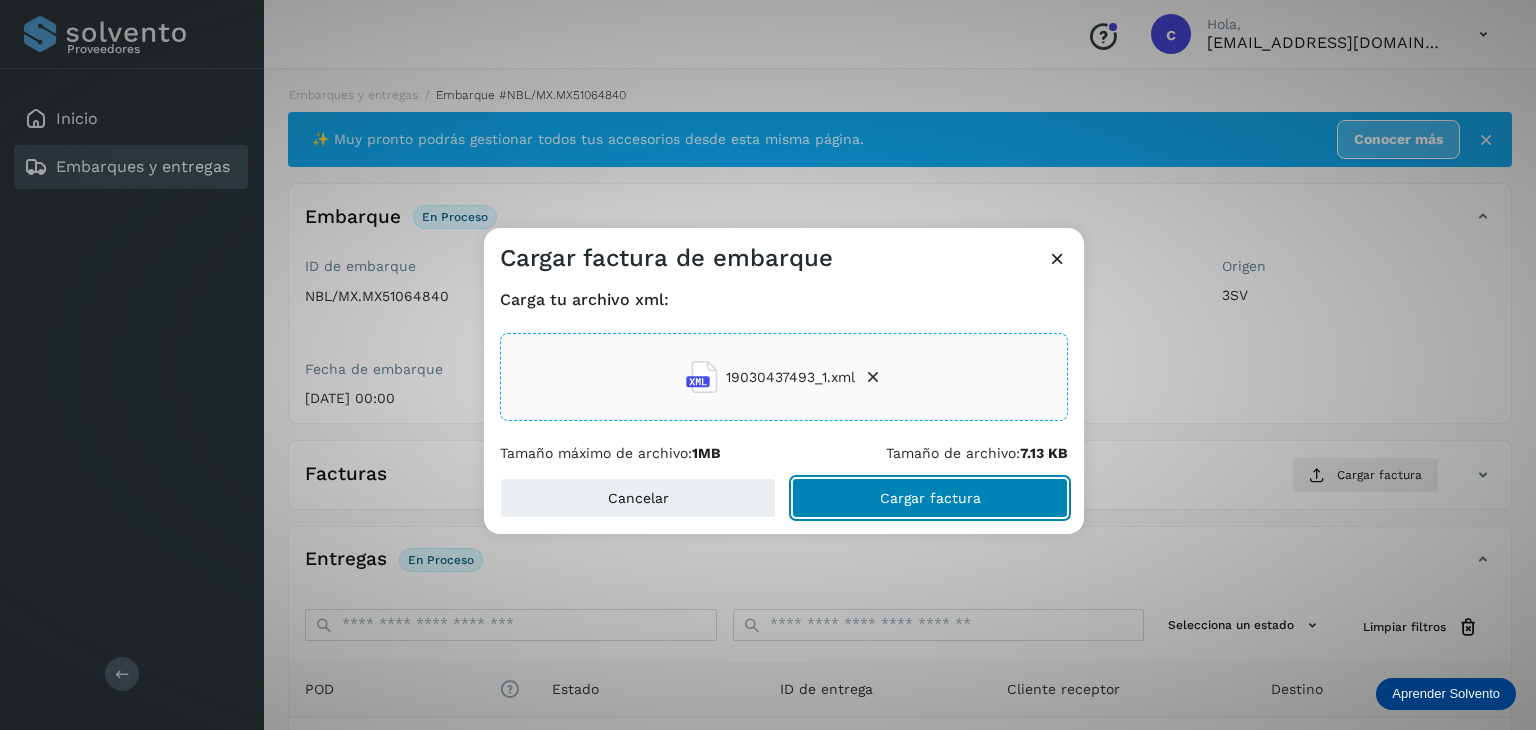 click on "Cargar factura" 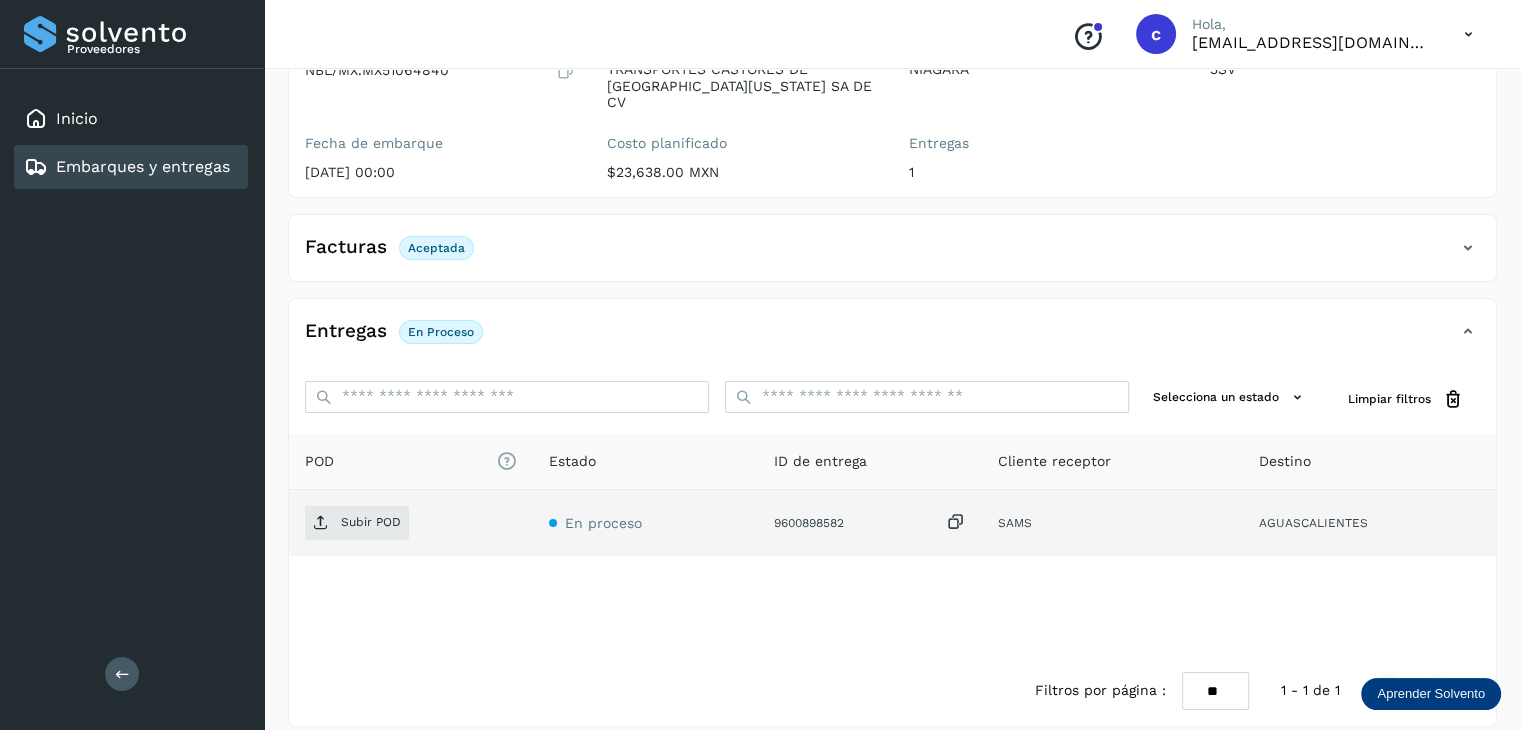 scroll, scrollTop: 229, scrollLeft: 0, axis: vertical 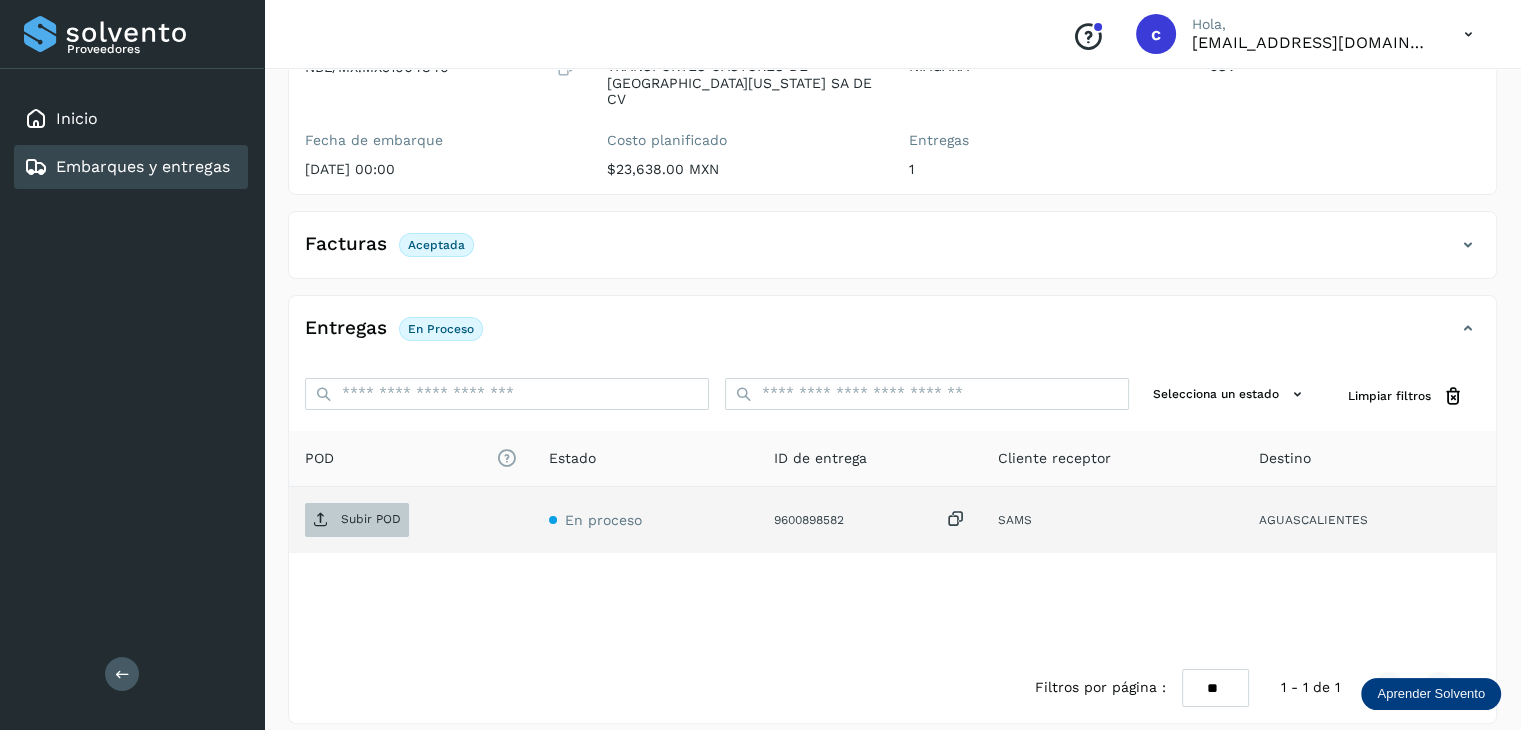 click on "Subir POD" at bounding box center [371, 519] 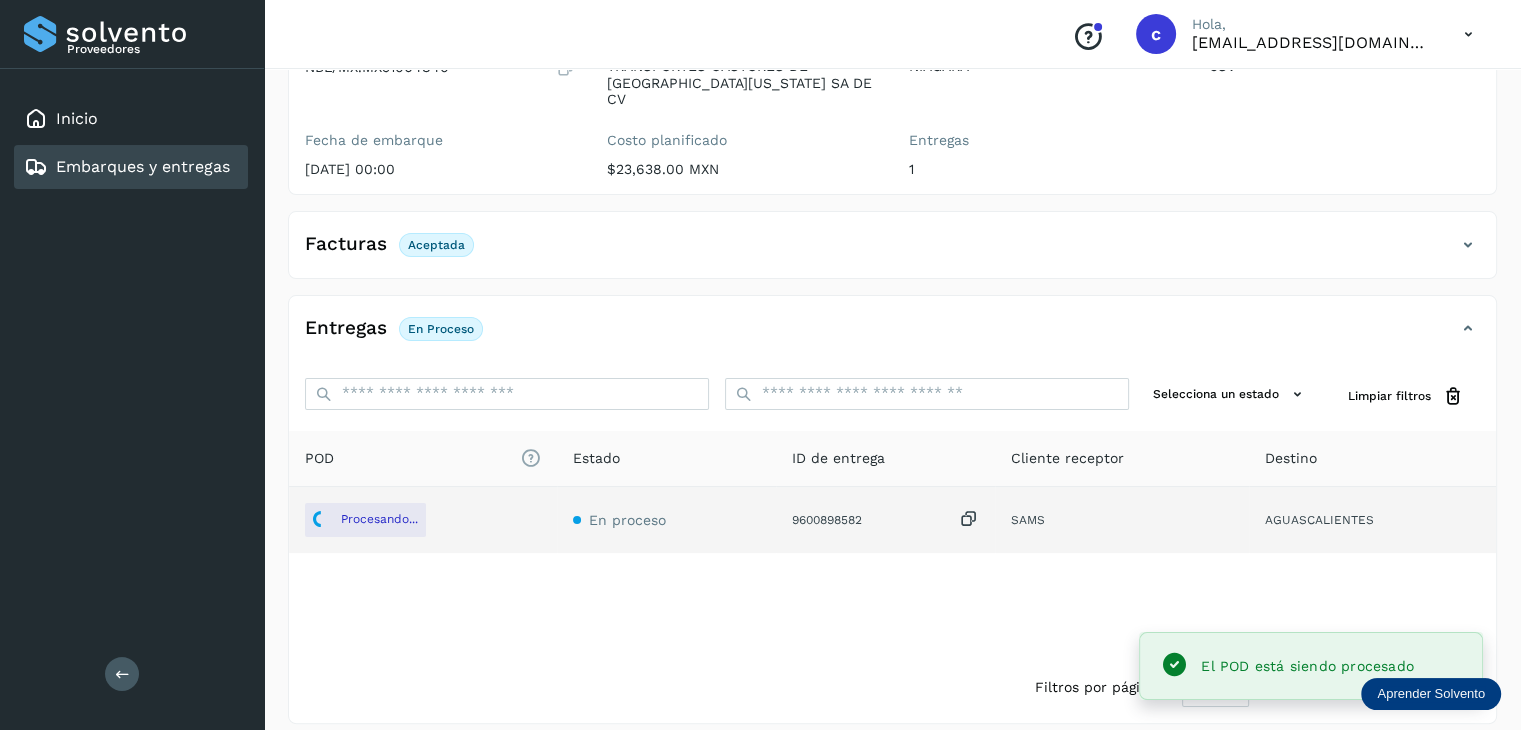 click on "Embarques y entregas" at bounding box center (143, 166) 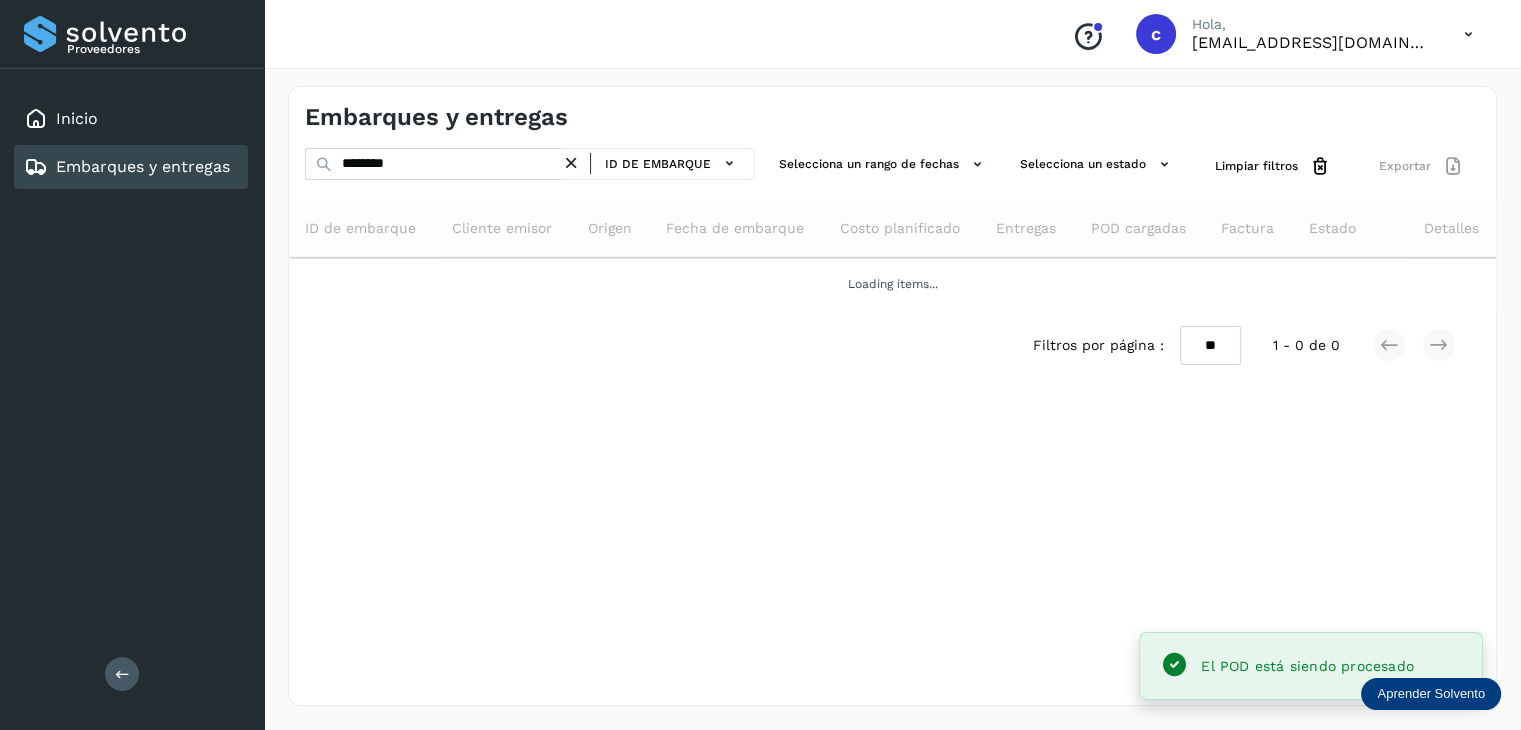 scroll, scrollTop: 0, scrollLeft: 0, axis: both 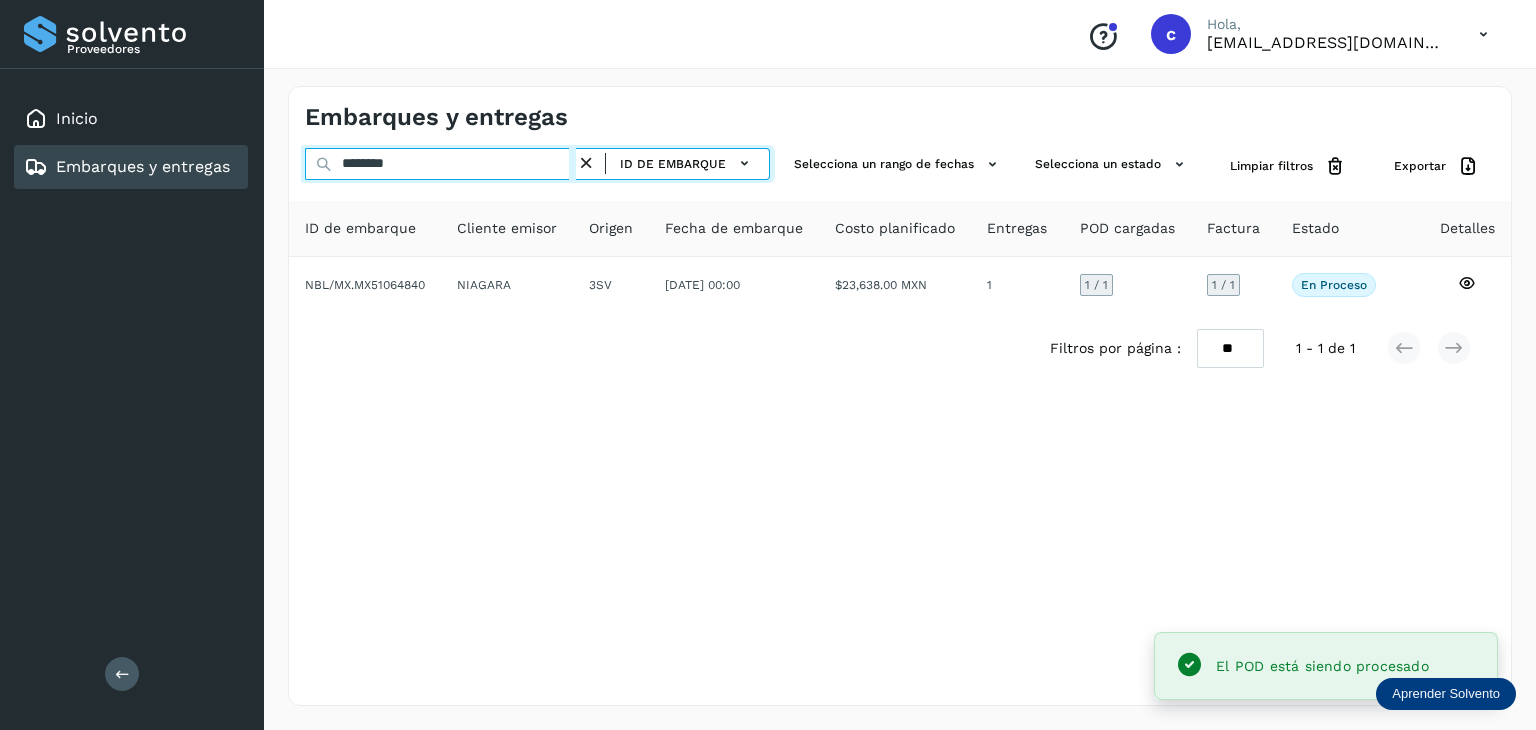 drag, startPoint x: 432, startPoint y: 157, endPoint x: 326, endPoint y: 160, distance: 106.04244 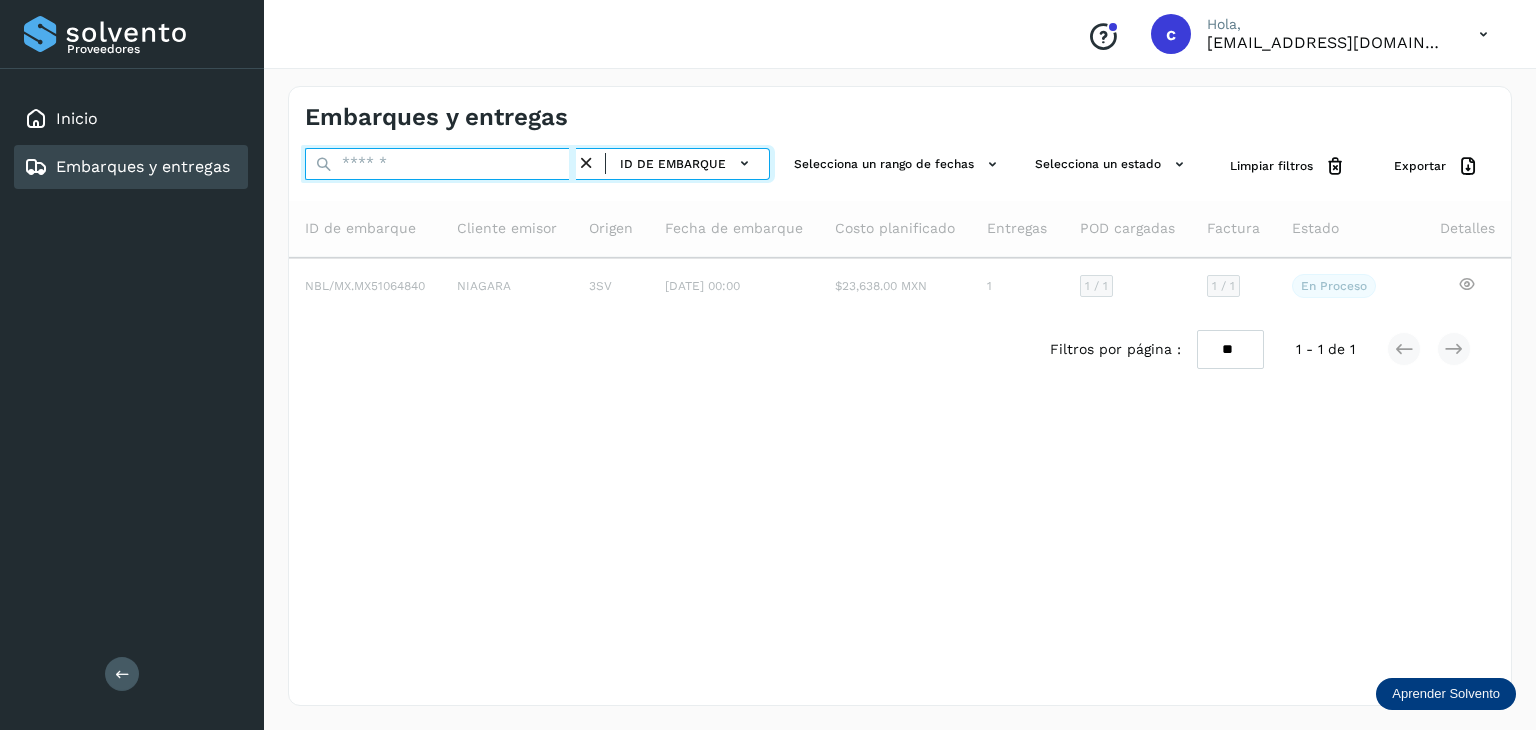 type on "*" 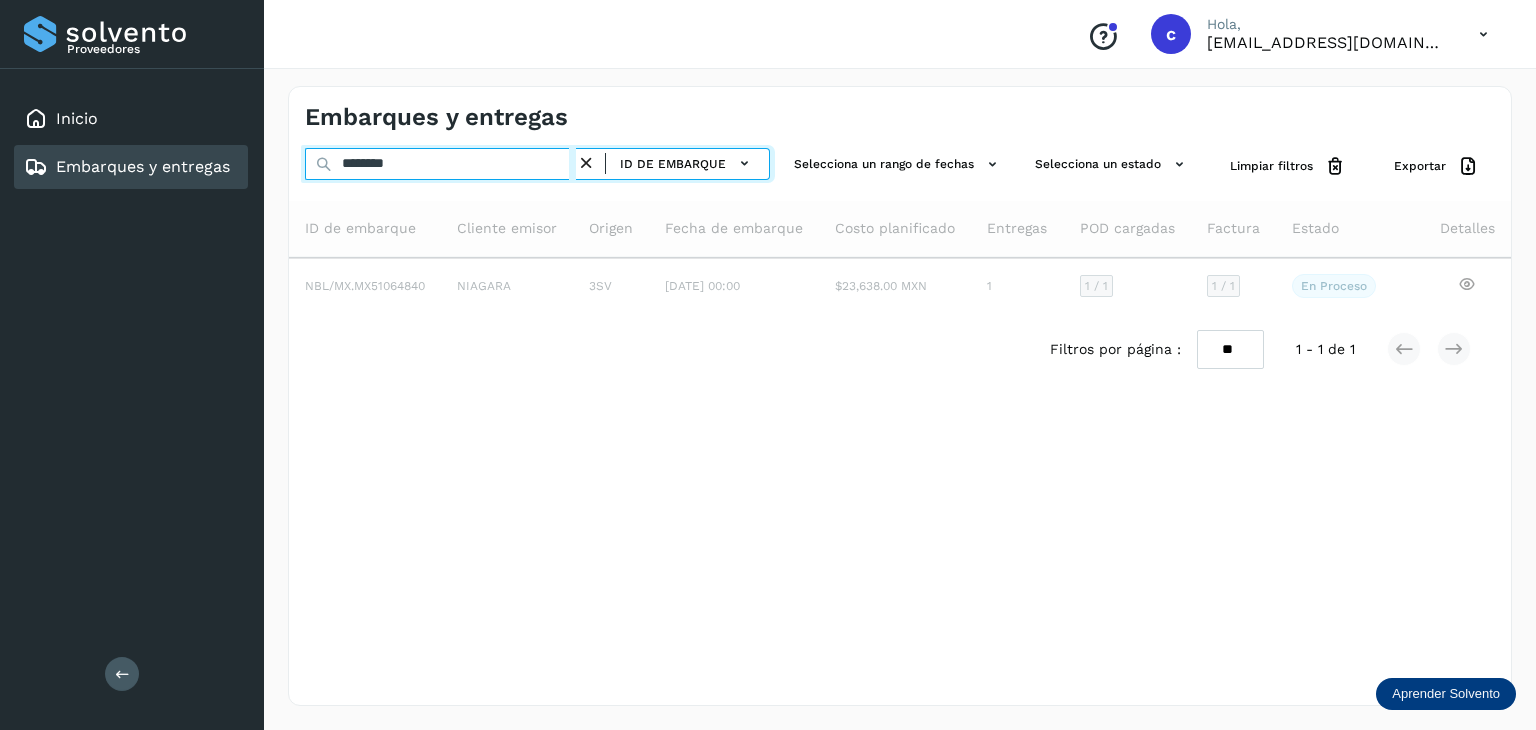 type on "********" 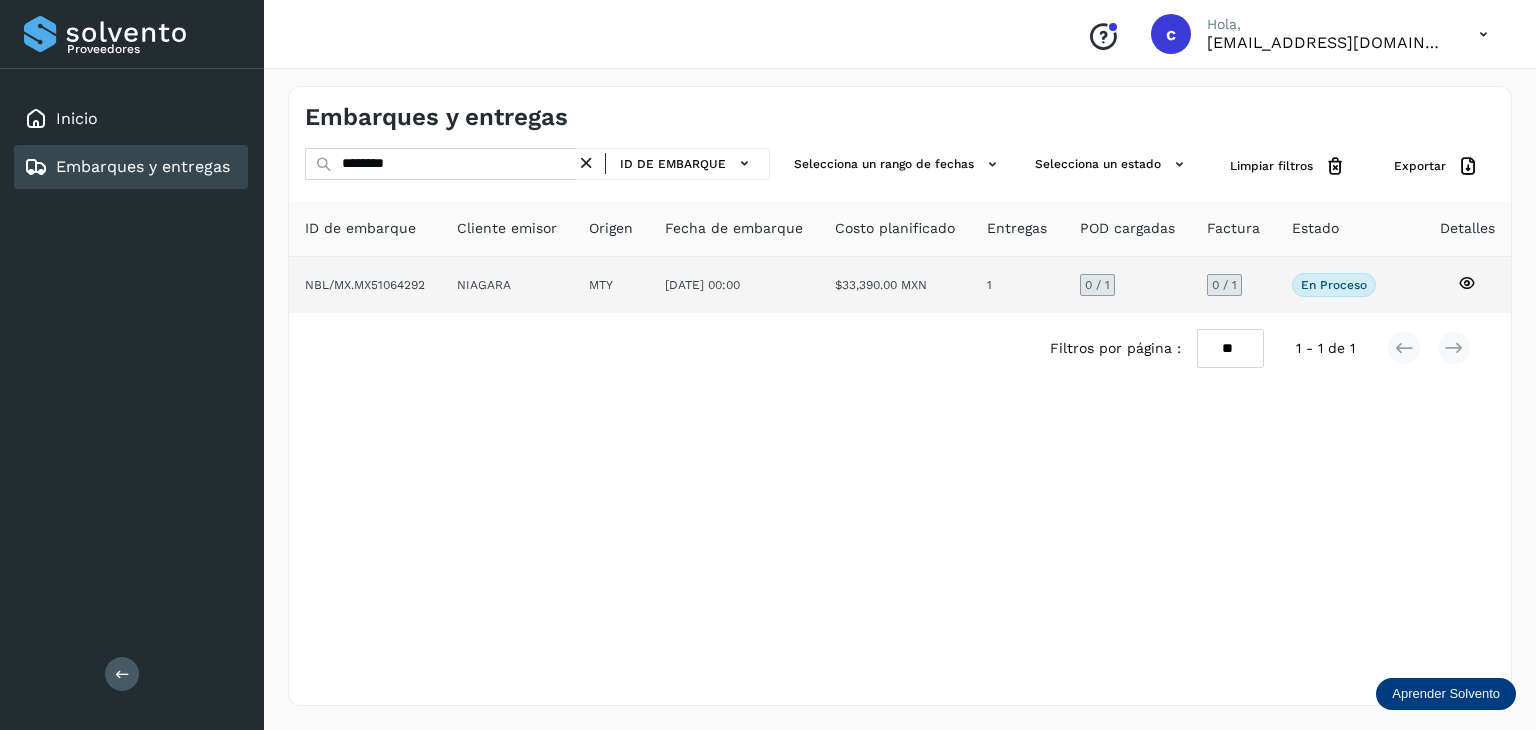 click 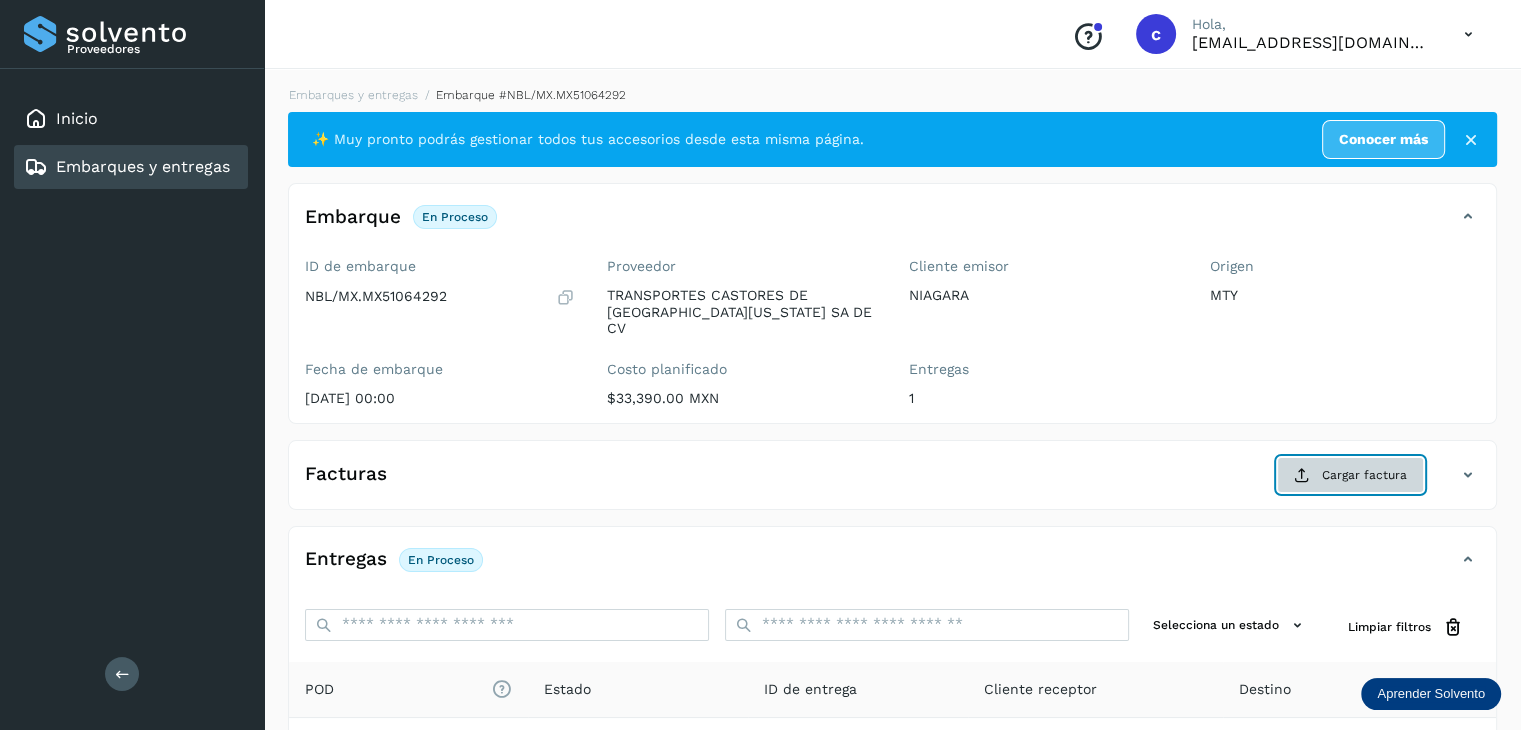 click on "Cargar factura" 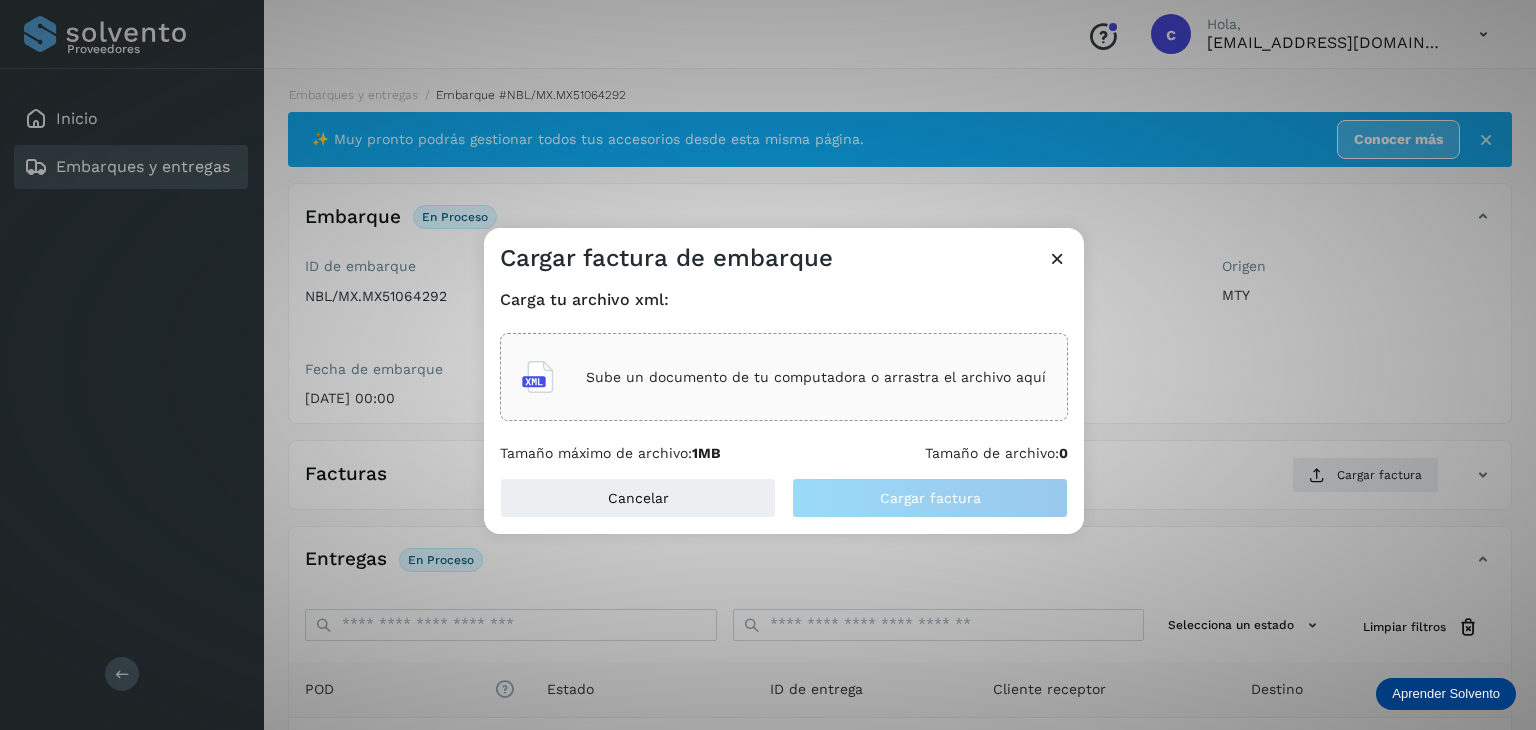click on "Sube un documento de tu computadora o arrastra el archivo aquí" at bounding box center [816, 377] 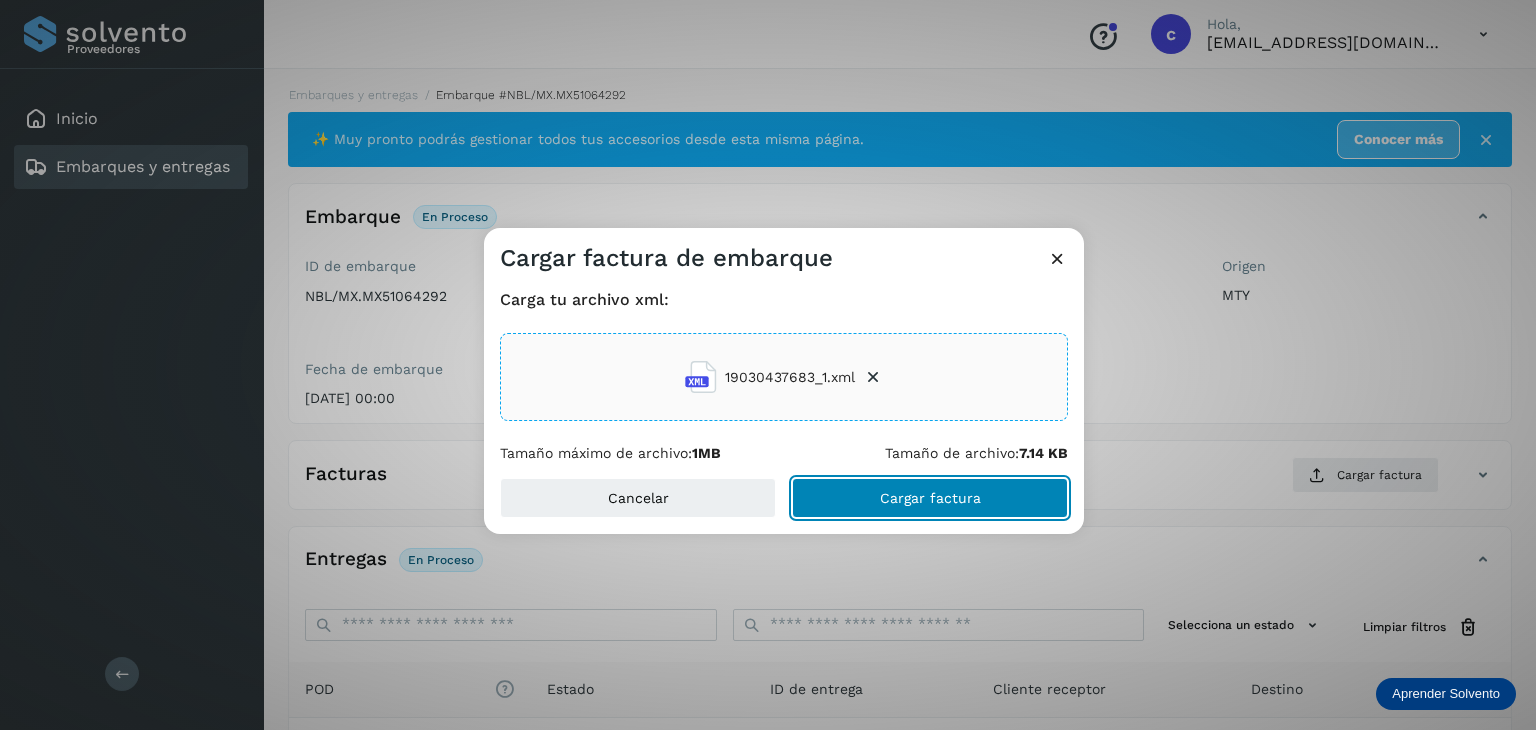 click on "Cargar factura" 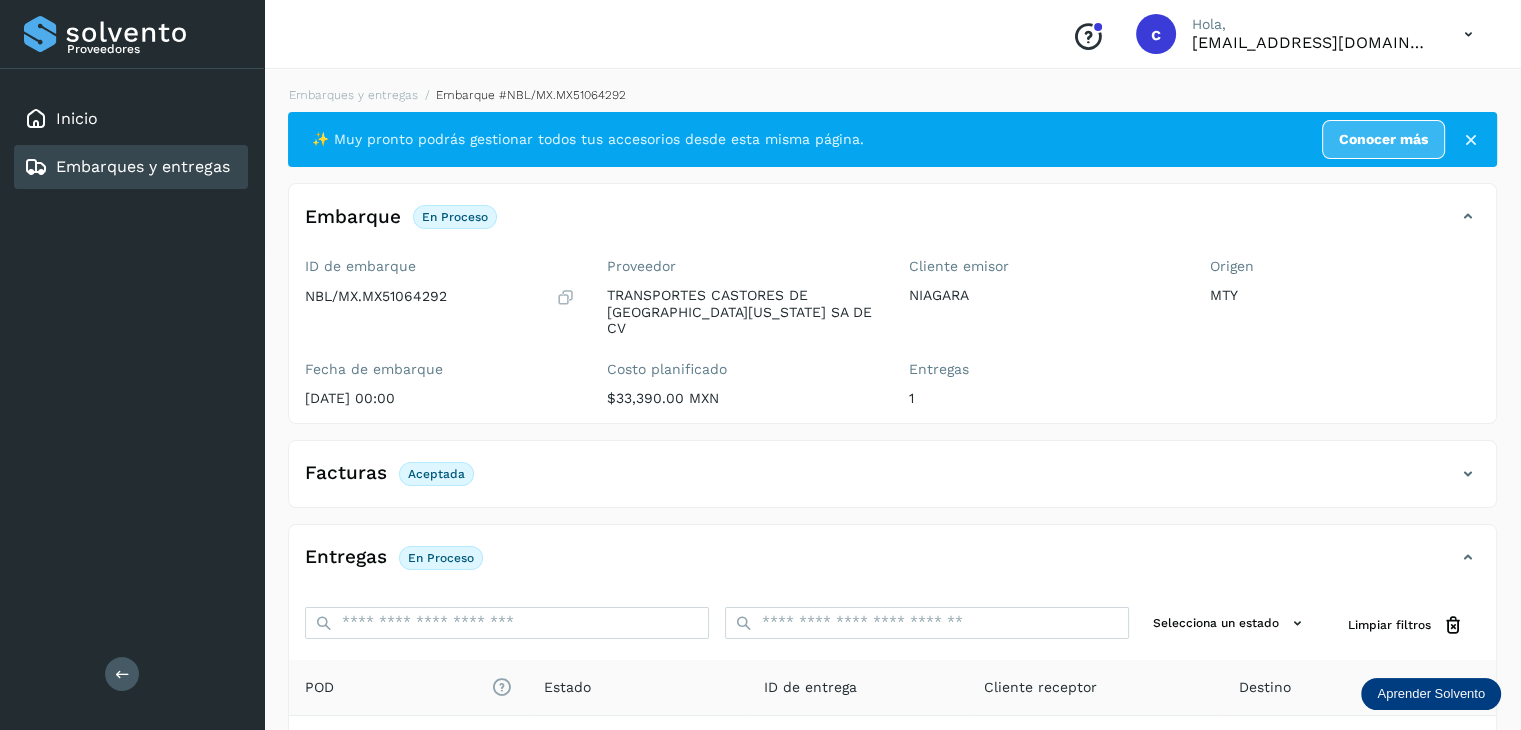 scroll, scrollTop: 200, scrollLeft: 0, axis: vertical 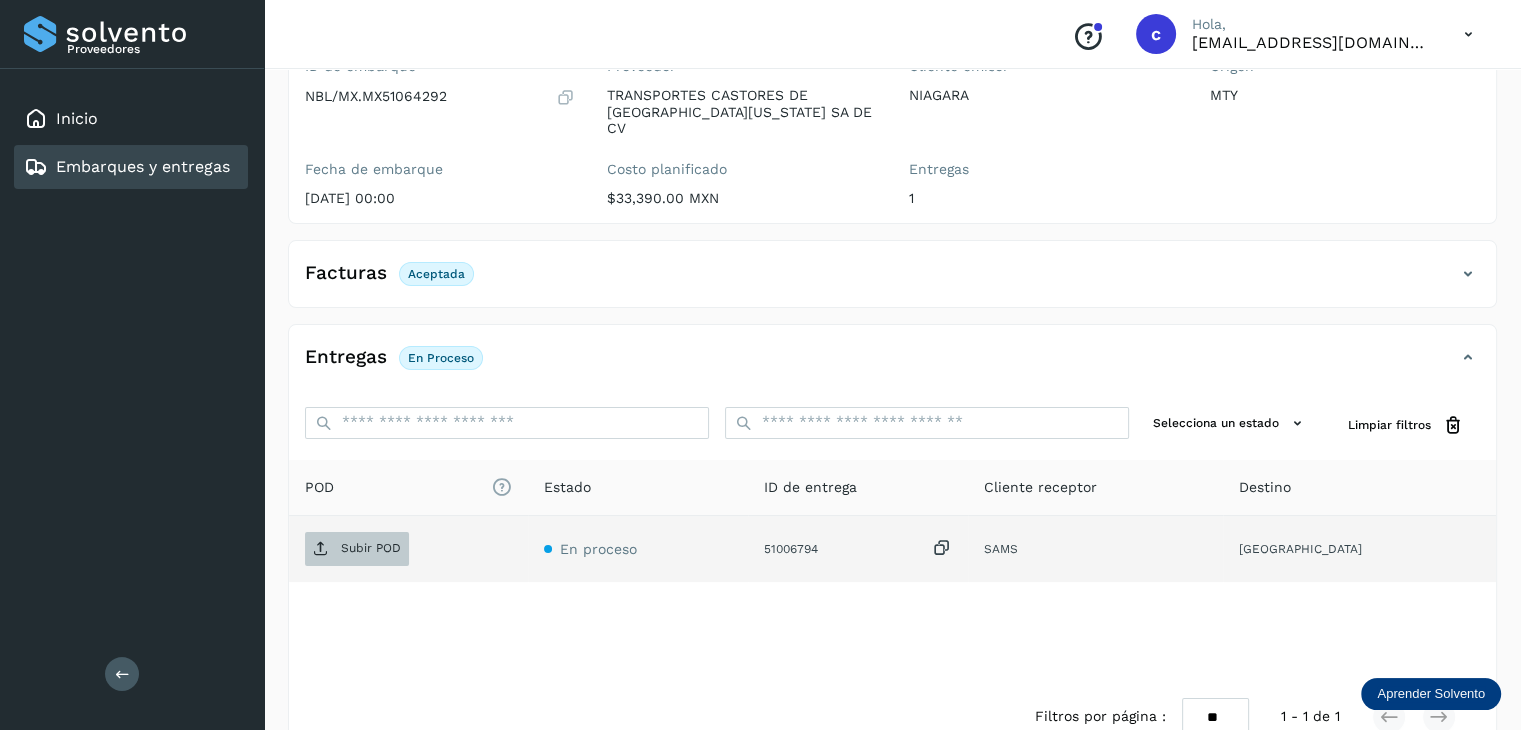 click on "Subir POD" at bounding box center (371, 548) 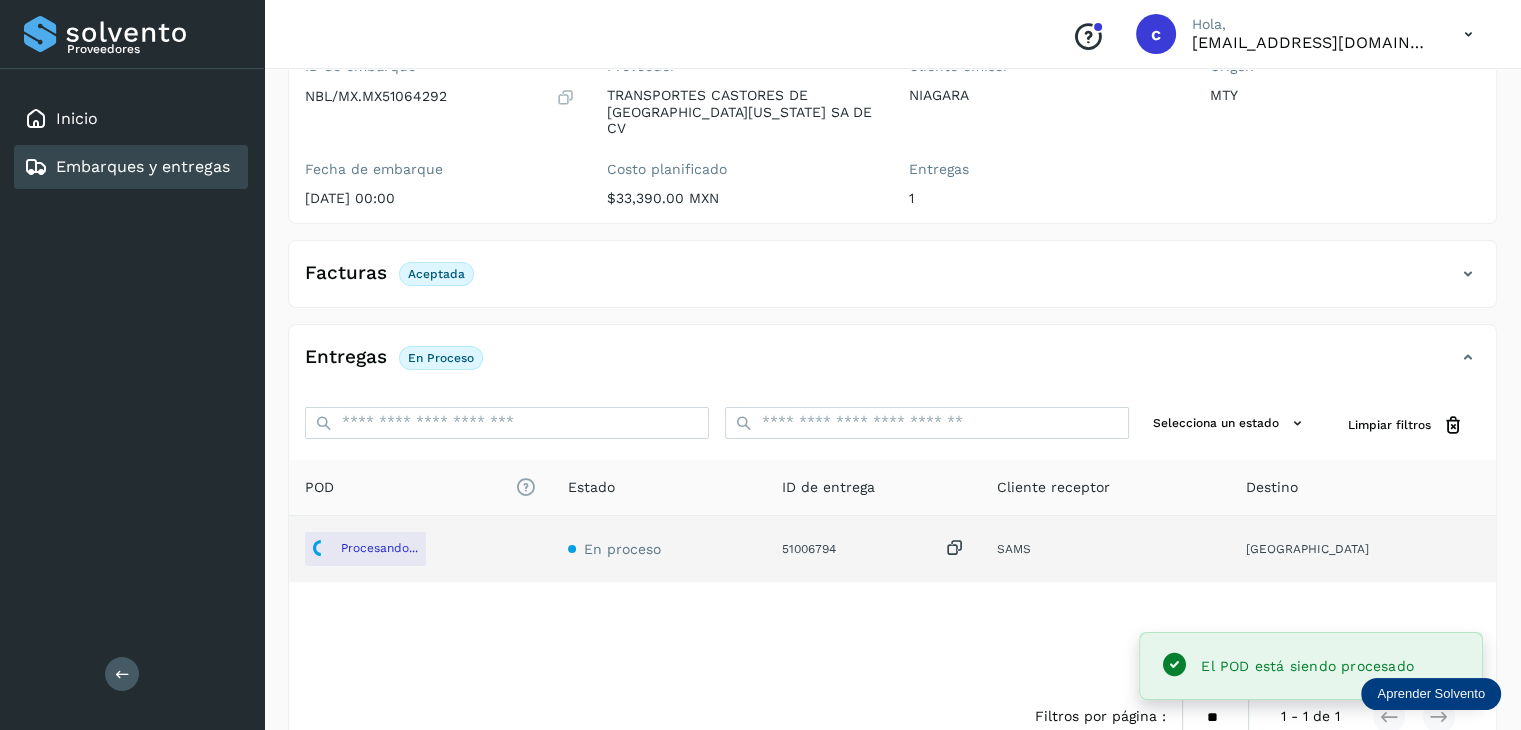 click on "Embarques y entregas" at bounding box center (143, 166) 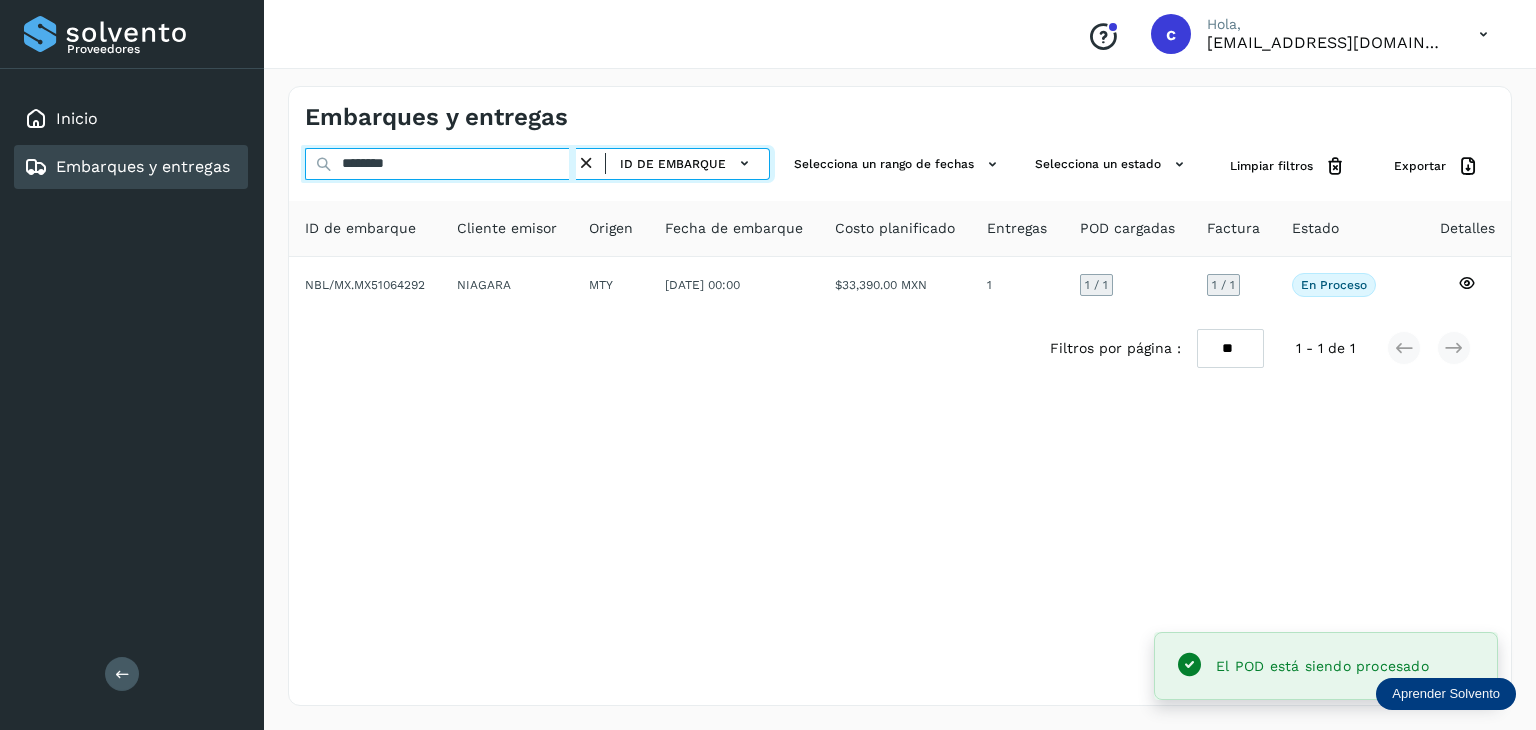 click on "******** ID de embarque" at bounding box center (537, 166) 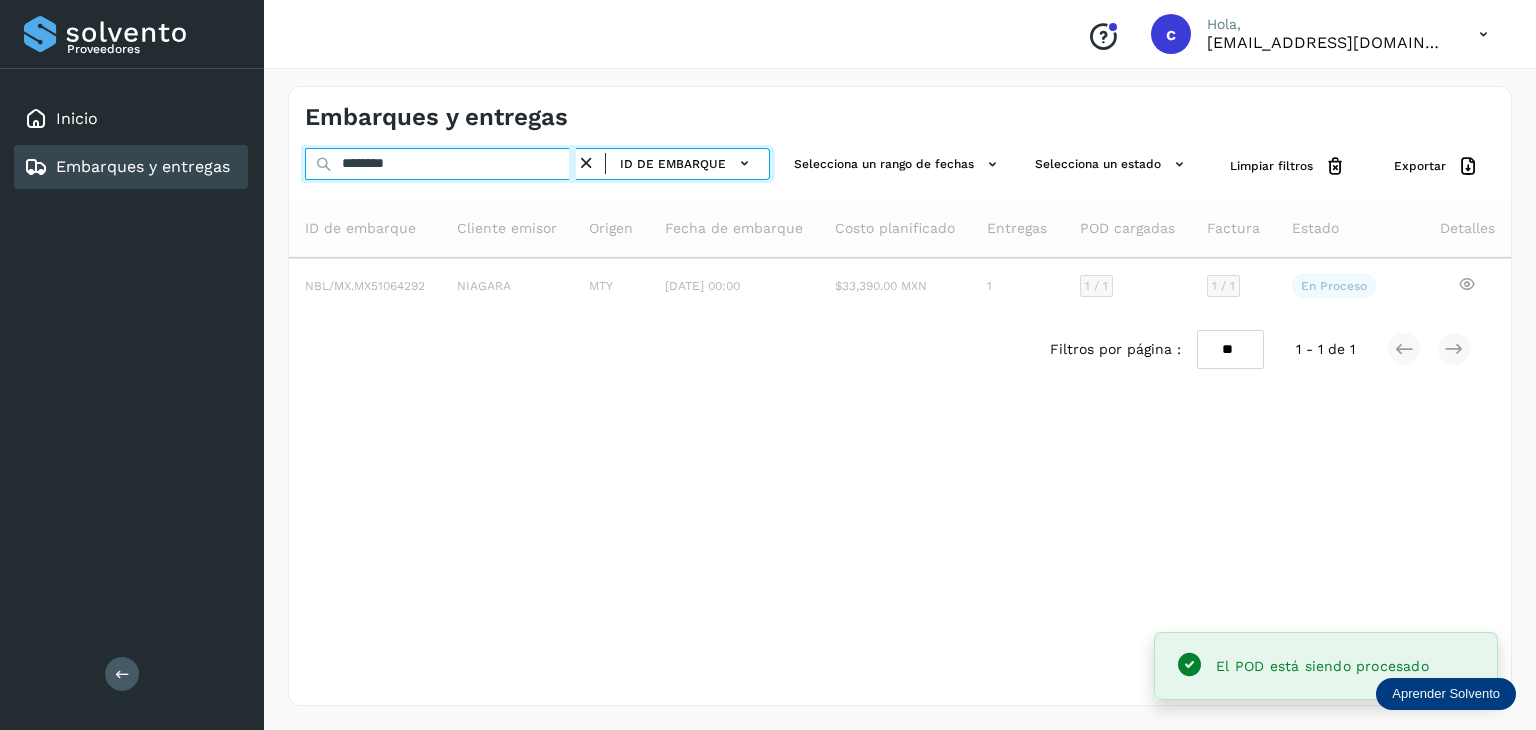 type on "********" 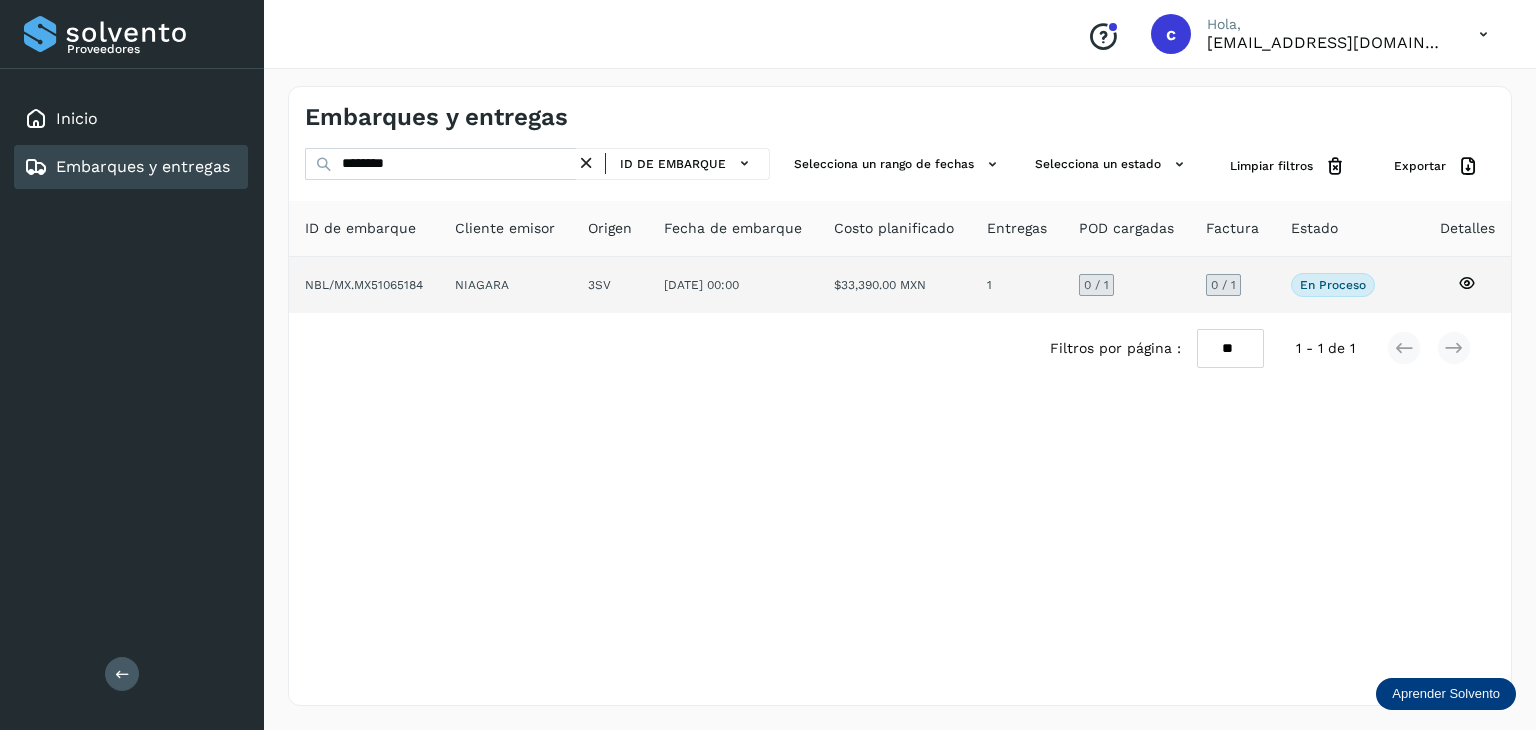 click 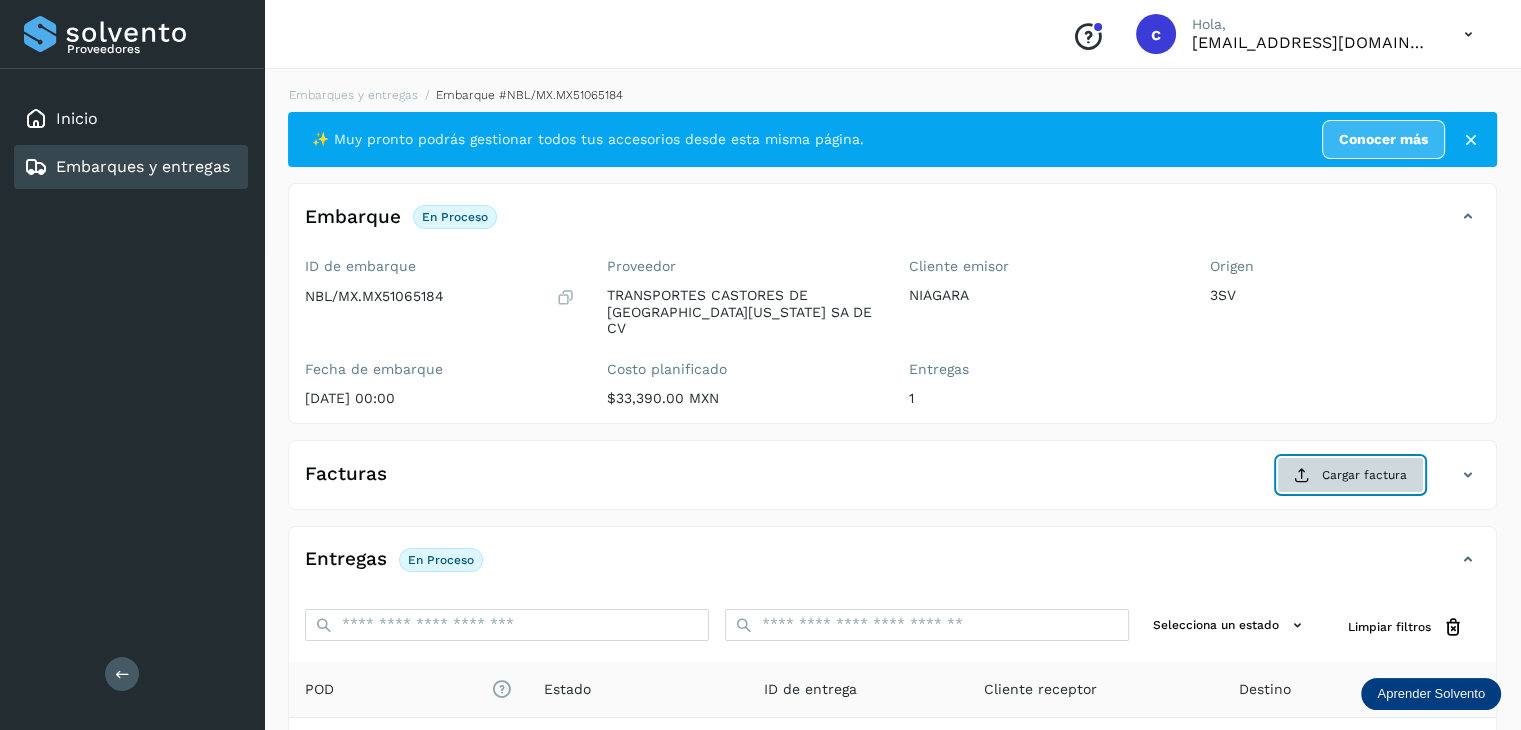 click on "Cargar factura" 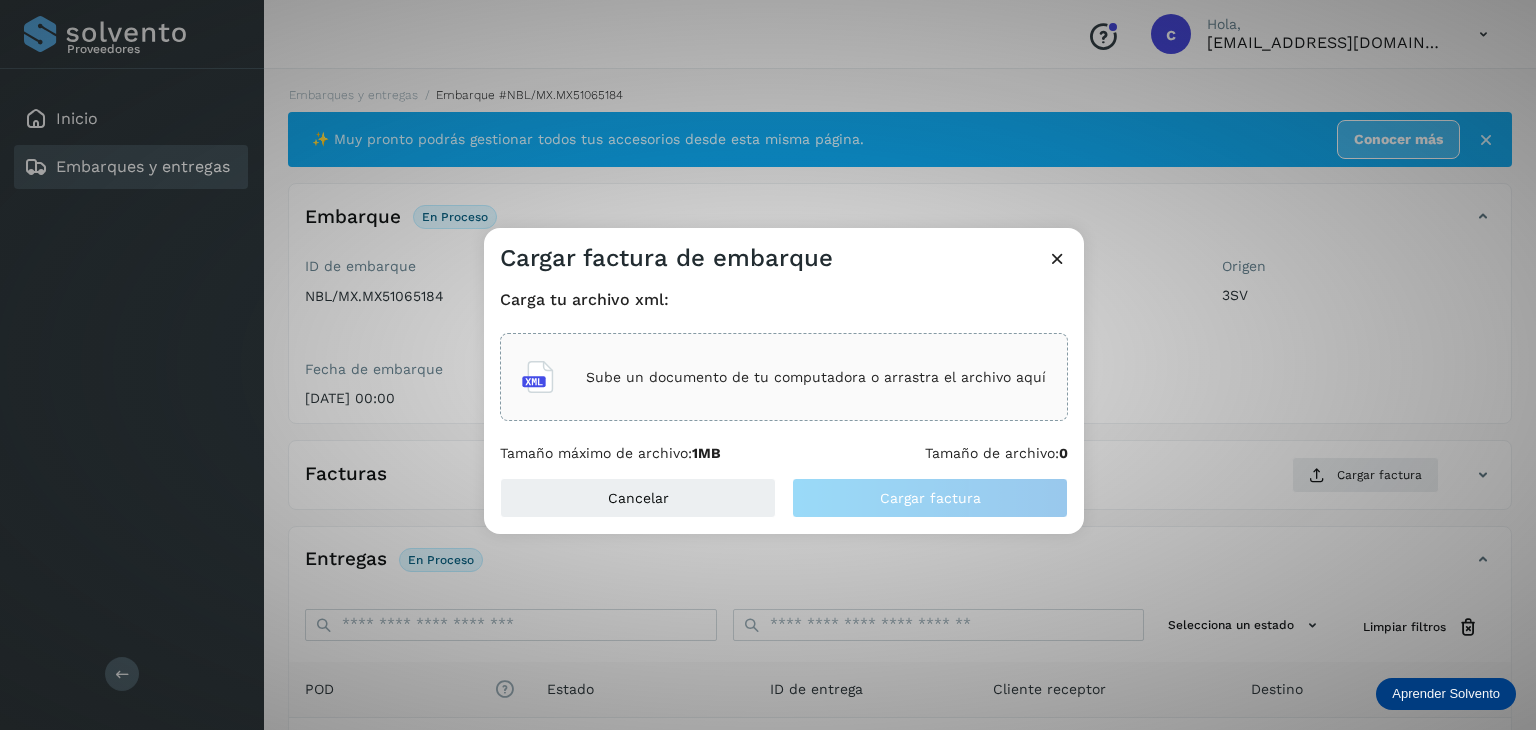 click on "Sube un documento de tu computadora o arrastra el archivo aquí" at bounding box center (816, 377) 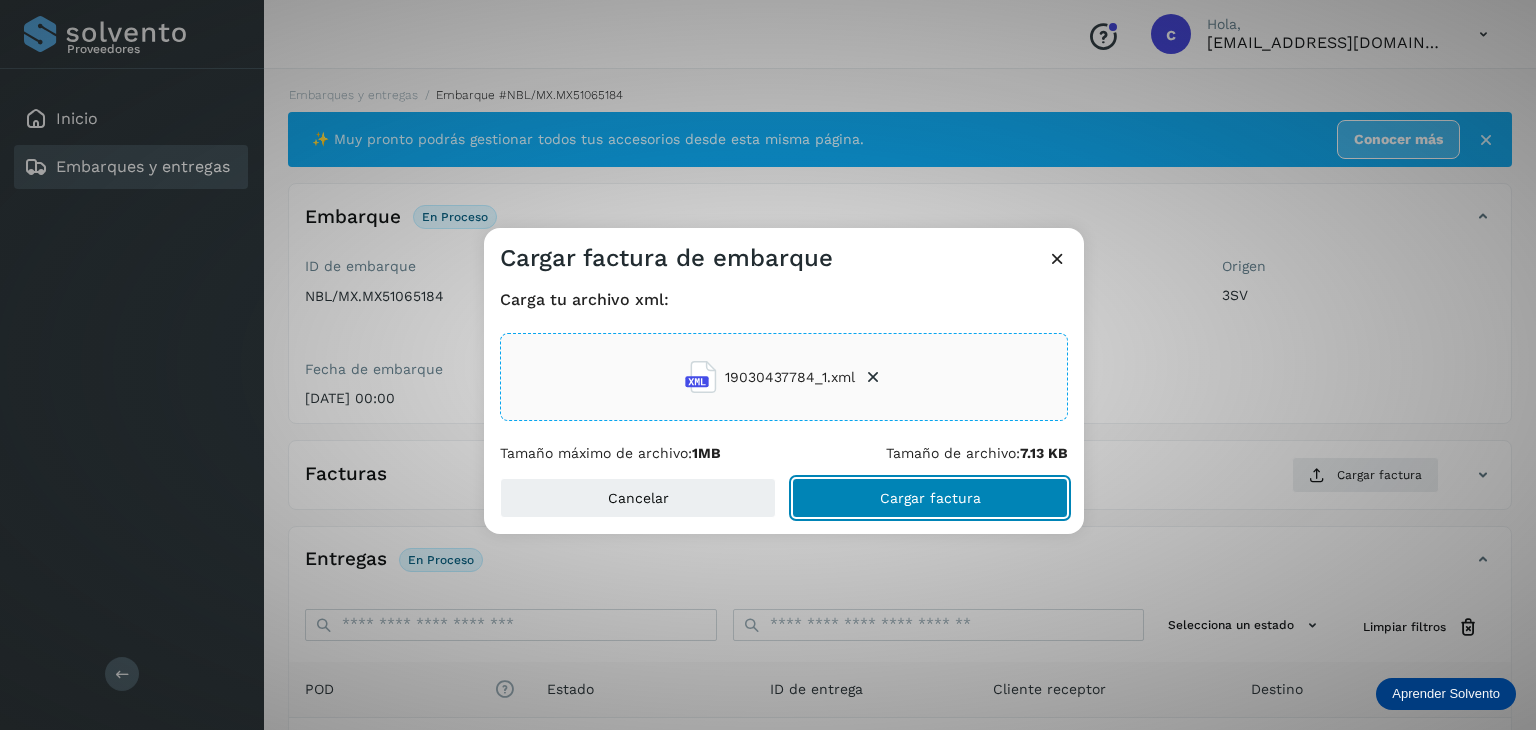 click on "Cargar factura" 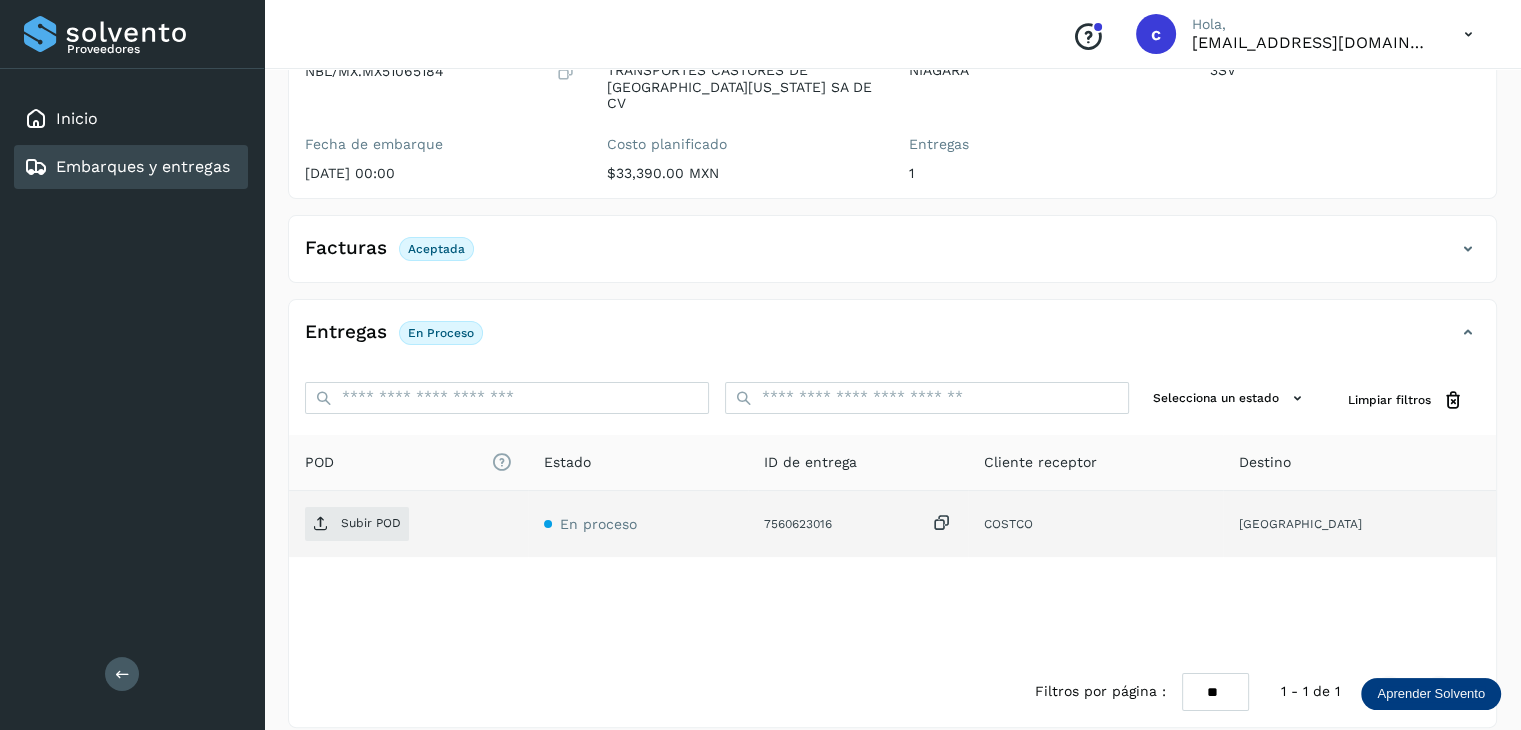 scroll, scrollTop: 229, scrollLeft: 0, axis: vertical 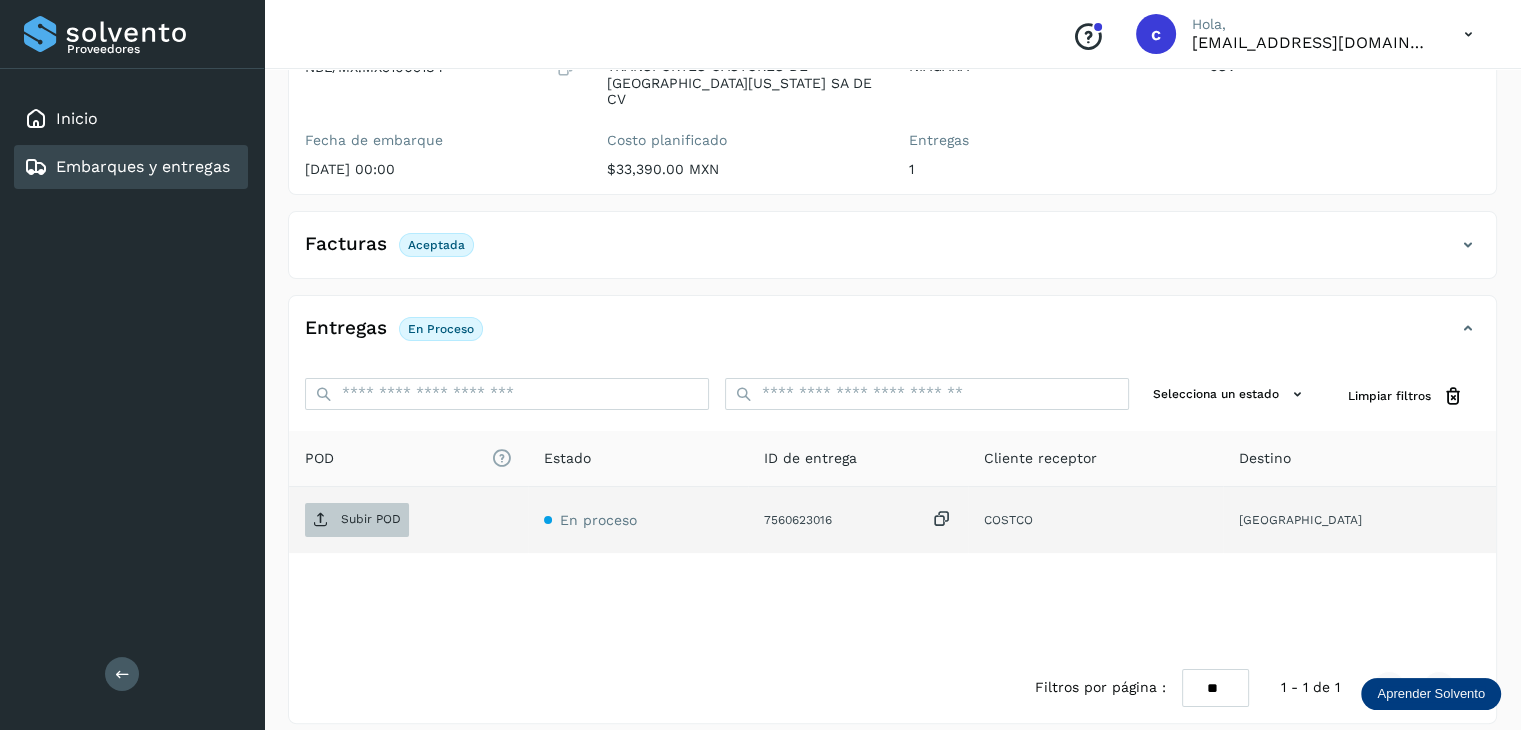 click on "Subir POD" at bounding box center [357, 520] 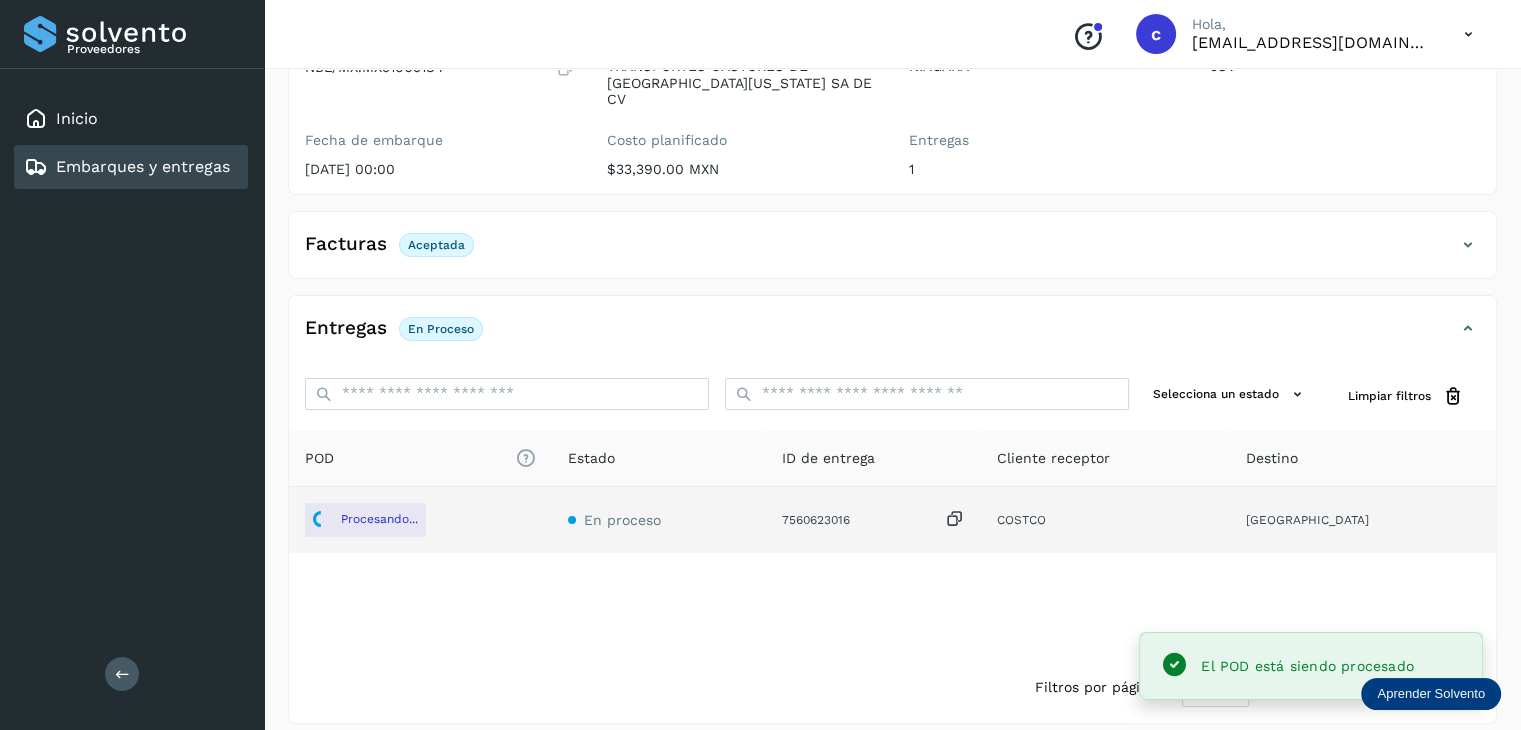 click on "Embarques y entregas" at bounding box center (143, 166) 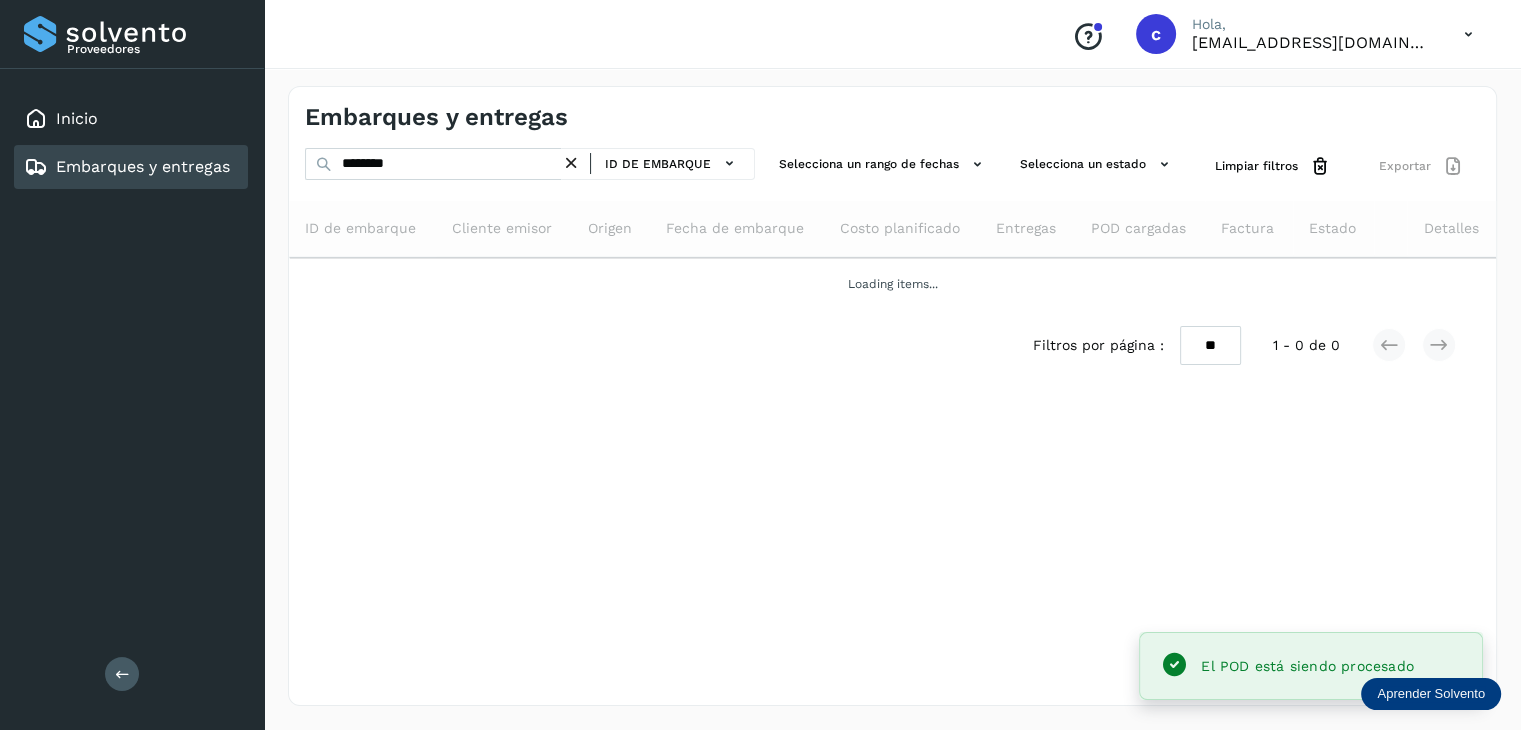 scroll, scrollTop: 0, scrollLeft: 0, axis: both 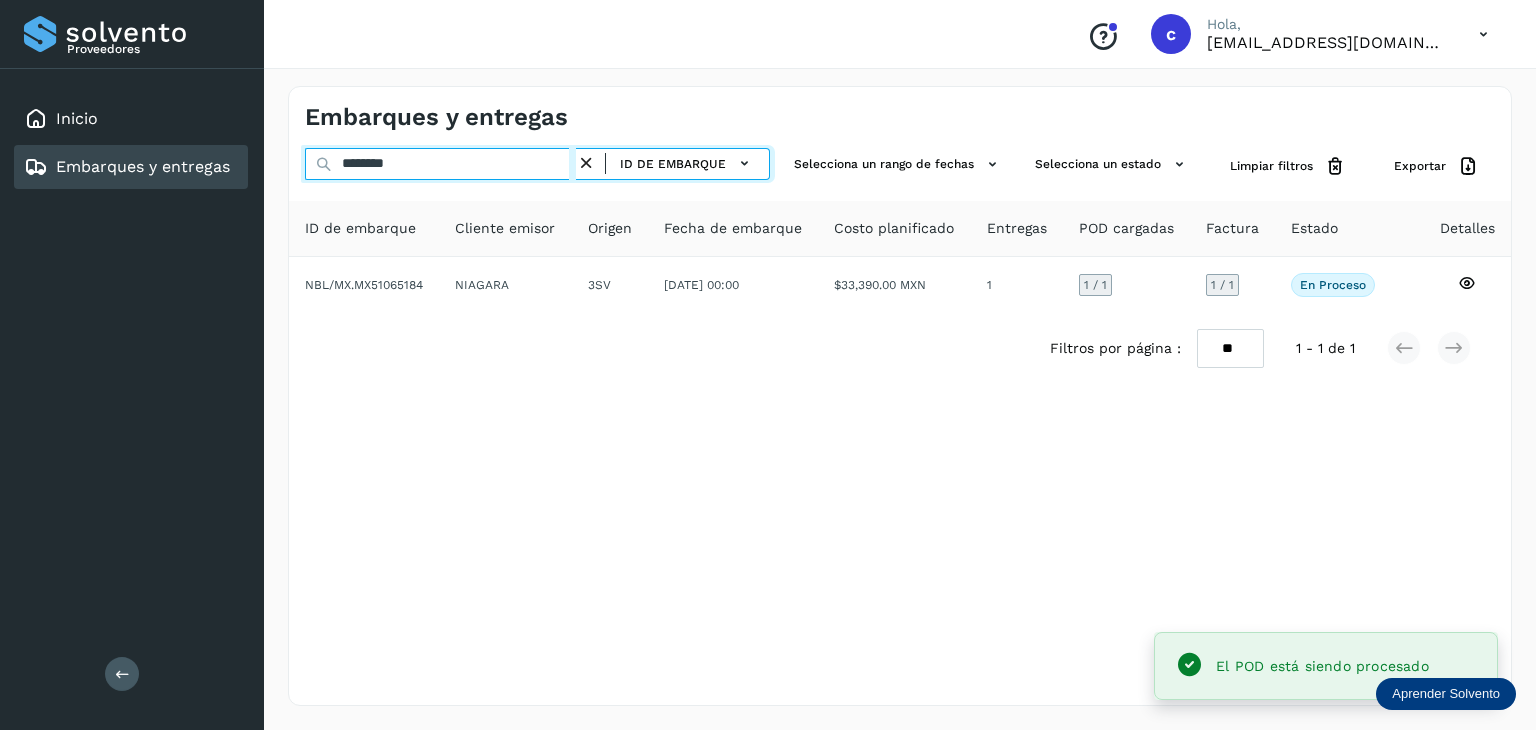 drag, startPoint x: 445, startPoint y: 164, endPoint x: 260, endPoint y: 187, distance: 186.42424 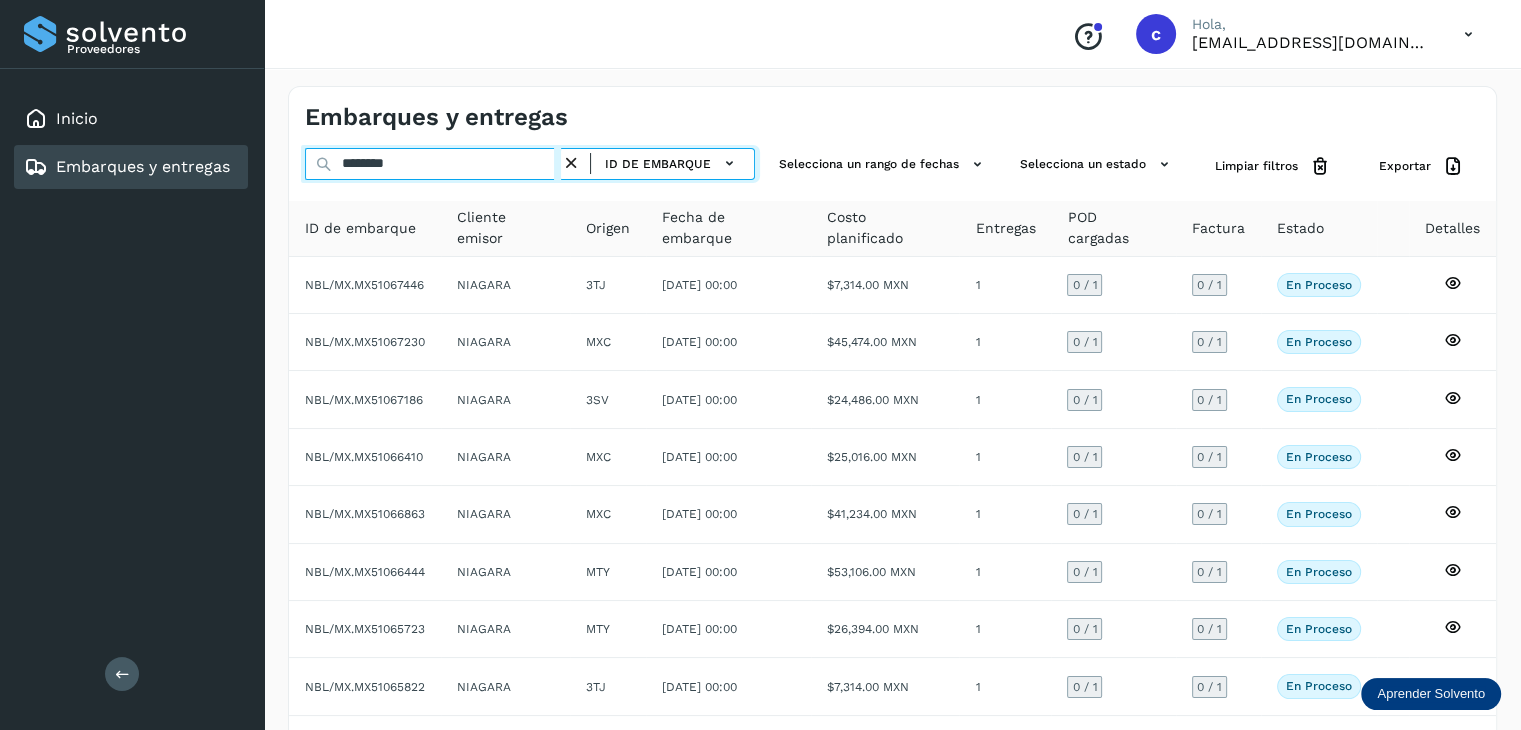 type on "********" 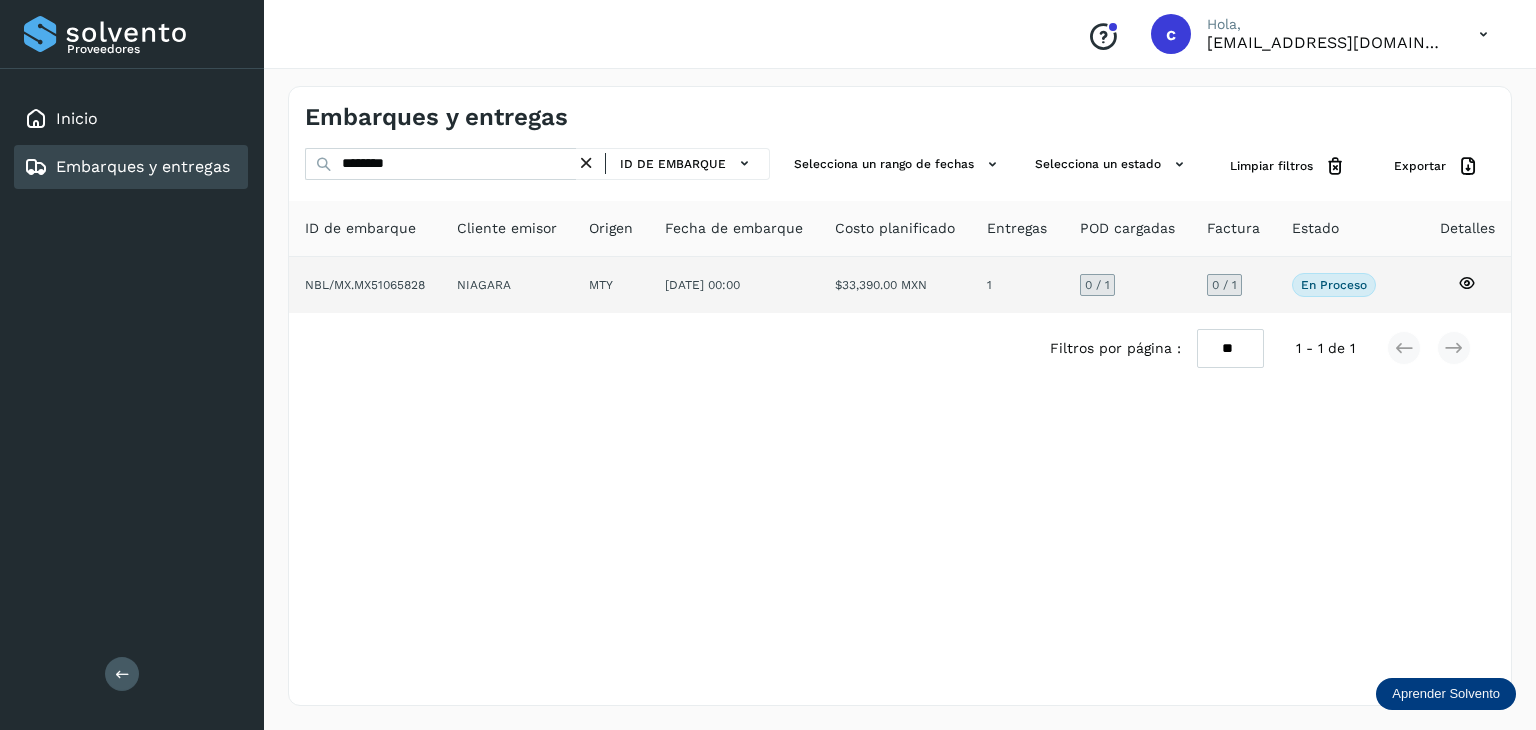 click 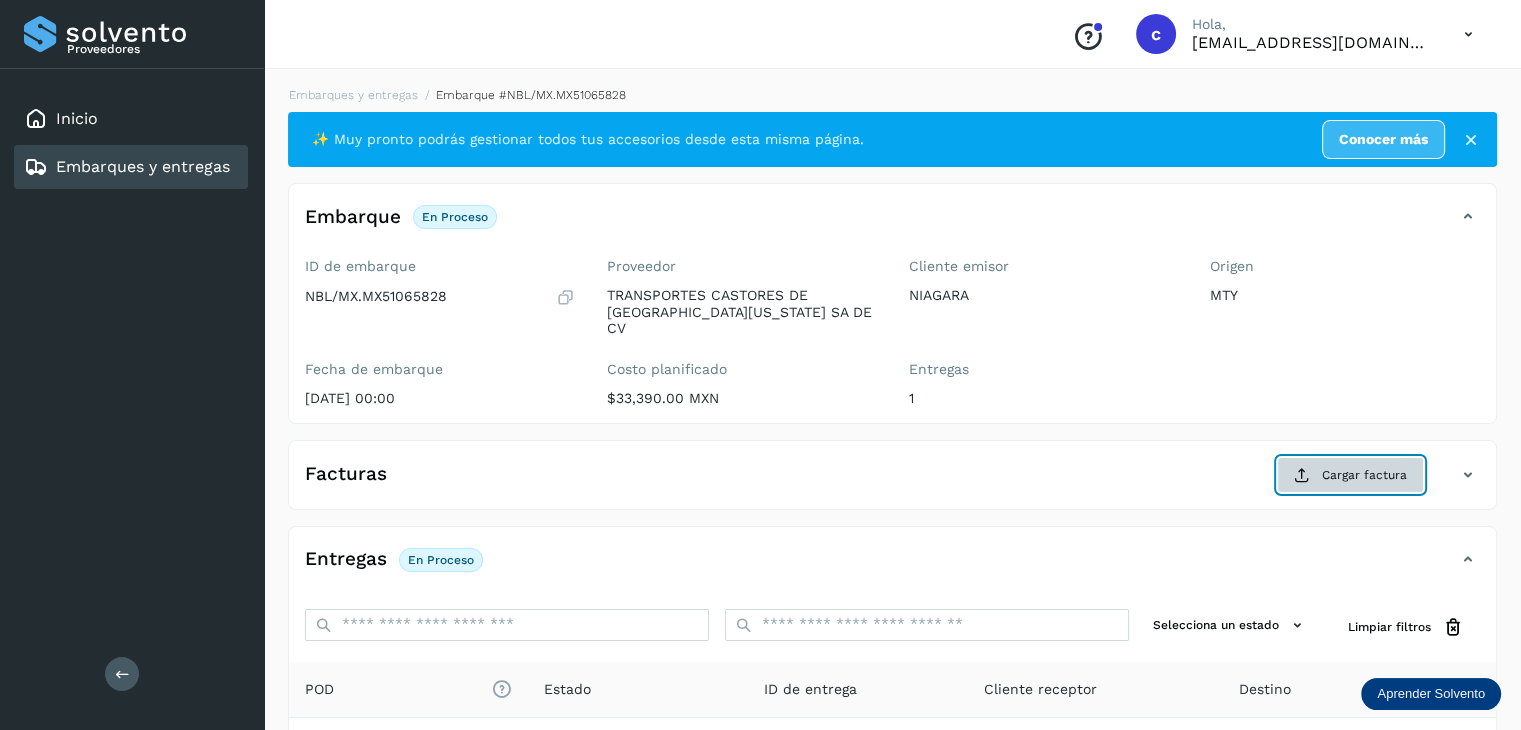 click on "Cargar factura" 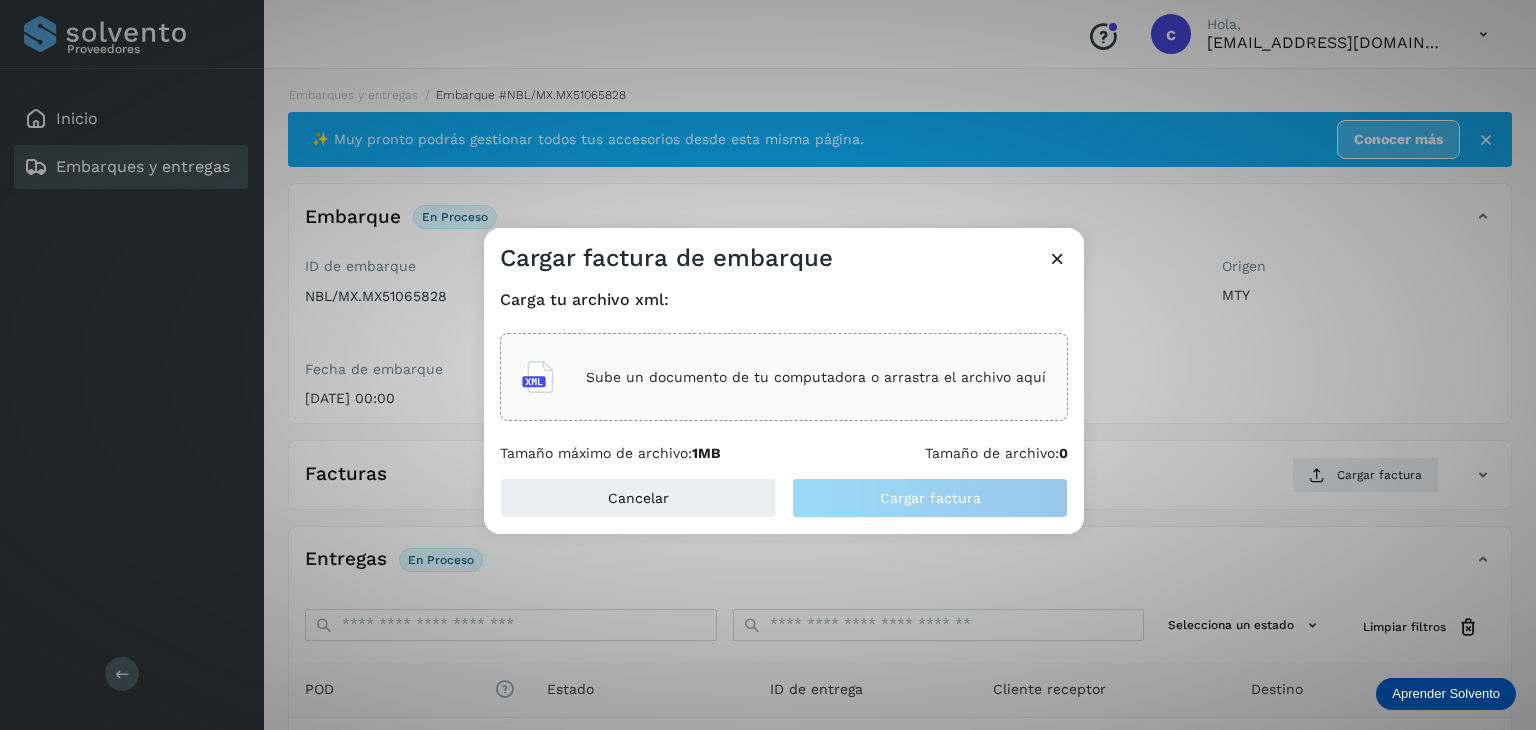 click on "Sube un documento de tu computadora o arrastra el archivo aquí" 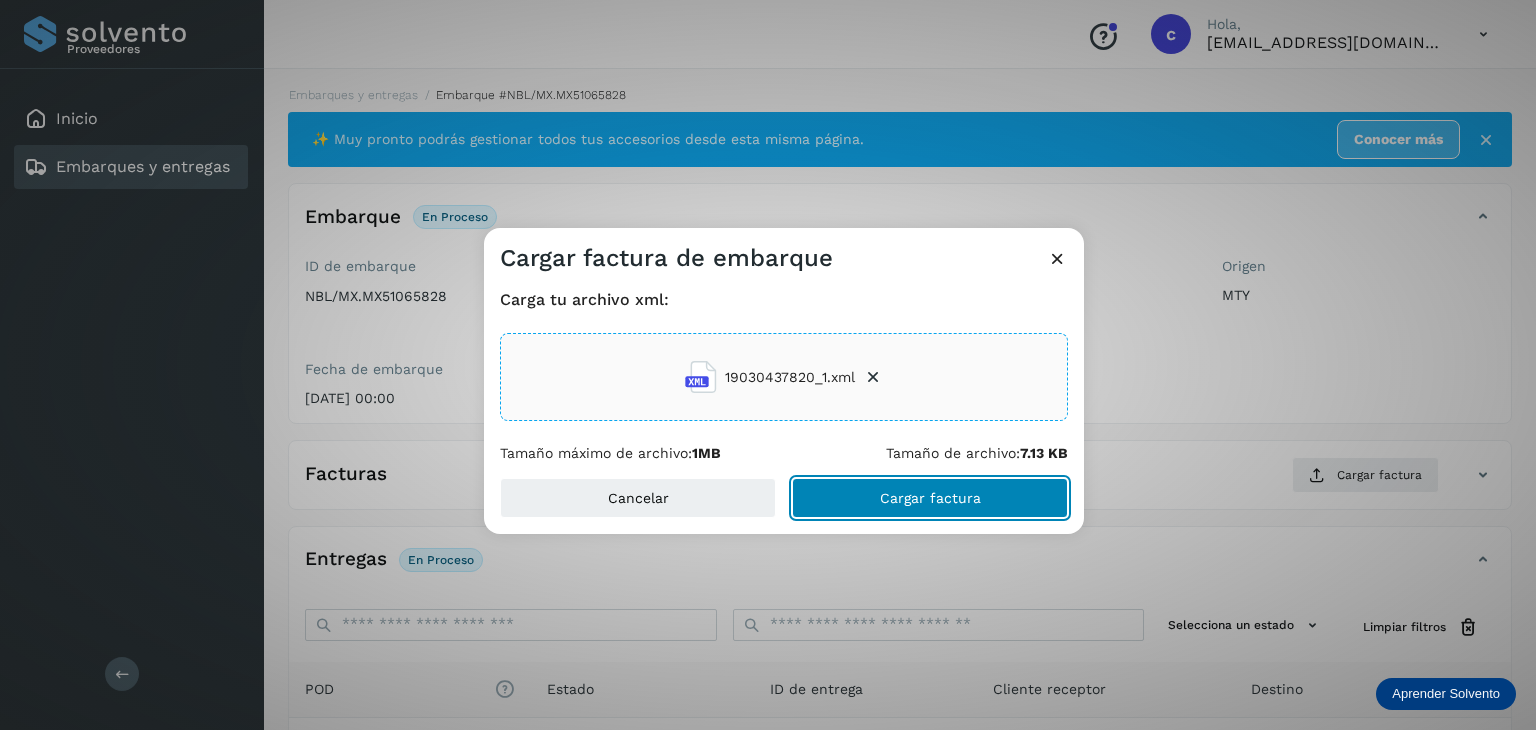 click on "Cargar factura" 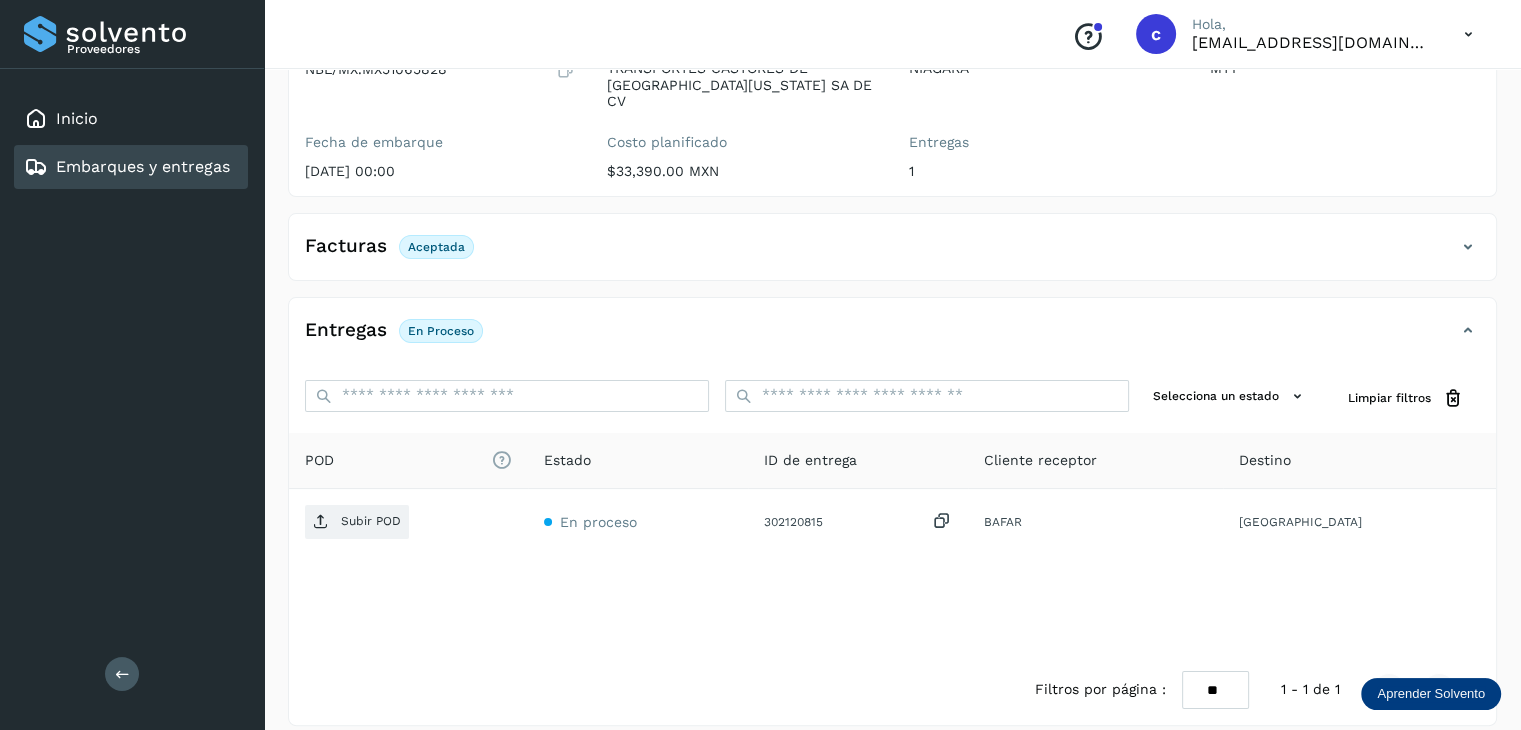 scroll, scrollTop: 229, scrollLeft: 0, axis: vertical 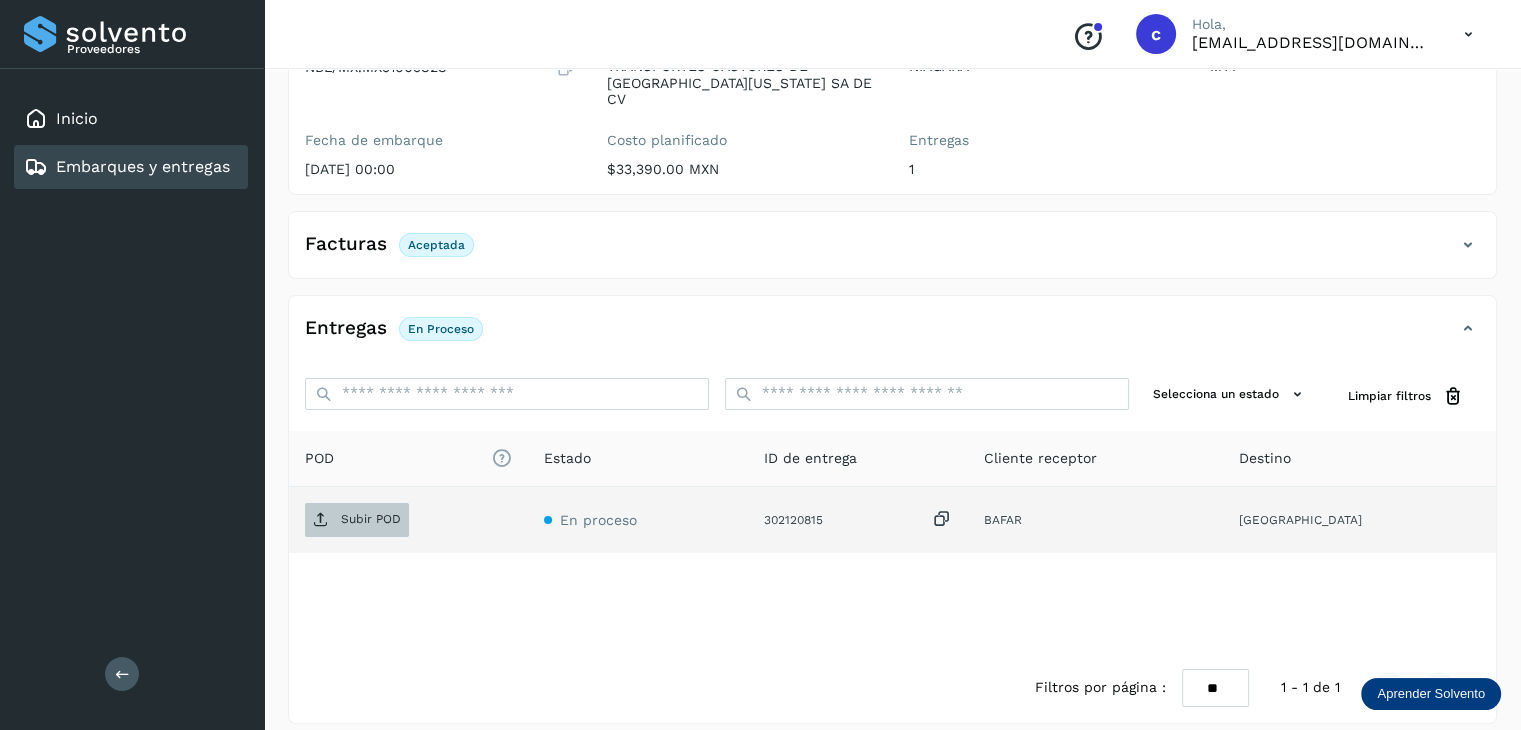 click on "Subir POD" at bounding box center [371, 519] 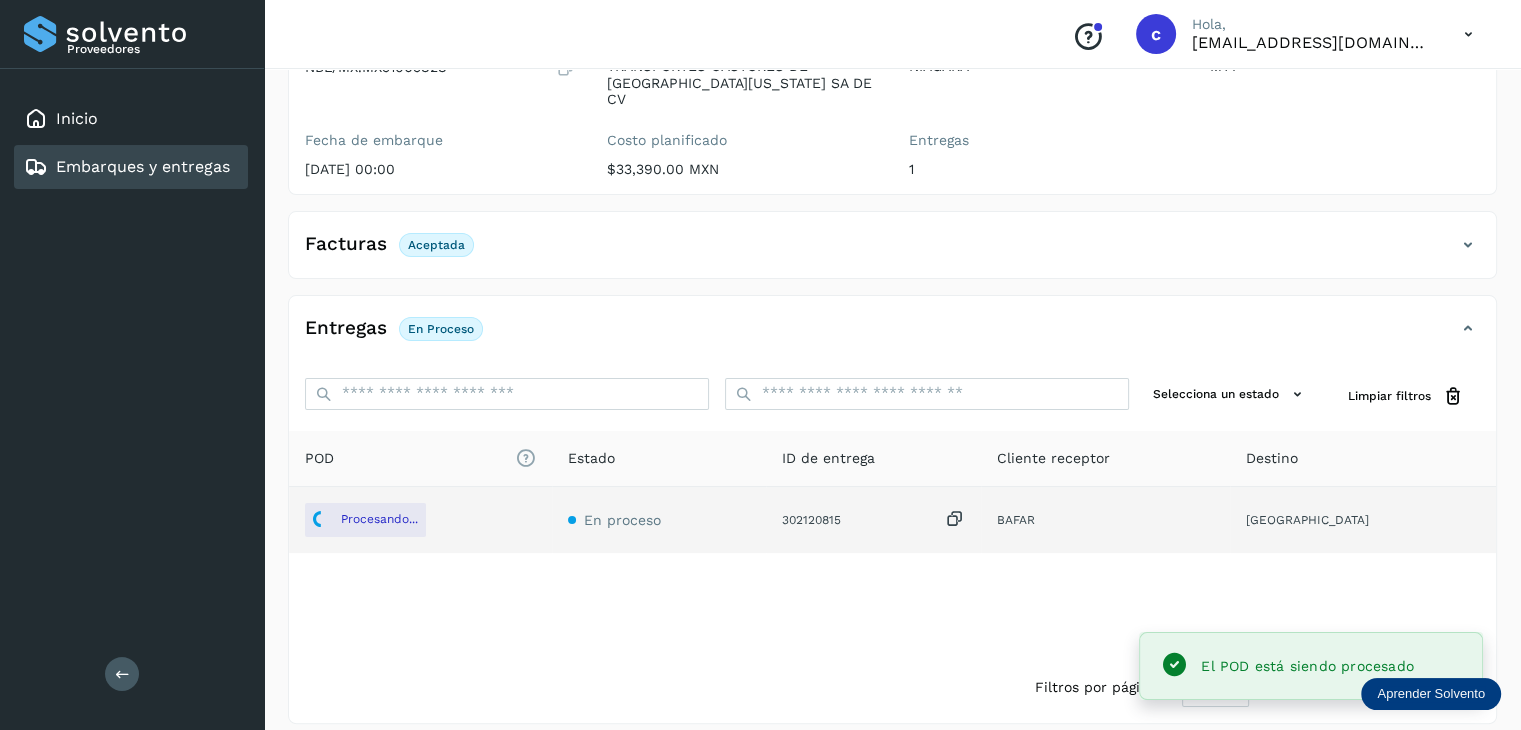 click on "Embarques y entregas" at bounding box center (143, 166) 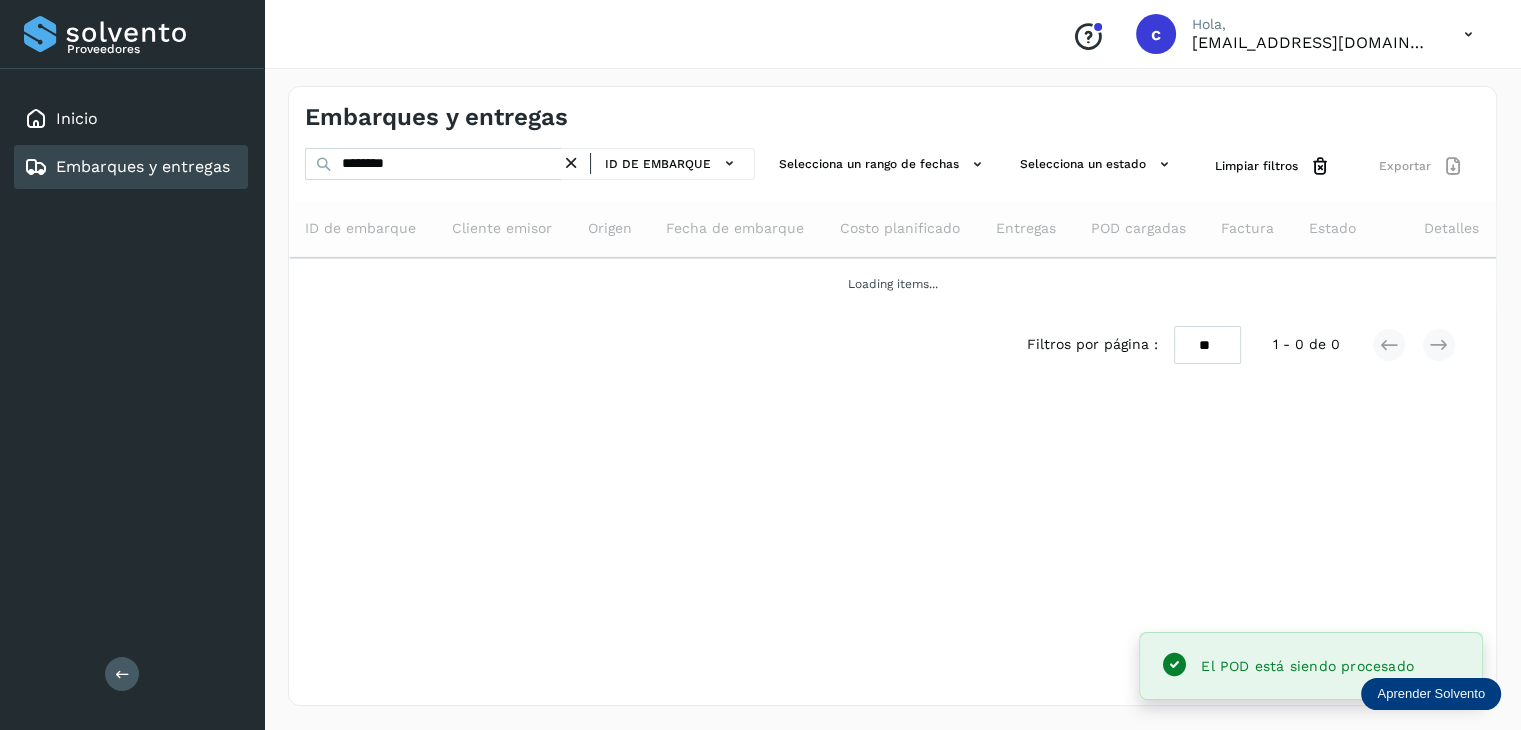 scroll, scrollTop: 0, scrollLeft: 0, axis: both 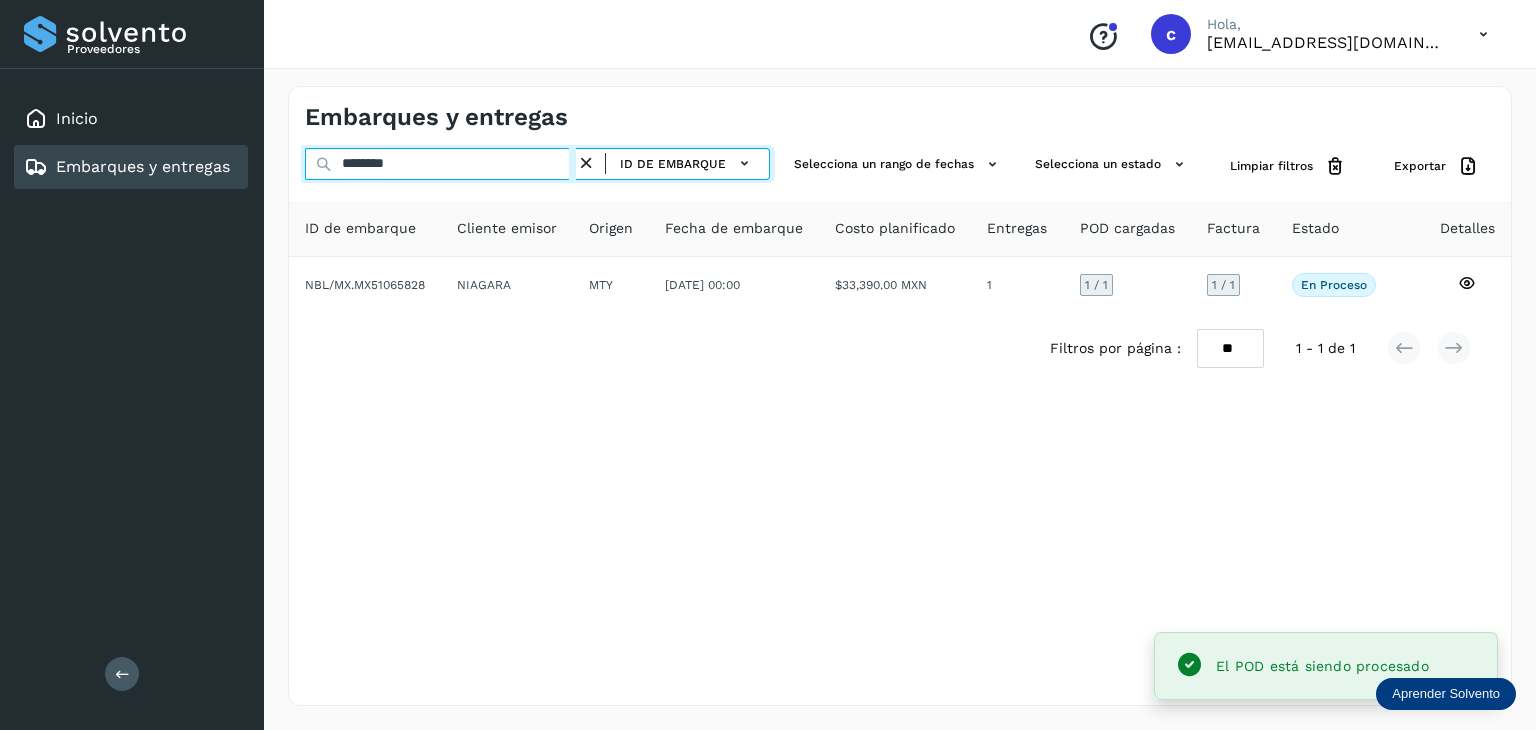 click on "******** ID de embarque Selecciona un rango de fechas  Selecciona un estado Limpiar filtros Exportar" at bounding box center [900, 166] 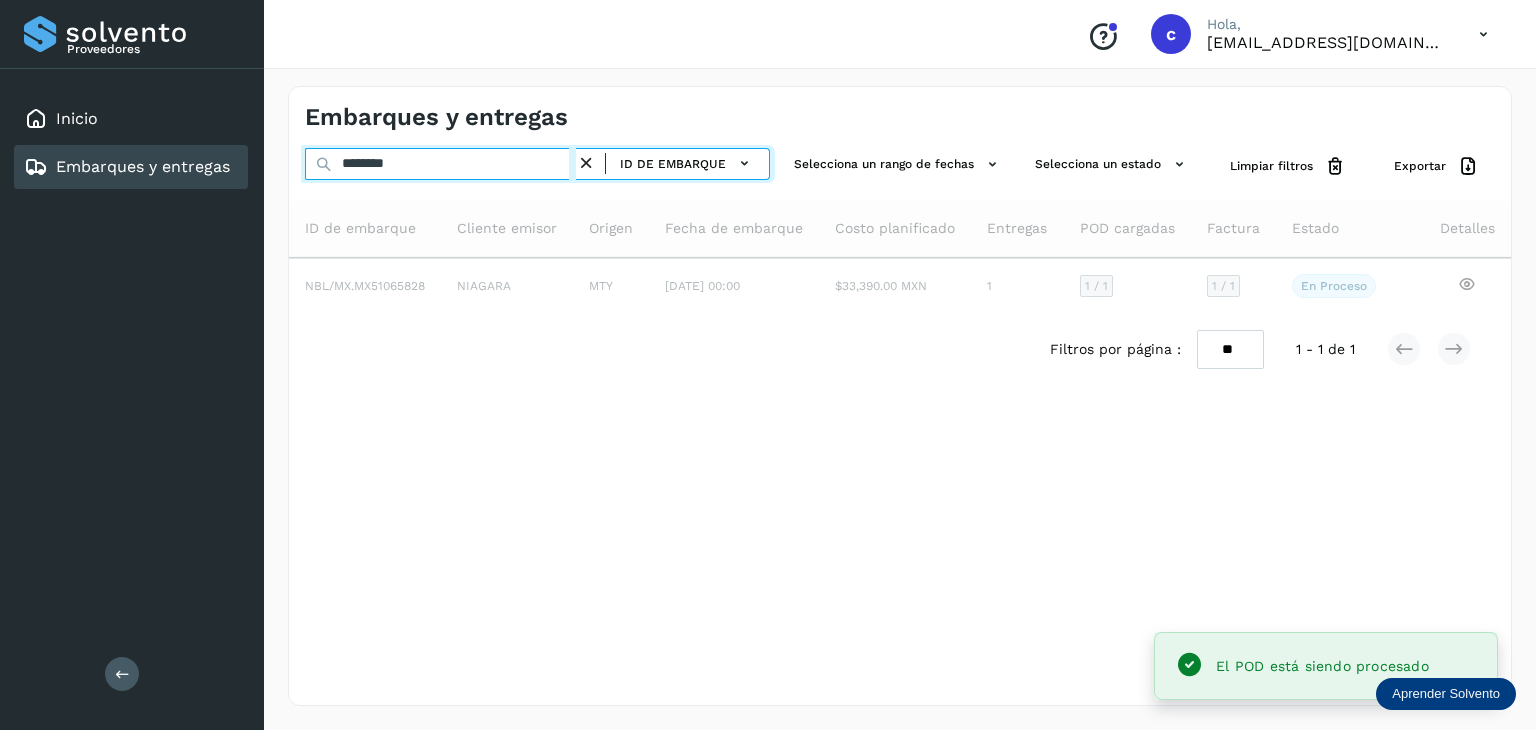 type on "********" 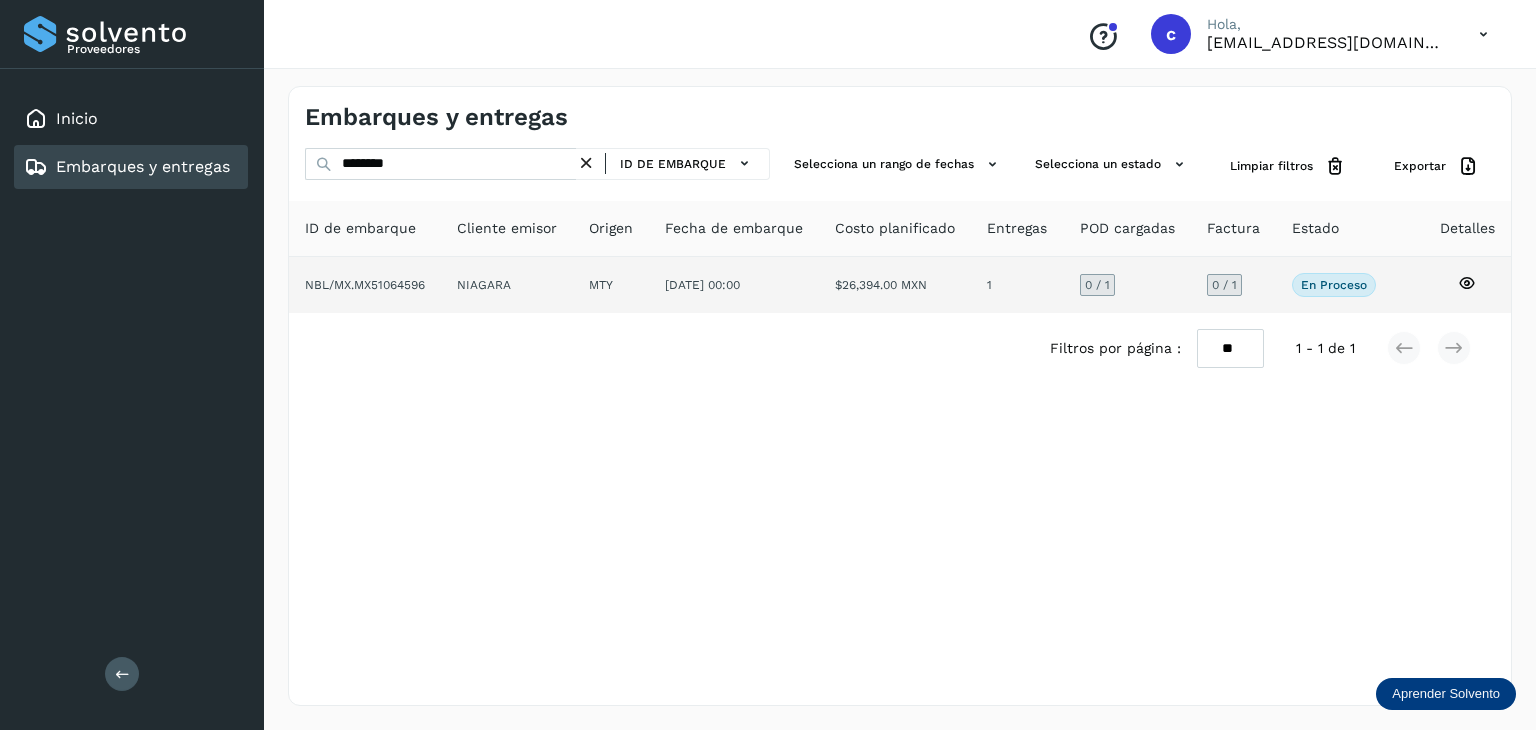 click 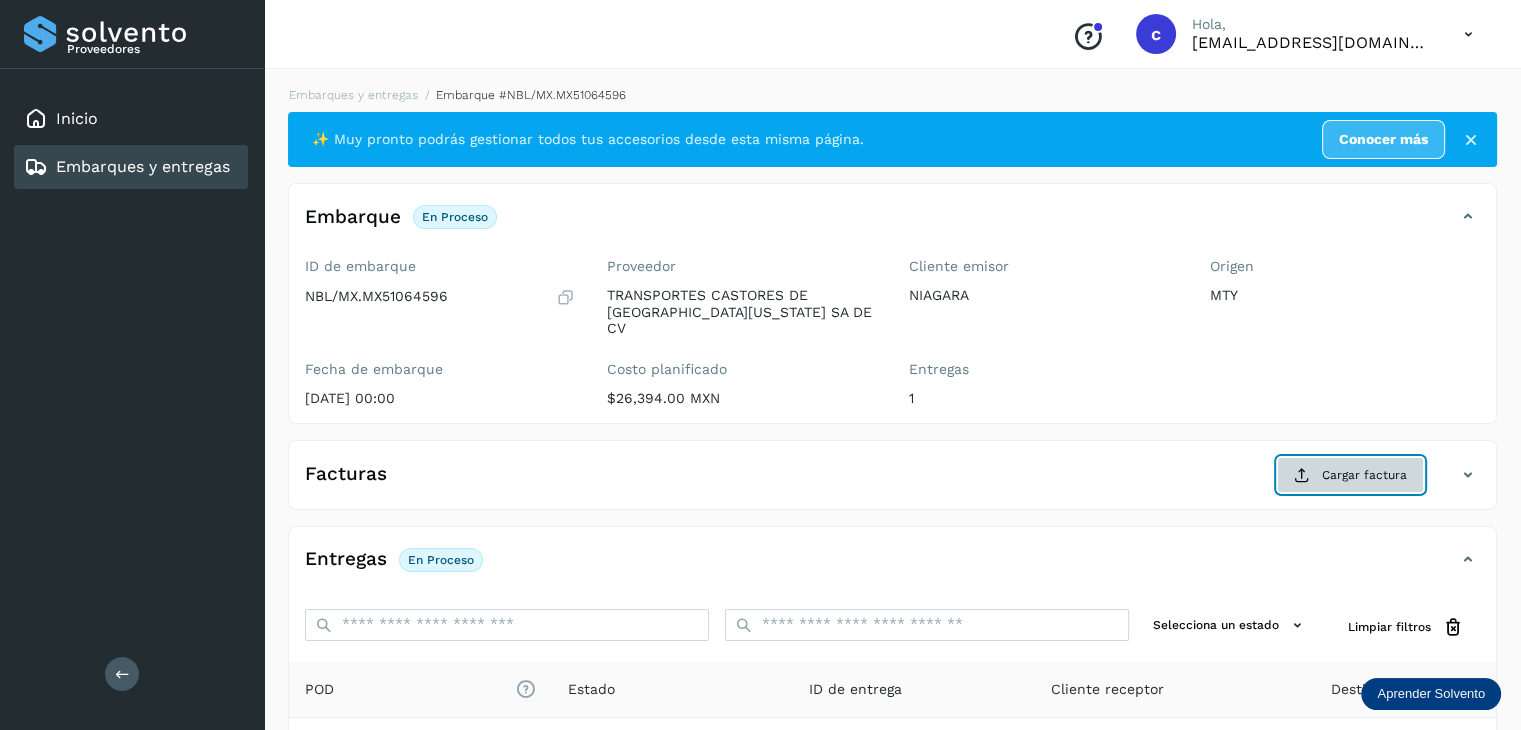 click on "Cargar factura" 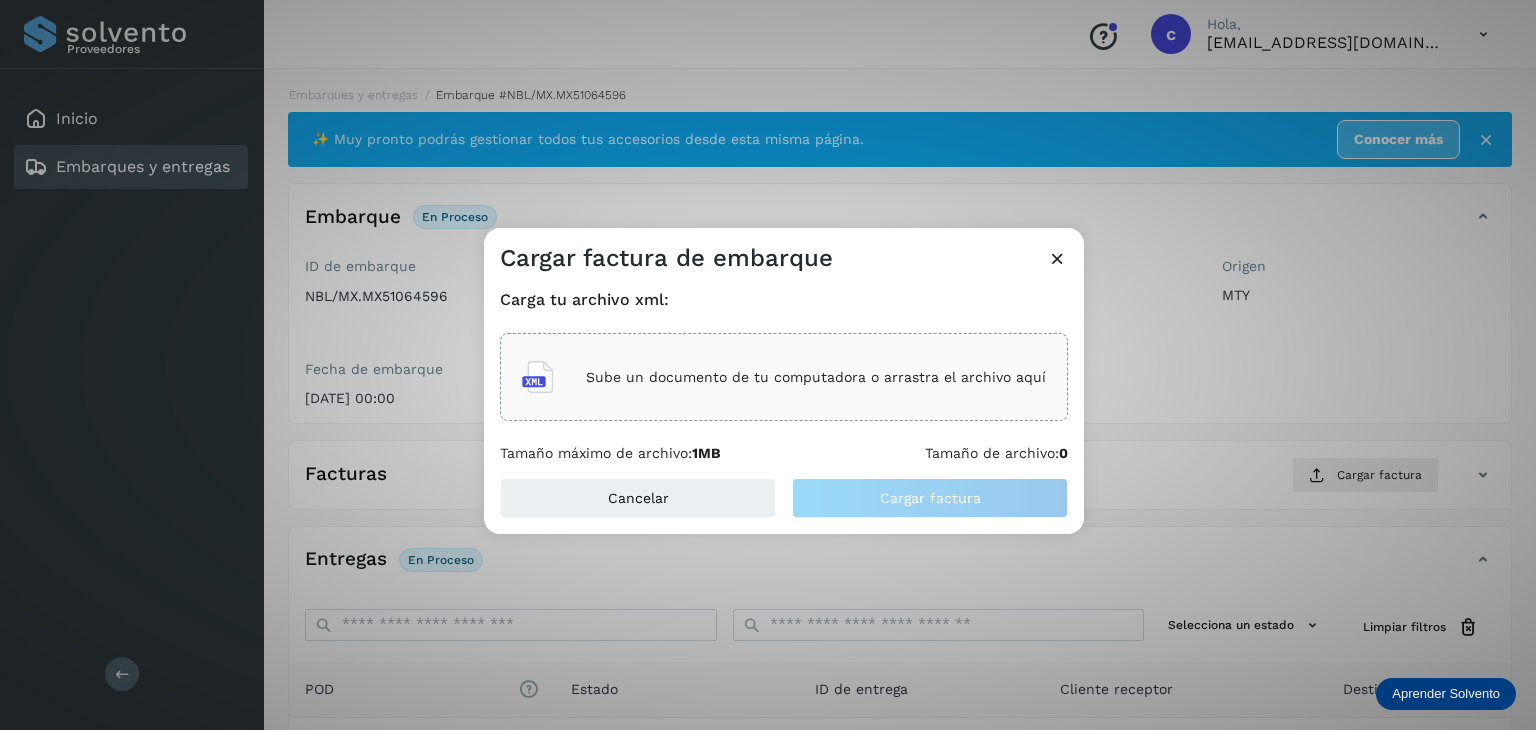 click on "Sube un documento de tu computadora o arrastra el archivo aquí" 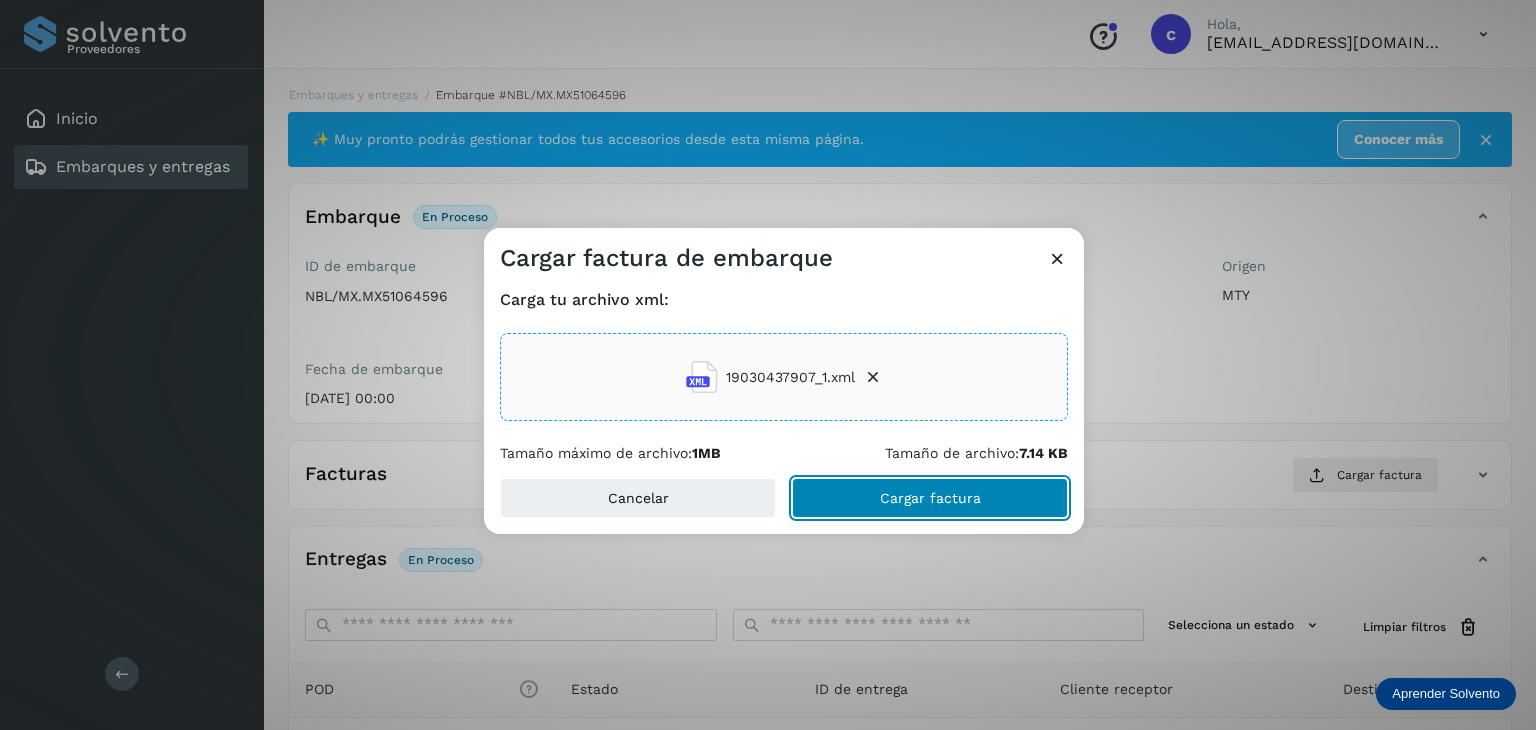 click on "Cargar factura" 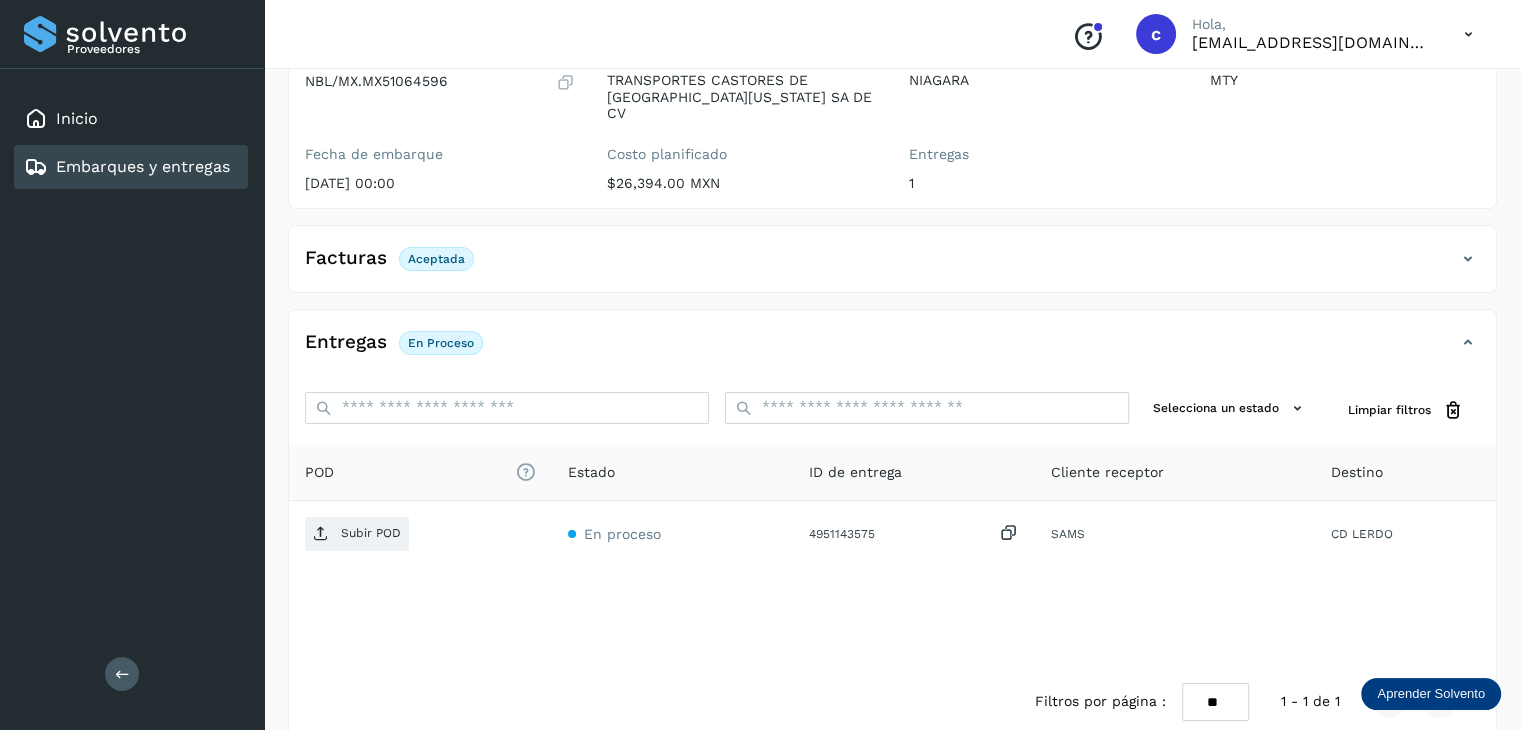 scroll, scrollTop: 229, scrollLeft: 0, axis: vertical 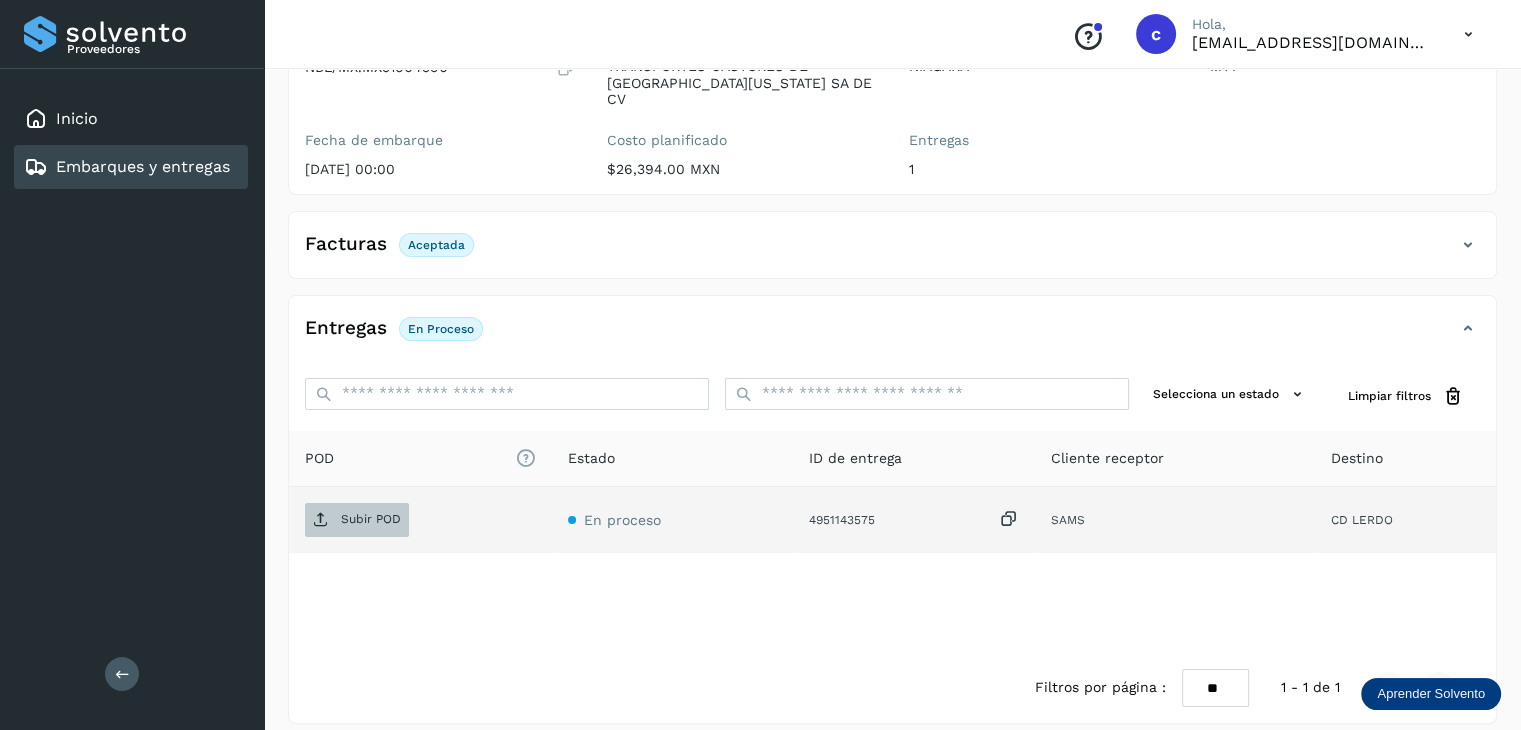 click on "Subir POD" at bounding box center (371, 519) 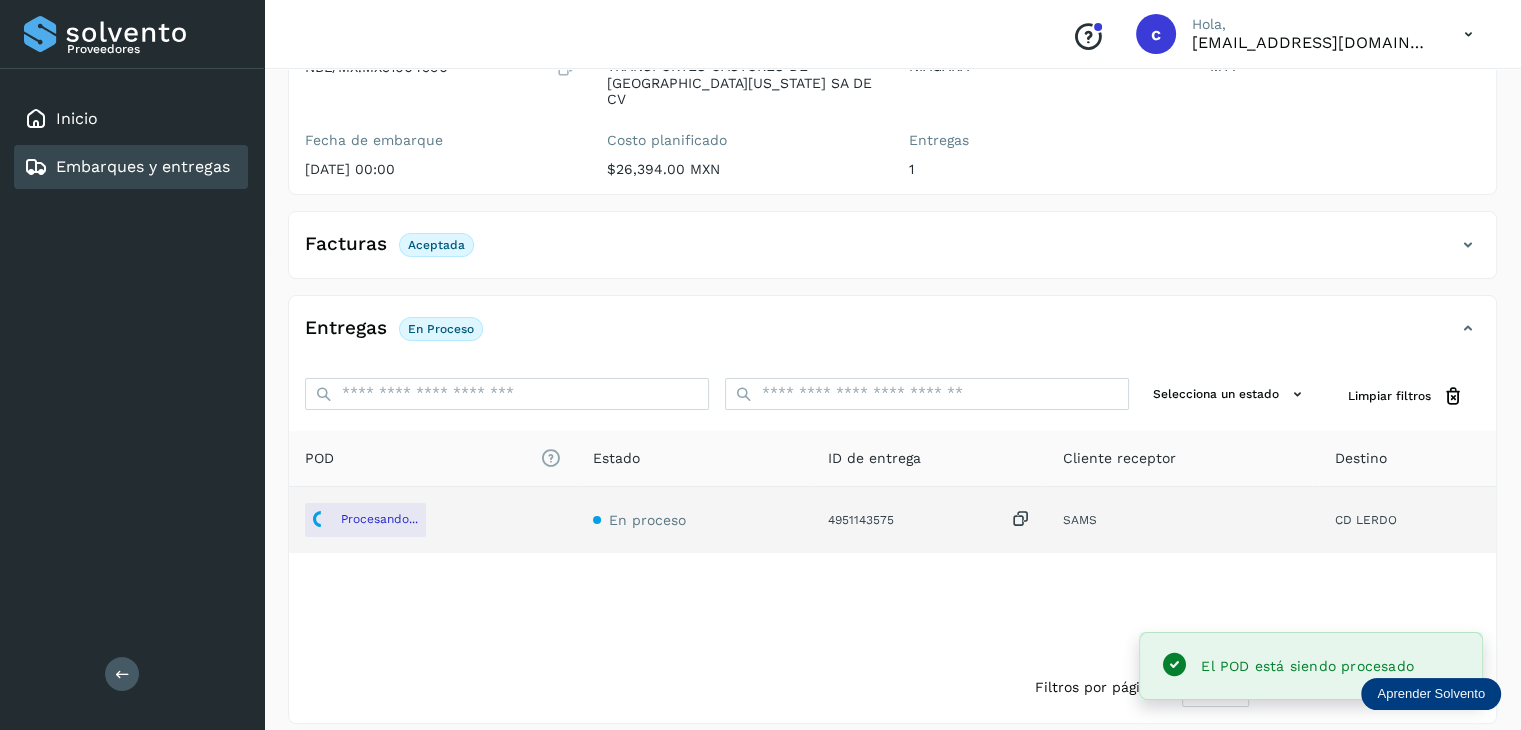 click on "Embarques y entregas" at bounding box center (143, 166) 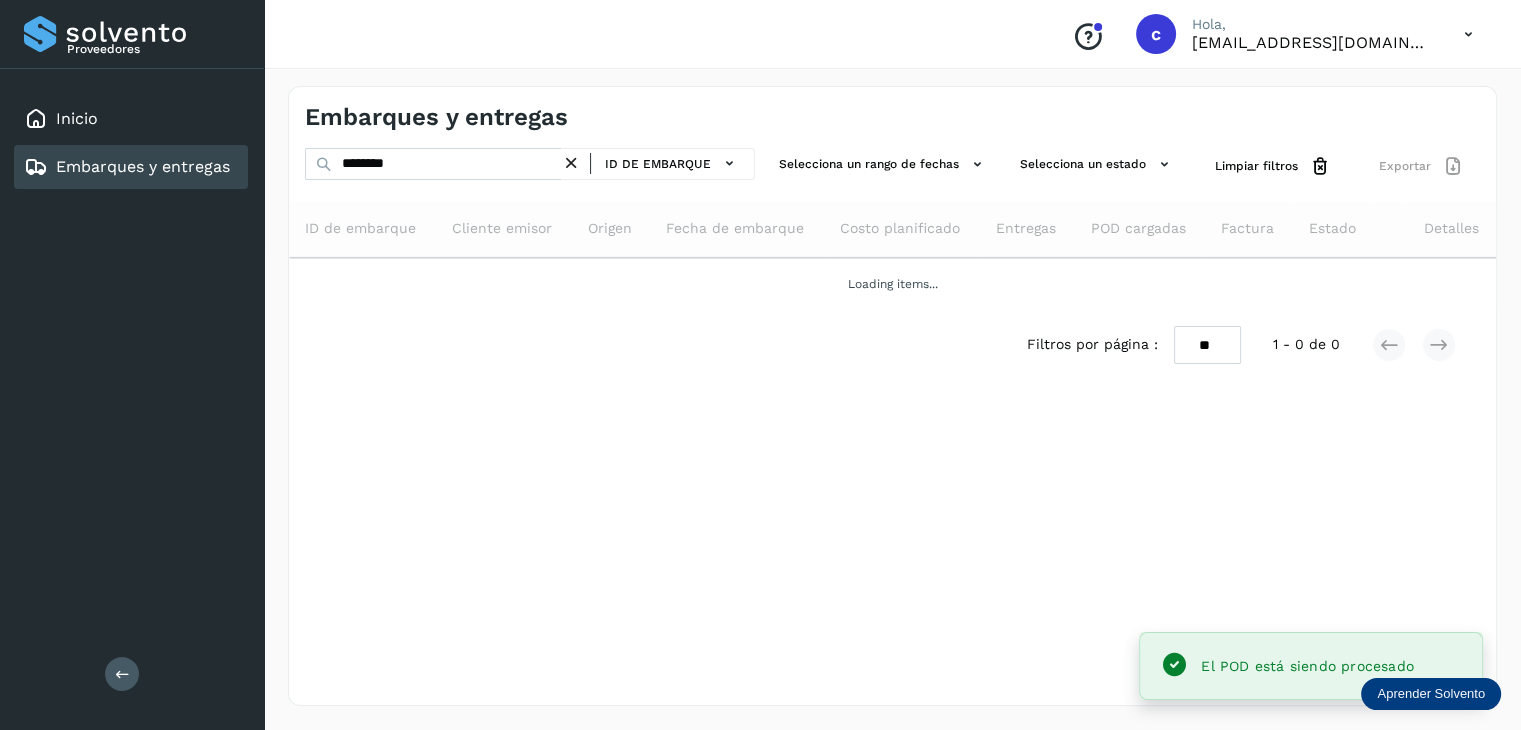 scroll, scrollTop: 0, scrollLeft: 0, axis: both 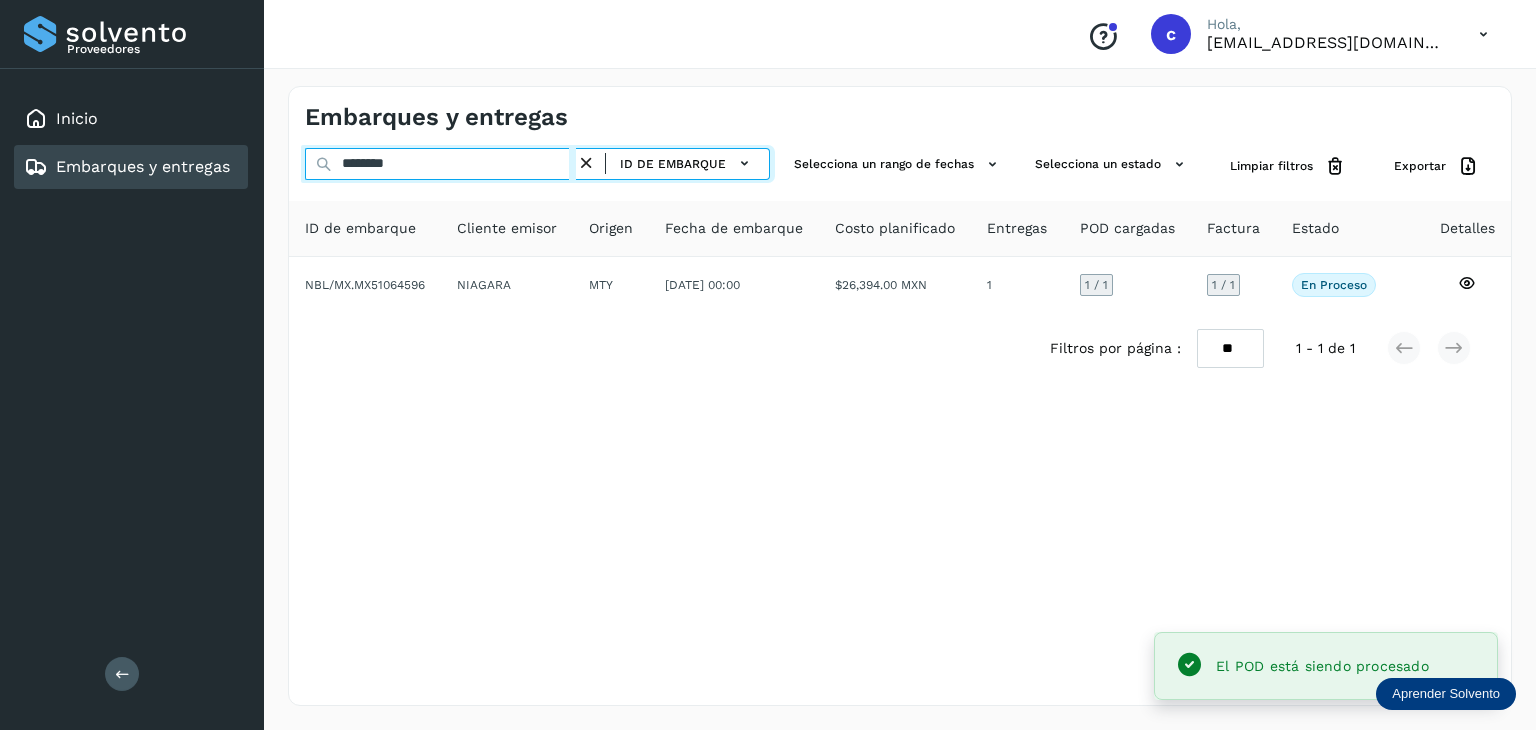 drag, startPoint x: 344, startPoint y: 156, endPoint x: 300, endPoint y: 142, distance: 46.173584 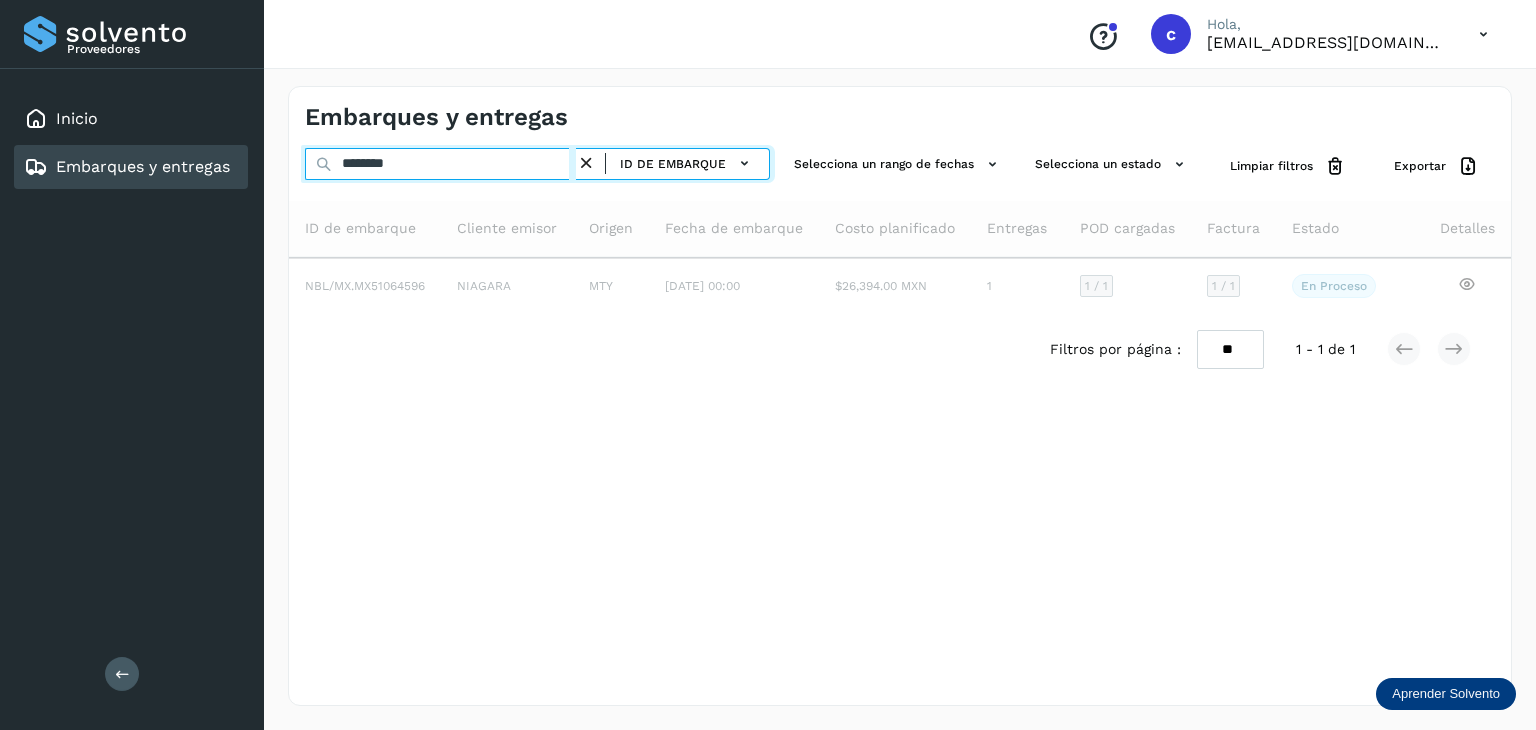 type on "********" 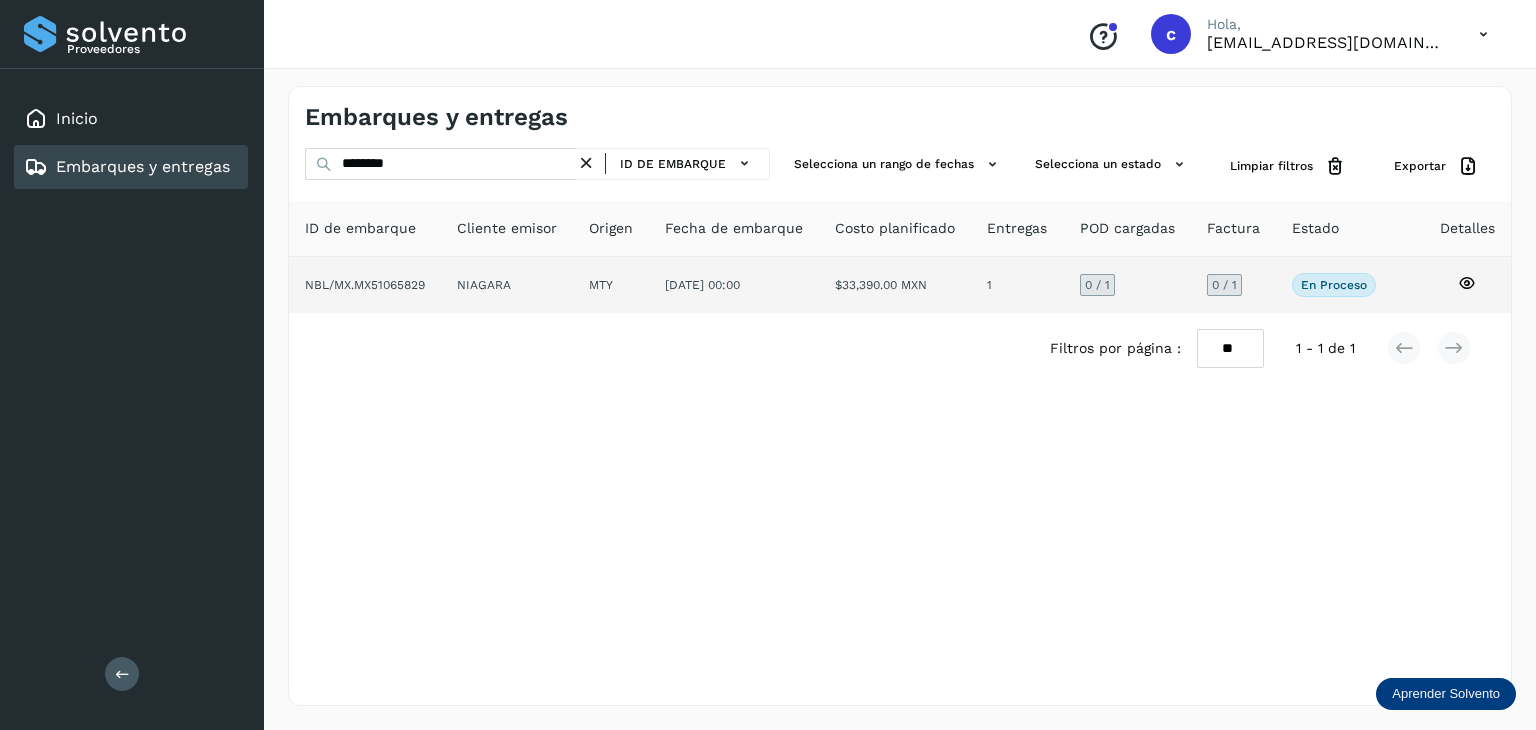 click 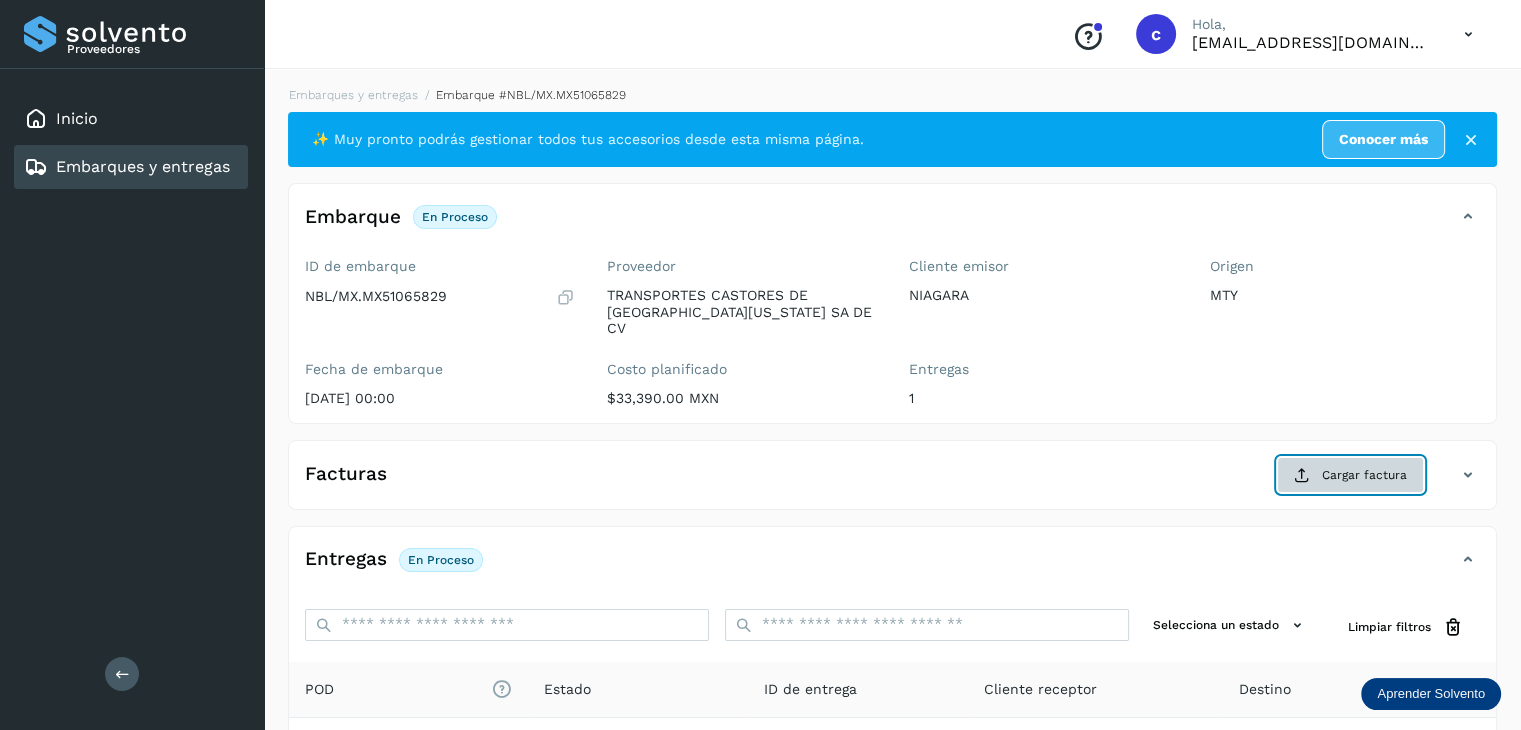click on "Cargar factura" 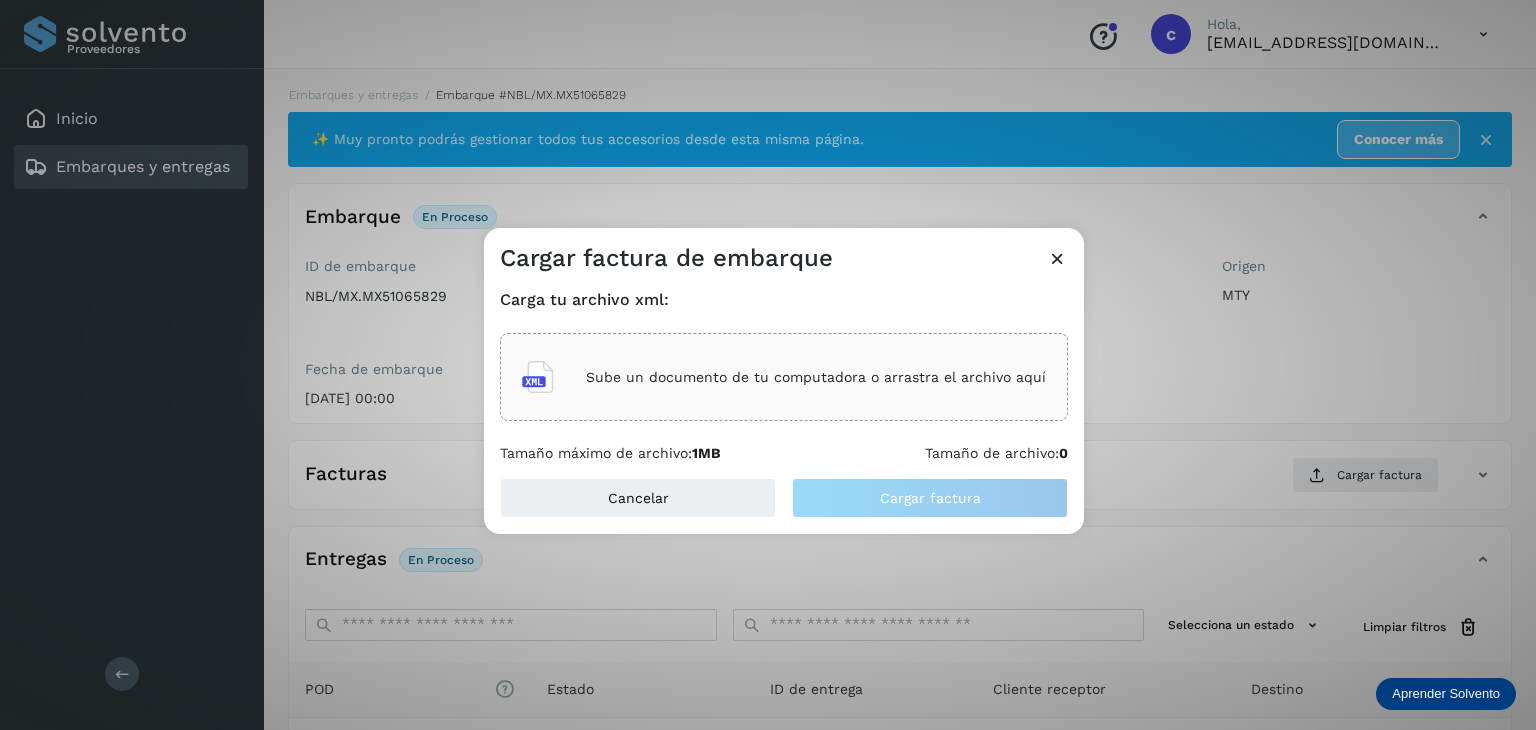 click on "Sube un documento de tu computadora o arrastra el archivo aquí" 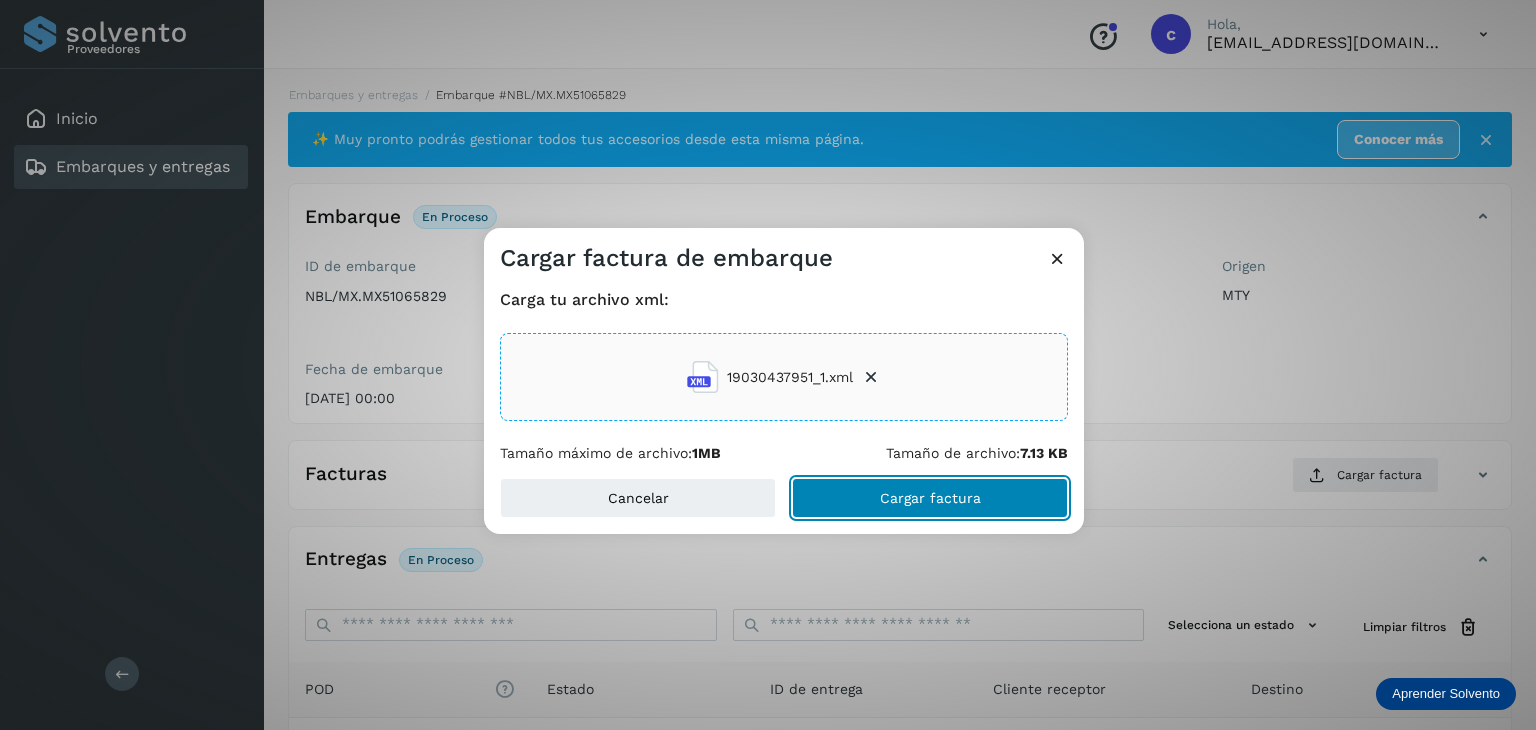 click on "Cargar factura" 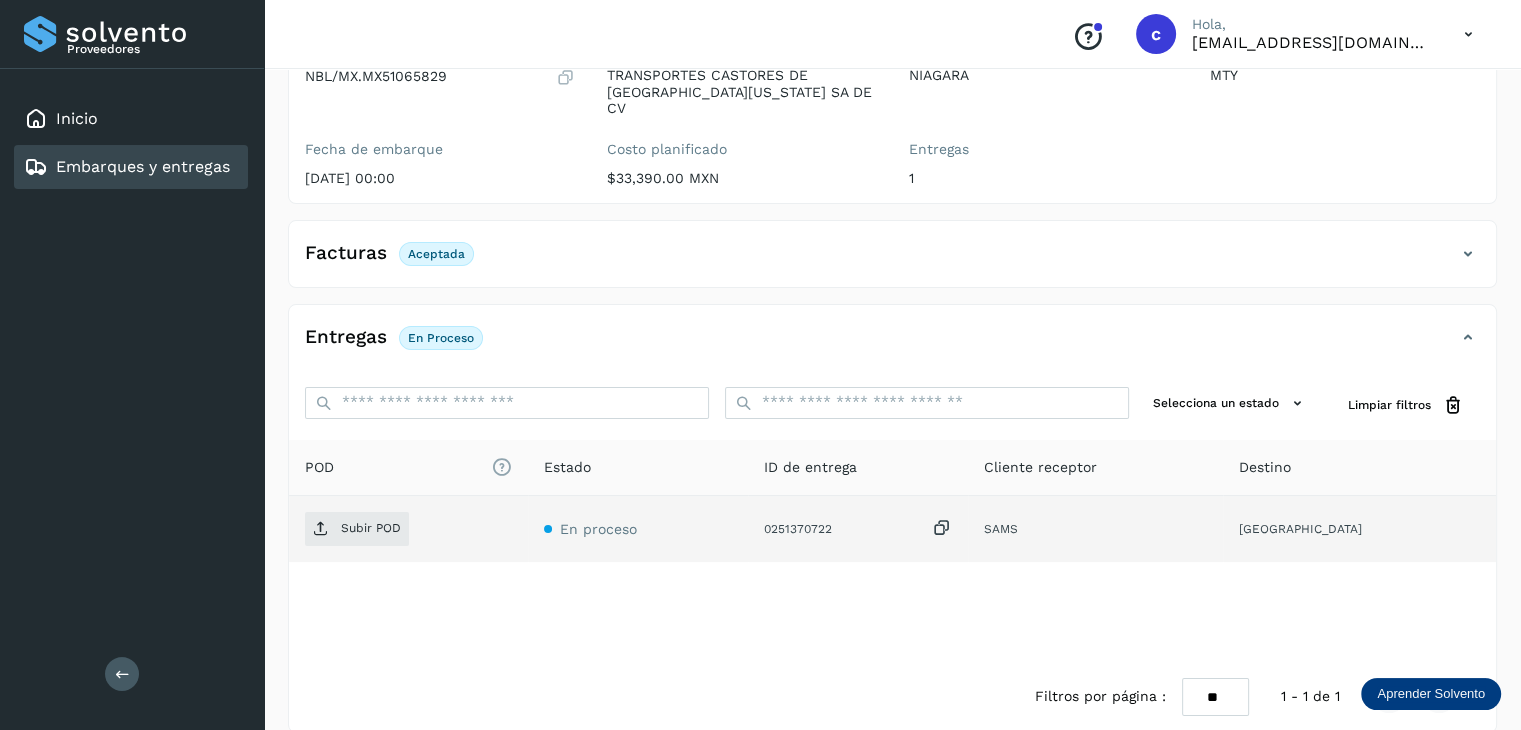 scroll, scrollTop: 229, scrollLeft: 0, axis: vertical 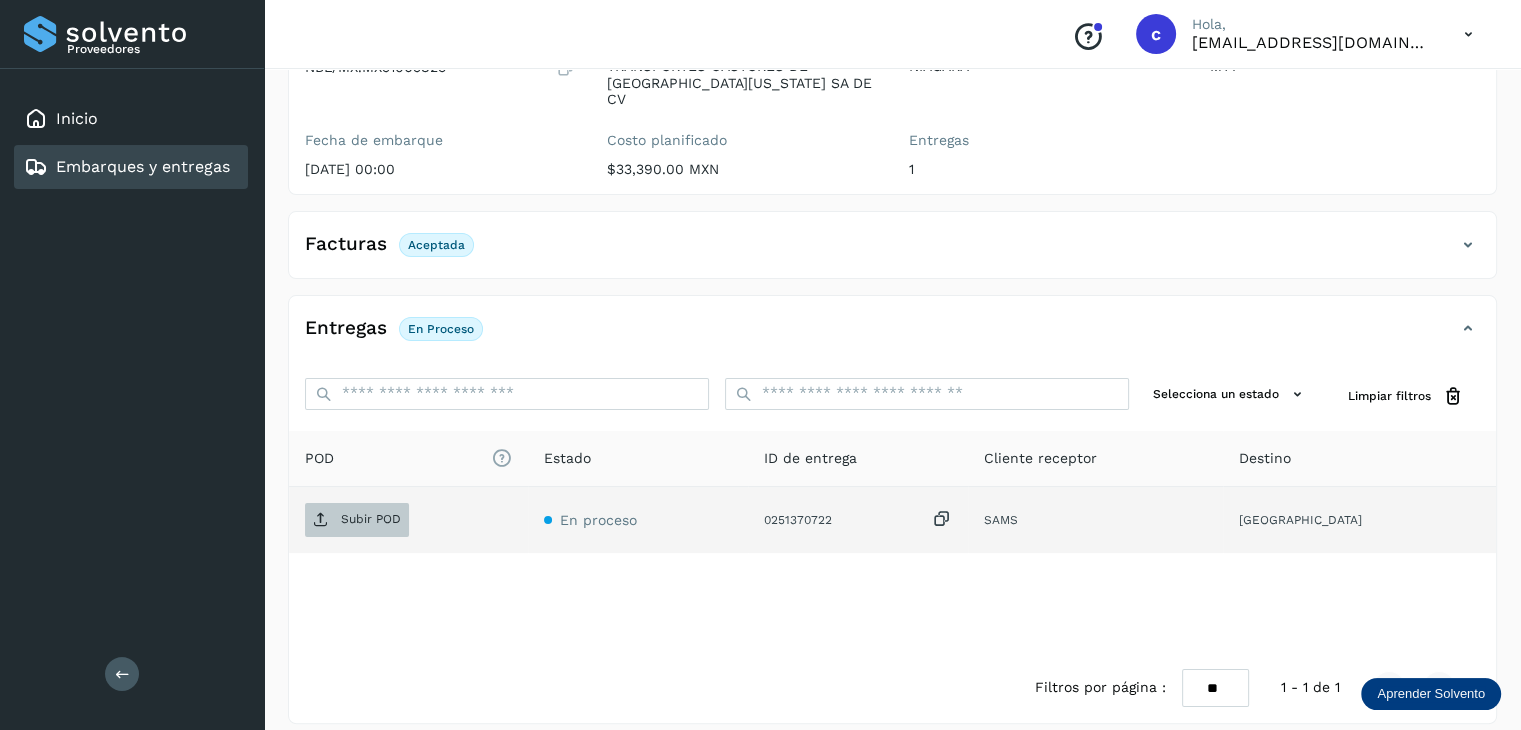 click on "Subir POD" at bounding box center (371, 519) 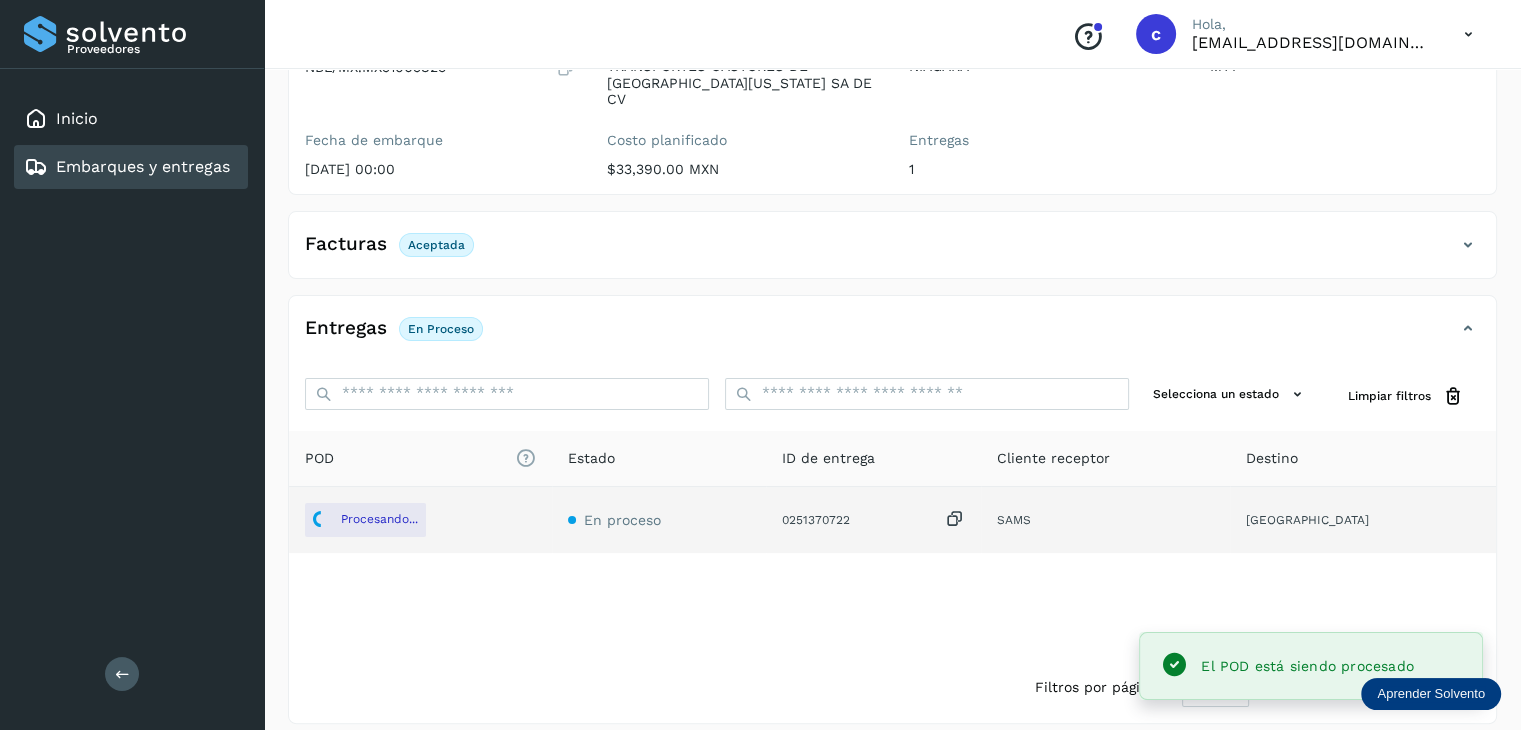 click on "Embarques y entregas" at bounding box center (143, 166) 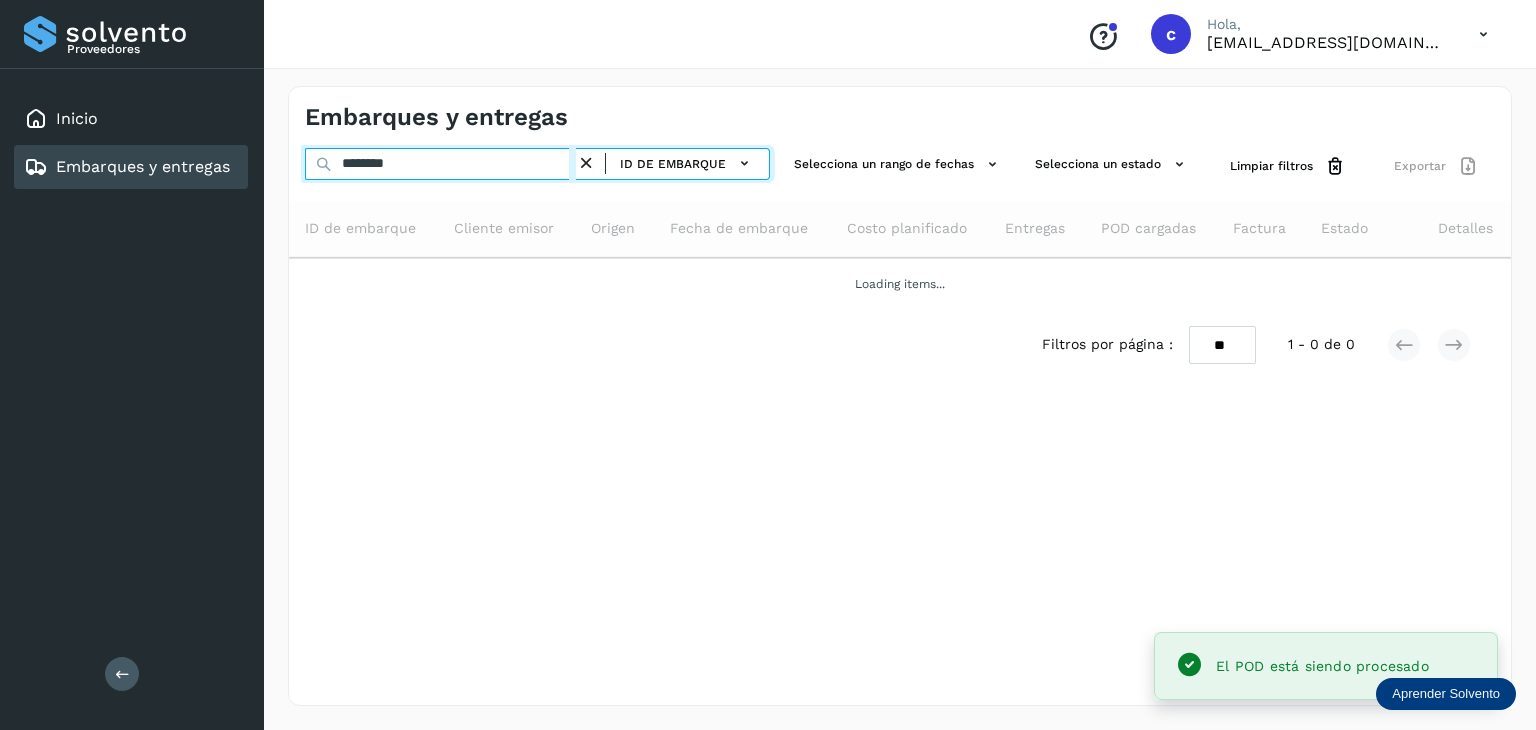click on "******** ID de embarque Selecciona un rango de fechas  Selecciona un estado Limpiar filtros Exportar" at bounding box center [900, 166] 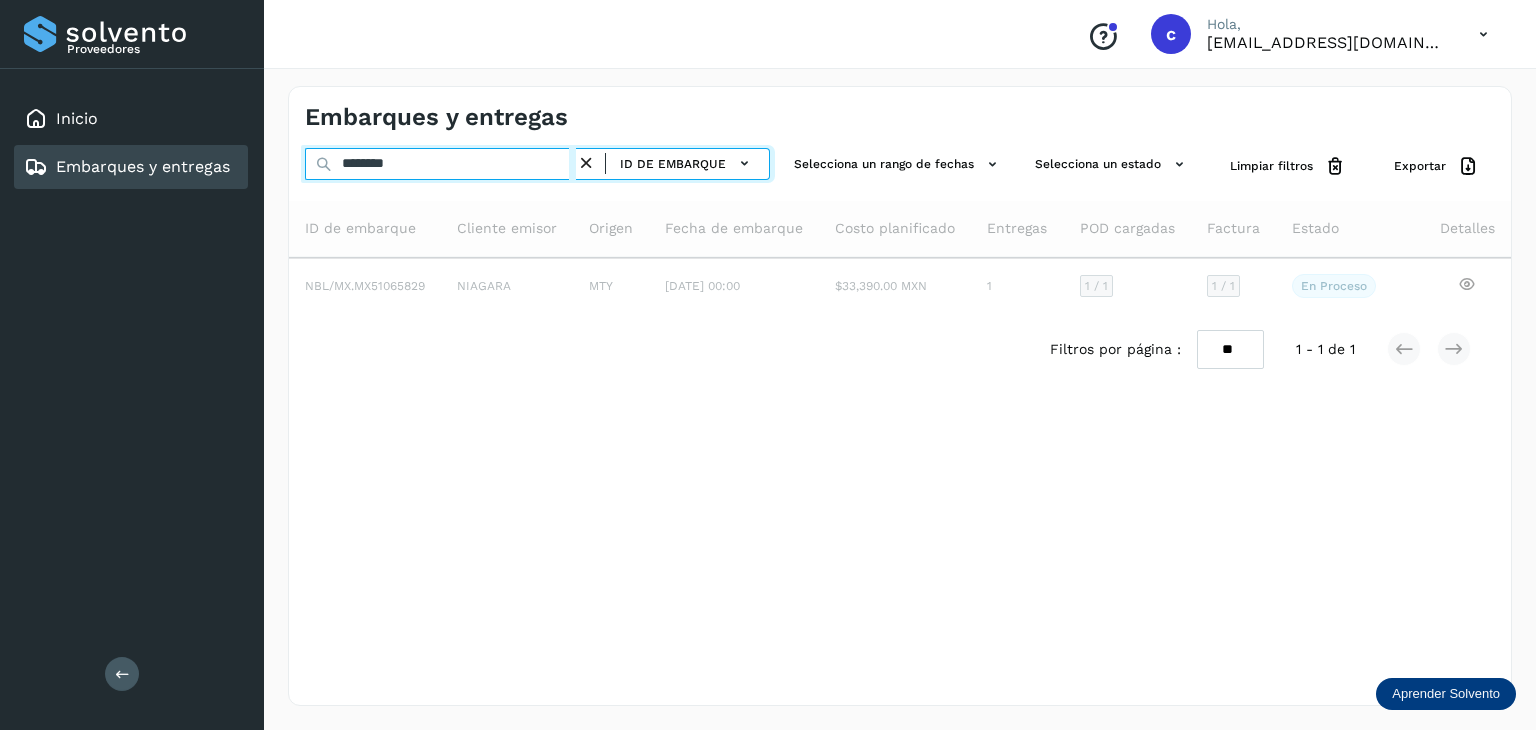type on "********" 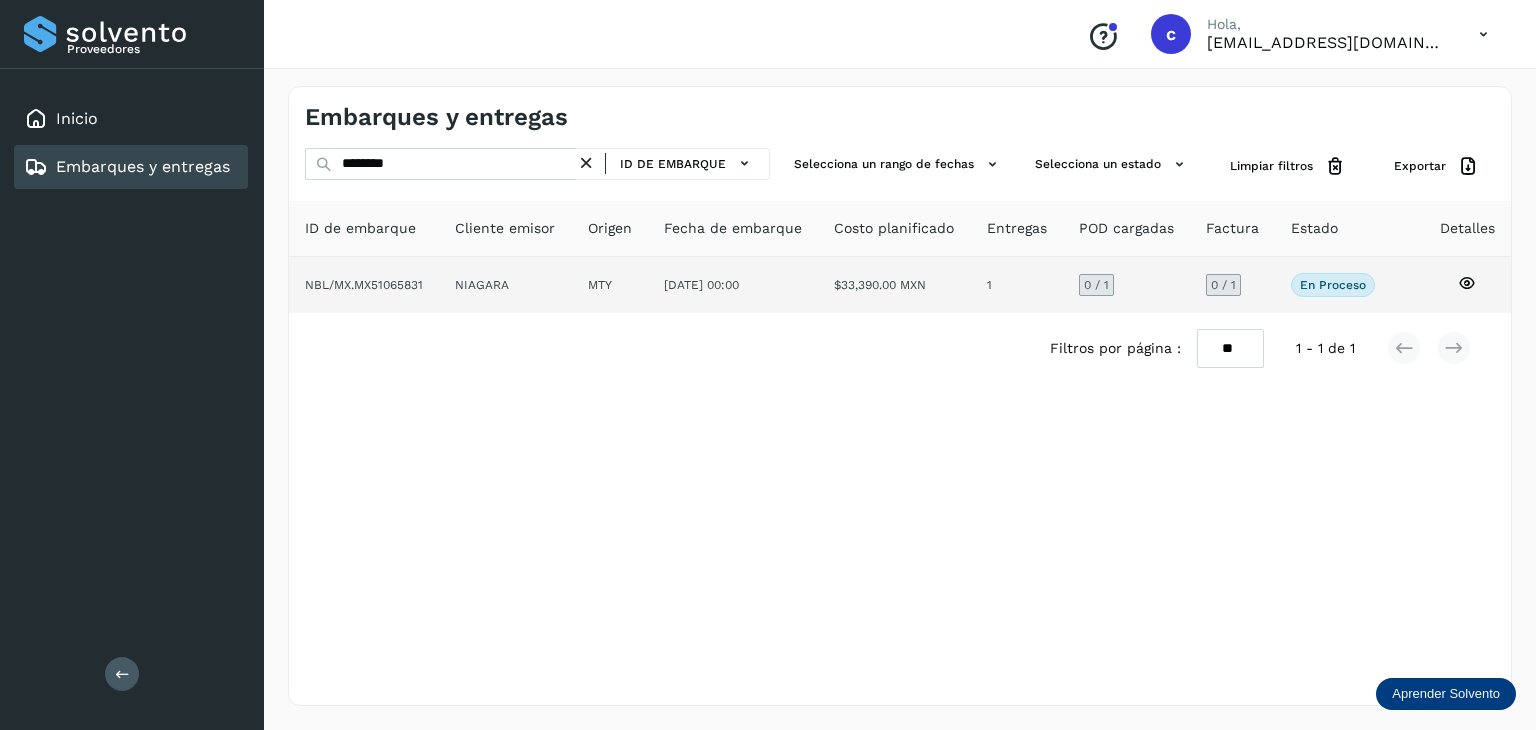 click 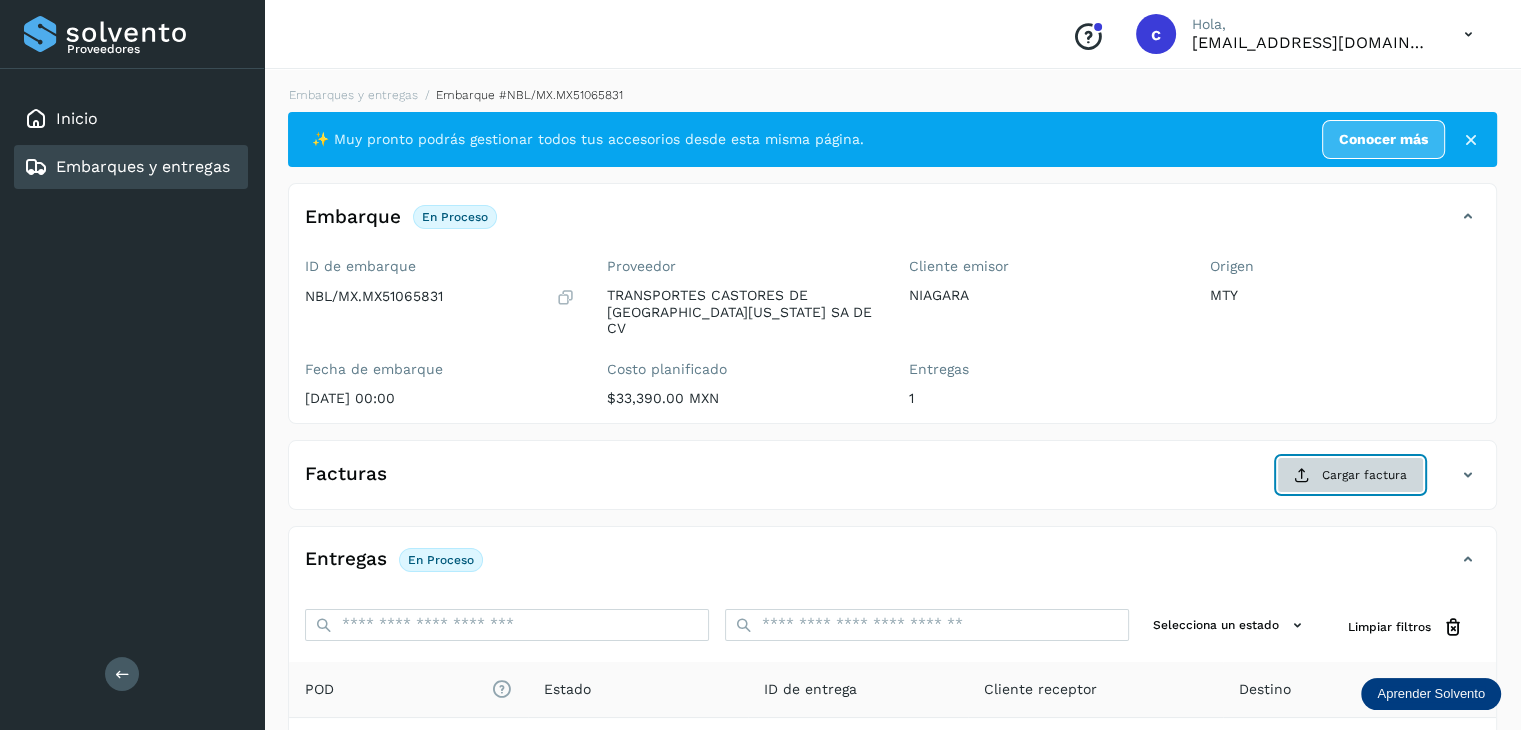 click on "Cargar factura" at bounding box center (1350, 475) 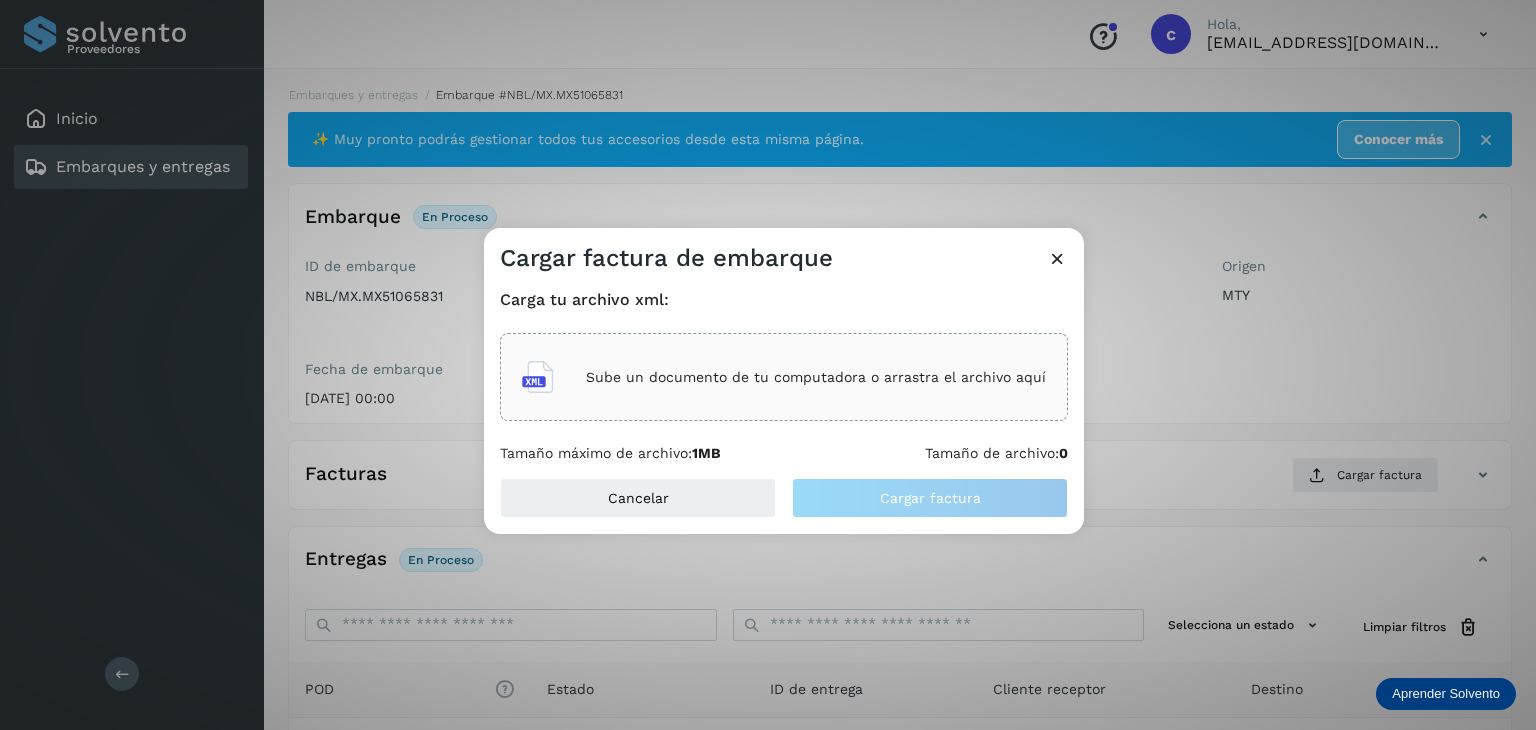 click on "Sube un documento de tu computadora o arrastra el archivo aquí" at bounding box center (816, 377) 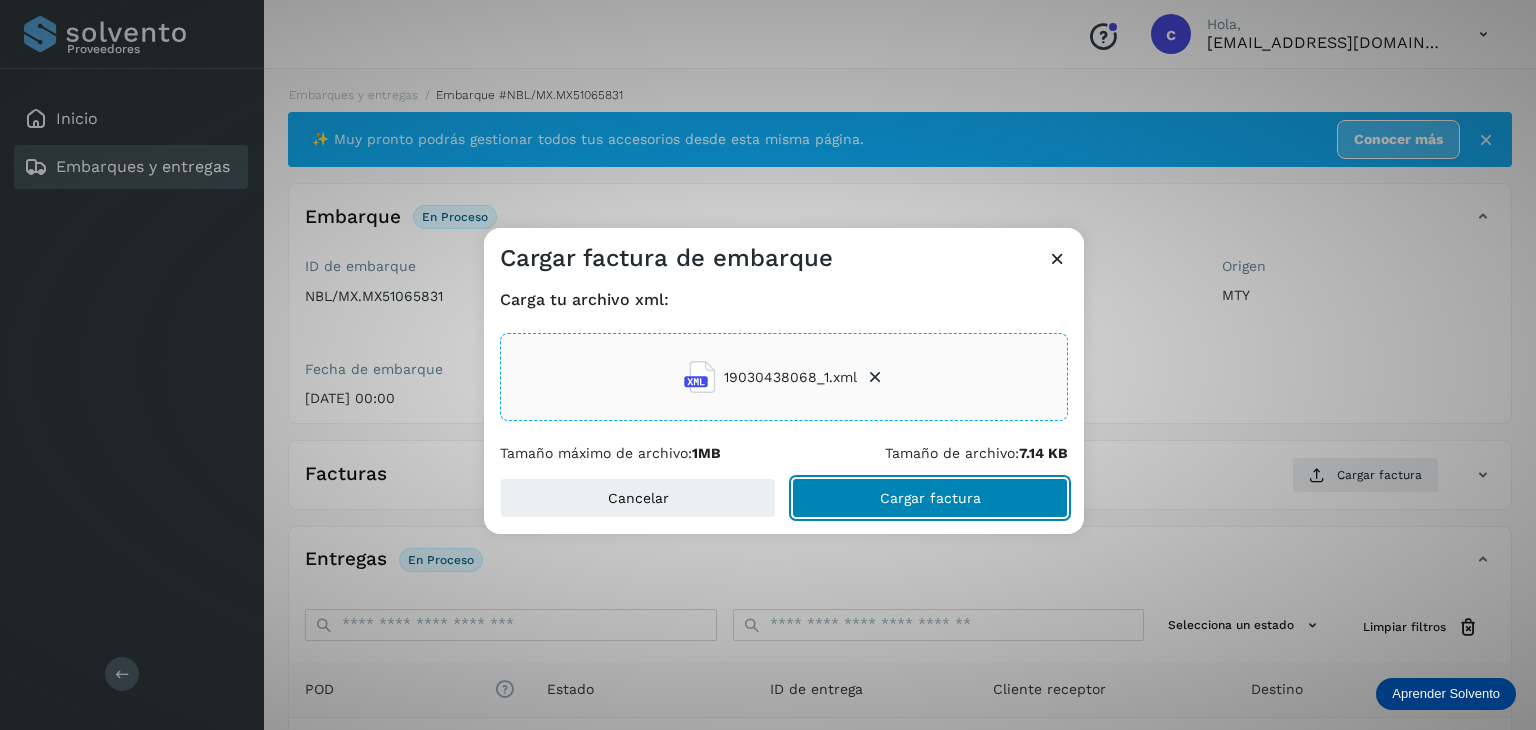 click on "Cargar factura" 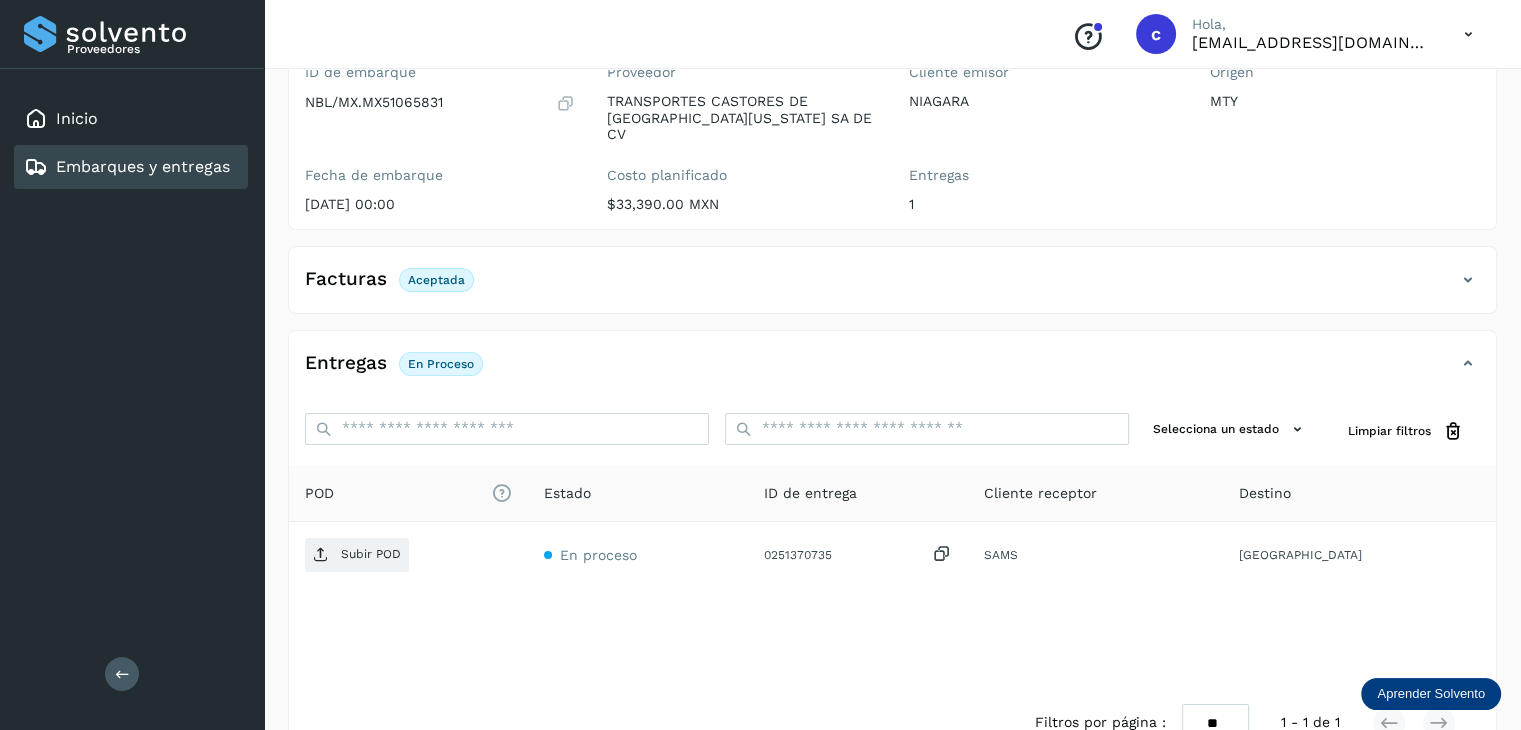 scroll, scrollTop: 229, scrollLeft: 0, axis: vertical 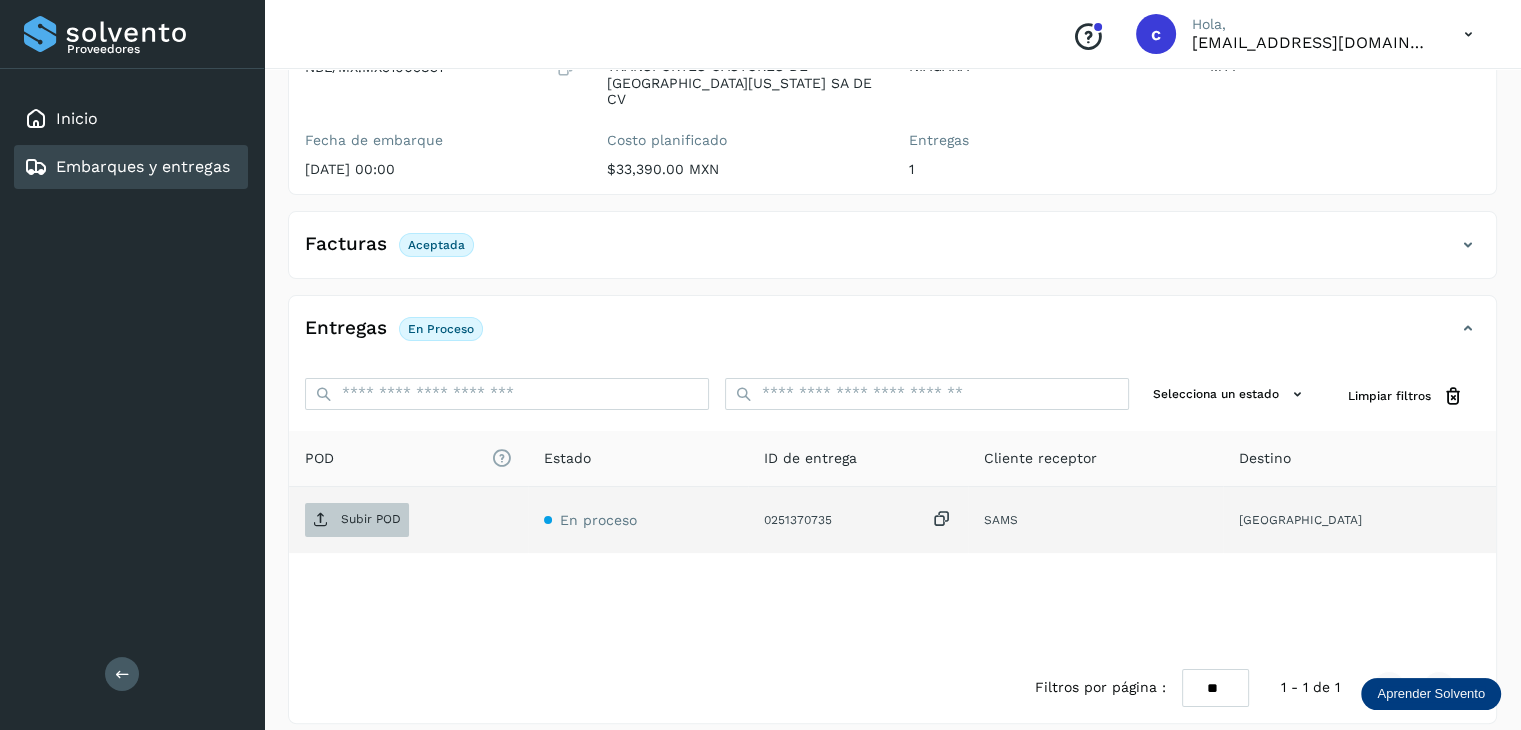 click on "Subir POD" at bounding box center (371, 519) 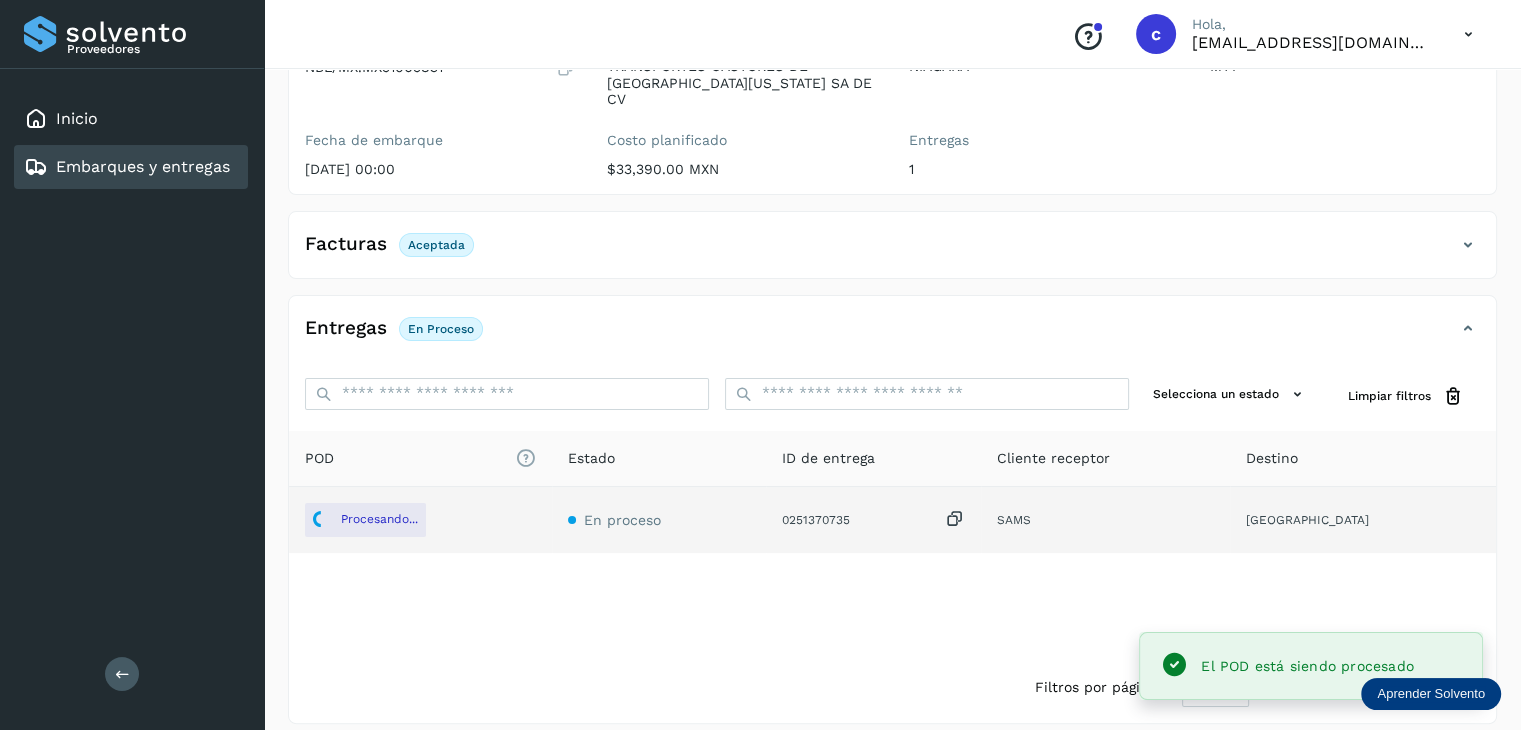 click on "Embarques y entregas" 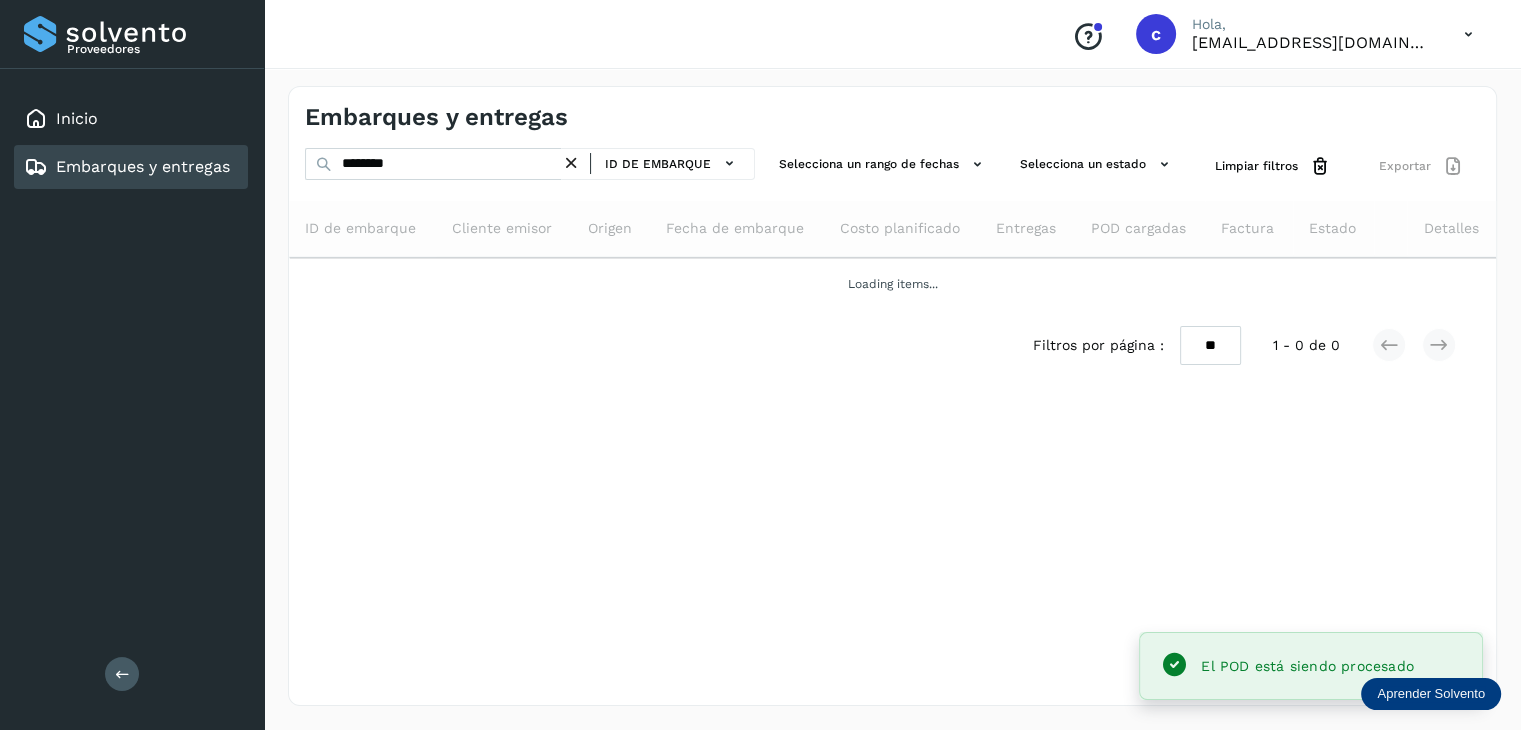 scroll, scrollTop: 0, scrollLeft: 0, axis: both 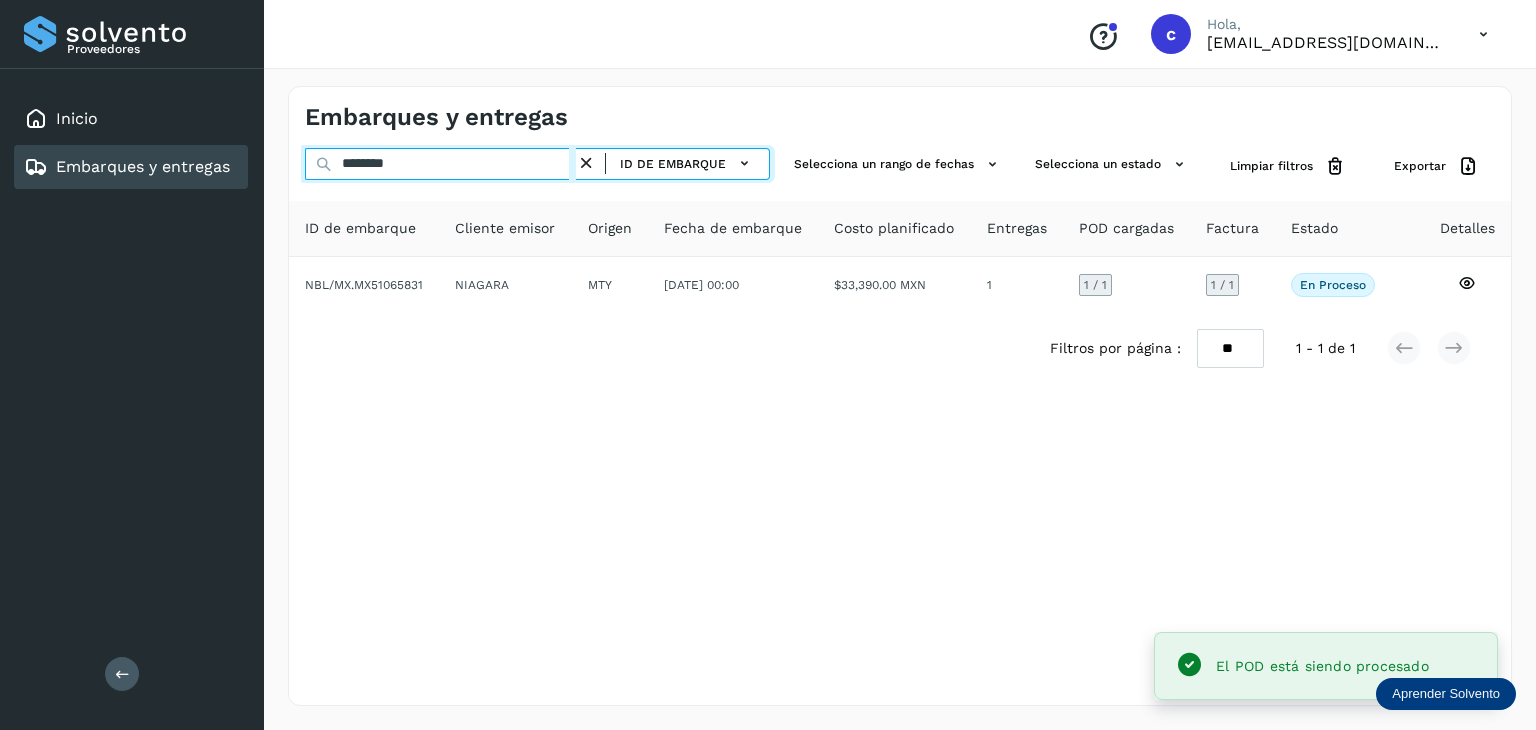 drag, startPoint x: 432, startPoint y: 164, endPoint x: 239, endPoint y: 146, distance: 193.83755 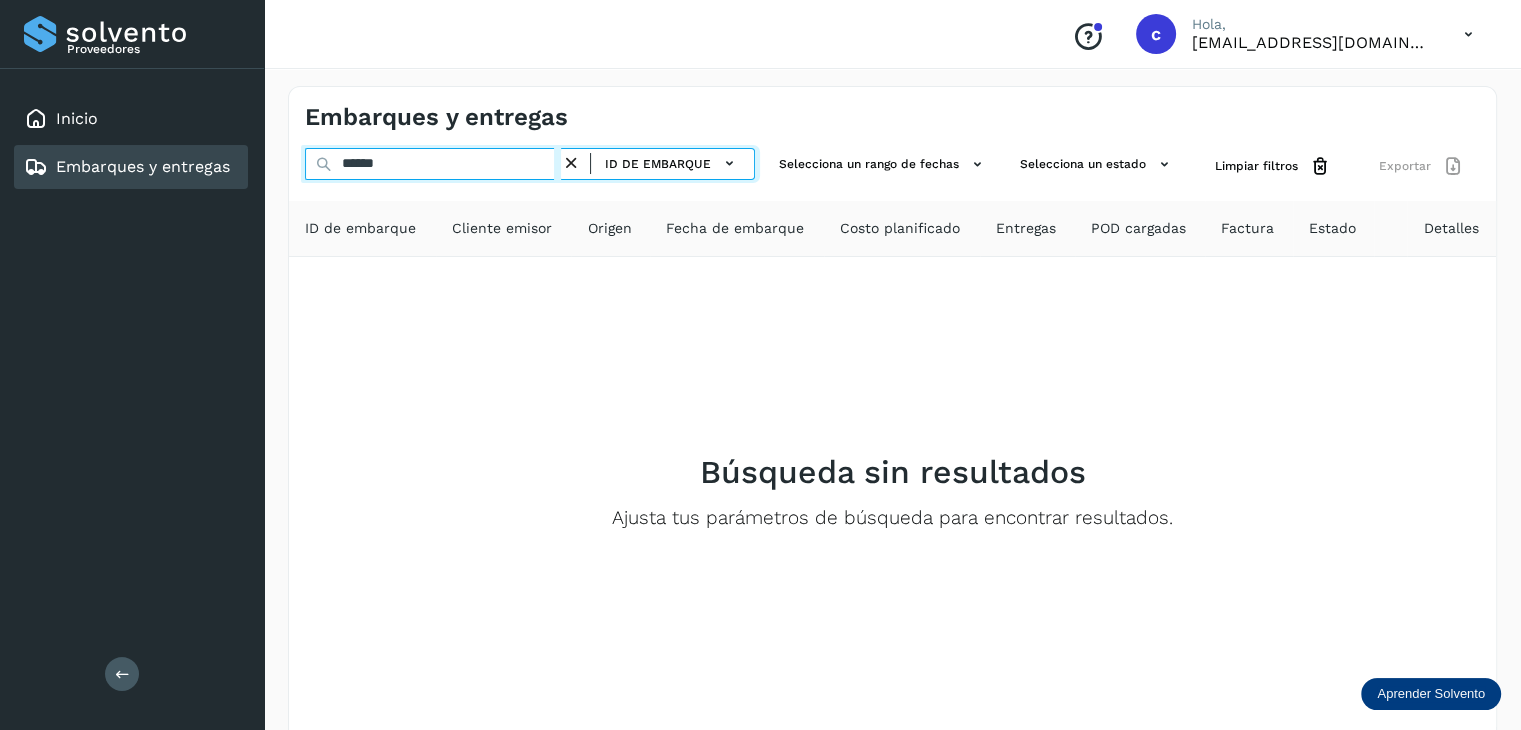 click on "******" at bounding box center [433, 164] 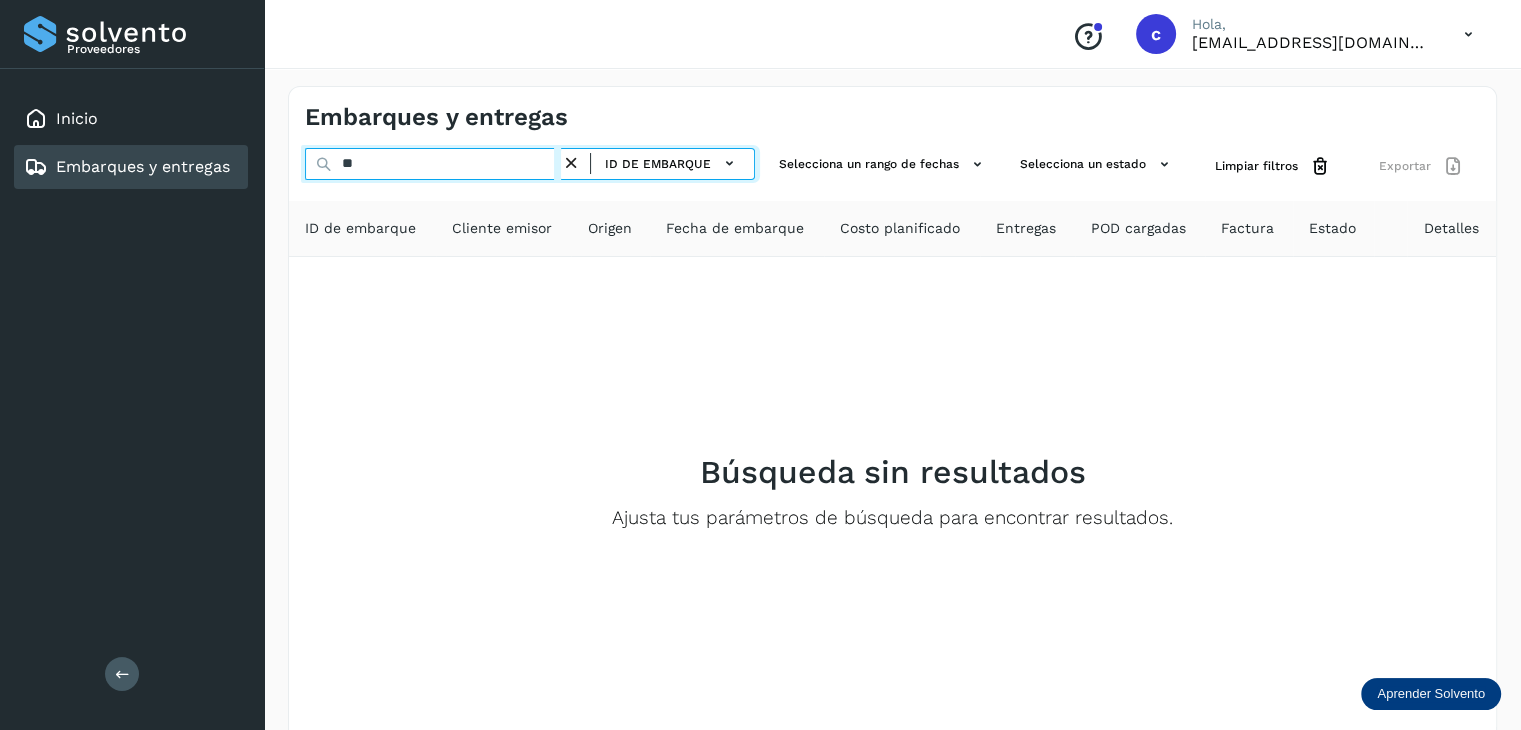 type on "*" 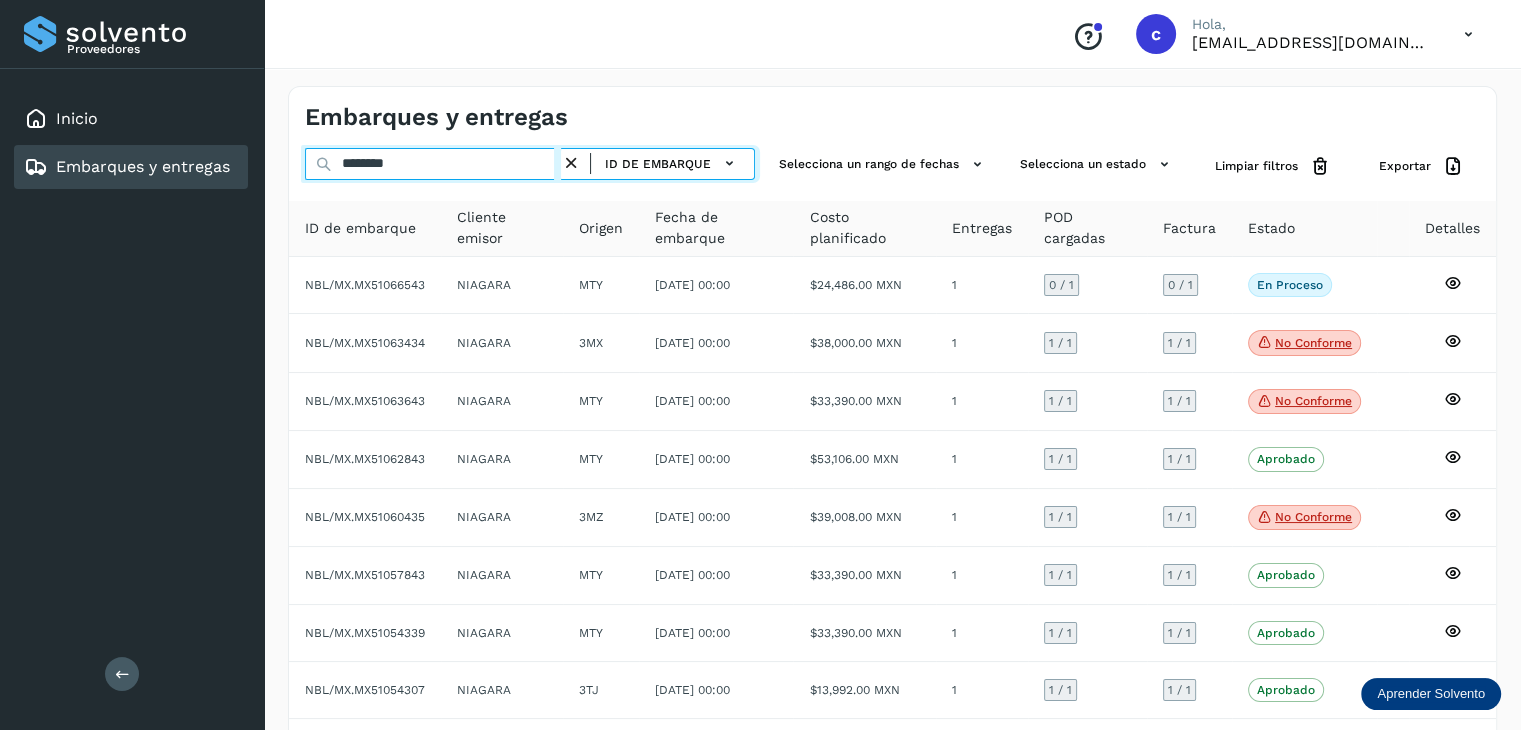 type on "********" 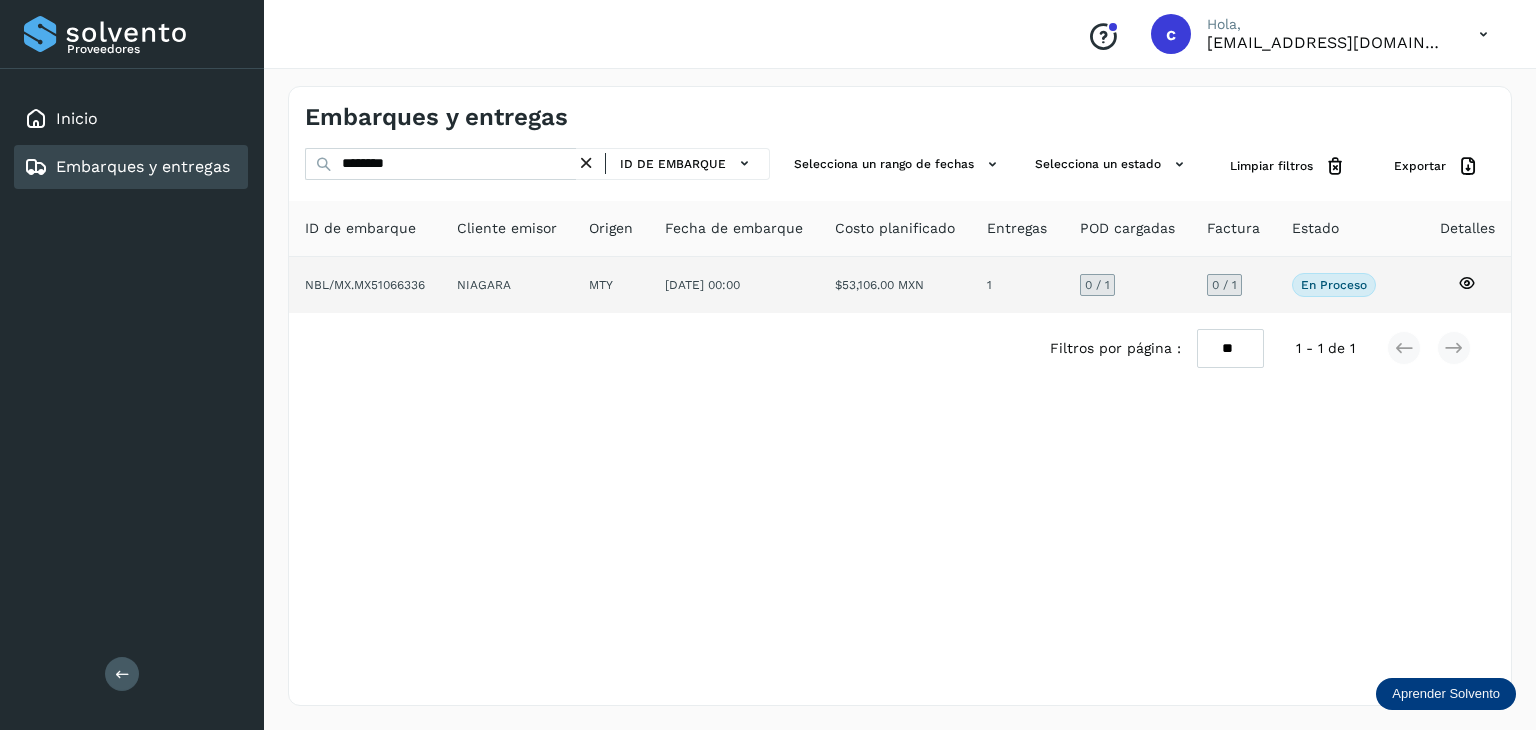 click 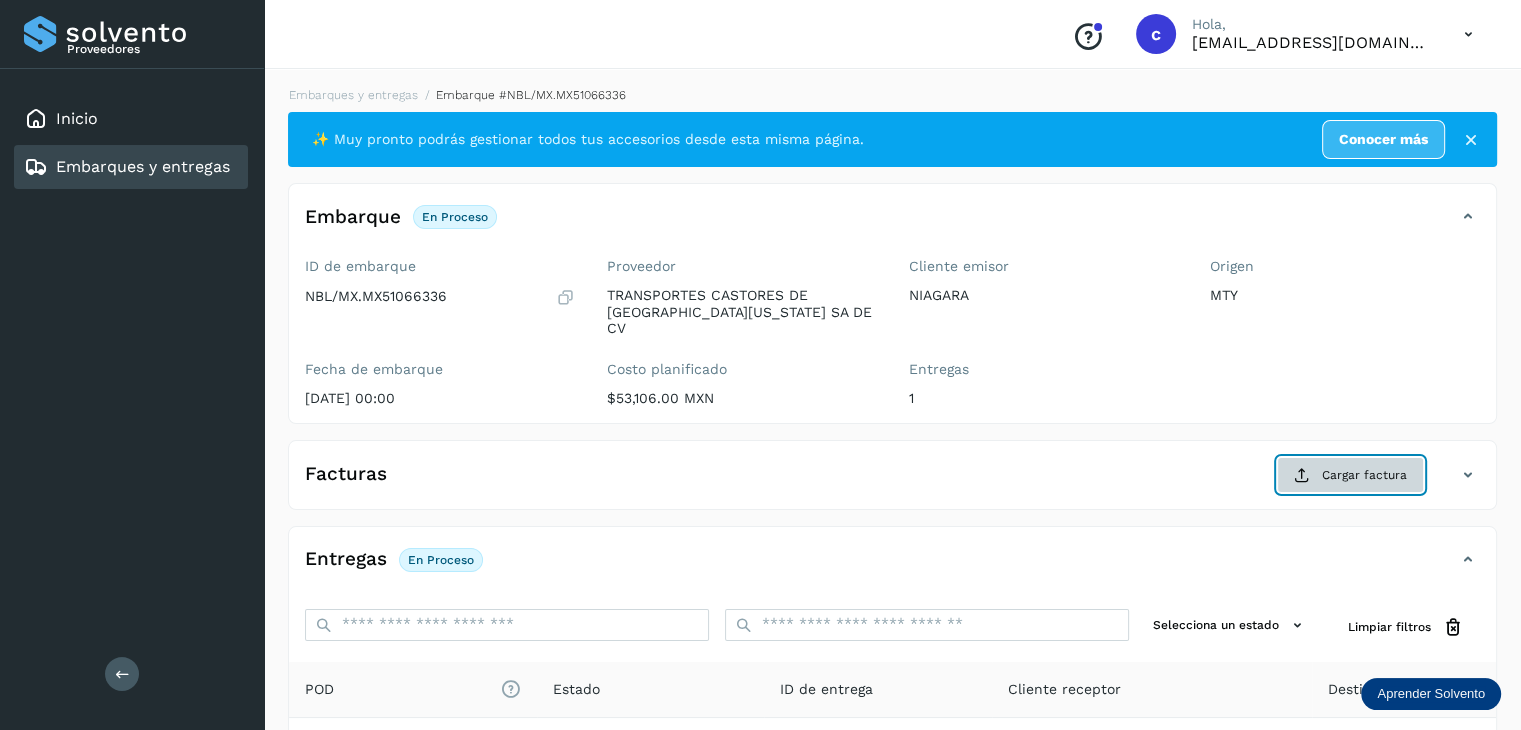 click on "Cargar factura" 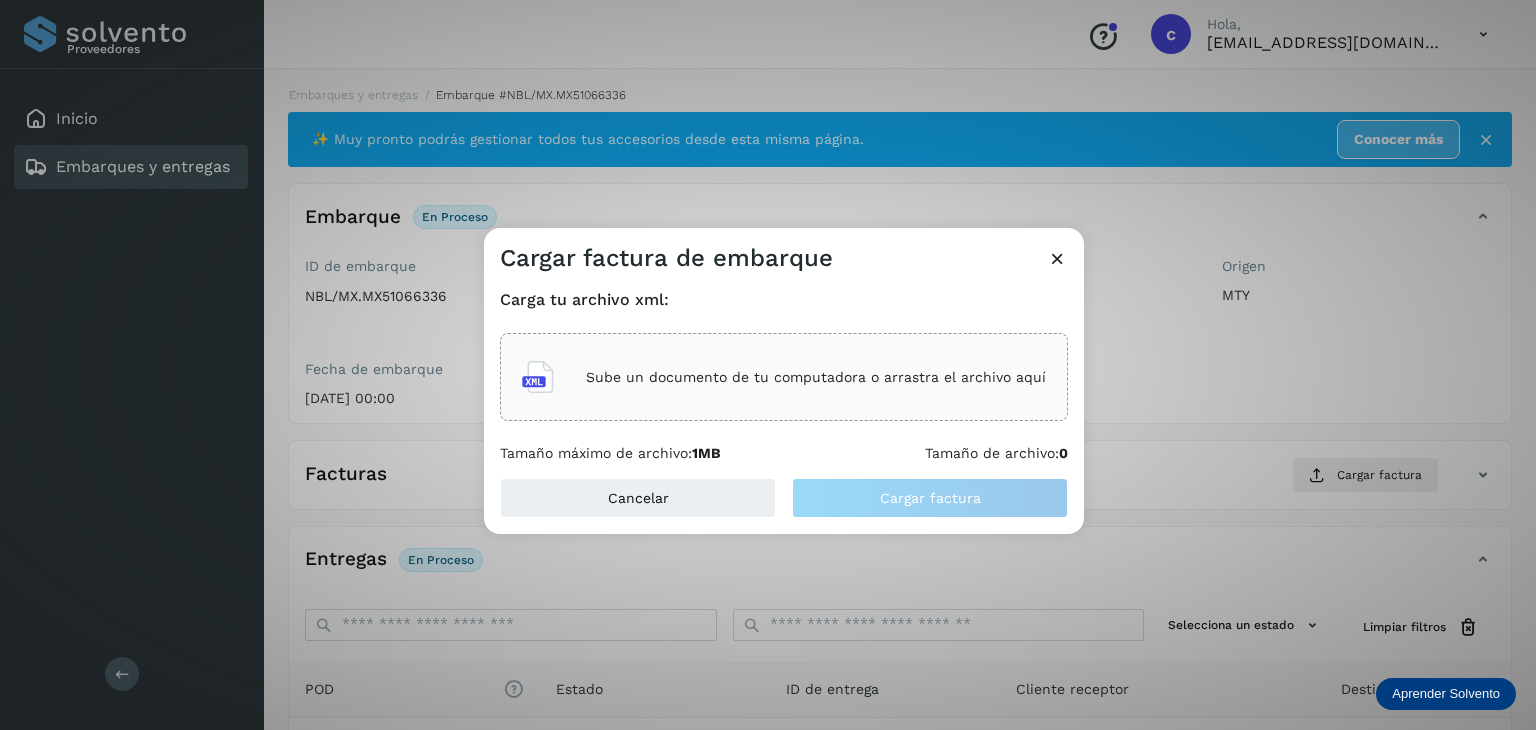 click on "Sube un documento de tu computadora o arrastra el archivo aquí" 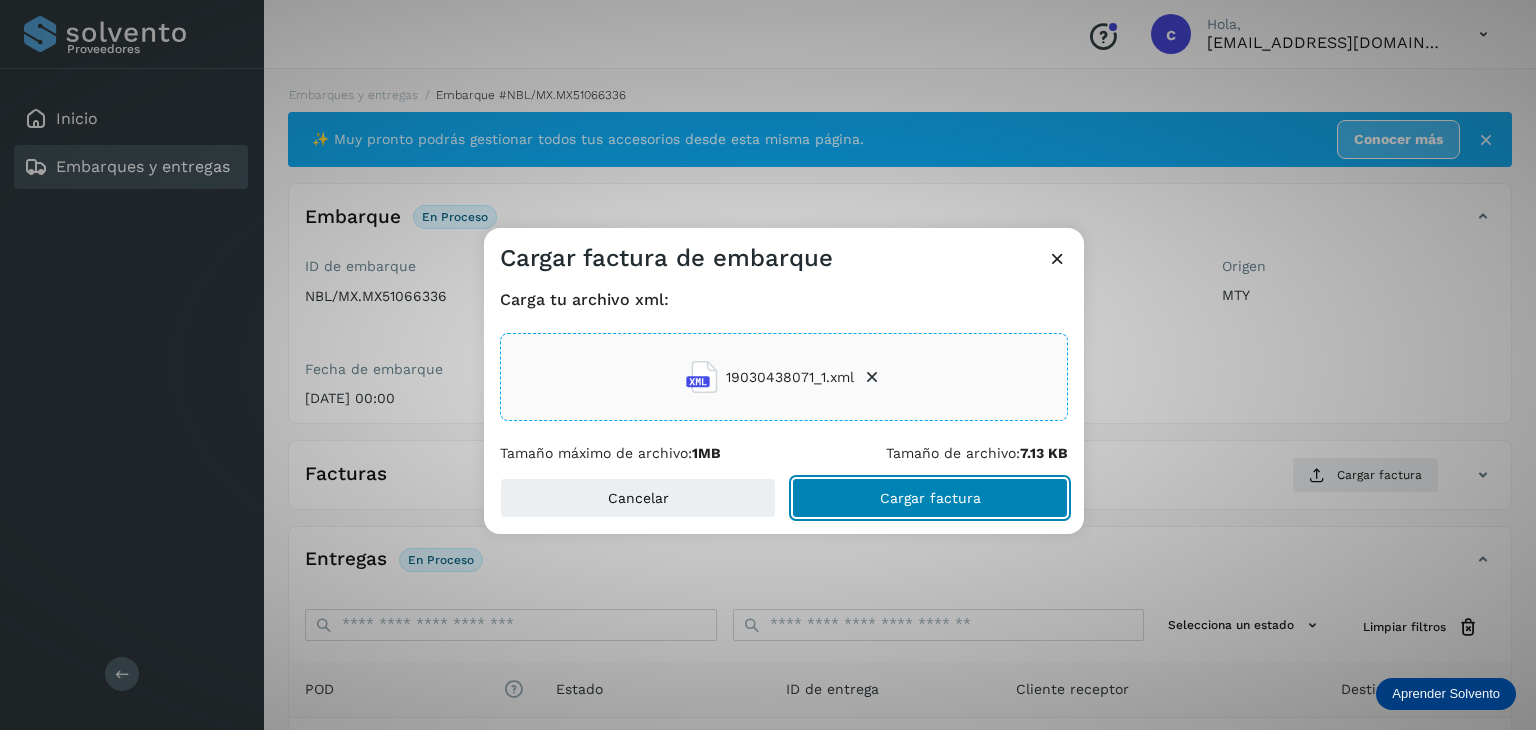 click on "Cargar factura" 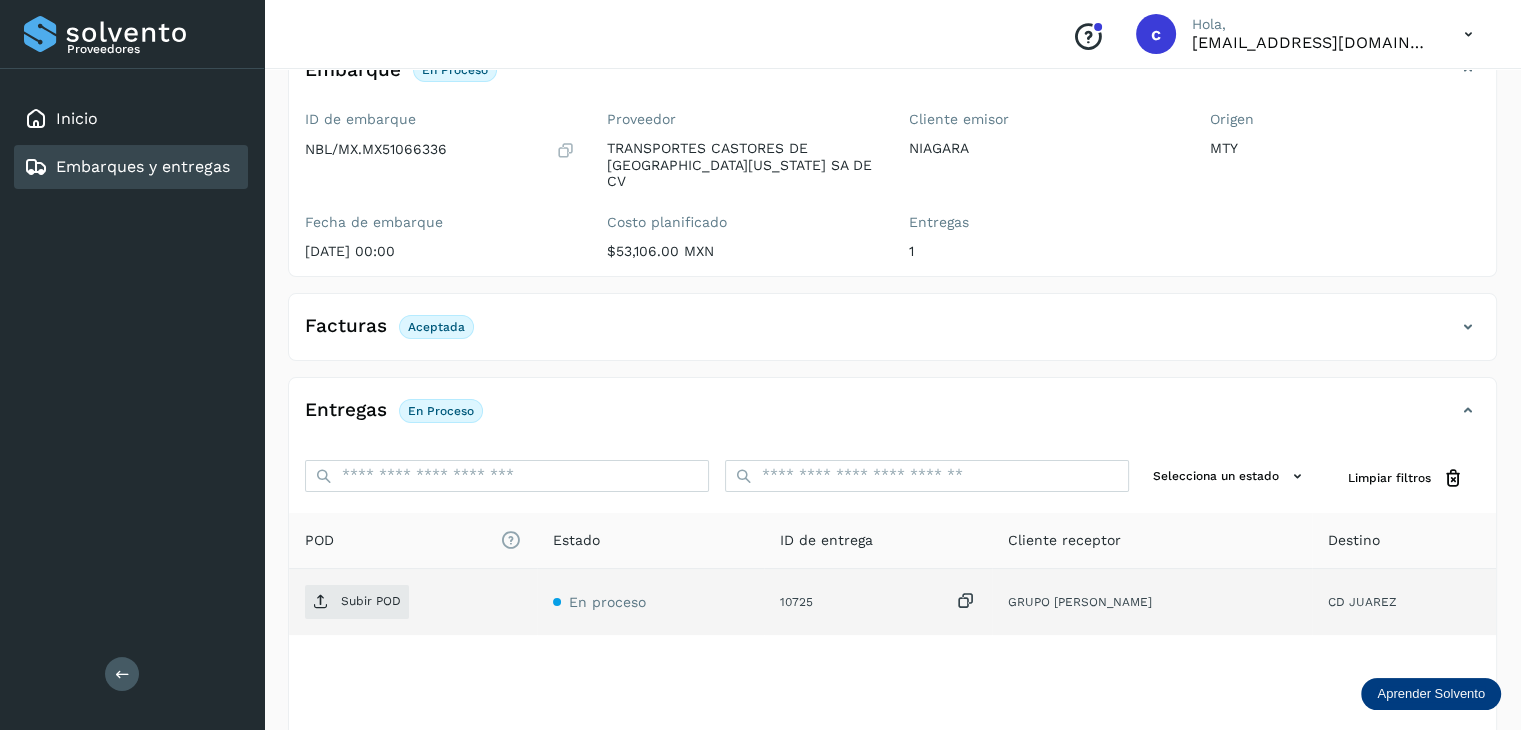scroll, scrollTop: 200, scrollLeft: 0, axis: vertical 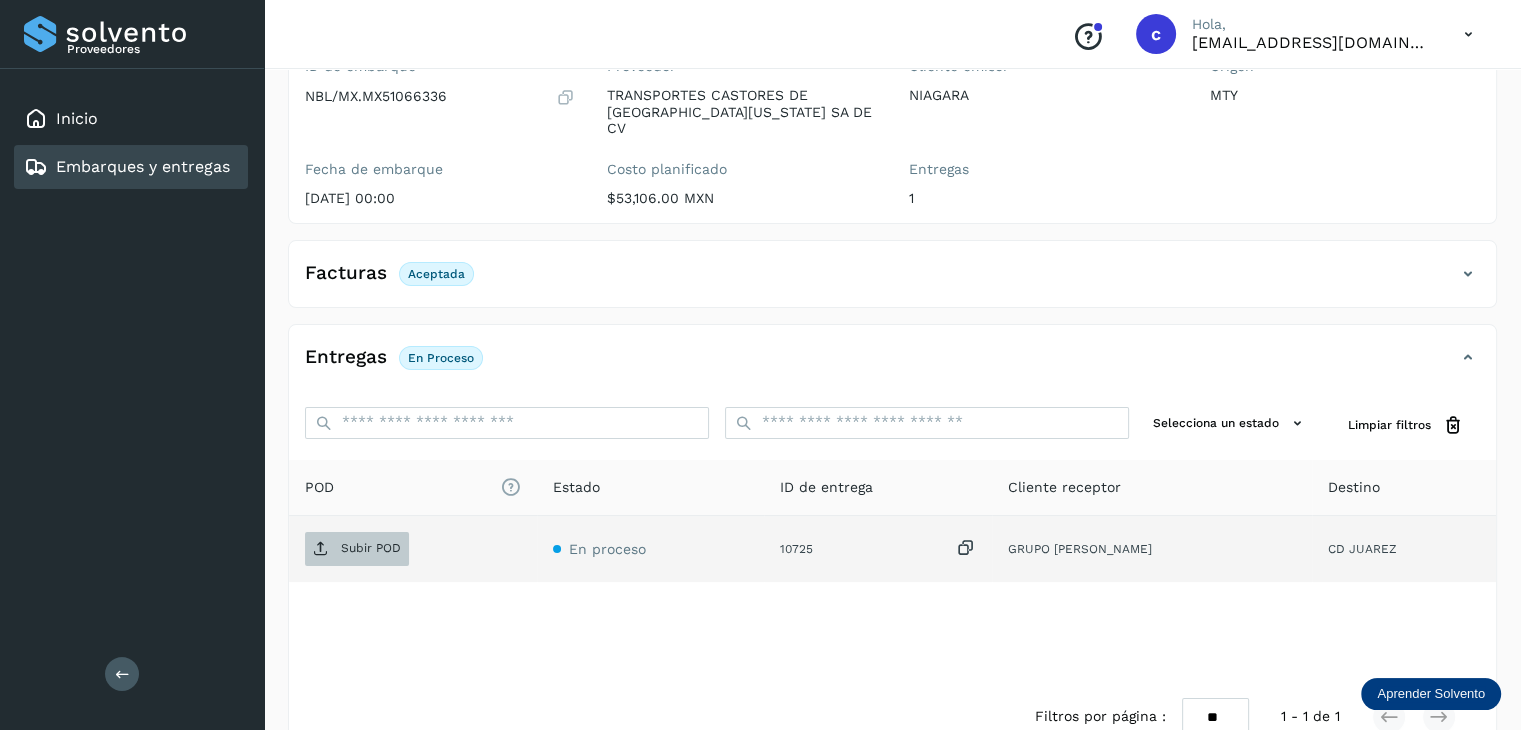 click on "Subir POD" at bounding box center [371, 548] 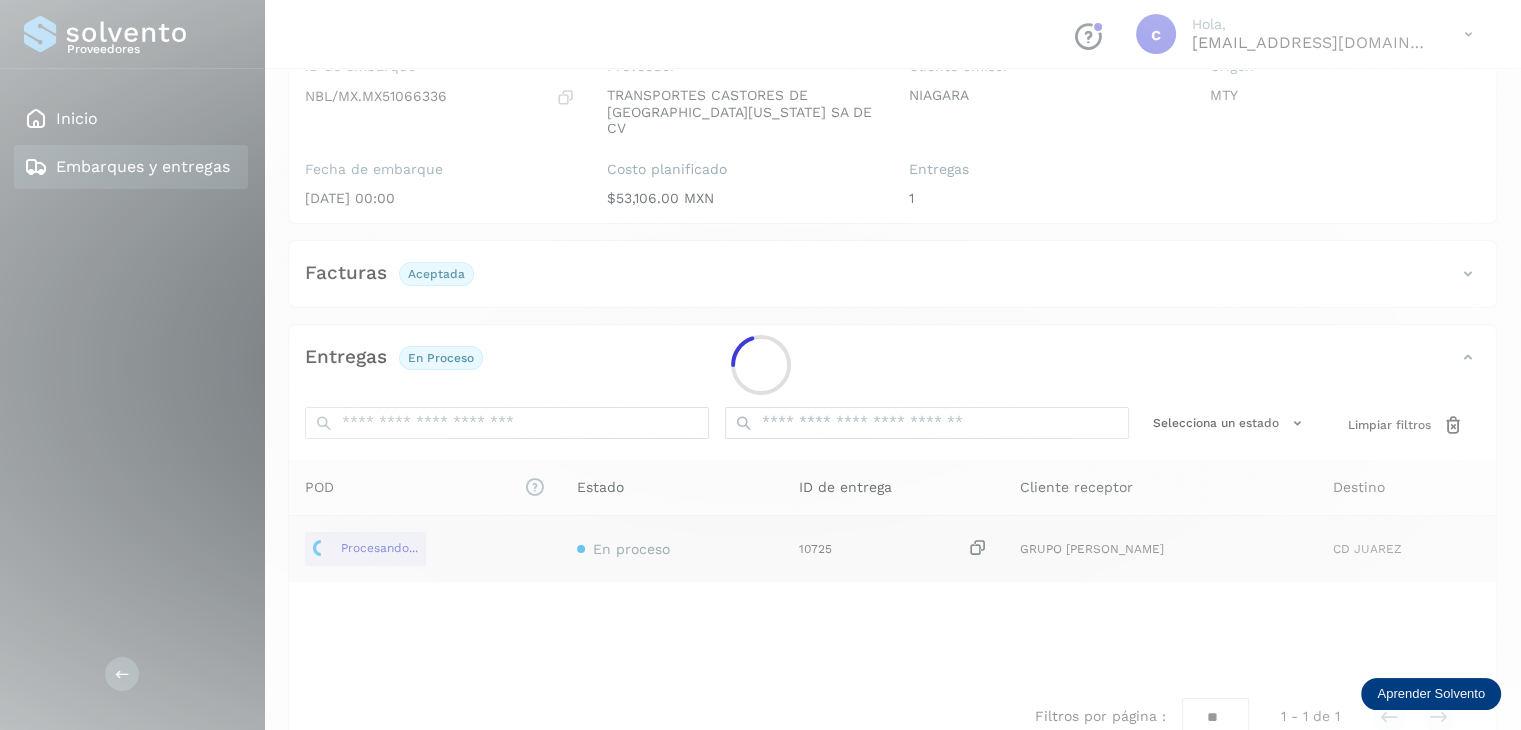click 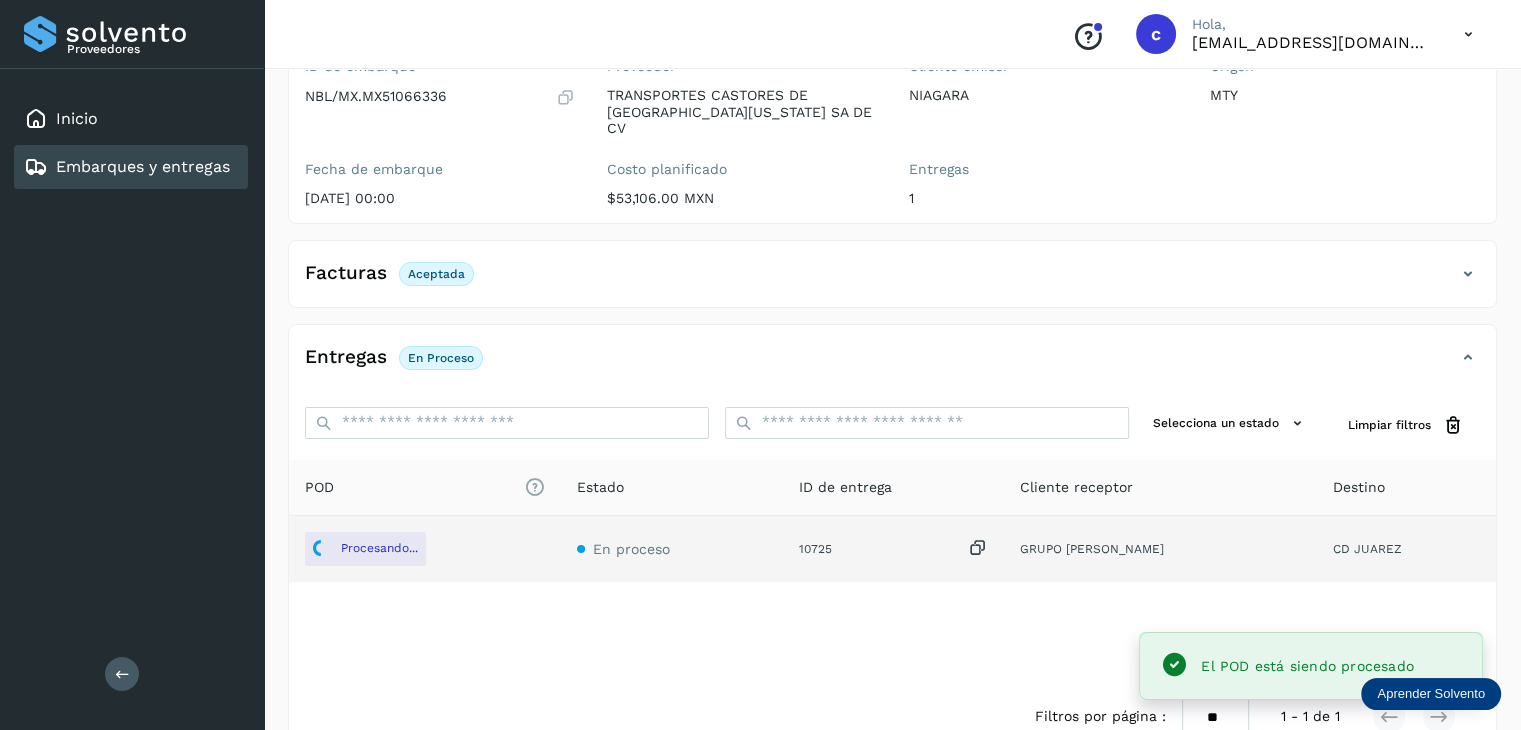 click on "Embarques y entregas" at bounding box center (143, 166) 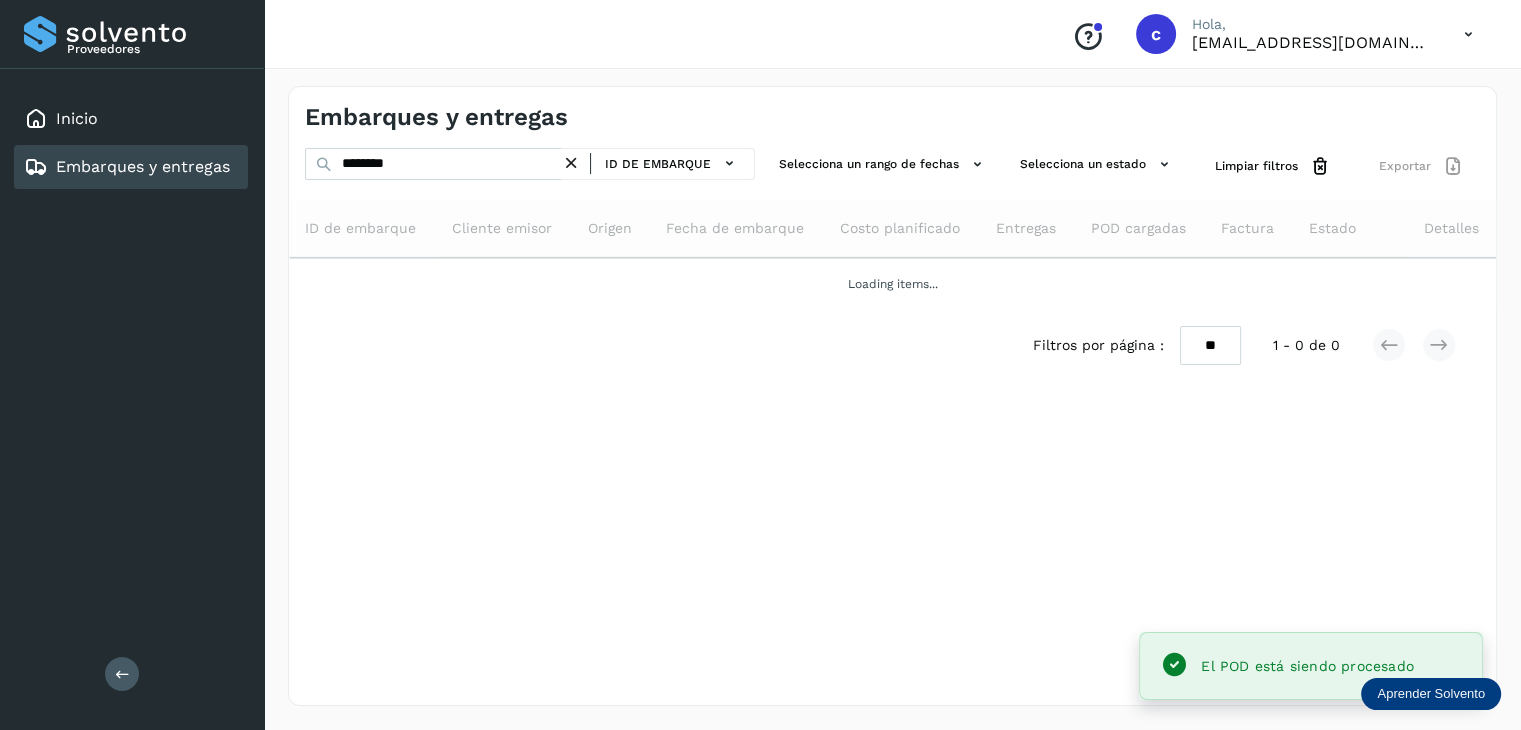 scroll, scrollTop: 0, scrollLeft: 0, axis: both 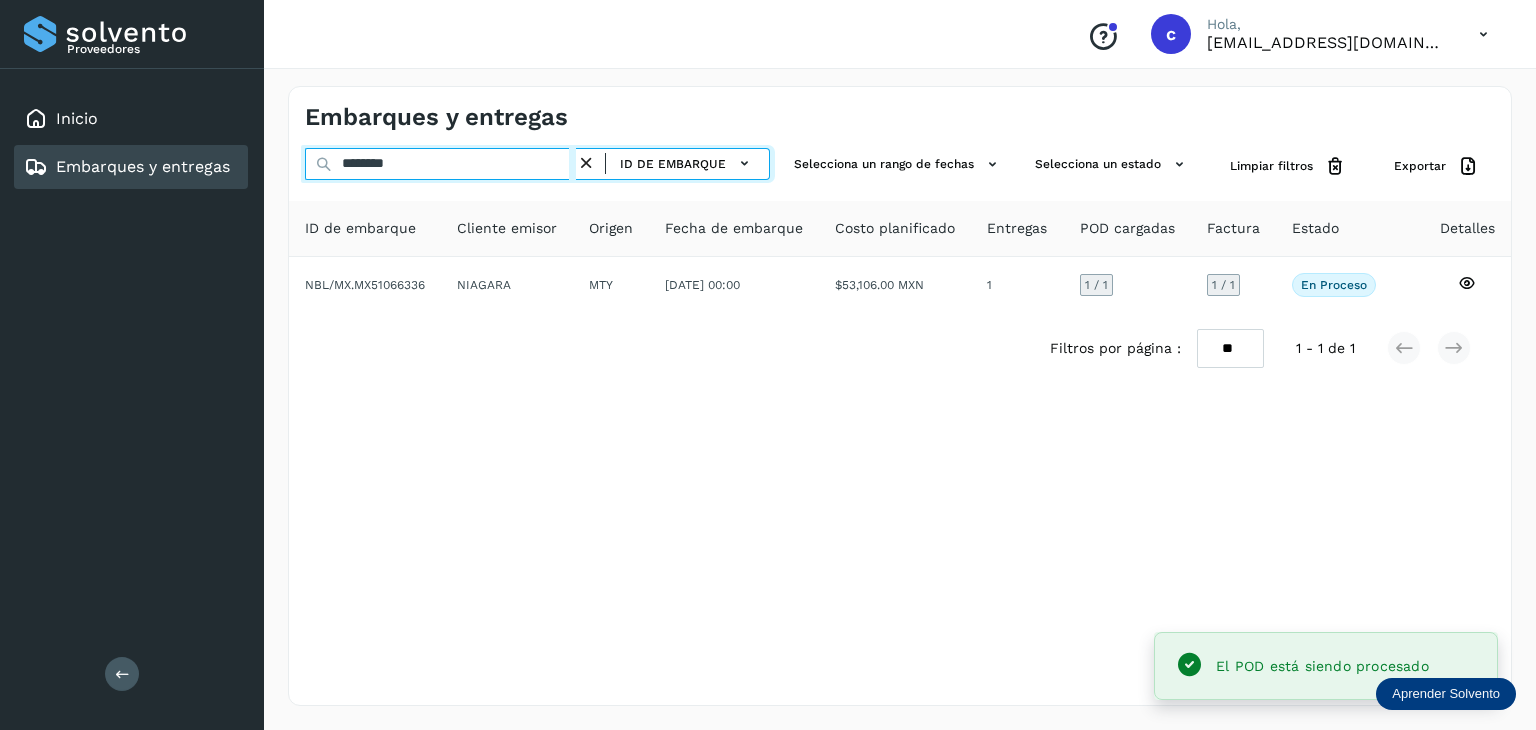 drag, startPoint x: 356, startPoint y: 161, endPoint x: 261, endPoint y: 171, distance: 95.524864 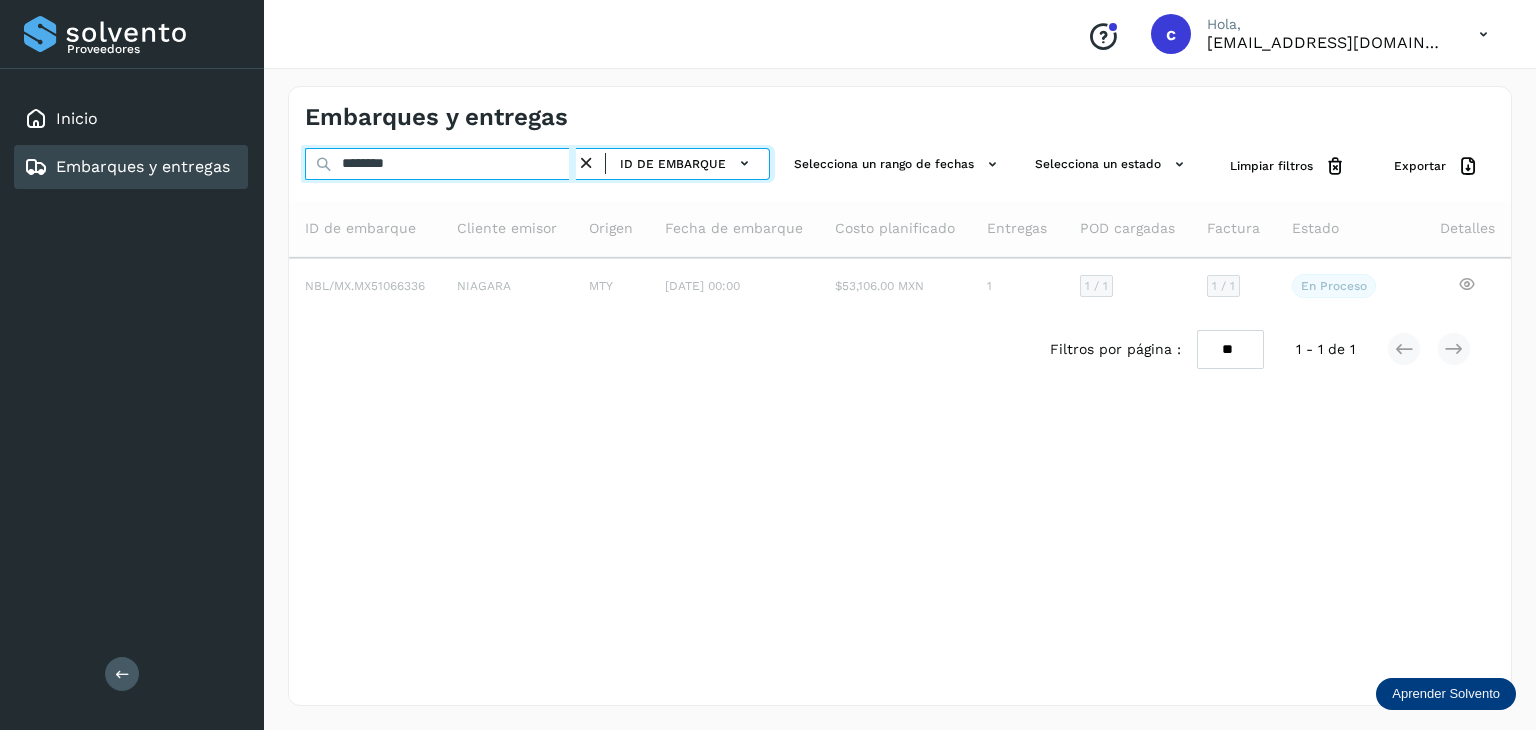 type on "********" 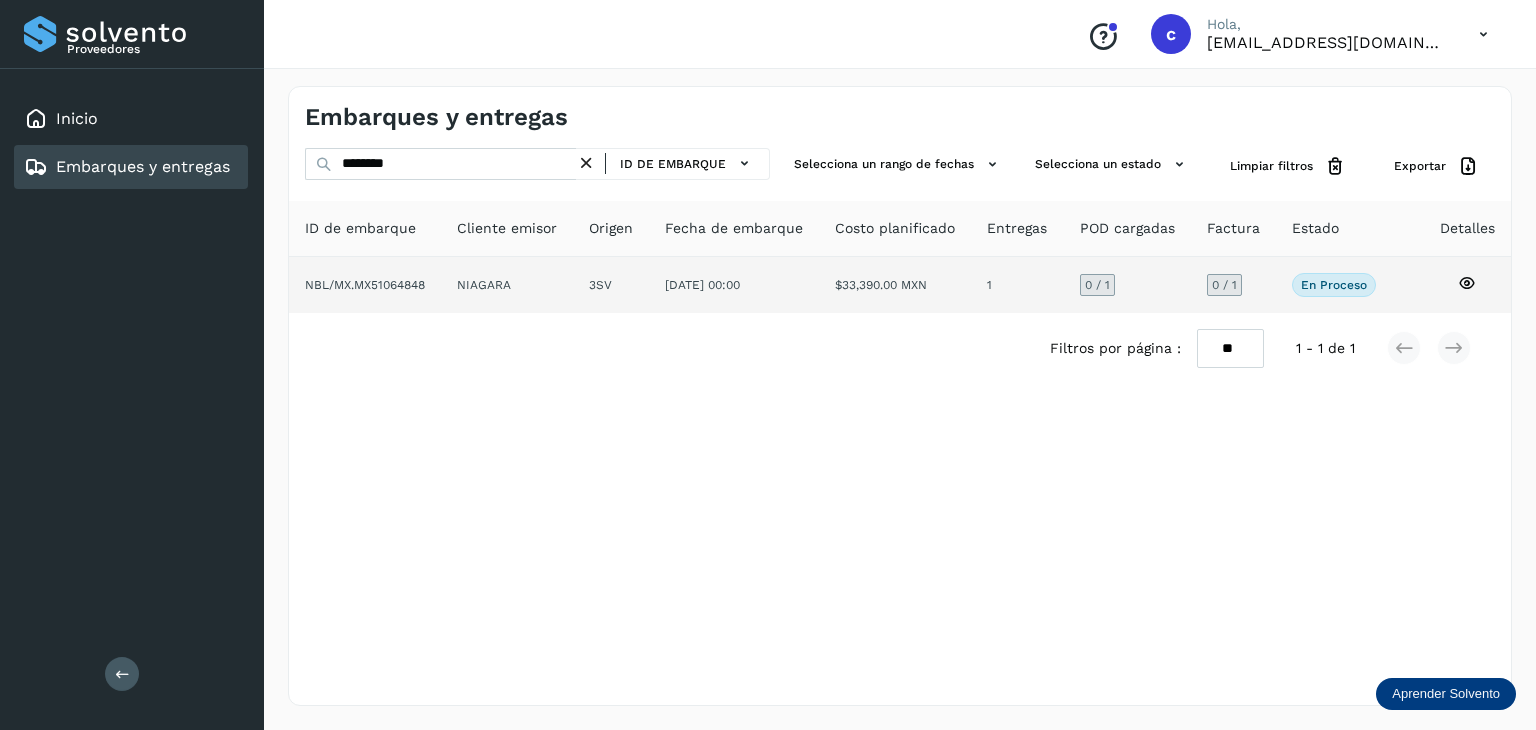 click 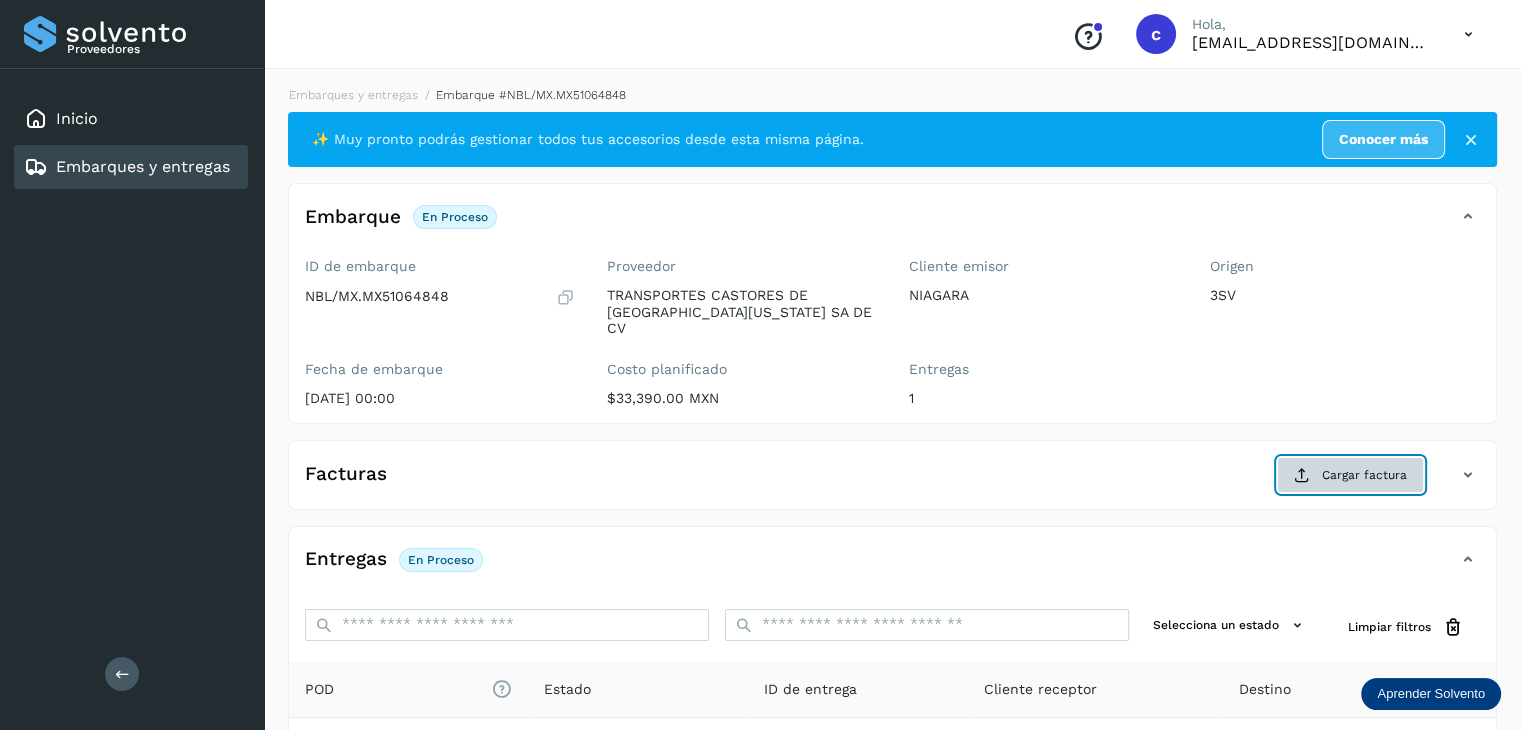 click on "Cargar factura" at bounding box center (1350, 475) 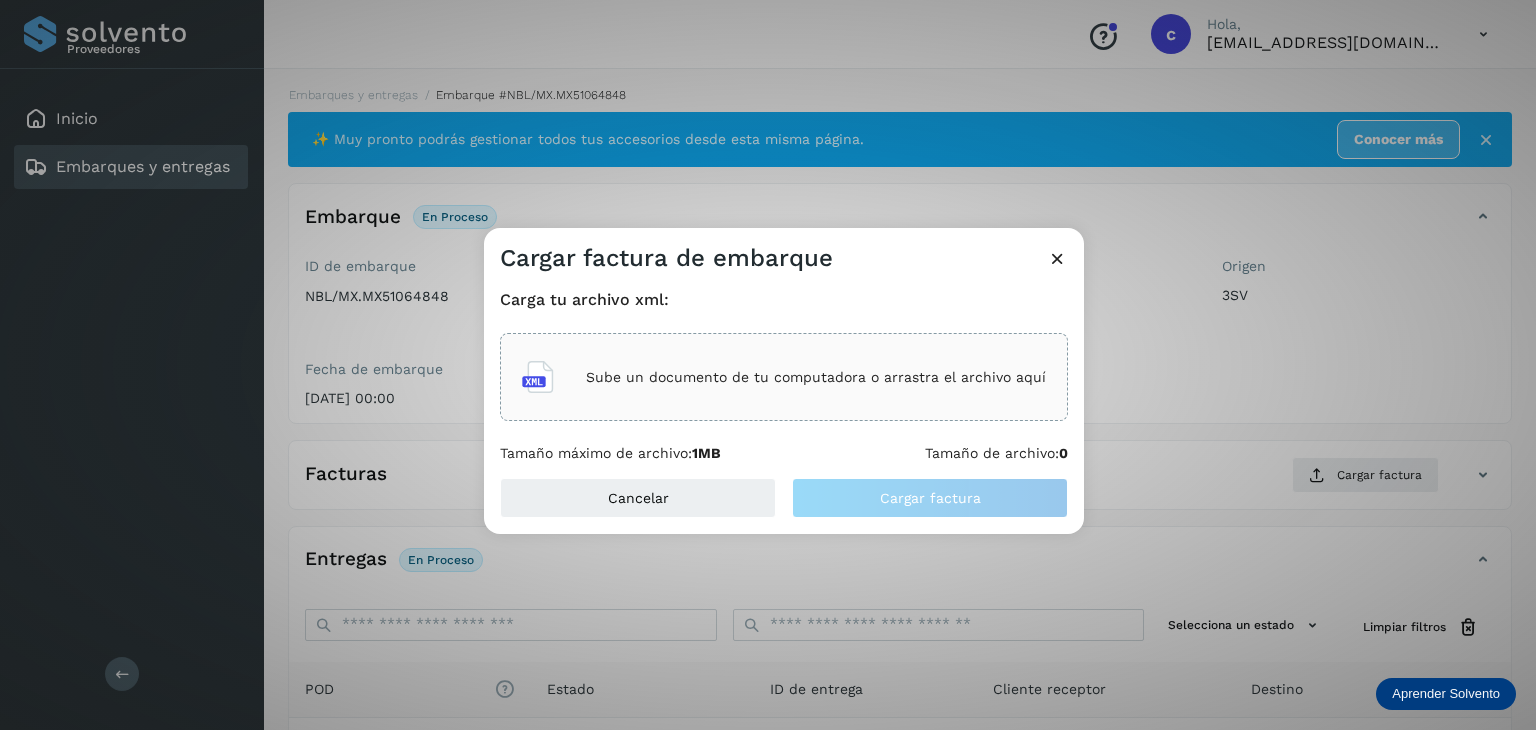 click on "Sube un documento de tu computadora o arrastra el archivo aquí" 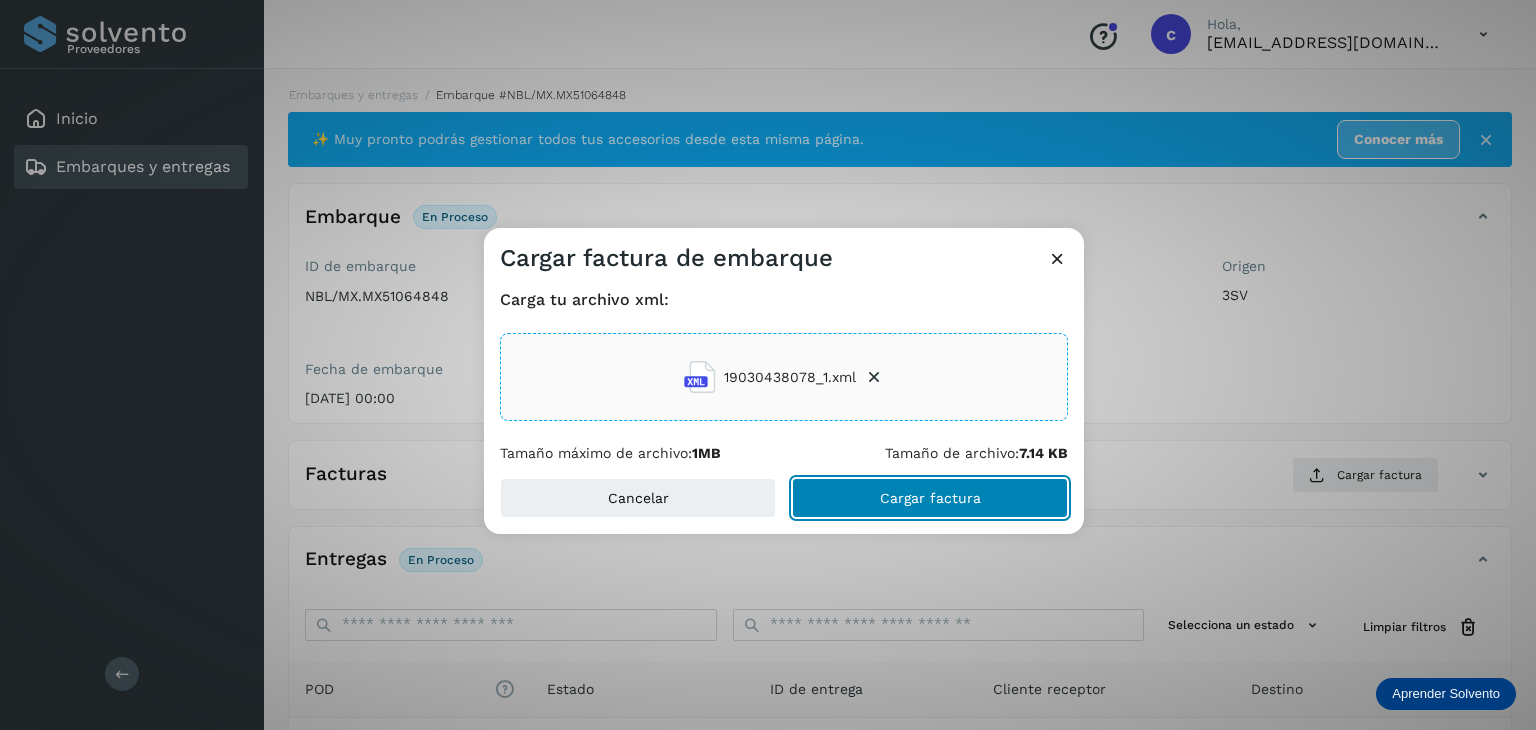 click on "Cargar factura" 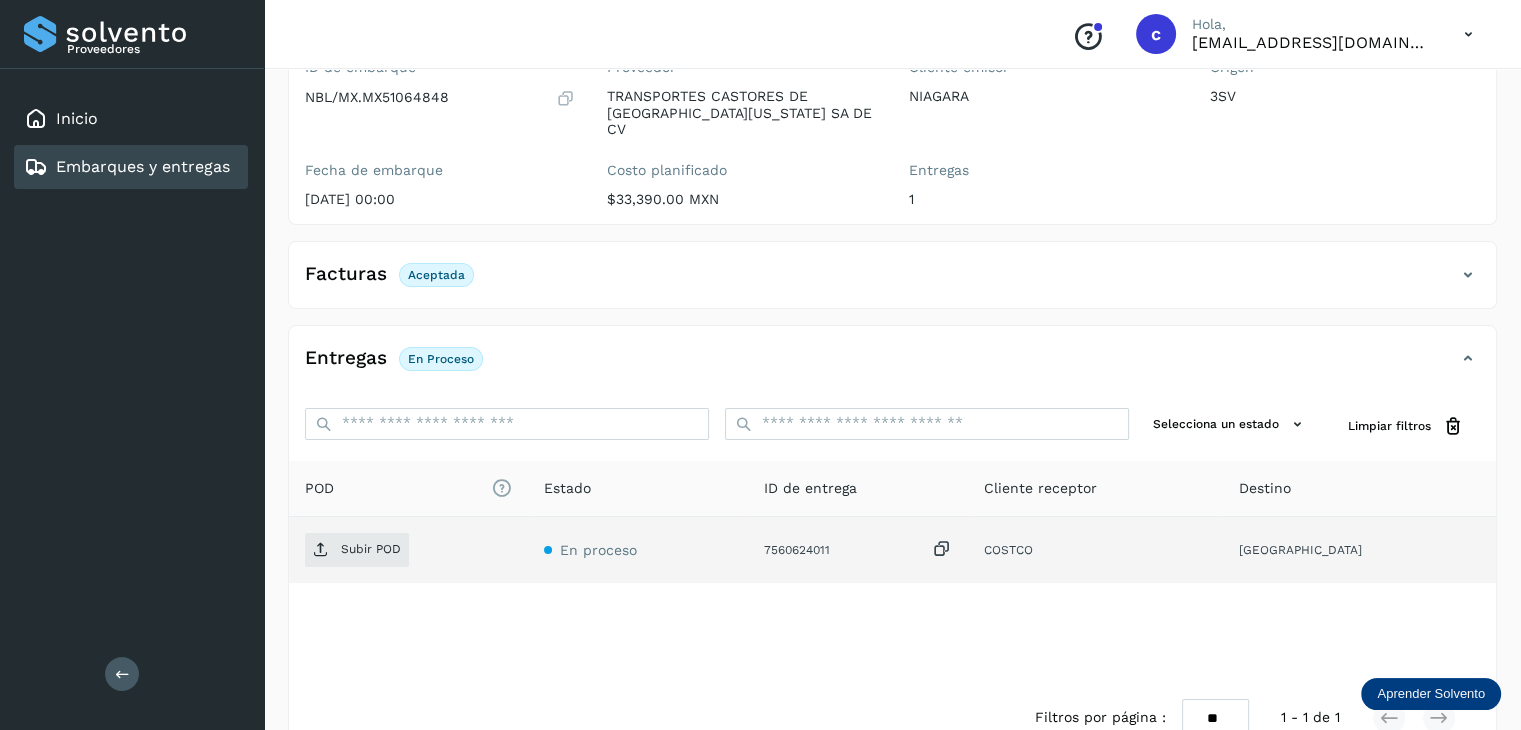 scroll, scrollTop: 200, scrollLeft: 0, axis: vertical 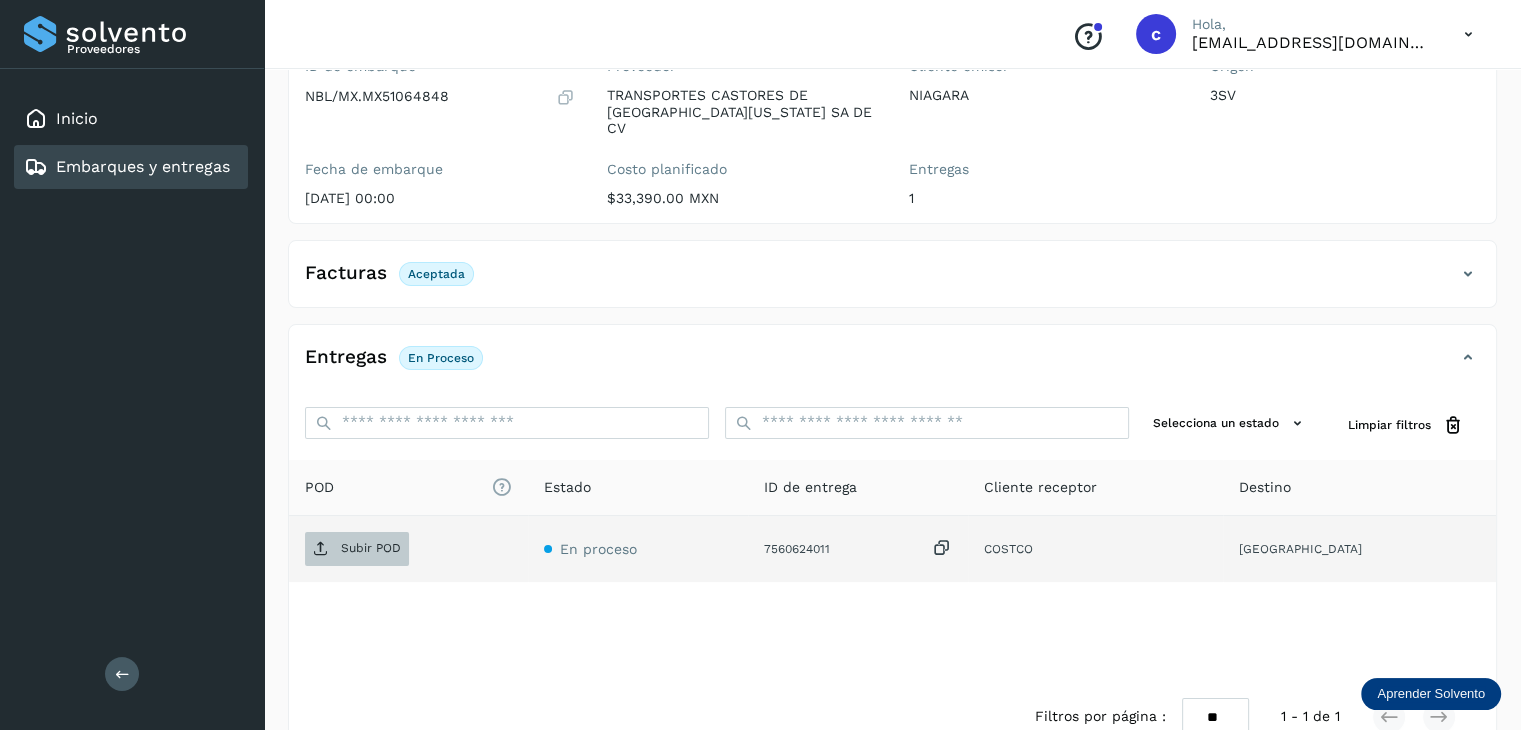 click on "Subir POD" at bounding box center [371, 548] 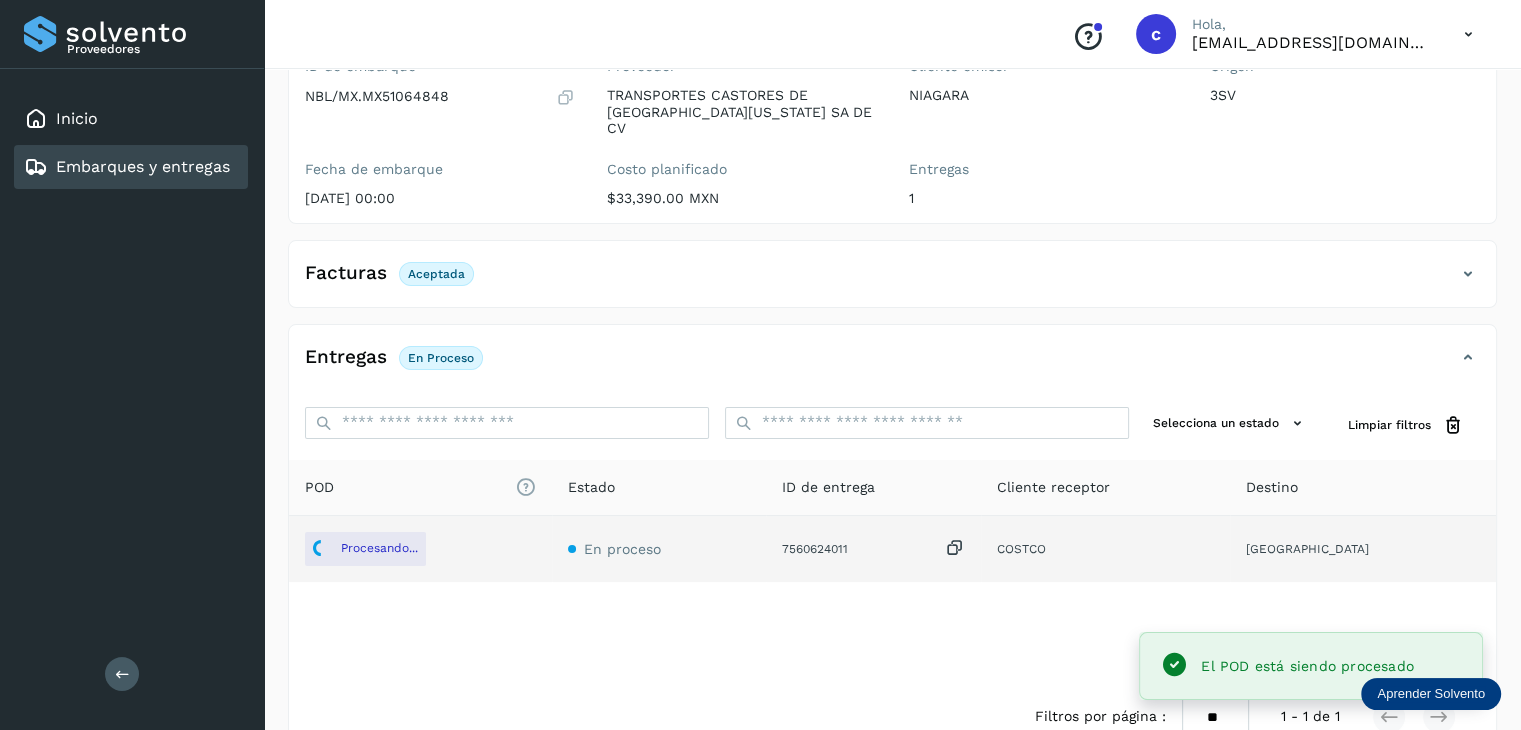 click on "Embarques y entregas" at bounding box center [143, 166] 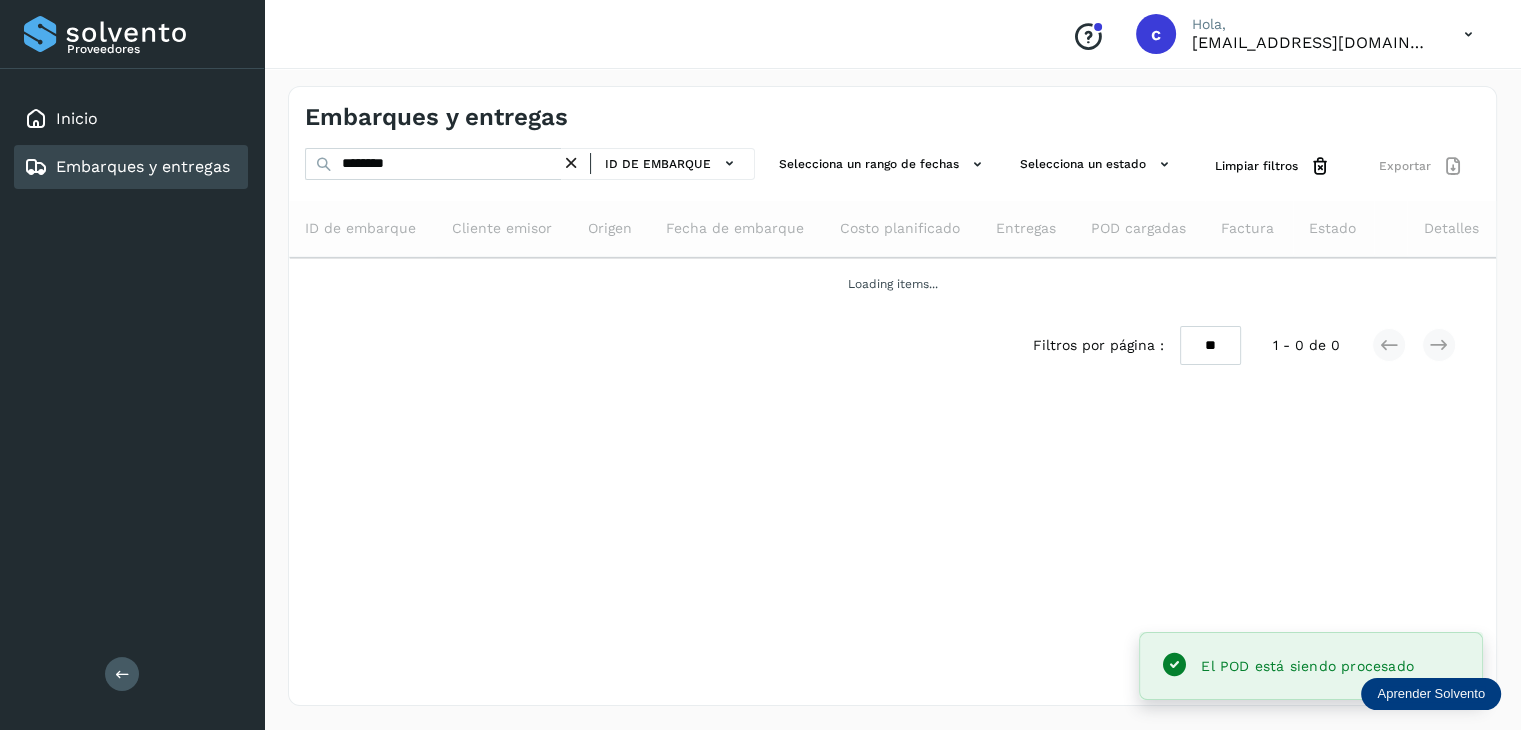 scroll, scrollTop: 0, scrollLeft: 0, axis: both 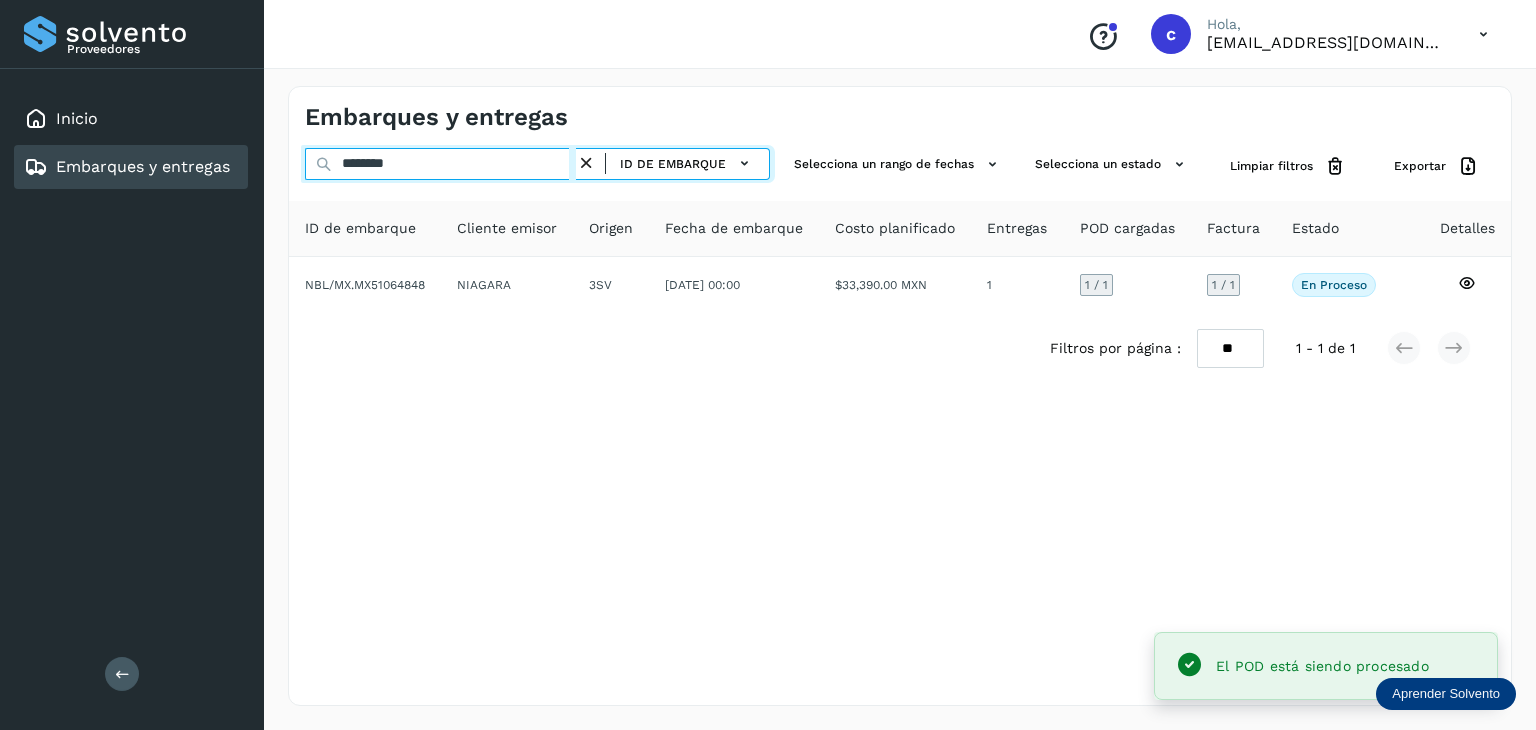 click on "Proveedores Inicio Embarques y entregas Salir
Conoce nuestros beneficios
c Hola, cuentasespeciales8_met@castores.com.mx Embarques y entregas ******** ID de embarque Selecciona un rango de fechas  Selecciona un estado Limpiar filtros Exportar ID de embarque Cliente emisor Origen Fecha de embarque Costo planificado Entregas POD cargadas Factura Estado Detalles NBL/MX.MX51064848 NIAGARA 3SV 17/jul/2025 00:00  $33,390.00 MXN  1 1  / 1 1 / 1 En proceso
Verifica el estado de la factura o entregas asociadas a este embarque
Filtros por página : ** ** ** 1 - 1 de 1" 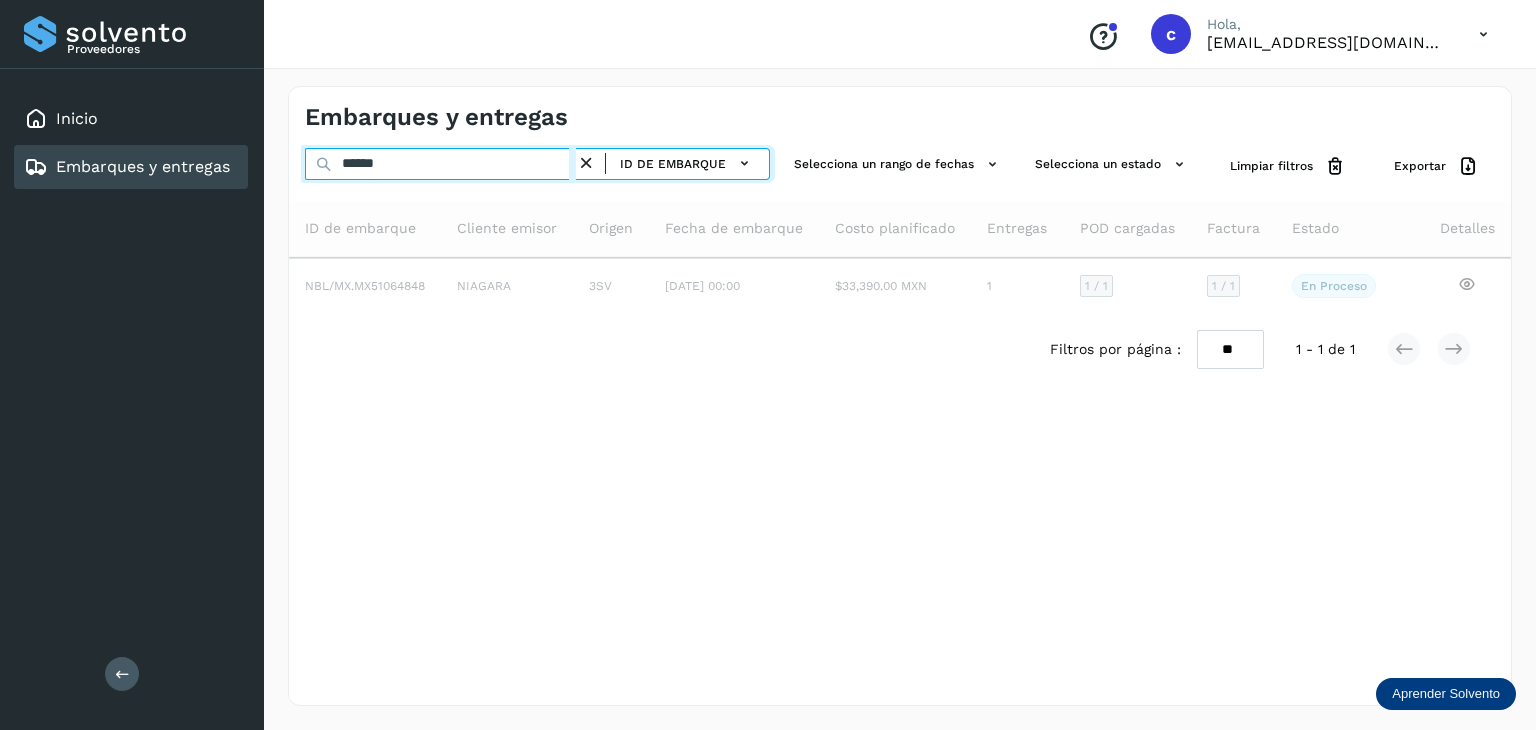 type on "******" 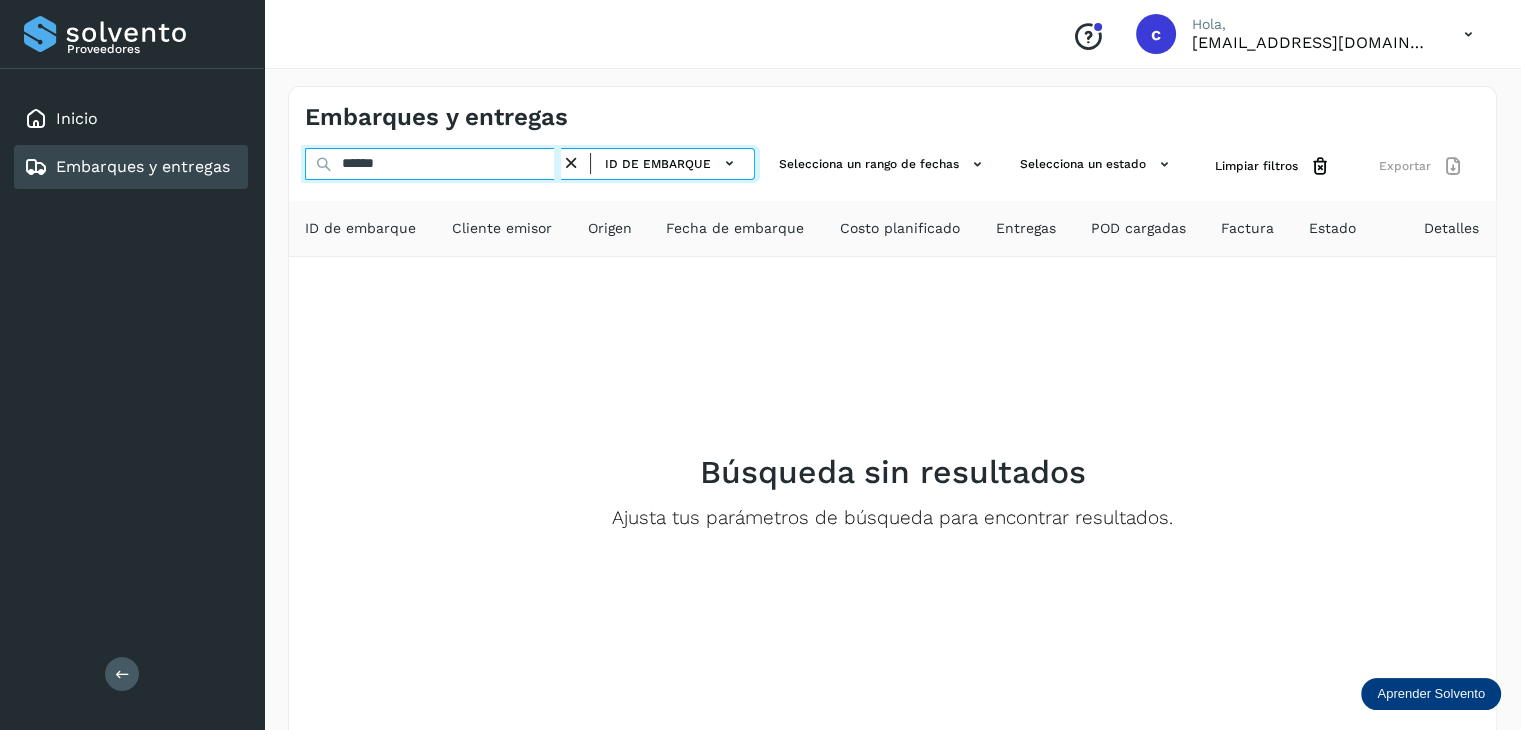 drag, startPoint x: 339, startPoint y: 168, endPoint x: 235, endPoint y: 160, distance: 104.307236 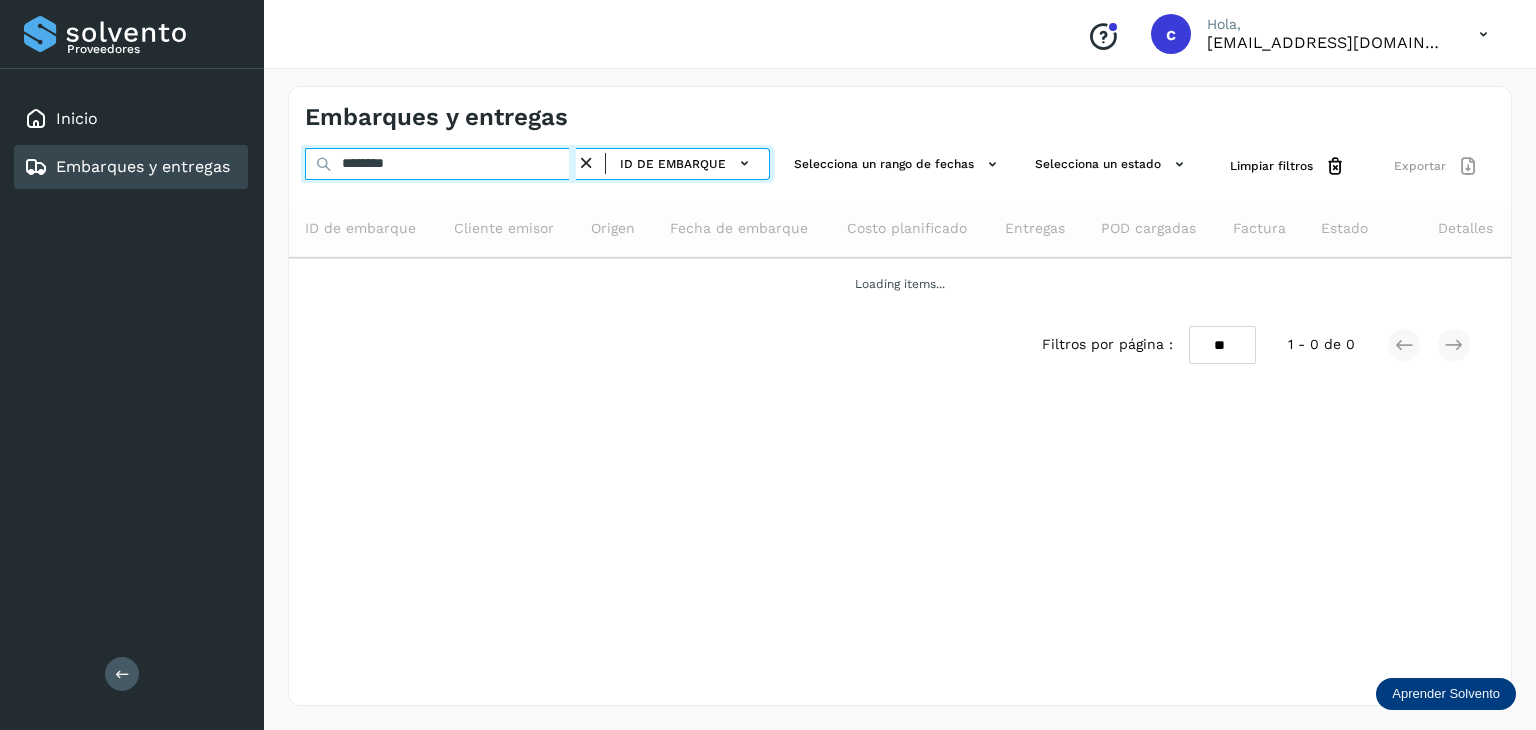 type on "********" 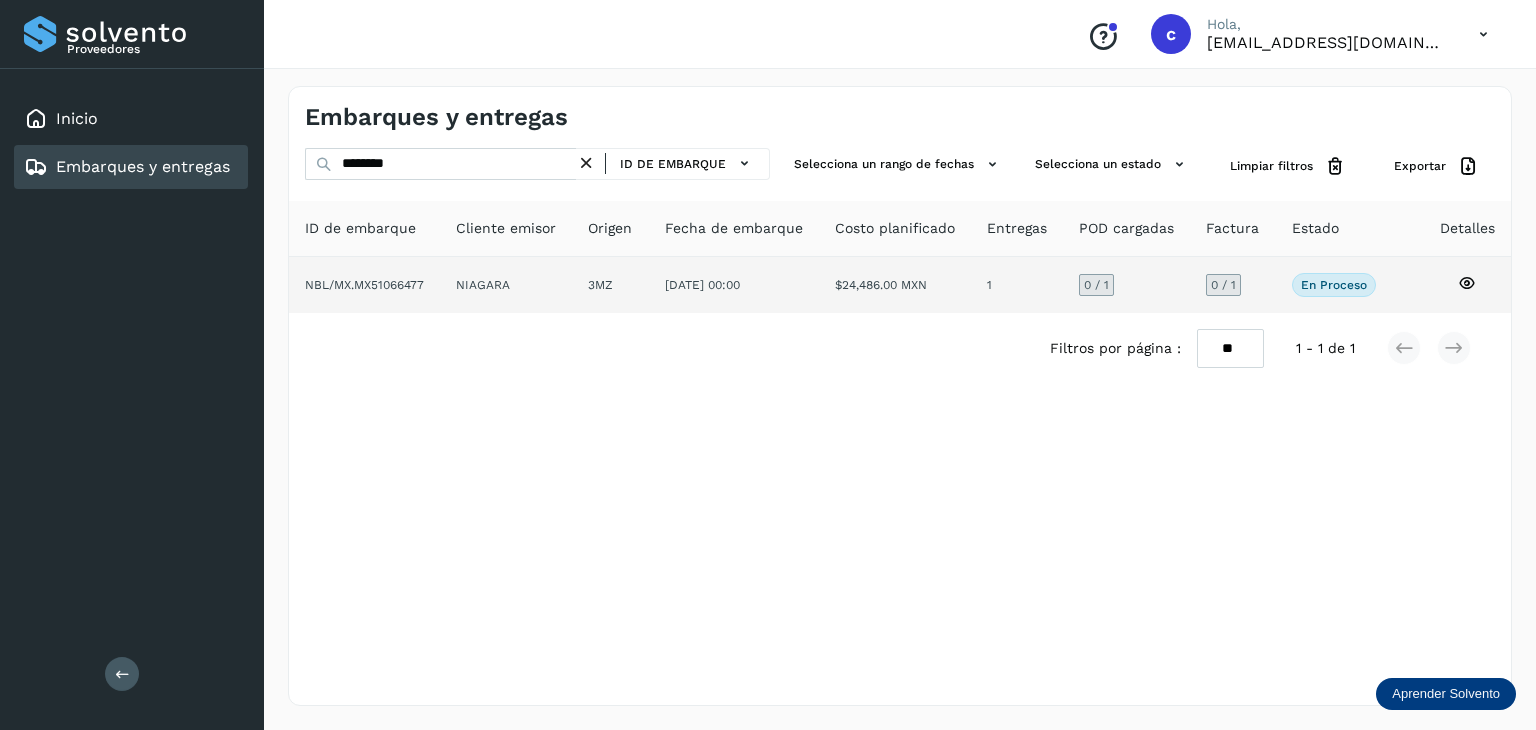 click 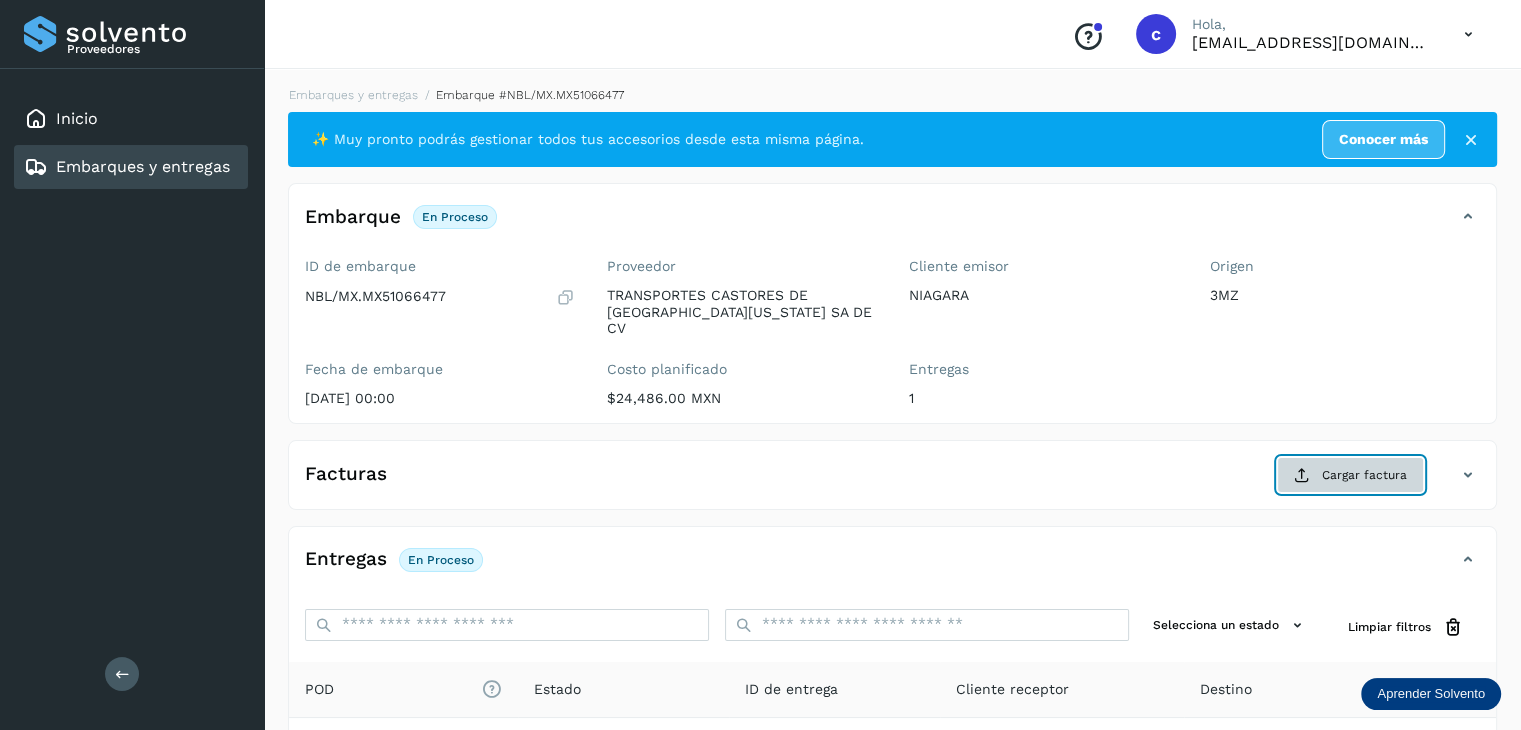 click on "Cargar factura" 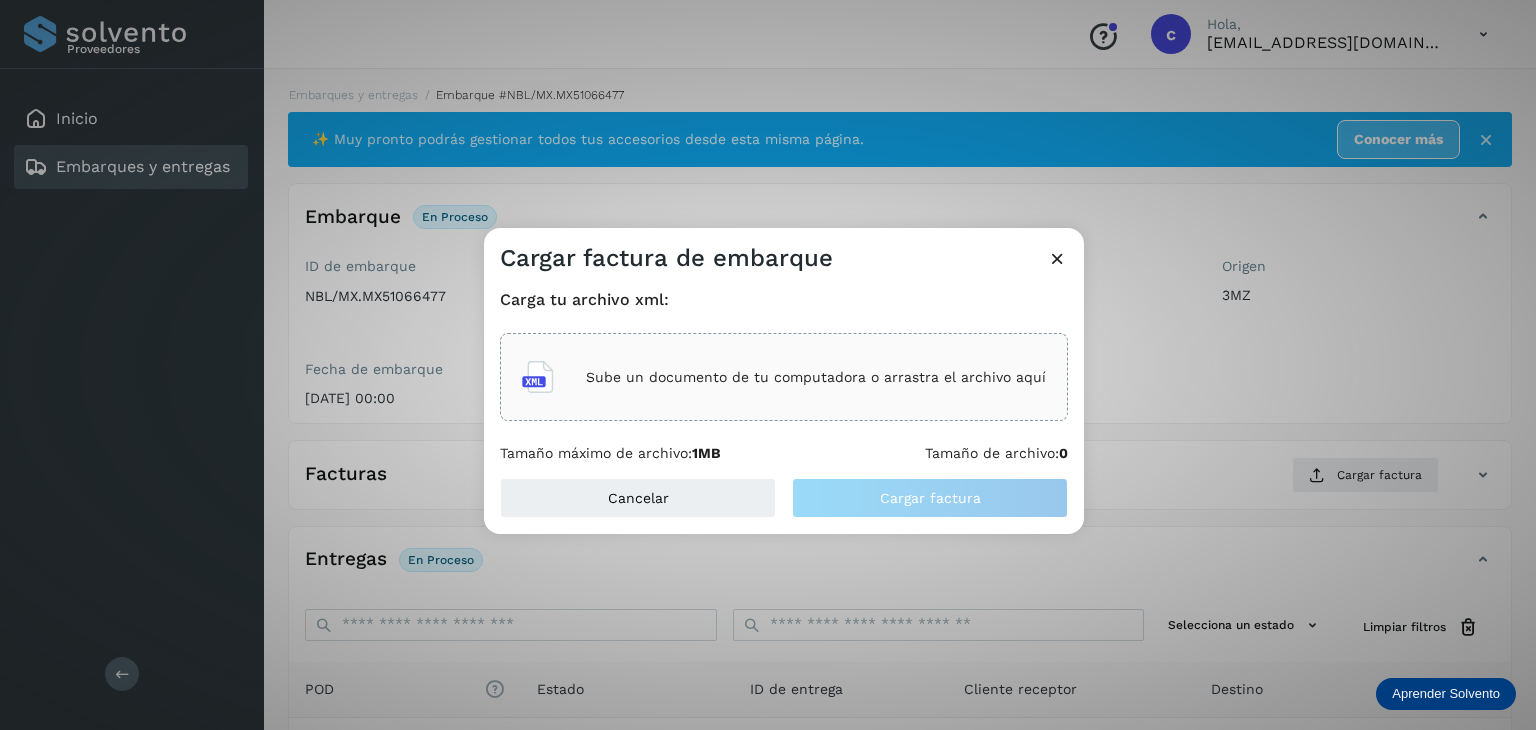 click on "Sube un documento de tu computadora o arrastra el archivo aquí" at bounding box center [816, 377] 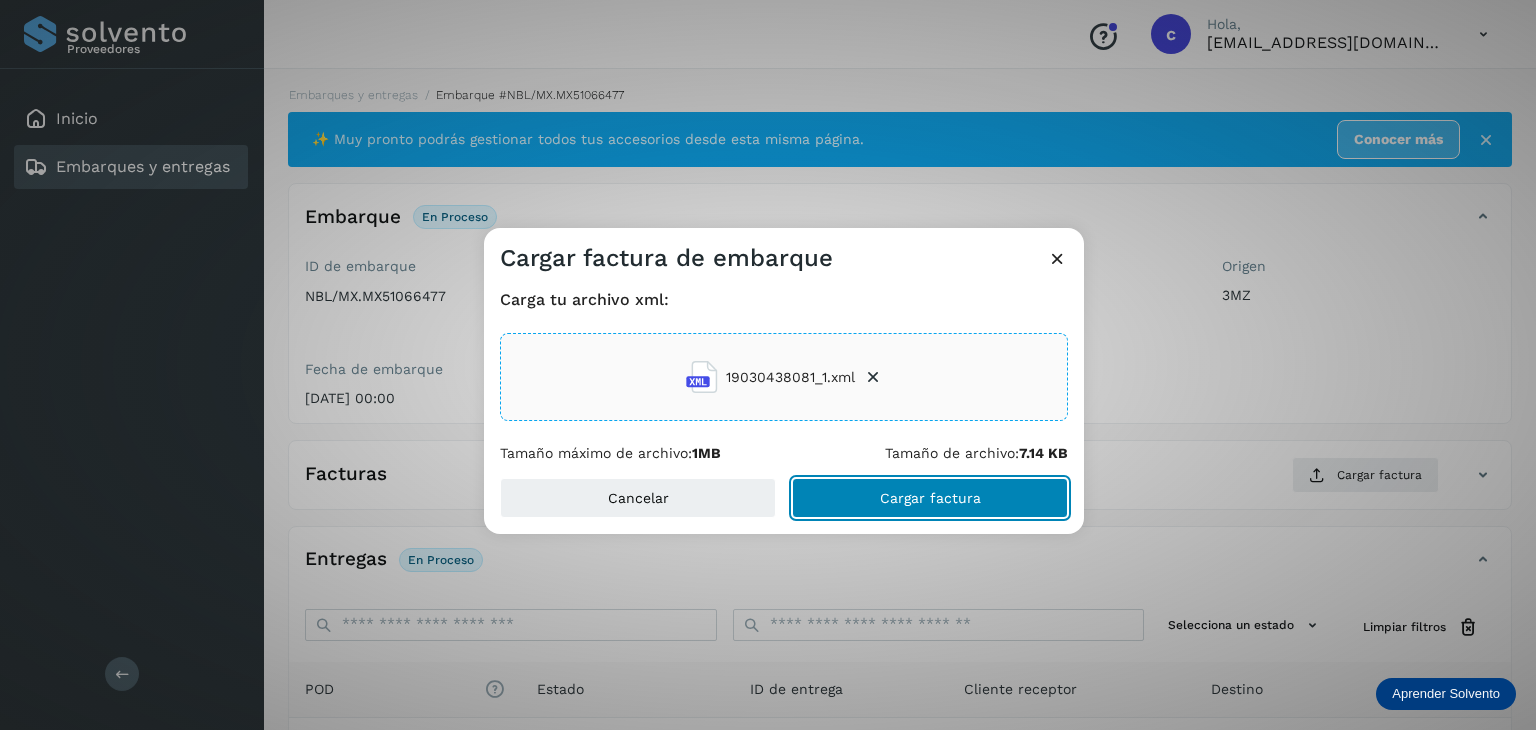 click on "Cargar factura" 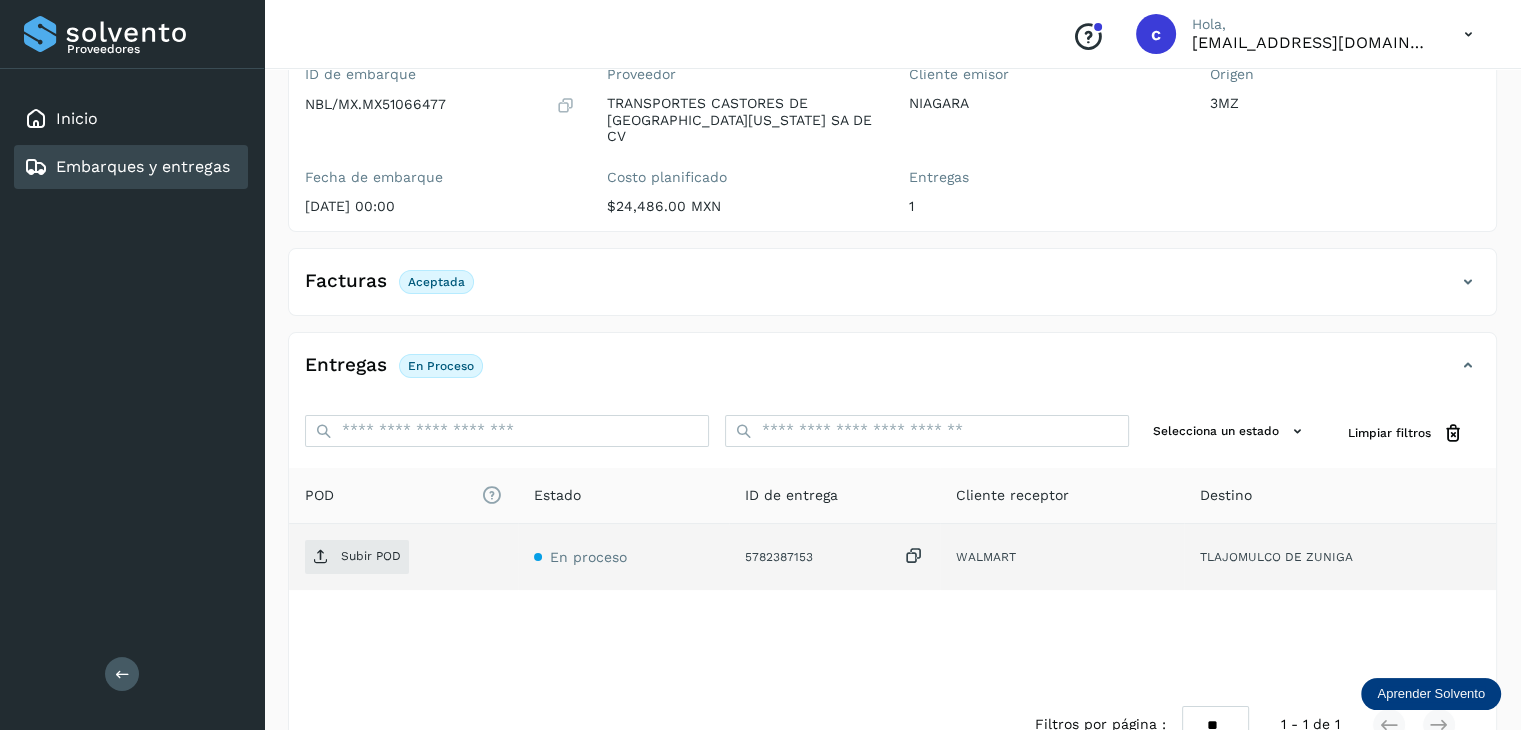 scroll, scrollTop: 200, scrollLeft: 0, axis: vertical 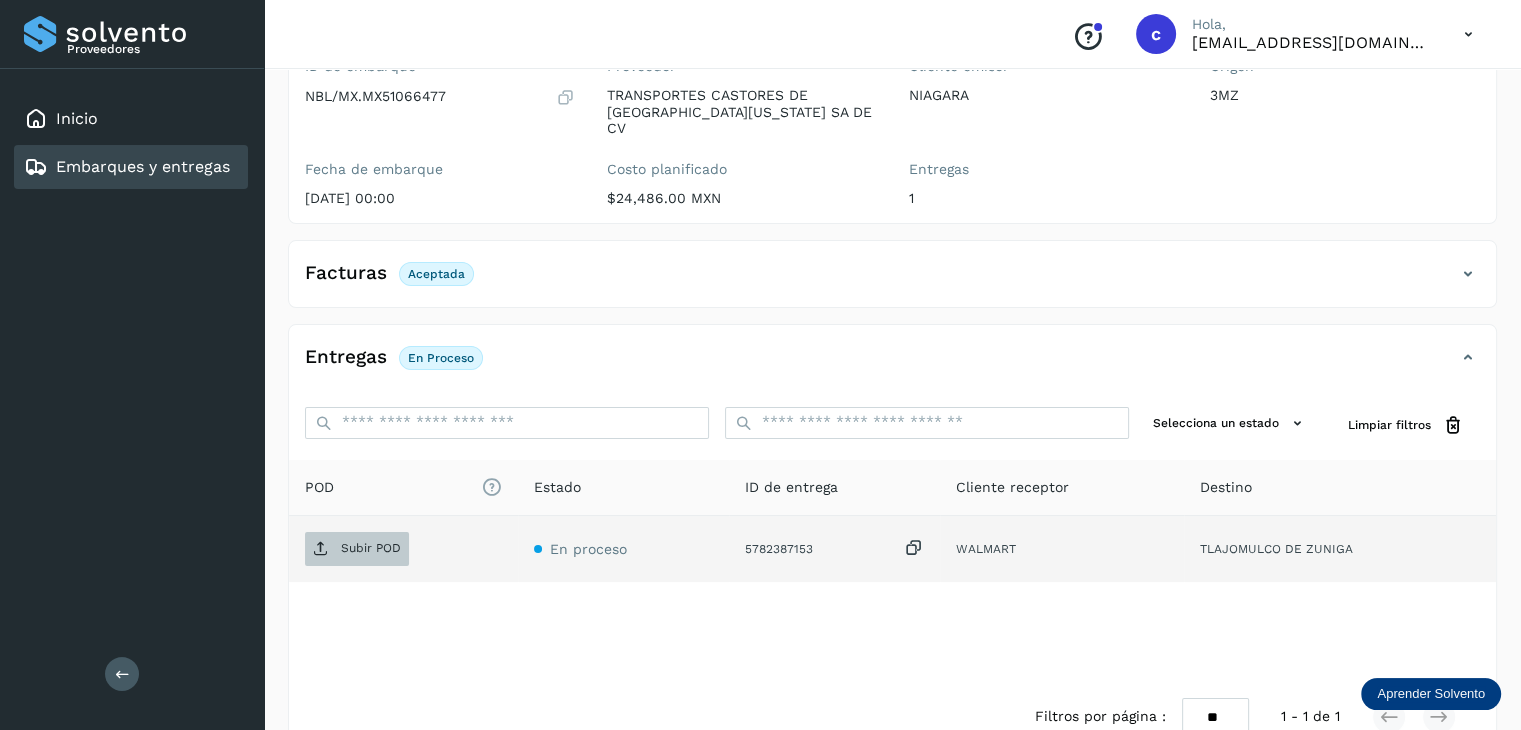 click on "Subir POD" at bounding box center [371, 548] 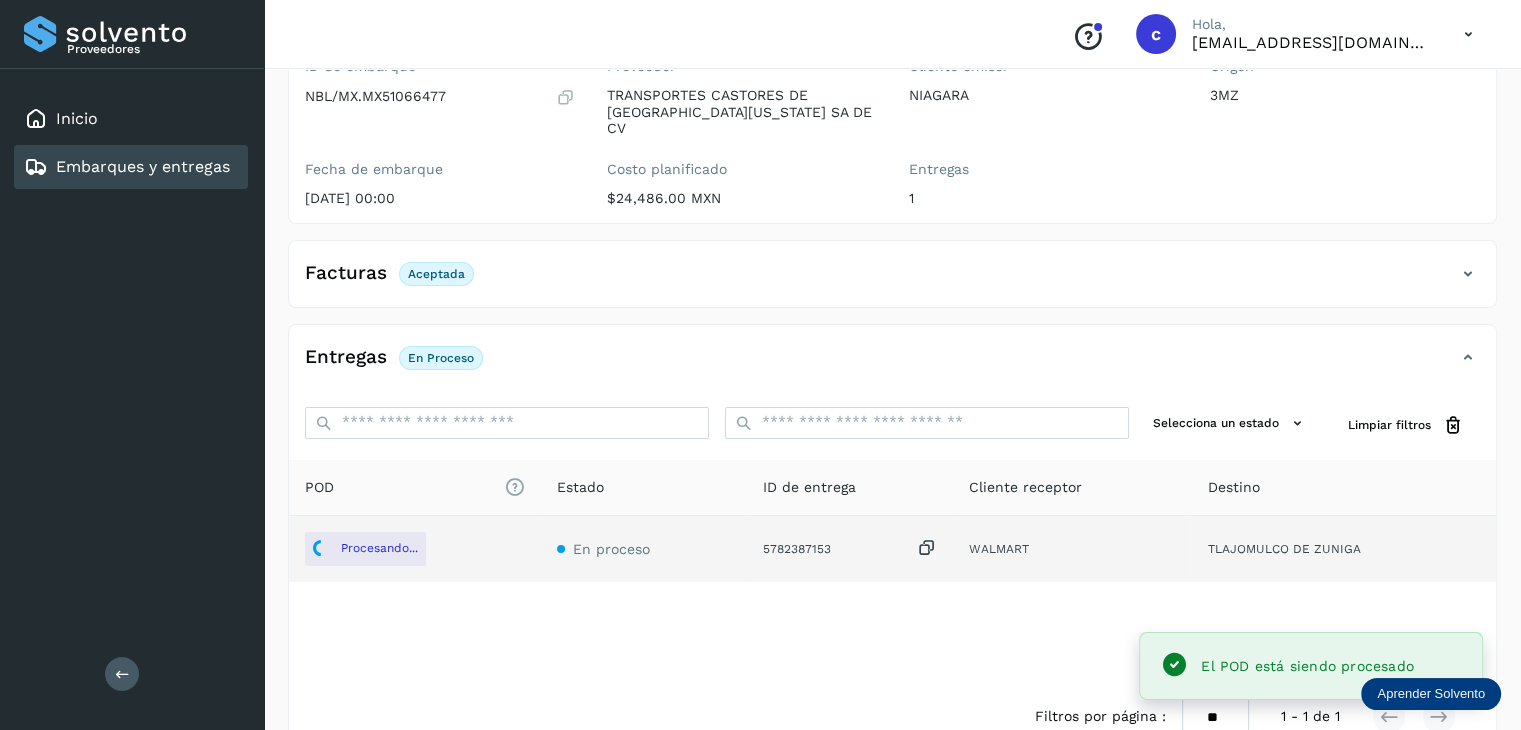 click on "Embarques y entregas" at bounding box center [143, 166] 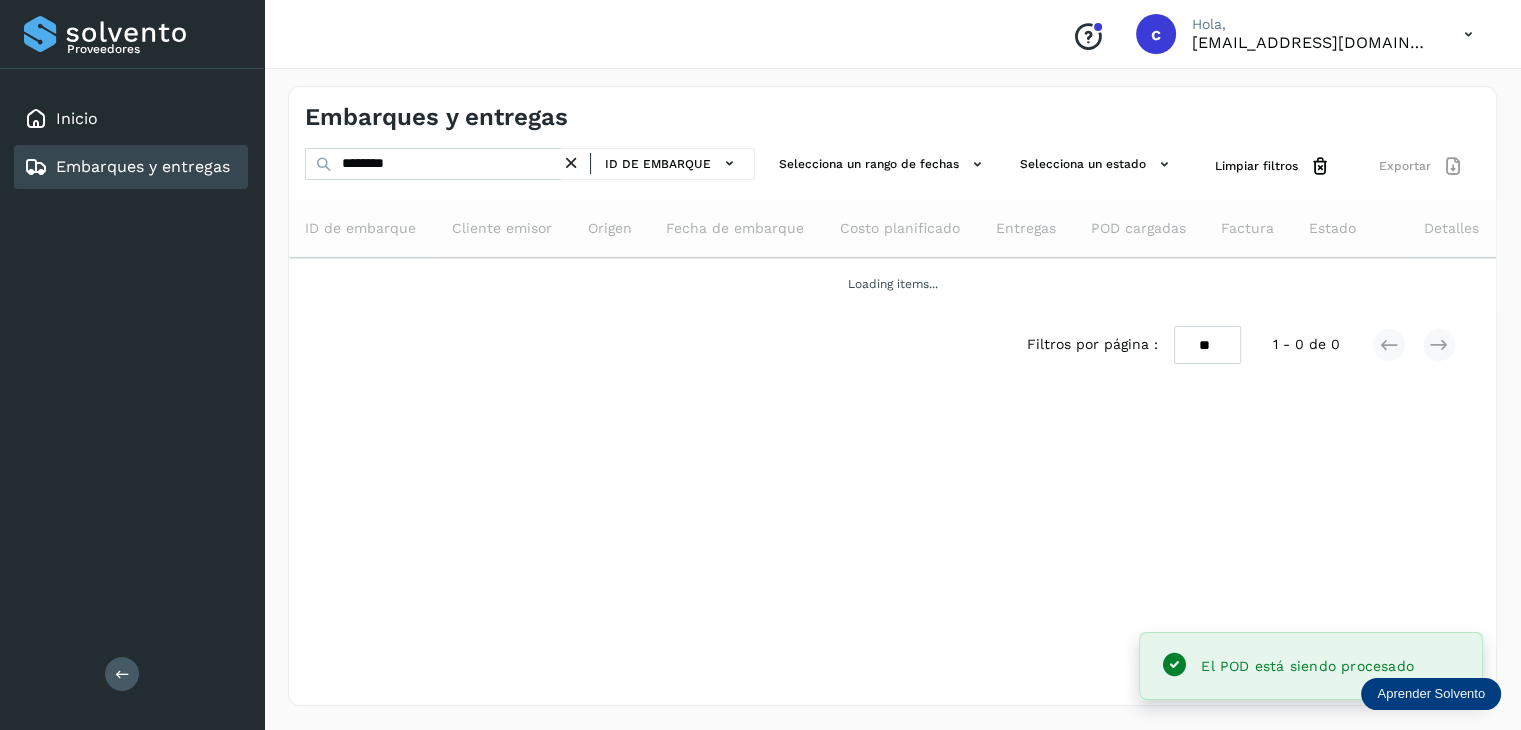 scroll, scrollTop: 0, scrollLeft: 0, axis: both 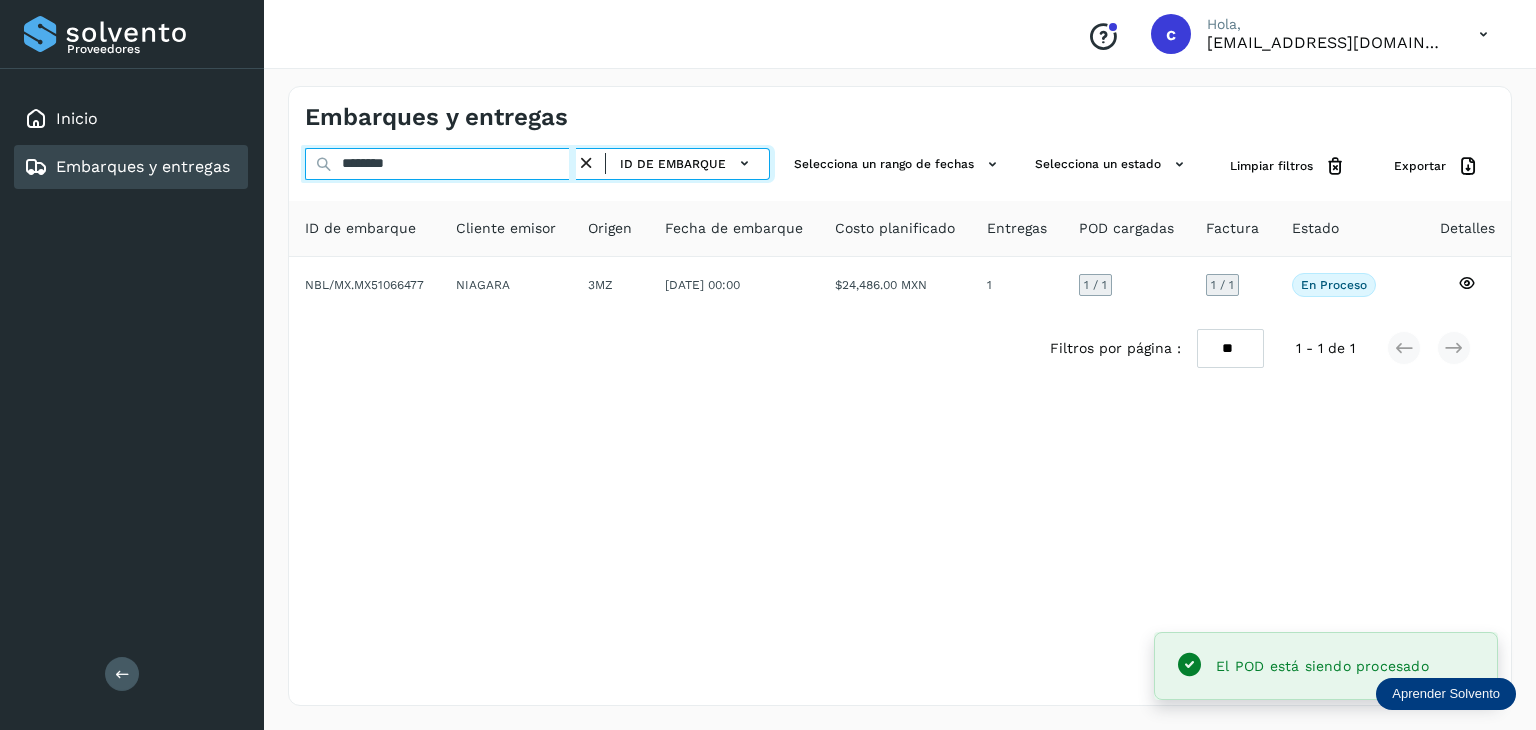 drag, startPoint x: 387, startPoint y: 165, endPoint x: 126, endPoint y: 87, distance: 272.40594 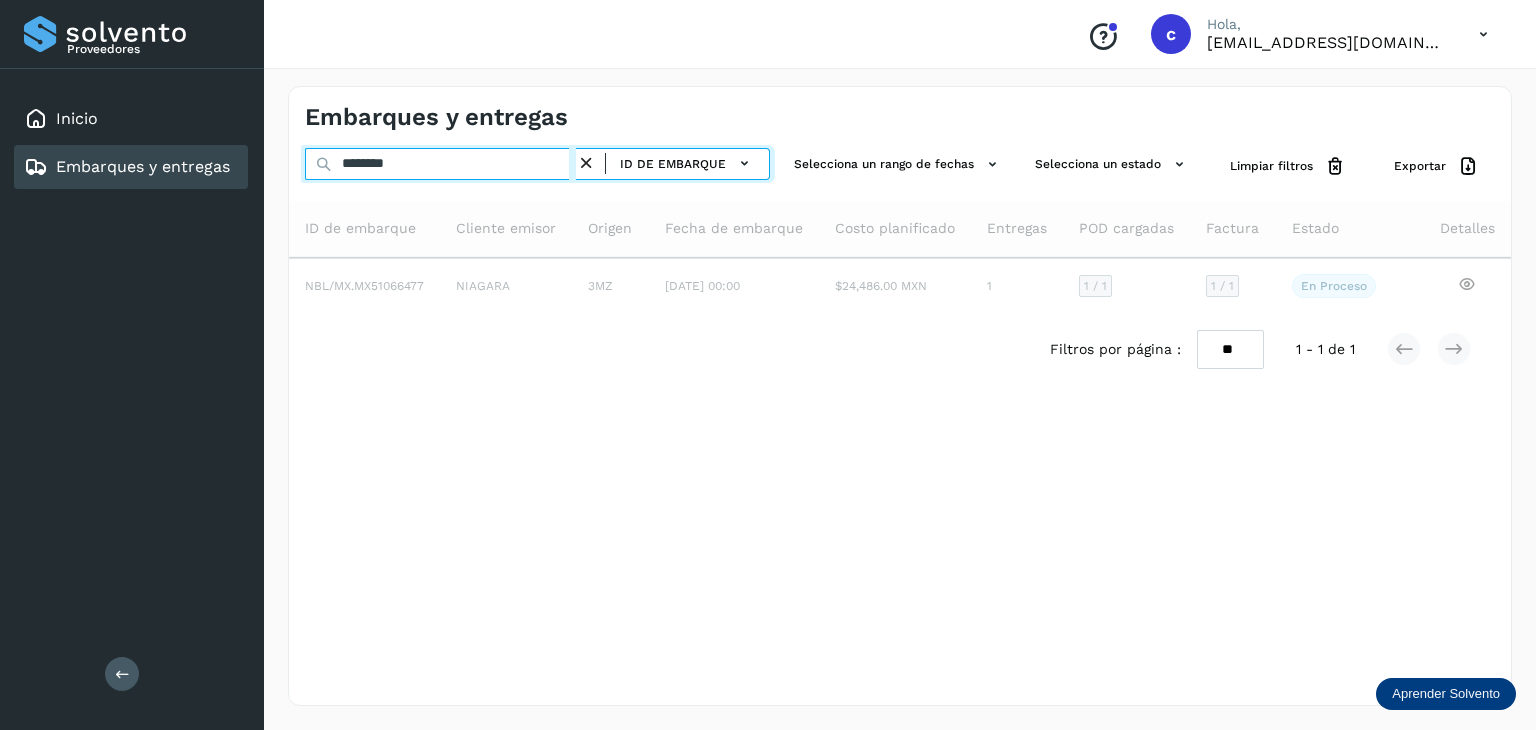 type on "********" 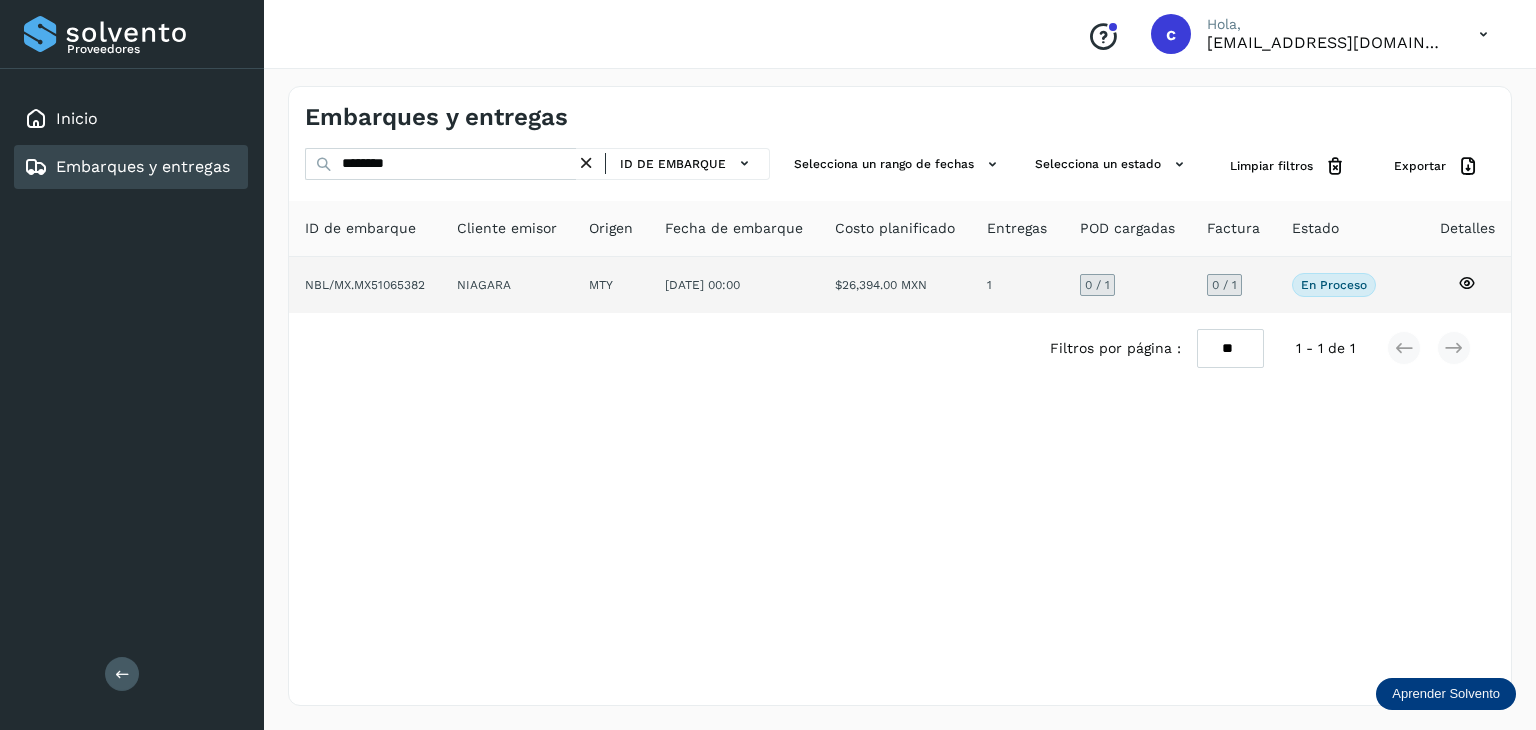 click 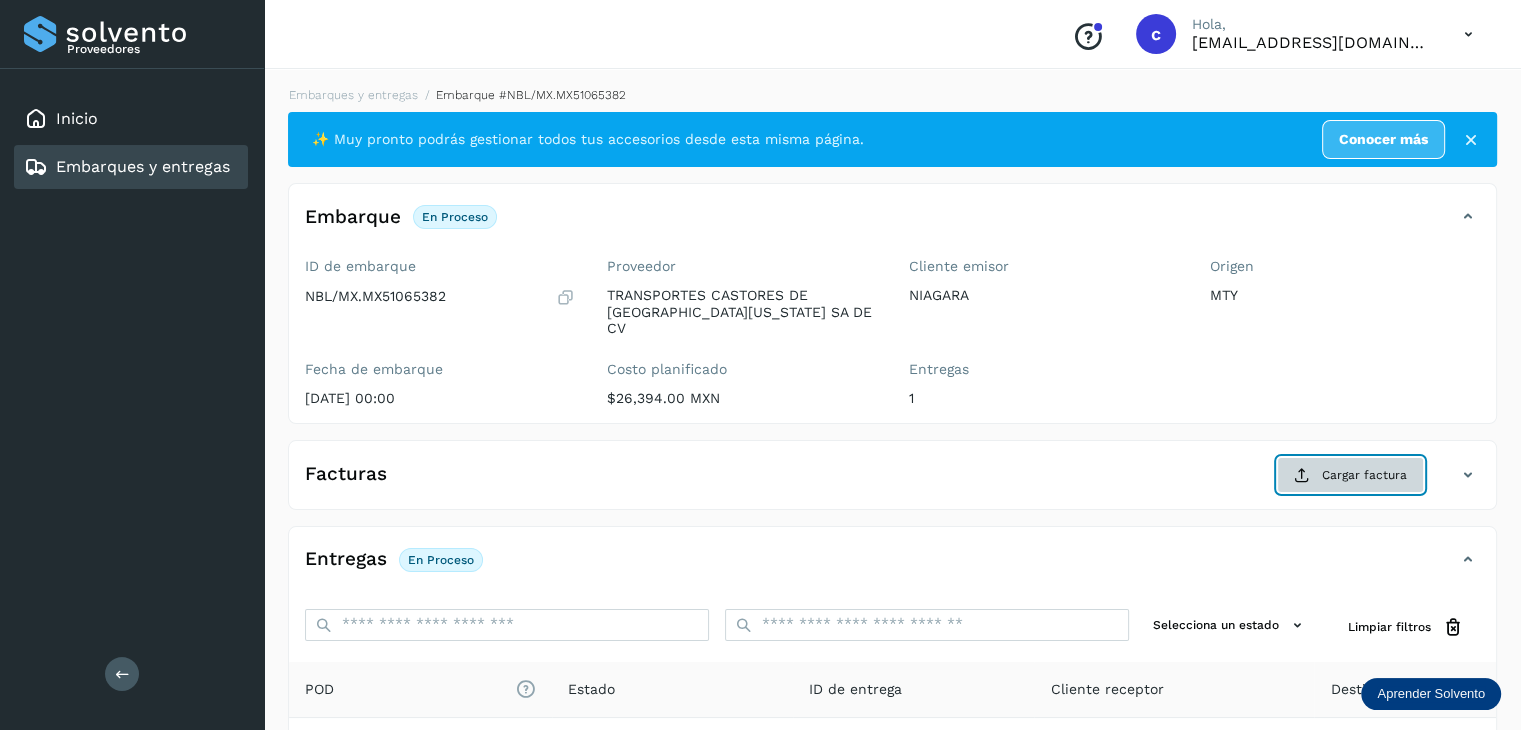 click on "Cargar factura" 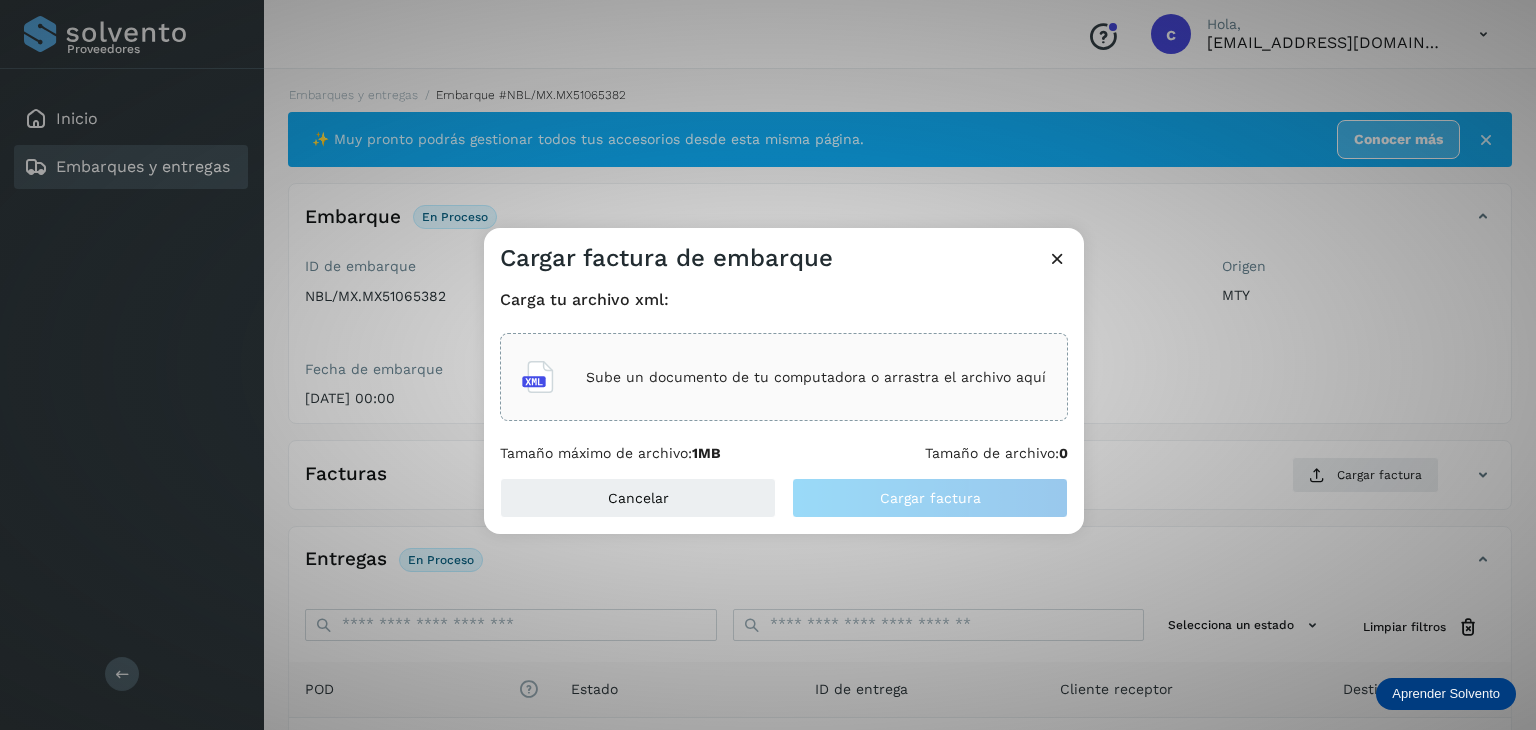 click on "Sube un documento de tu computadora o arrastra el archivo aquí" at bounding box center (816, 377) 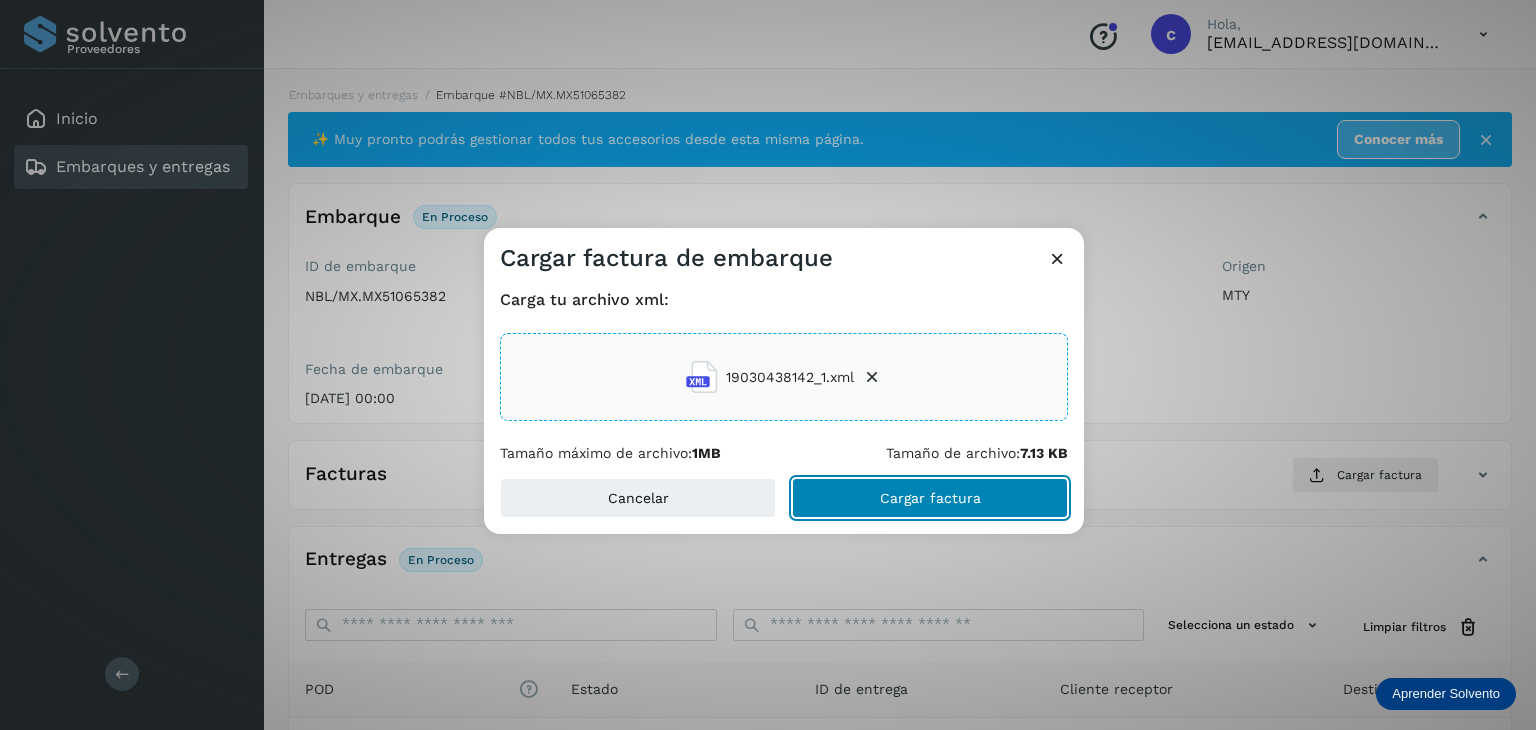 click on "Cargar factura" 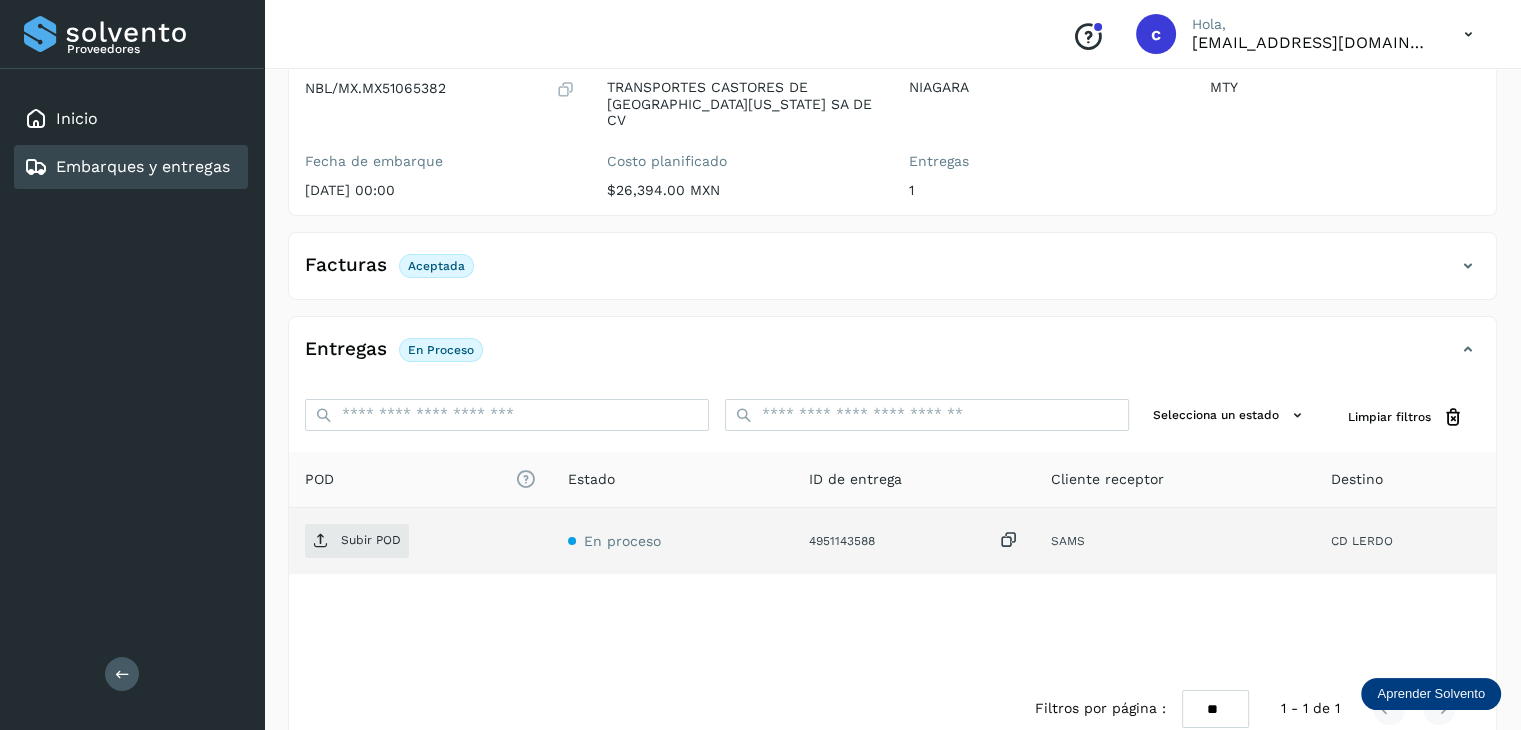 scroll, scrollTop: 229, scrollLeft: 0, axis: vertical 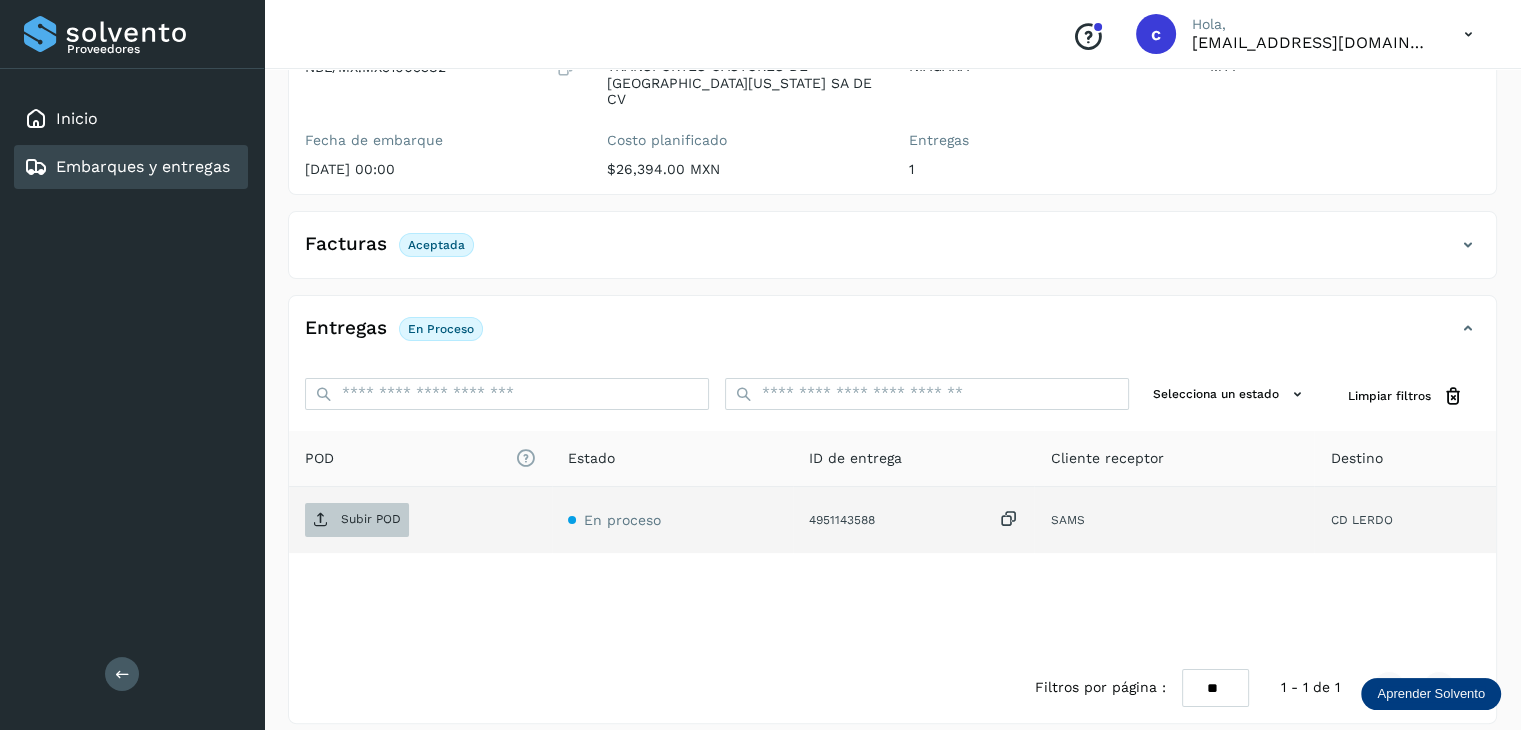 click on "Subir POD" at bounding box center (371, 519) 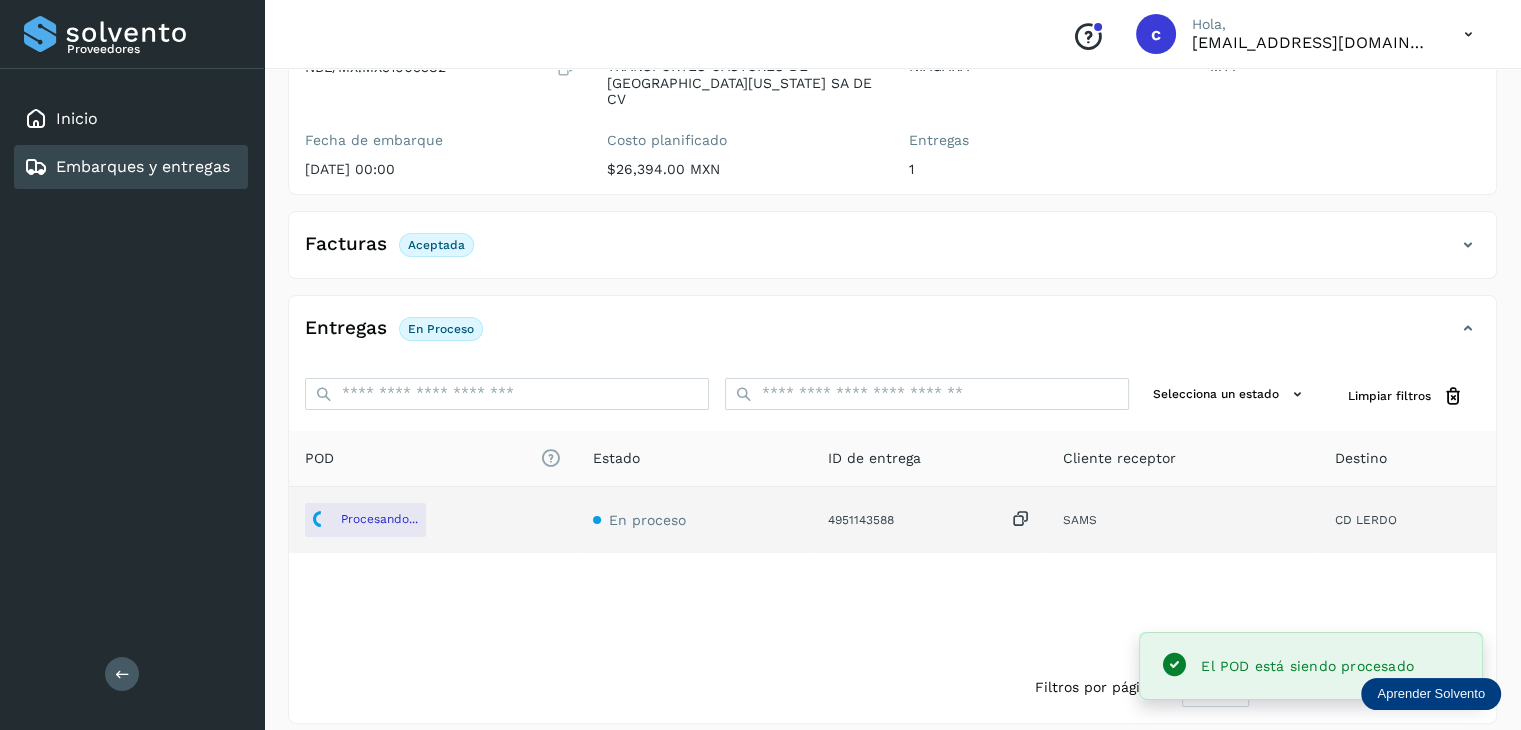 click on "Embarques y entregas" at bounding box center [143, 166] 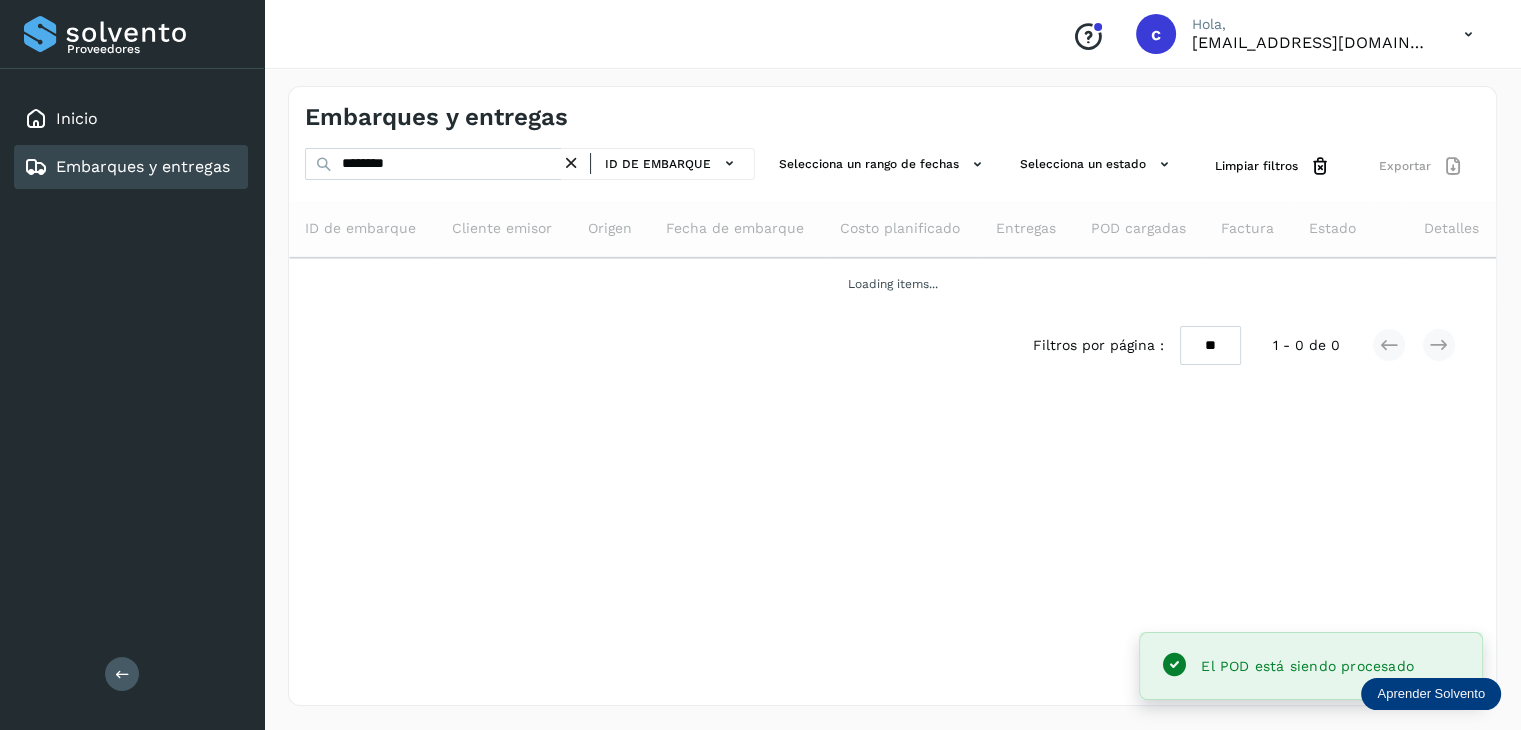 scroll, scrollTop: 0, scrollLeft: 0, axis: both 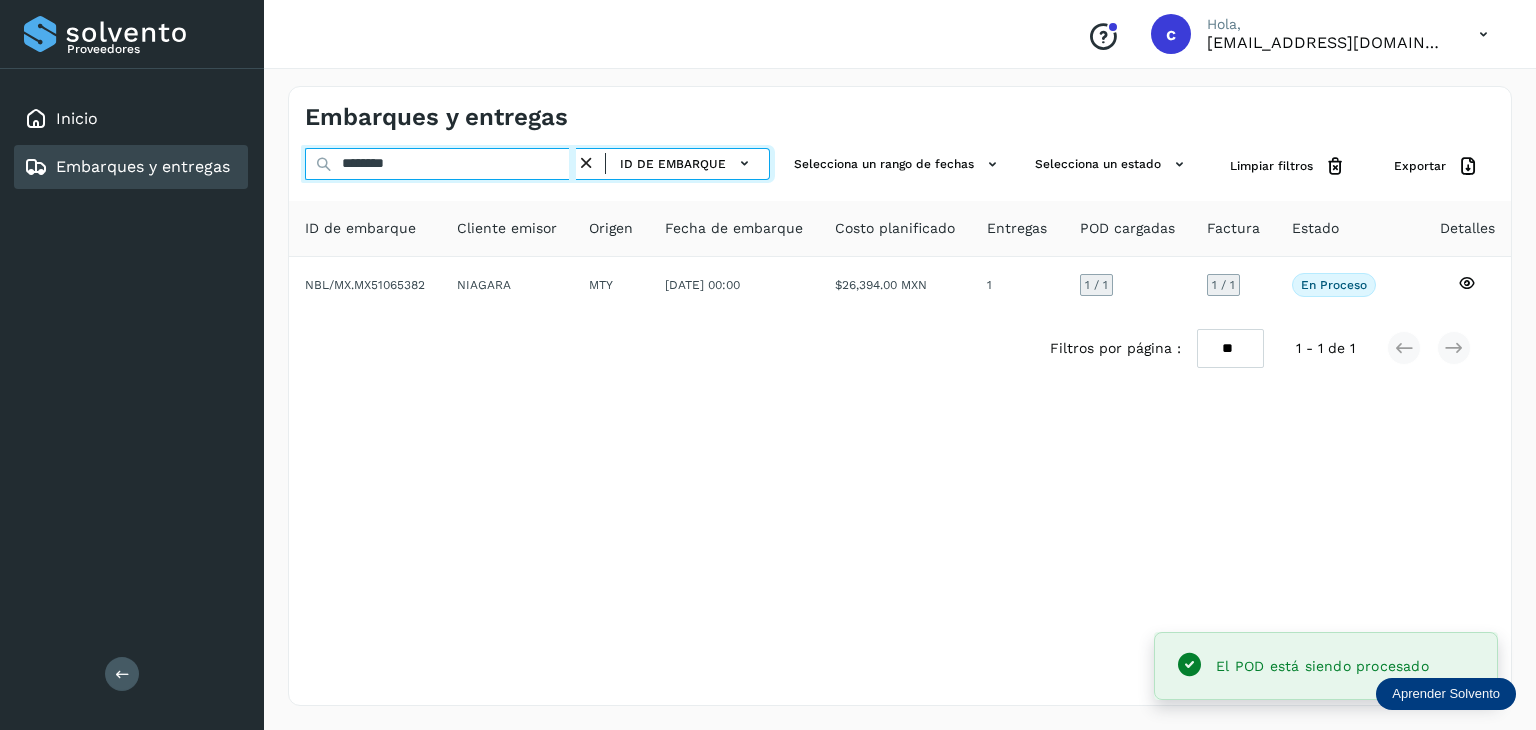 drag, startPoint x: 280, startPoint y: 163, endPoint x: 248, endPoint y: 166, distance: 32.140316 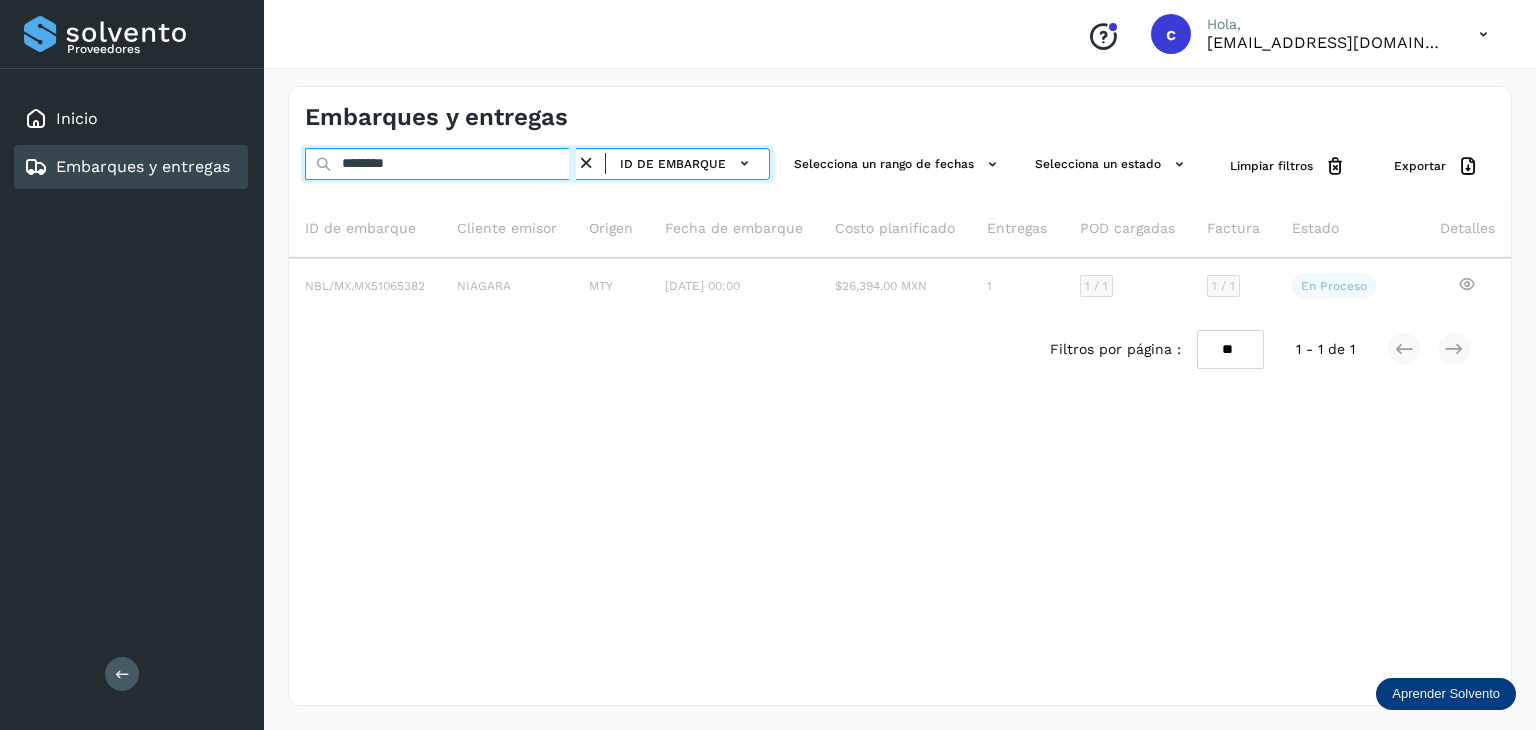 type on "********" 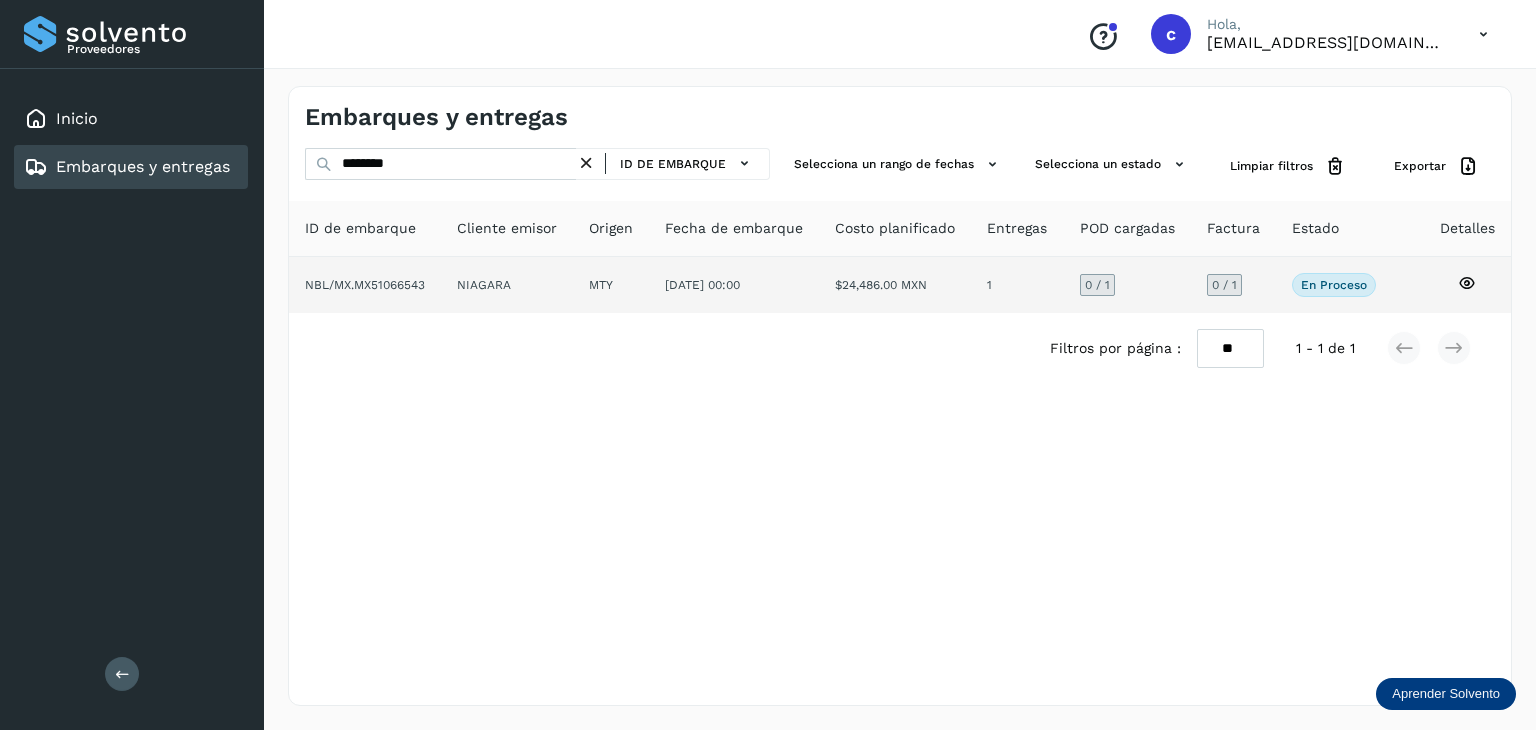 click 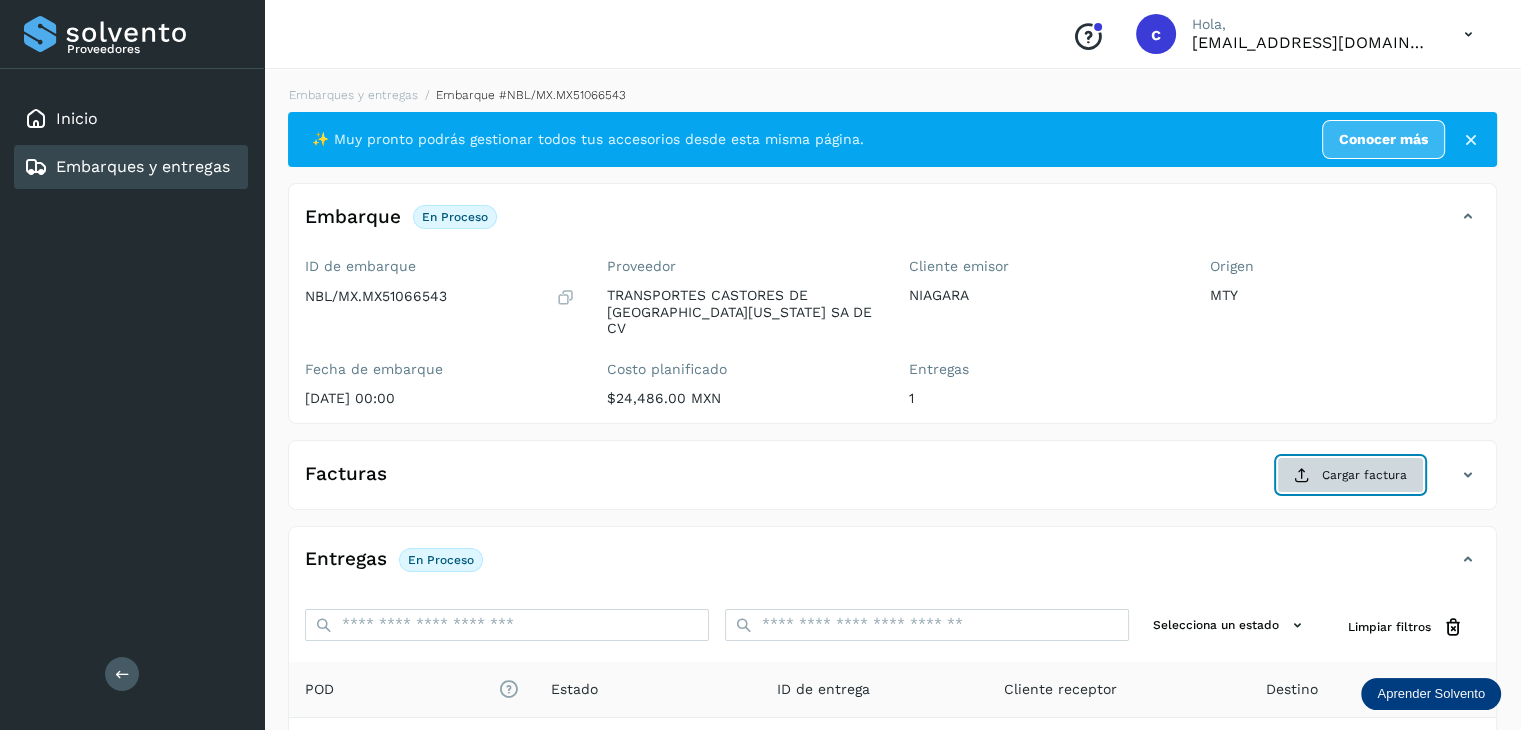 click on "Cargar factura" at bounding box center (1350, 475) 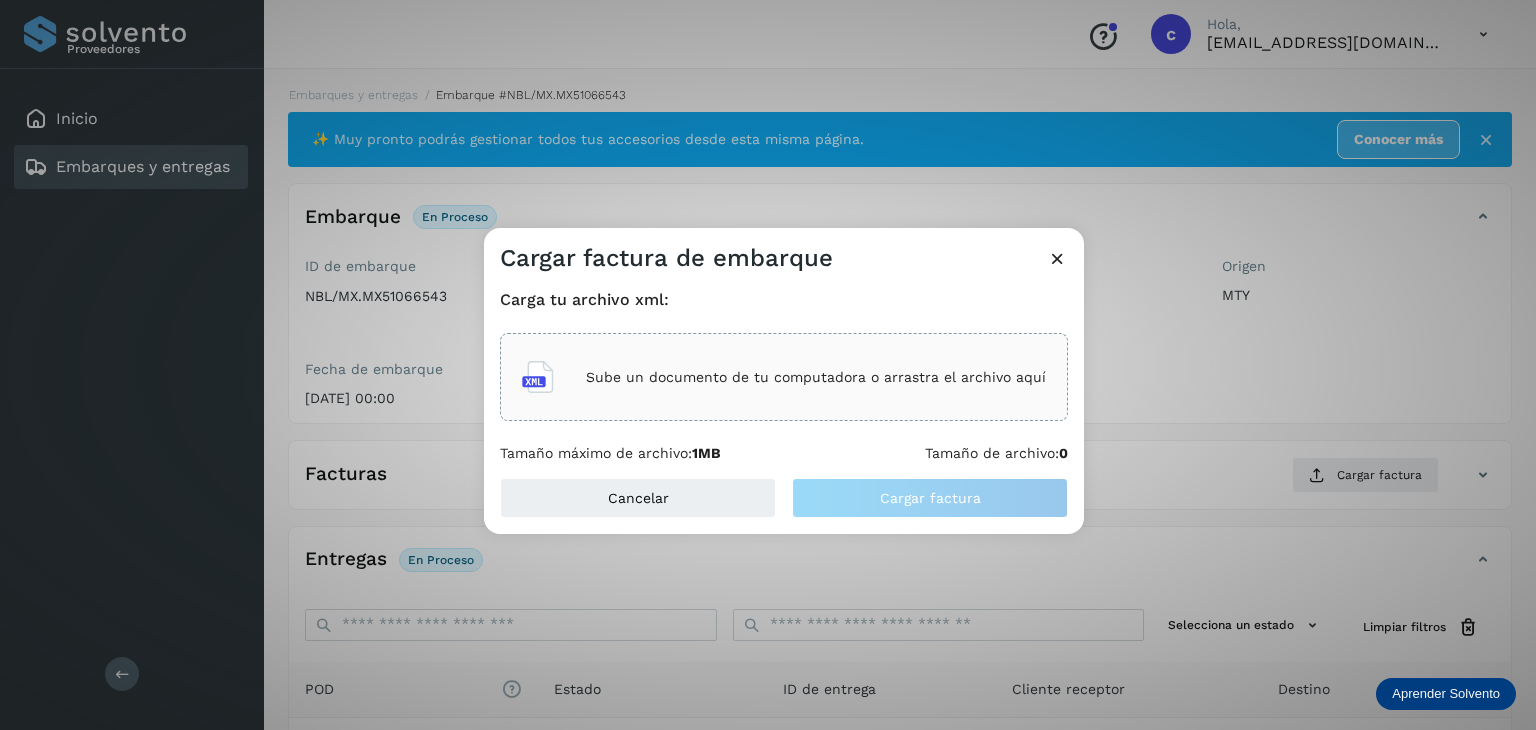 click on "Sube un documento de tu computadora o arrastra el archivo aquí" at bounding box center (816, 377) 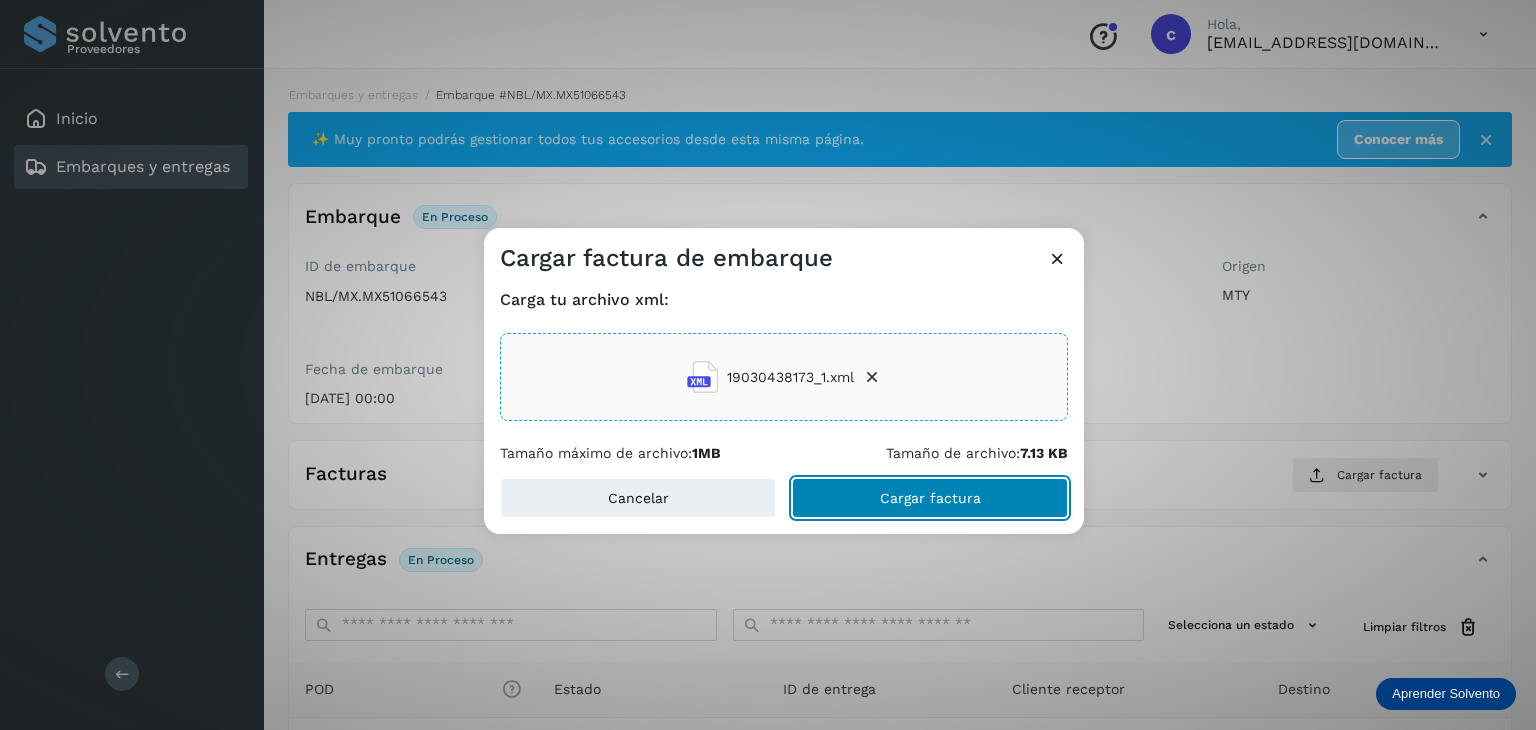 click on "Cargar factura" 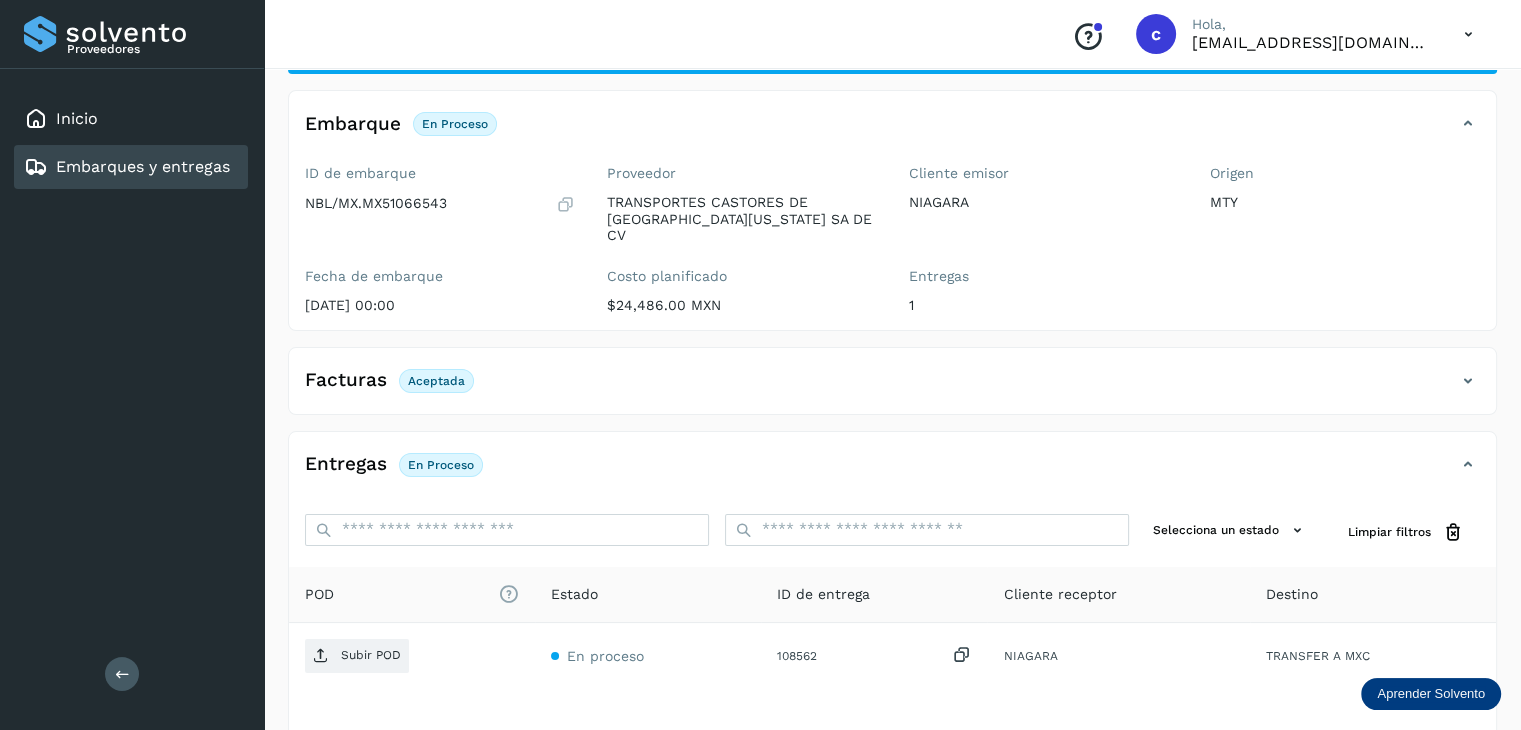 scroll, scrollTop: 200, scrollLeft: 0, axis: vertical 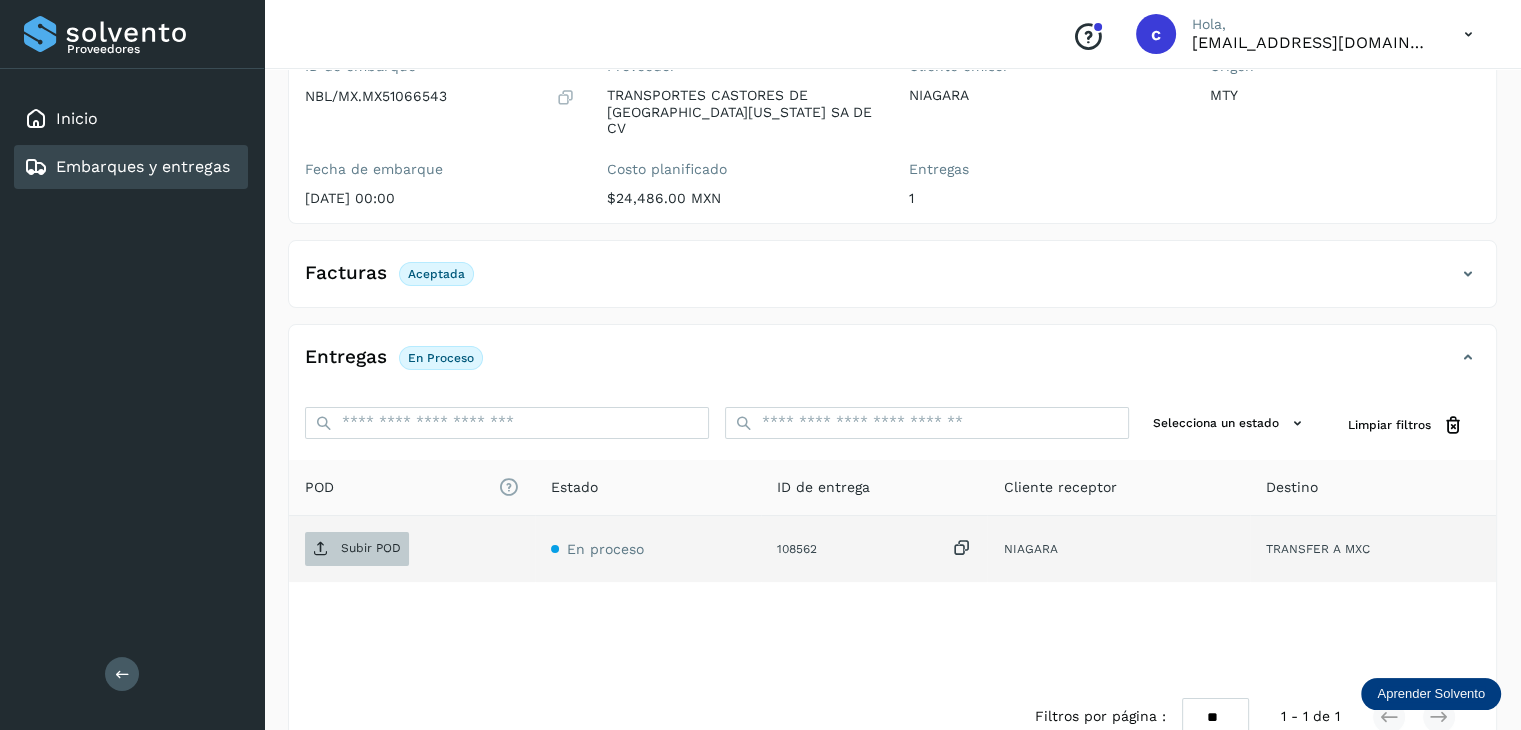 click on "Subir POD" at bounding box center (371, 548) 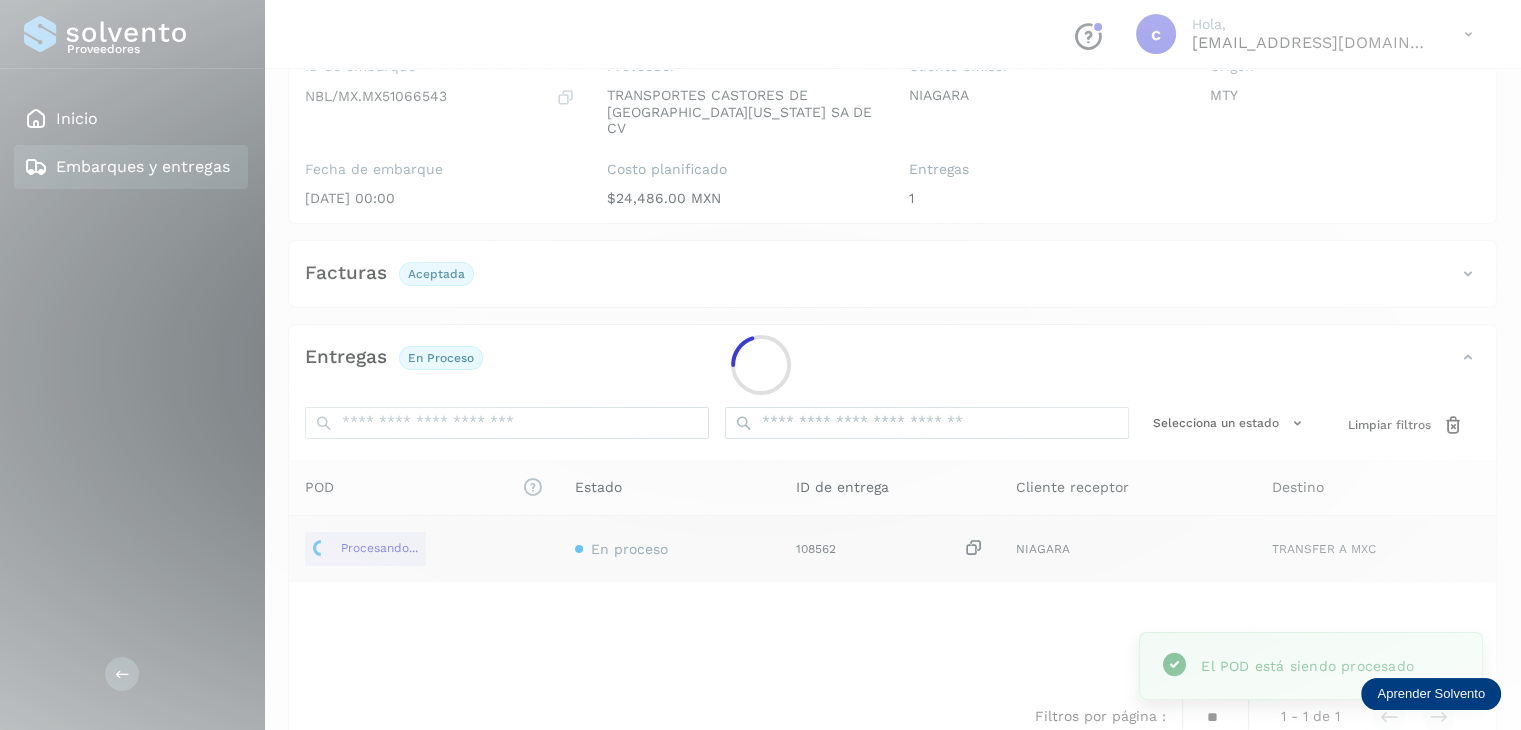 click 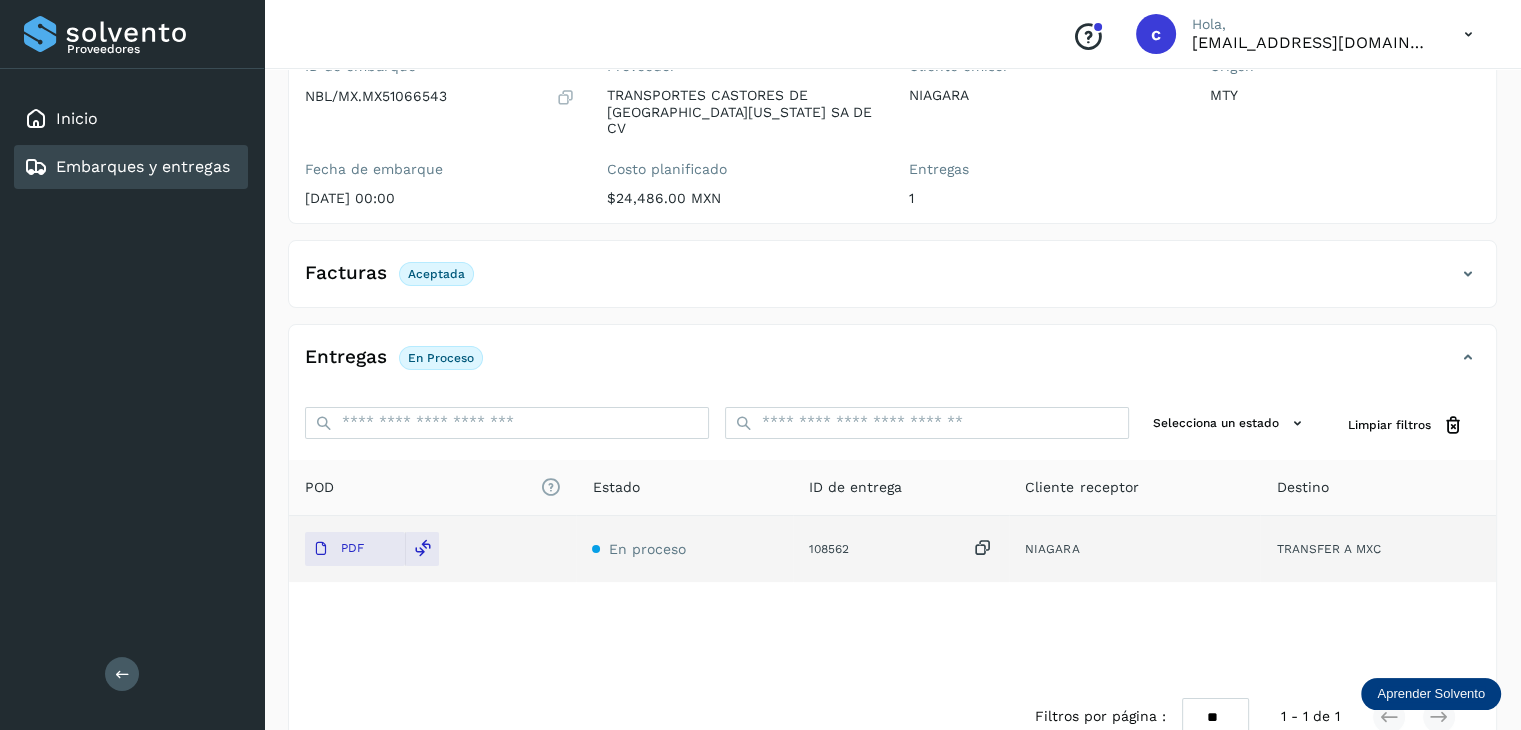 click on "Embarques y entregas" at bounding box center [143, 166] 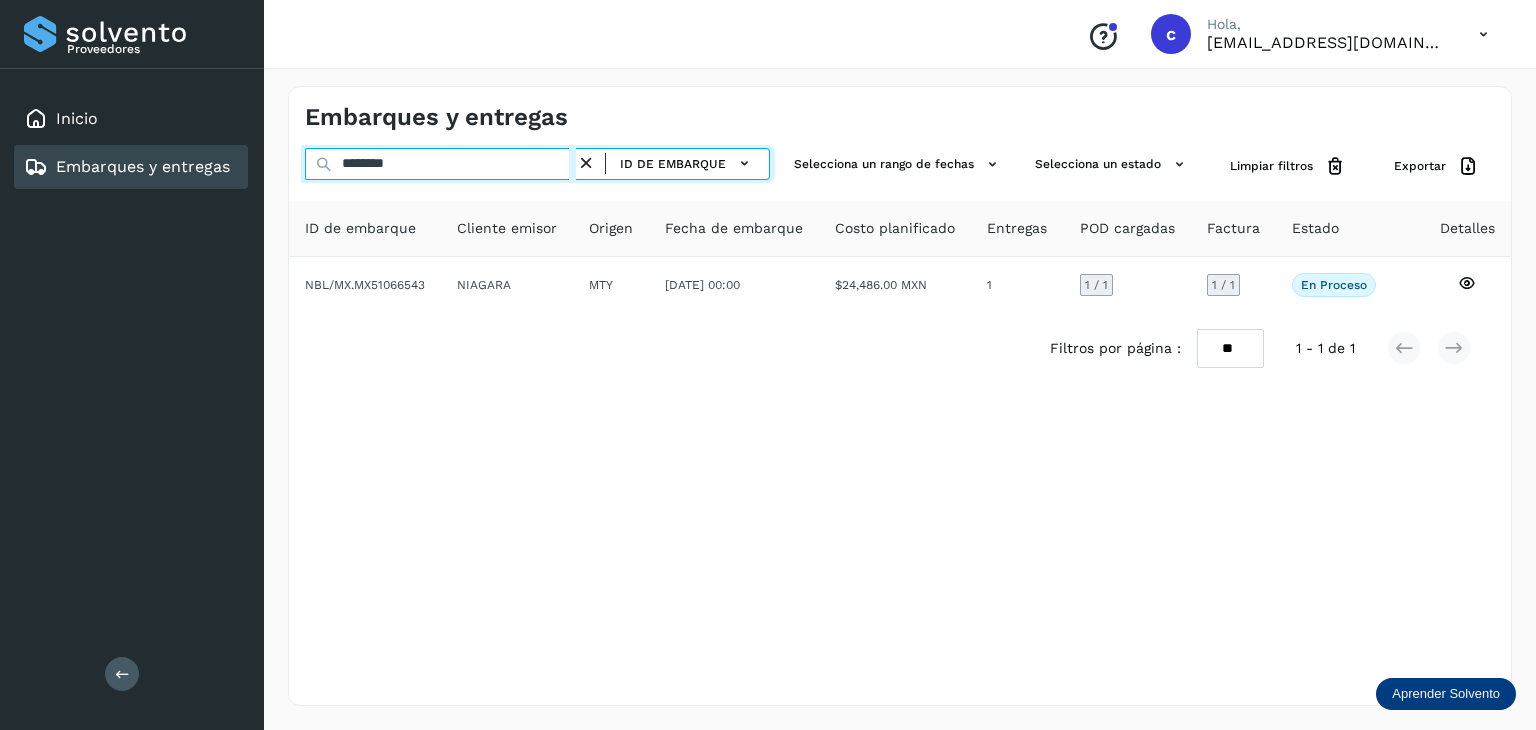 drag, startPoint x: 428, startPoint y: 165, endPoint x: 201, endPoint y: 153, distance: 227.31696 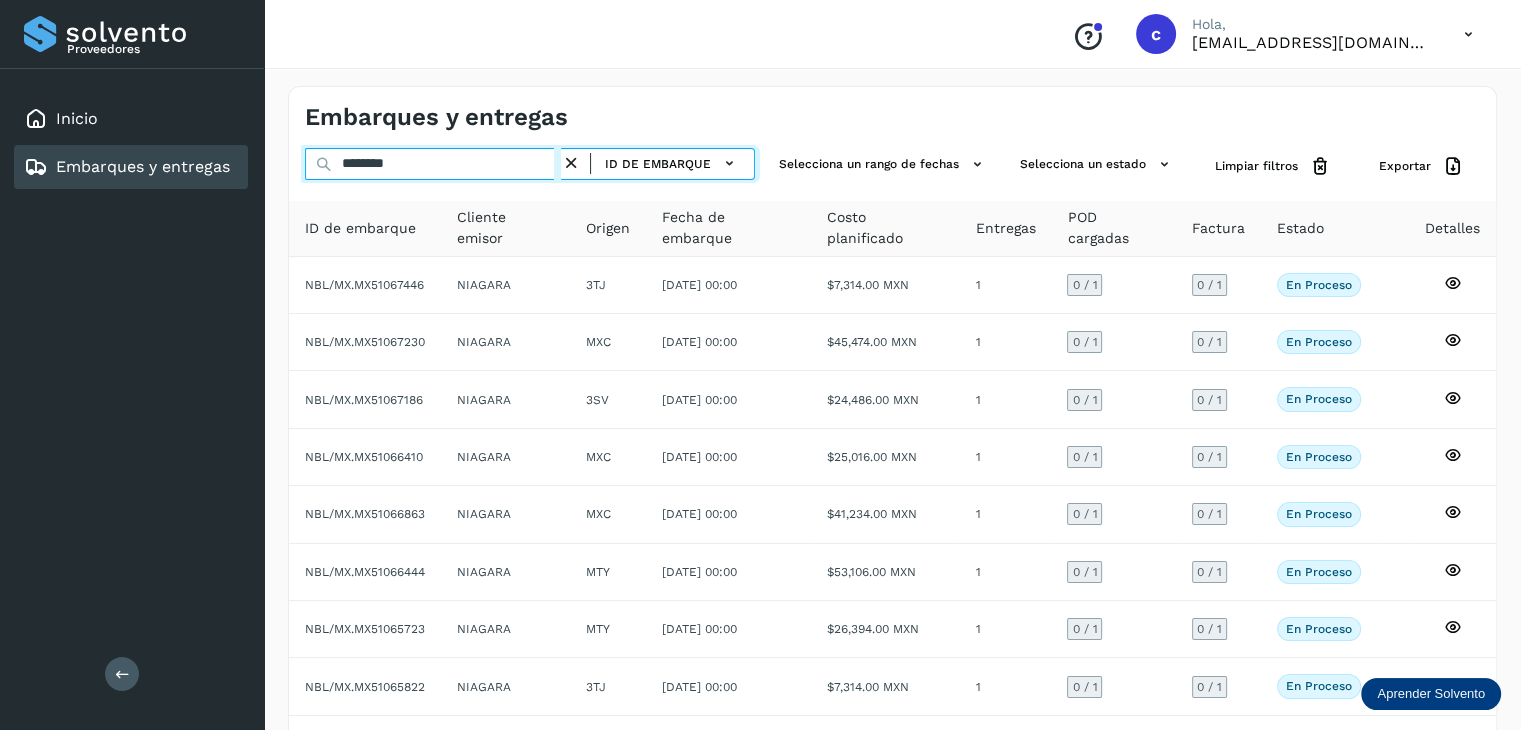 type on "********" 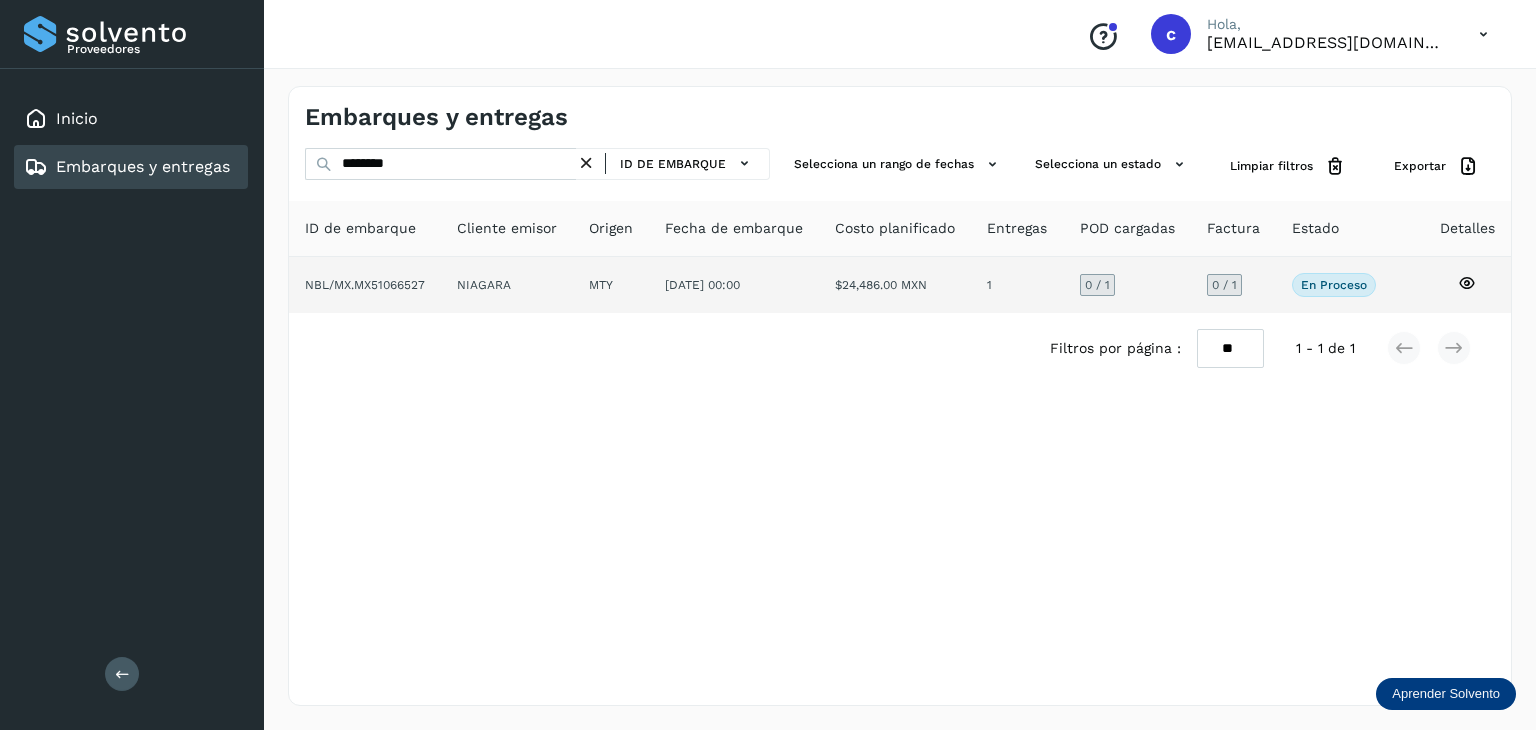 click 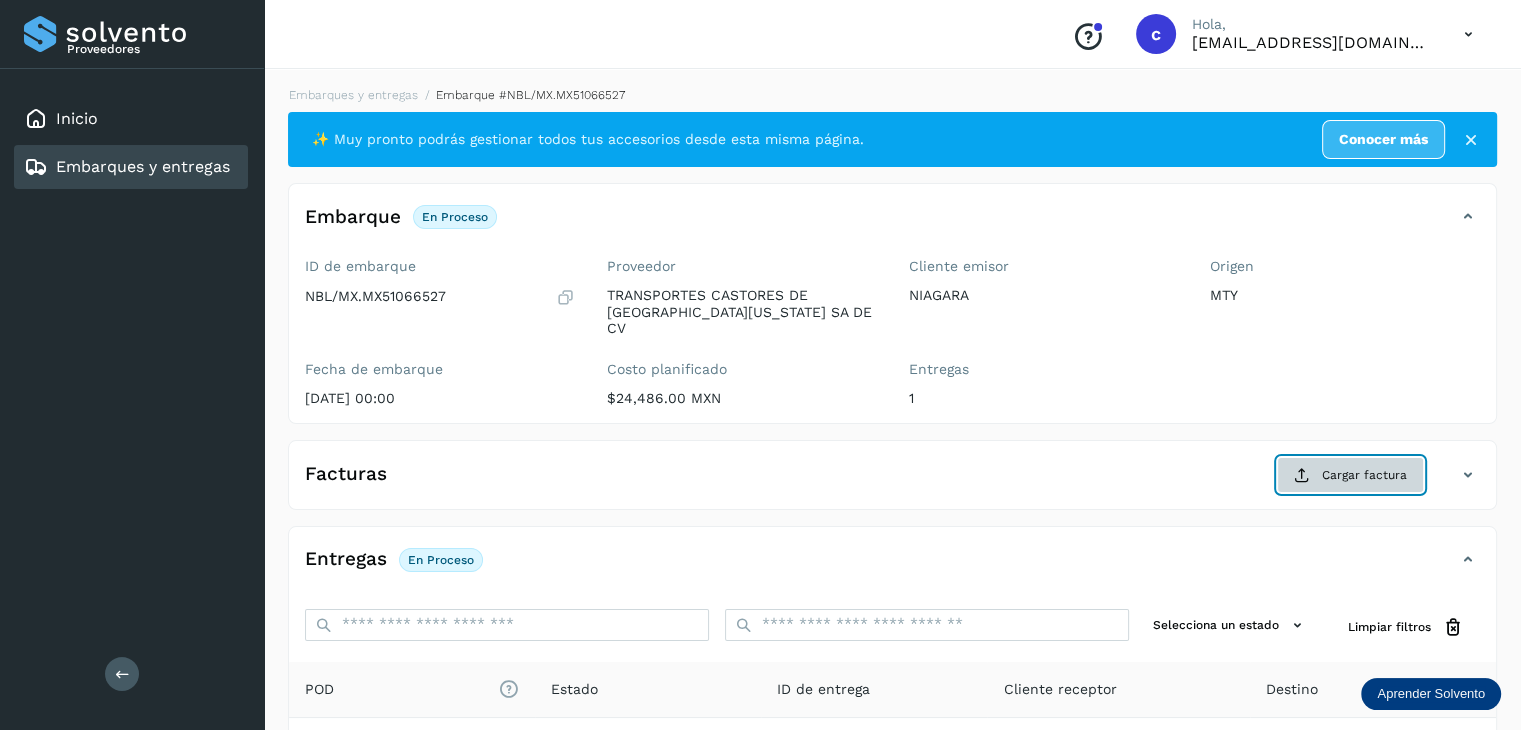 click on "Cargar factura" 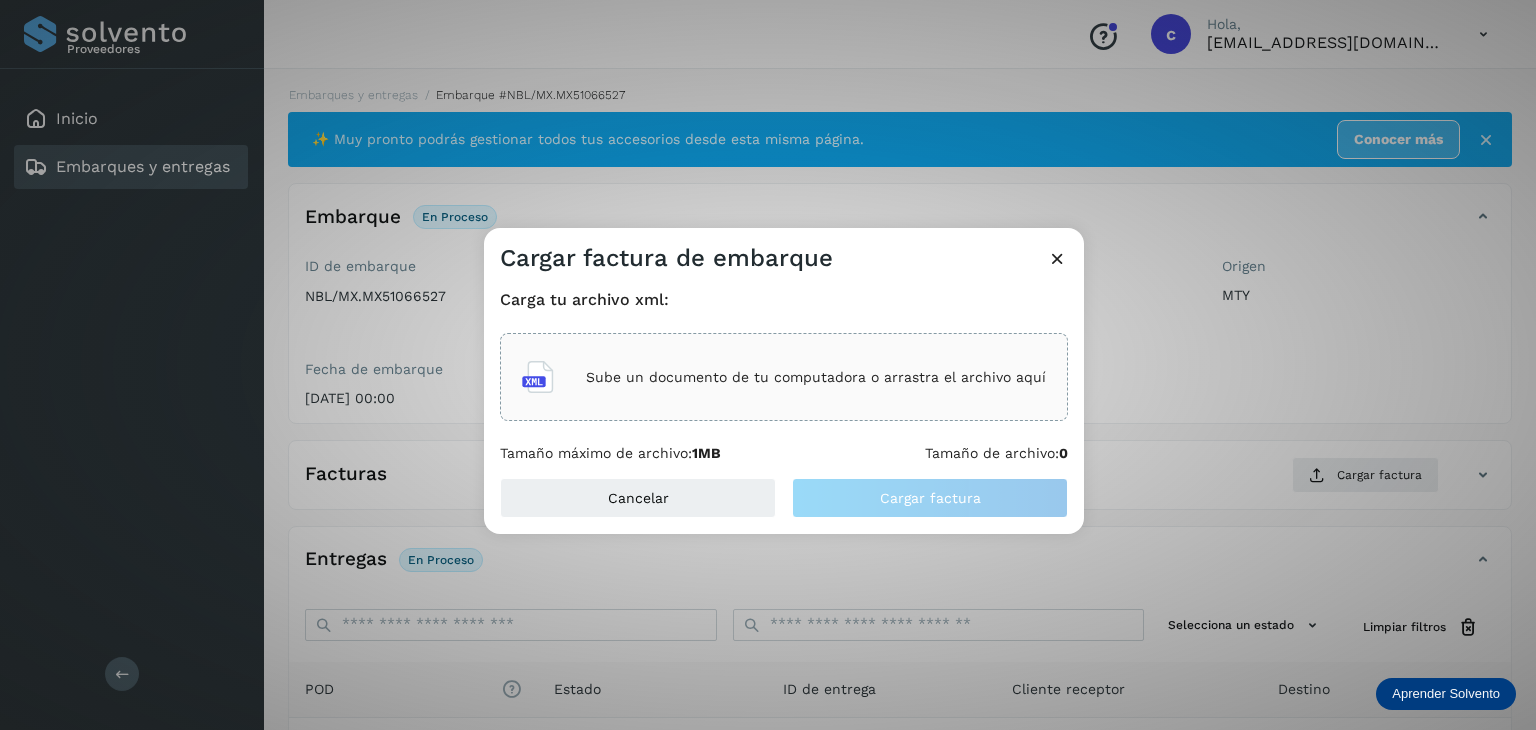 click on "Sube un documento de tu computadora o arrastra el archivo aquí" at bounding box center [816, 377] 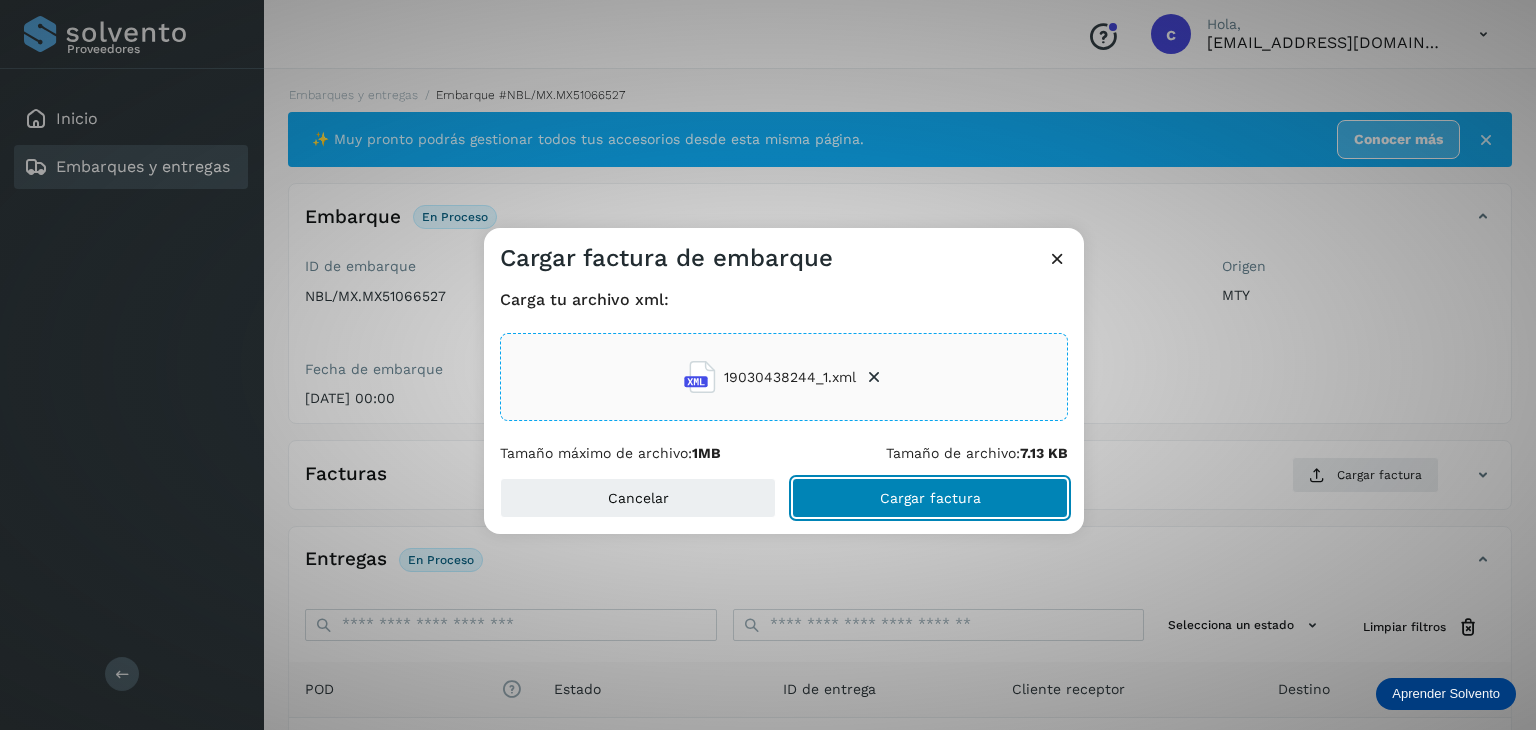 click on "Cargar factura" 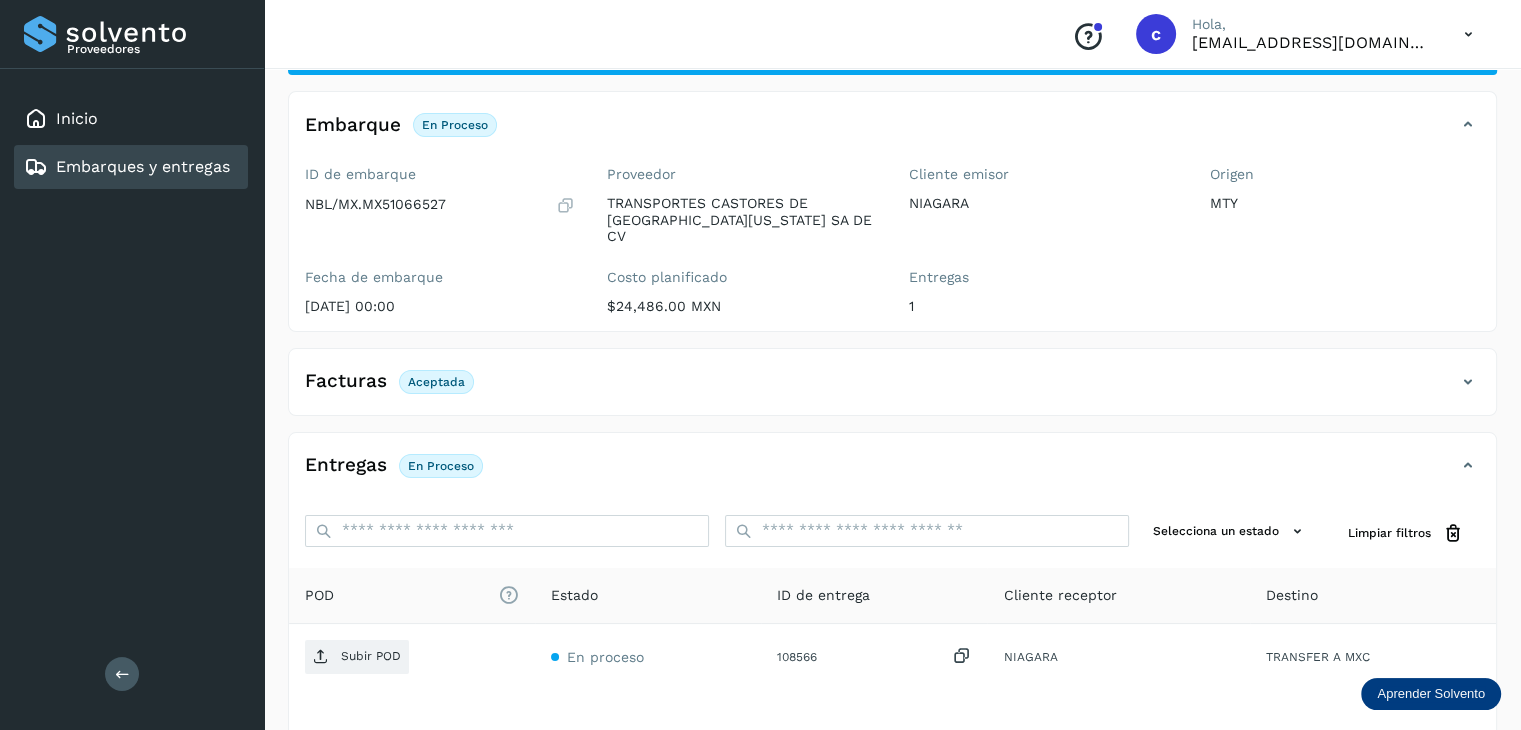 scroll, scrollTop: 200, scrollLeft: 0, axis: vertical 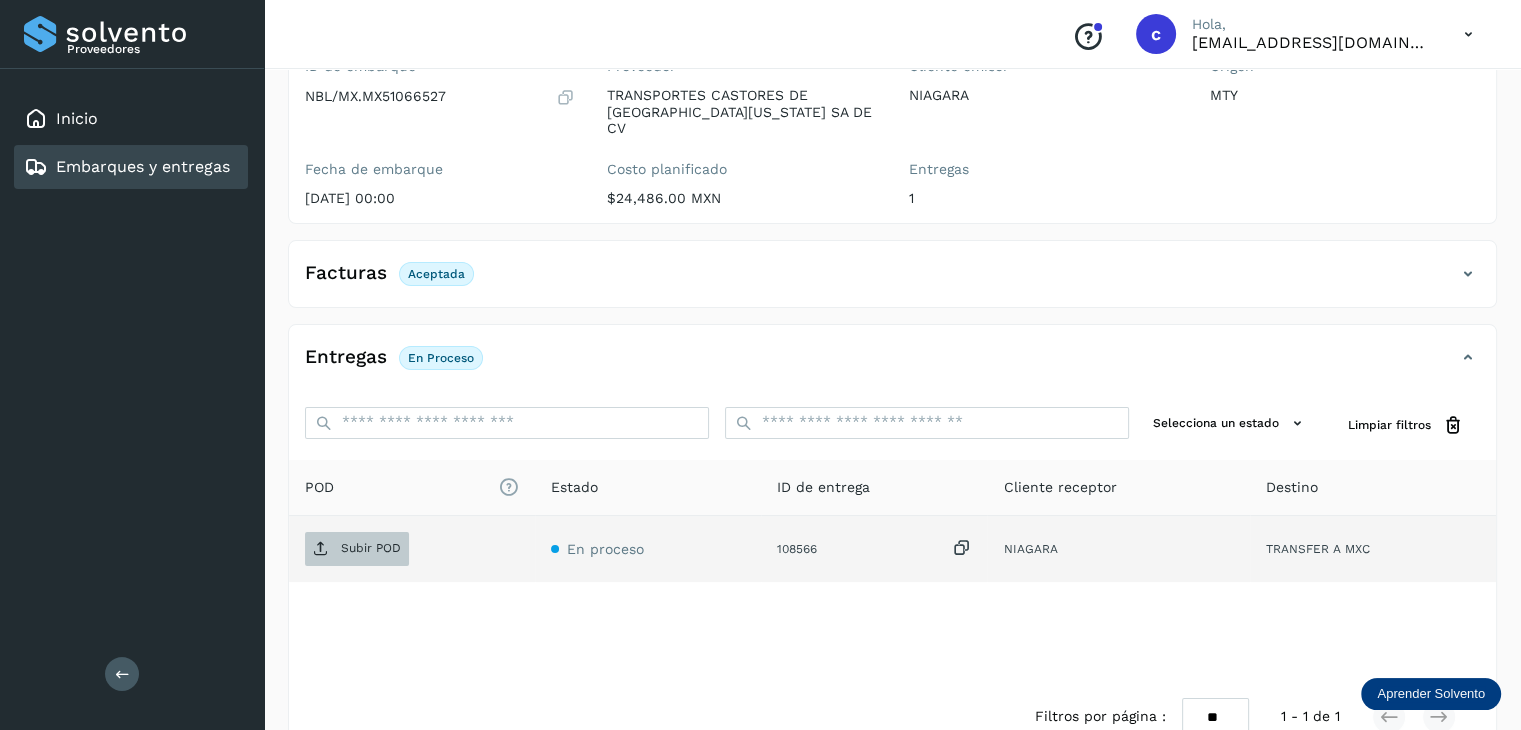 click on "Subir POD" at bounding box center (357, 549) 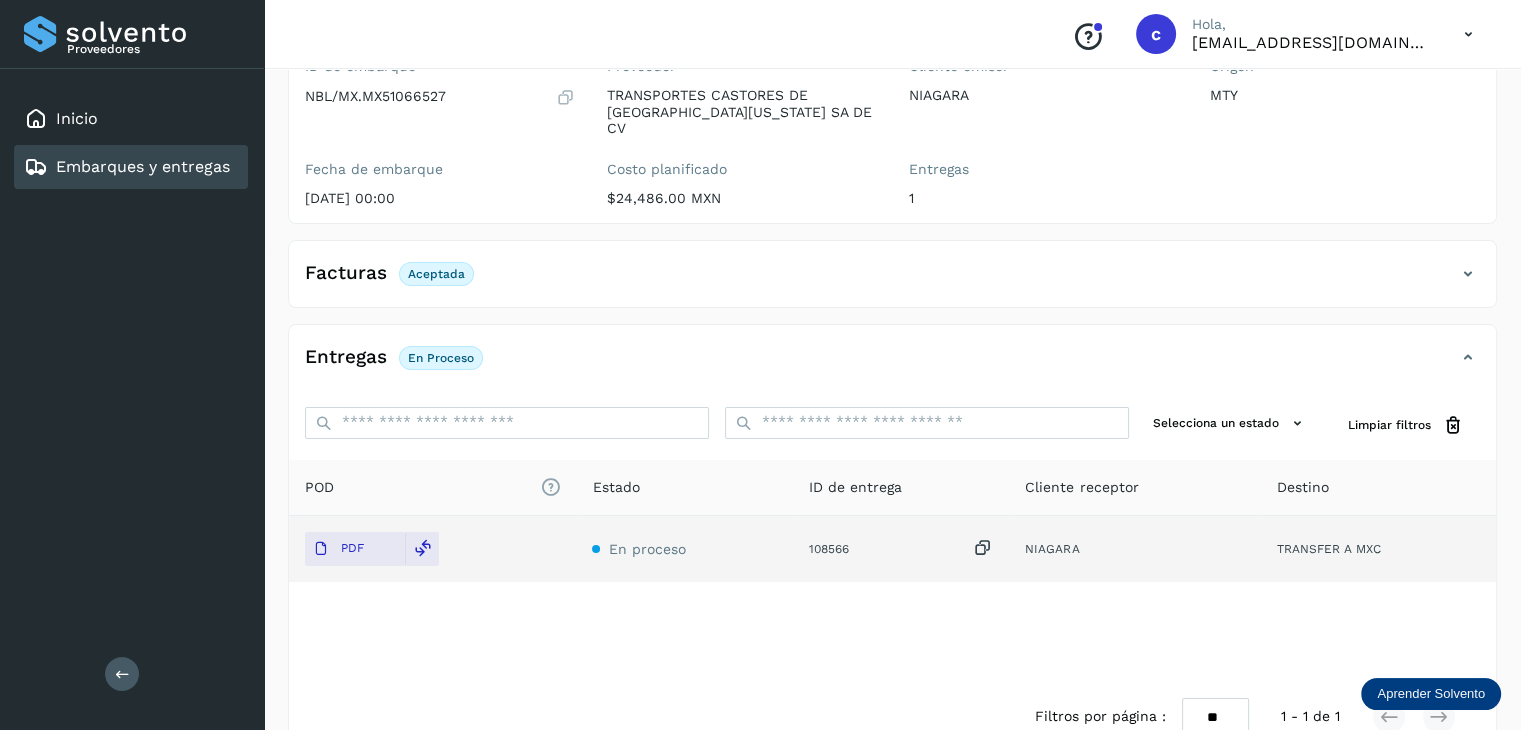 click on "Embarques y entregas" at bounding box center [143, 166] 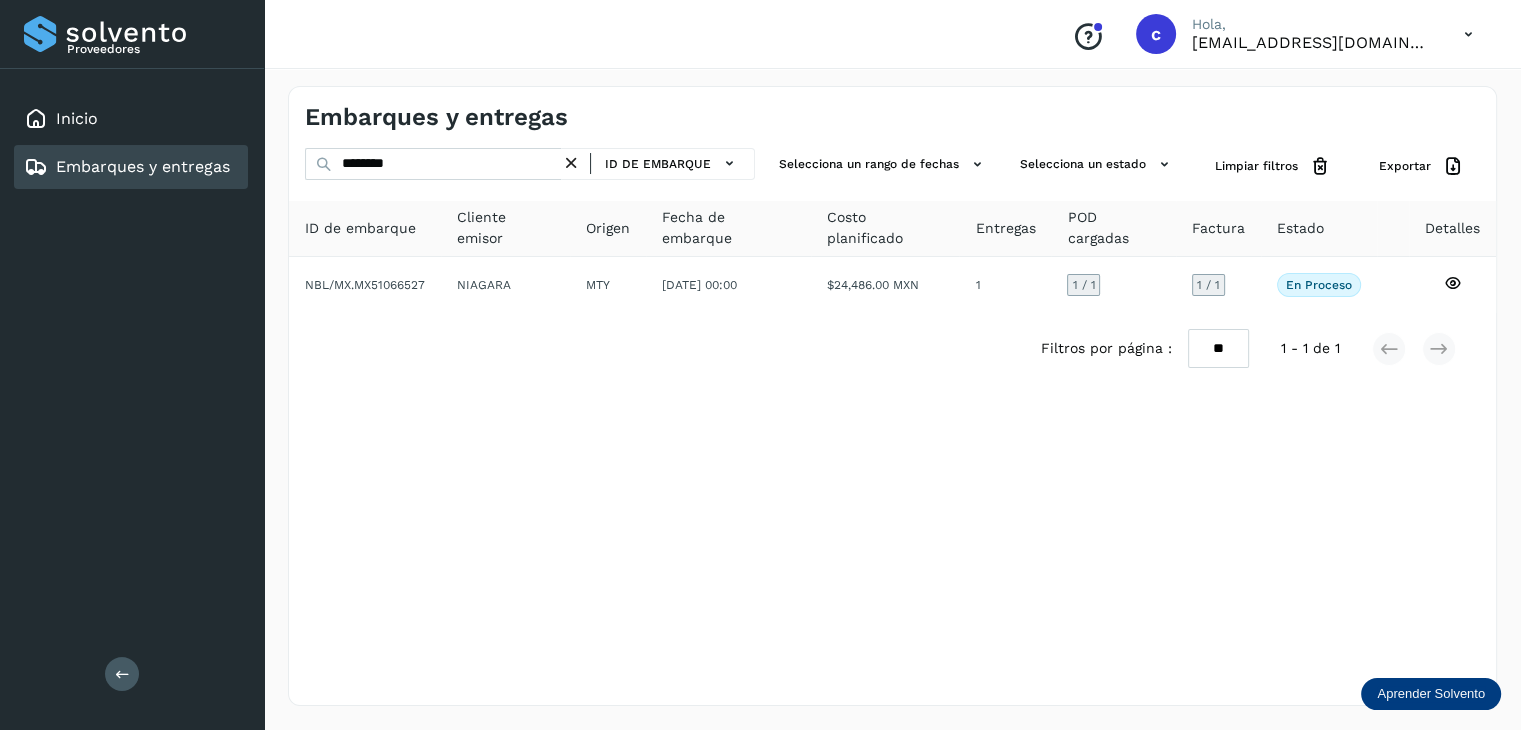 scroll, scrollTop: 0, scrollLeft: 0, axis: both 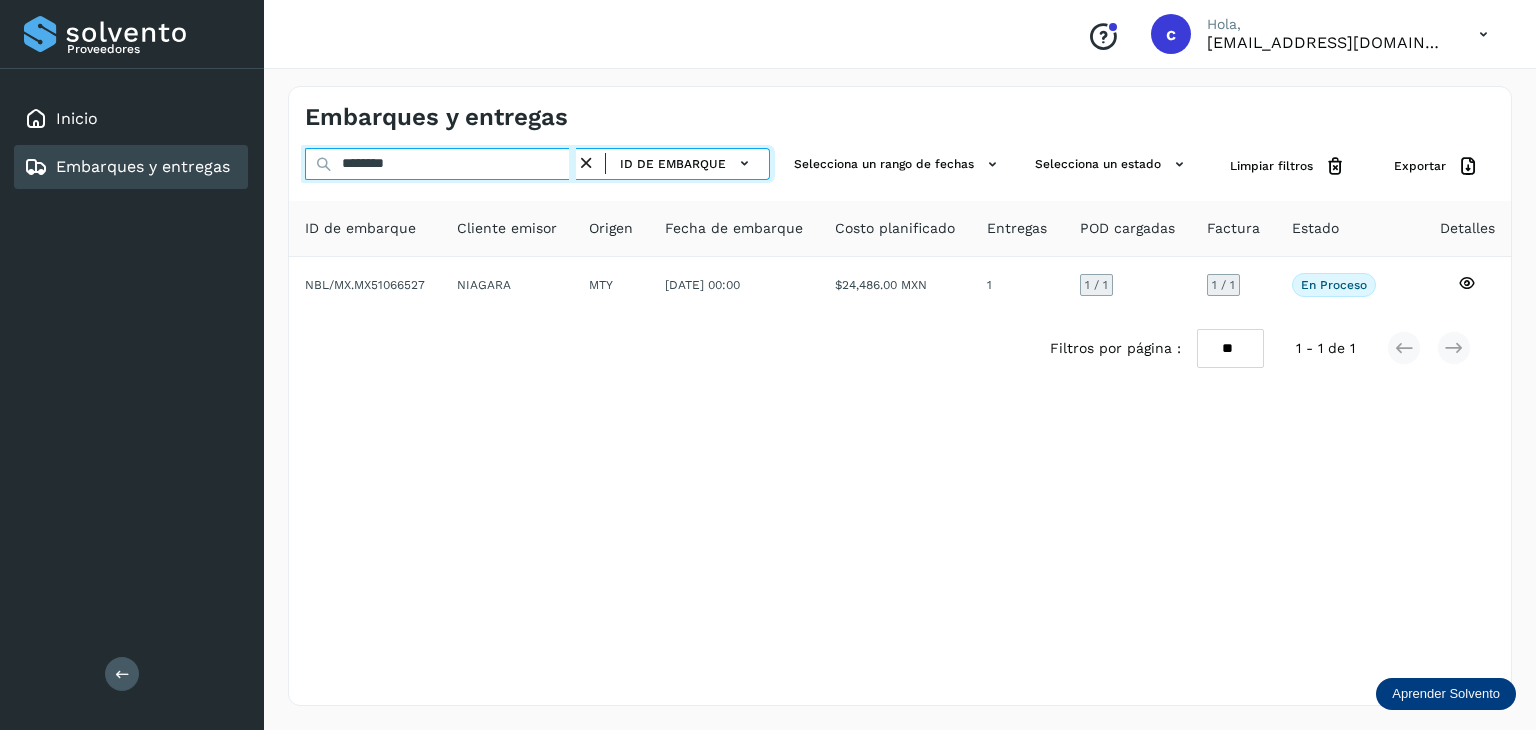 click on "Proveedores Inicio Embarques y entregas Salir
Conoce nuestros beneficios
c Hola, cuentasespeciales8_met@castores.com.mx Embarques y entregas ******** ID de embarque Selecciona un rango de fechas  Selecciona un estado Limpiar filtros Exportar ID de embarque Cliente emisor Origen Fecha de embarque Costo planificado Entregas POD cargadas Factura Estado Detalles NBL/MX.MX51066527 NIAGARA MTY 18/jul/2025 00:00  $24,486.00 MXN  1 1  / 1 1 / 1 En proceso
Verifica el estado de la factura o entregas asociadas a este embarque
Filtros por página : ** ** ** 1 - 1 de 1" 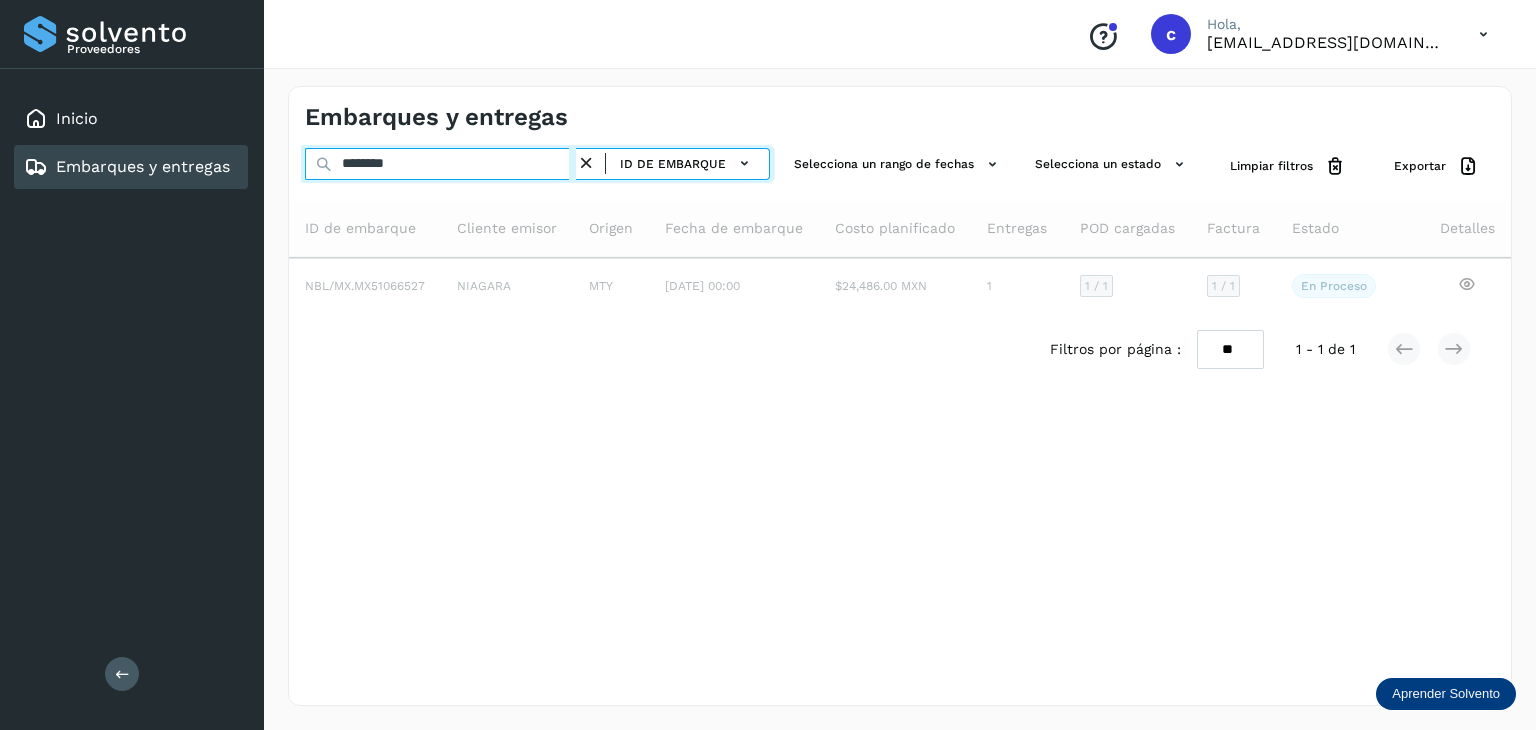 type on "********" 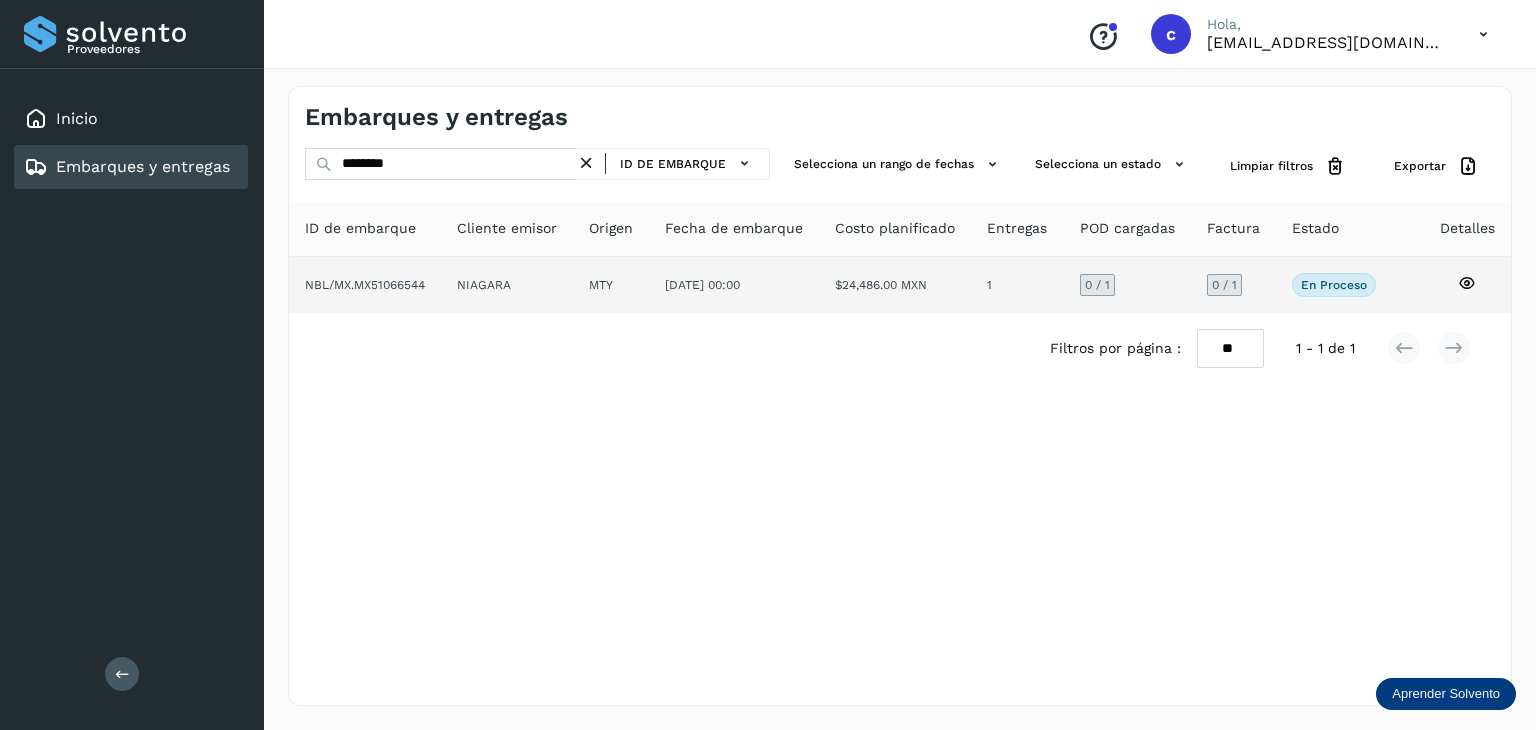 click 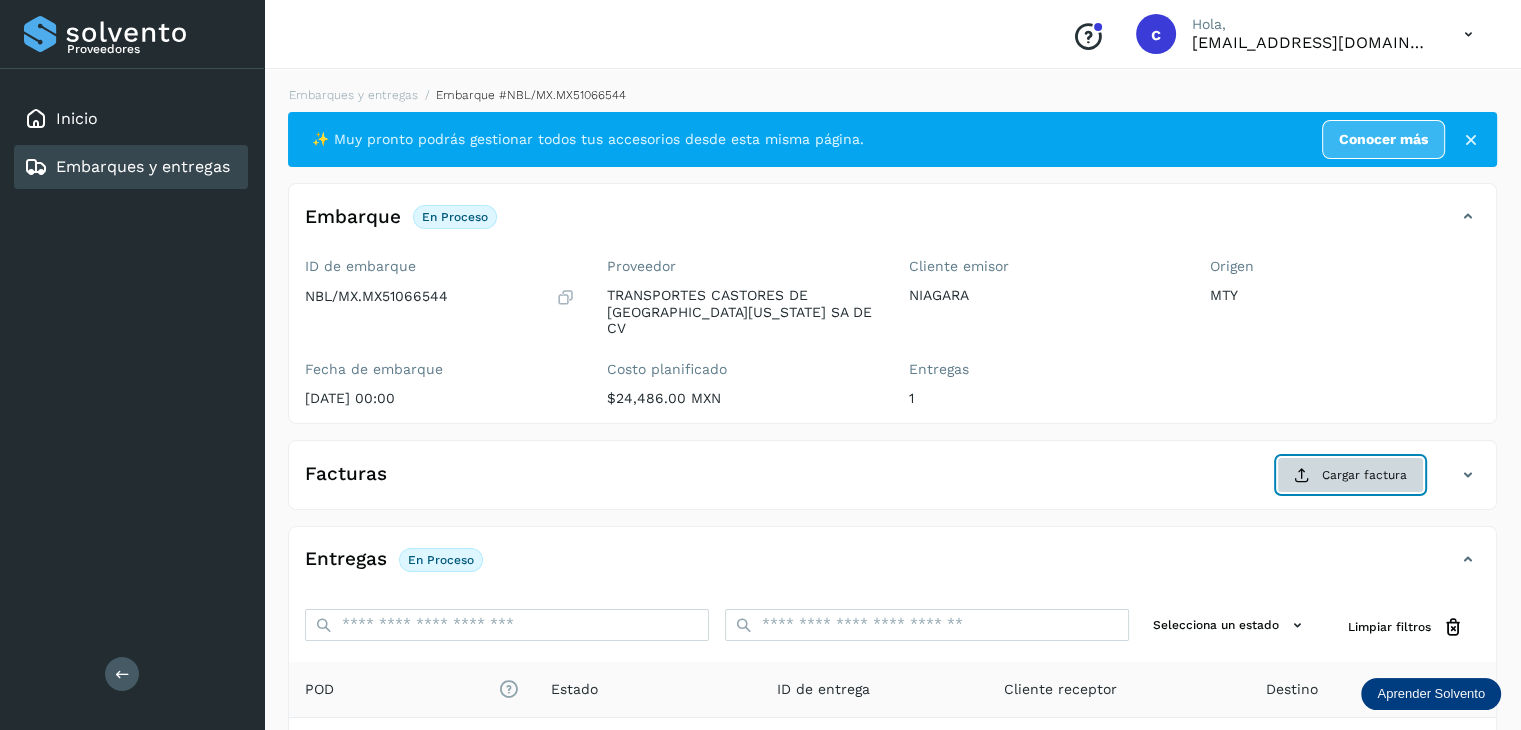 click on "Cargar factura" 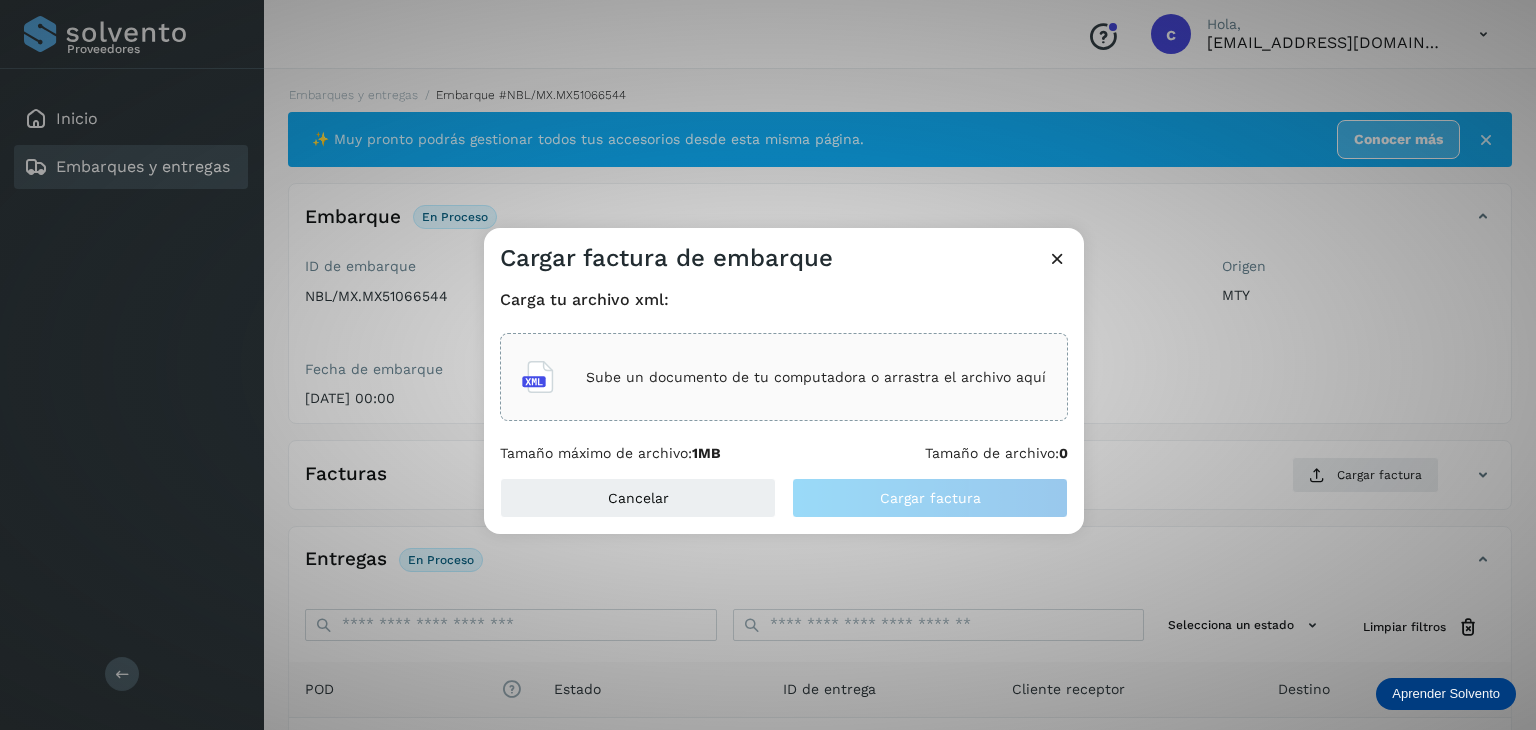 click on "Sube un documento de tu computadora o arrastra el archivo aquí" 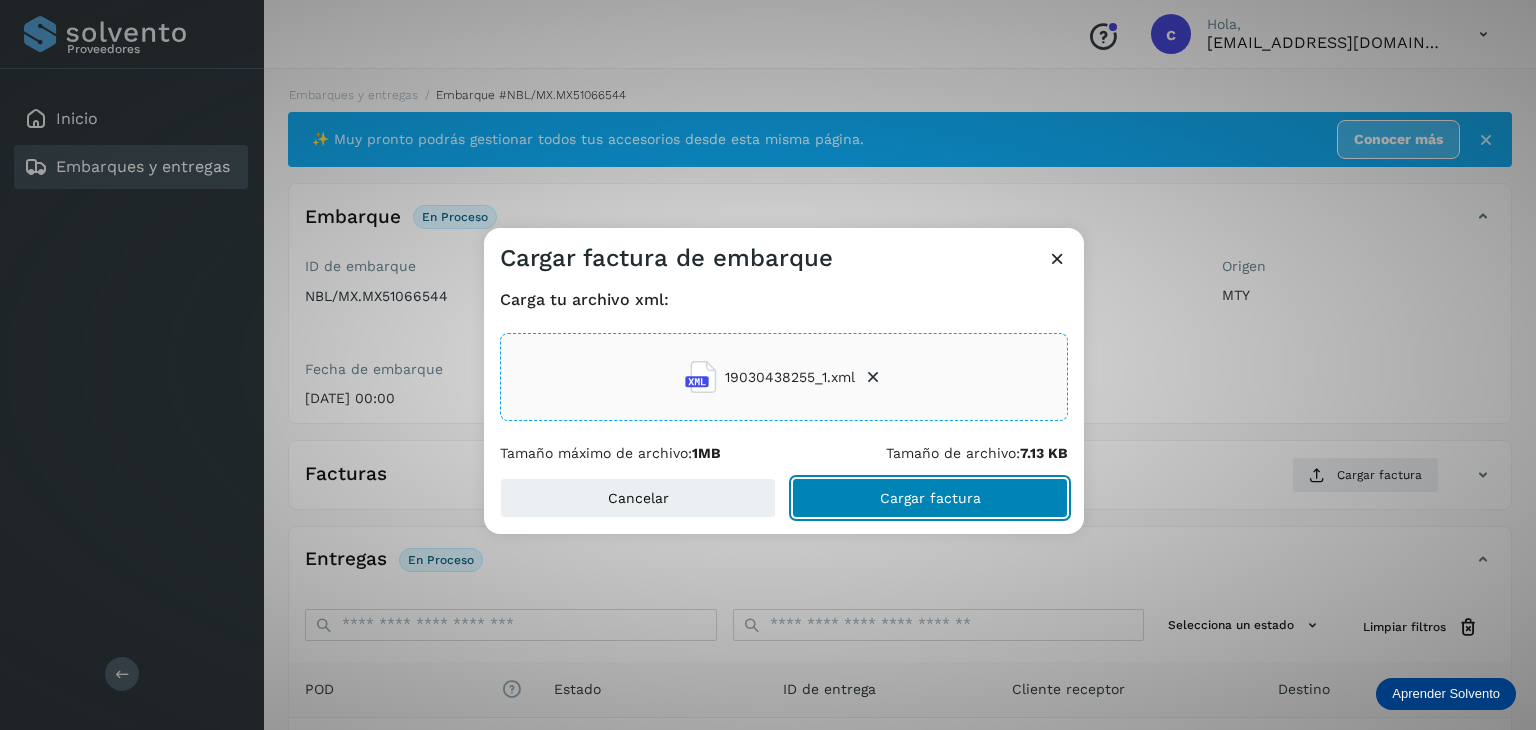 click on "Cargar factura" 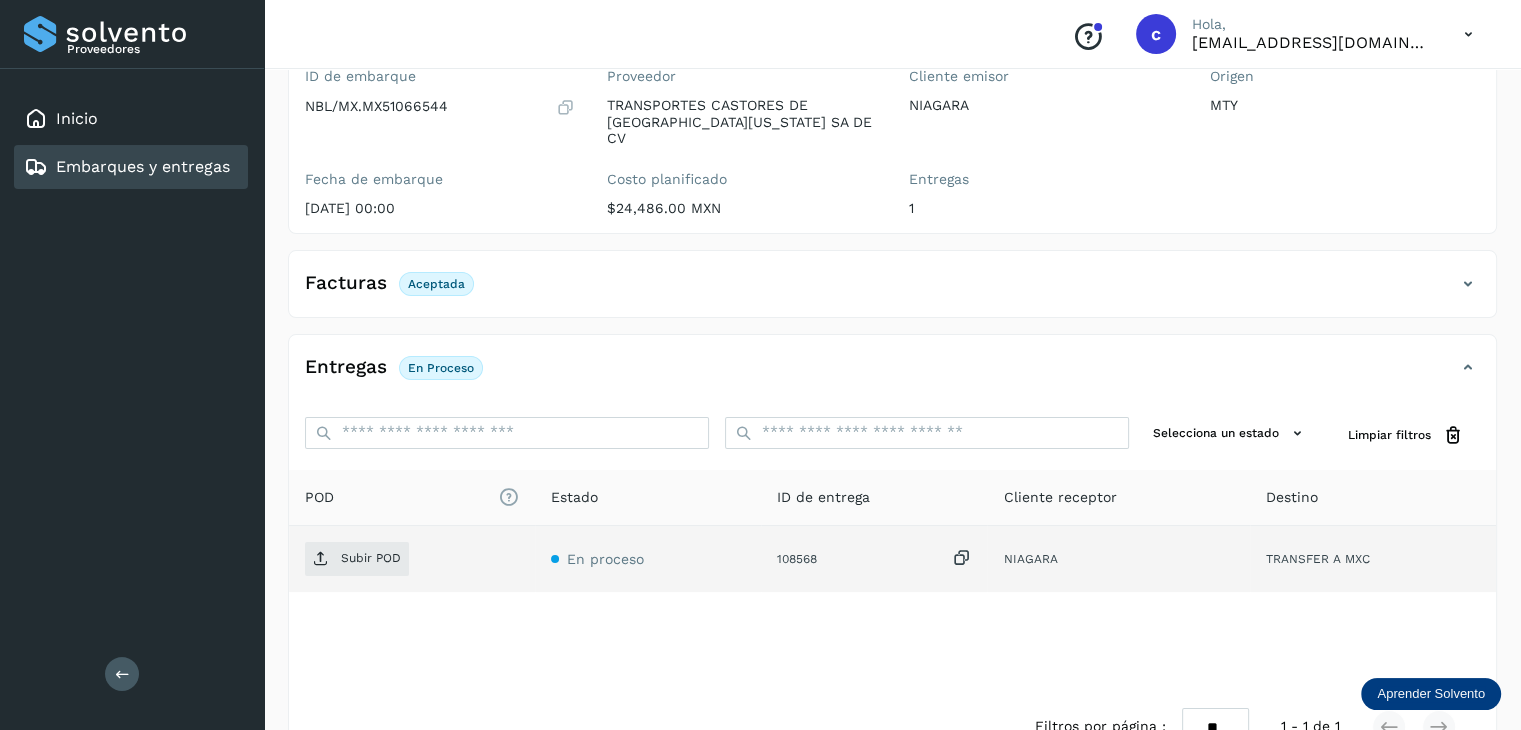 scroll, scrollTop: 229, scrollLeft: 0, axis: vertical 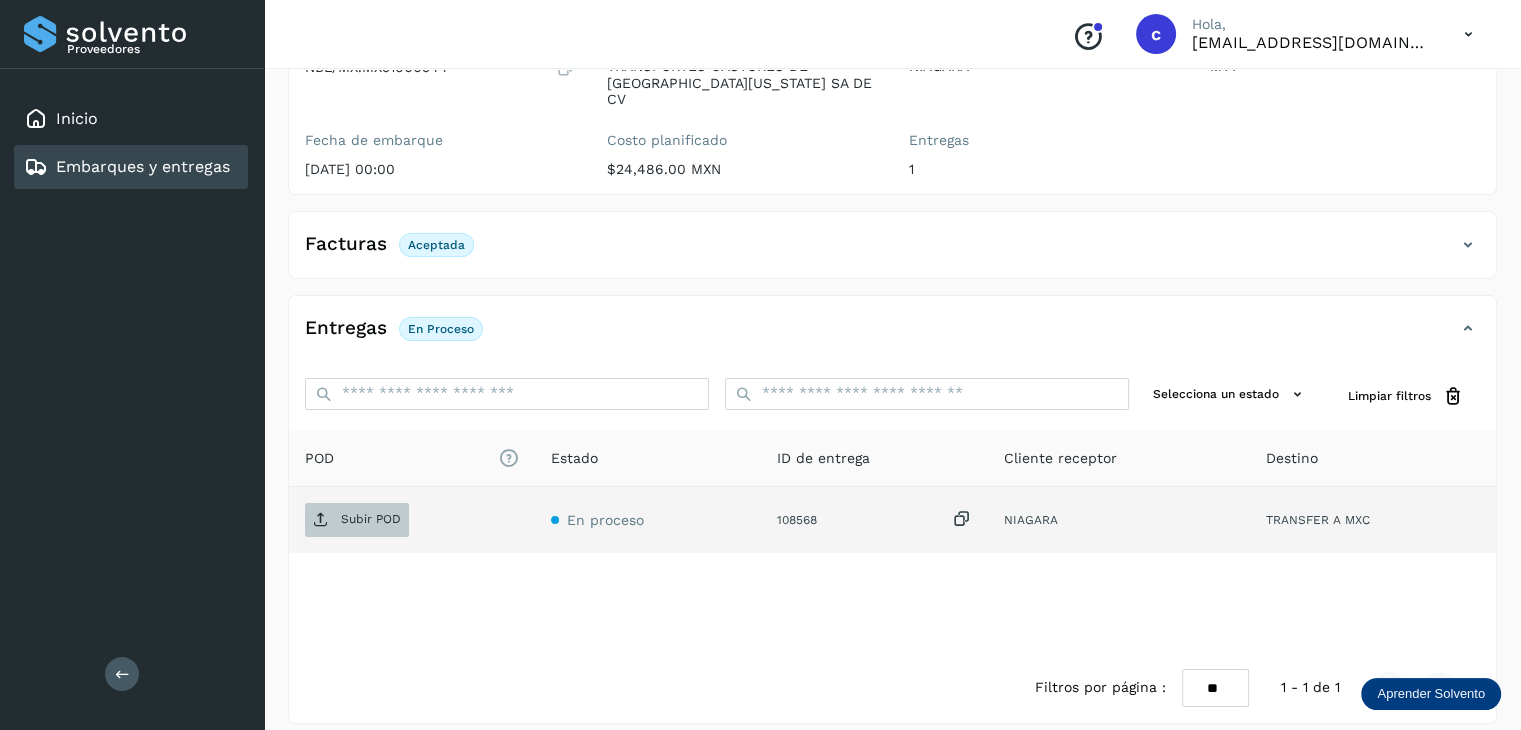 click on "Subir POD" at bounding box center (371, 519) 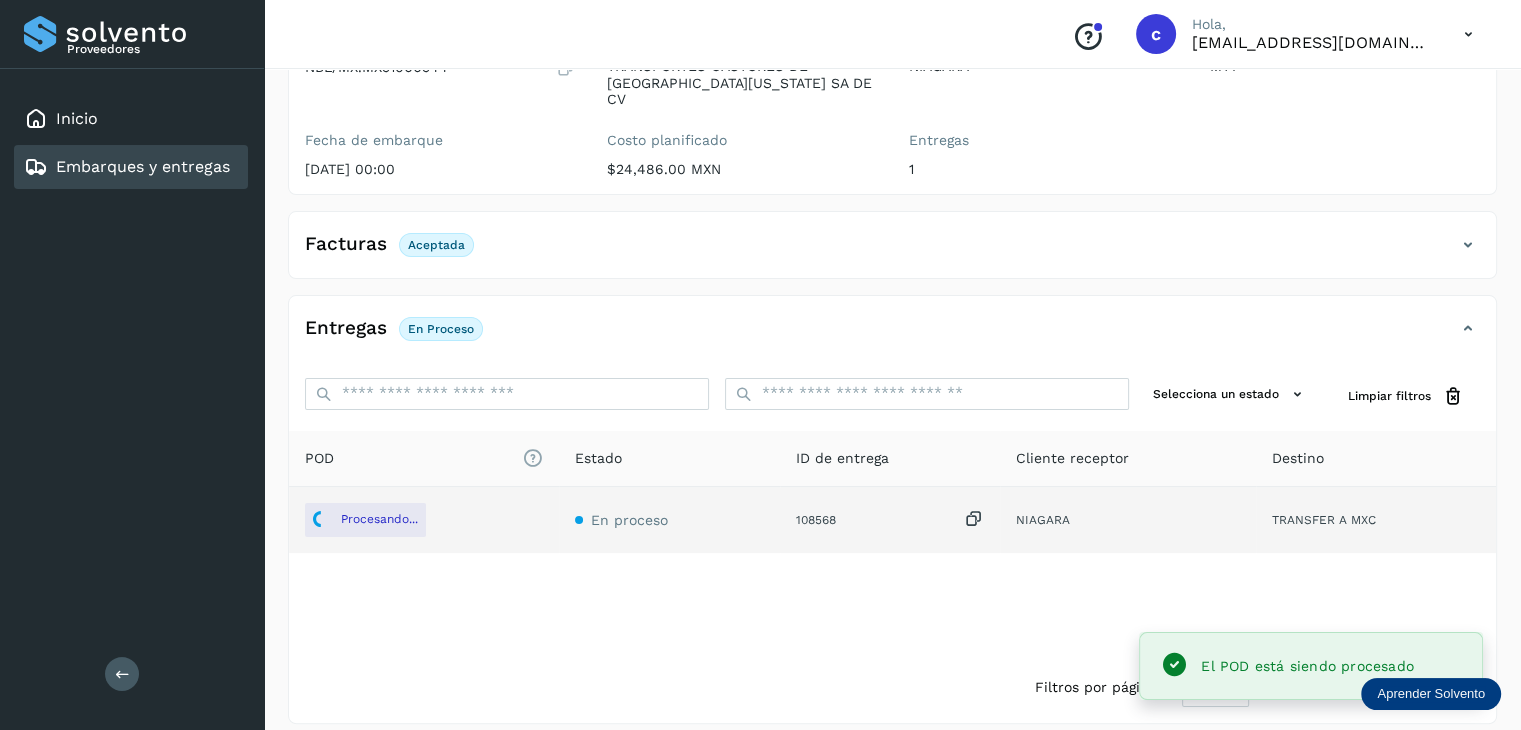 click on "Embarques y entregas" at bounding box center [143, 166] 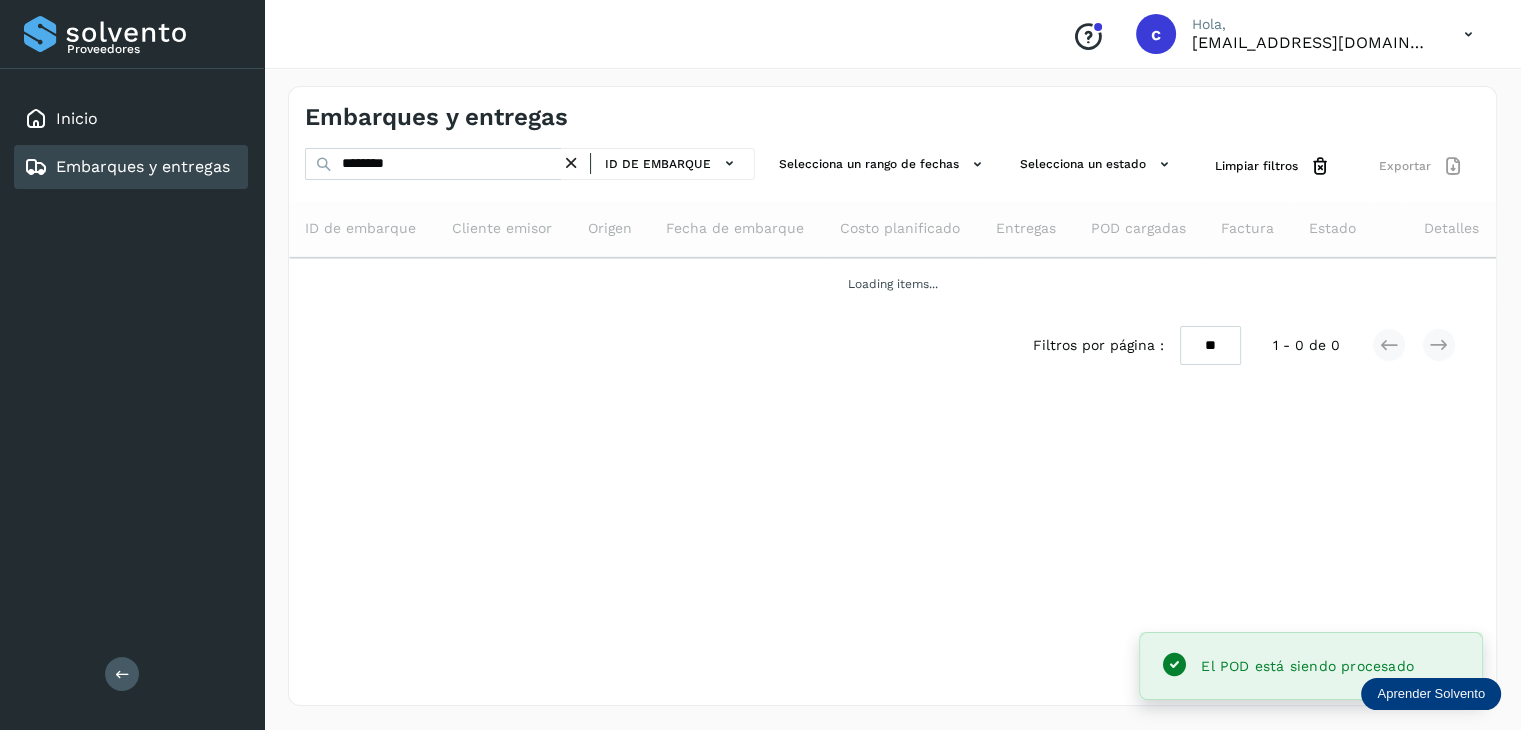 scroll, scrollTop: 0, scrollLeft: 0, axis: both 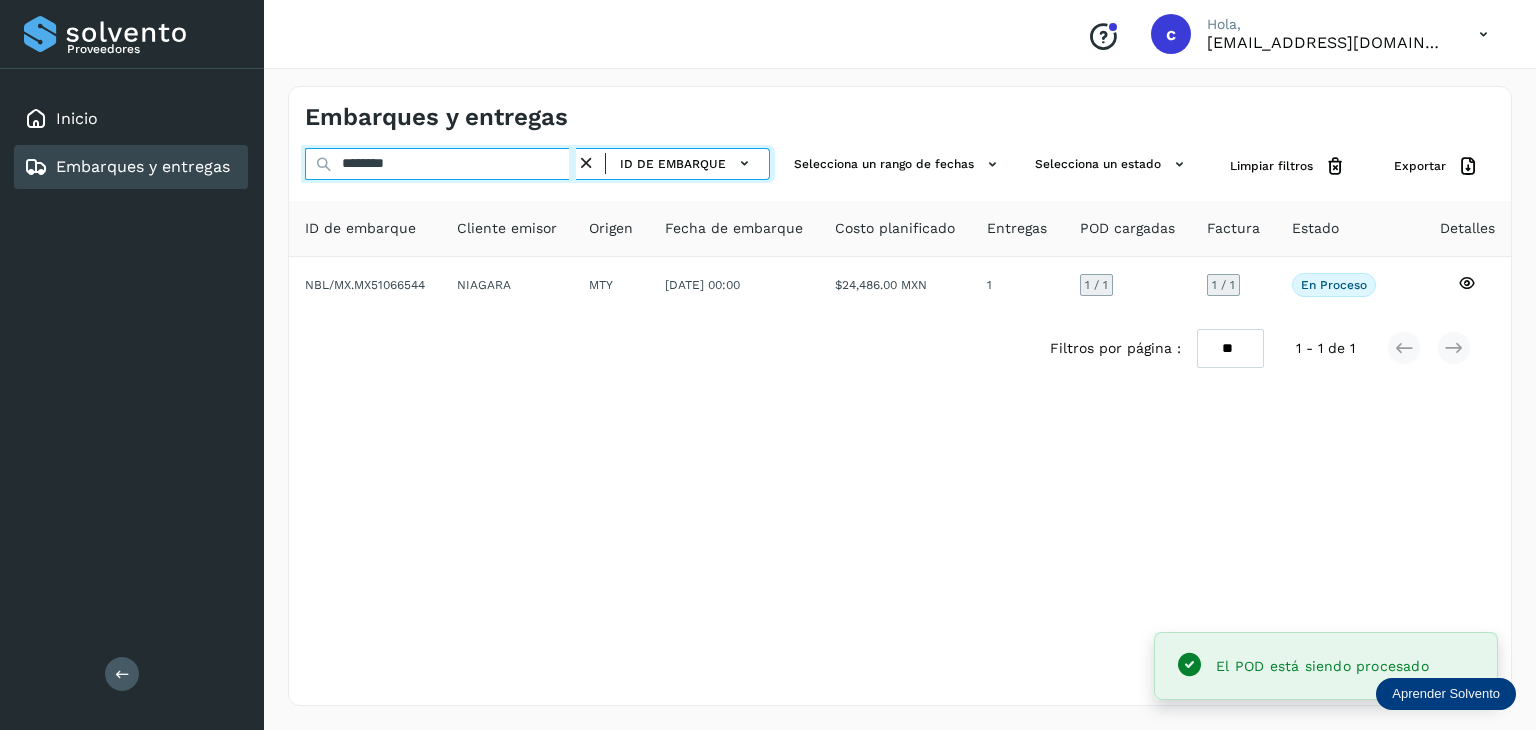 drag, startPoint x: 432, startPoint y: 166, endPoint x: 175, endPoint y: 151, distance: 257.43738 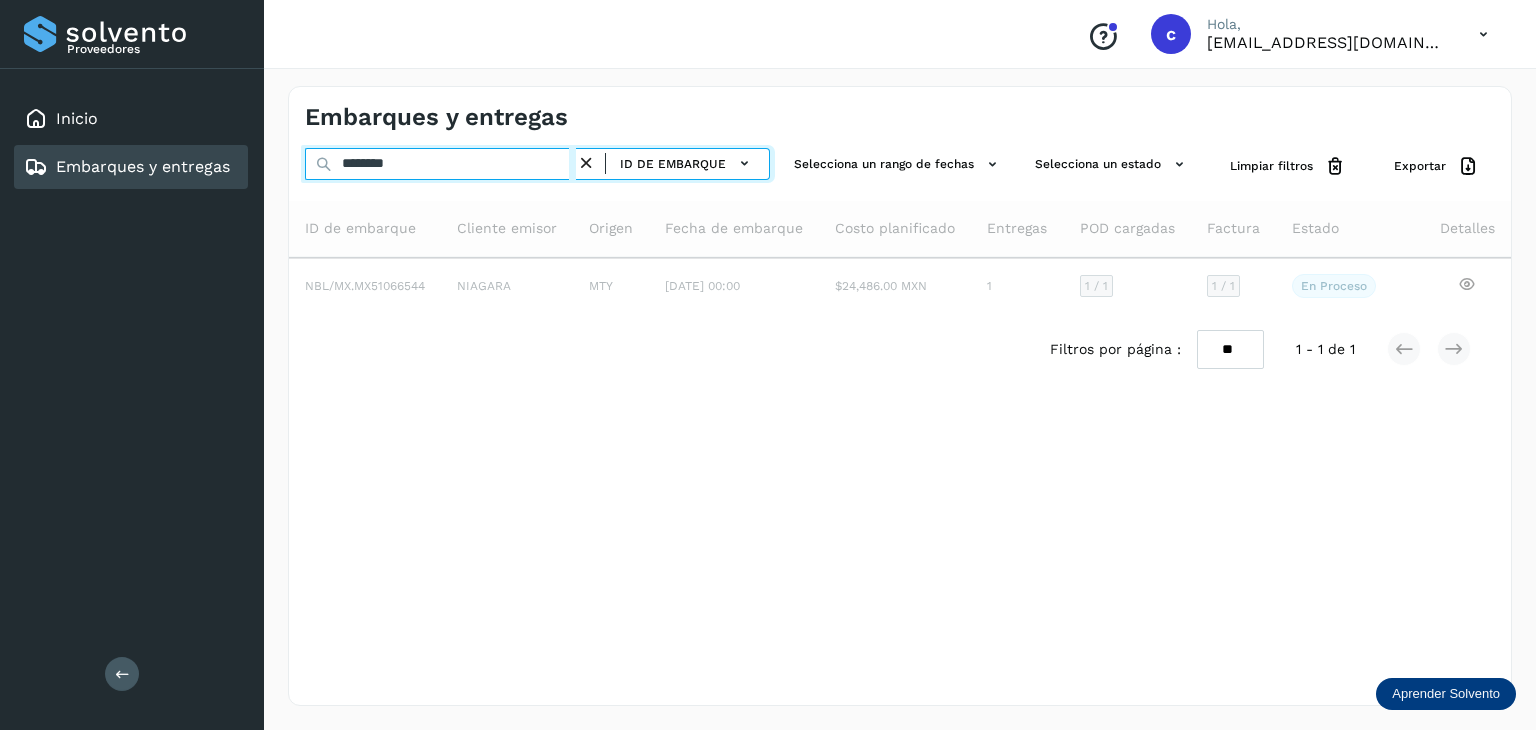 type on "********" 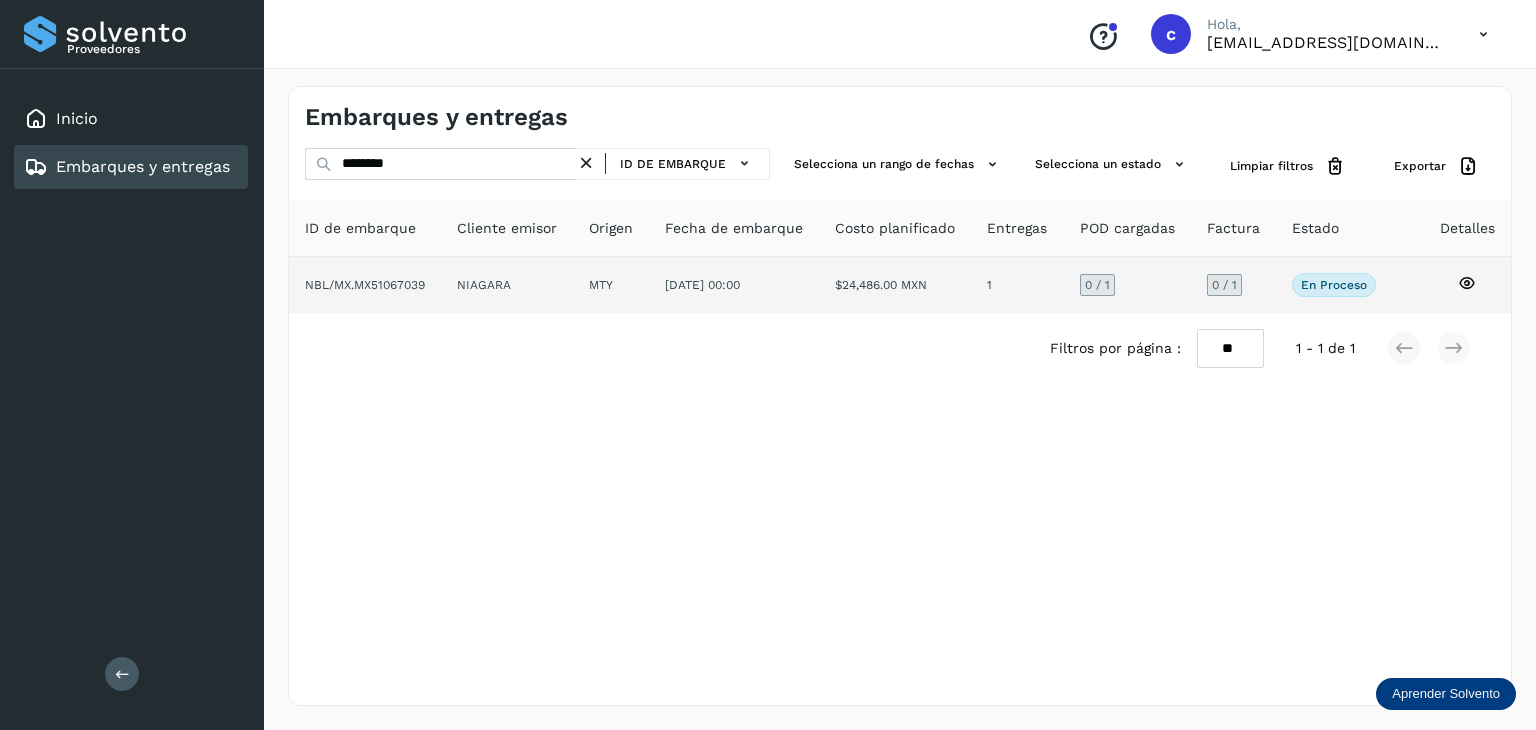 click 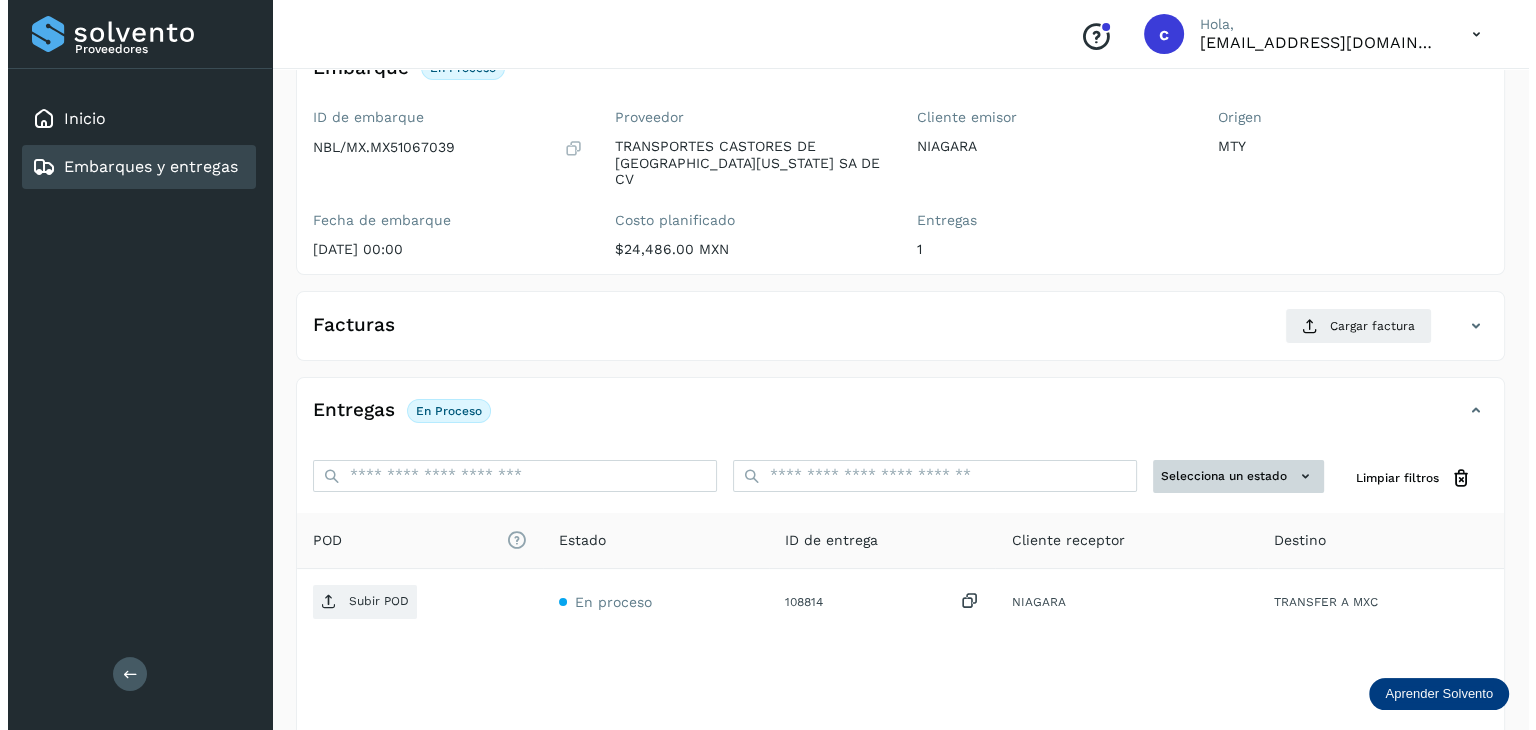 scroll, scrollTop: 231, scrollLeft: 0, axis: vertical 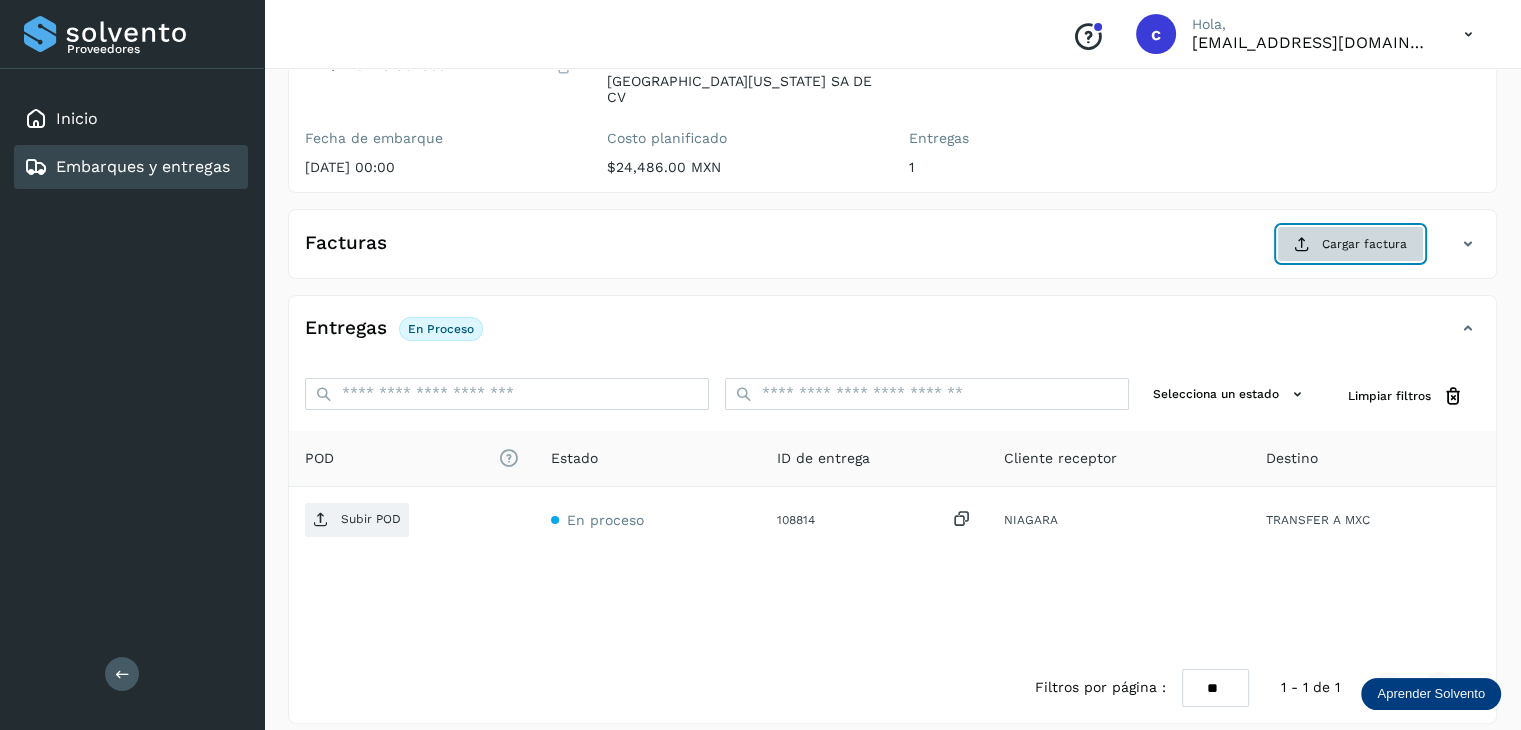 click on "Cargar factura" 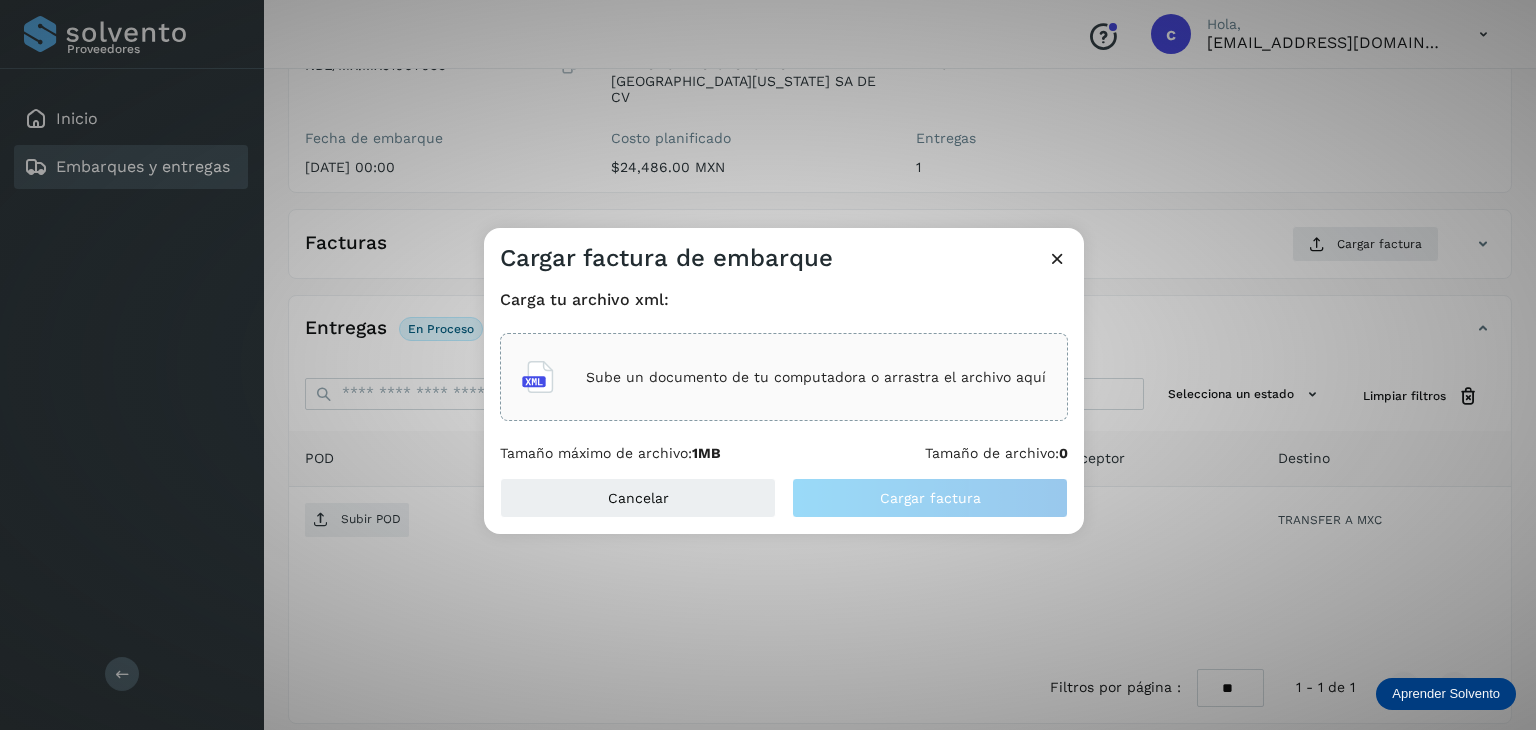 click on "Sube un documento de tu computadora o arrastra el archivo aquí" at bounding box center [816, 377] 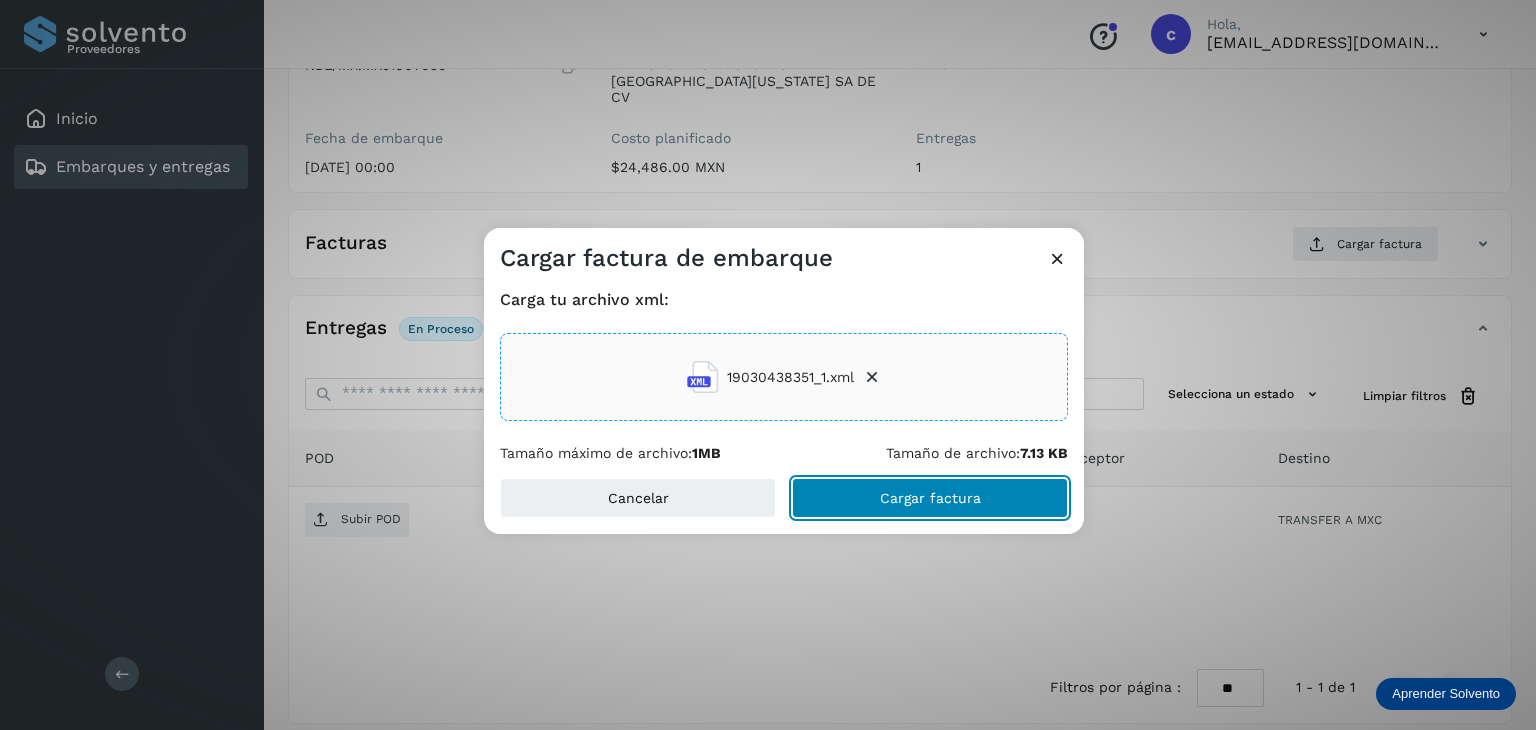 click on "Cargar factura" 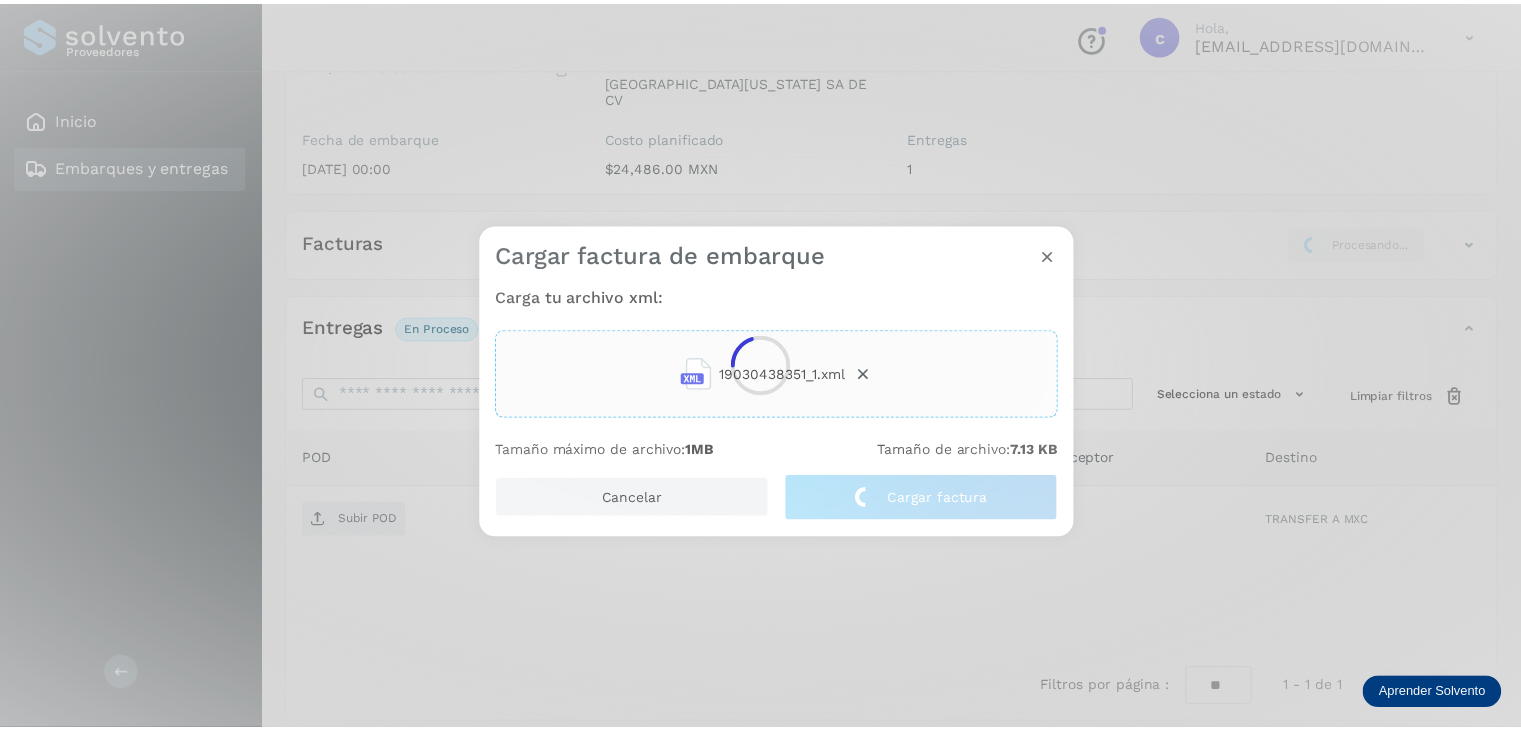 scroll, scrollTop: 229, scrollLeft: 0, axis: vertical 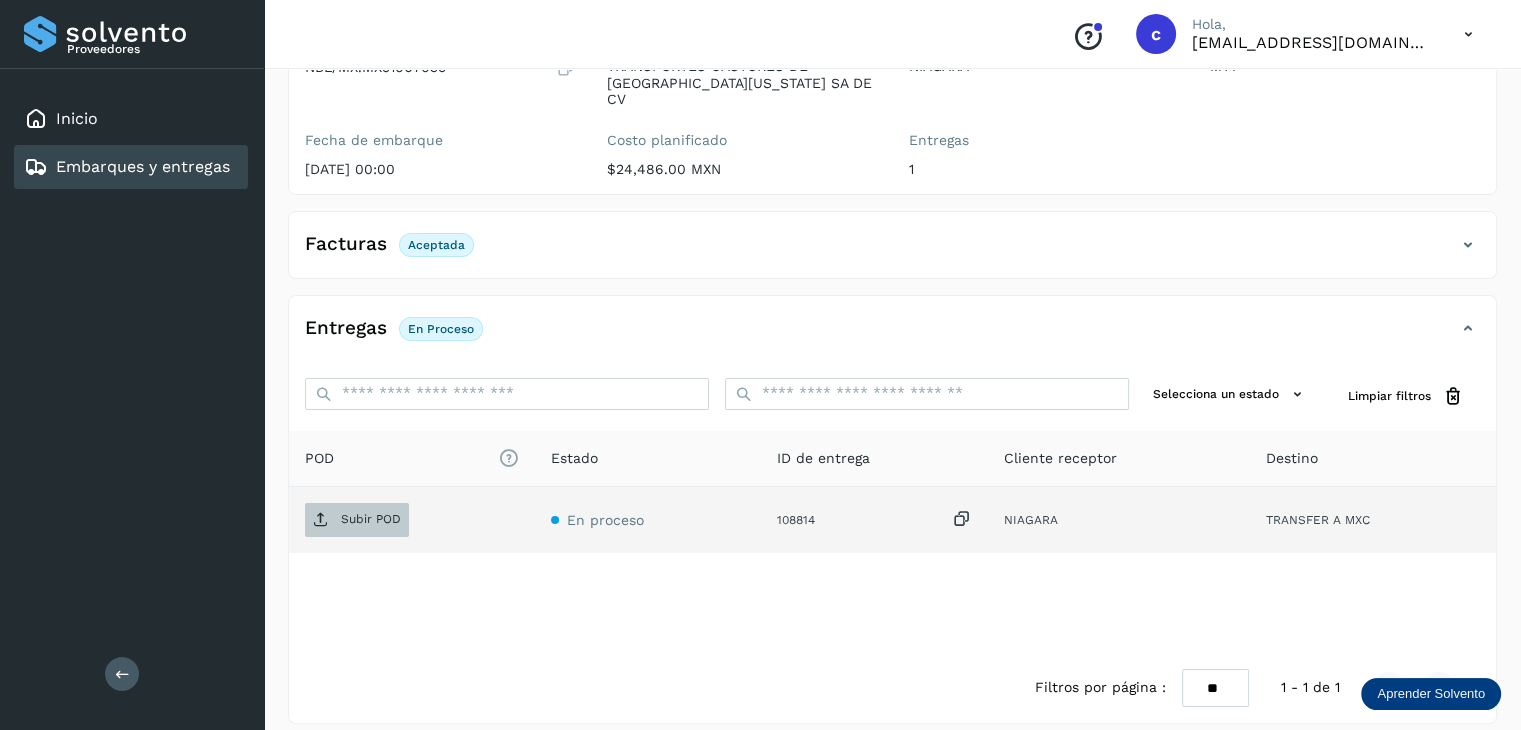click on "Subir POD" at bounding box center [371, 519] 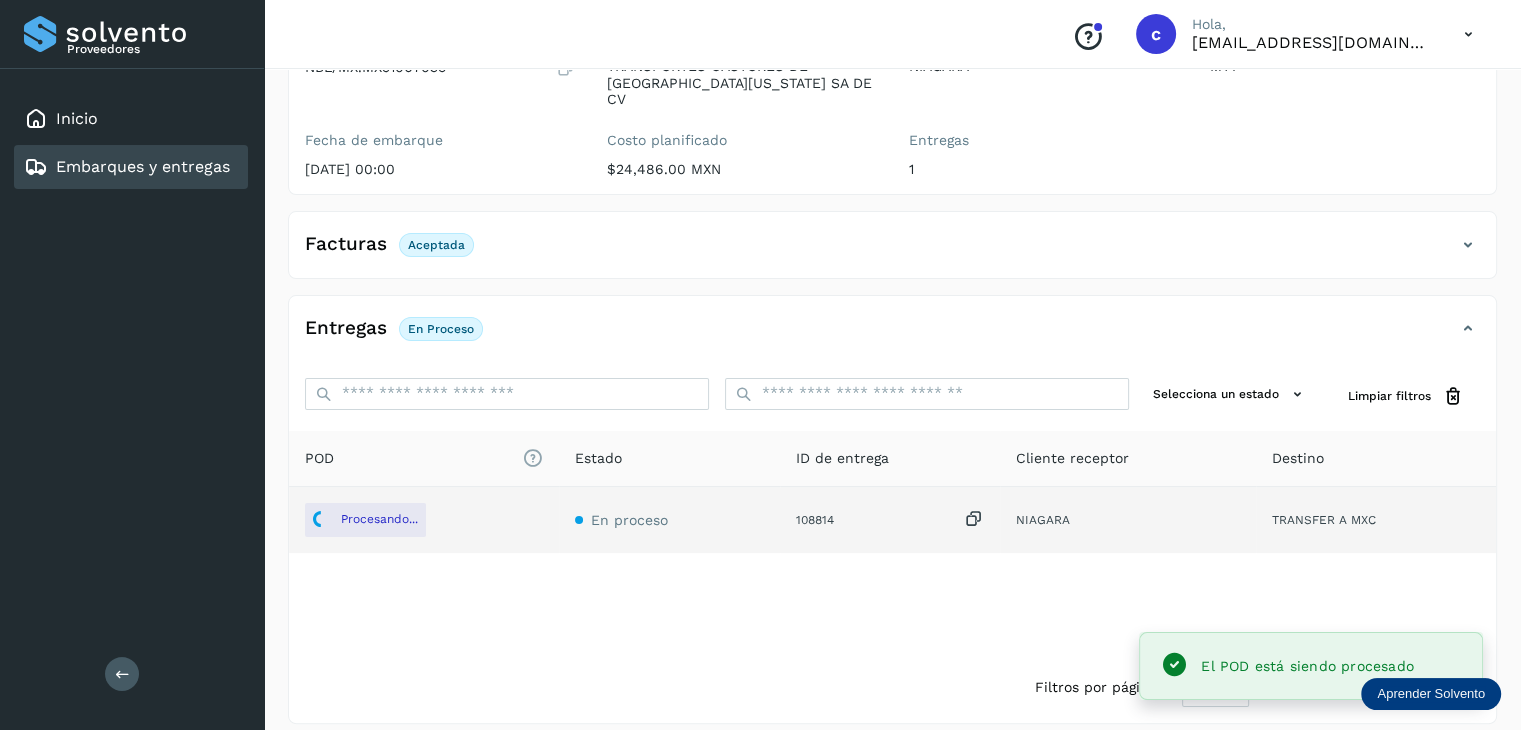 click on "Embarques y entregas" at bounding box center (143, 166) 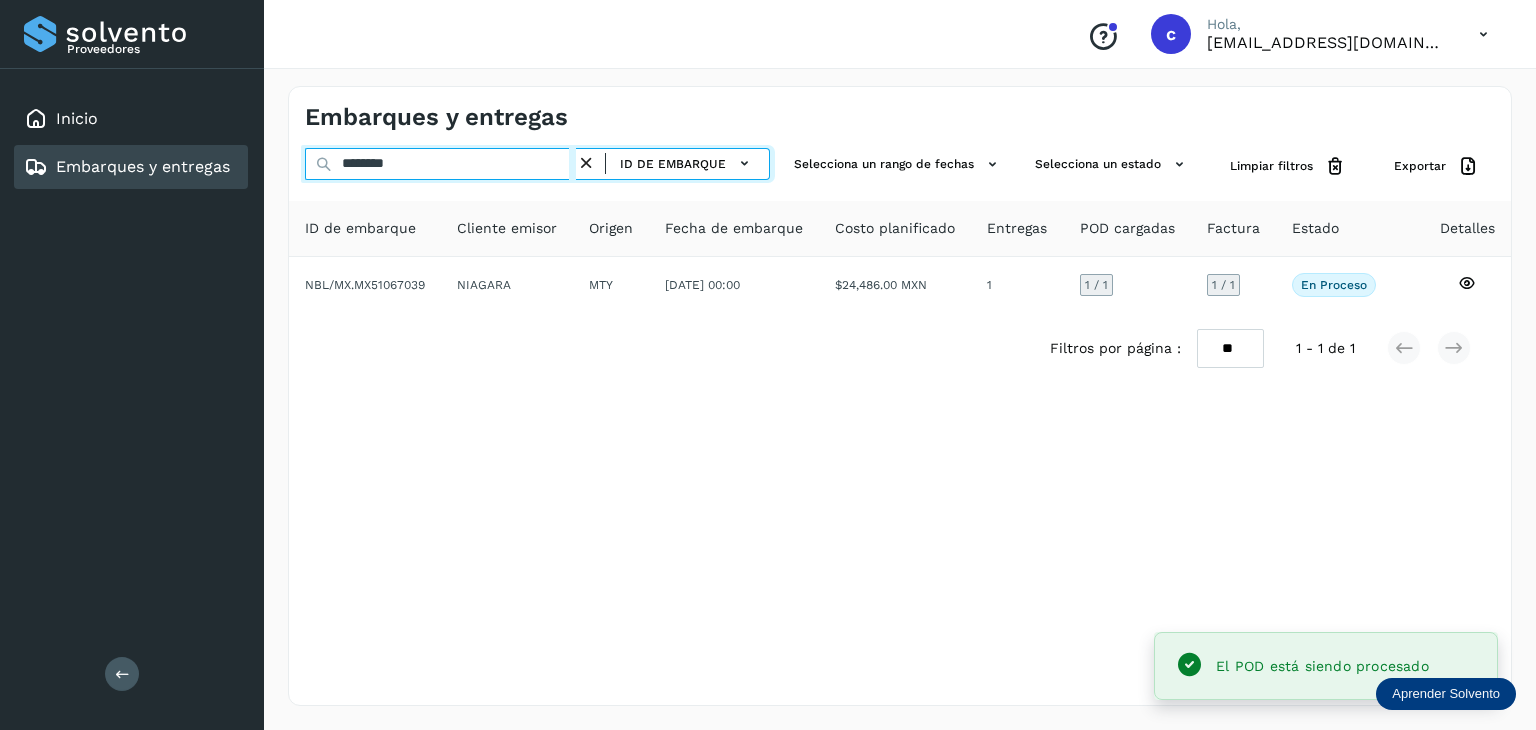 drag, startPoint x: 429, startPoint y: 167, endPoint x: 263, endPoint y: 157, distance: 166.30093 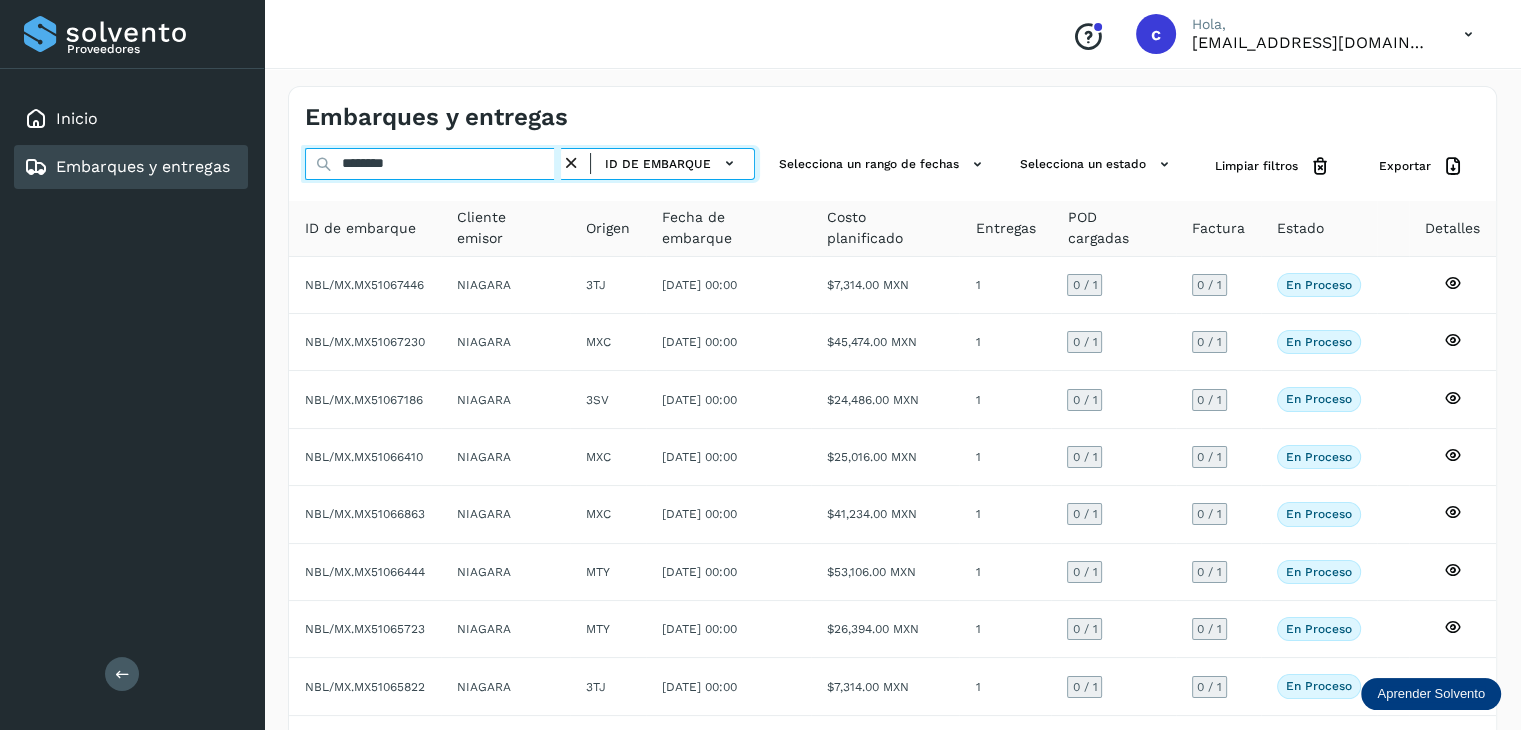 type on "********" 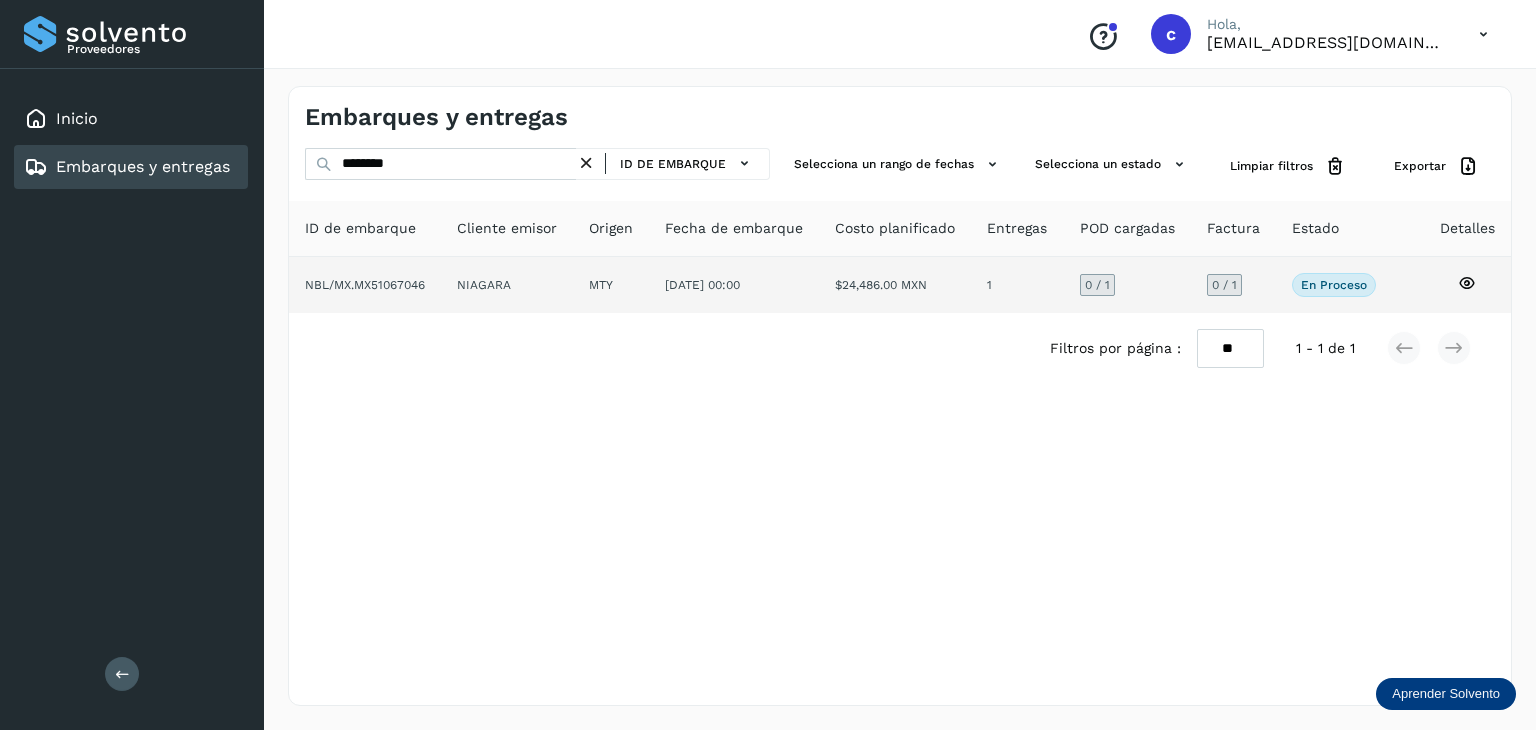 click 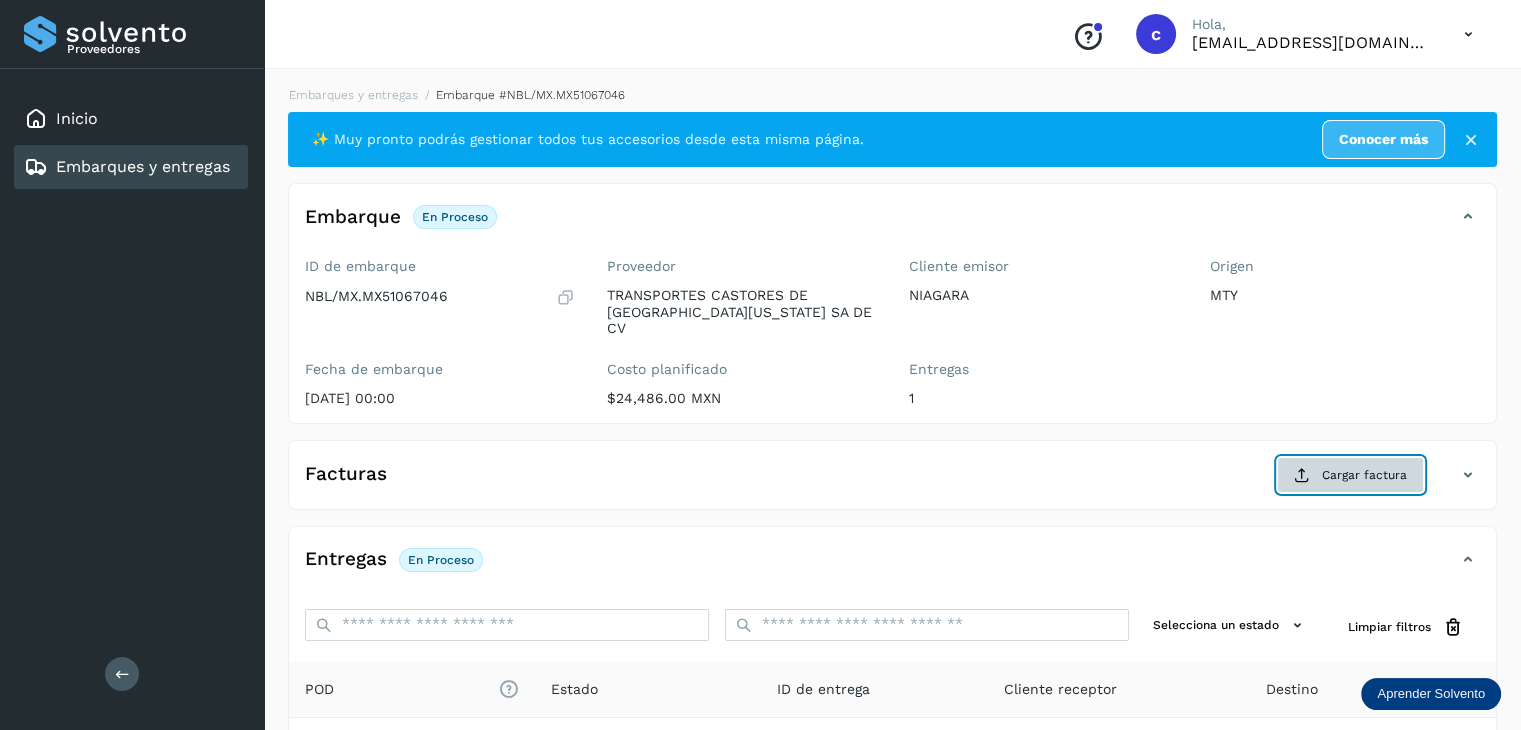 click on "Cargar factura" 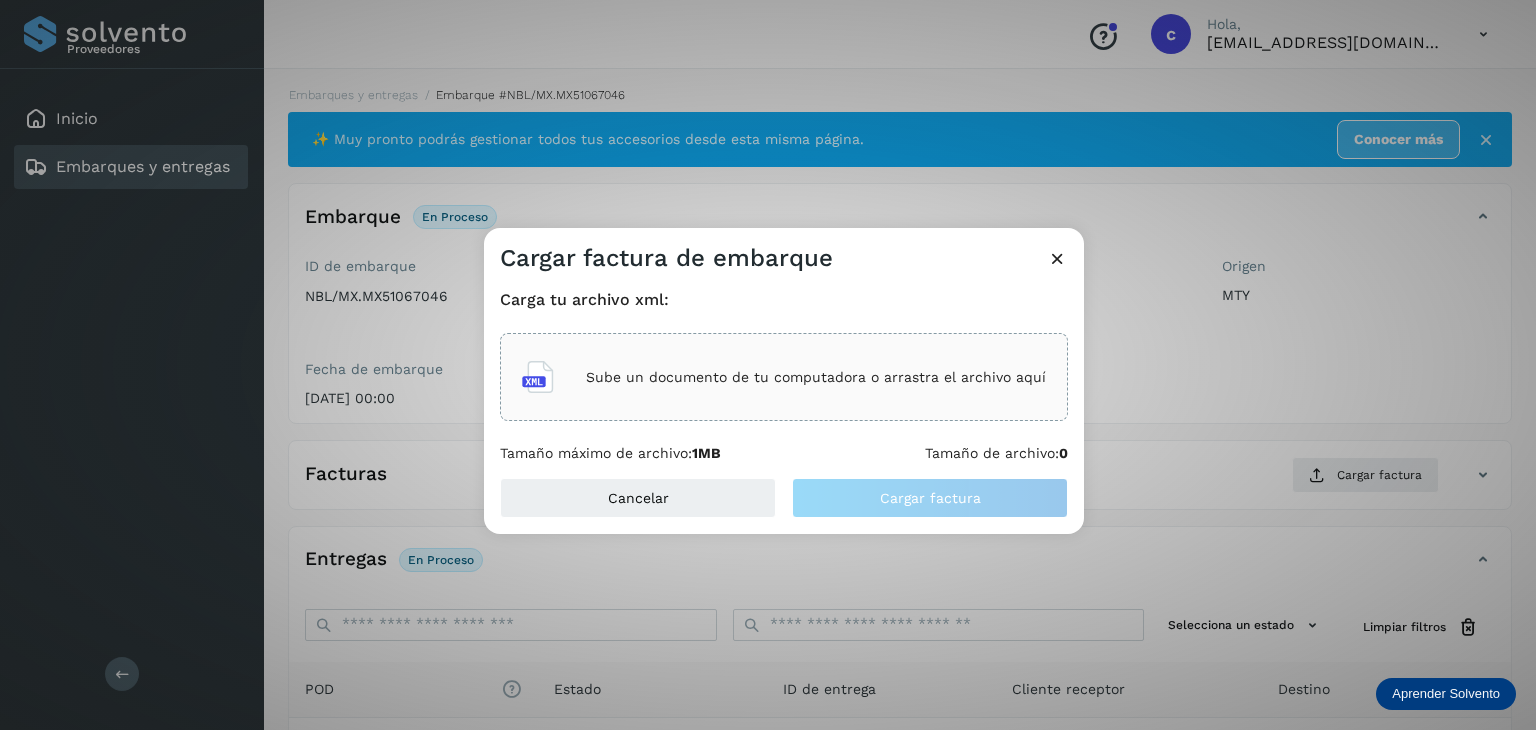 click on "Sube un documento de tu computadora o arrastra el archivo aquí" at bounding box center (816, 377) 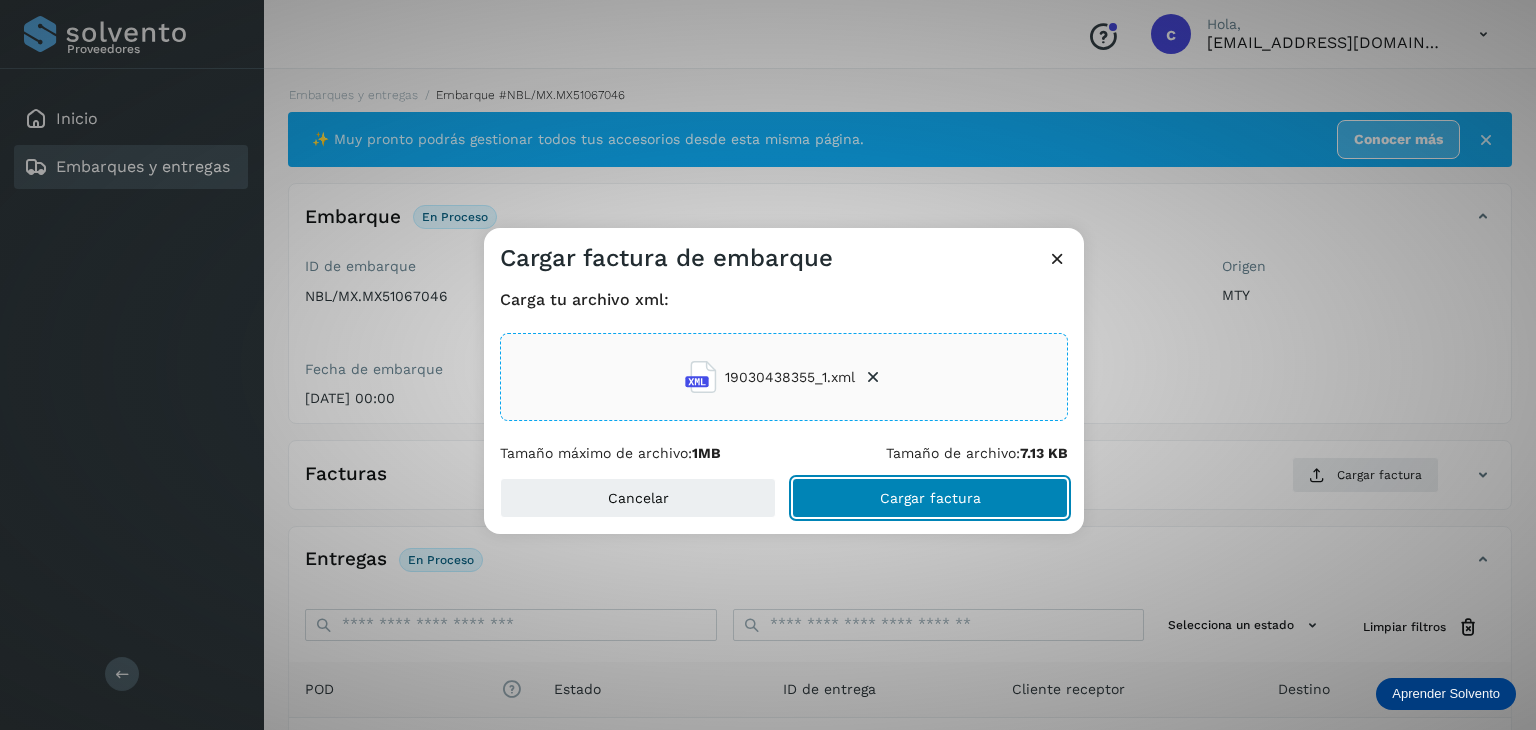 click on "Cargar factura" 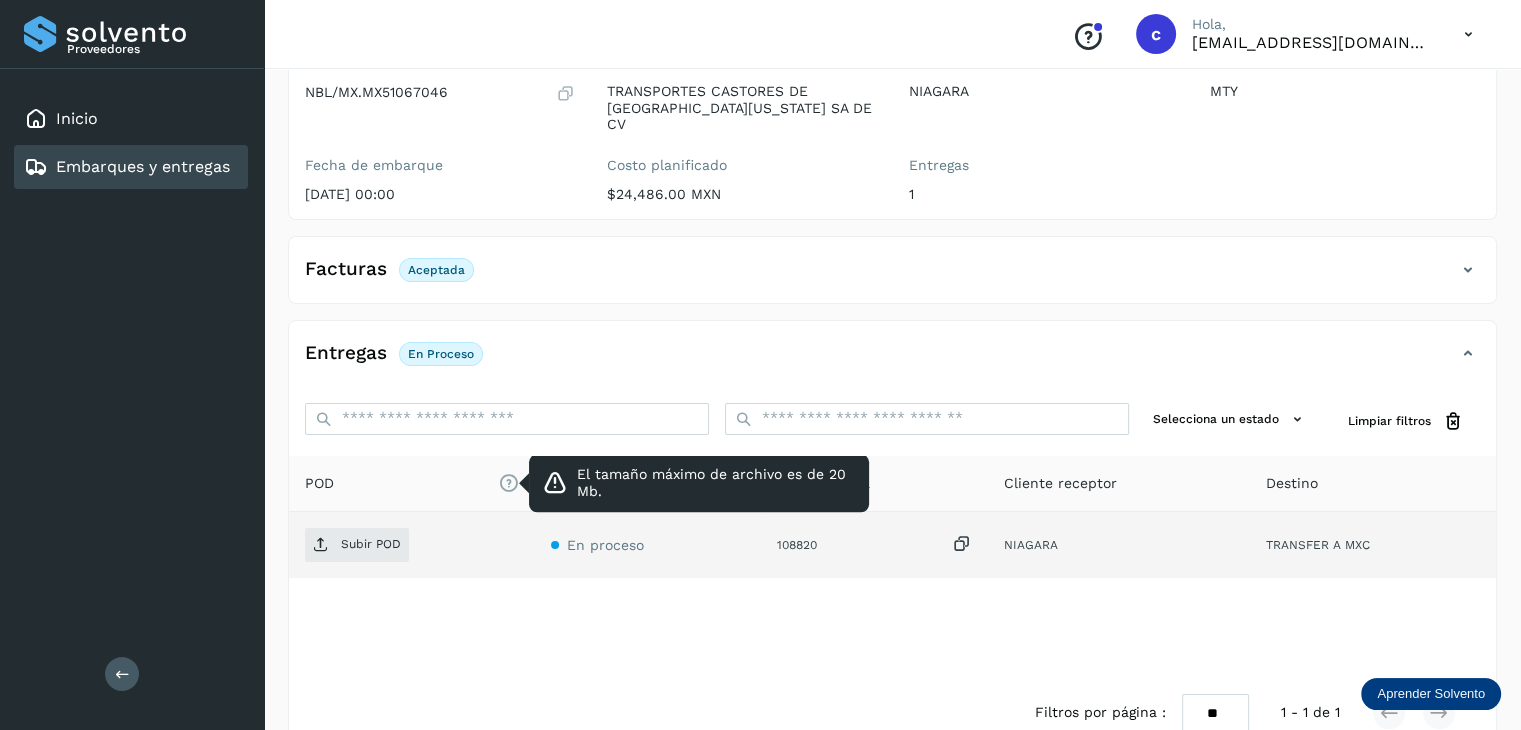scroll, scrollTop: 229, scrollLeft: 0, axis: vertical 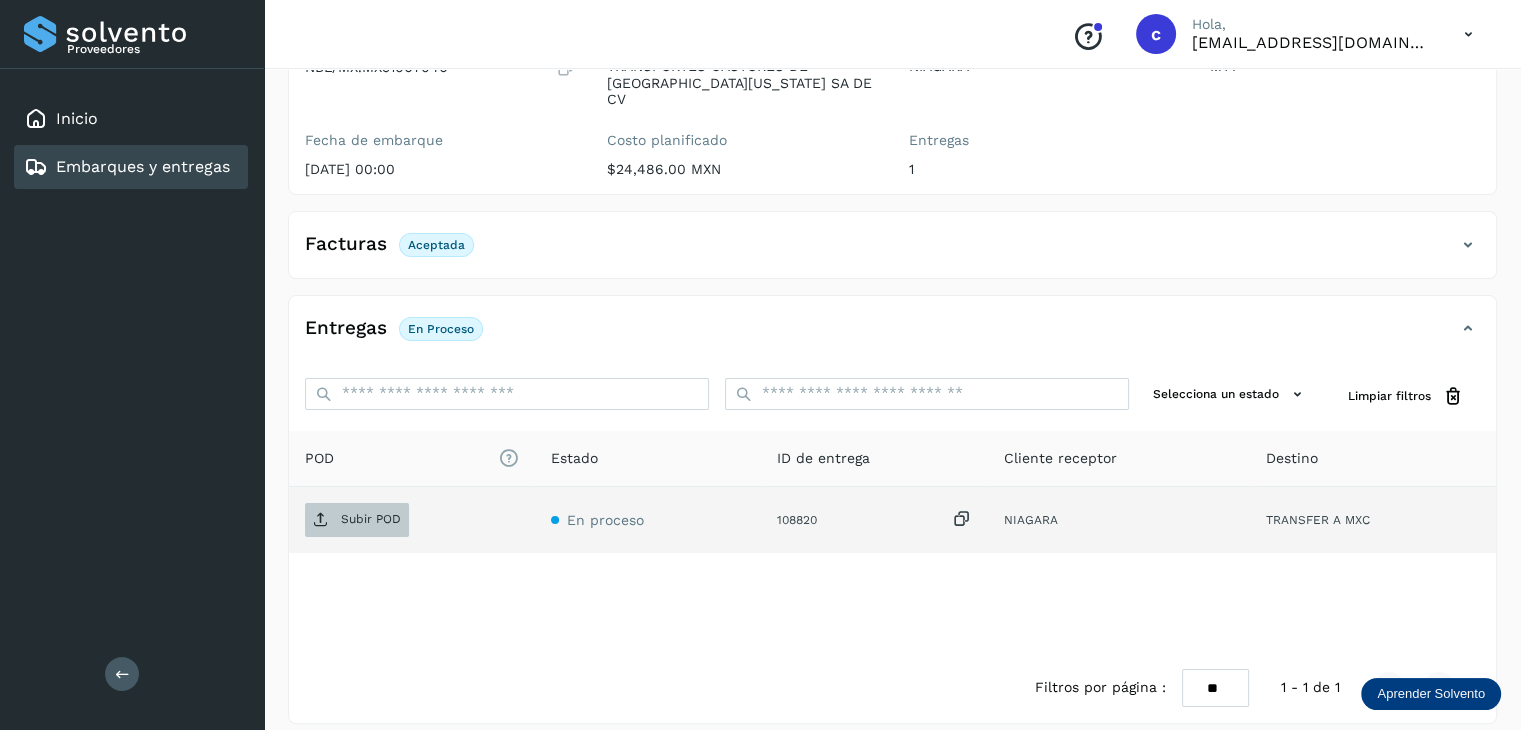 click on "Subir POD" at bounding box center [357, 520] 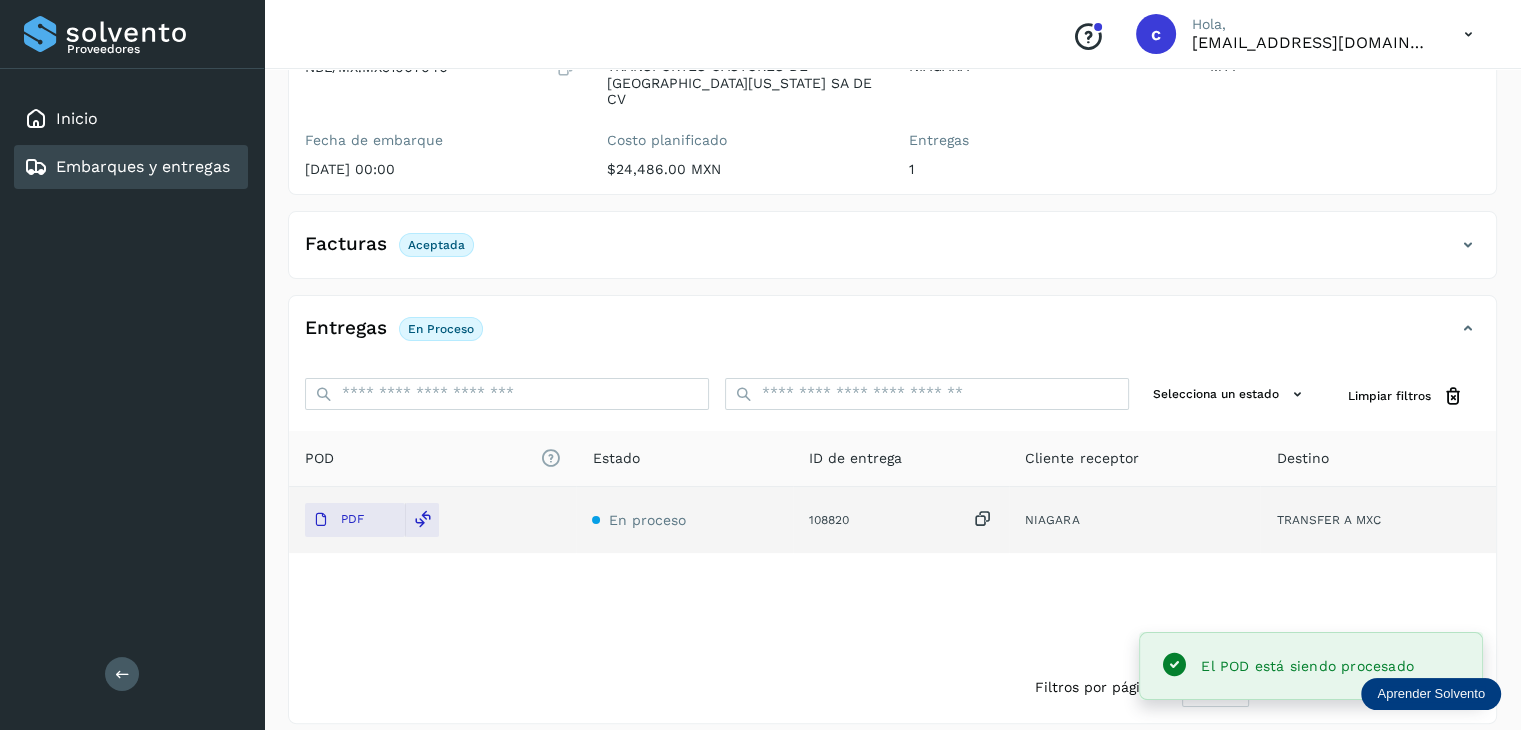 drag, startPoint x: 195, startPoint y: 153, endPoint x: 168, endPoint y: 164, distance: 29.15476 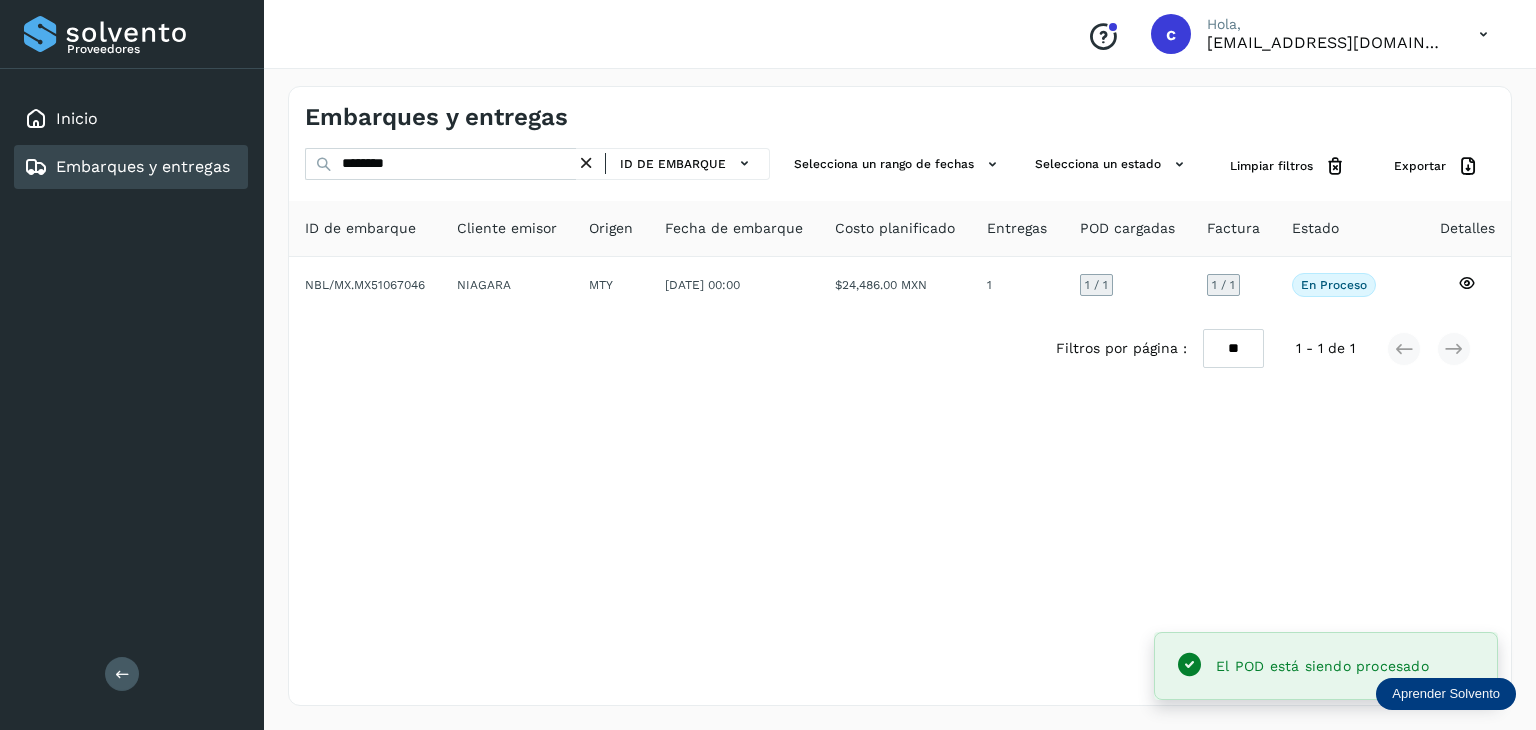 click on "Embarques y entregas" at bounding box center [143, 166] 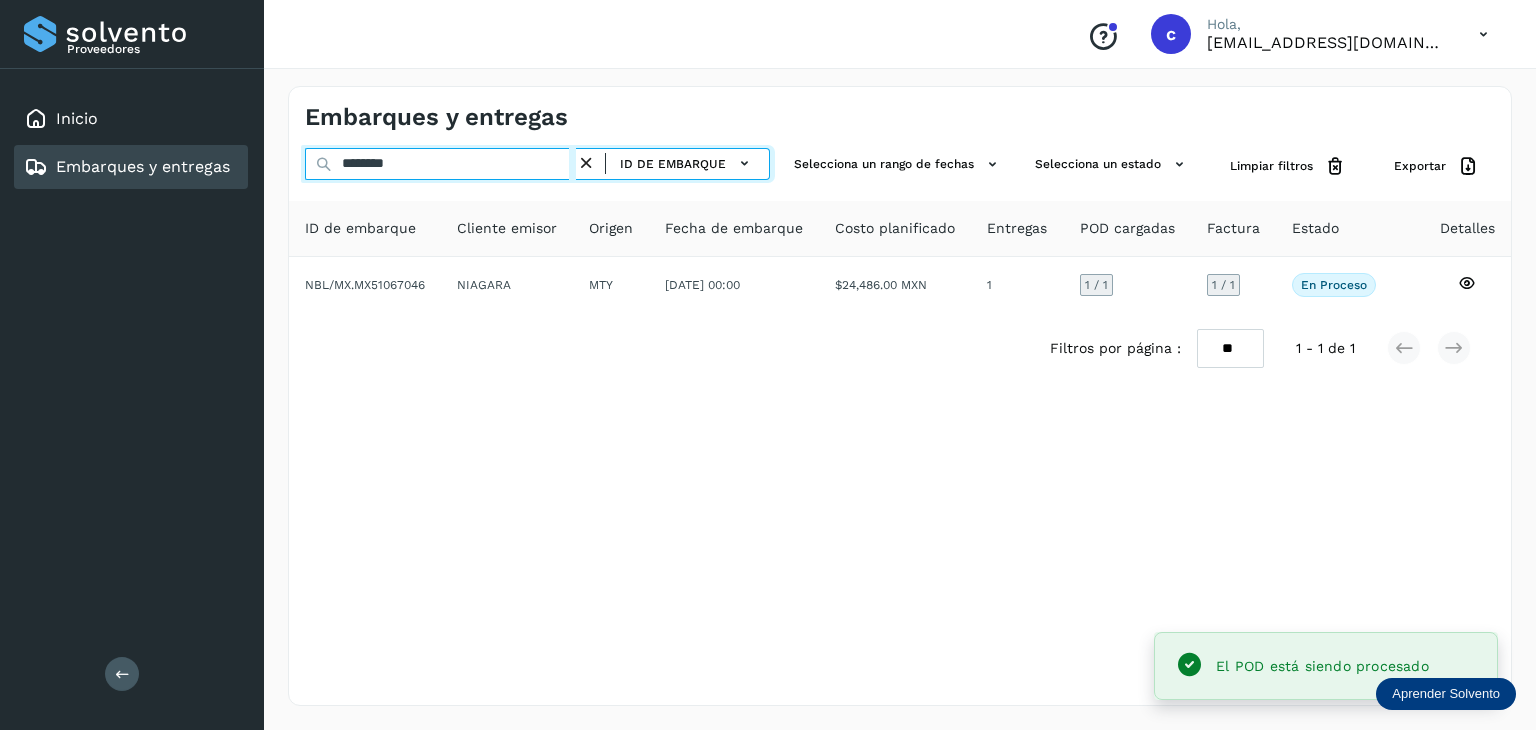drag, startPoint x: 343, startPoint y: 170, endPoint x: 324, endPoint y: 180, distance: 21.470911 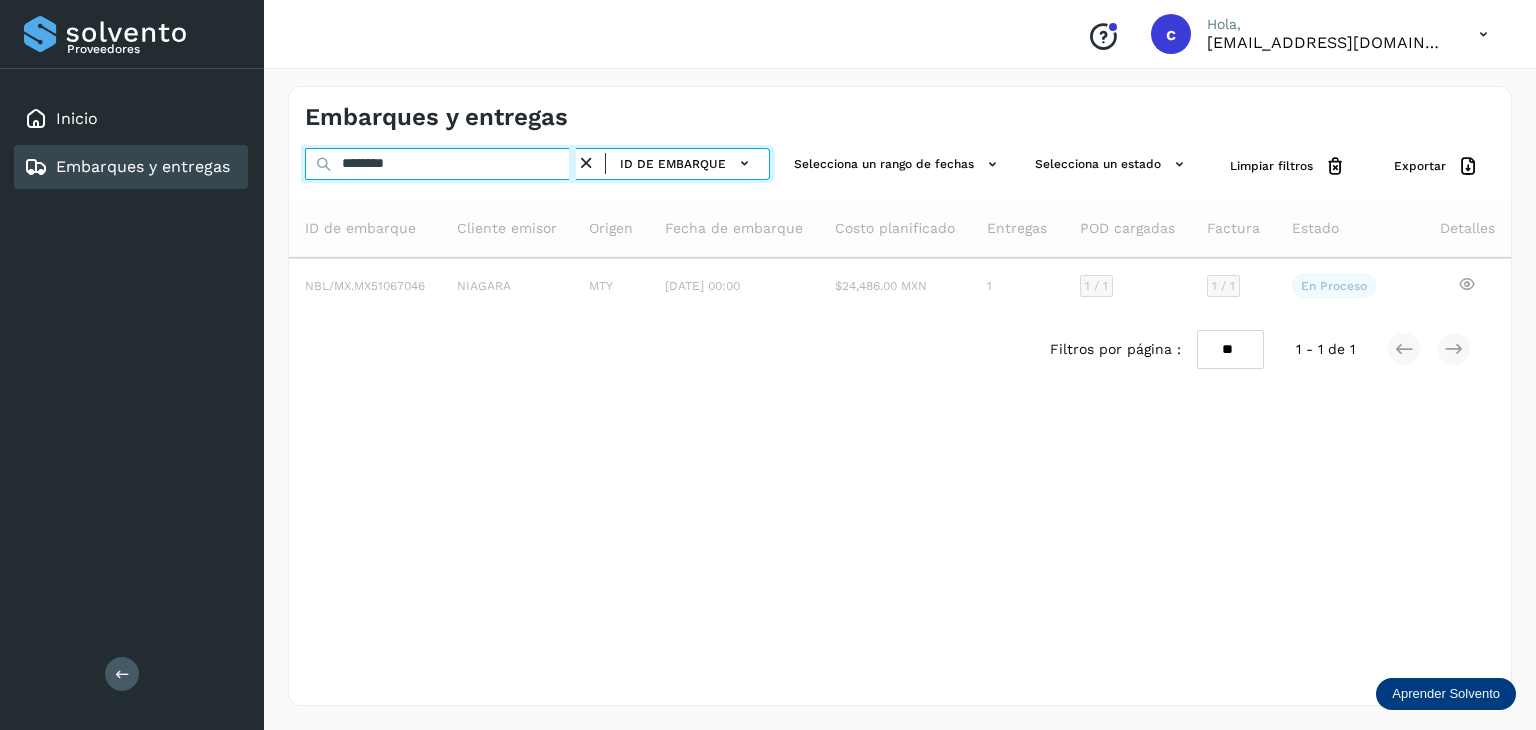 type on "********" 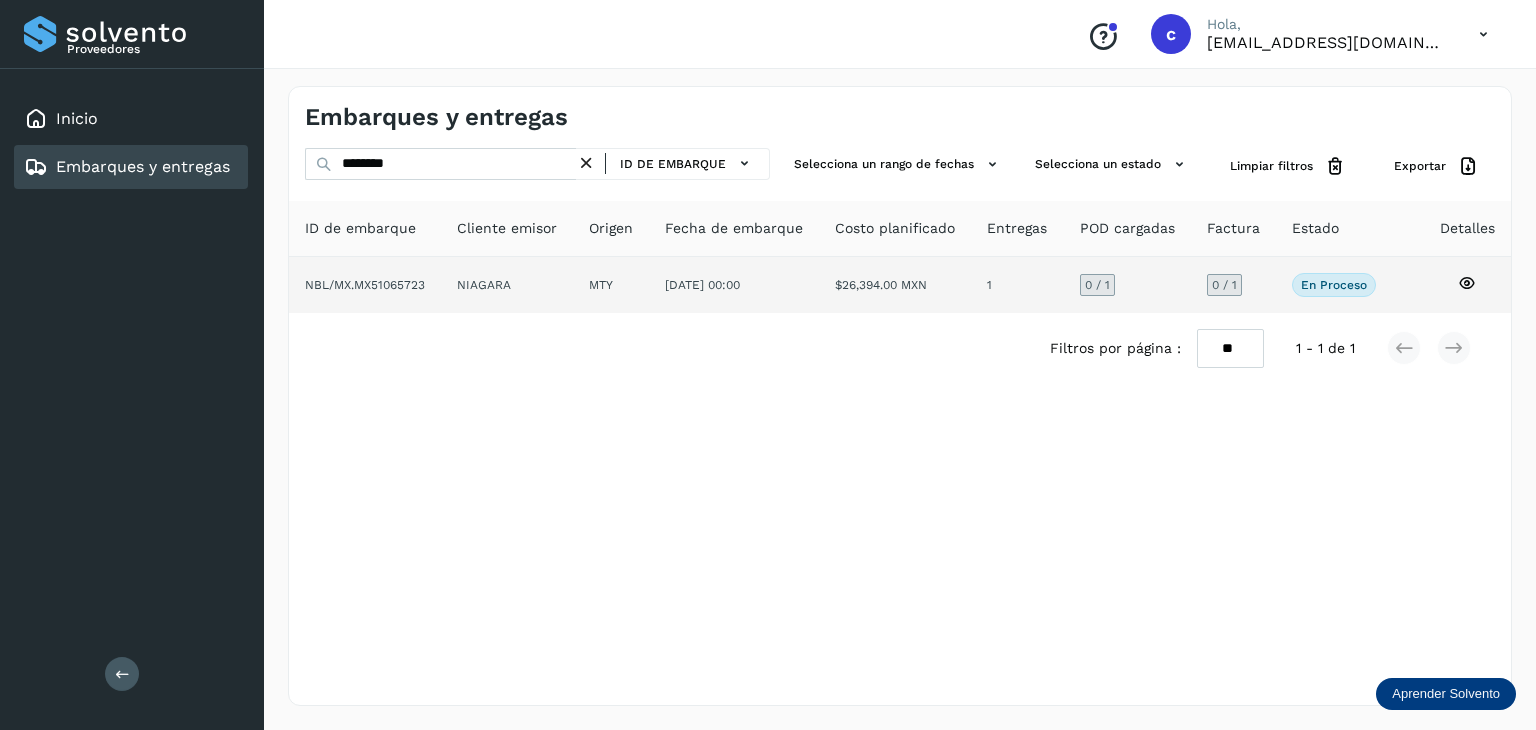 click 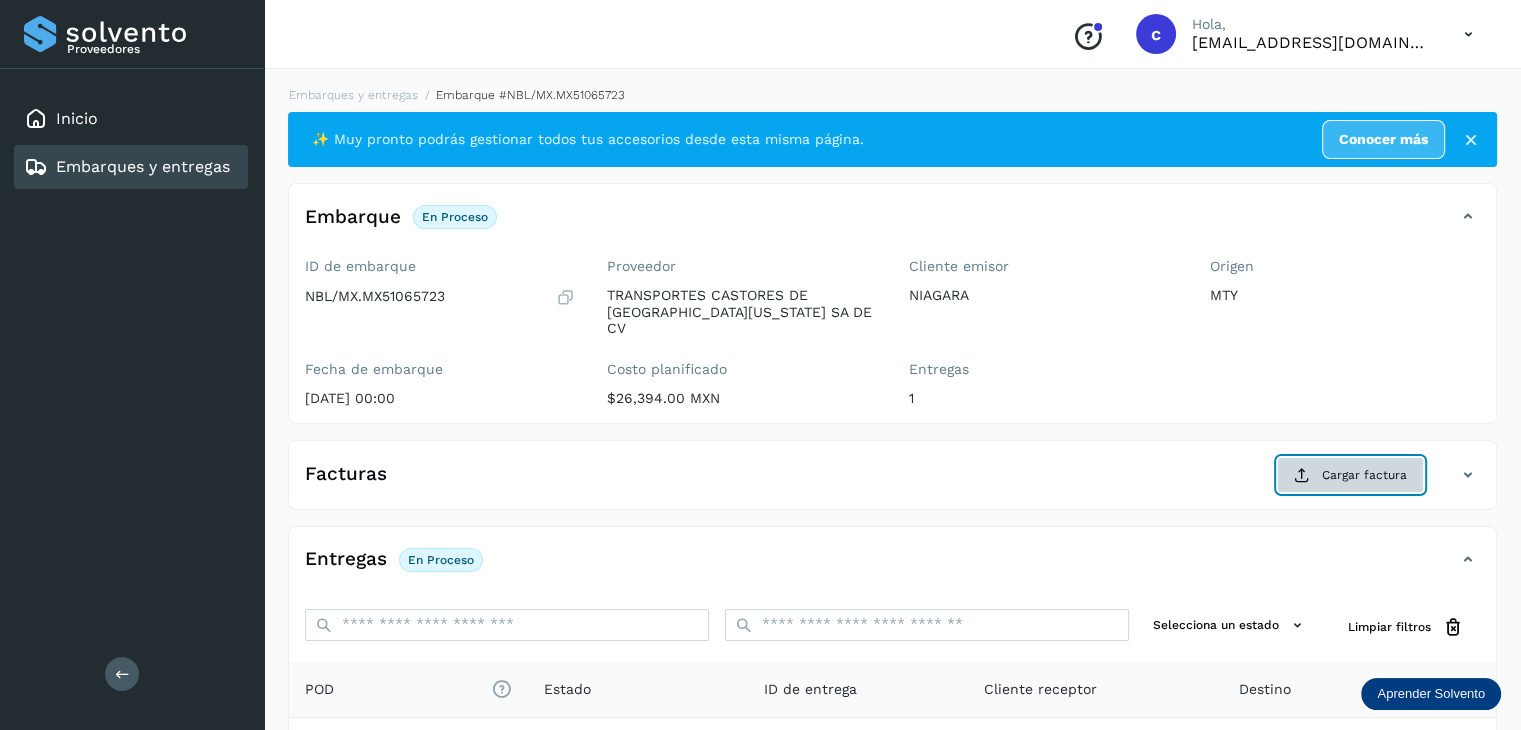 click on "Cargar factura" 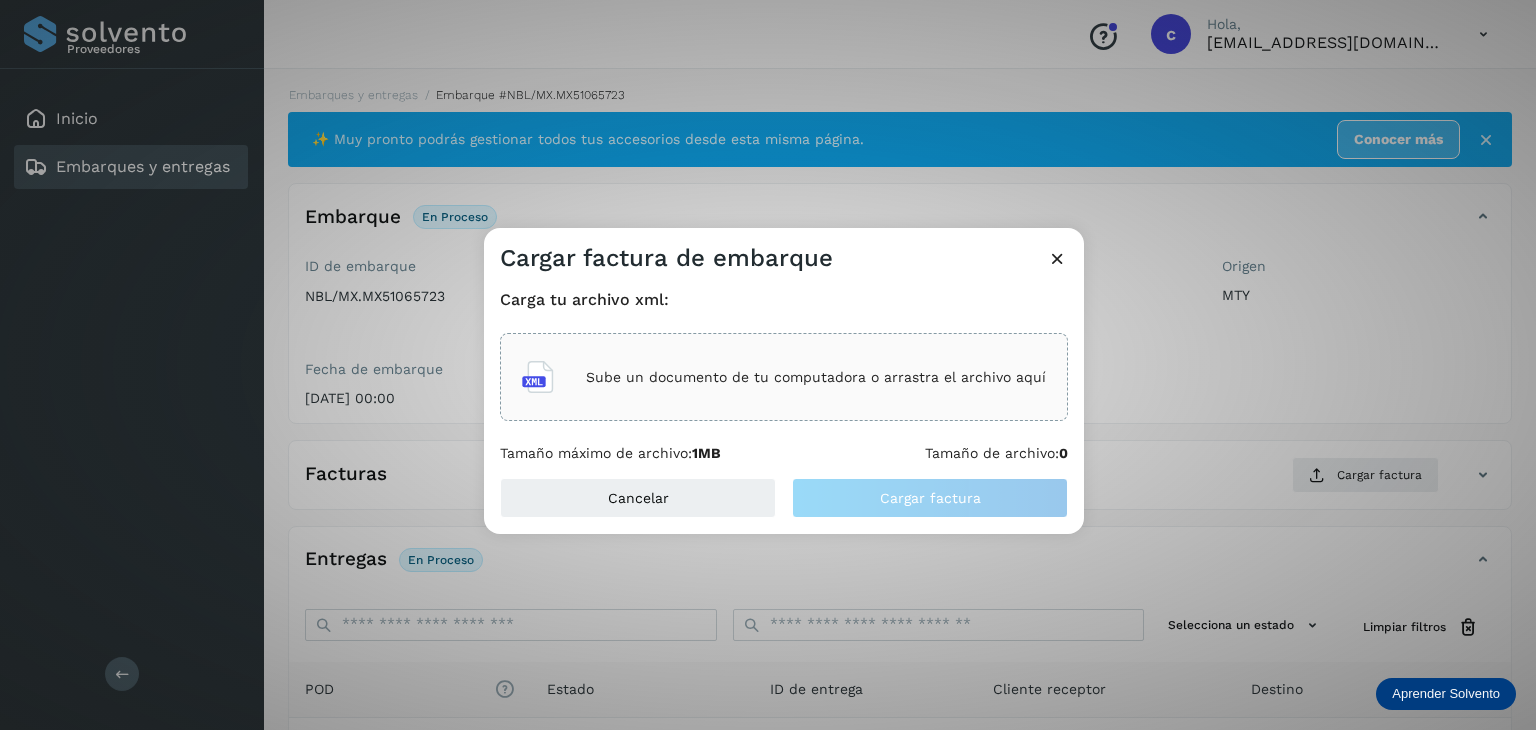 click on "Sube un documento de tu computadora o arrastra el archivo aquí" at bounding box center (816, 377) 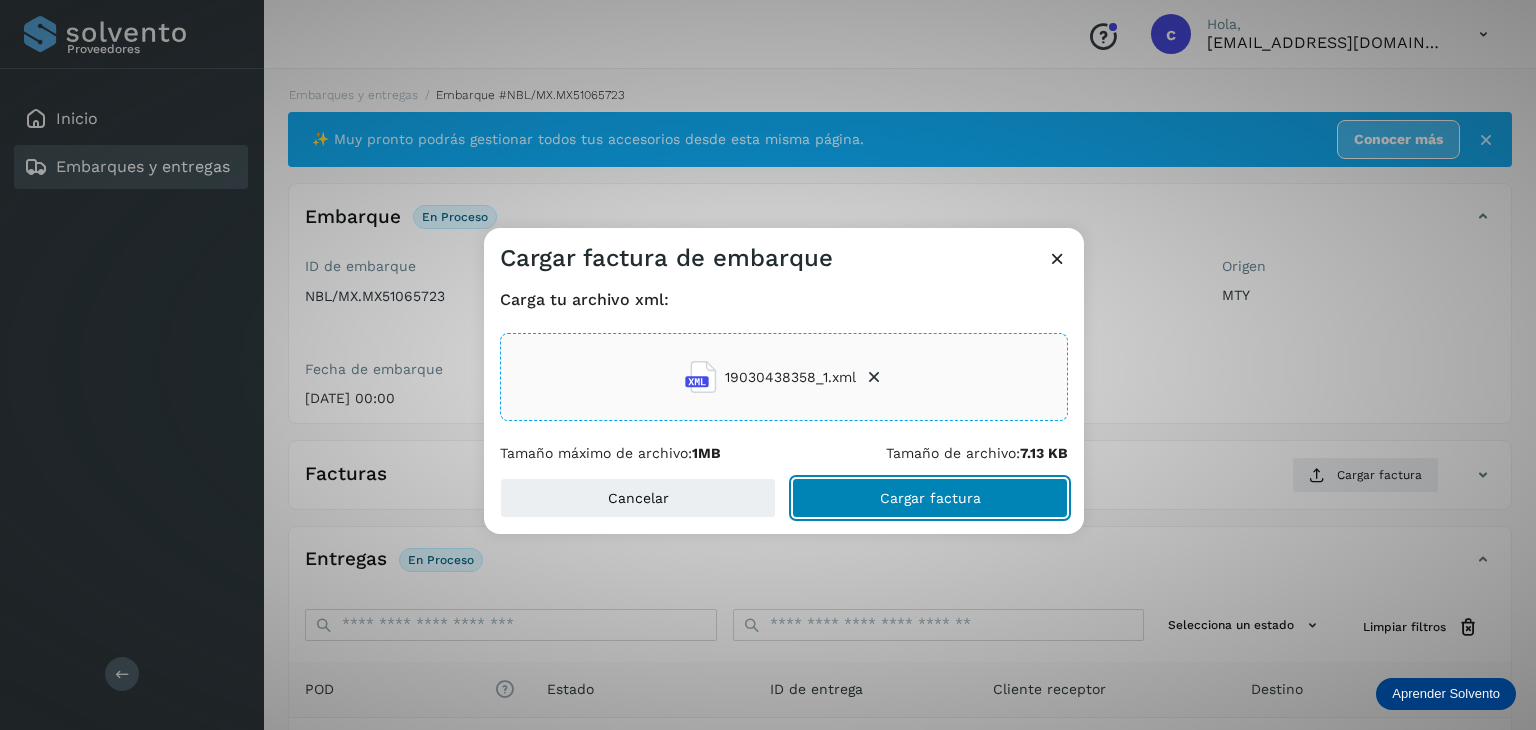 click on "Cargar factura" 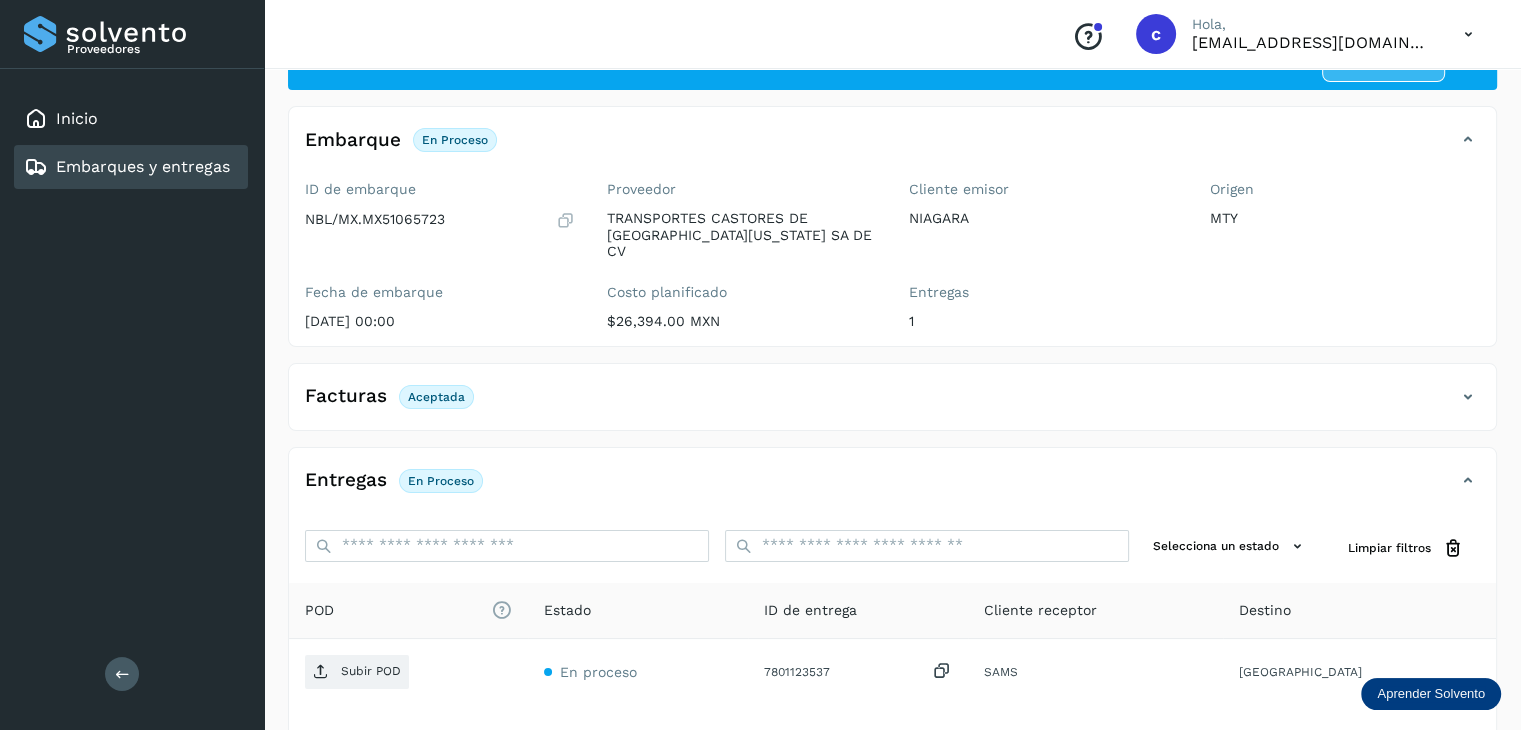 scroll, scrollTop: 200, scrollLeft: 0, axis: vertical 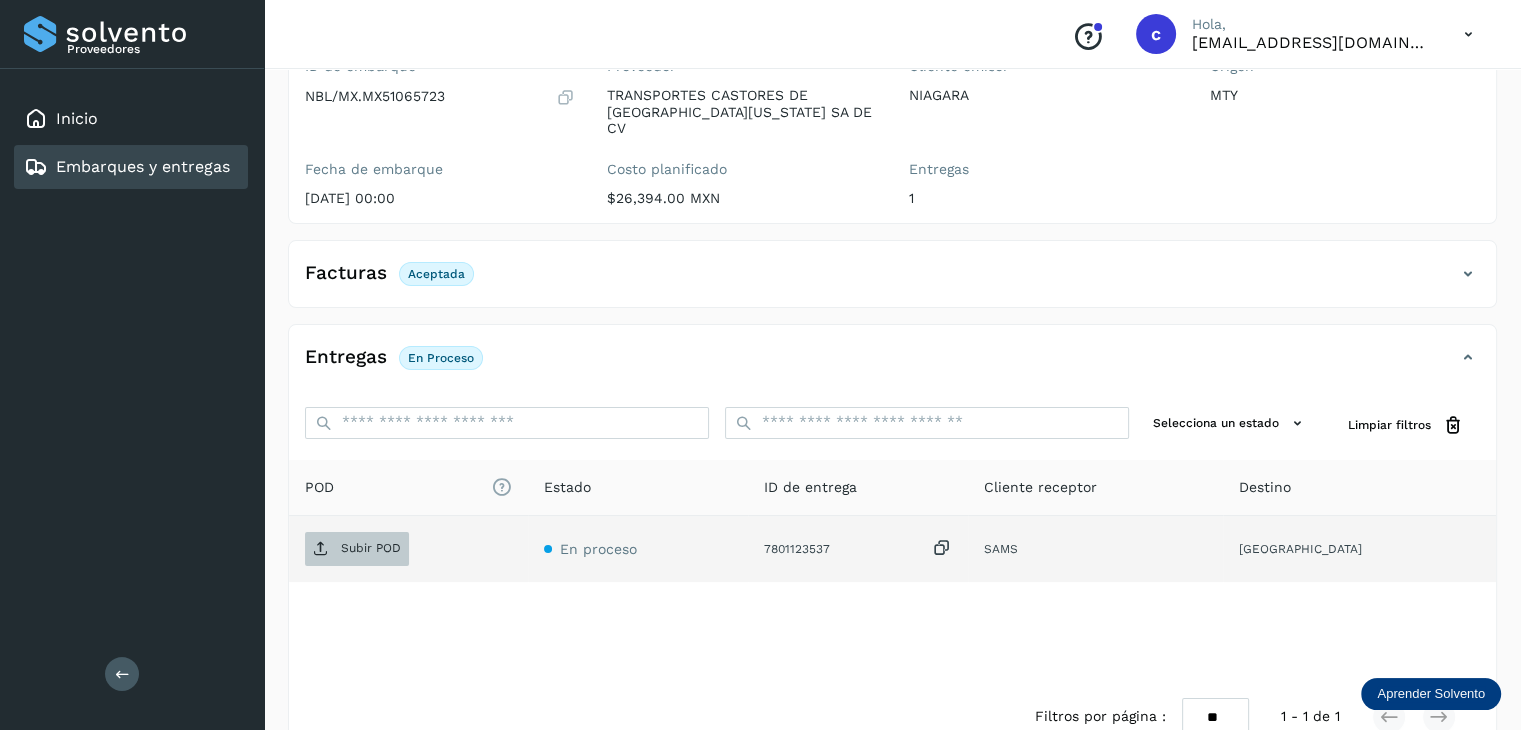 click at bounding box center [321, 549] 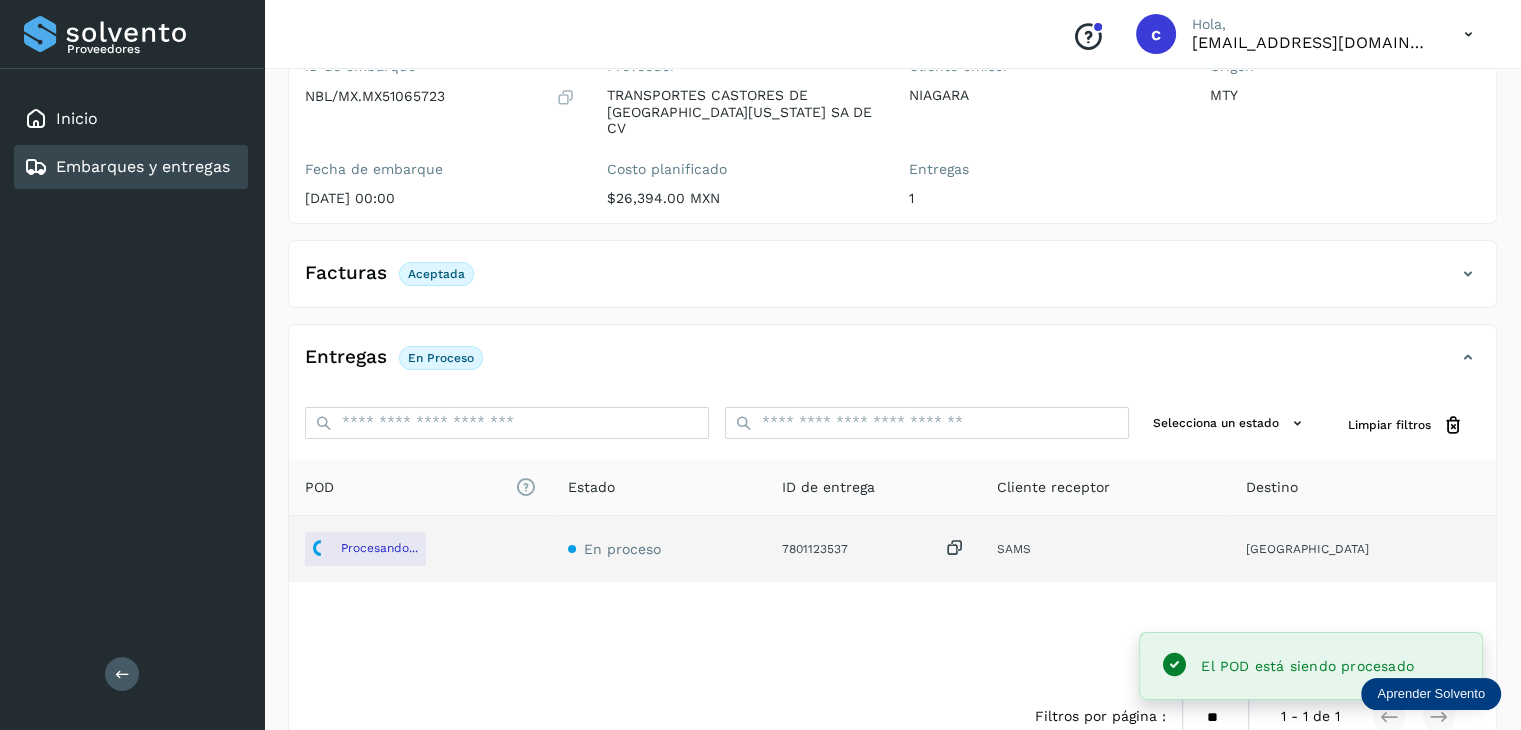 click on "Embarques y entregas" 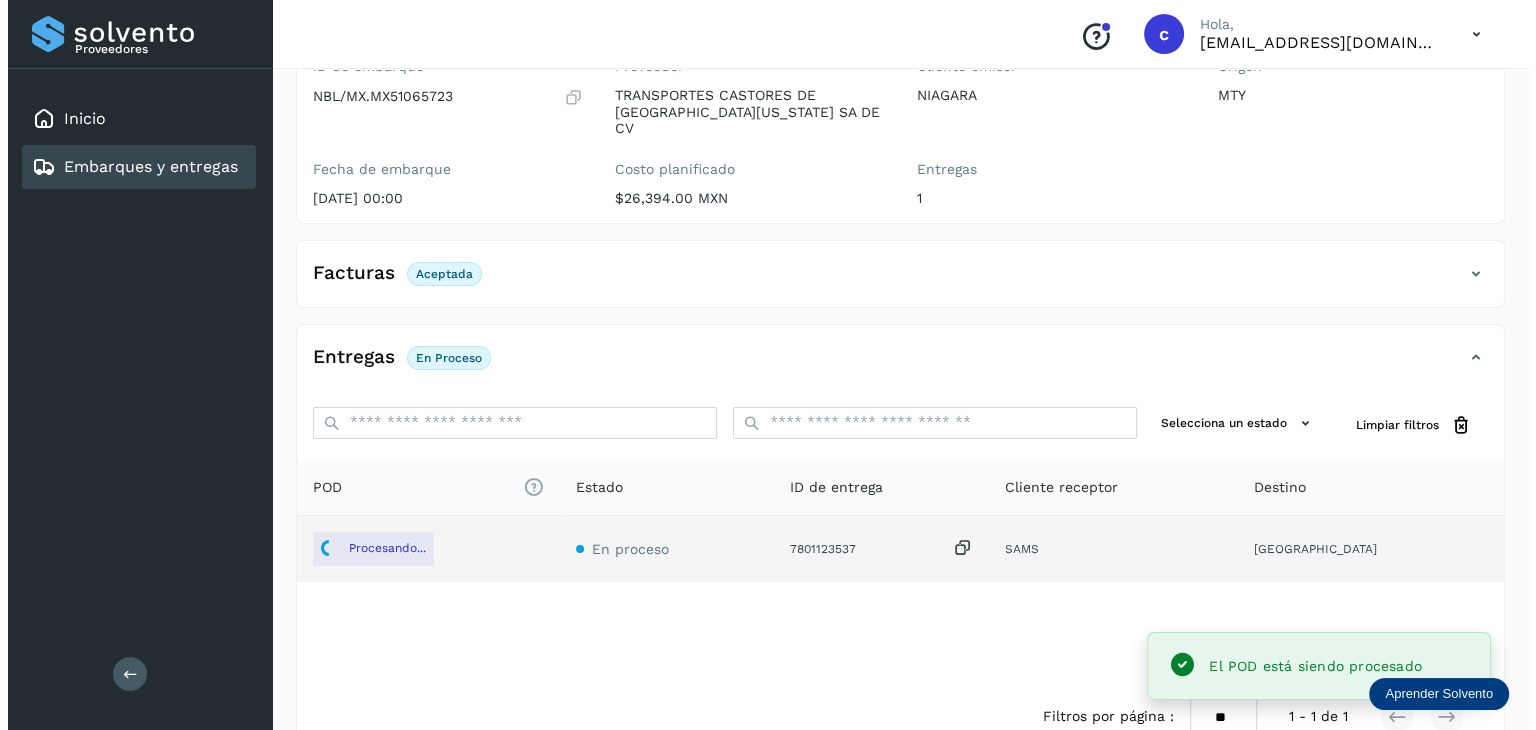 scroll, scrollTop: 0, scrollLeft: 0, axis: both 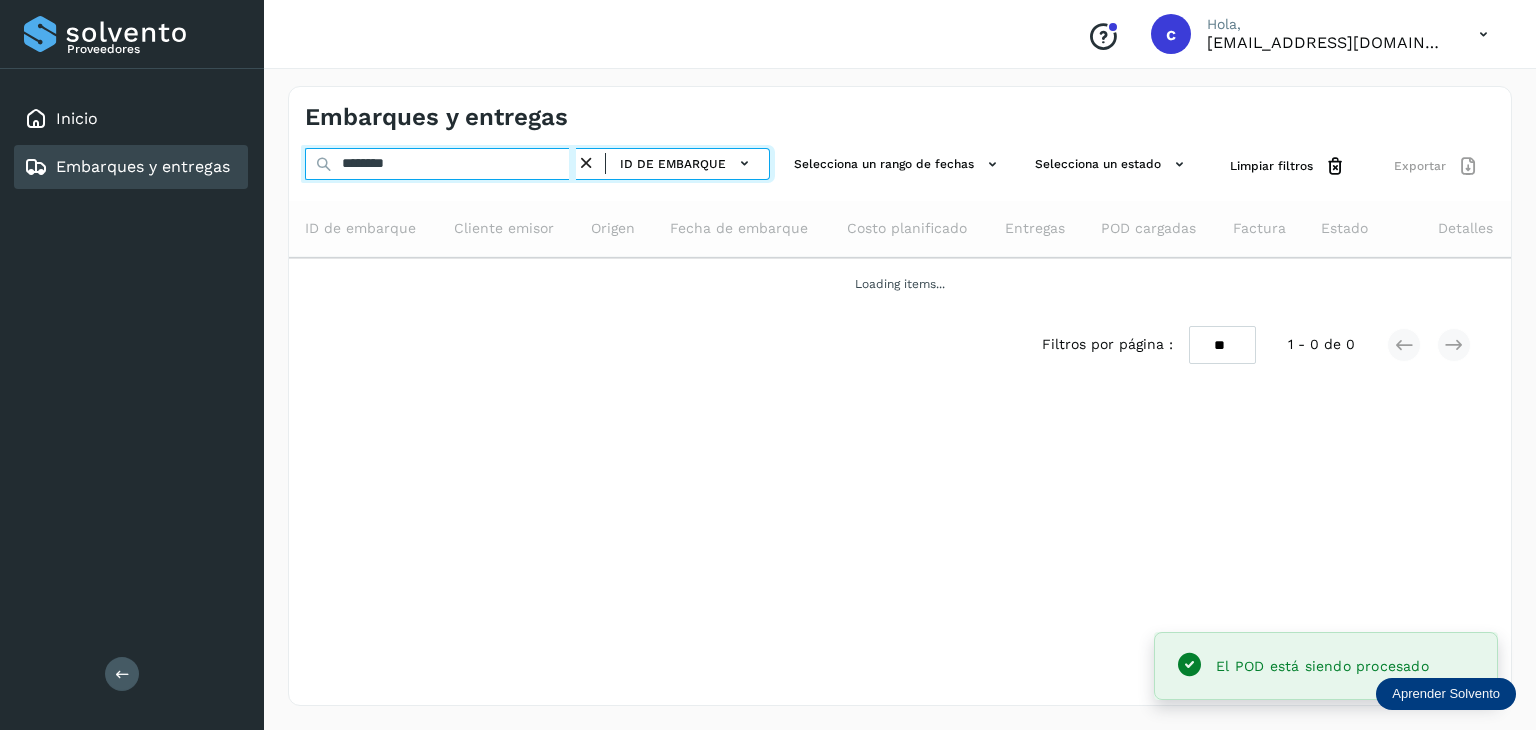 click on "********" at bounding box center (440, 164) 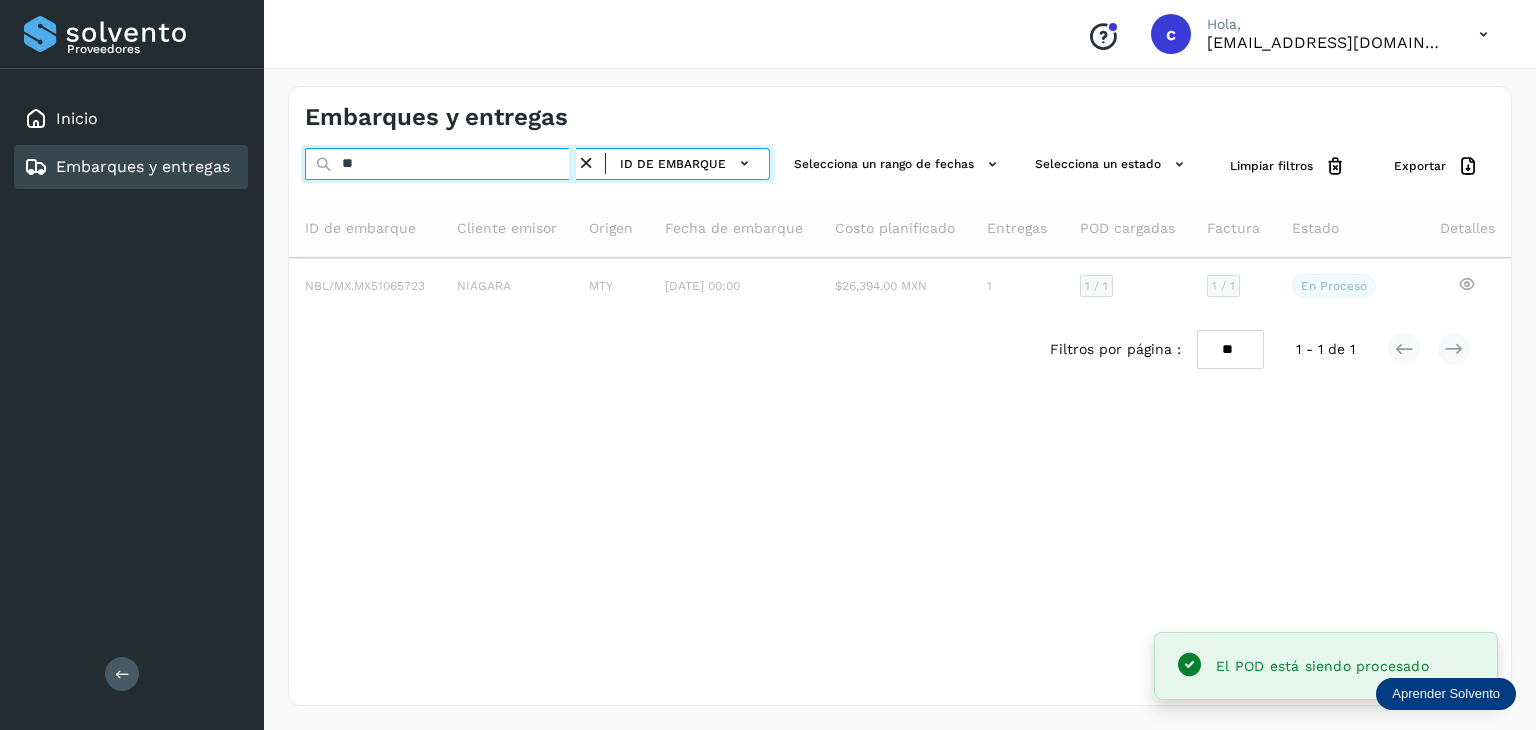type on "*" 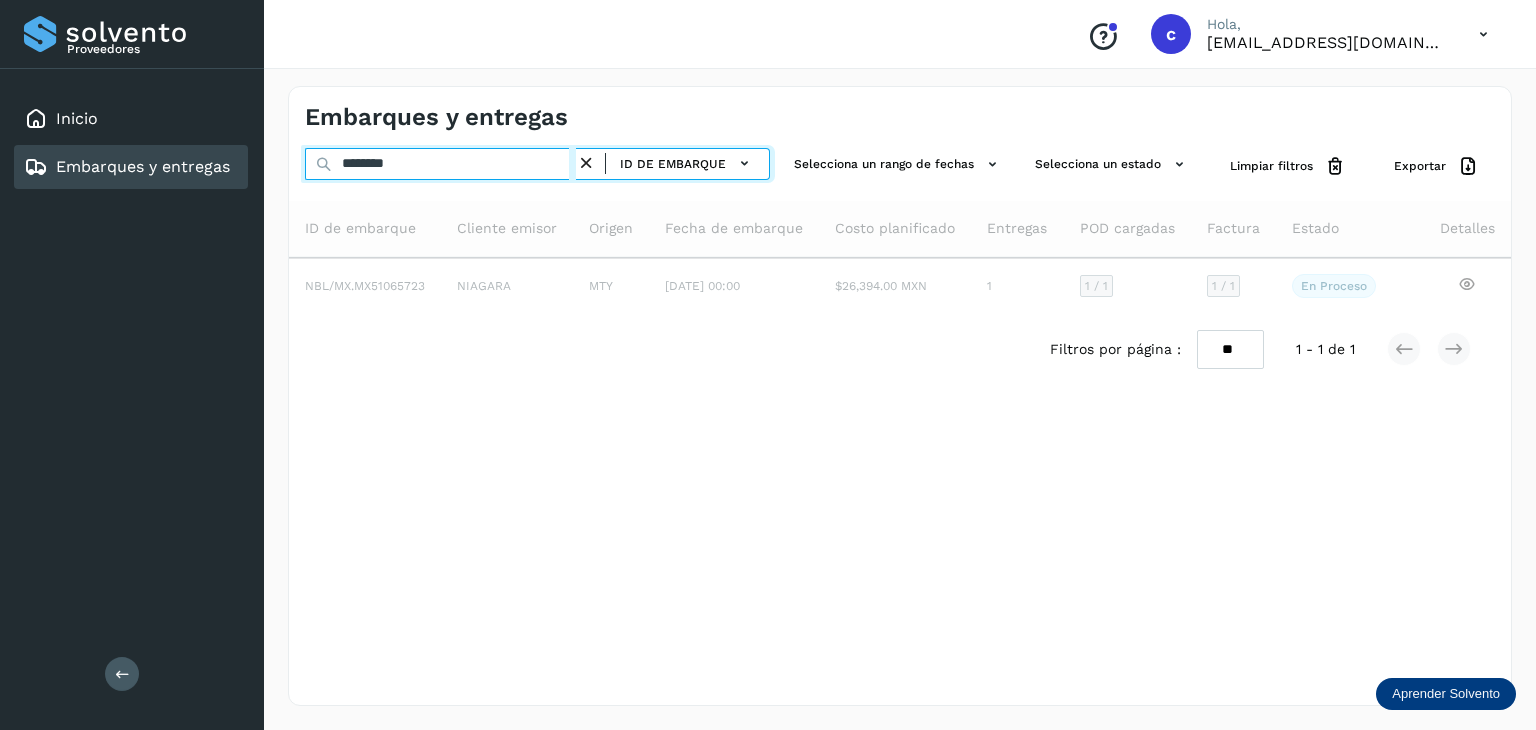 type on "********" 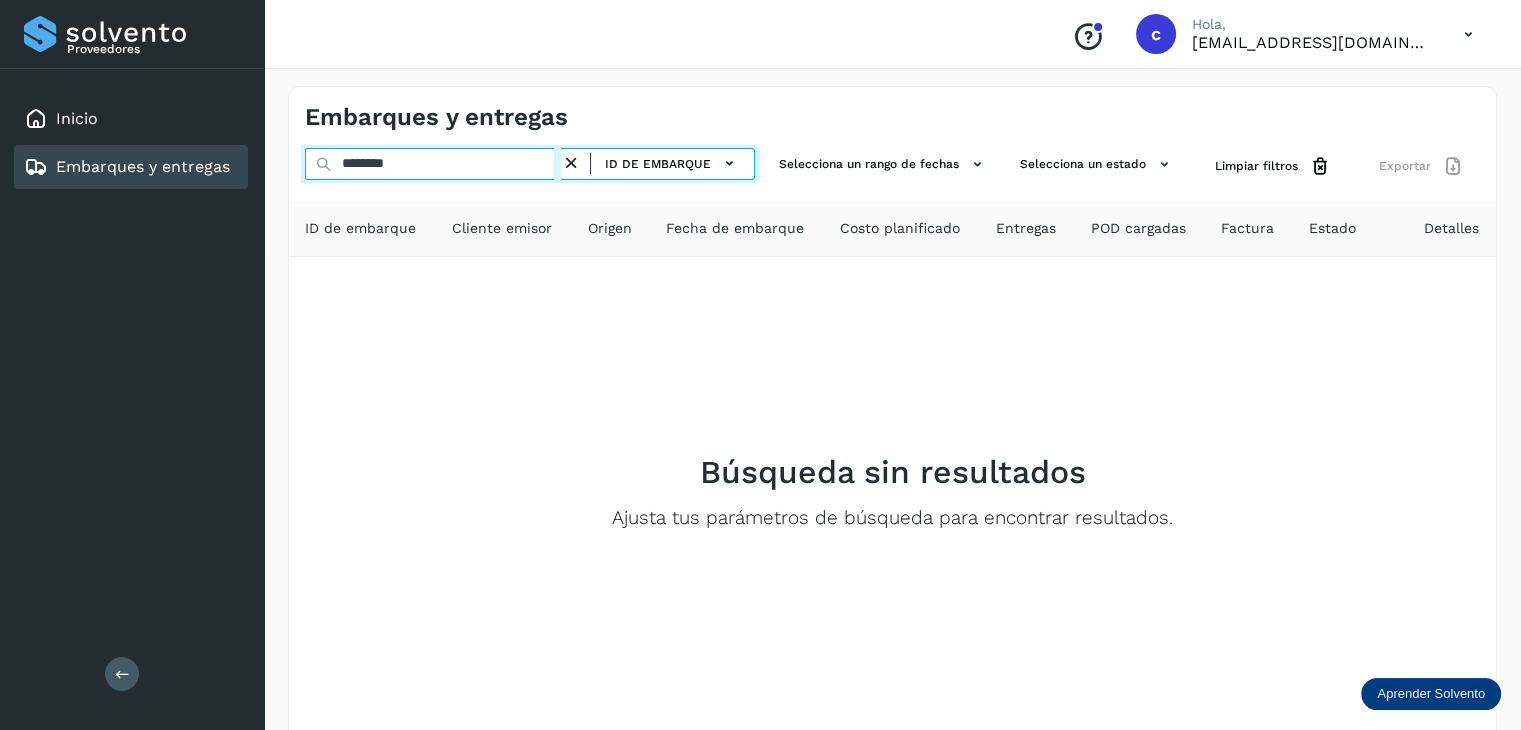 drag, startPoint x: 388, startPoint y: 161, endPoint x: 195, endPoint y: 160, distance: 193.0026 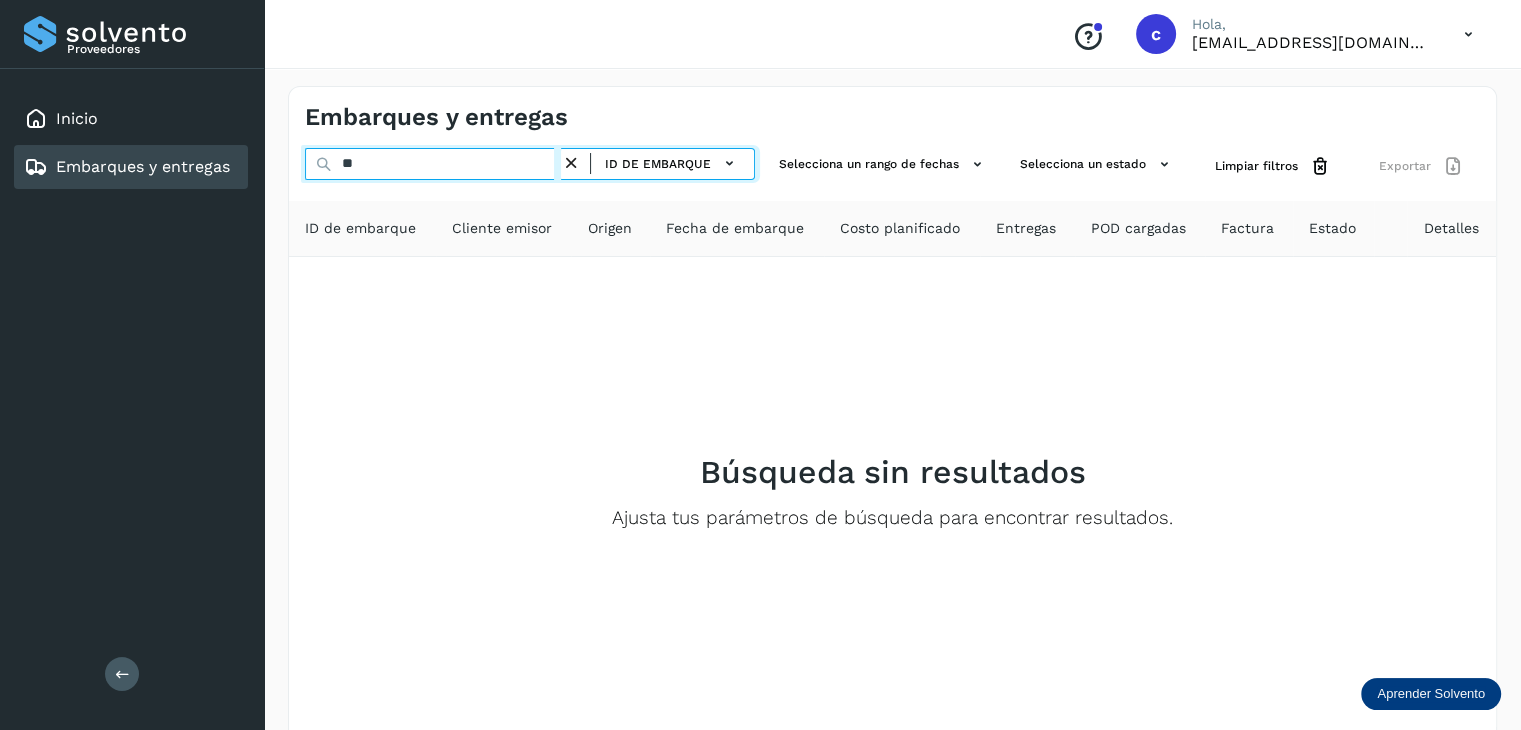 type on "*" 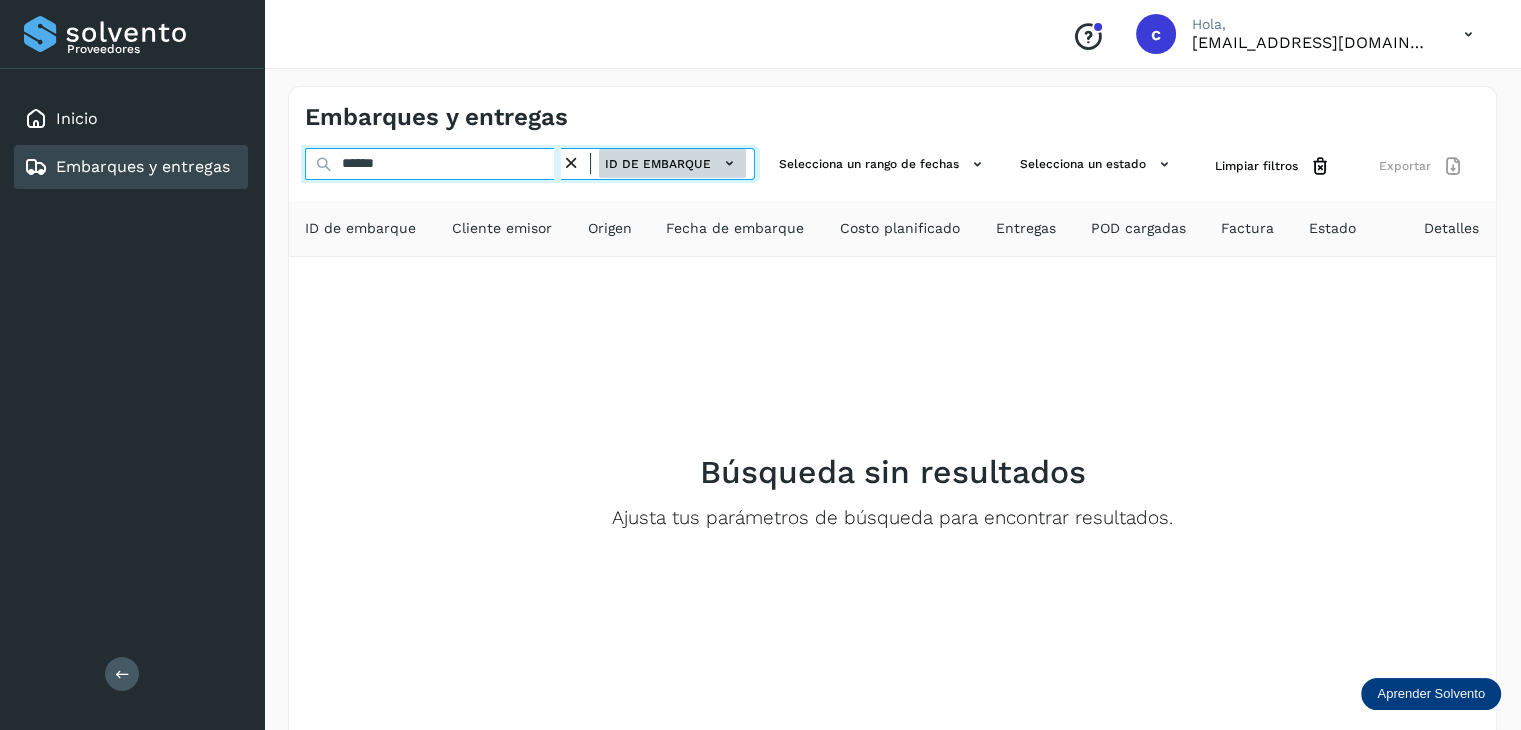 type on "******" 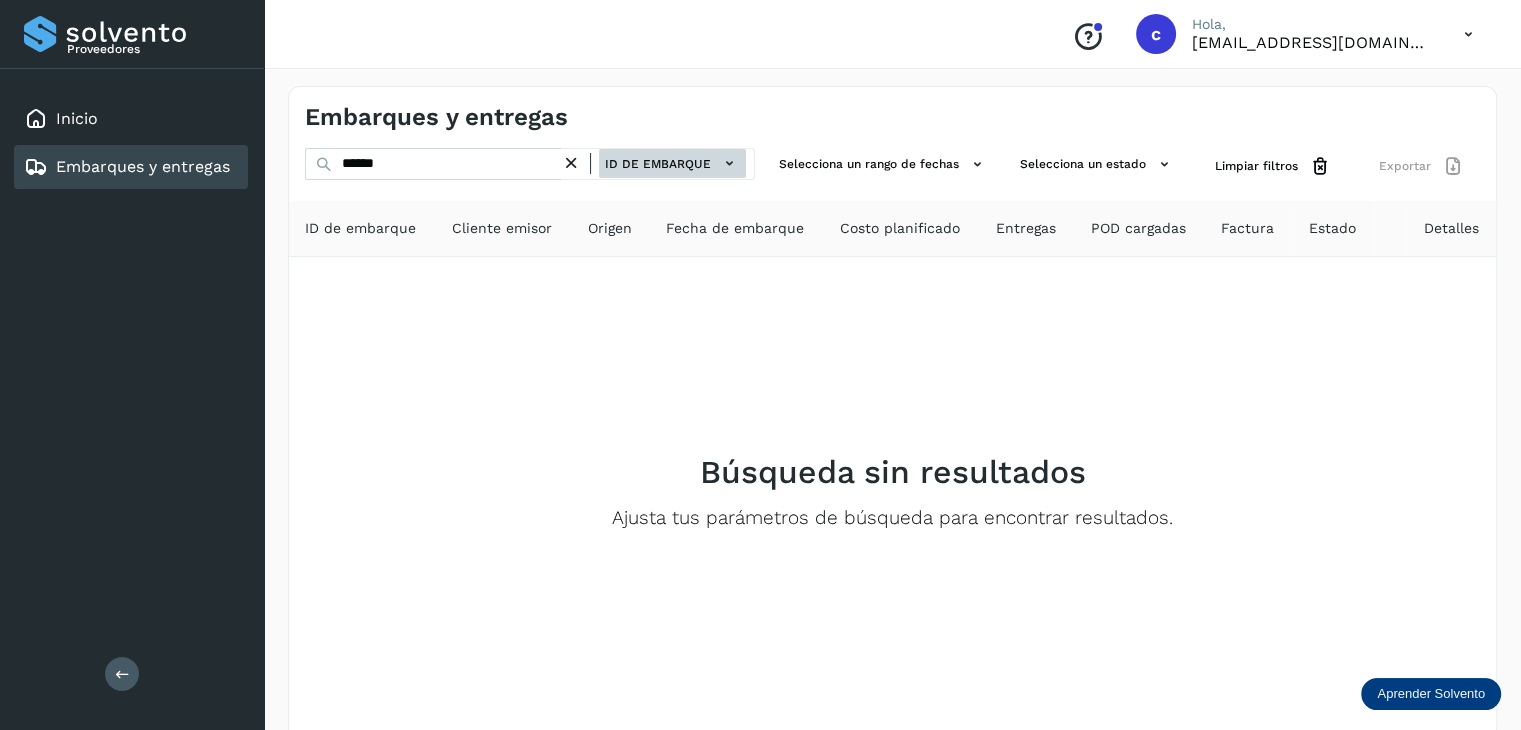 click on "ID de embarque" 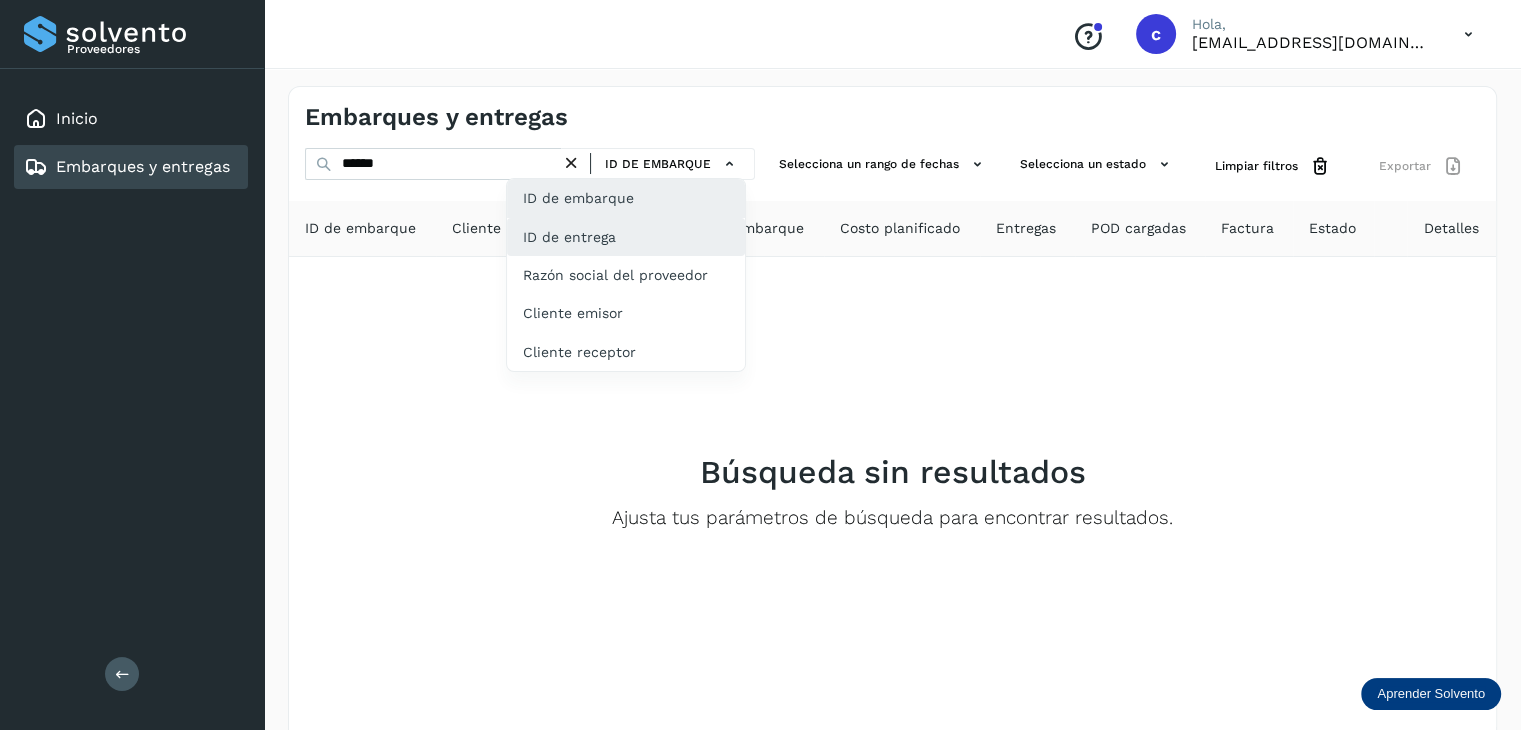 click on "ID de entrega" 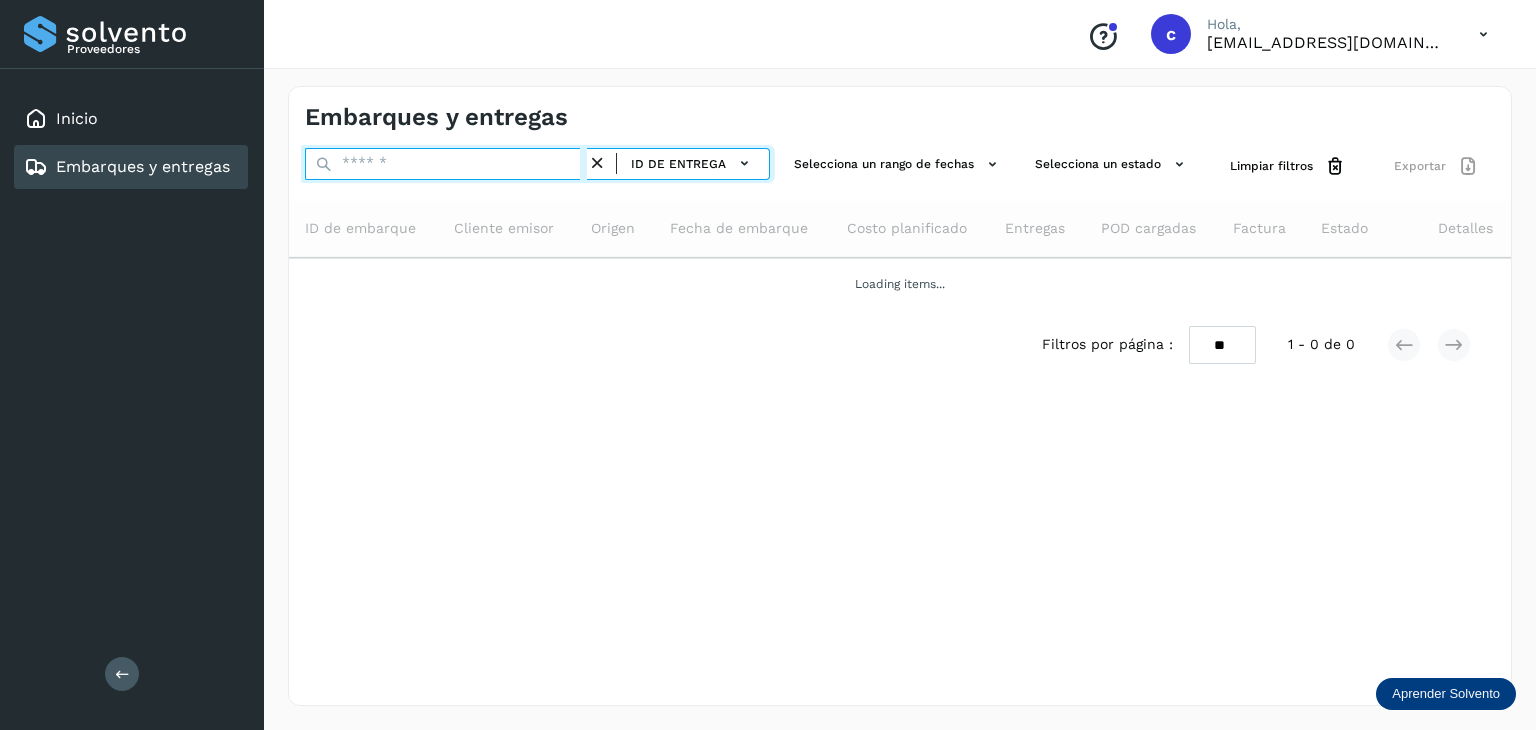 click at bounding box center [446, 164] 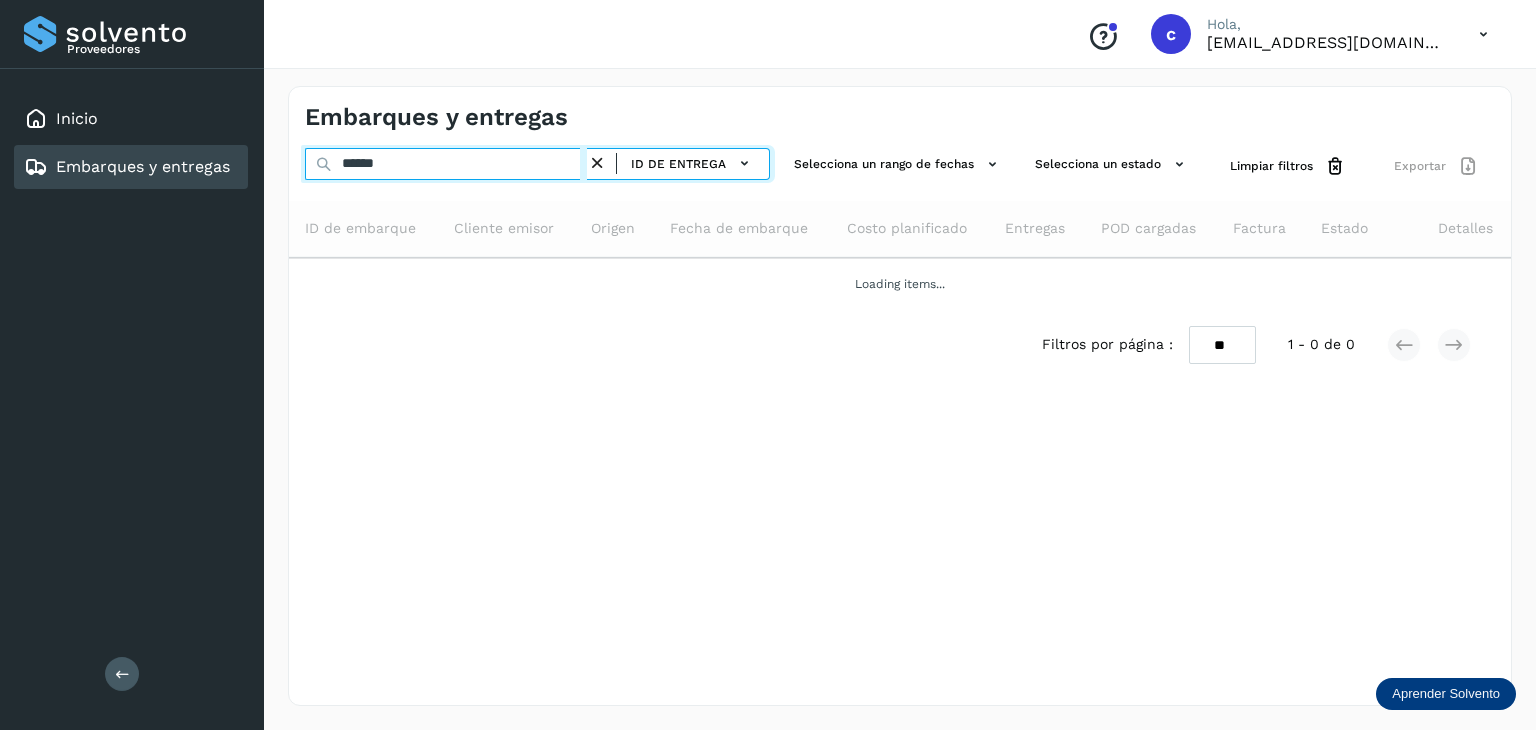 type on "******" 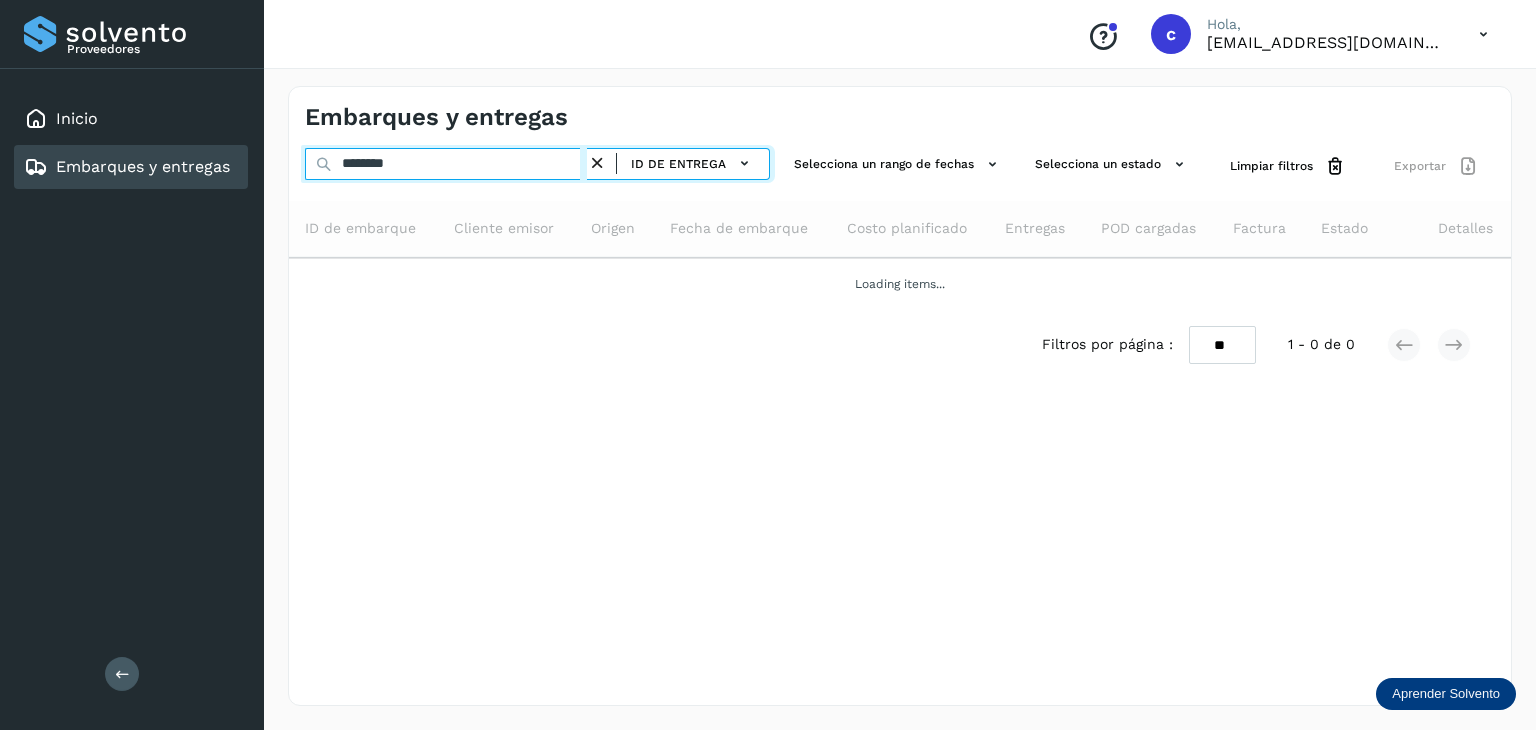 type on "********" 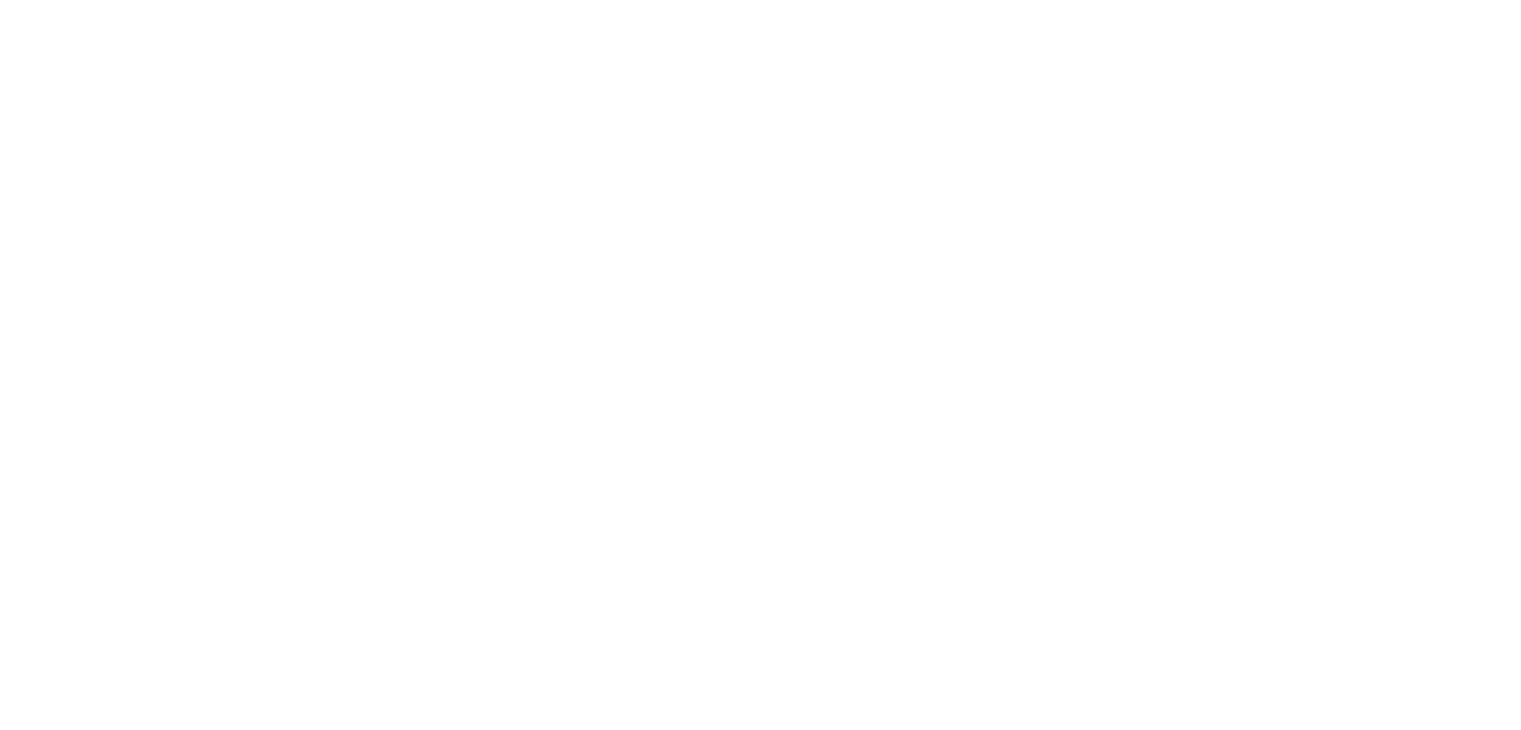 scroll, scrollTop: 0, scrollLeft: 0, axis: both 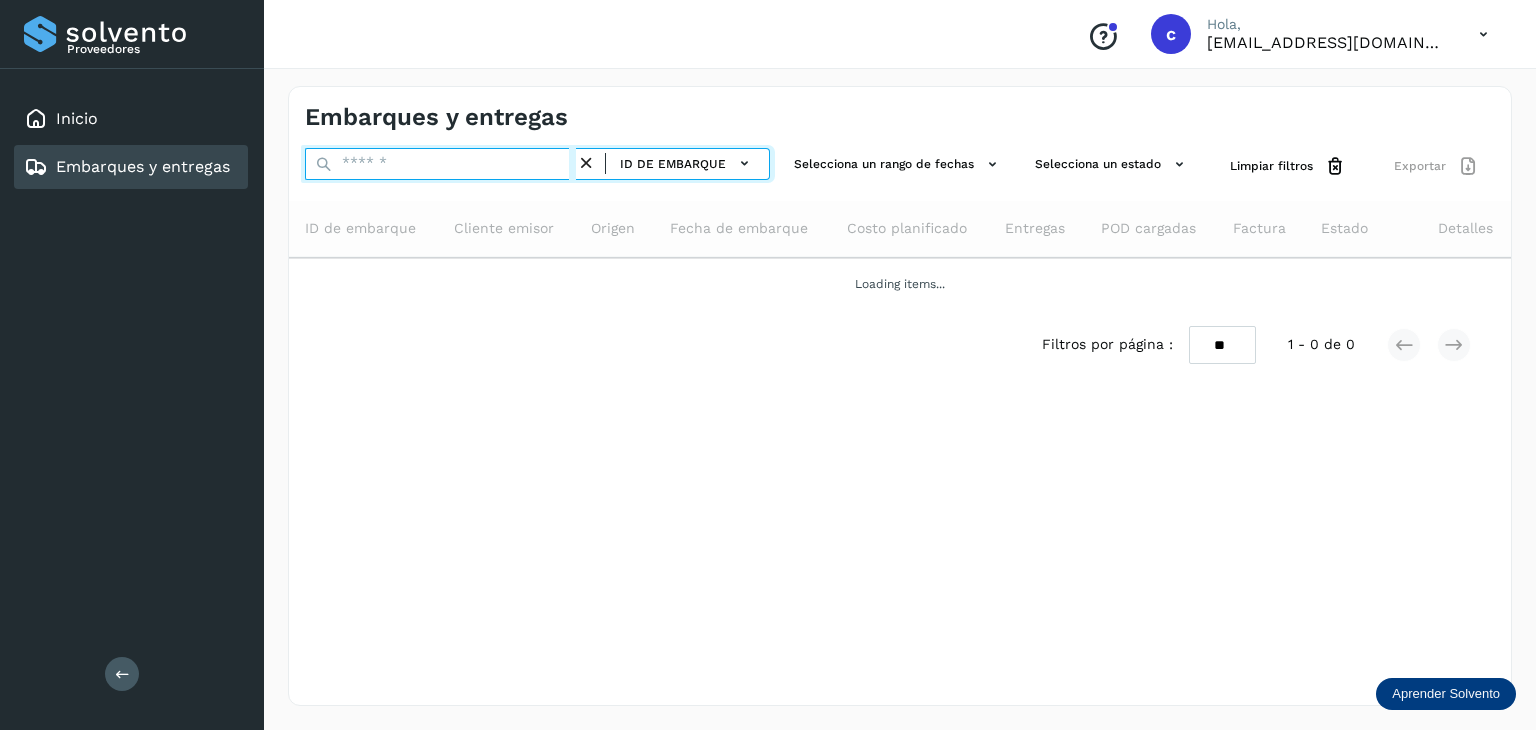 click at bounding box center [440, 164] 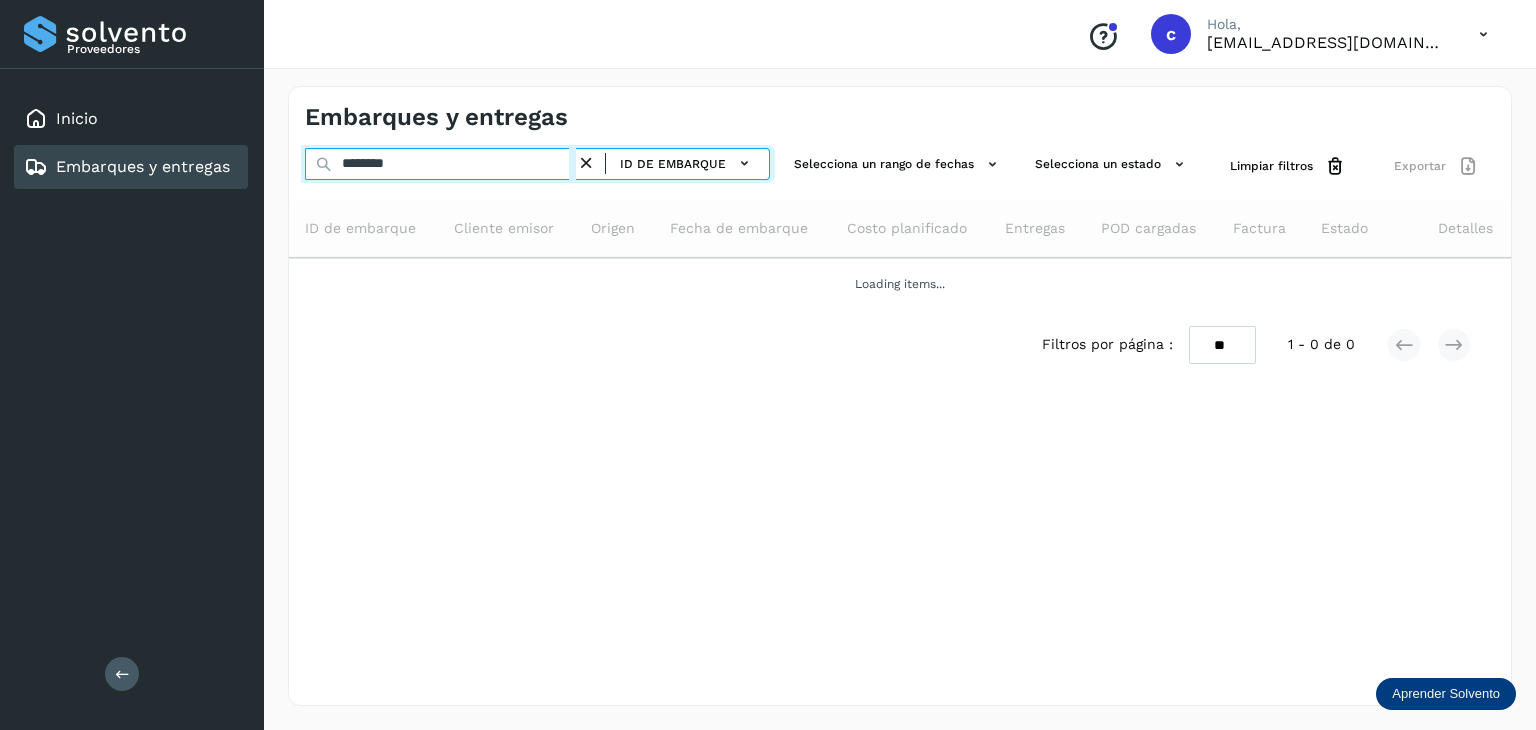 type on "********" 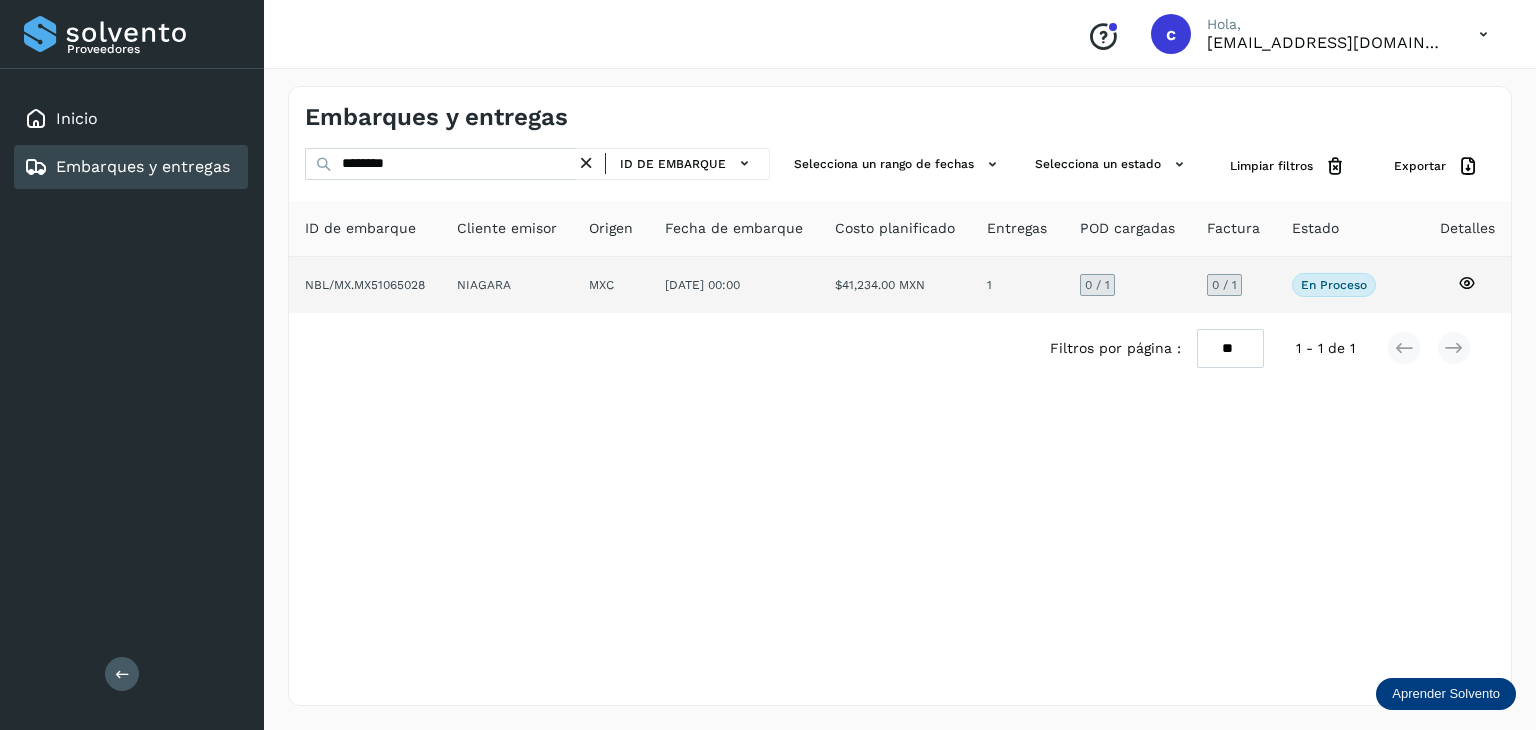 click 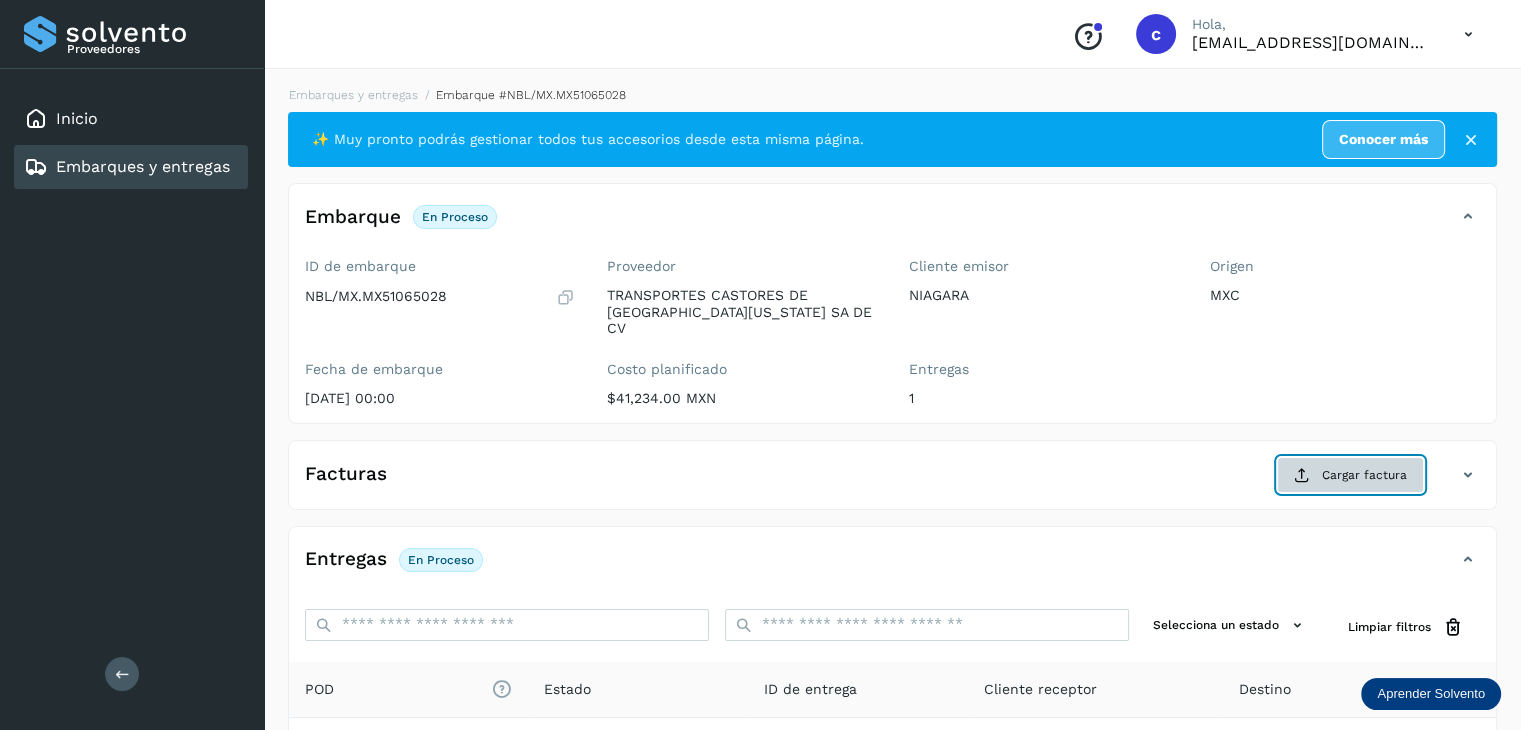 click on "Cargar factura" 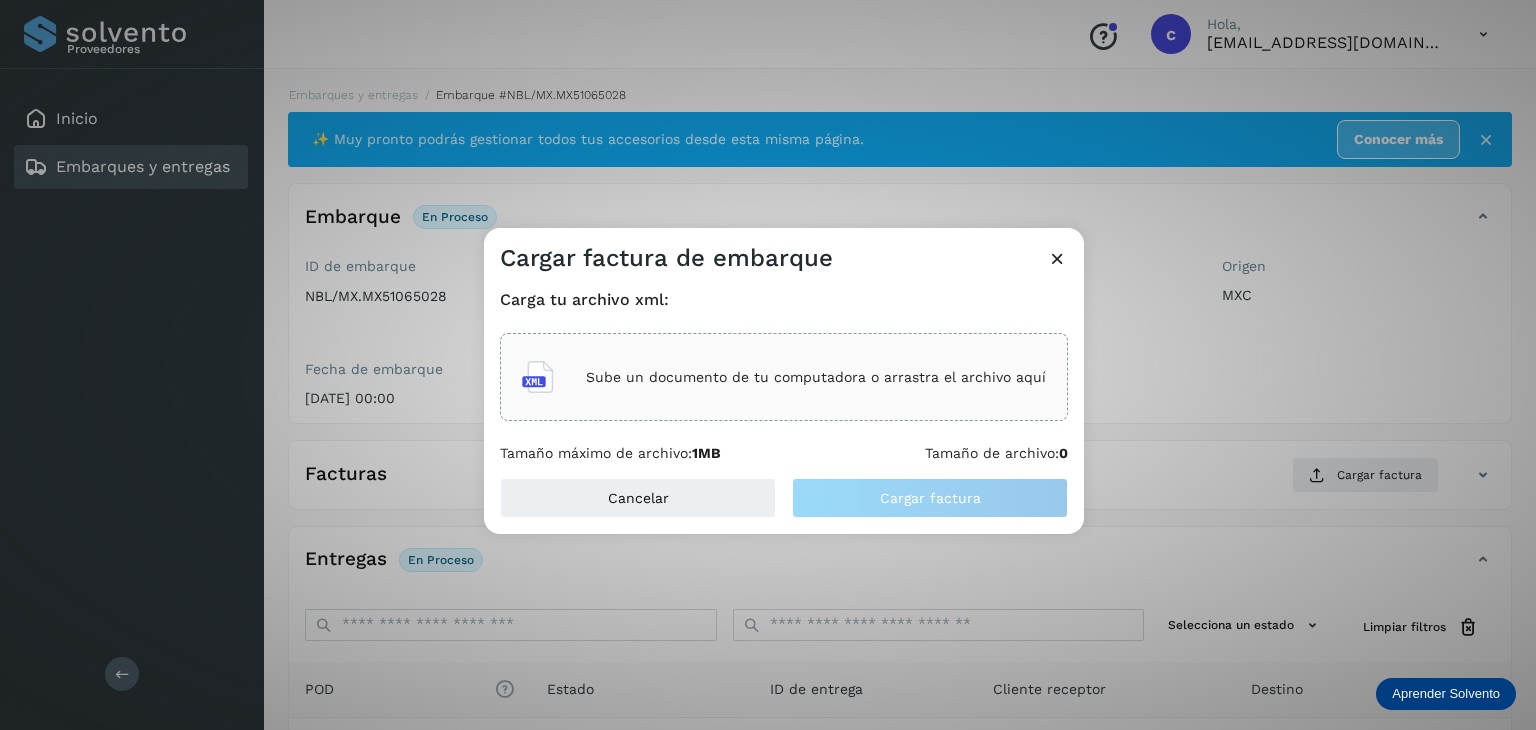 click on "Sube un documento de tu computadora o arrastra el archivo aquí" at bounding box center (816, 377) 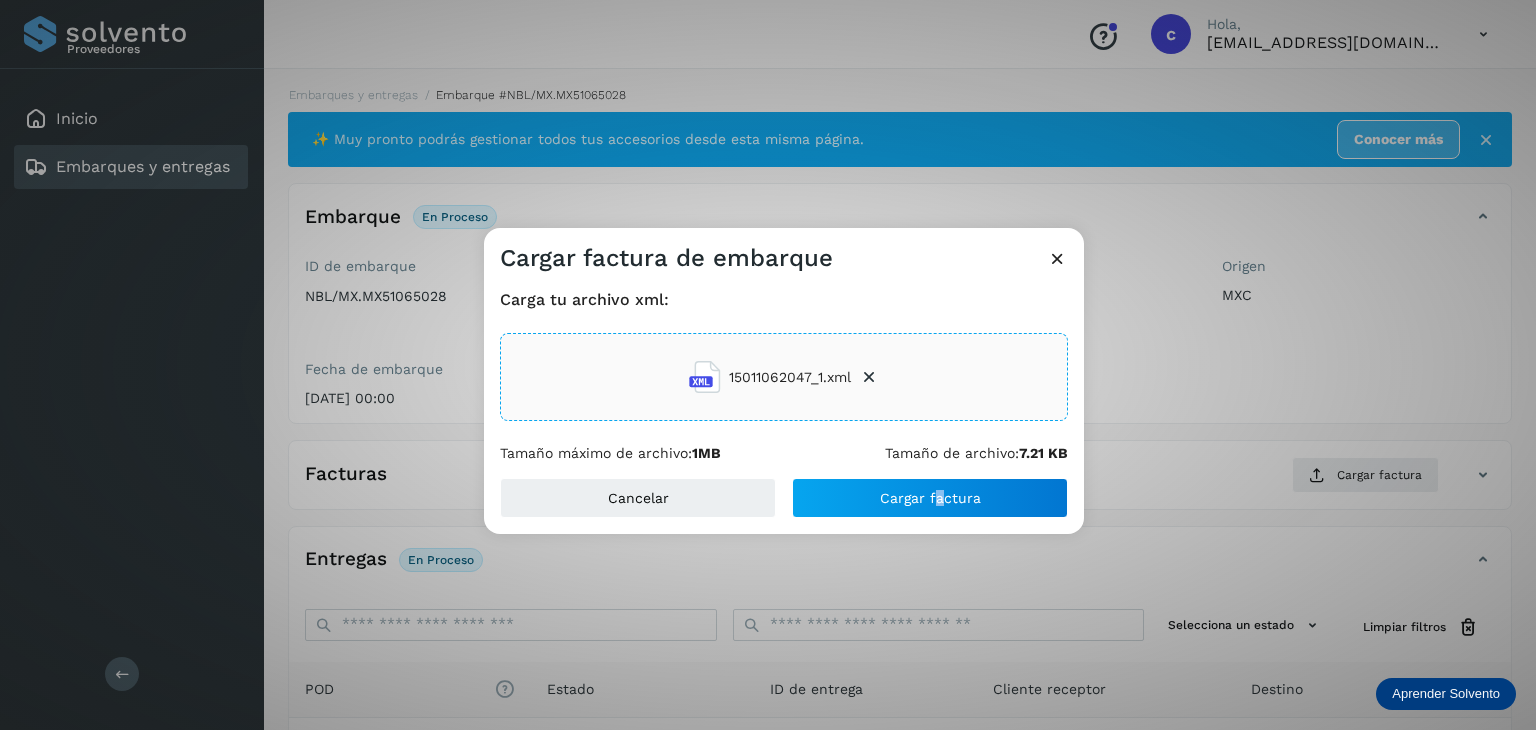 click on "Cancelar Cargar factura" at bounding box center [784, 506] 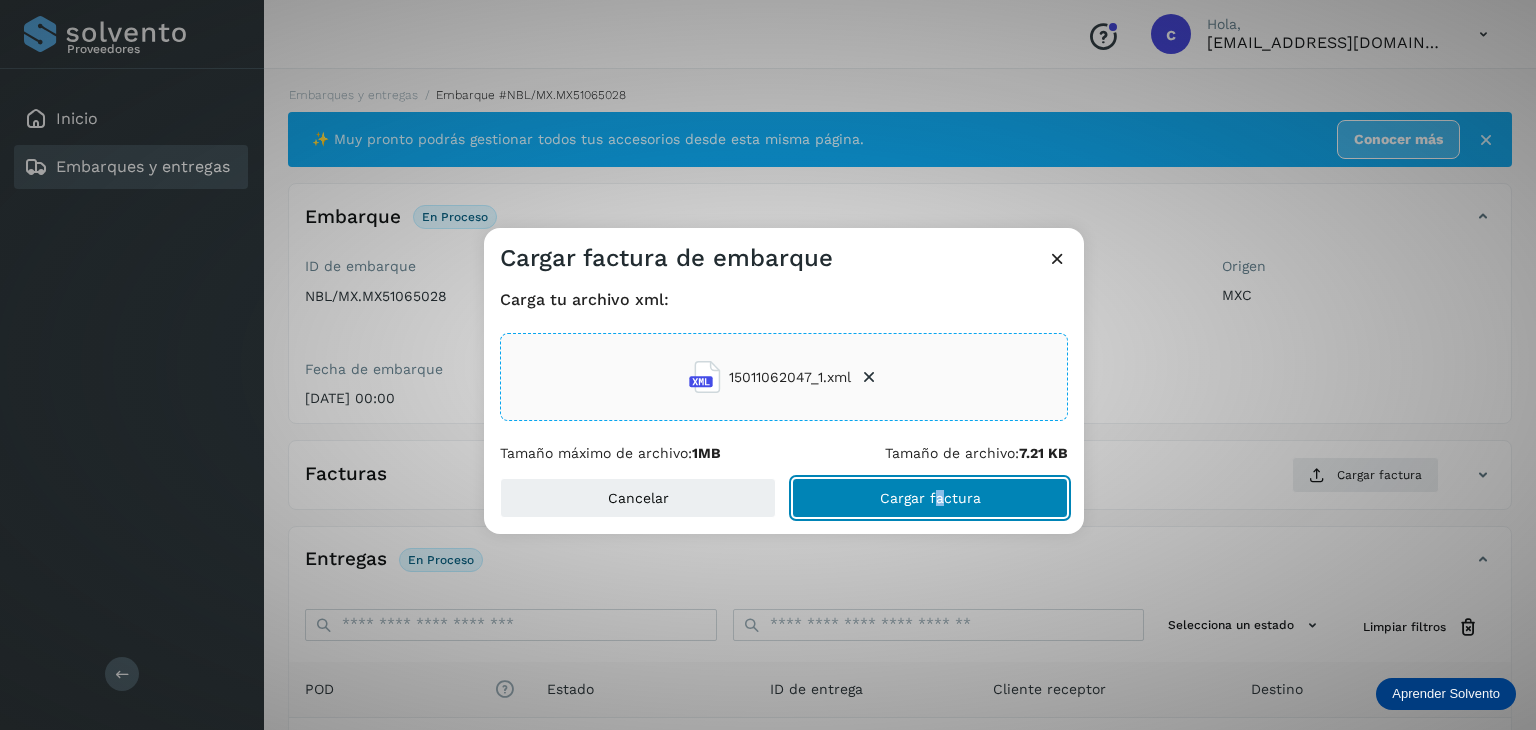 click on "Cargar factura" 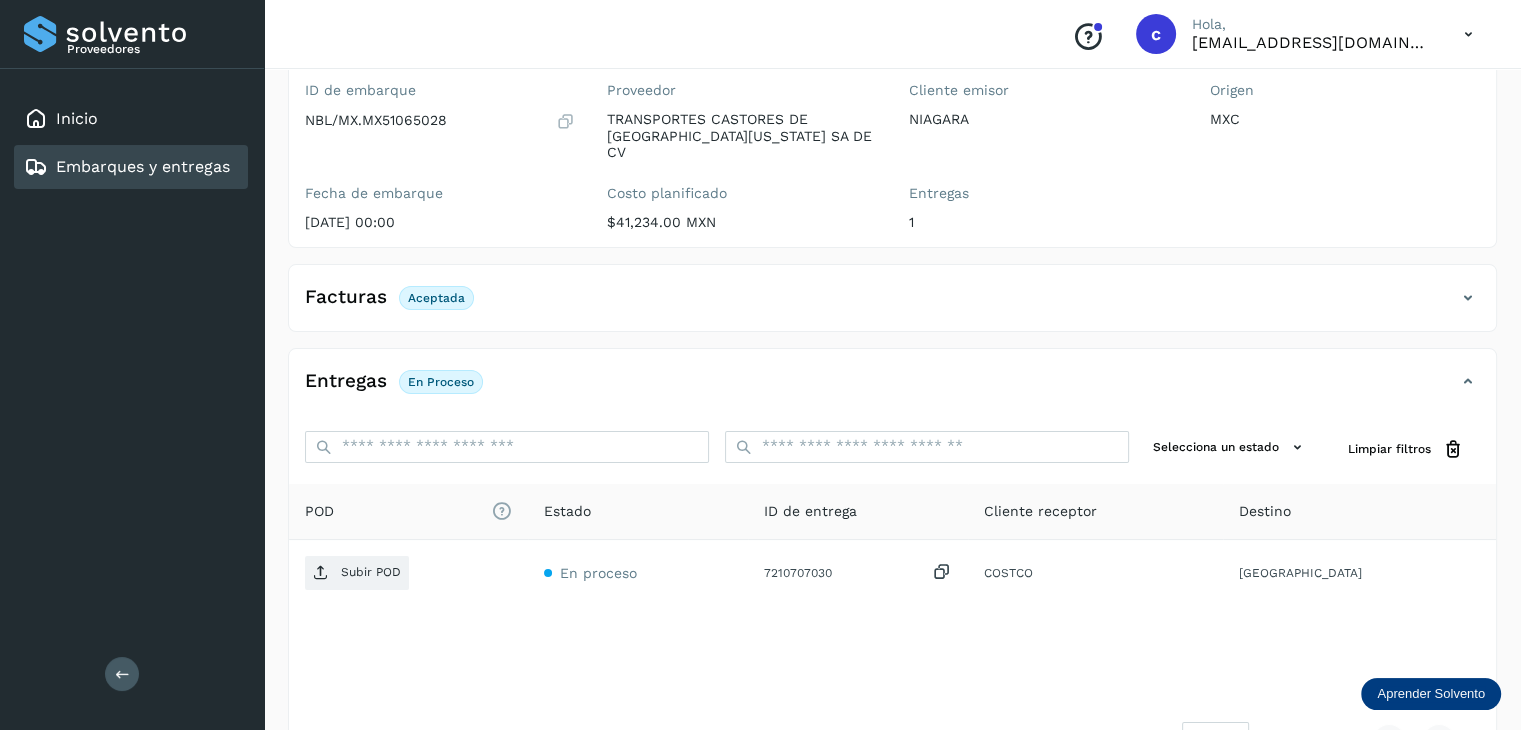 scroll, scrollTop: 229, scrollLeft: 0, axis: vertical 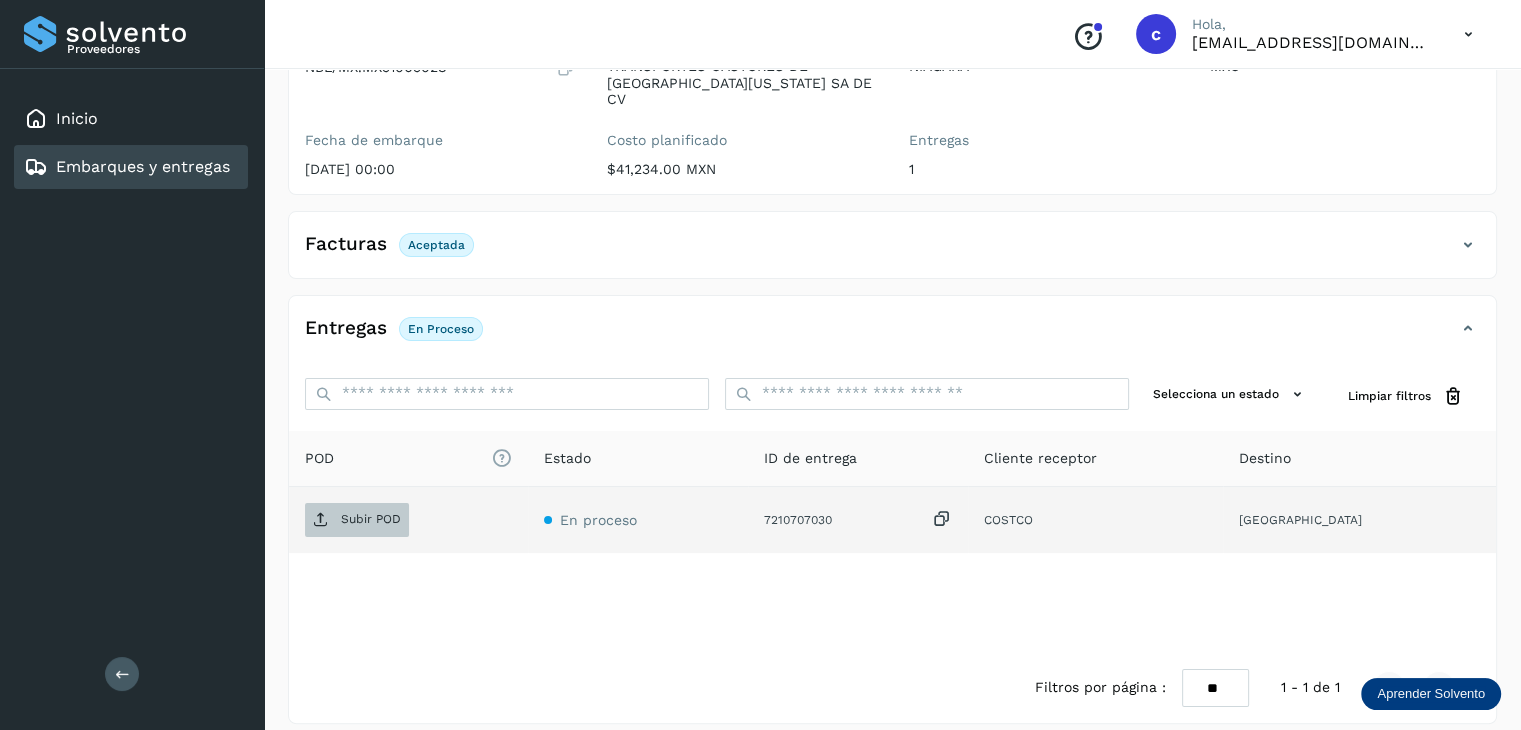 click on "Subir POD" at bounding box center [371, 519] 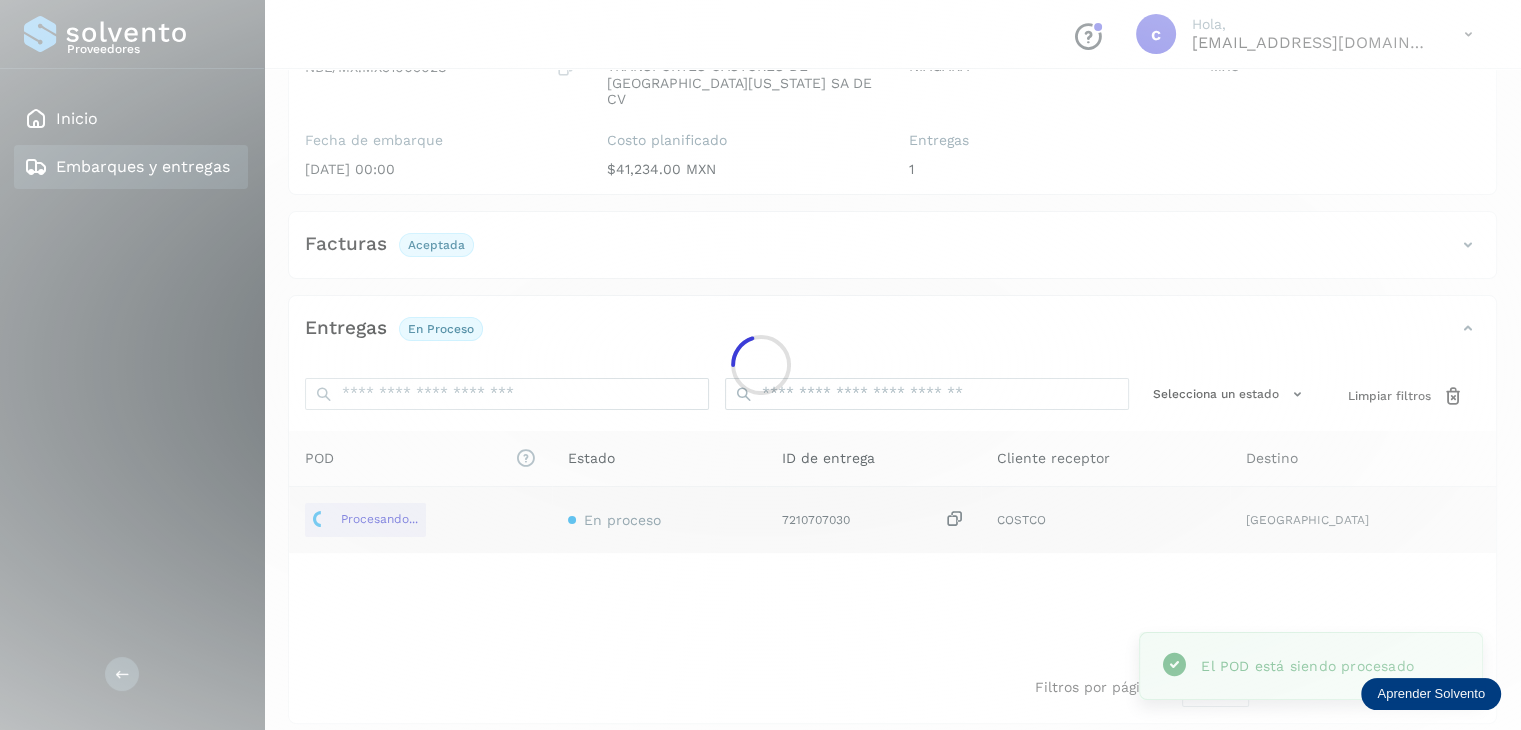 click on "Proveedores Inicio Embarques y entregas Salir
Conoce nuestros beneficios
c Hola, [EMAIL_ADDRESS][DOMAIN_NAME] Embarques y entregas Embarque #NBL/MX.MX51065028  ✨ Muy pronto podrás gestionar todos tus accesorios desde esta misma página. Conocer más Embarque En proceso
Verifica el estado de la factura o entregas asociadas a este embarque
ID de embarque NBL/MX.MX51065028 Fecha de embarque [DATE] 00:00 Proveedor TRANSPORTES CASTORES DE [GEOGRAPHIC_DATA][US_STATE] SA DE CV Costo planificado  $41,234.00 MXN  Cliente emisor NIAGARA Entregas 1 Origen MXC Facturas Aceptada Estado Aceptada Entregas En proceso Selecciona un estado Limpiar filtros POD
El tamaño máximo de archivo es de 20 Mb.
Estado ID de entrega Cliente receptor [PERSON_NAME]... En proceso 7210707030  COSTCO PUERTO VALLARTA COSTCO 7210707030 Procesando... Destino: [GEOGRAPHIC_DATA] ** **" 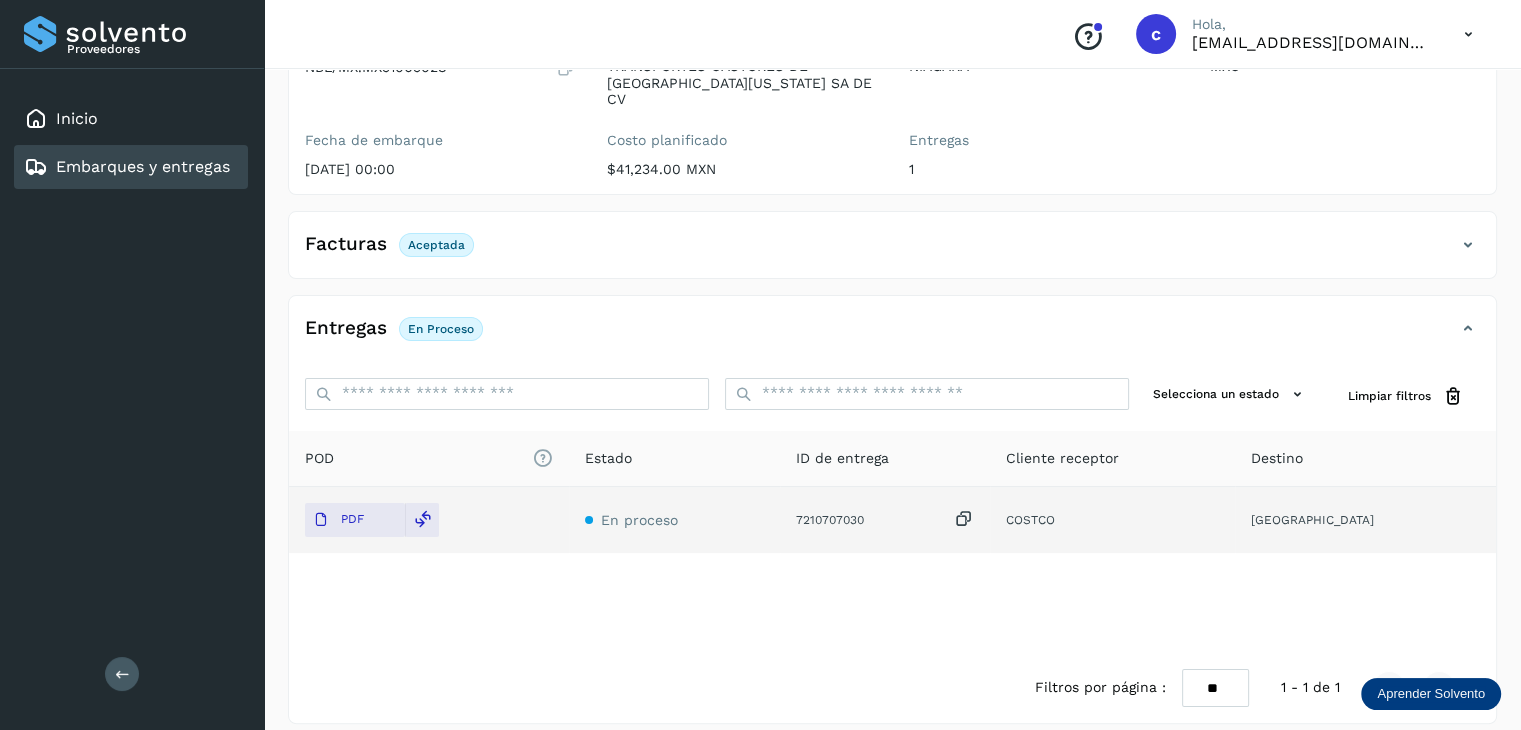 click on "Embarques y entregas" at bounding box center (143, 166) 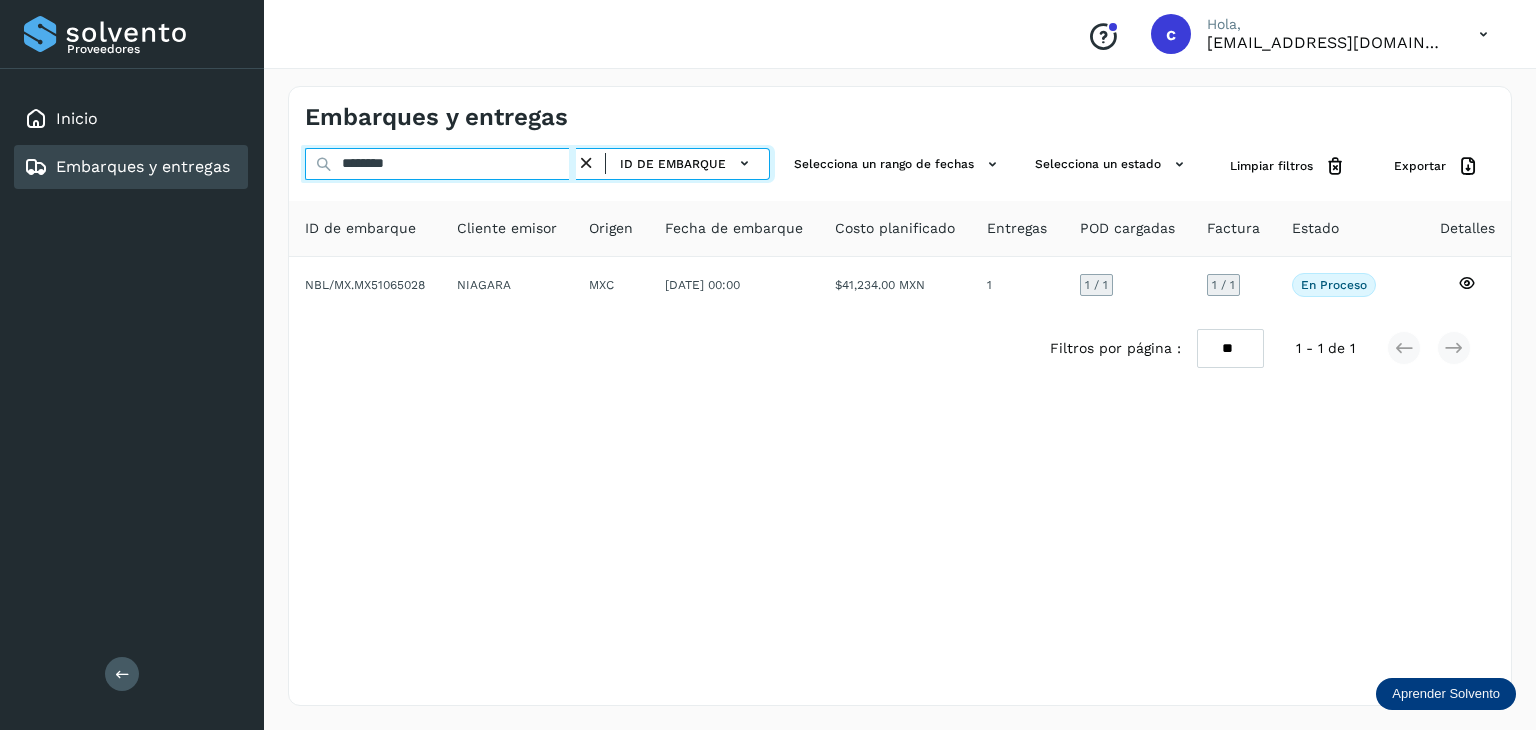 drag, startPoint x: 423, startPoint y: 164, endPoint x: 262, endPoint y: 181, distance: 161.89503 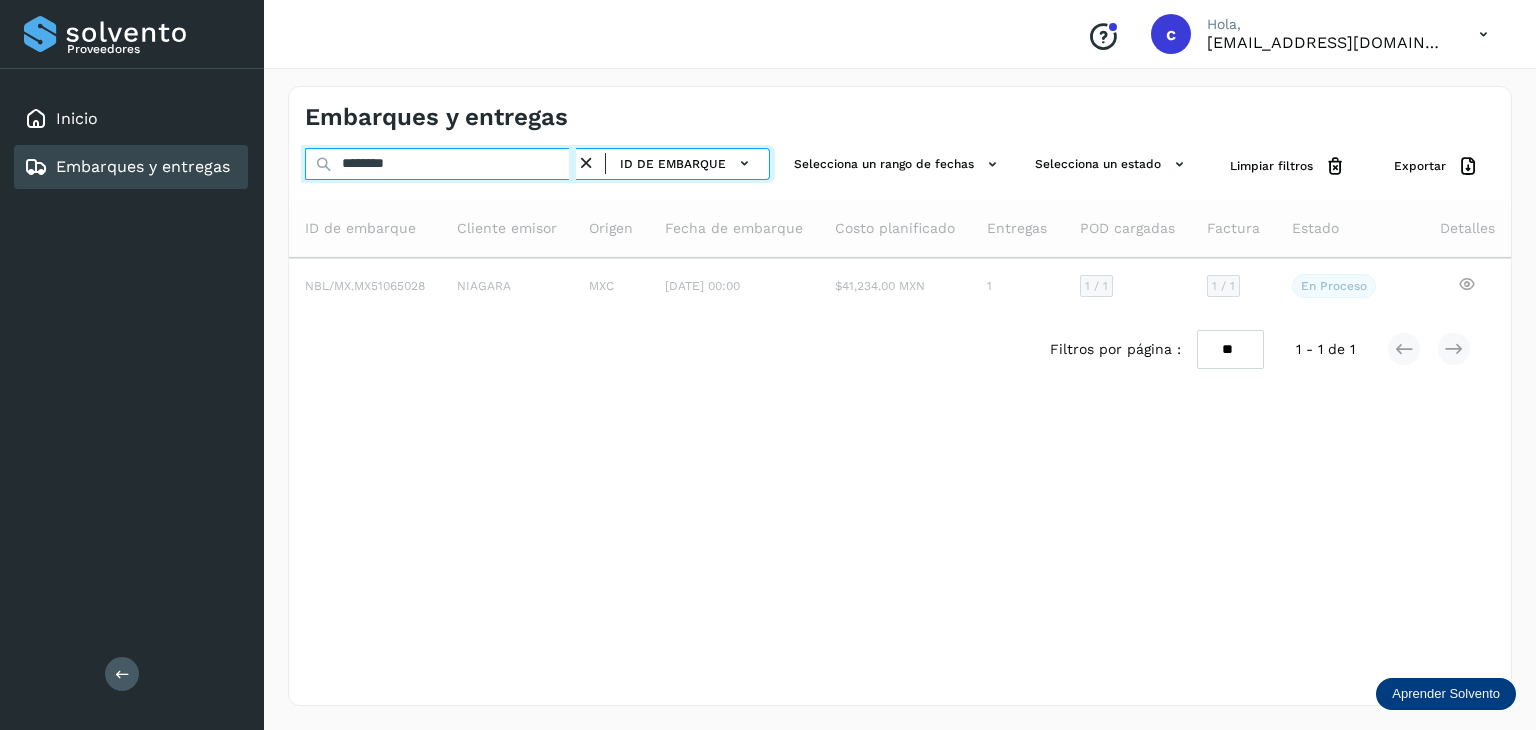 type on "********" 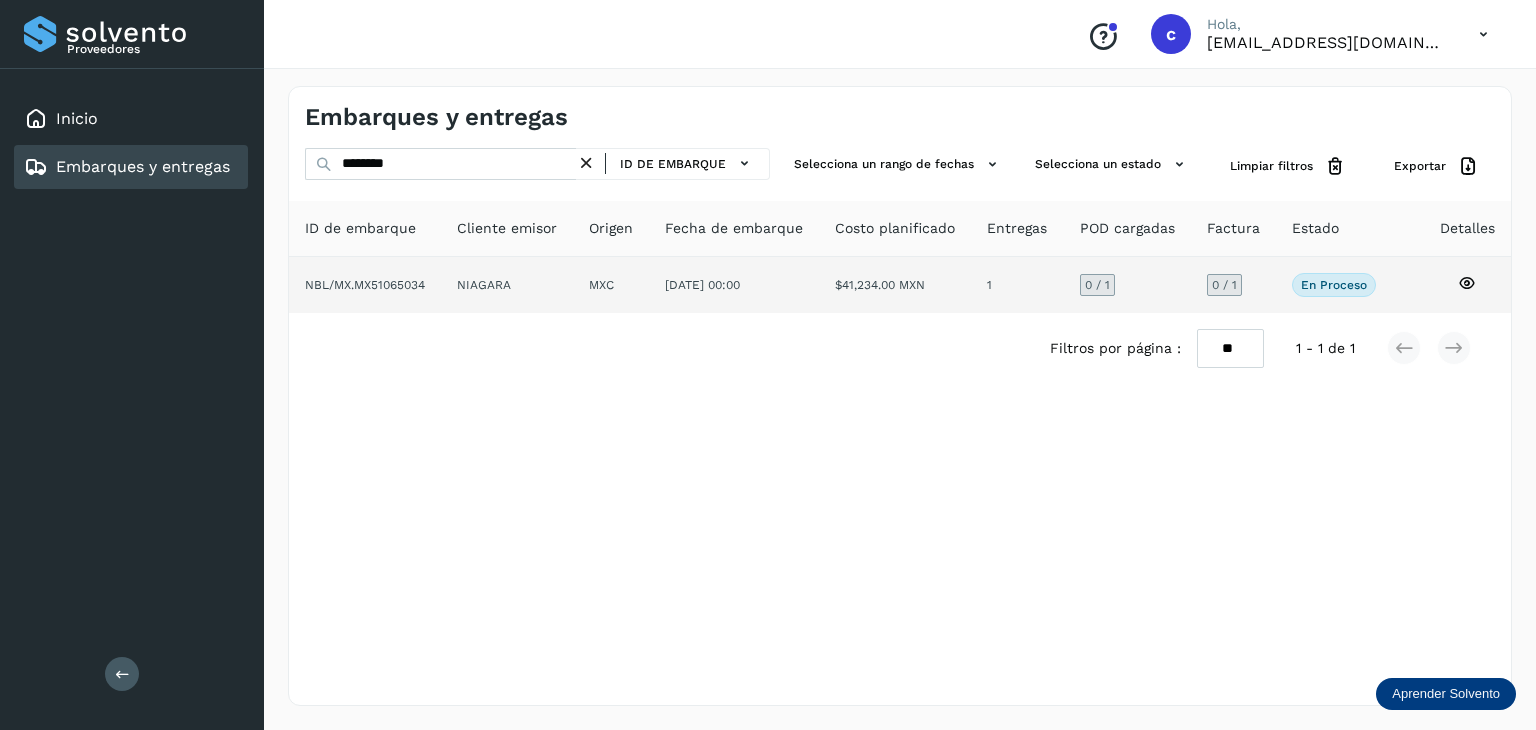 click 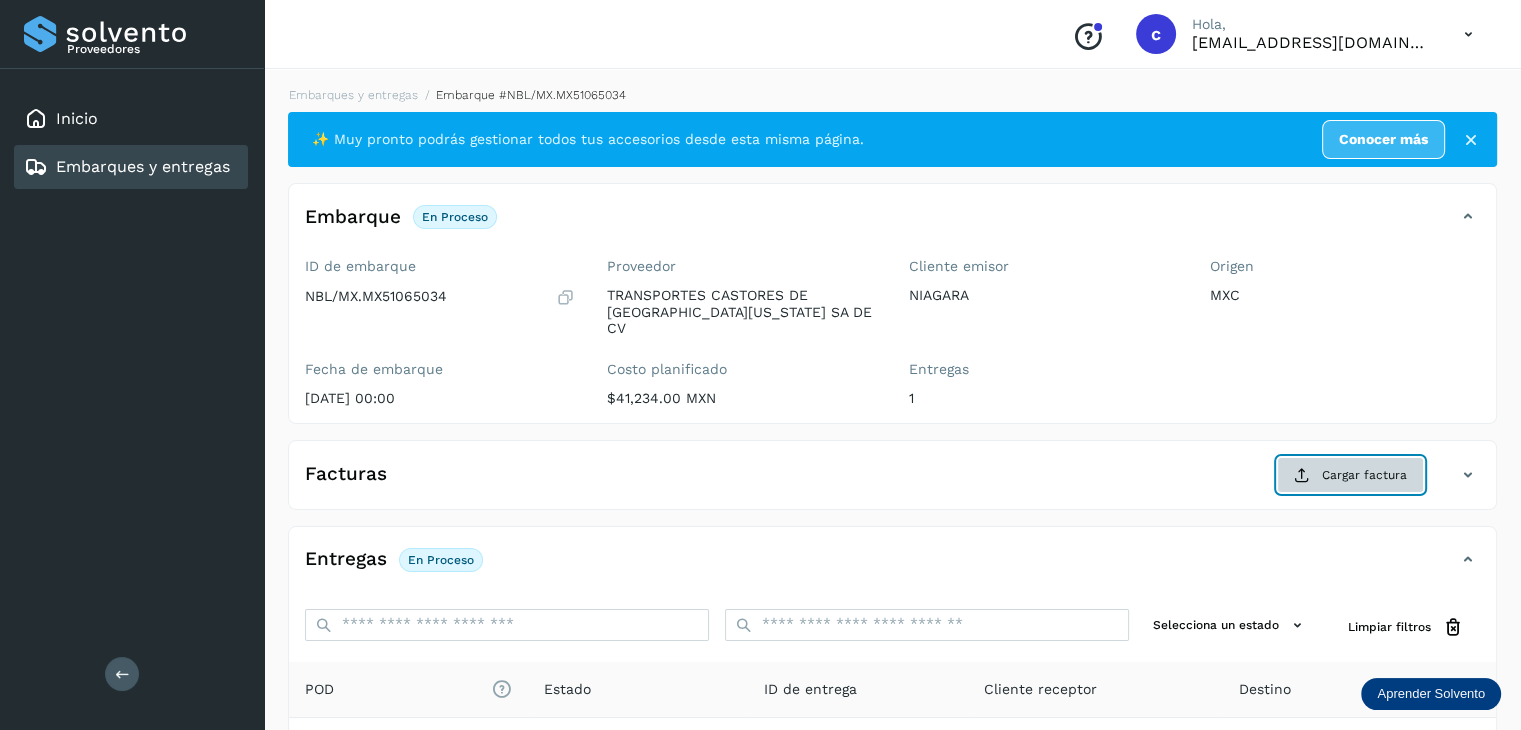 click on "Cargar factura" 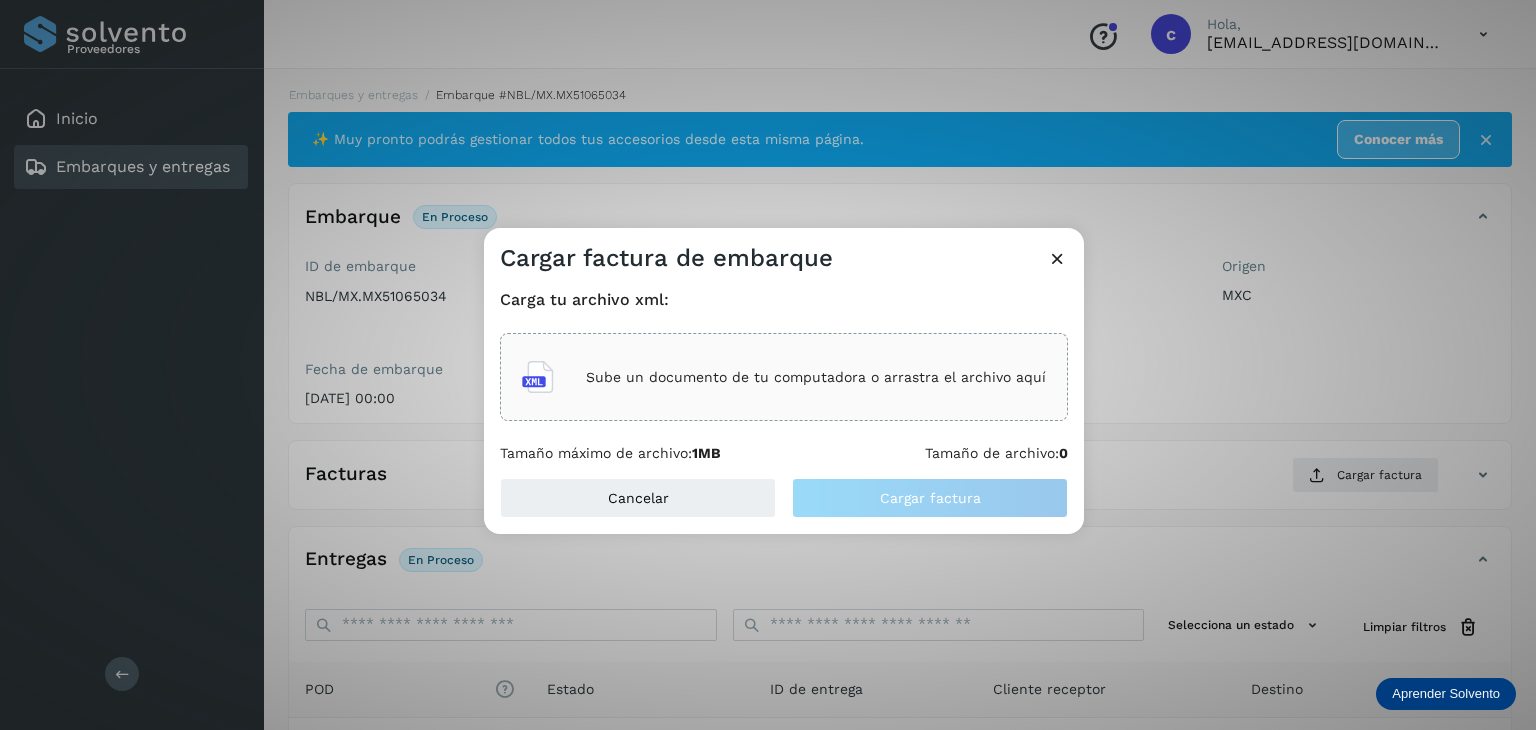 click on "Sube un documento de tu computadora o arrastra el archivo aquí" at bounding box center (816, 377) 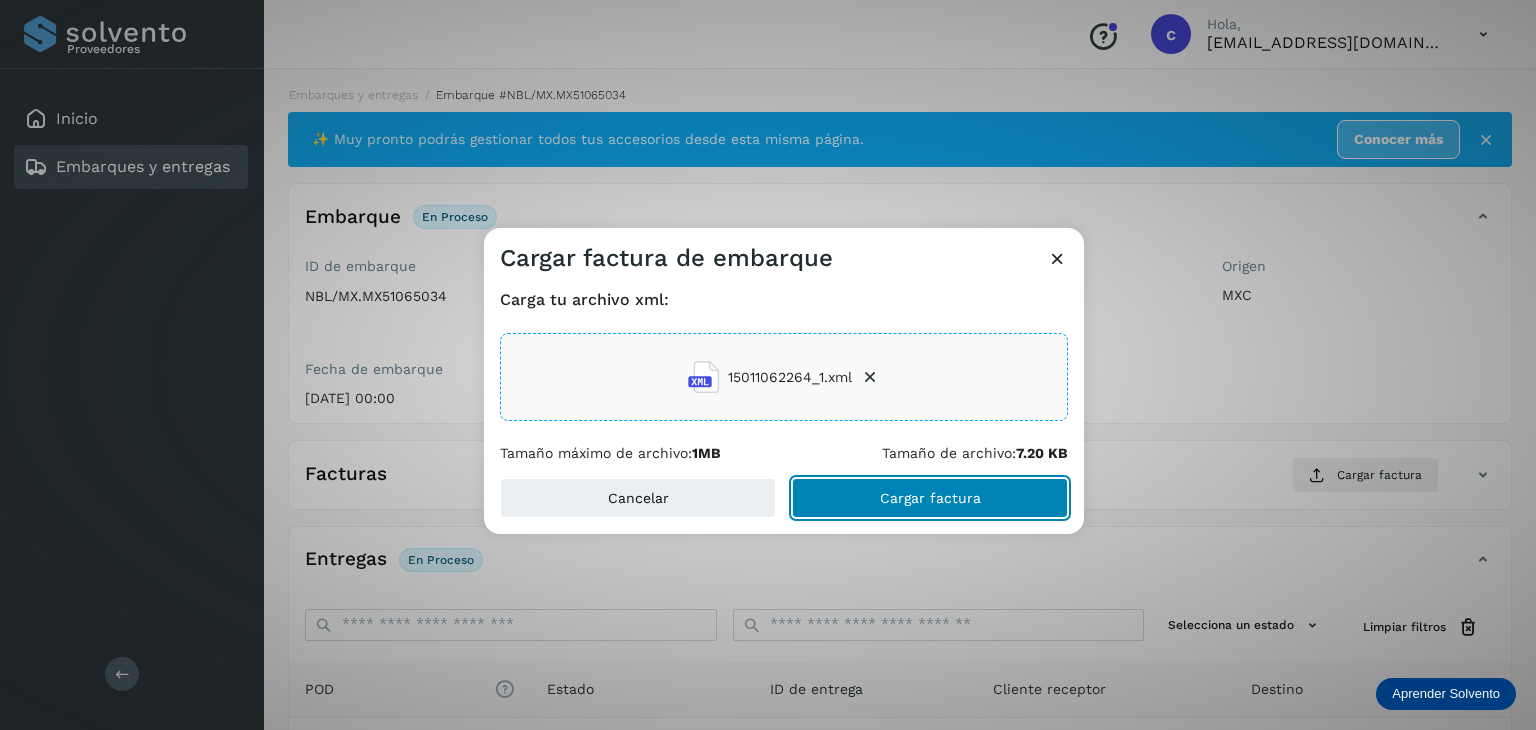 click on "Cargar factura" 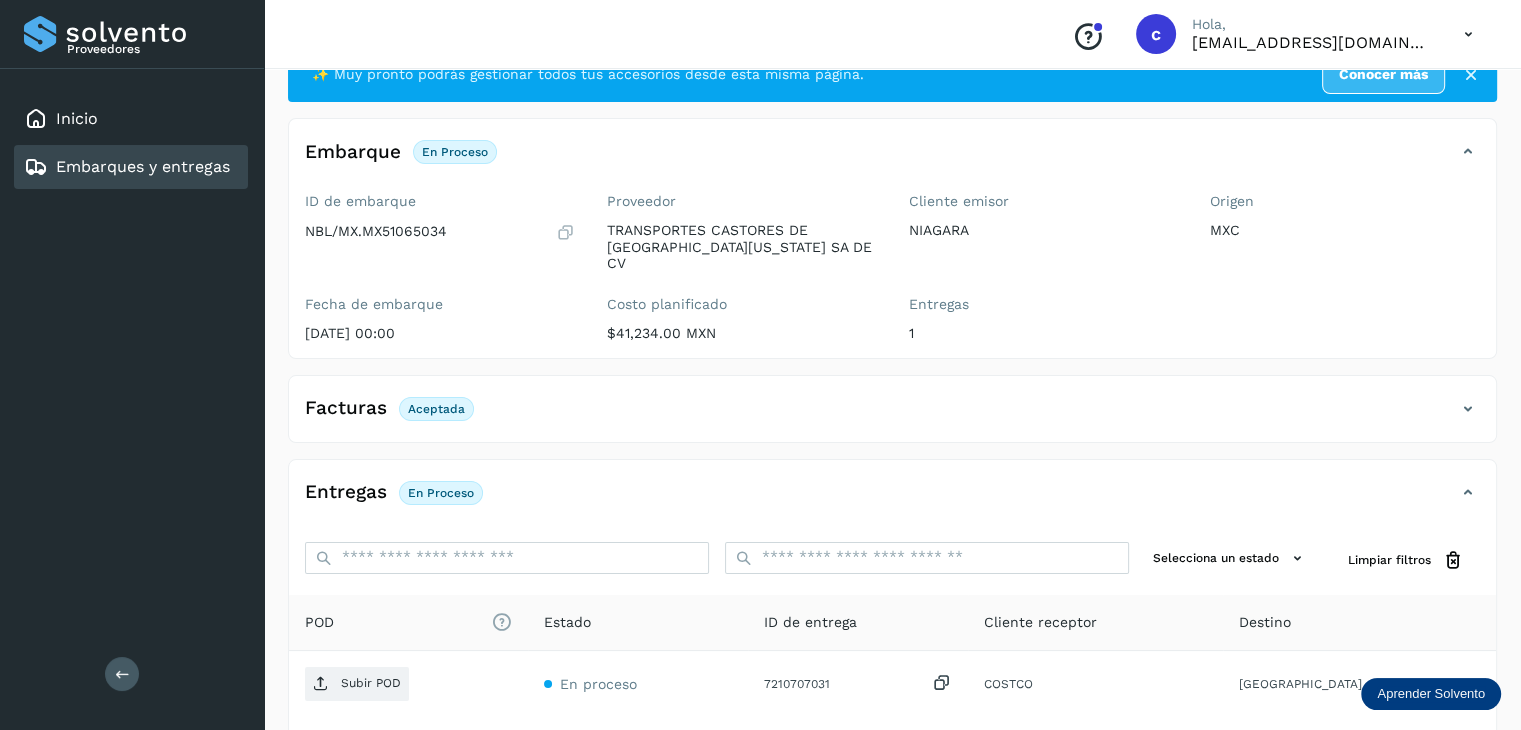 scroll, scrollTop: 100, scrollLeft: 0, axis: vertical 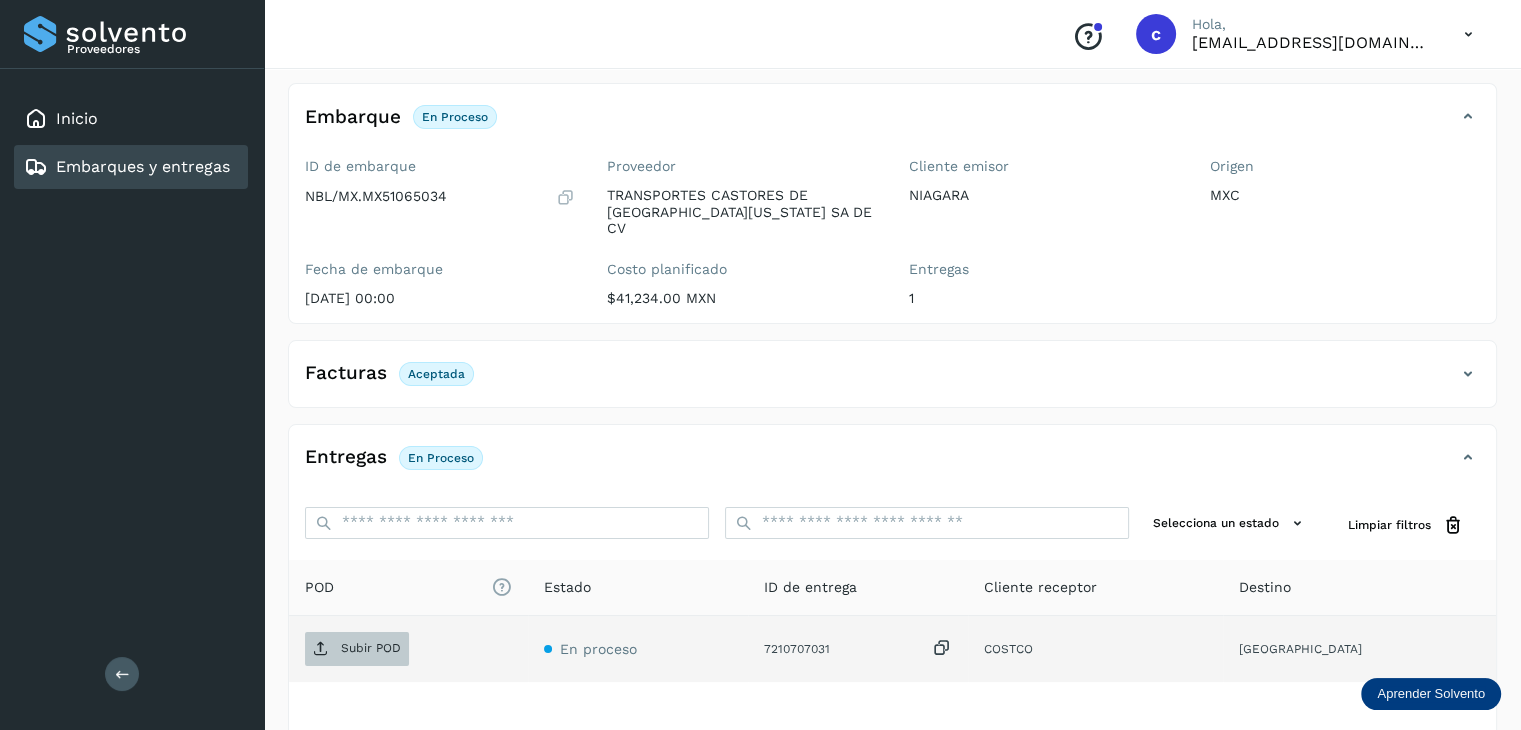 click on "Subir POD" at bounding box center [371, 648] 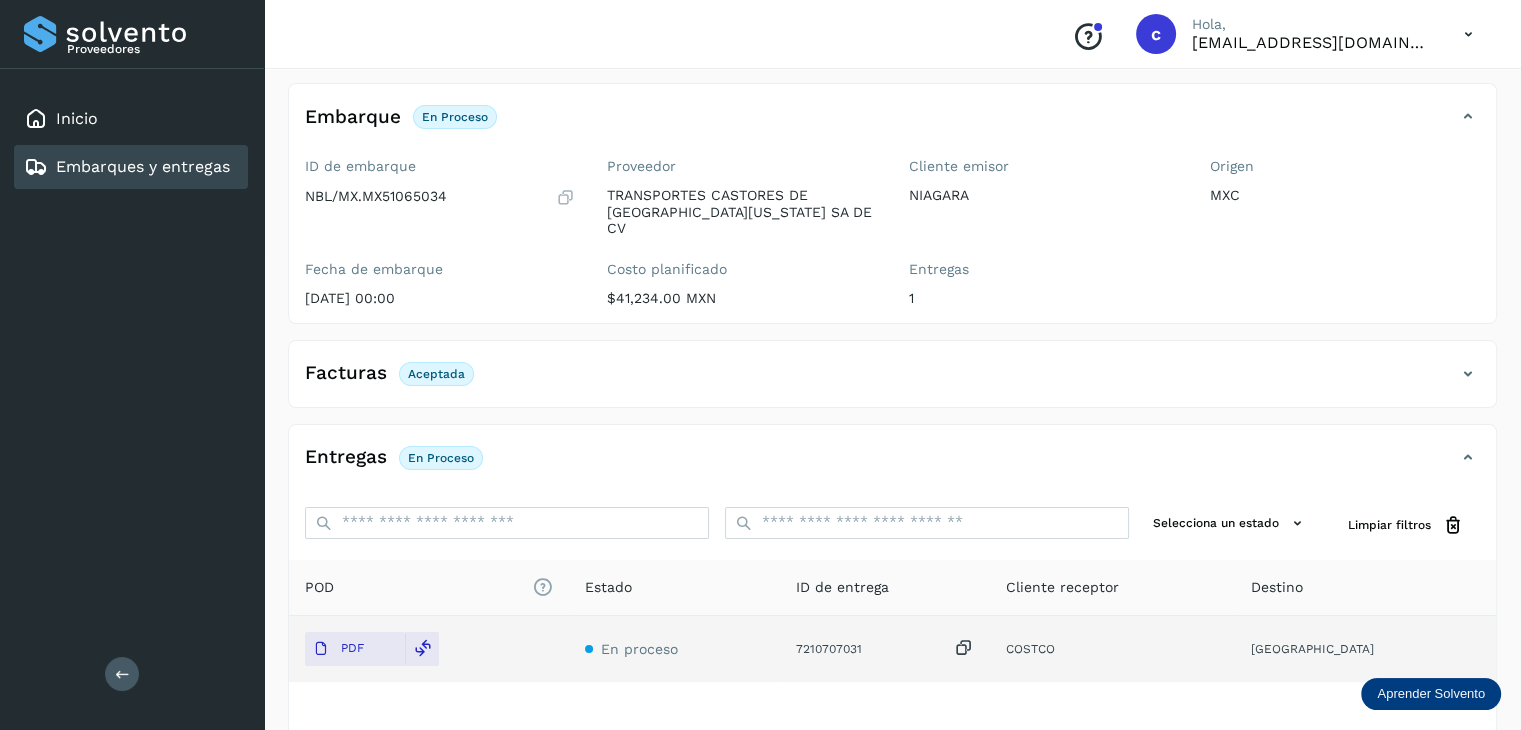 click on "Embarques y entregas" at bounding box center [143, 166] 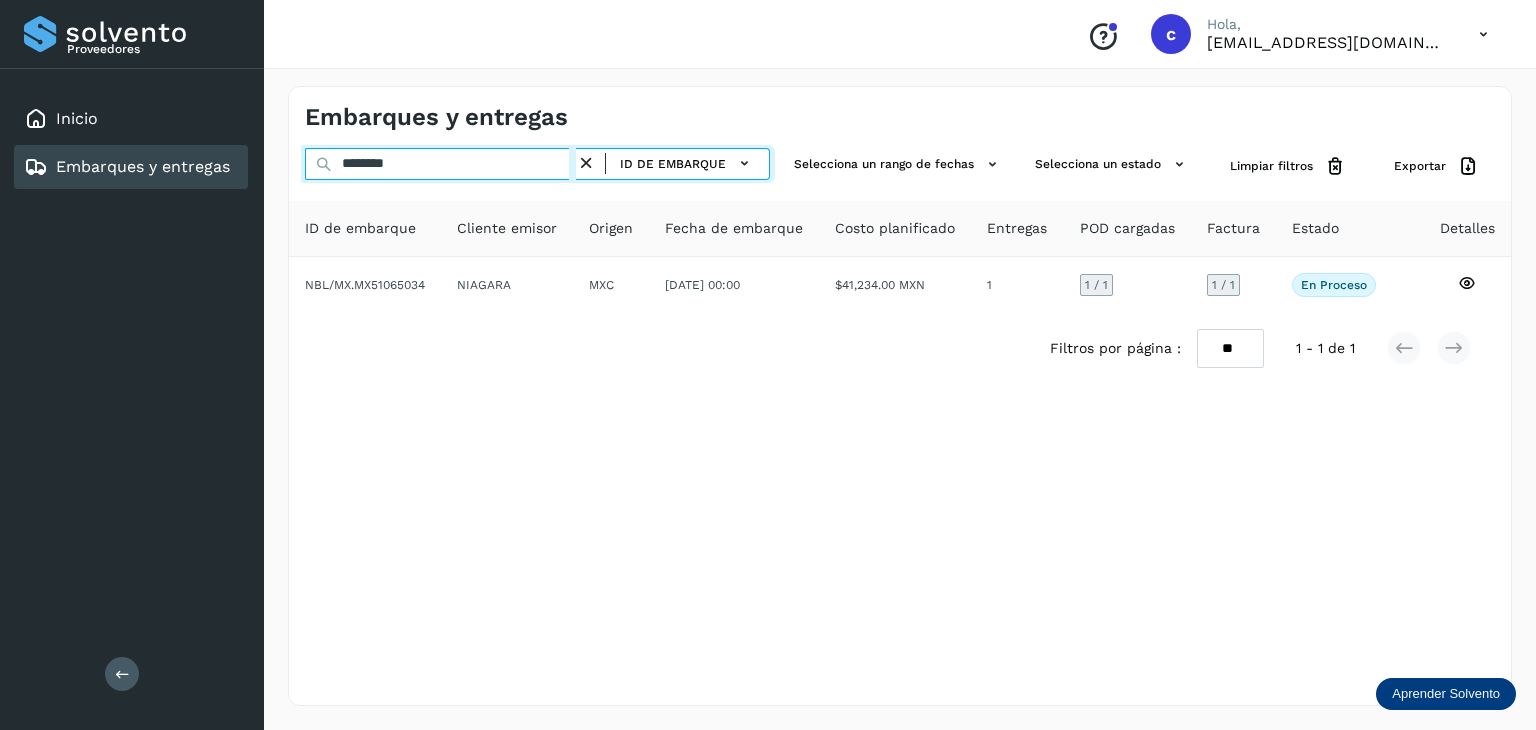 drag, startPoint x: 428, startPoint y: 165, endPoint x: 348, endPoint y: 162, distance: 80.05623 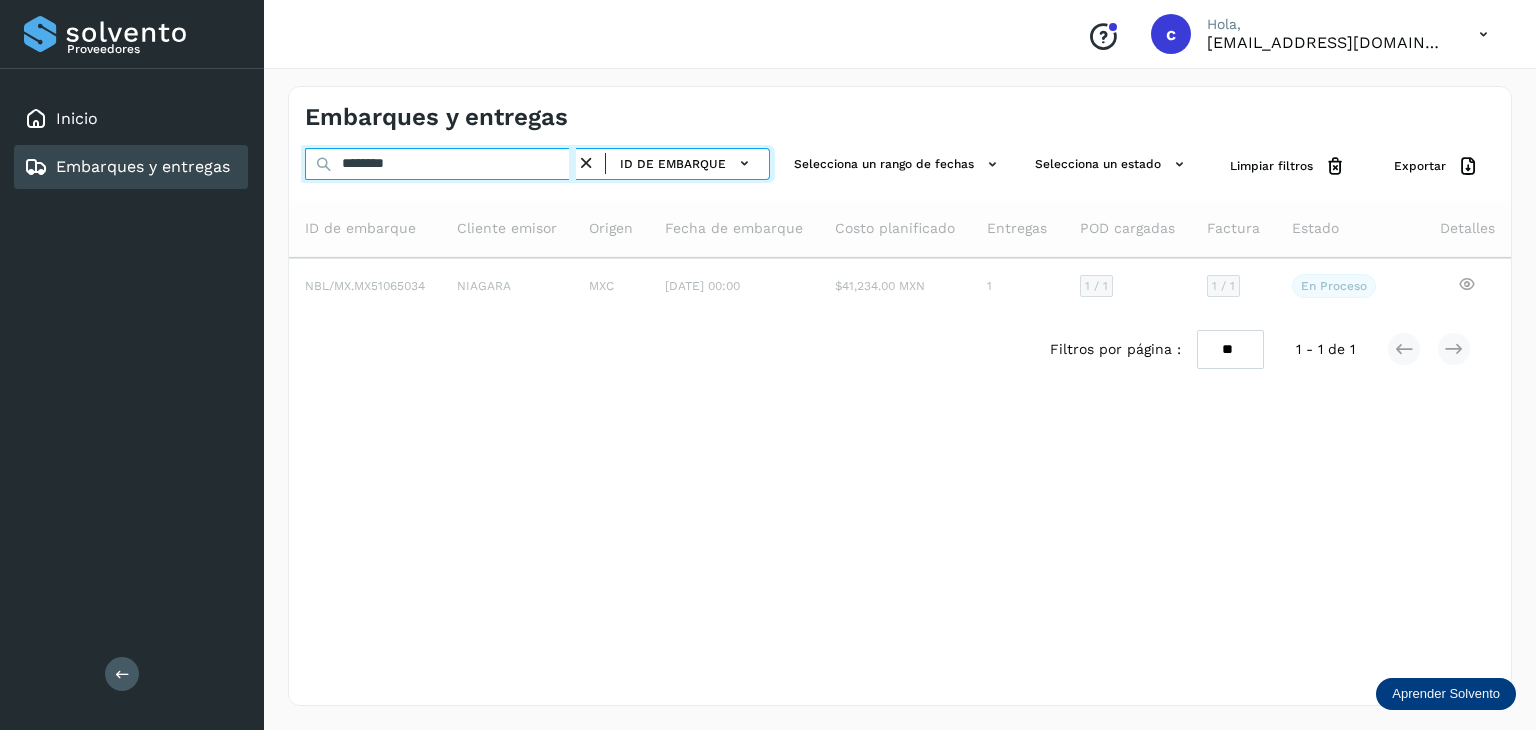 type on "********" 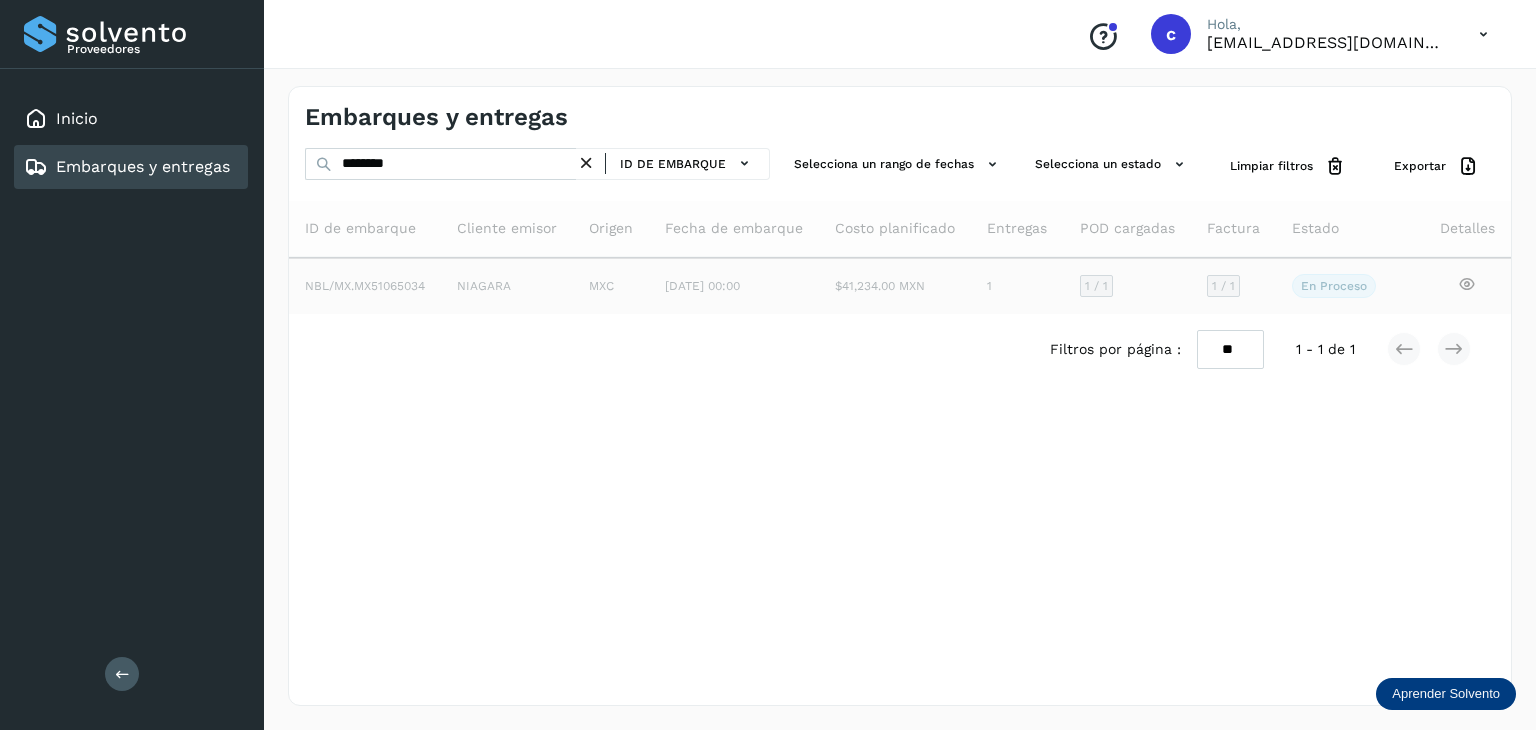 click 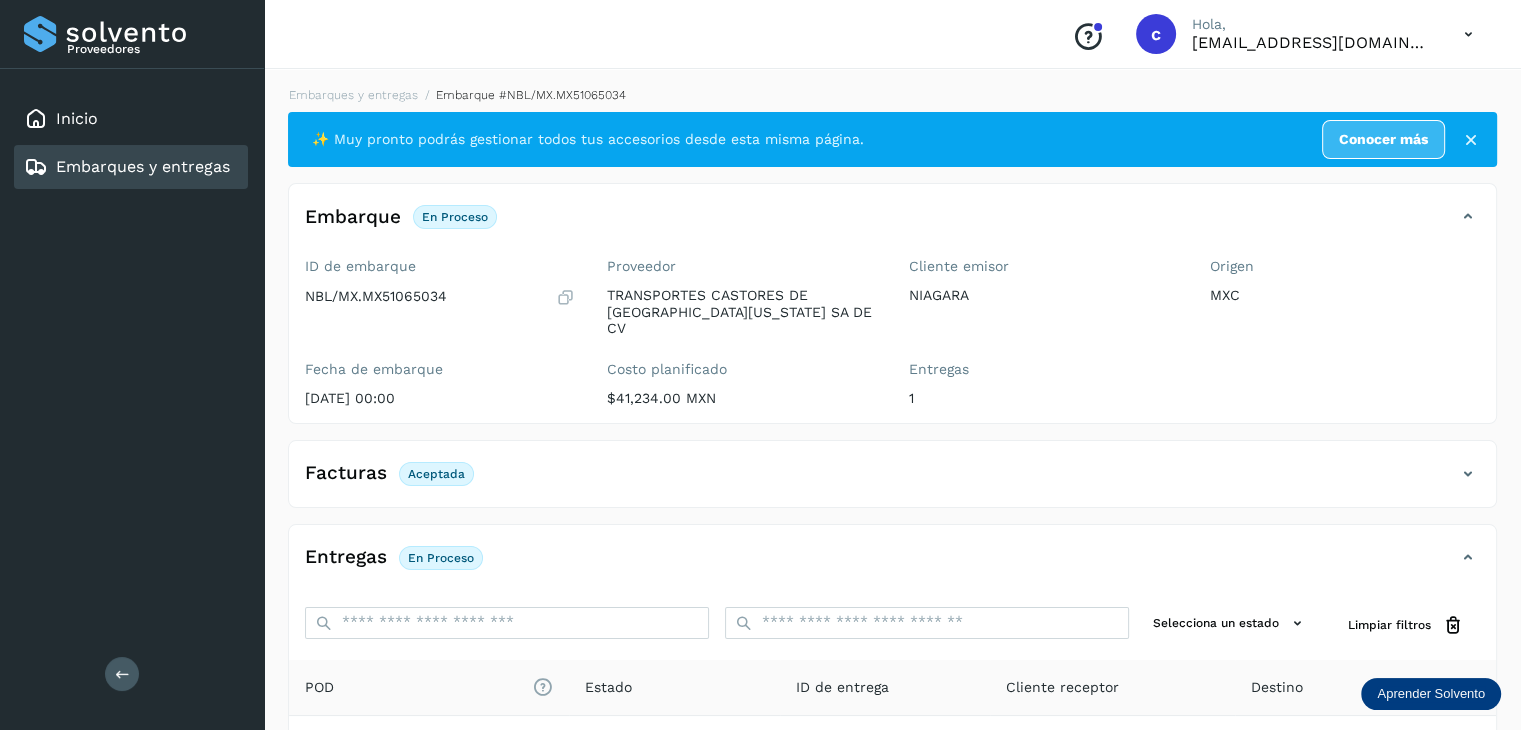 click on "Embarques y entregas" at bounding box center (143, 166) 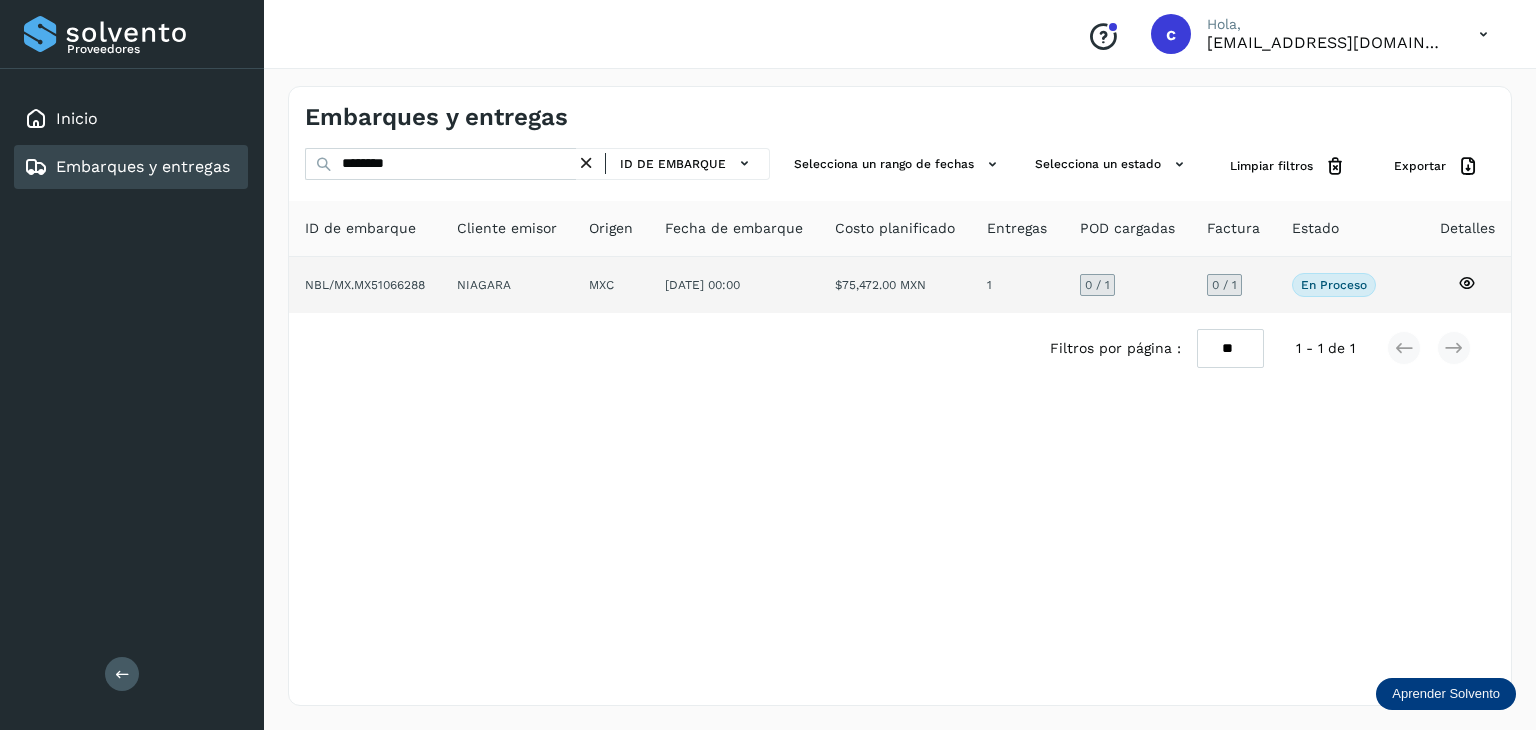 click 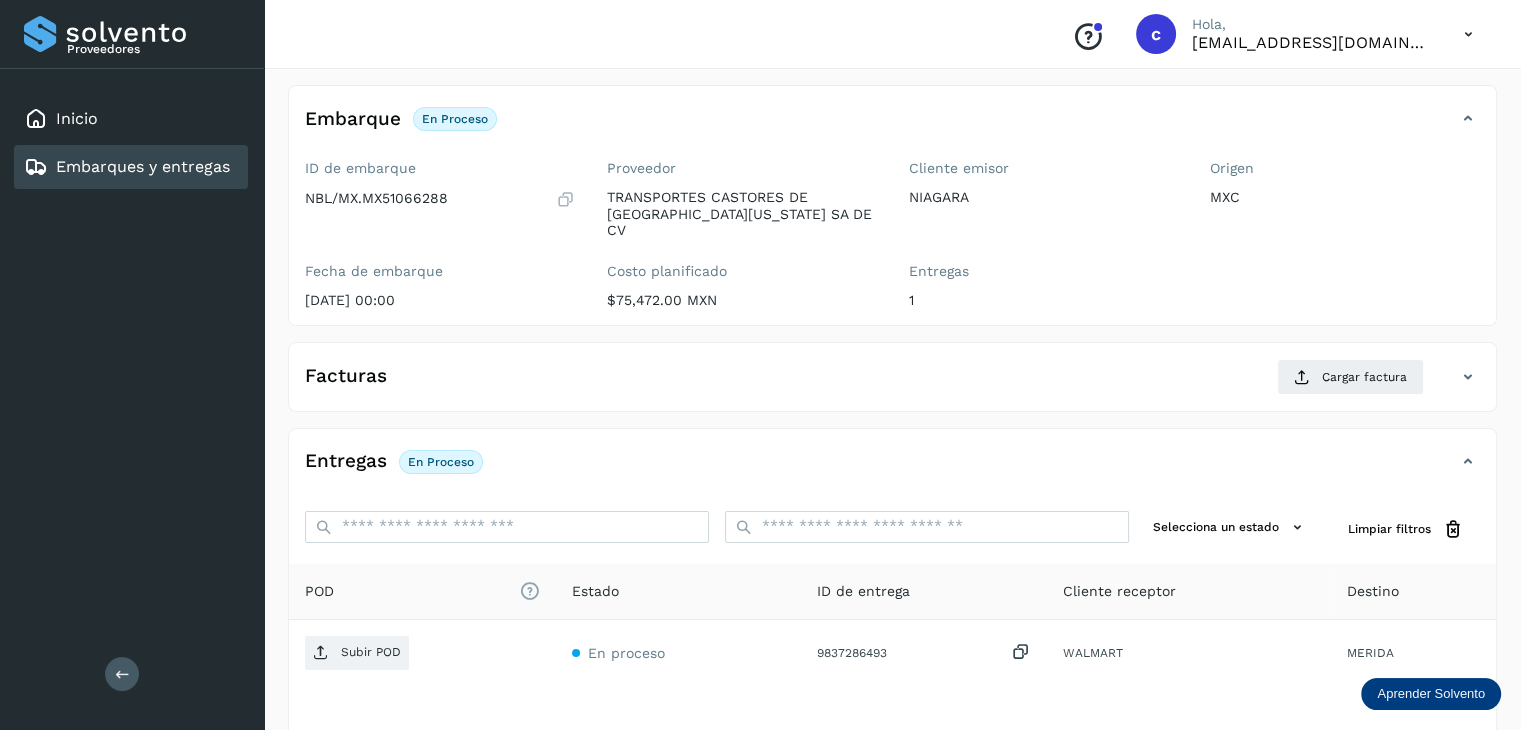 scroll, scrollTop: 0, scrollLeft: 0, axis: both 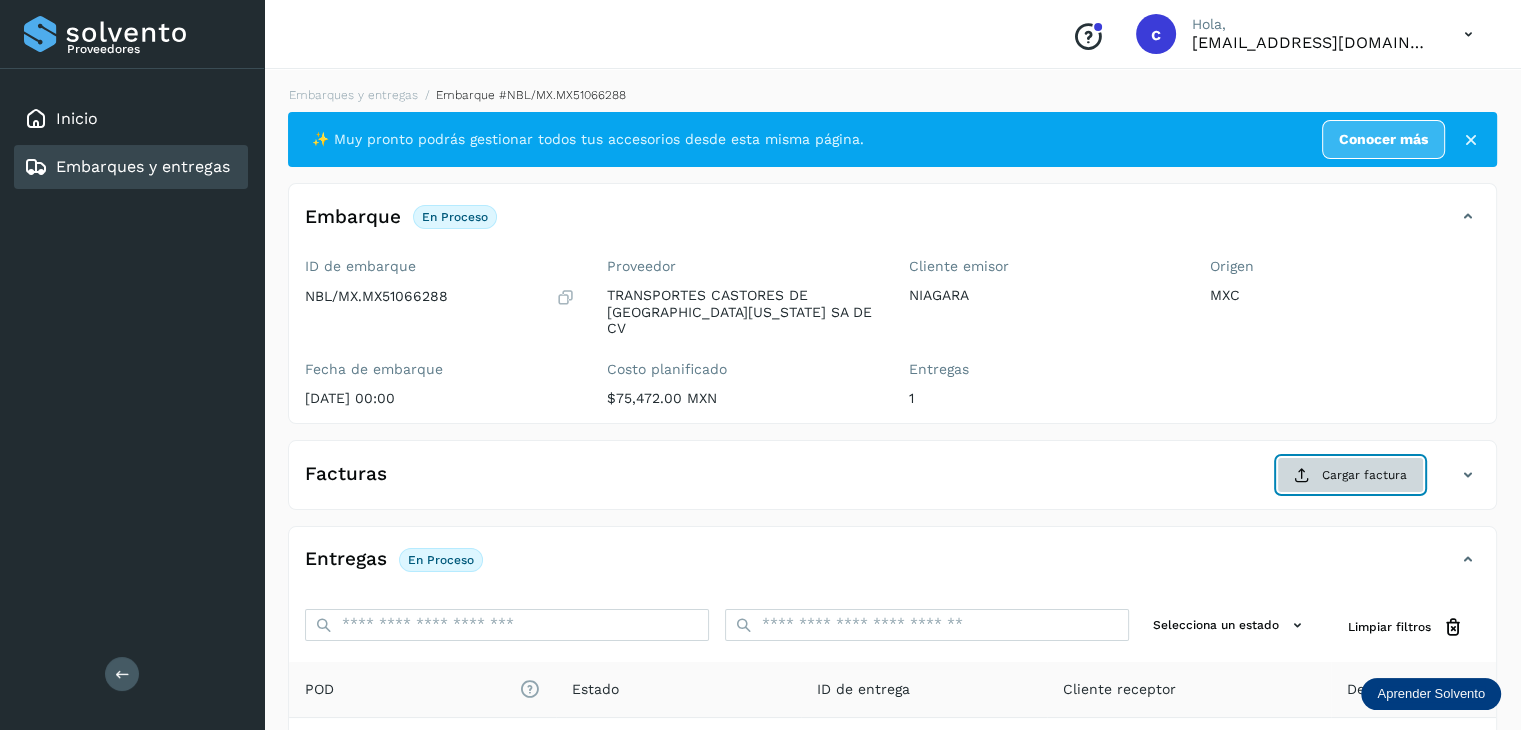 click on "Cargar factura" 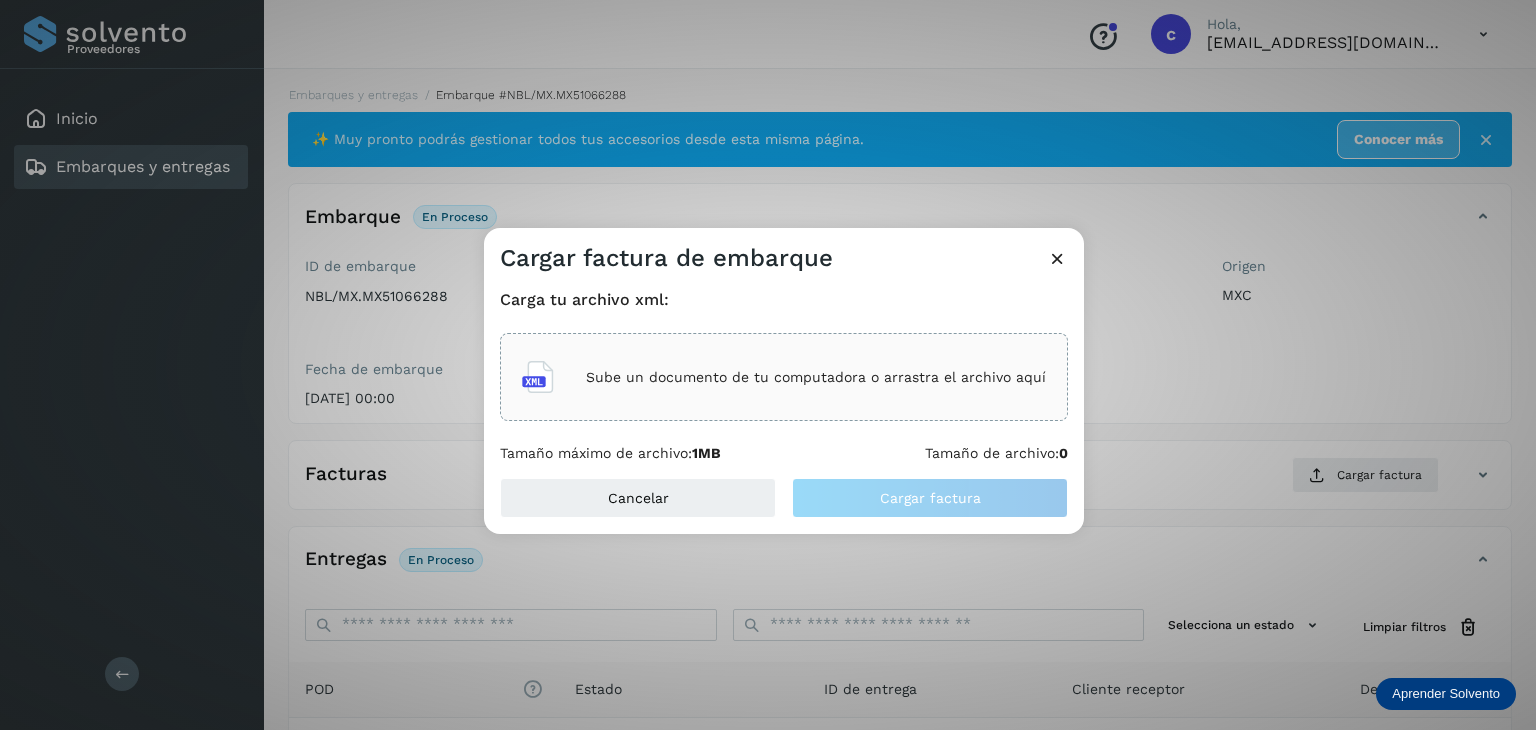 click on "Sube un documento de tu computadora o arrastra el archivo aquí" at bounding box center [816, 377] 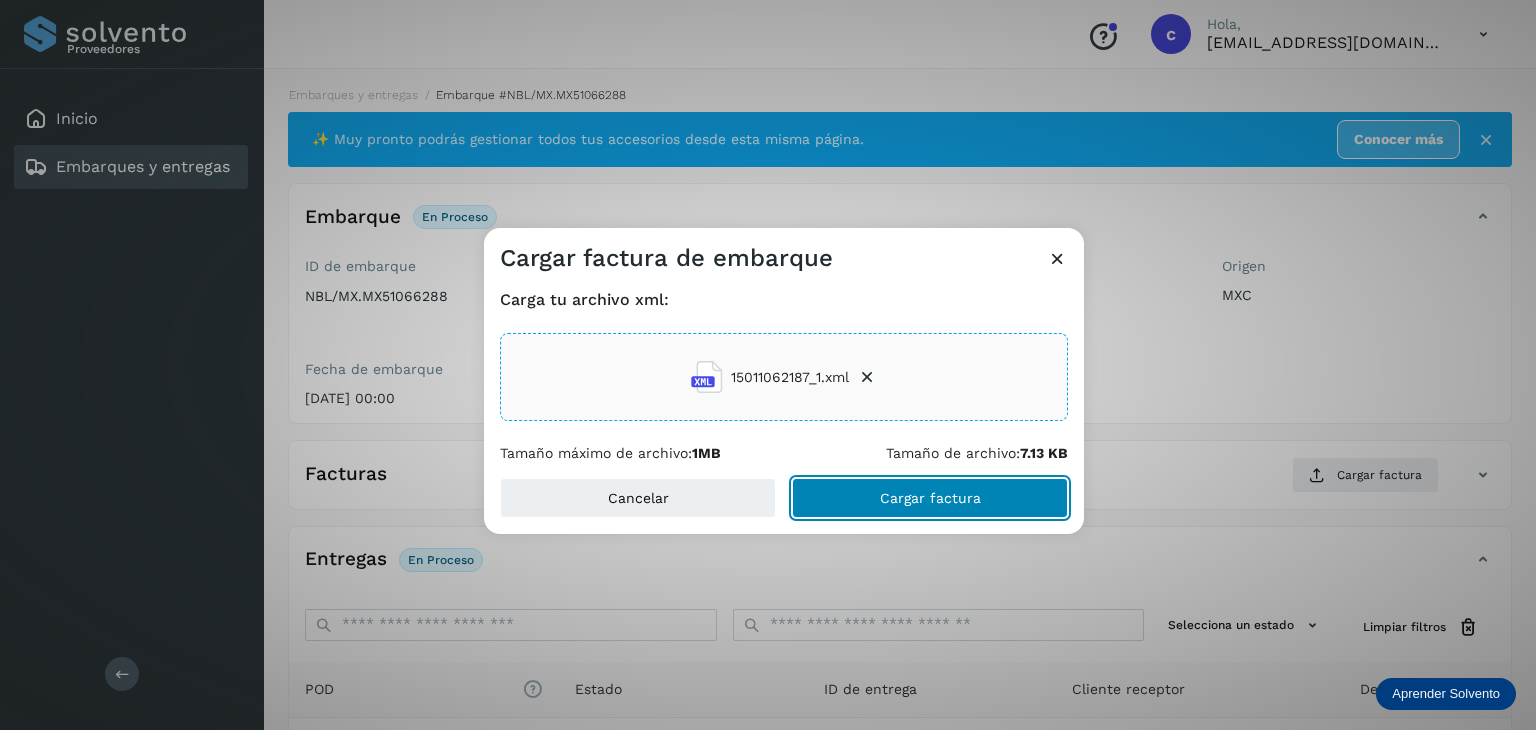 click on "Cargar factura" 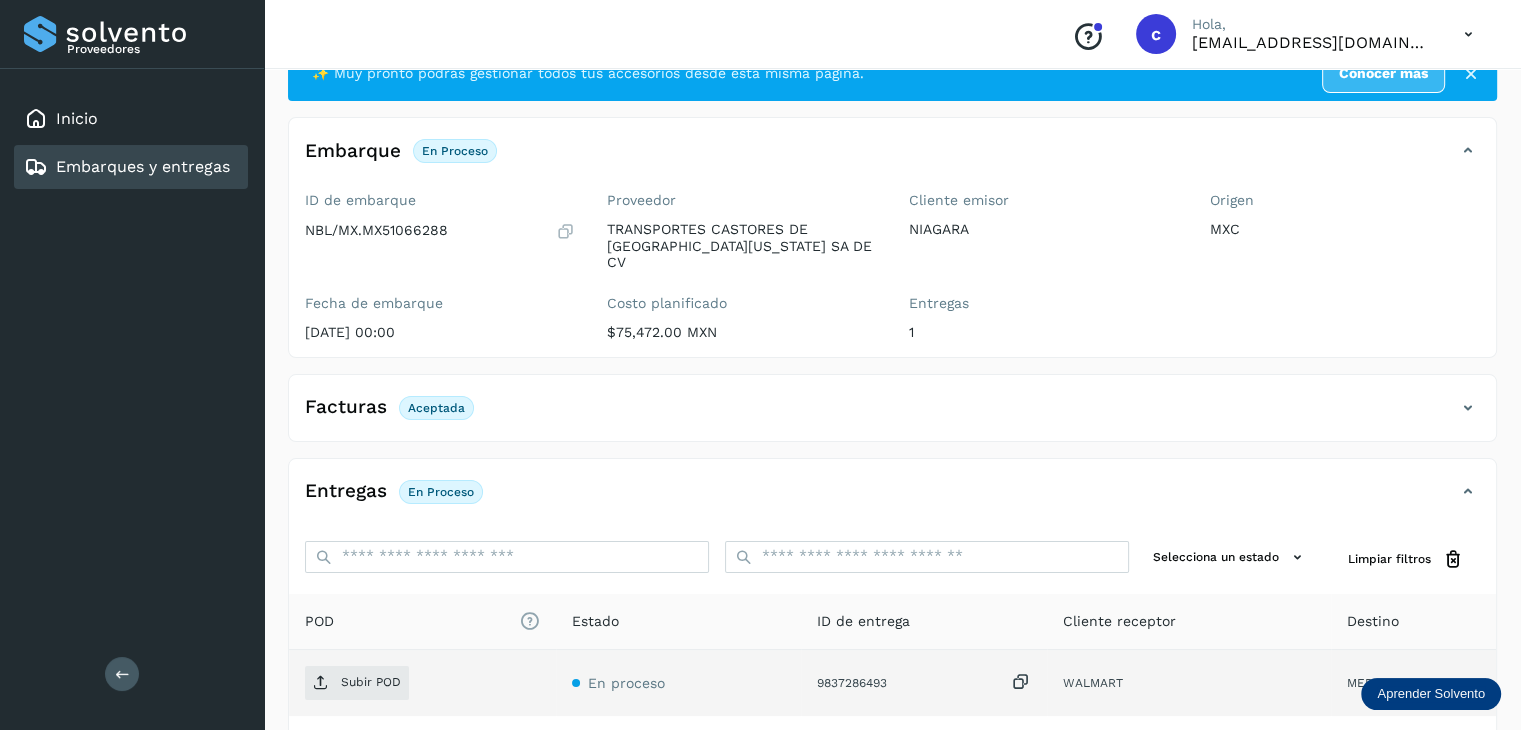 scroll, scrollTop: 229, scrollLeft: 0, axis: vertical 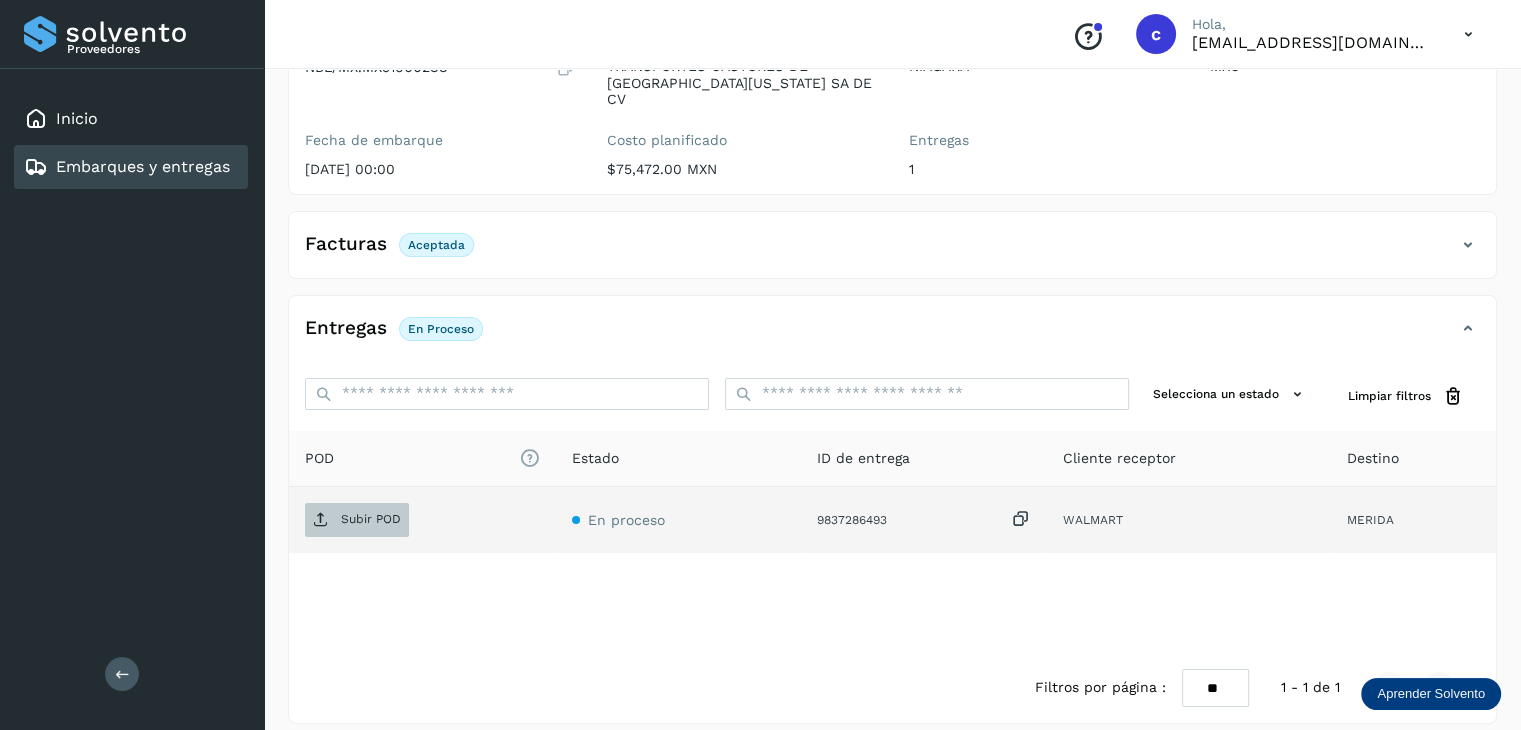 click on "Subir POD" at bounding box center (371, 519) 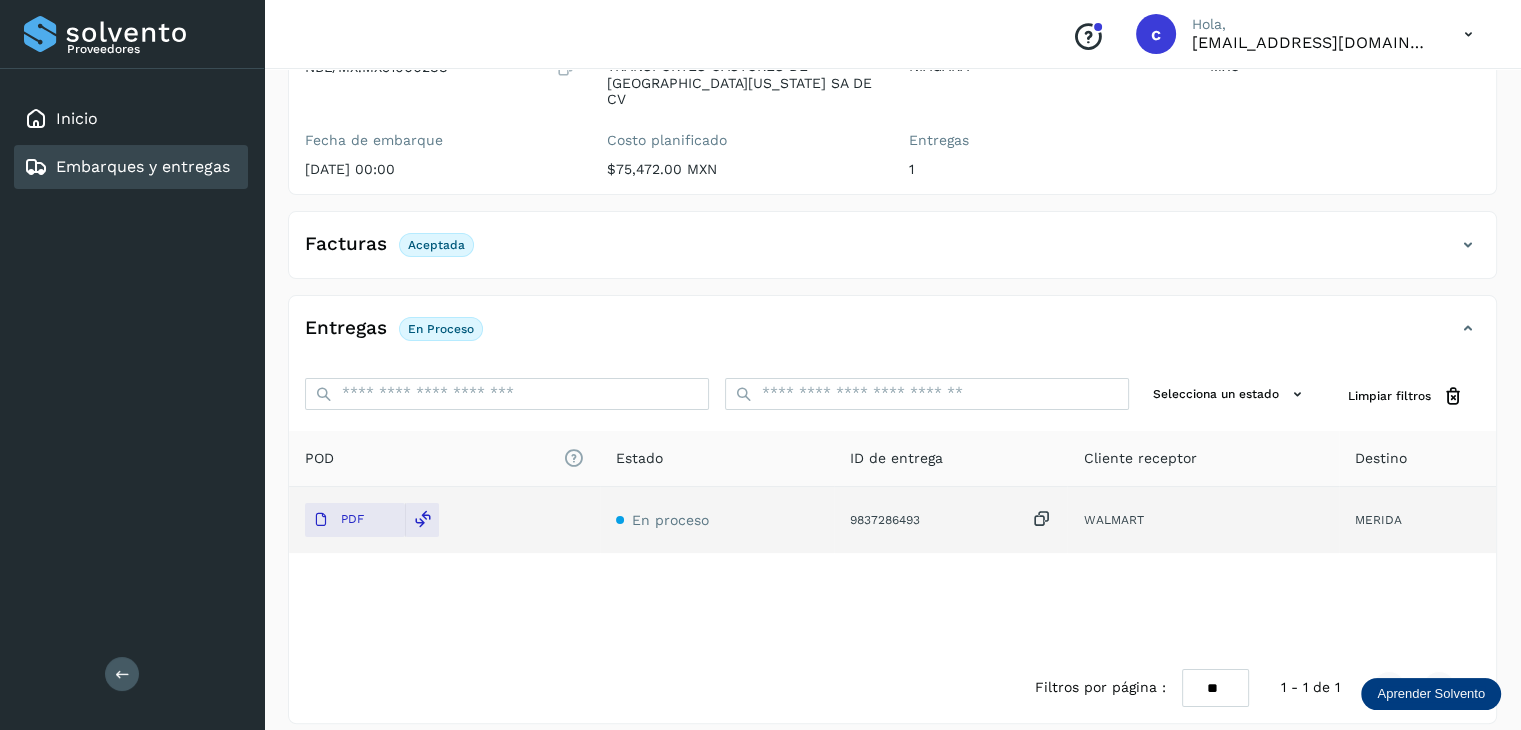 click on "Embarques y entregas" at bounding box center [143, 166] 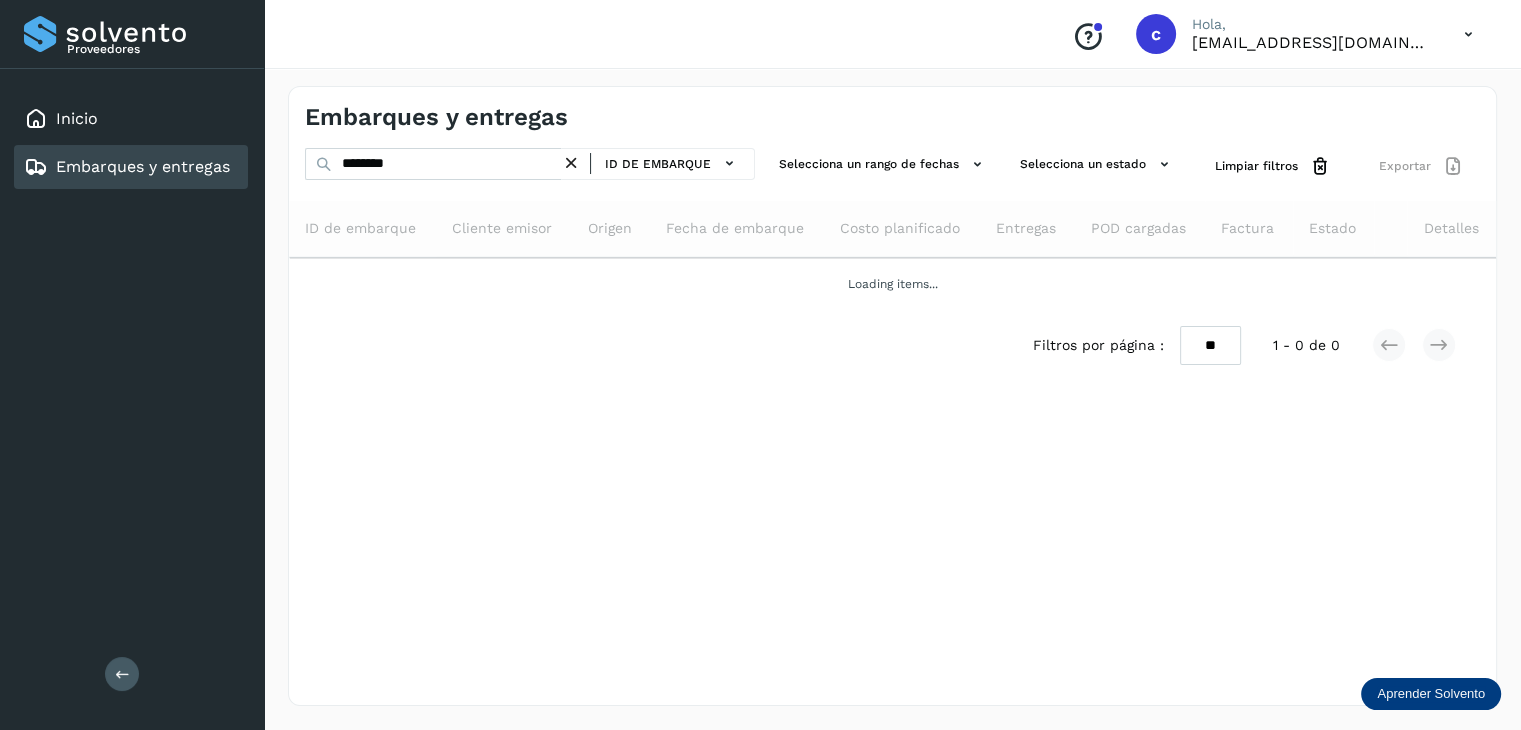 scroll, scrollTop: 0, scrollLeft: 0, axis: both 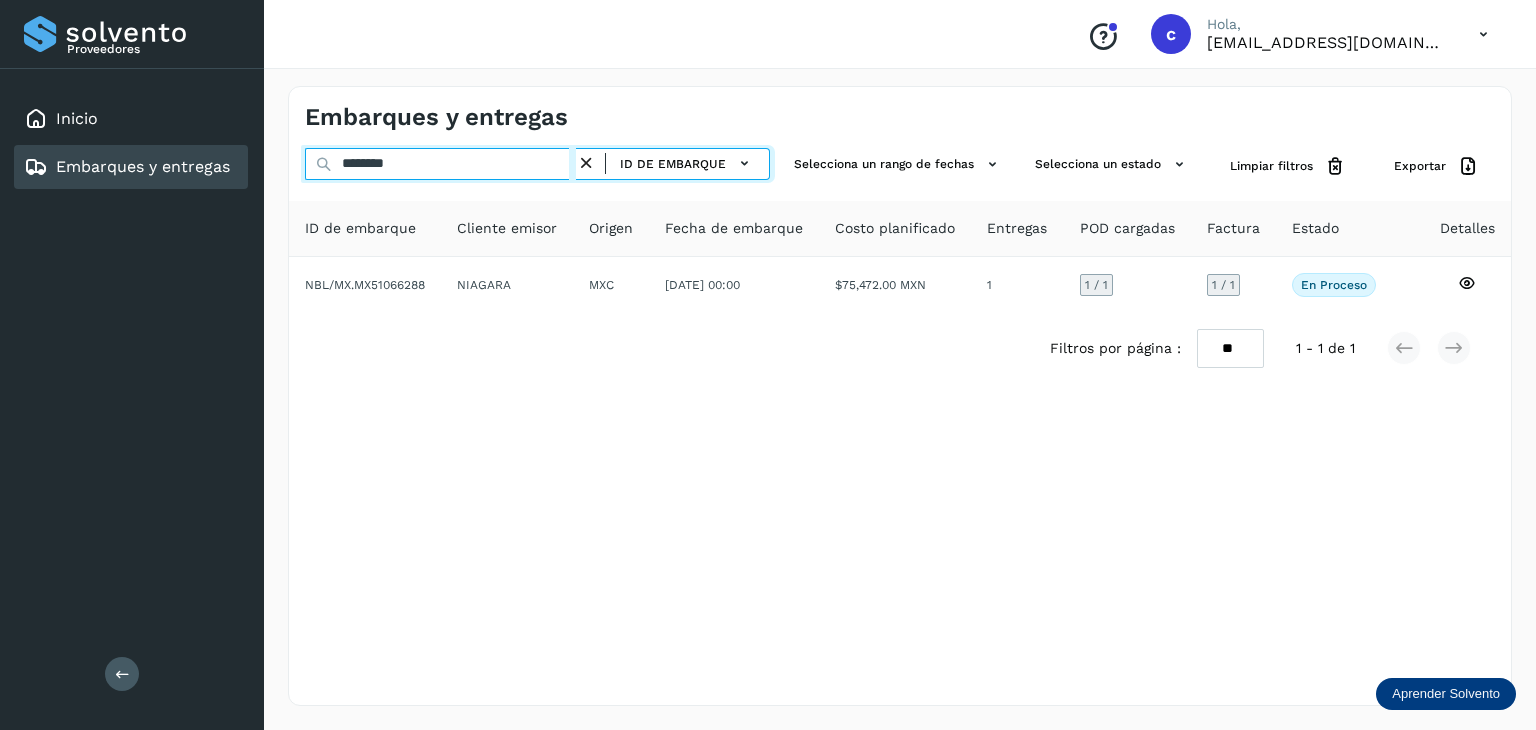 drag, startPoint x: 424, startPoint y: 166, endPoint x: 263, endPoint y: 169, distance: 161.02795 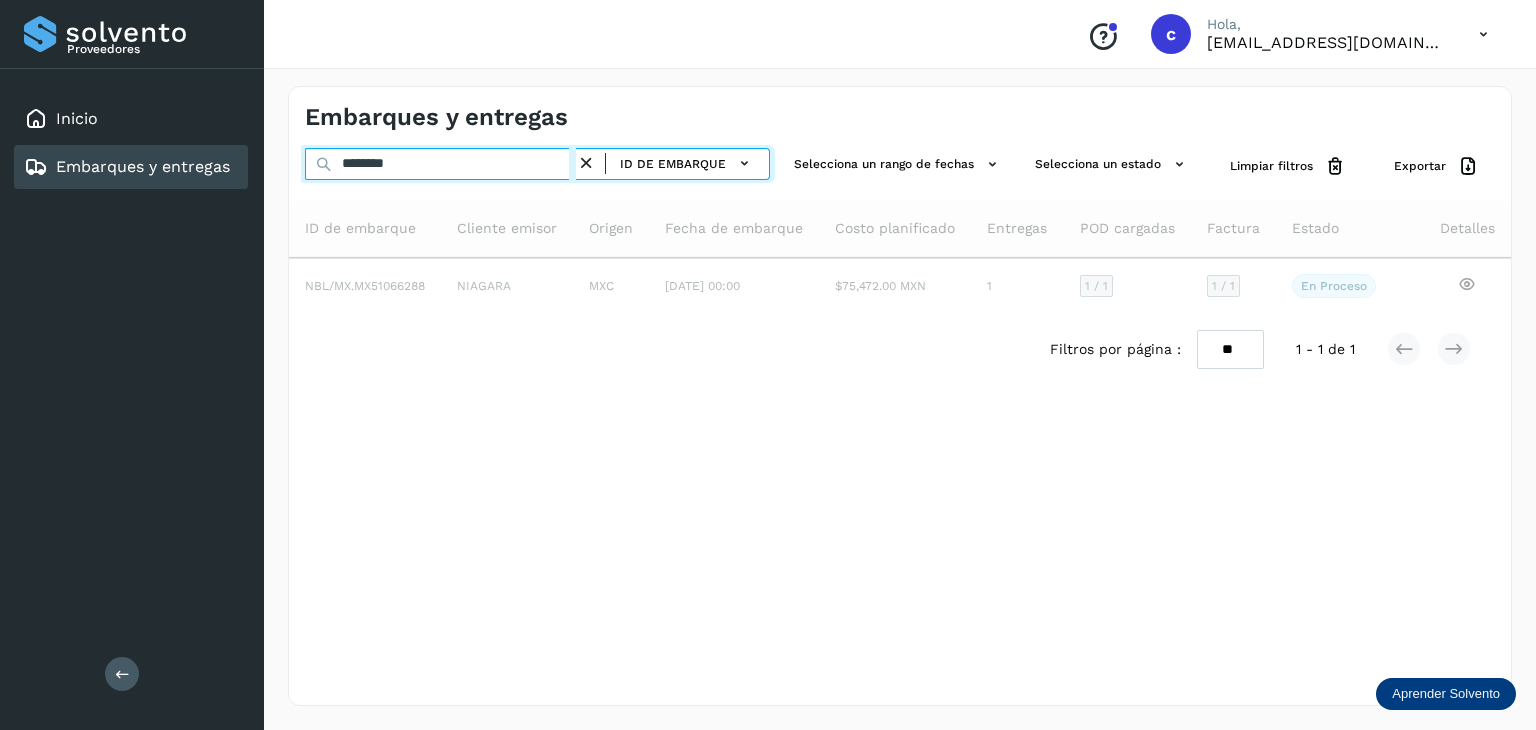 type on "********" 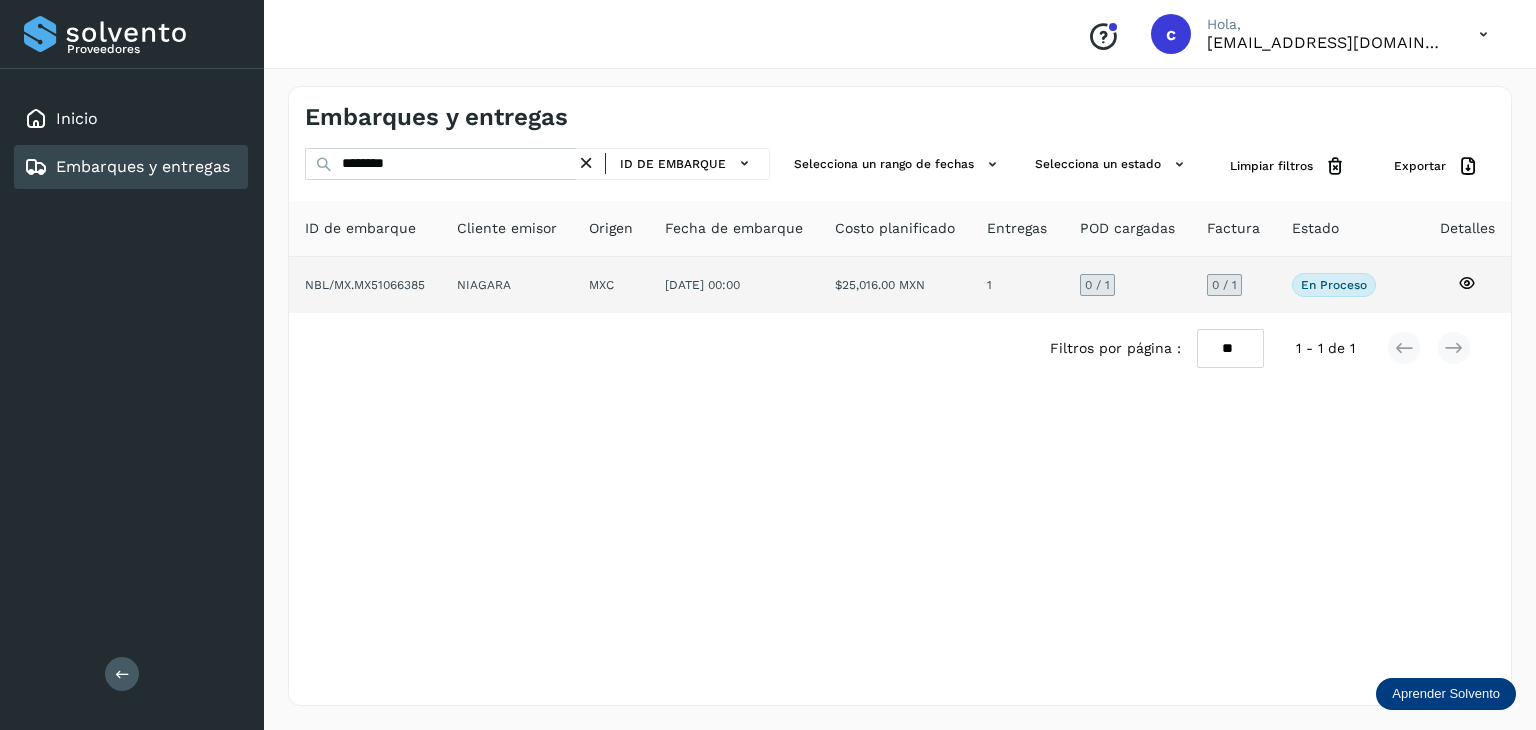 click 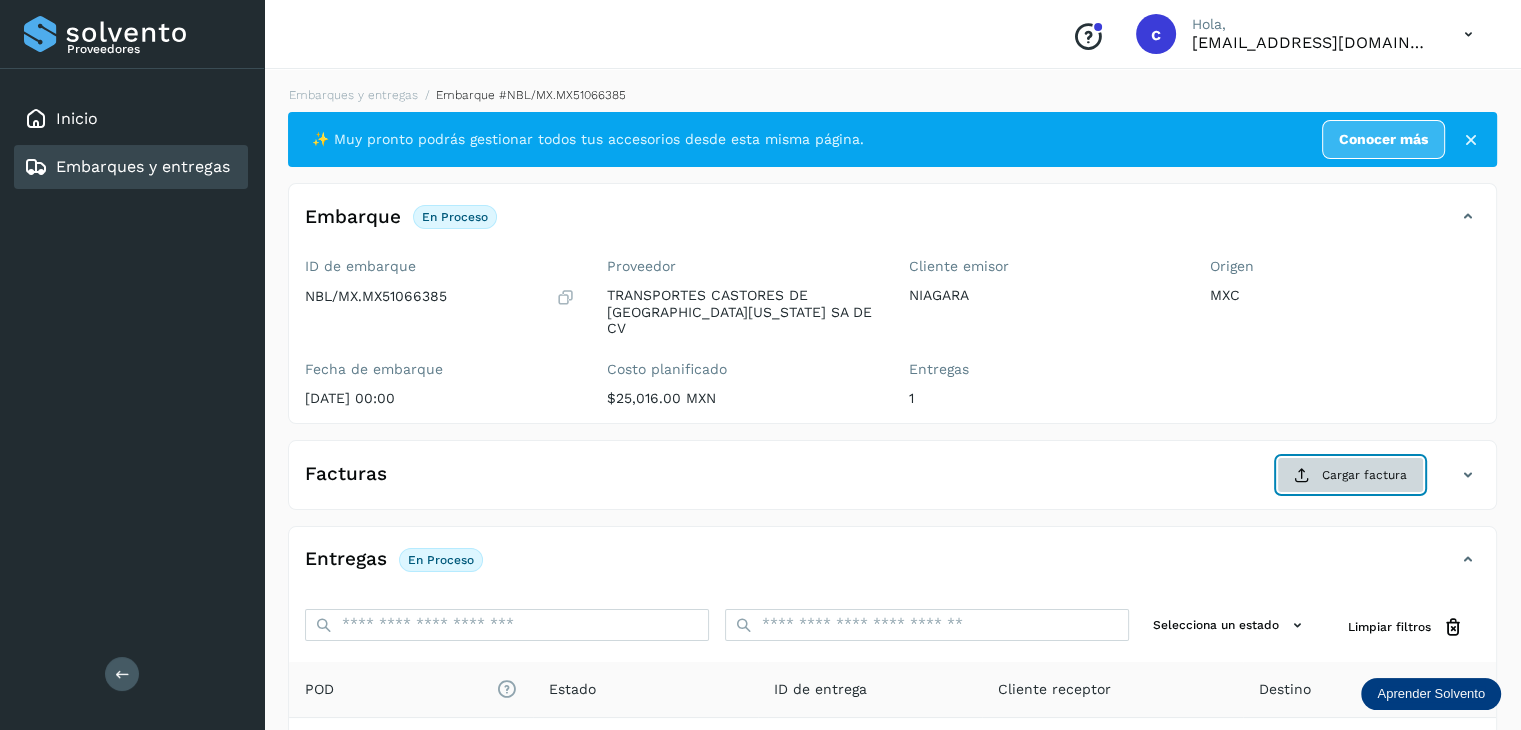 click on "Cargar factura" 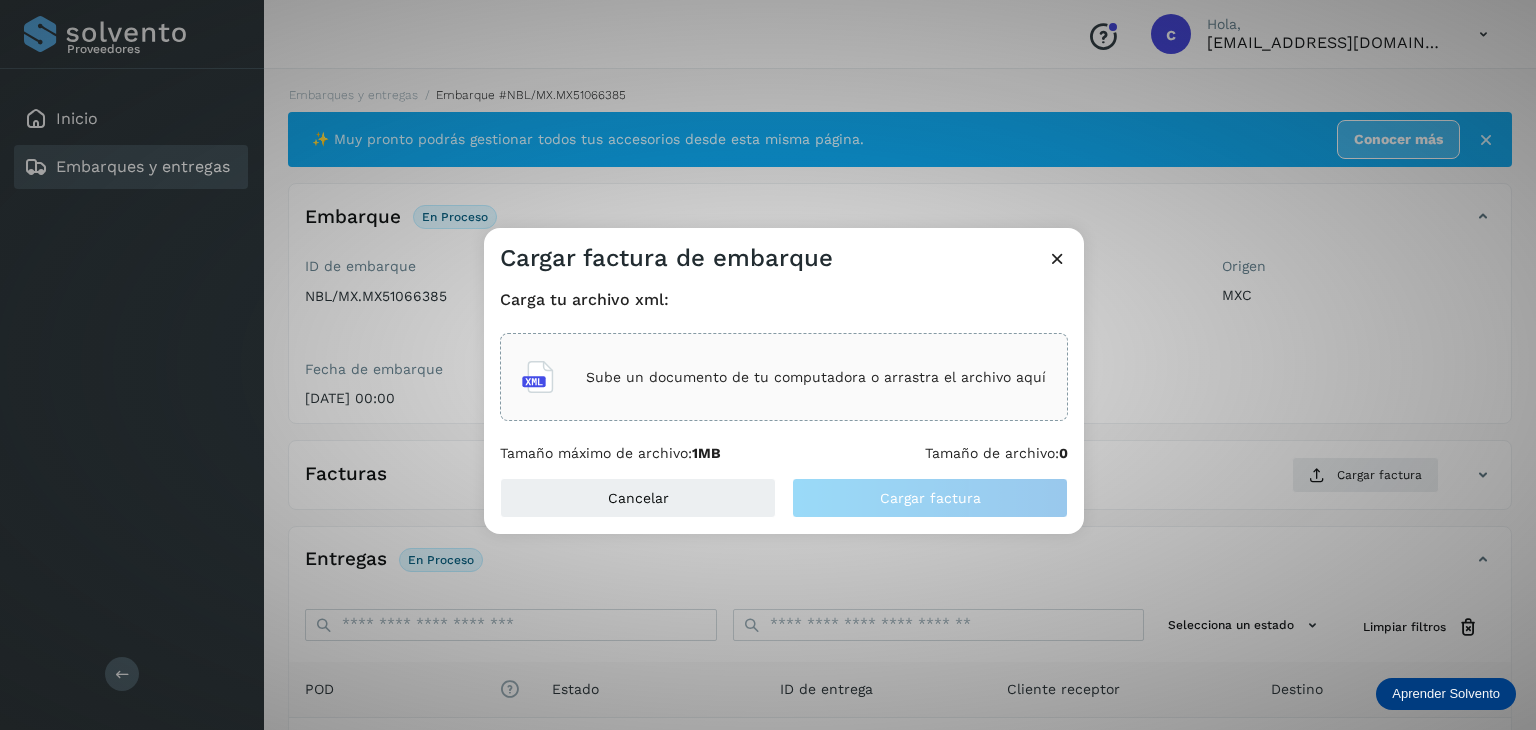 click on "Sube un documento de tu computadora o arrastra el archivo aquí" 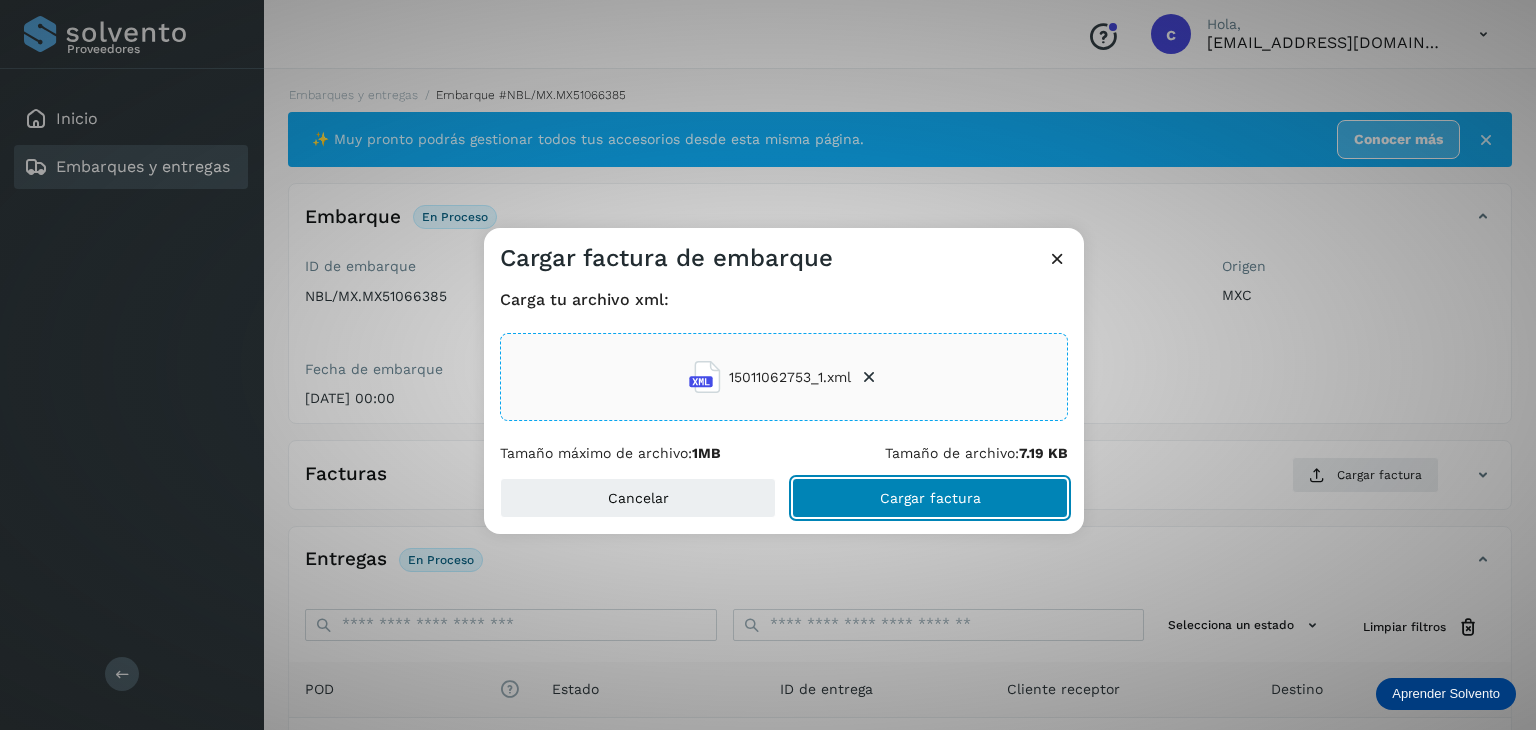 click on "Cargar factura" 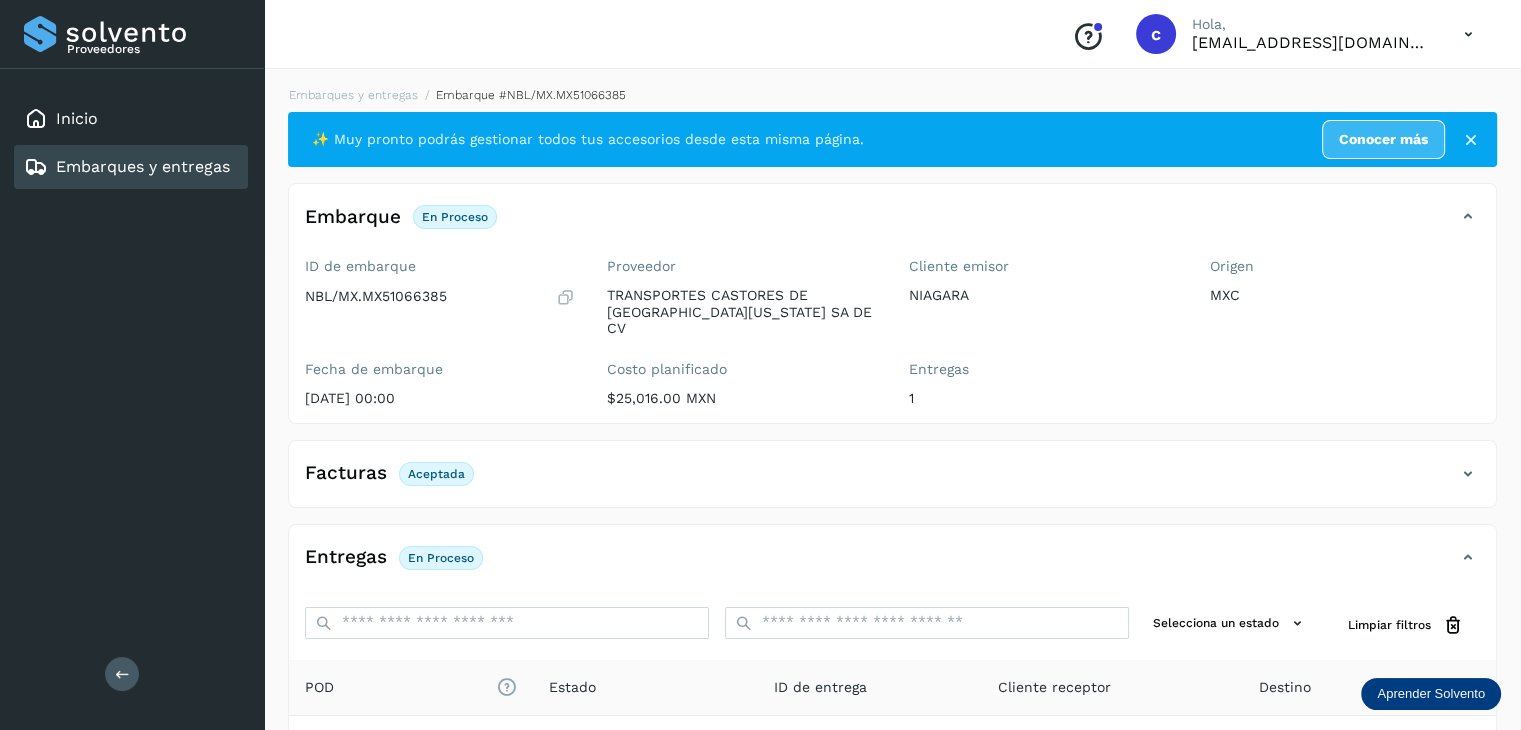 click on "Entregas En proceso" 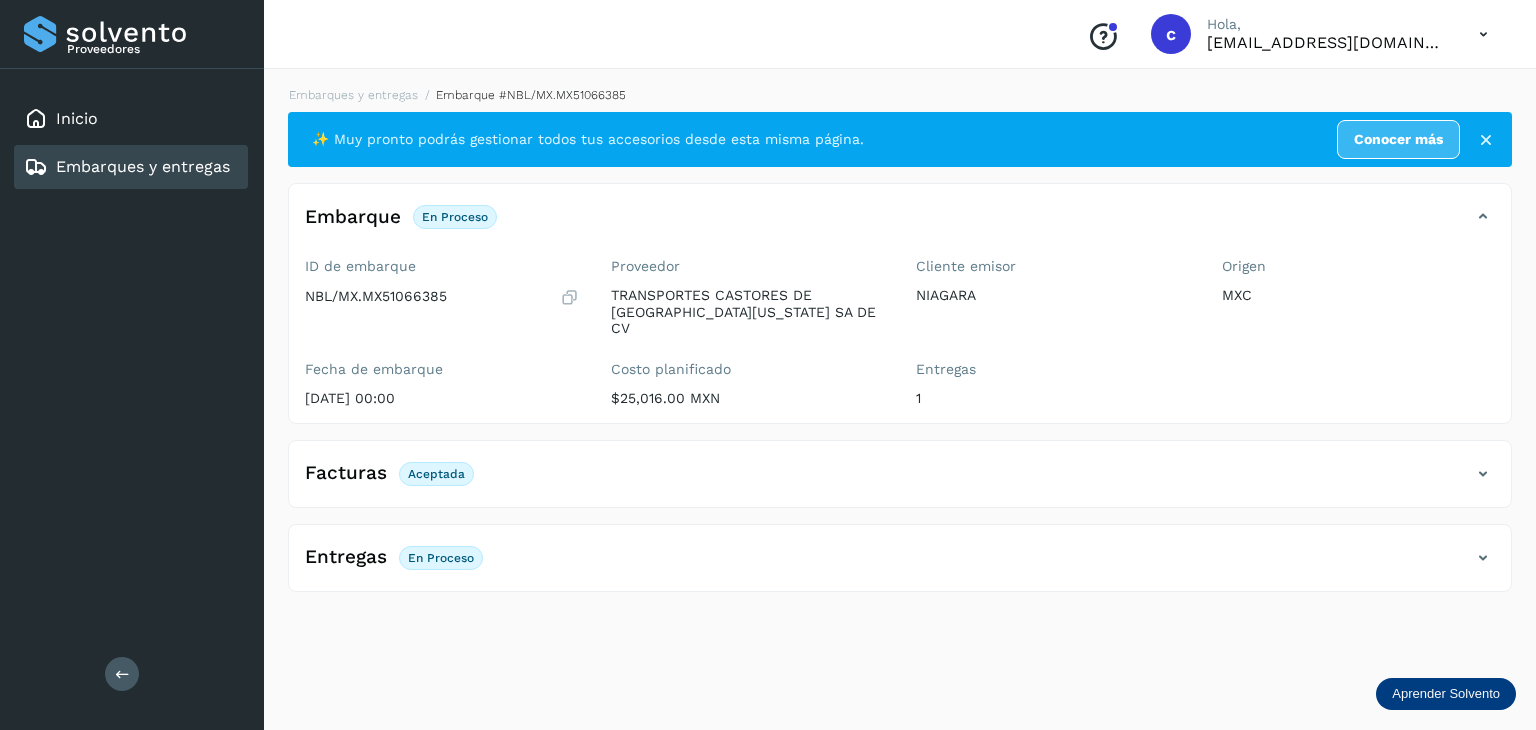 click on "Entregas En proceso" 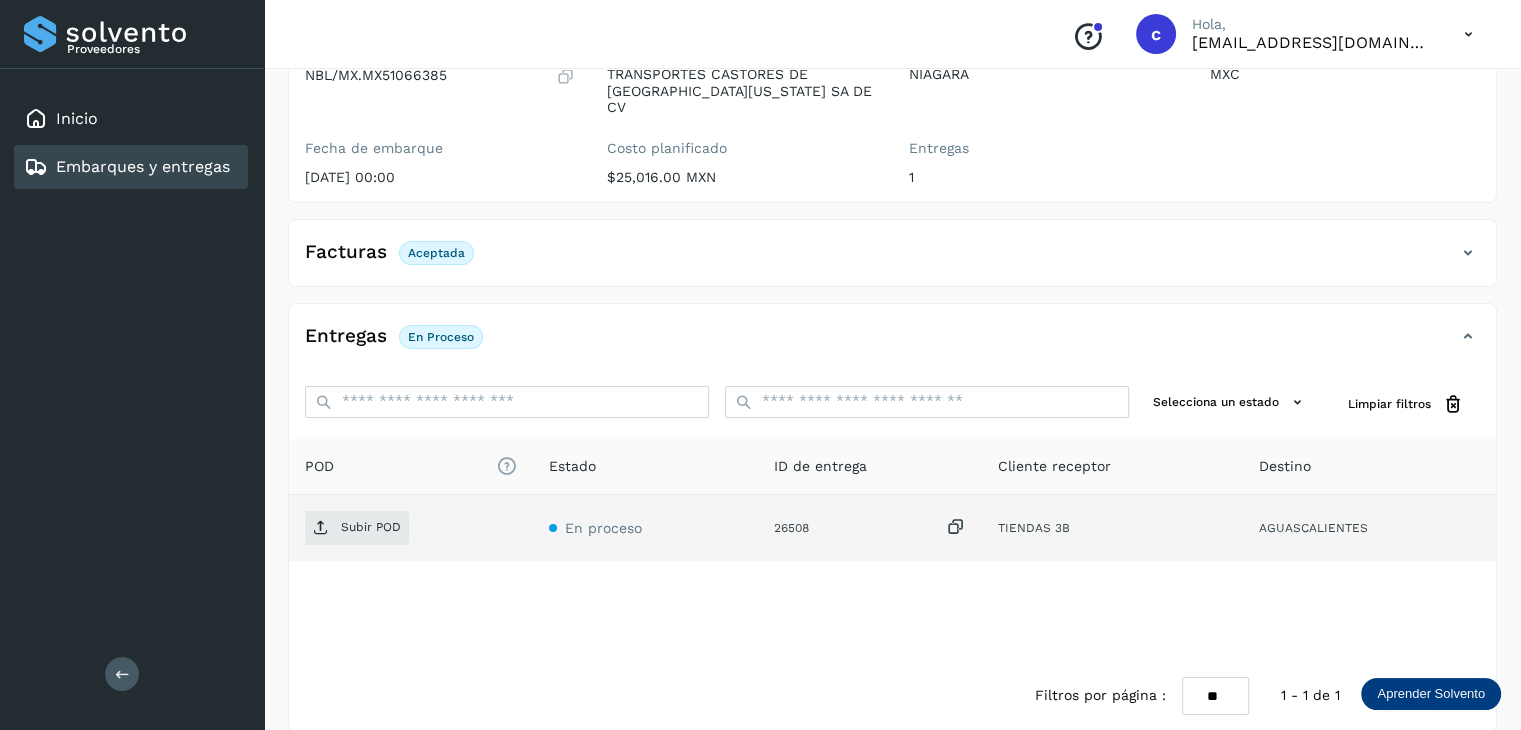 scroll, scrollTop: 229, scrollLeft: 0, axis: vertical 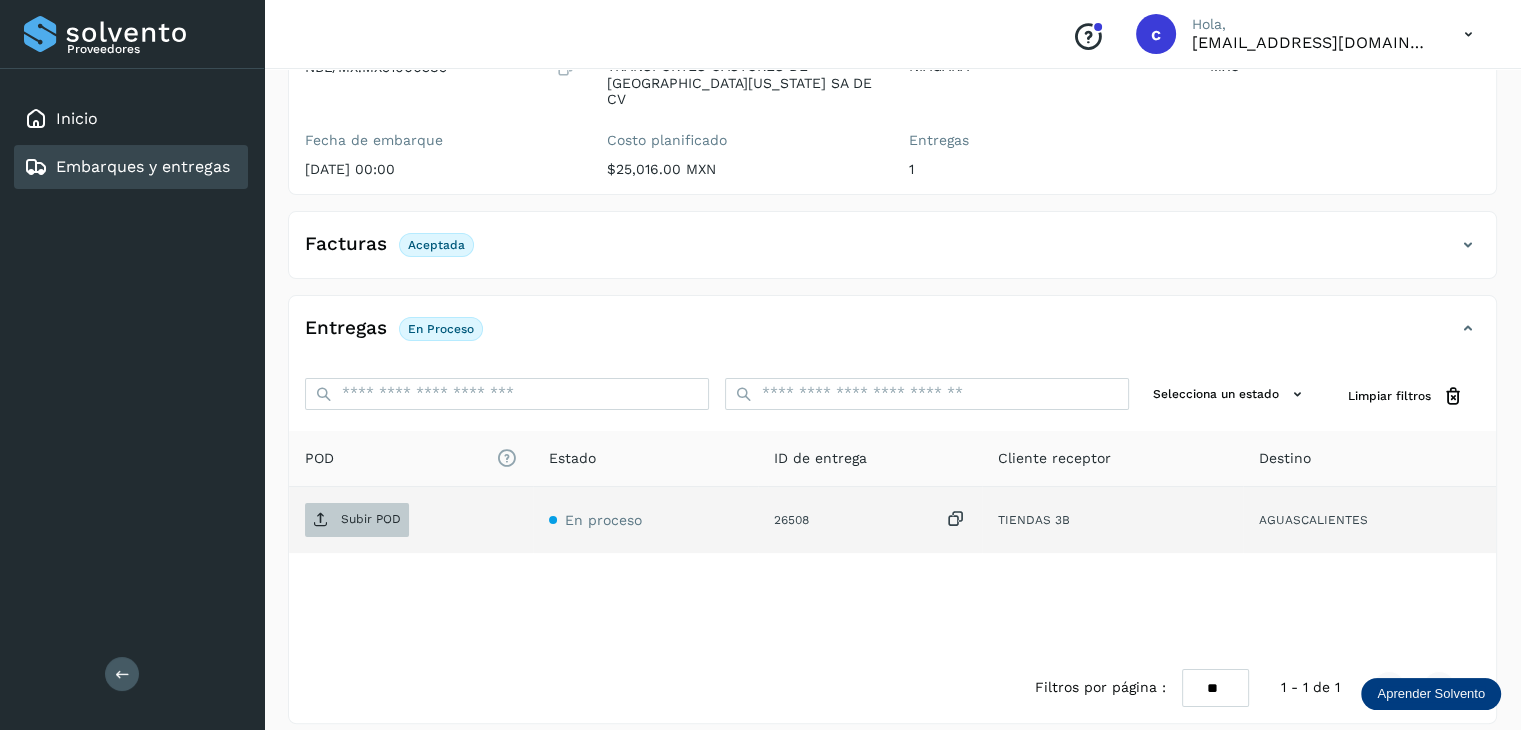 click on "Subir POD" at bounding box center (371, 519) 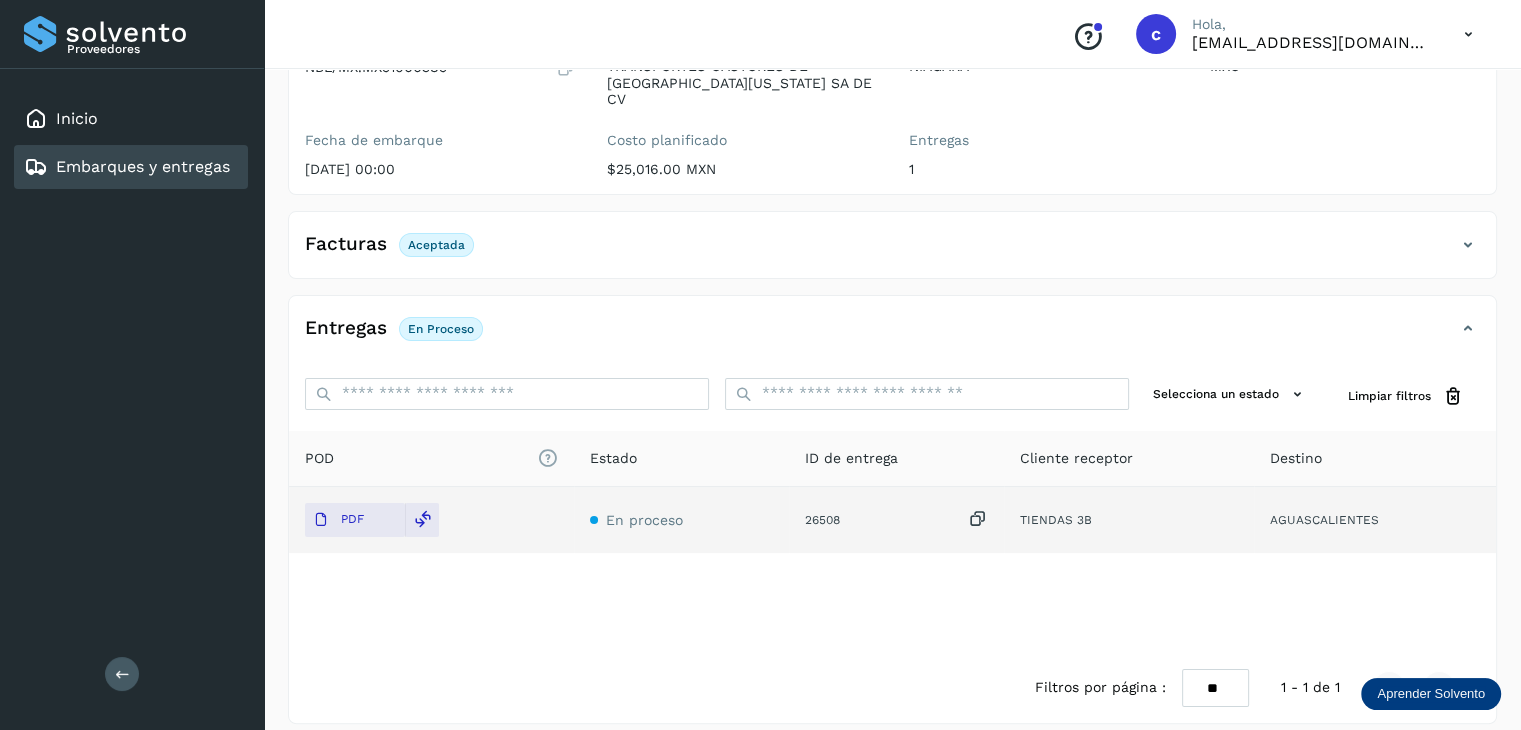 click on "Embarques y entregas" at bounding box center [143, 166] 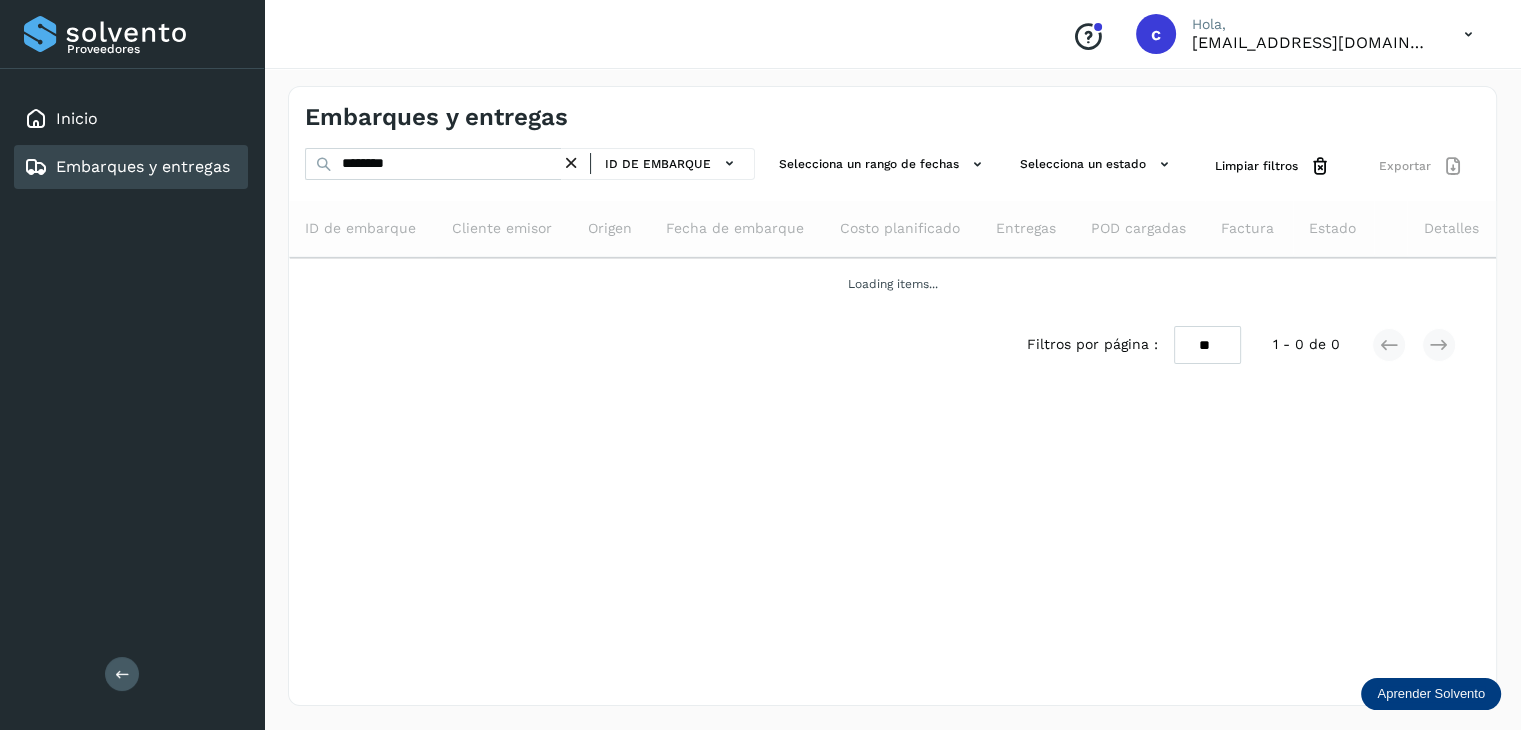 scroll, scrollTop: 0, scrollLeft: 0, axis: both 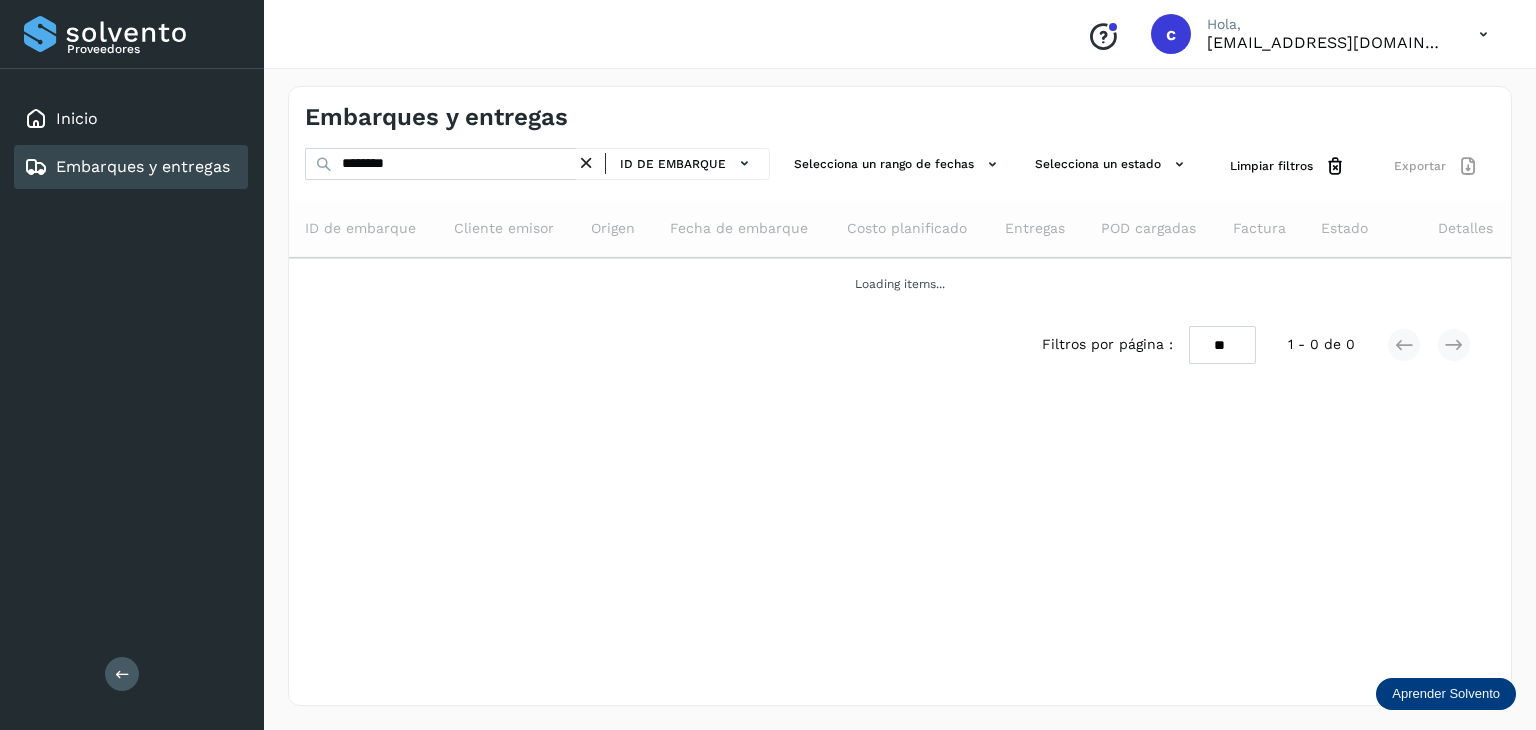 click on "Embarques y entregas" at bounding box center (143, 166) 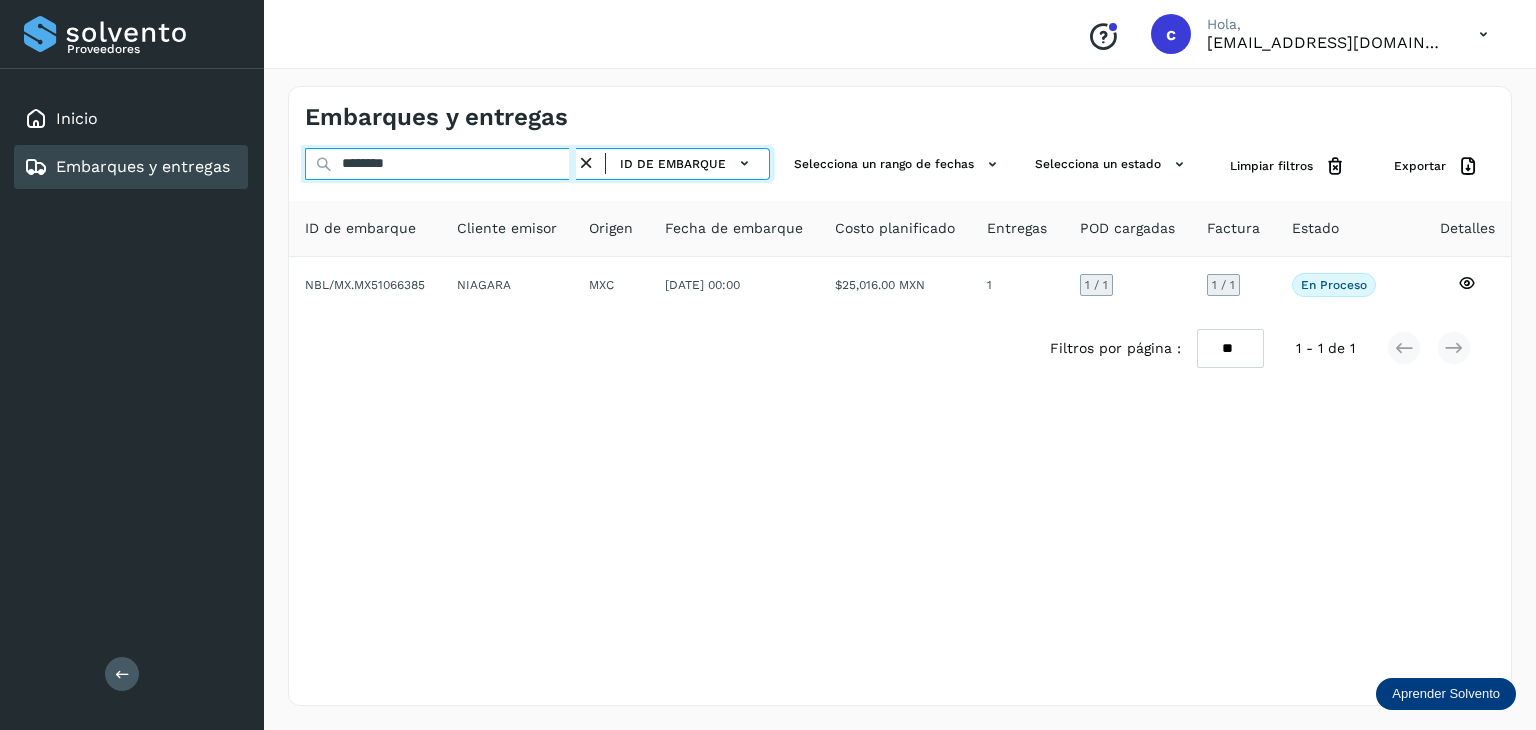drag, startPoint x: 394, startPoint y: 168, endPoint x: 236, endPoint y: 163, distance: 158.0791 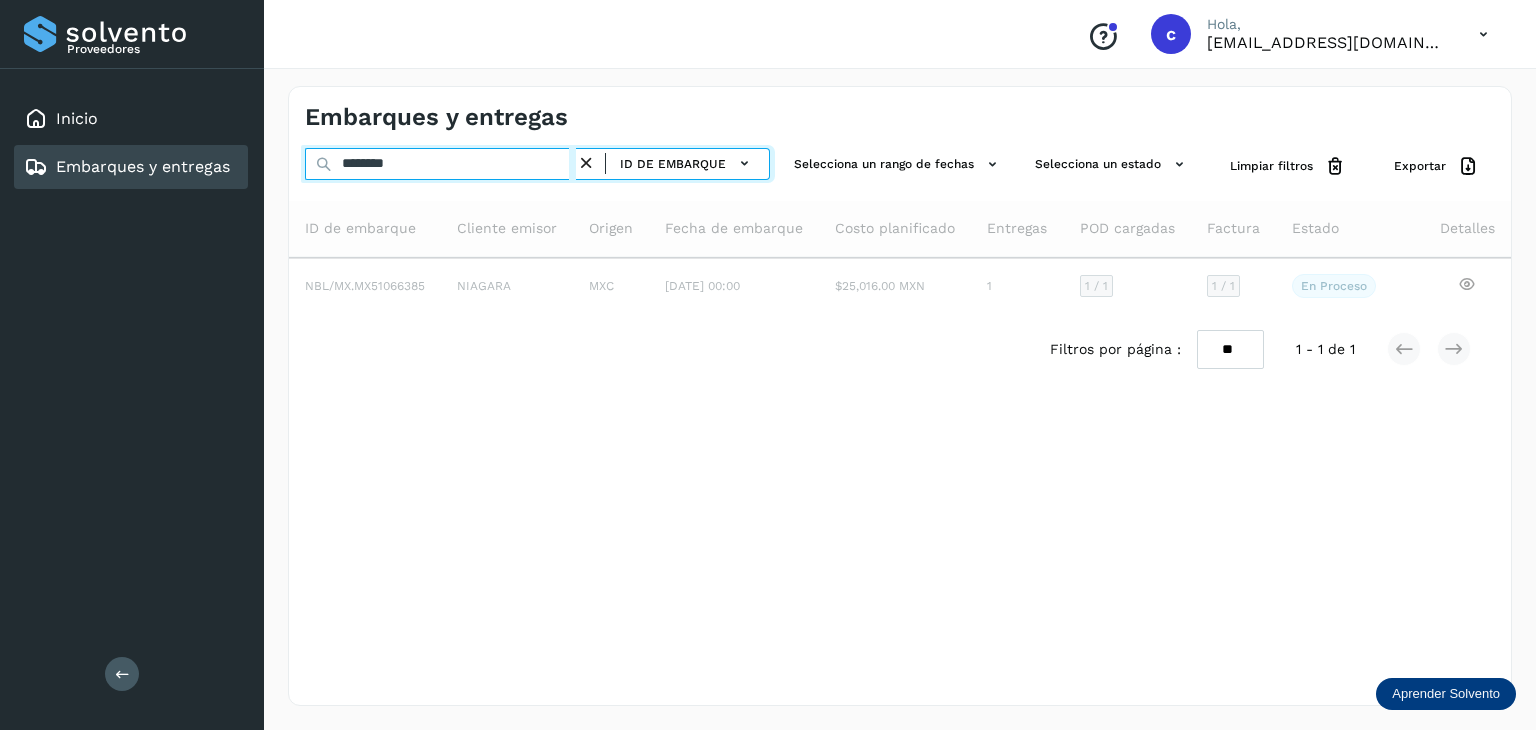 type on "********" 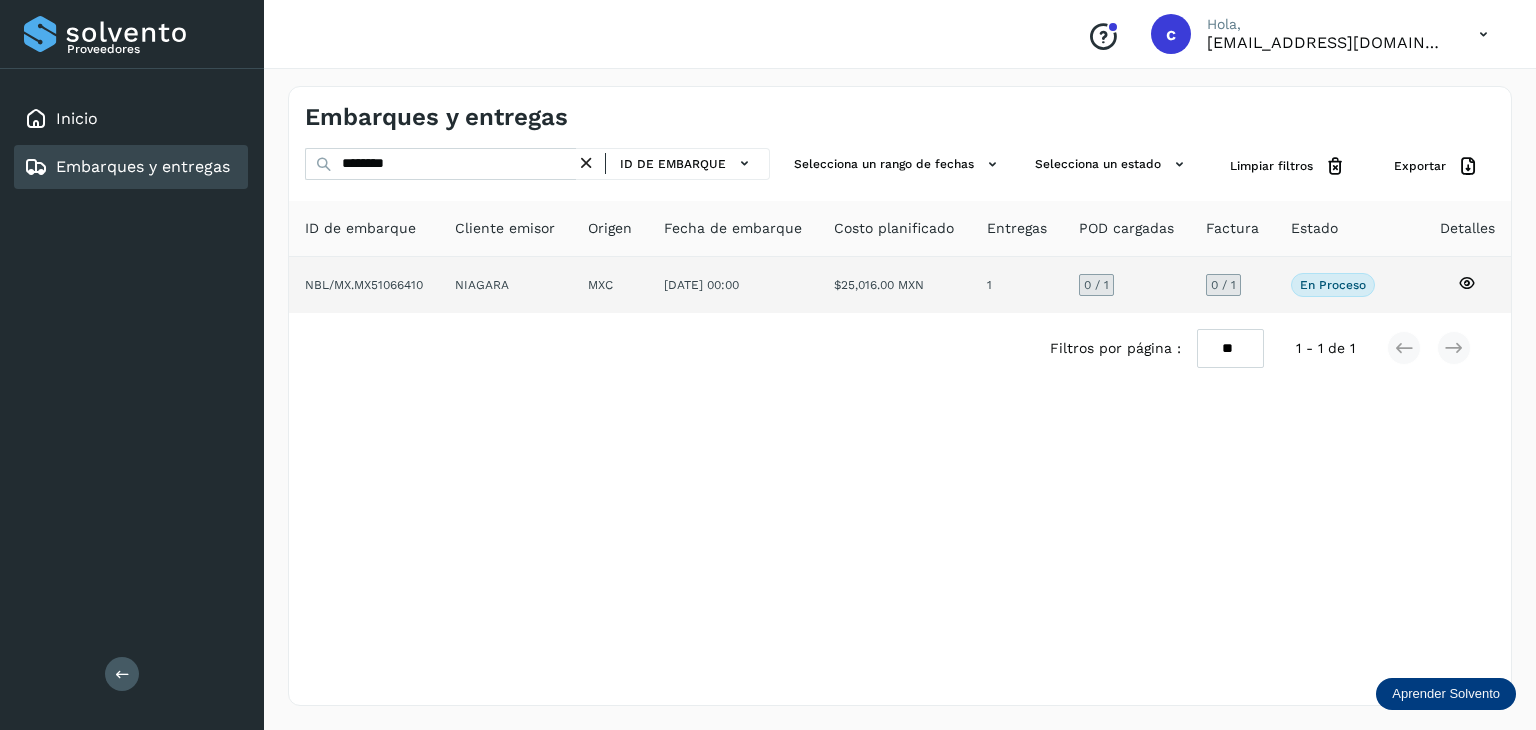 click 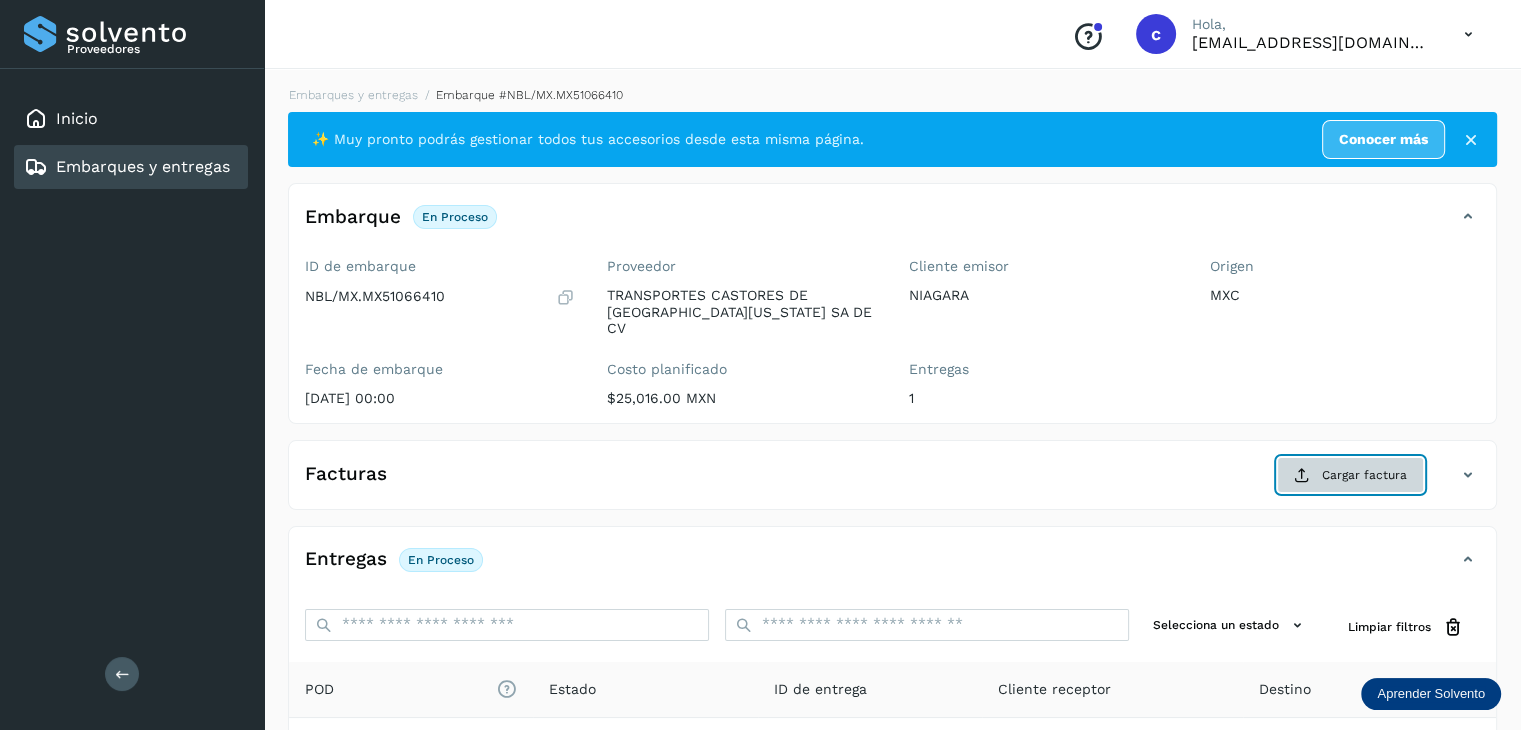 click on "Cargar factura" 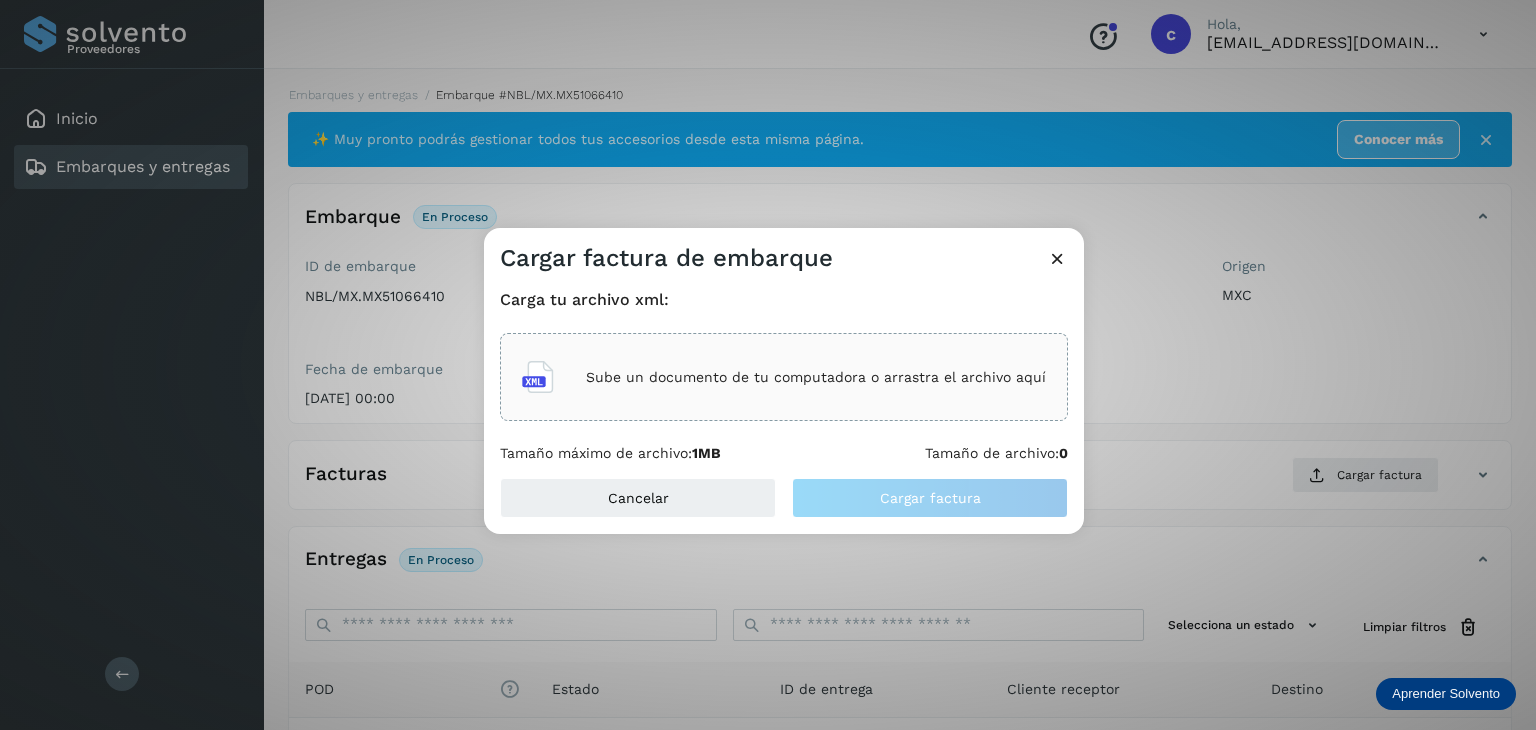 click on "Sube un documento de tu computadora o arrastra el archivo aquí" at bounding box center [816, 377] 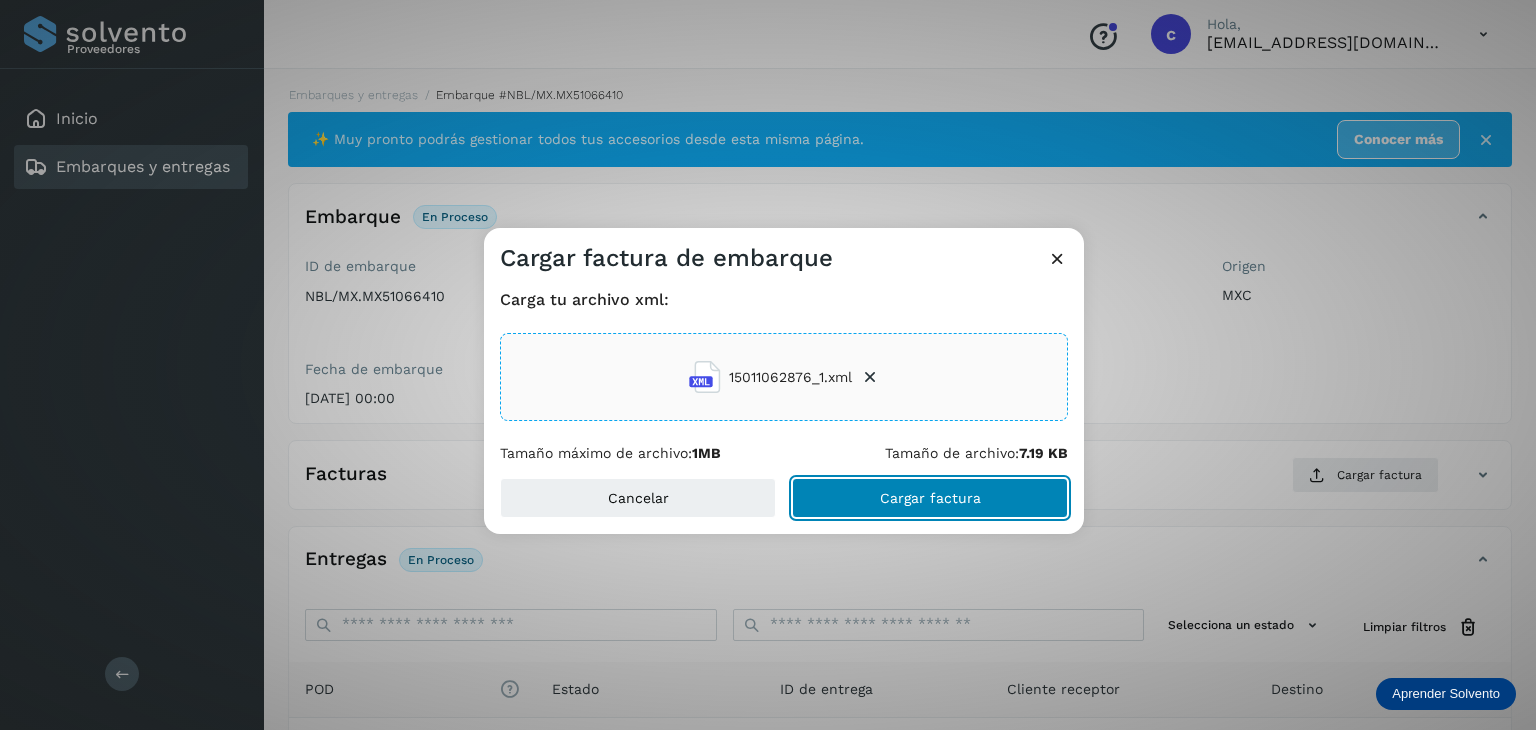 click on "Cargar factura" 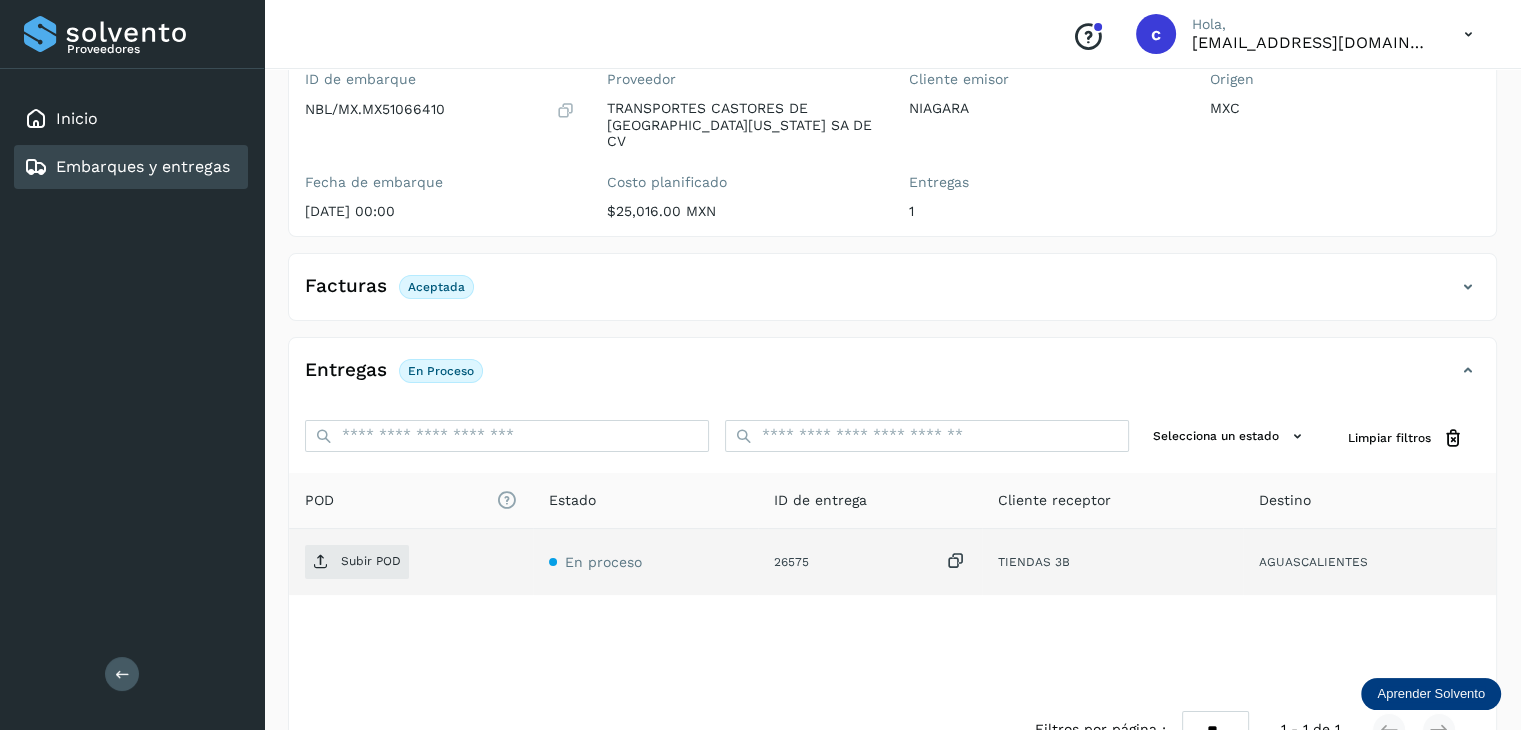 scroll, scrollTop: 200, scrollLeft: 0, axis: vertical 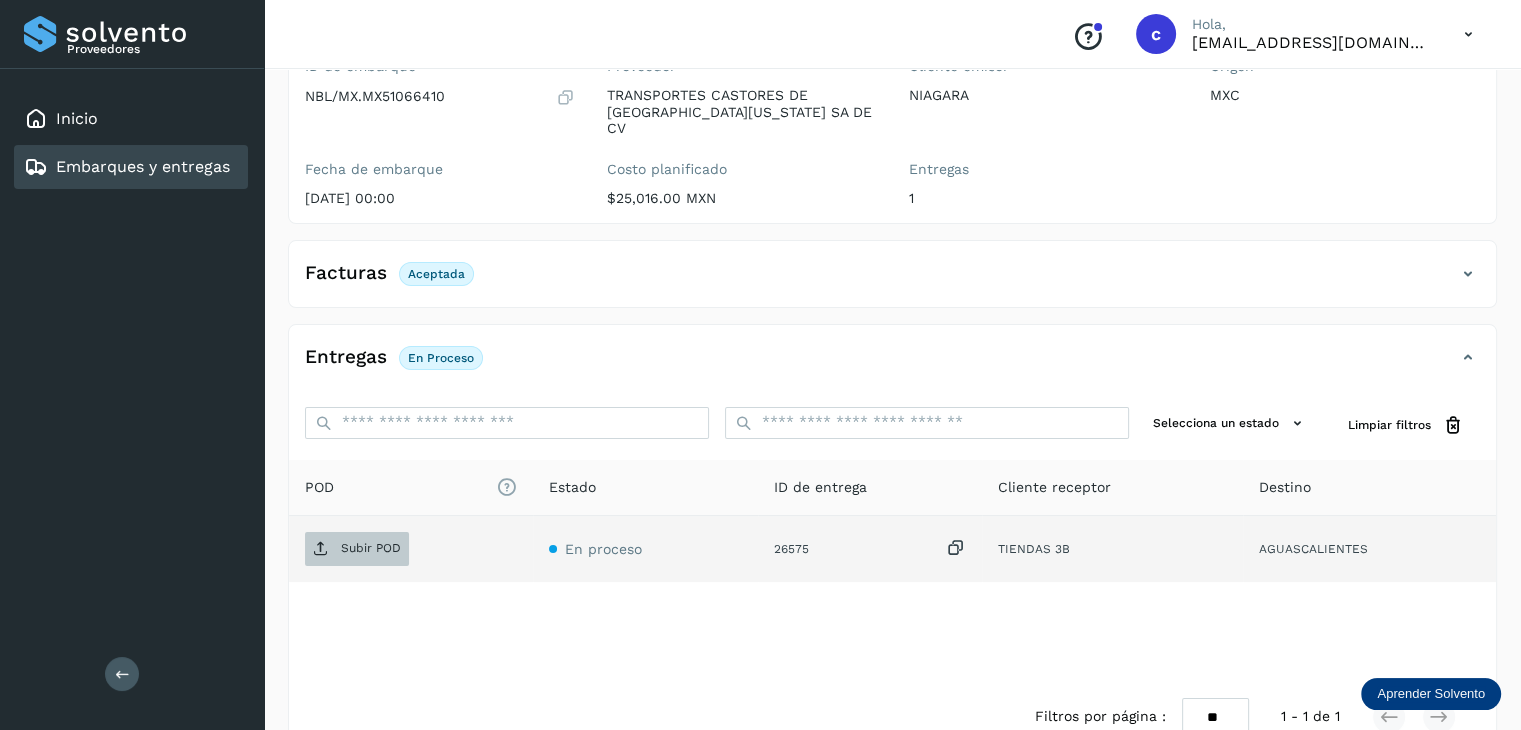 click on "Subir POD" at bounding box center (371, 548) 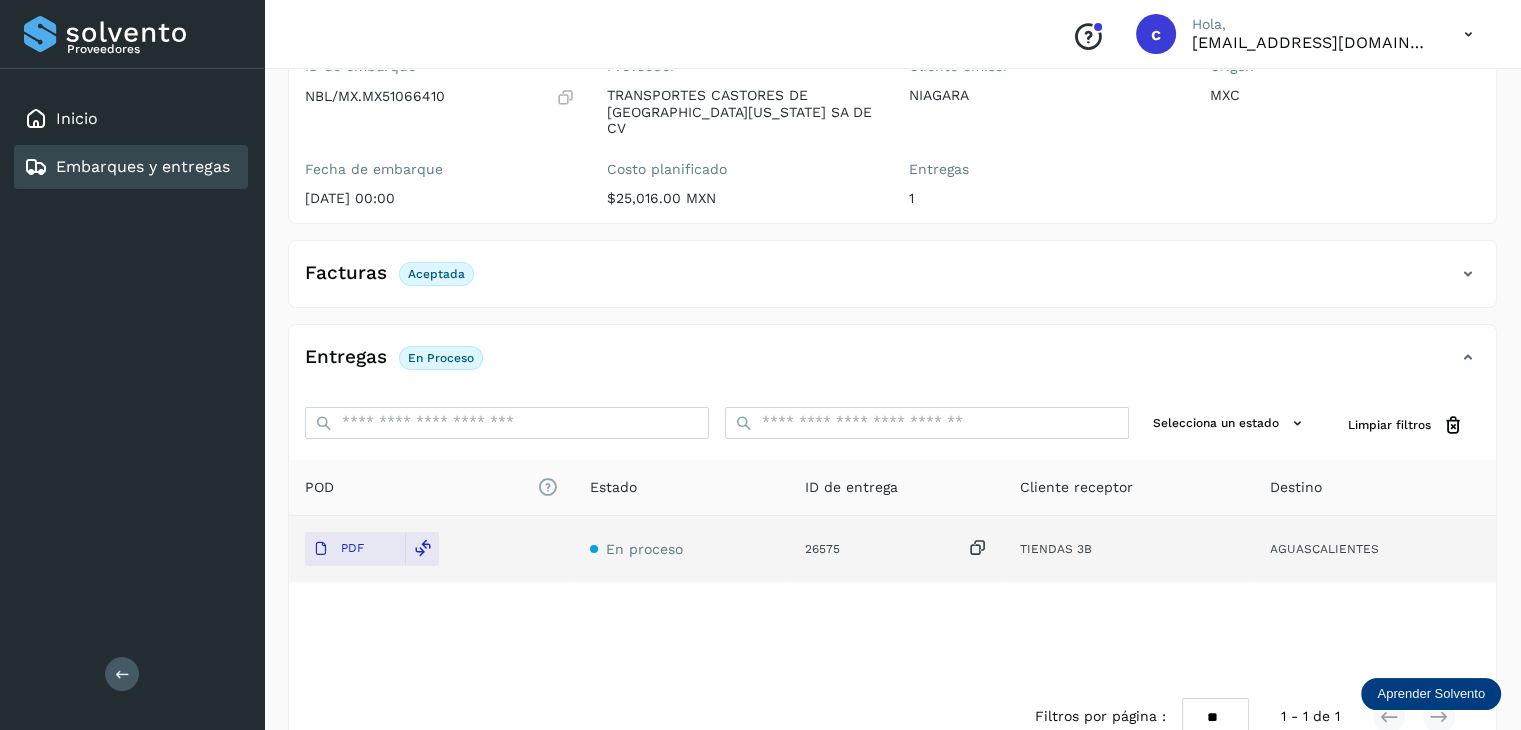 click on "Embarques y entregas" at bounding box center [127, 167] 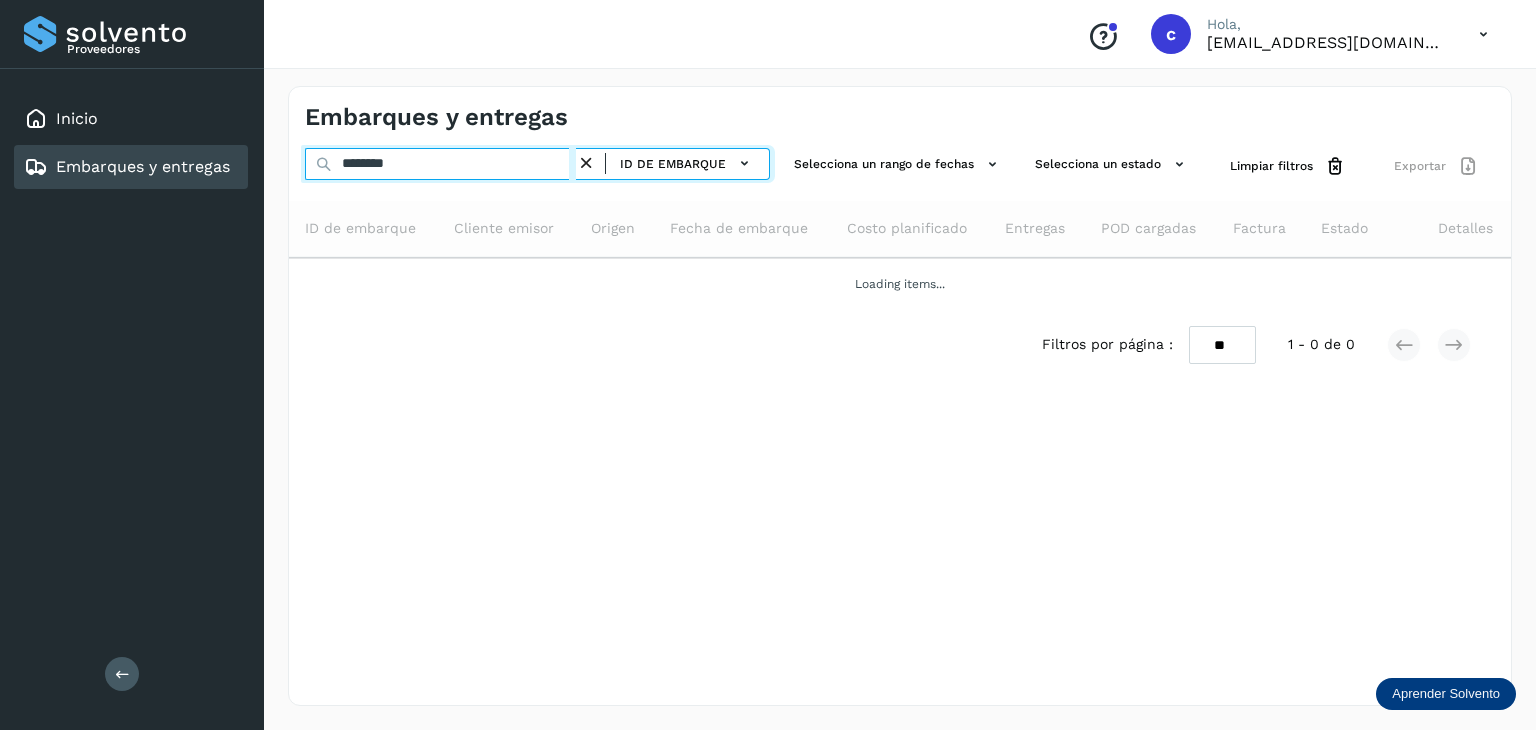 drag, startPoint x: 425, startPoint y: 157, endPoint x: 254, endPoint y: 154, distance: 171.0263 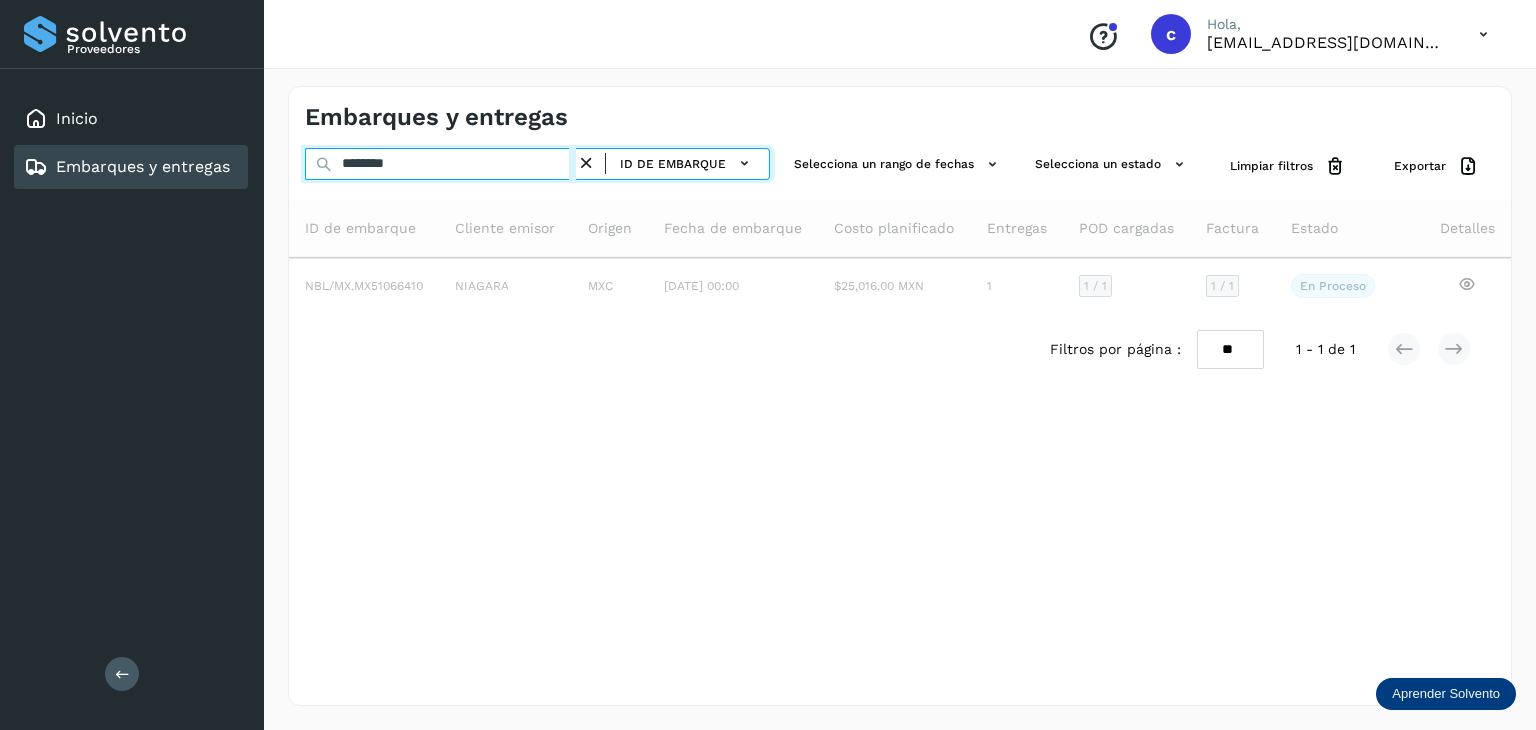 type on "********" 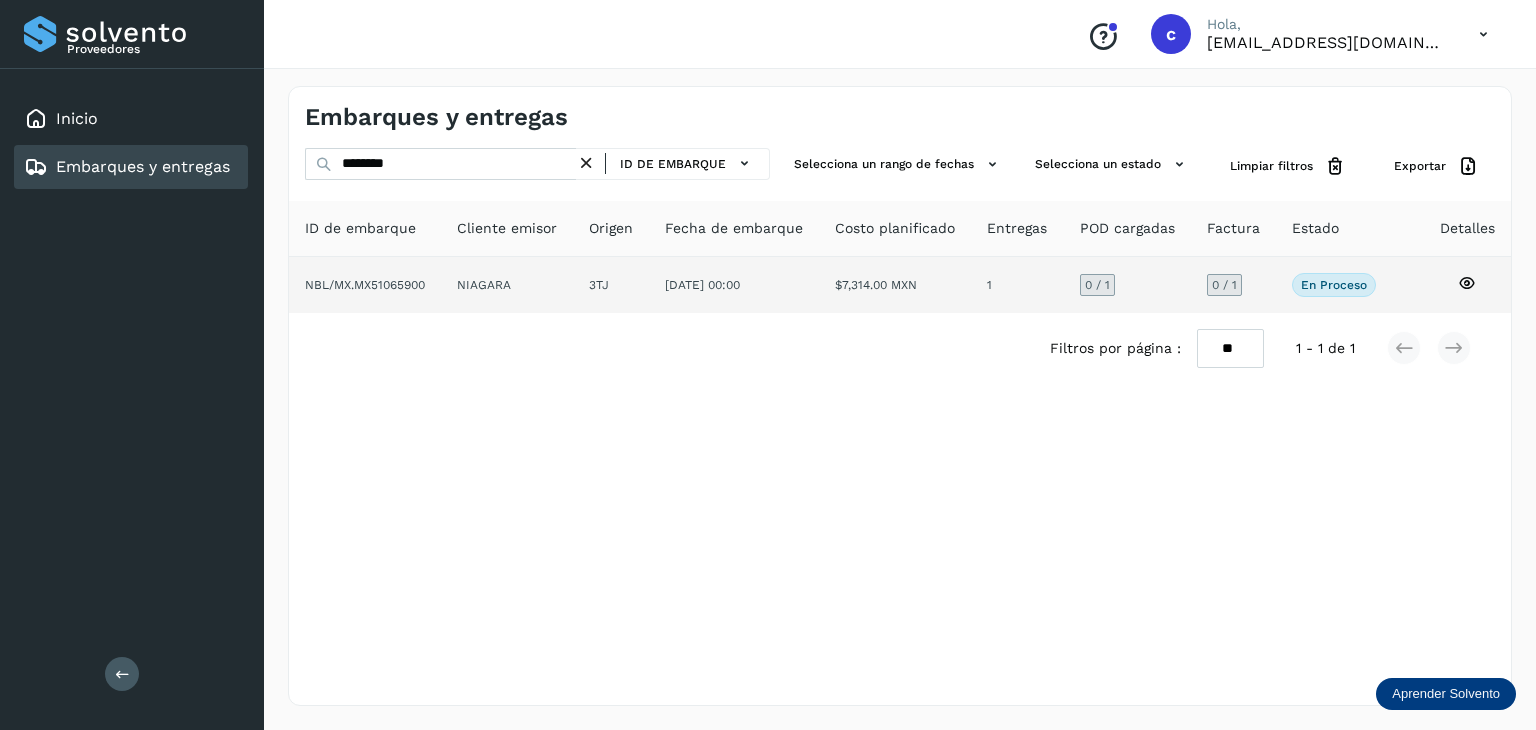 click 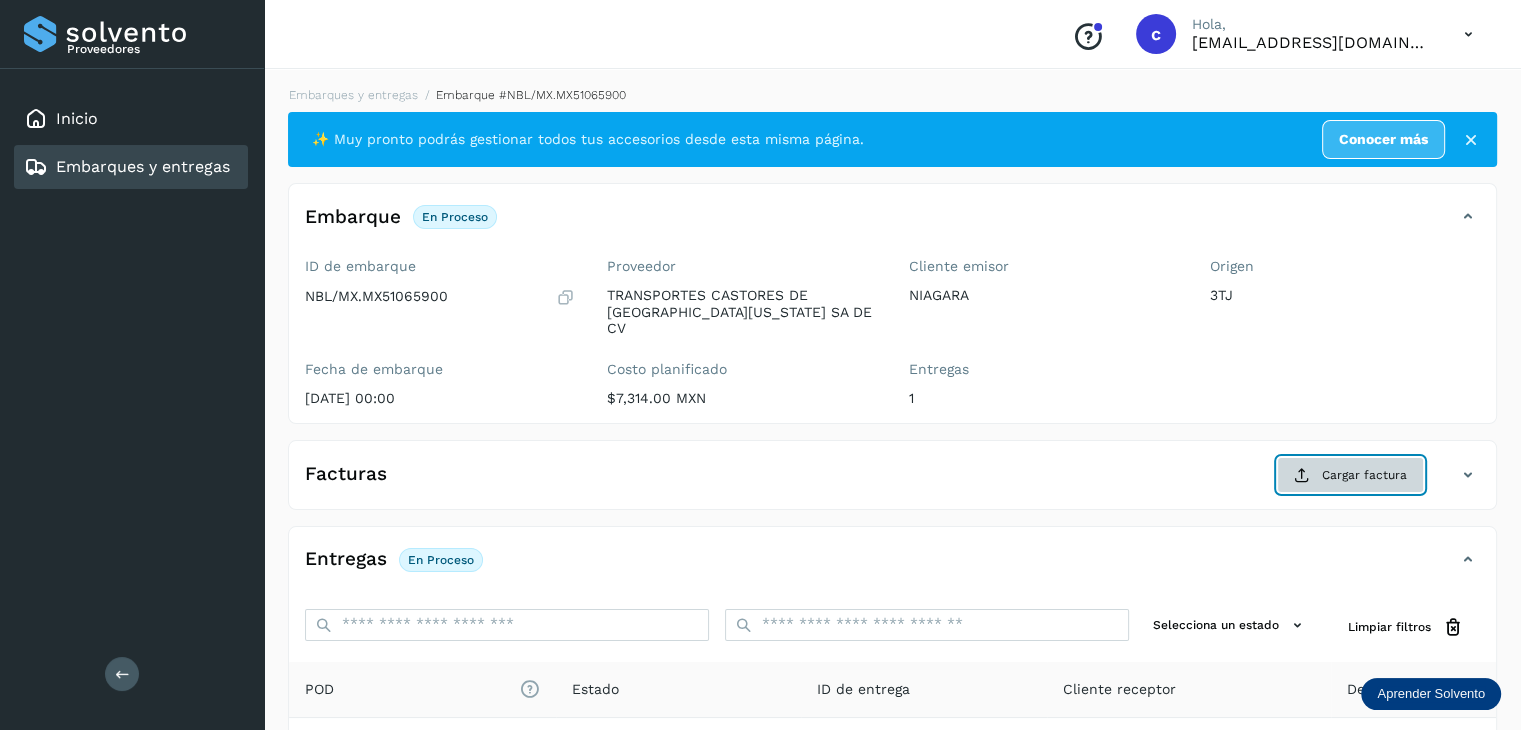 click on "Cargar factura" 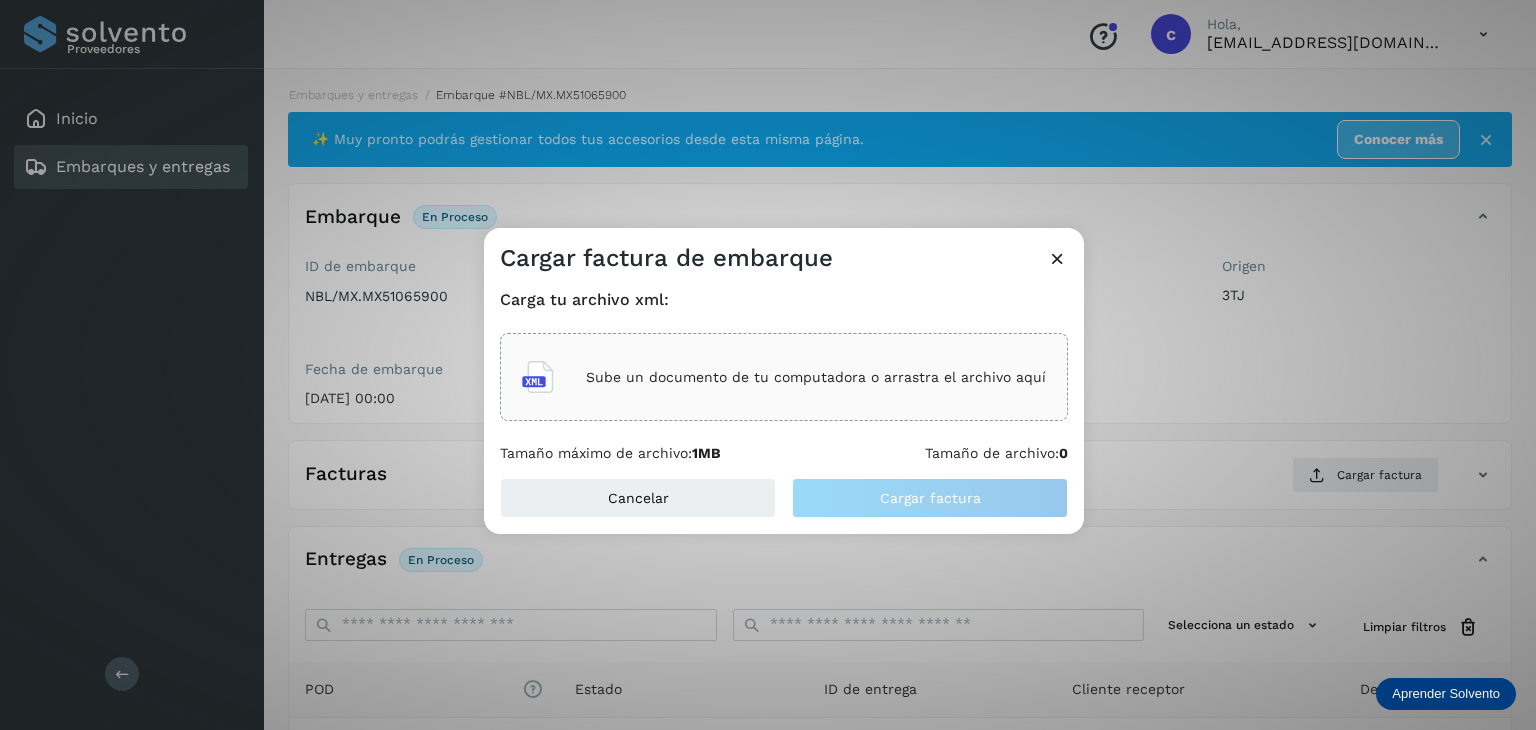 click on "Sube un documento de tu computadora o arrastra el archivo aquí" 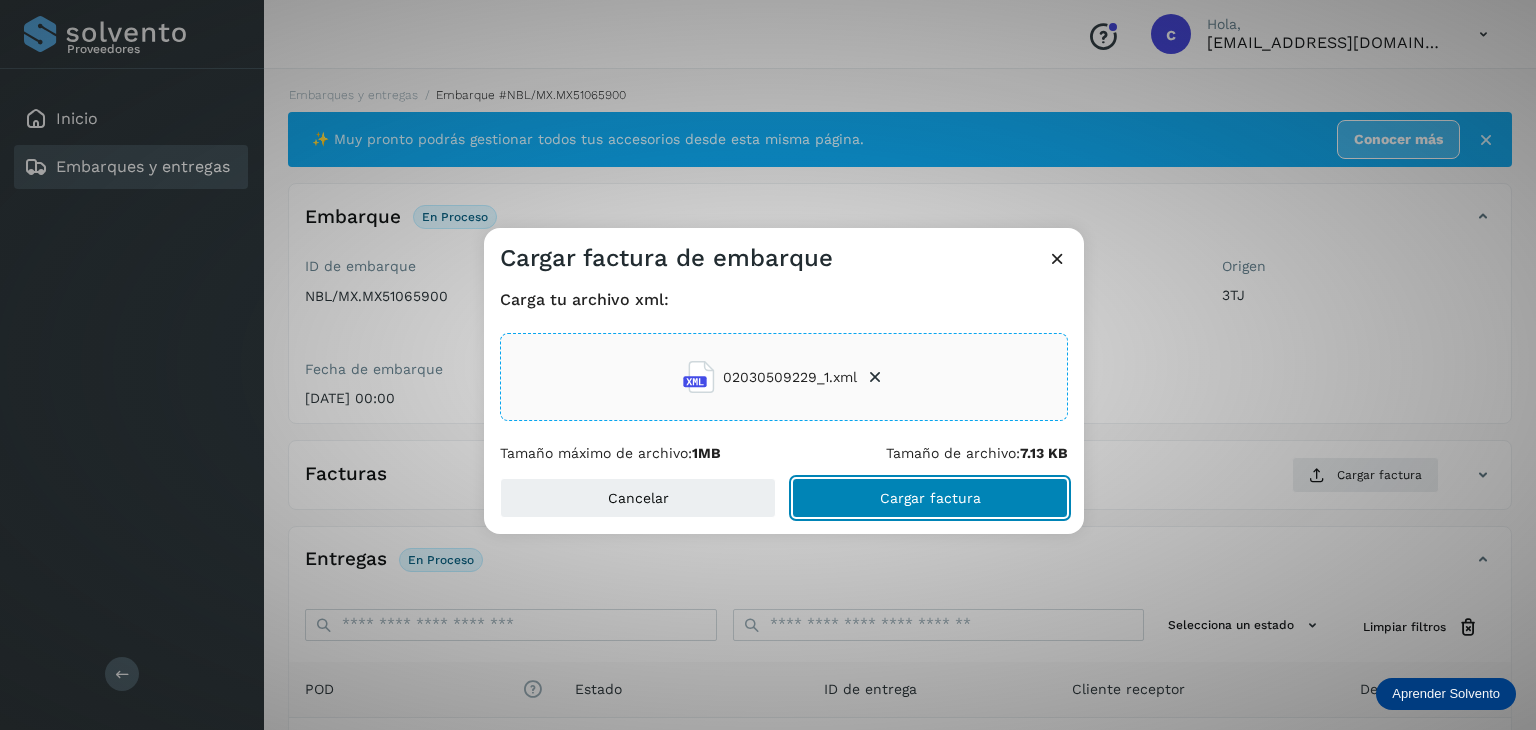 click on "Cargar factura" 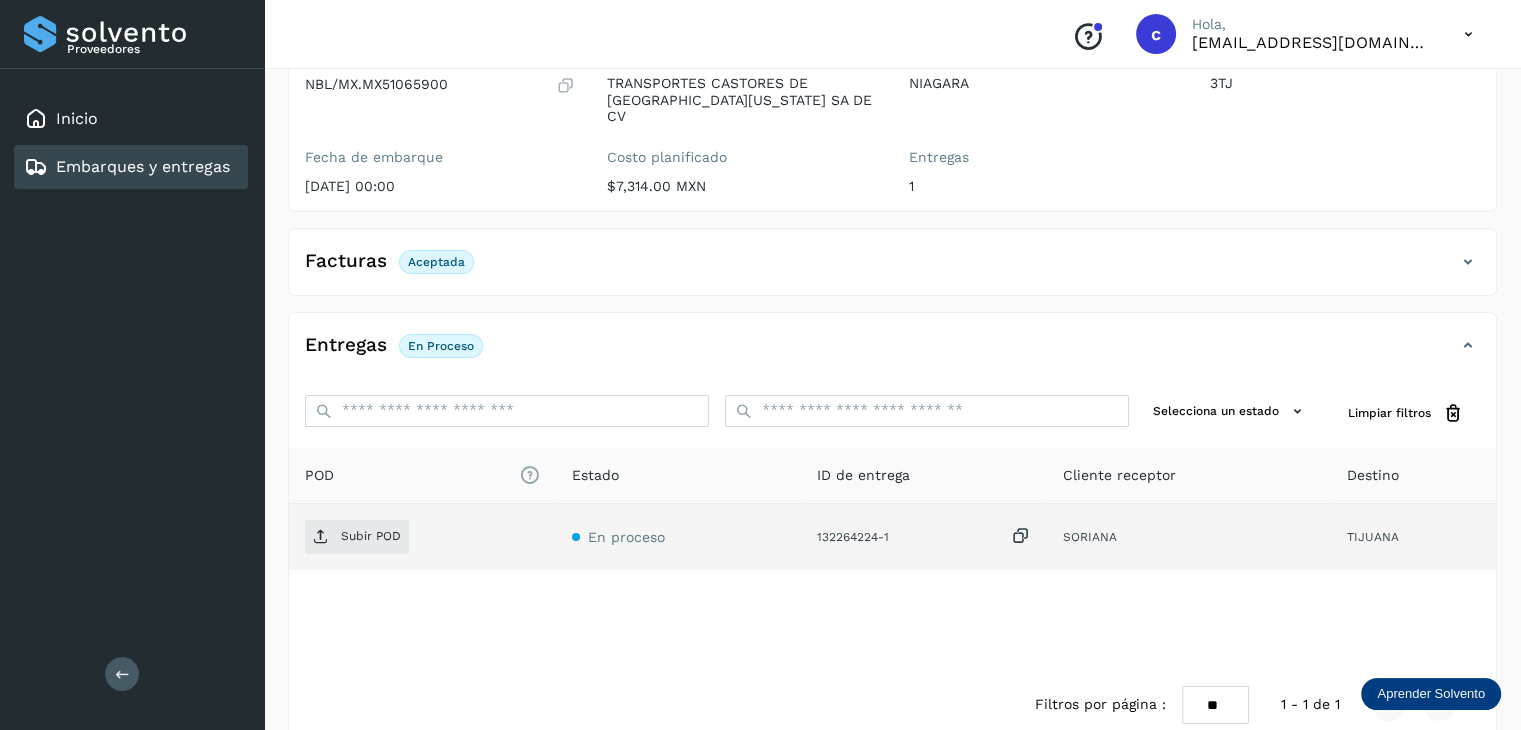 scroll, scrollTop: 229, scrollLeft: 0, axis: vertical 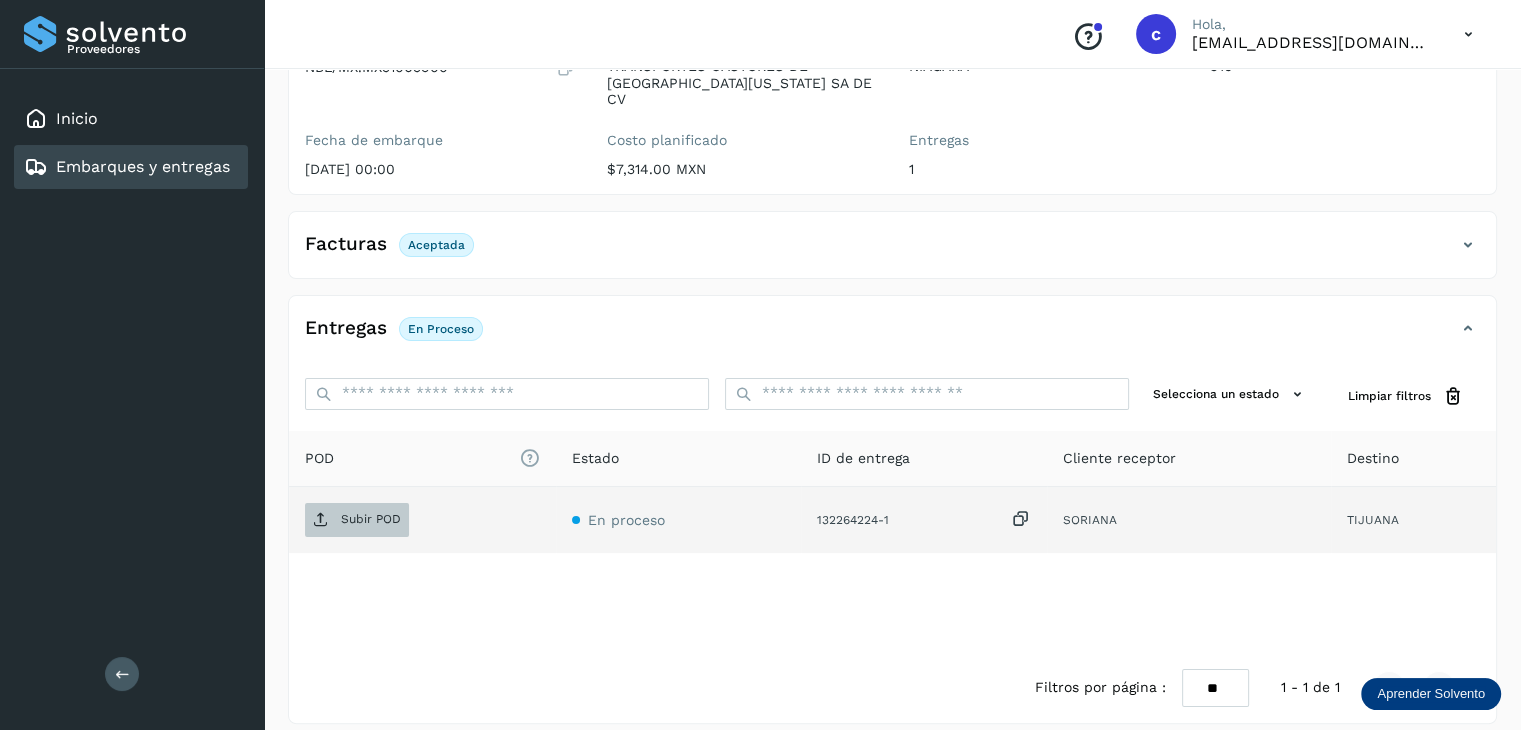 click on "Subir POD" at bounding box center (371, 519) 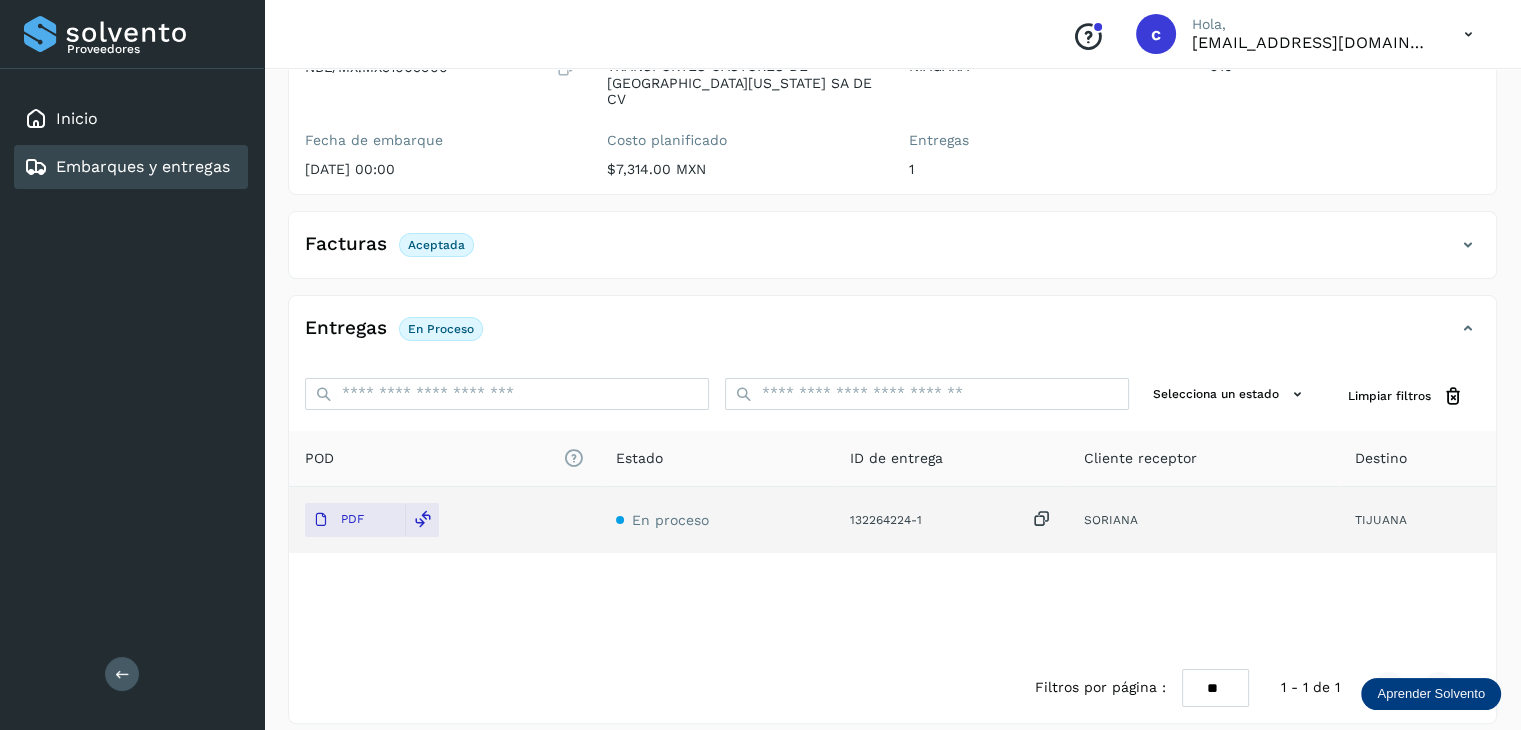 click on "Embarques y entregas" at bounding box center [143, 166] 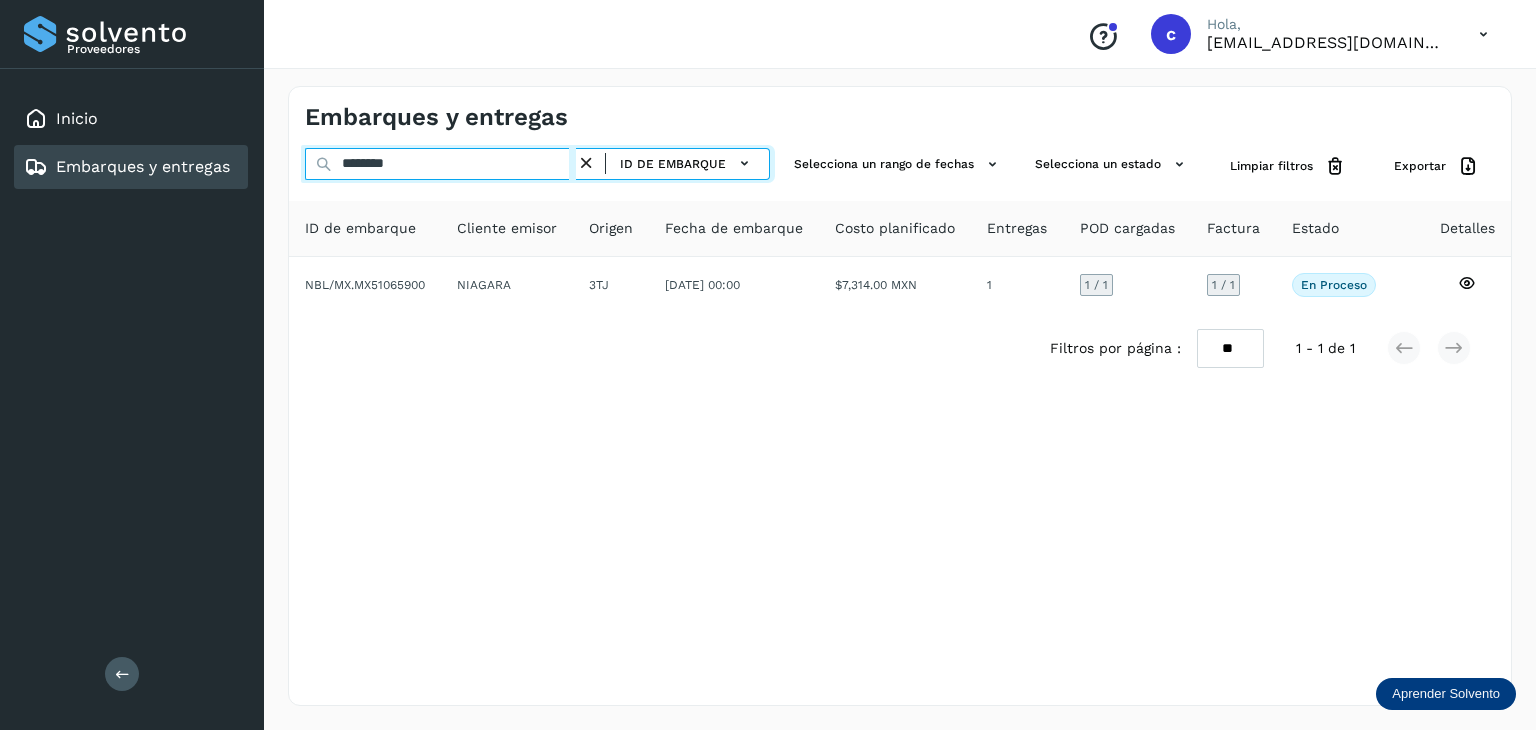 drag, startPoint x: 424, startPoint y: 164, endPoint x: 263, endPoint y: 165, distance: 161.00311 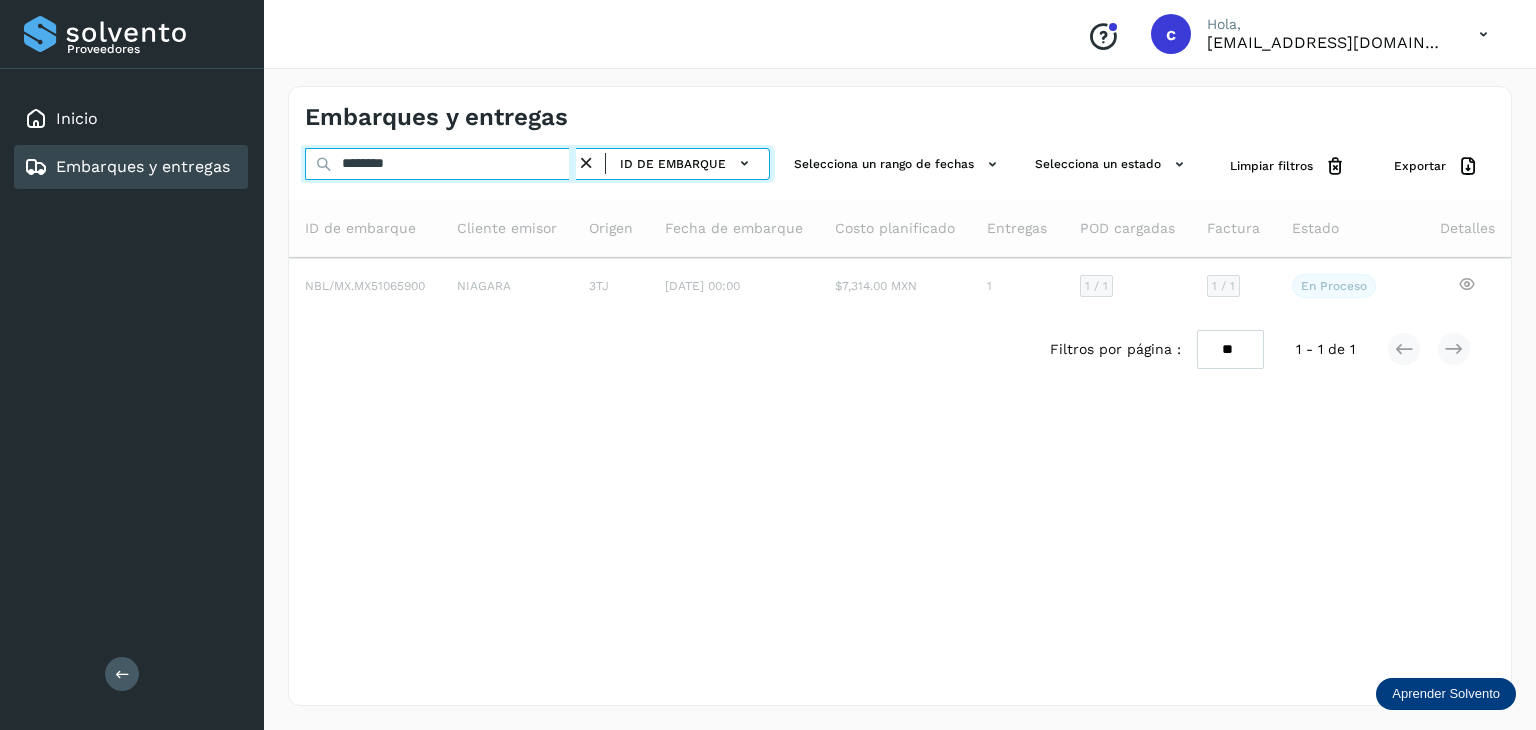 type on "********" 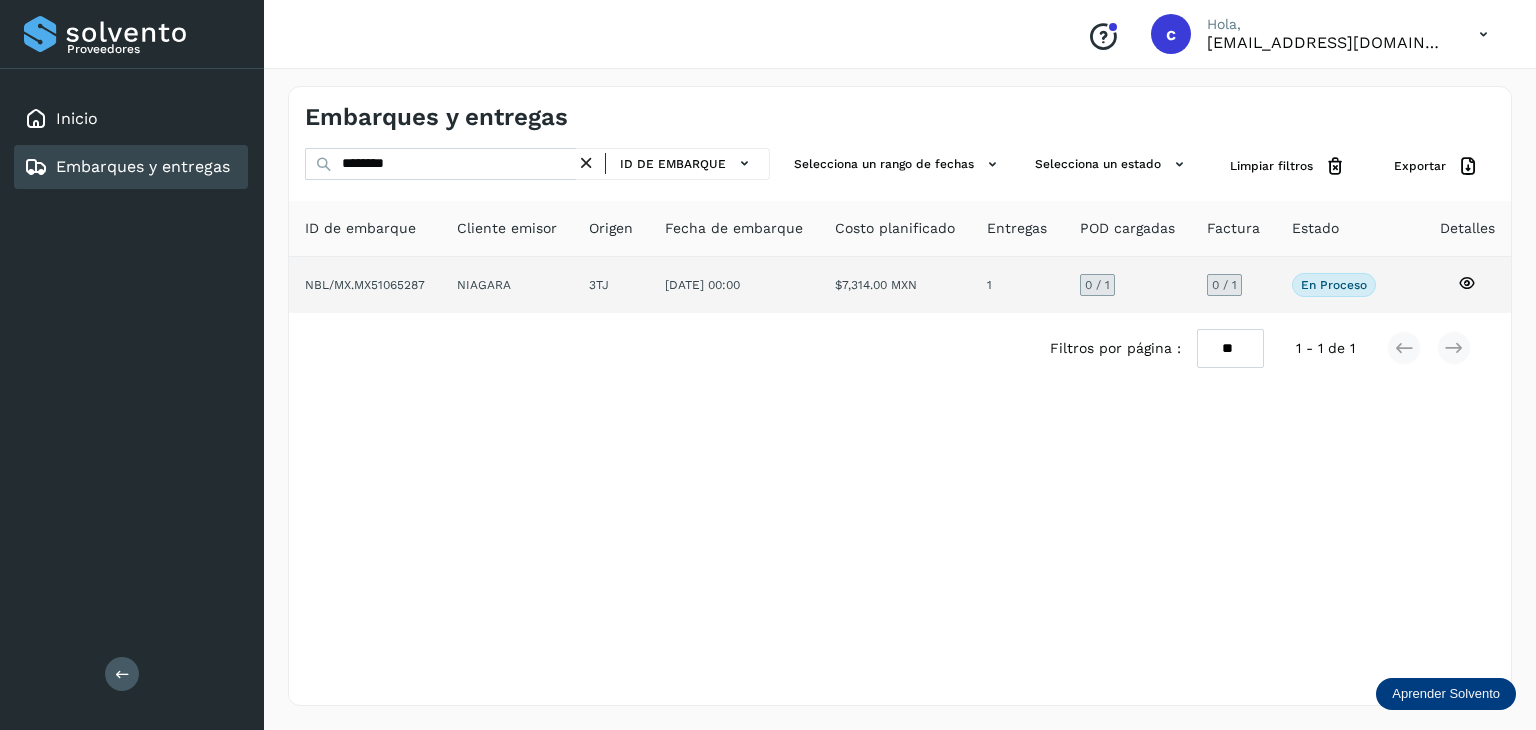 click 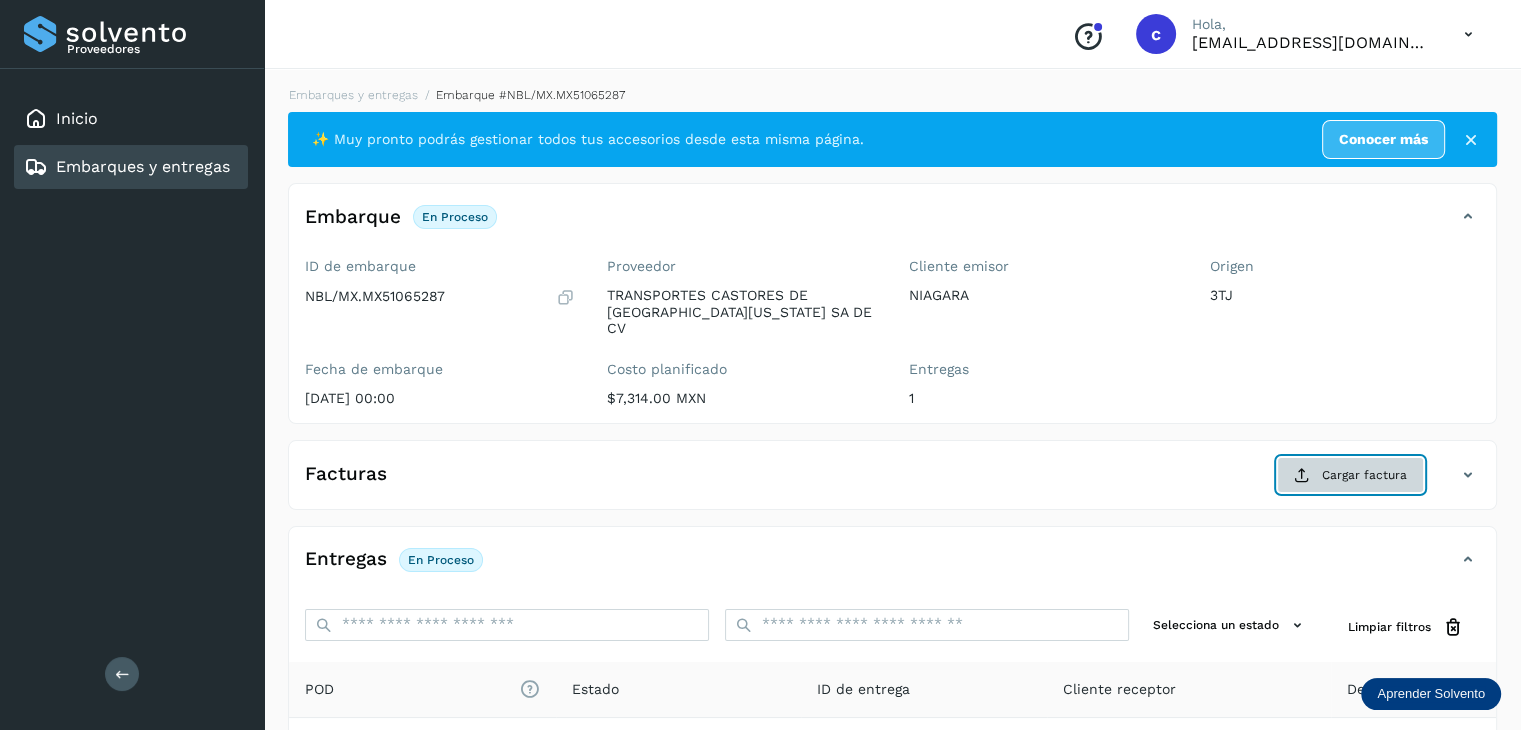 click on "Cargar factura" 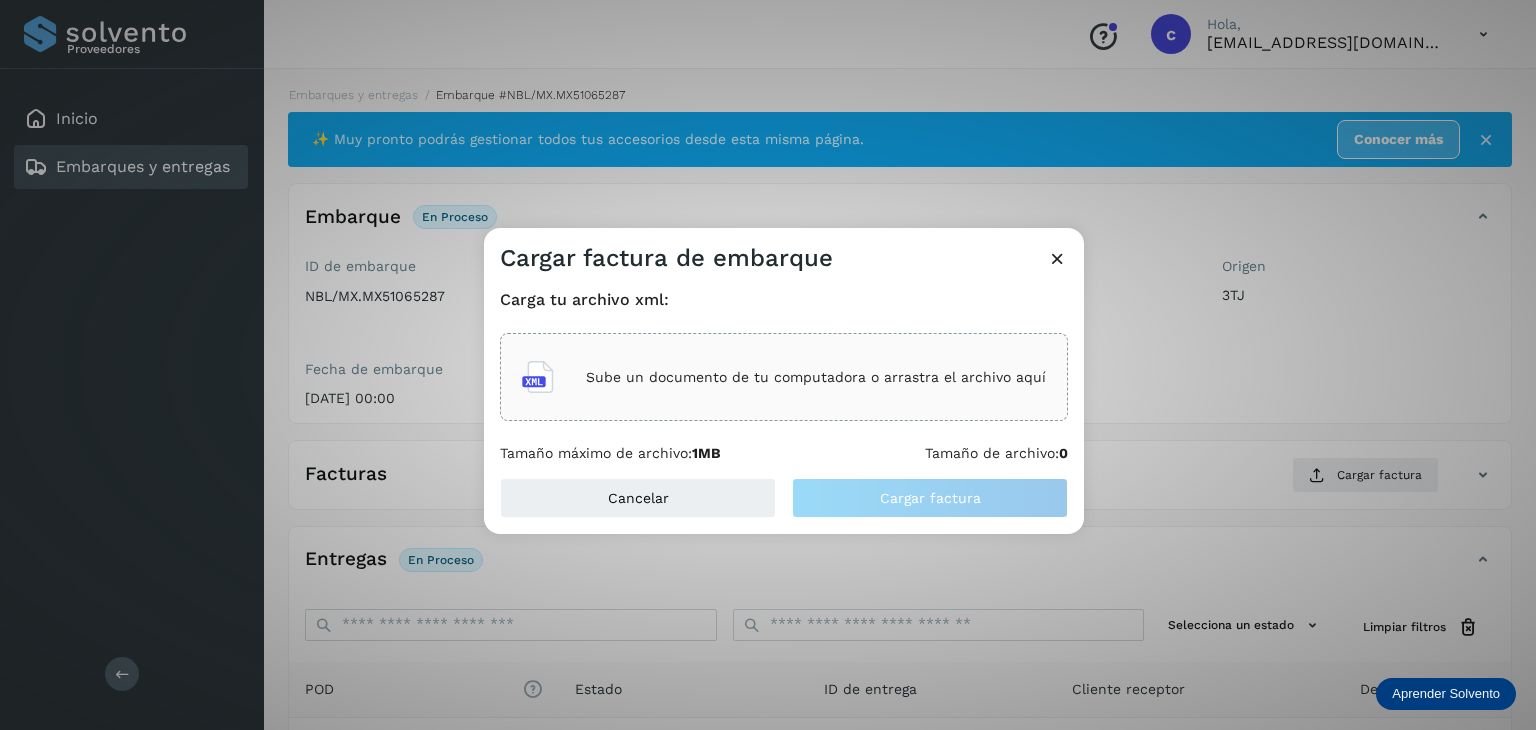 click on "Sube un documento de tu computadora o arrastra el archivo aquí" at bounding box center [816, 377] 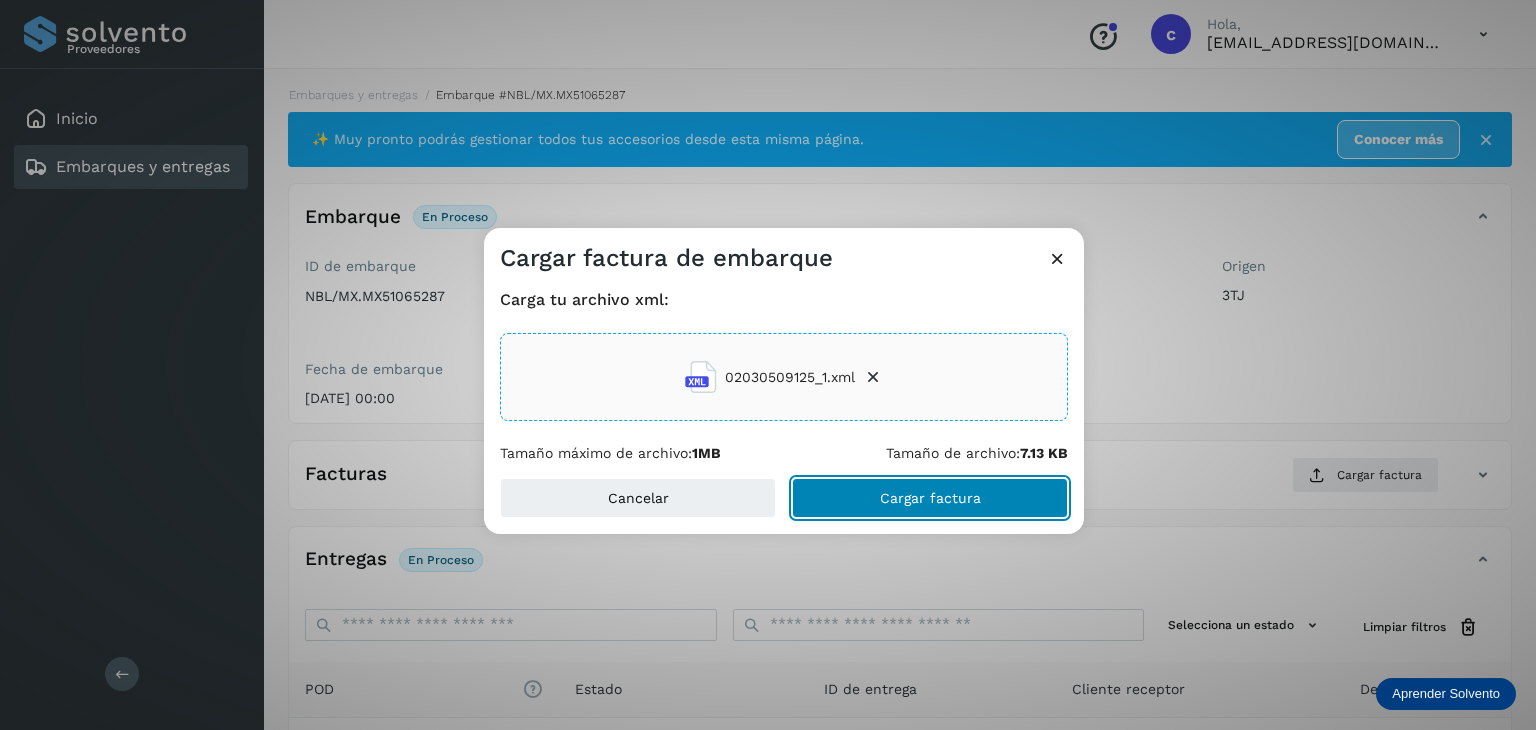 click on "Cargar factura" 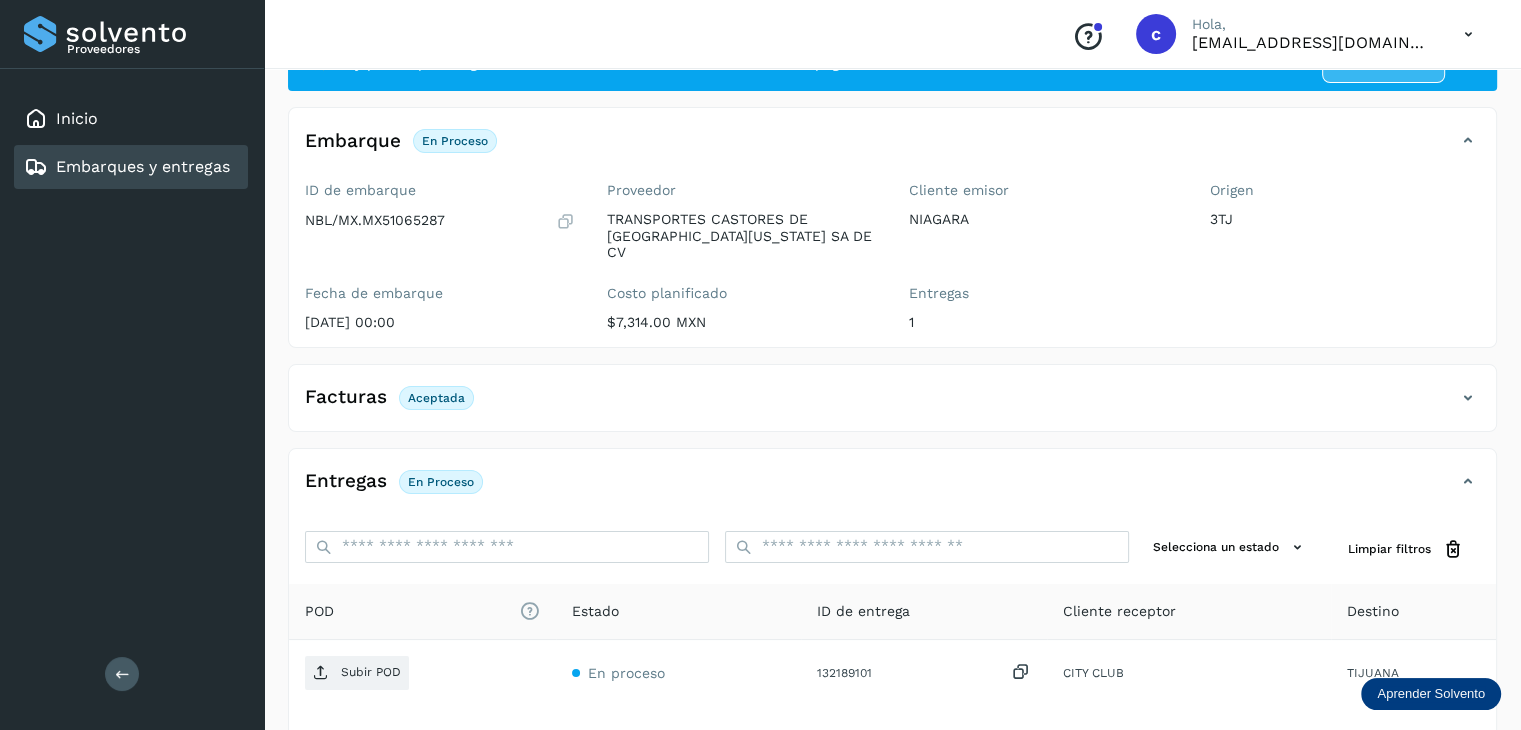 scroll, scrollTop: 200, scrollLeft: 0, axis: vertical 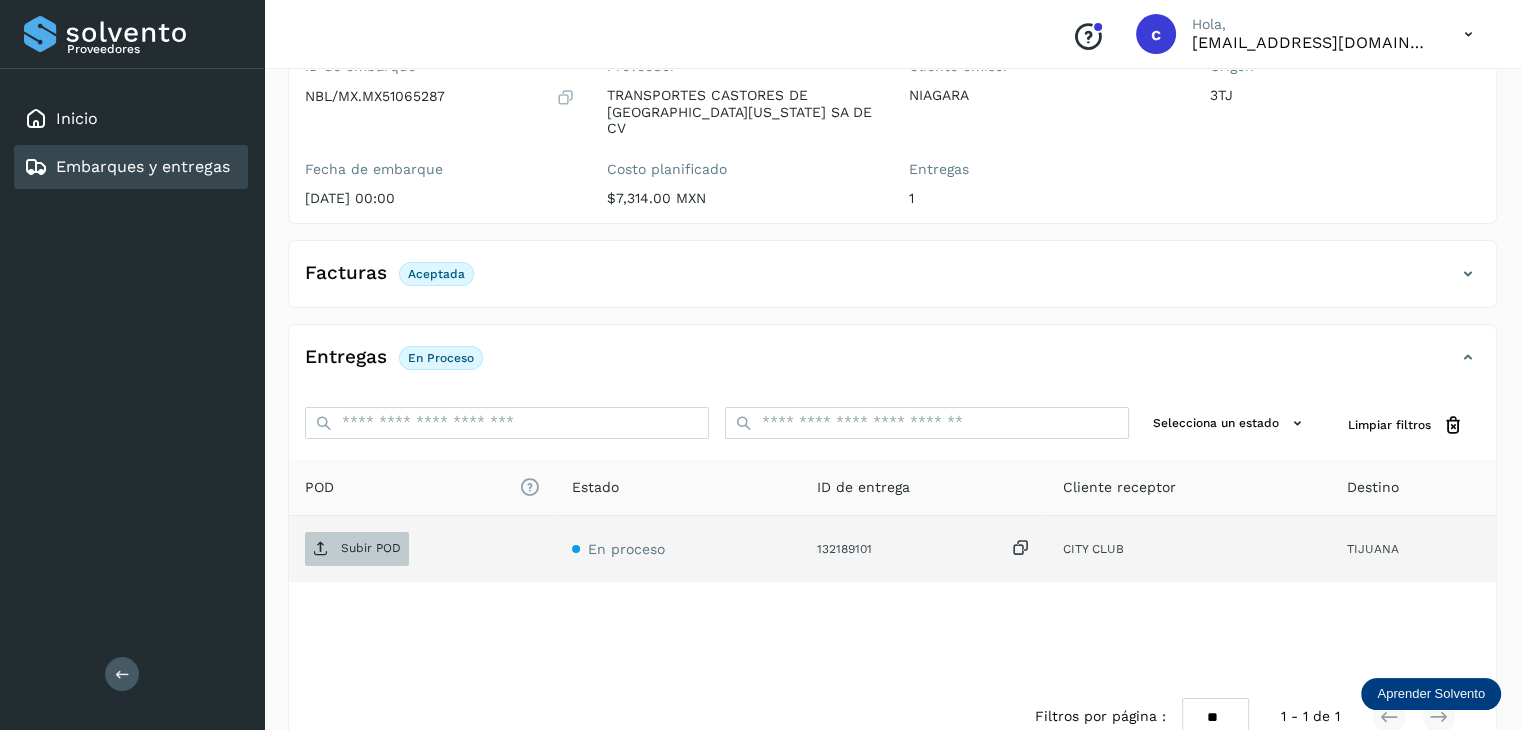 click on "Subir POD" at bounding box center (371, 548) 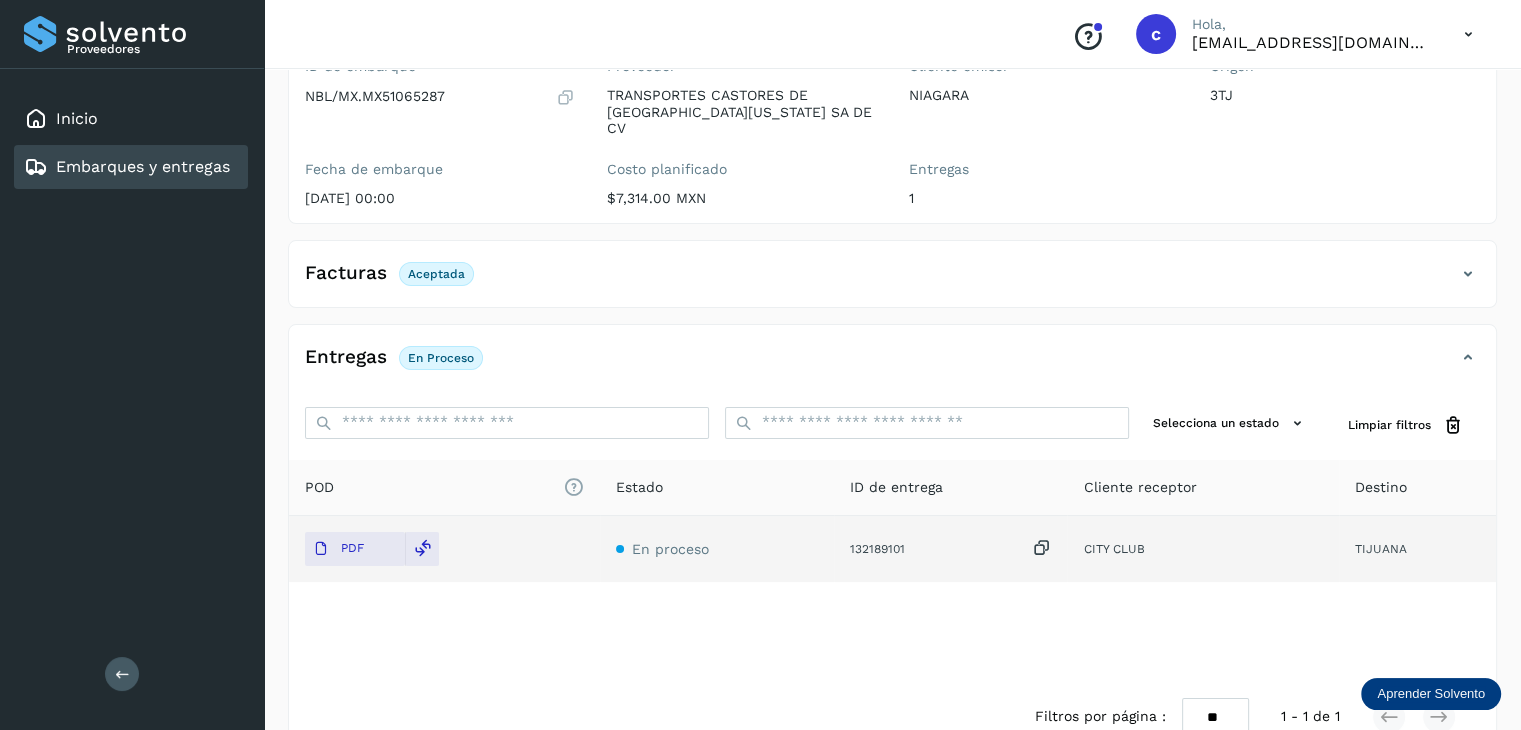 click on "Embarques y entregas" at bounding box center [143, 166] 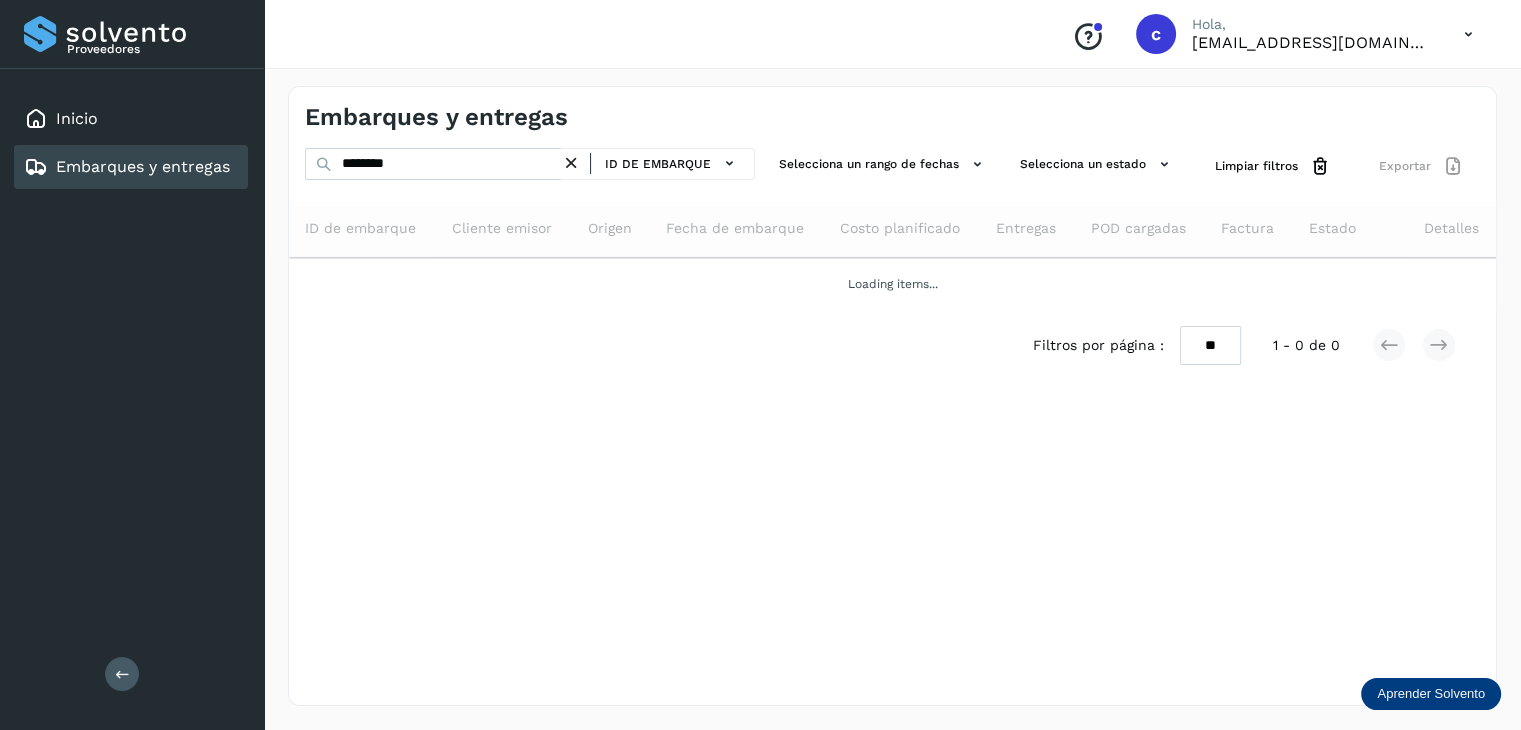 scroll, scrollTop: 0, scrollLeft: 0, axis: both 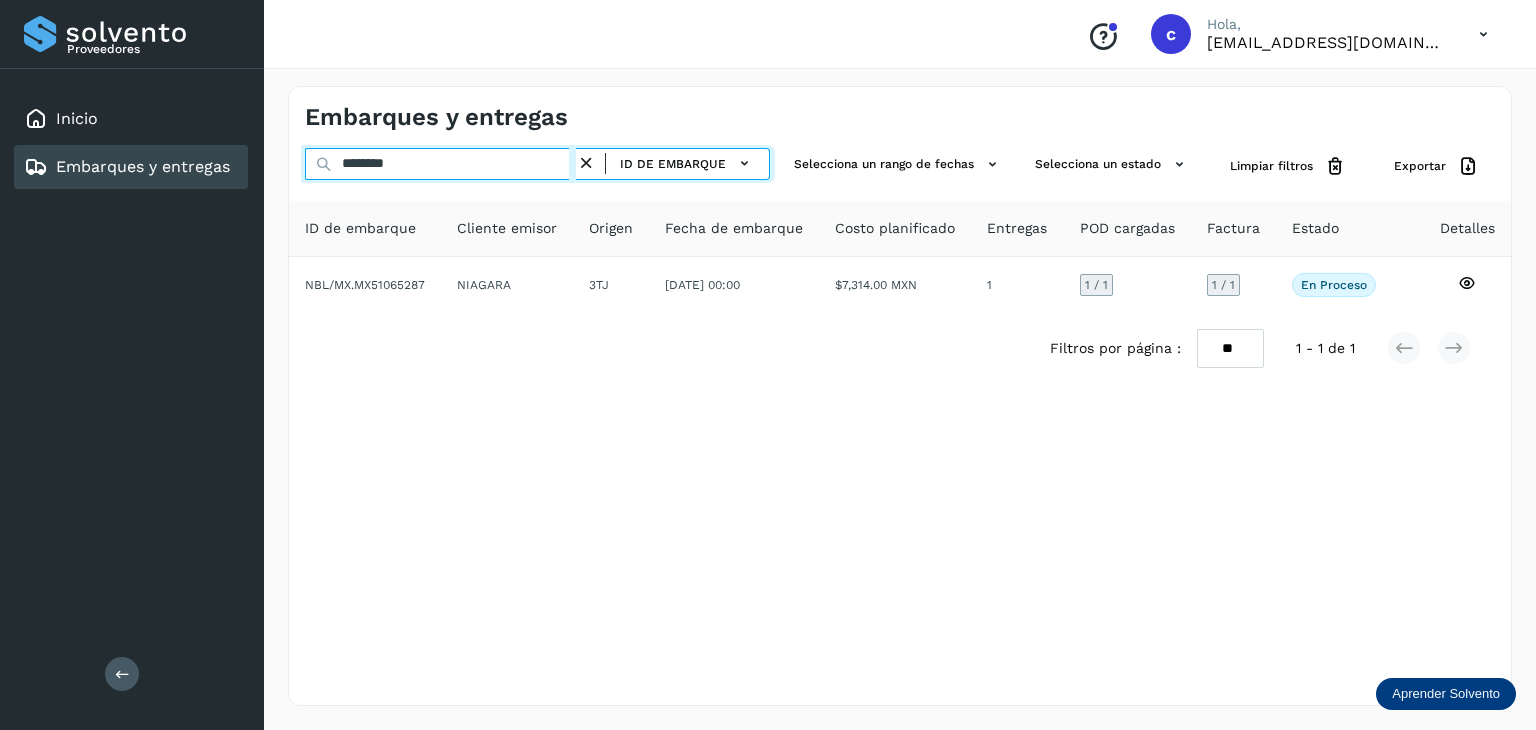 drag, startPoint x: 420, startPoint y: 166, endPoint x: 240, endPoint y: 172, distance: 180.09998 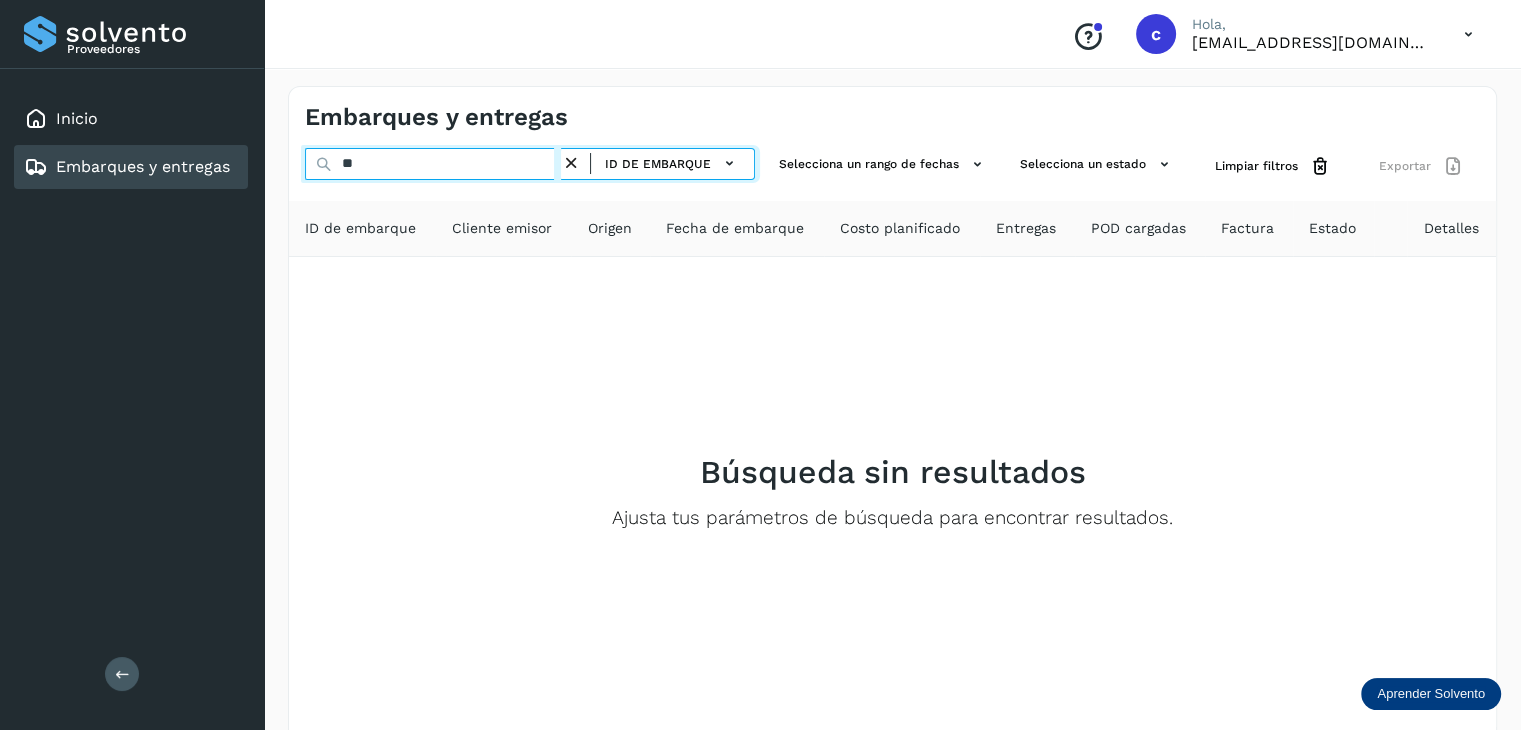 type on "*" 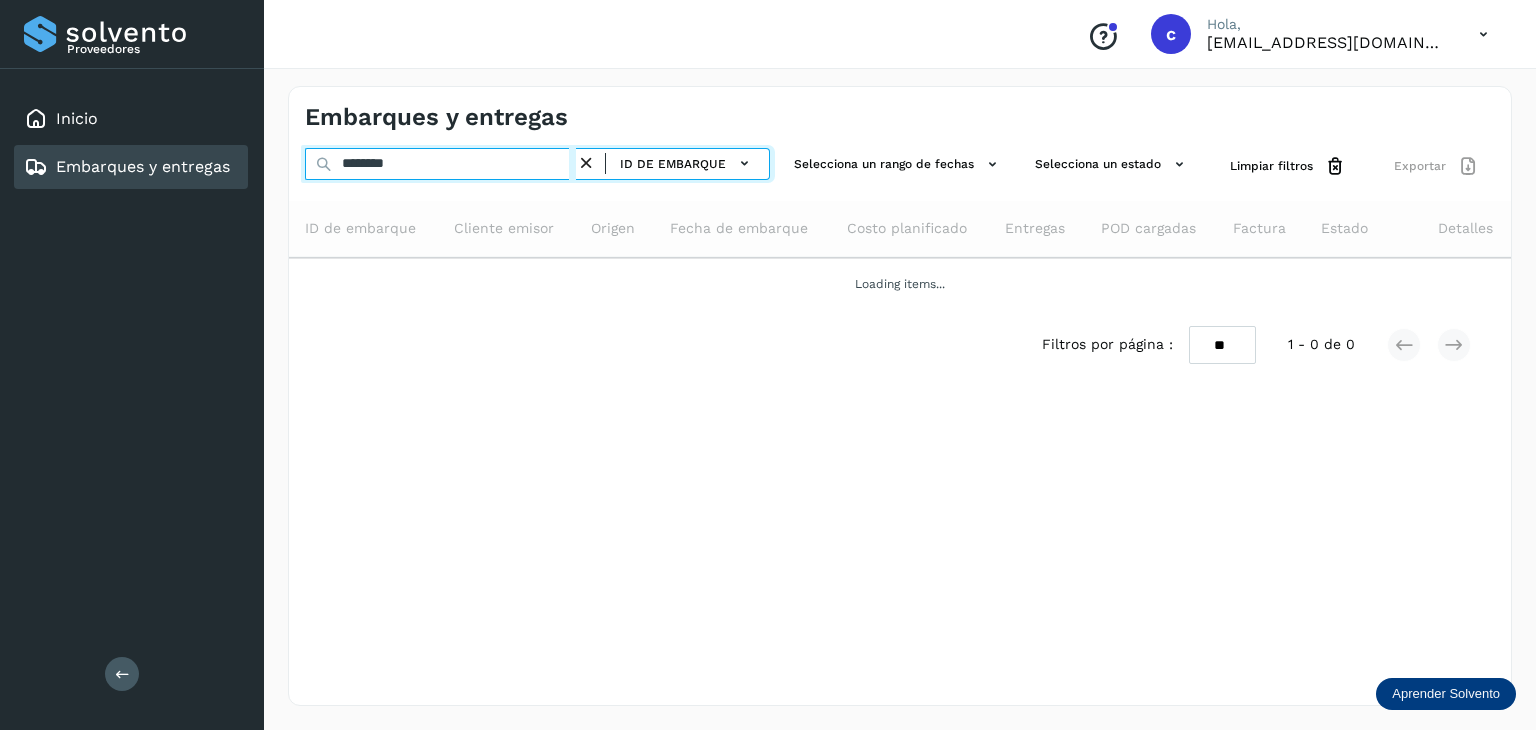 type on "********" 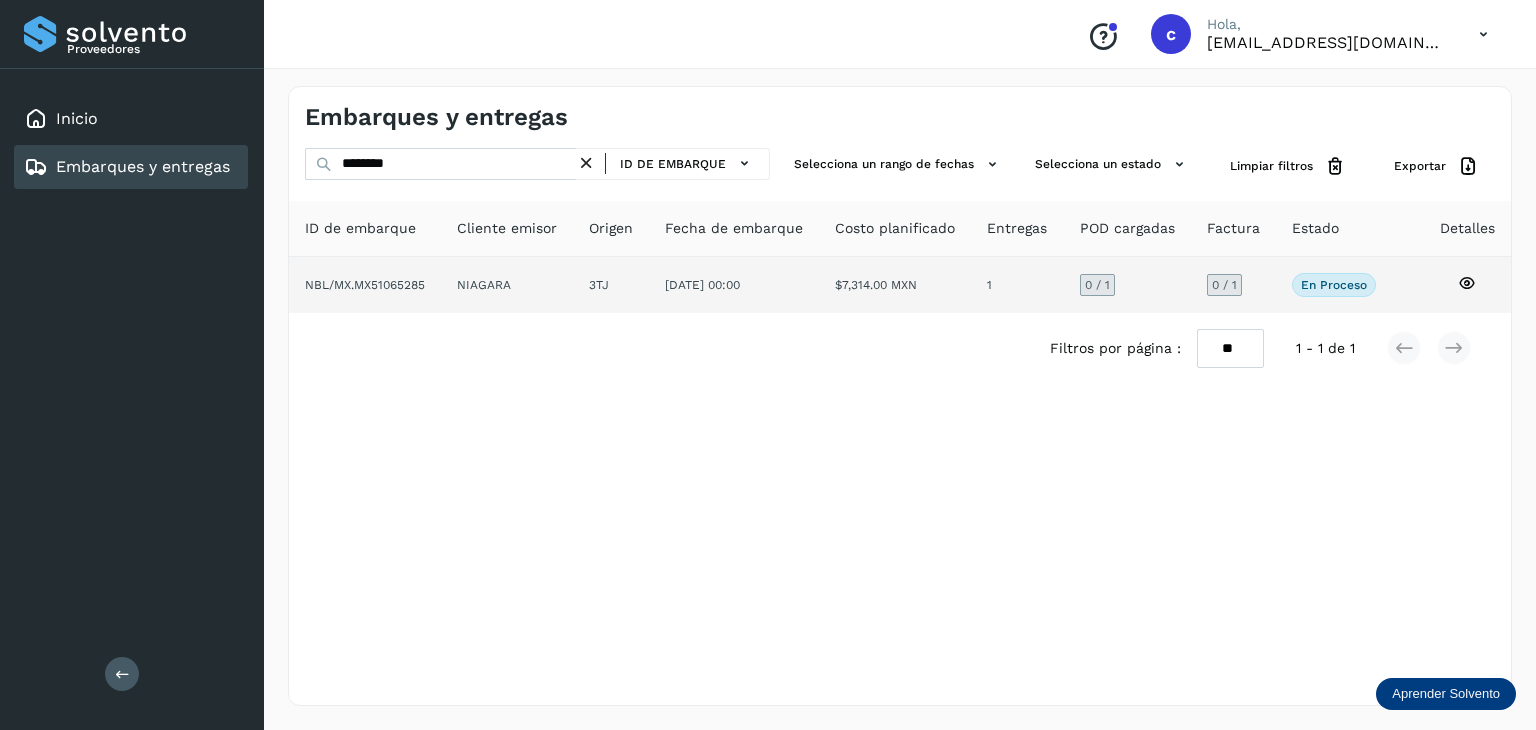 click 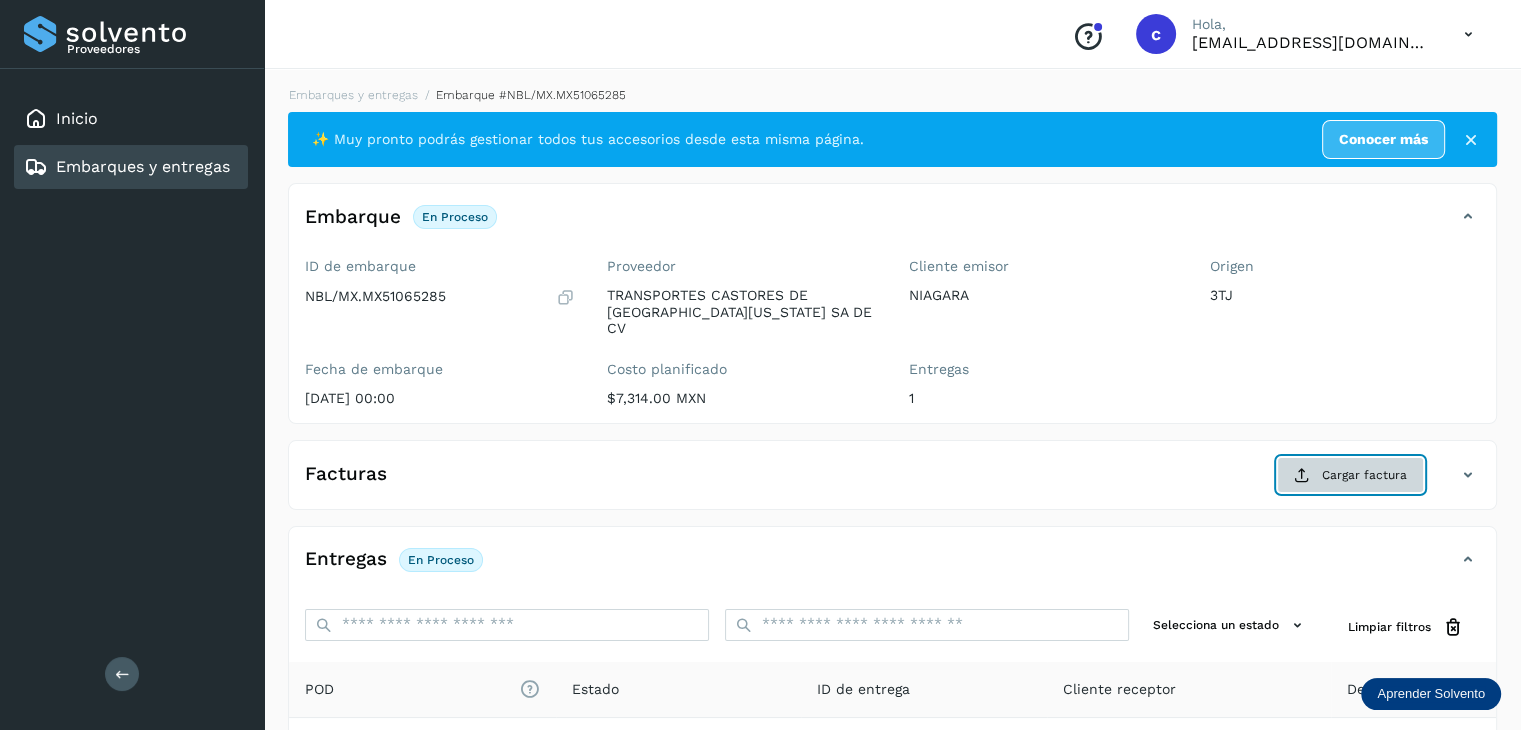 click on "Cargar factura" 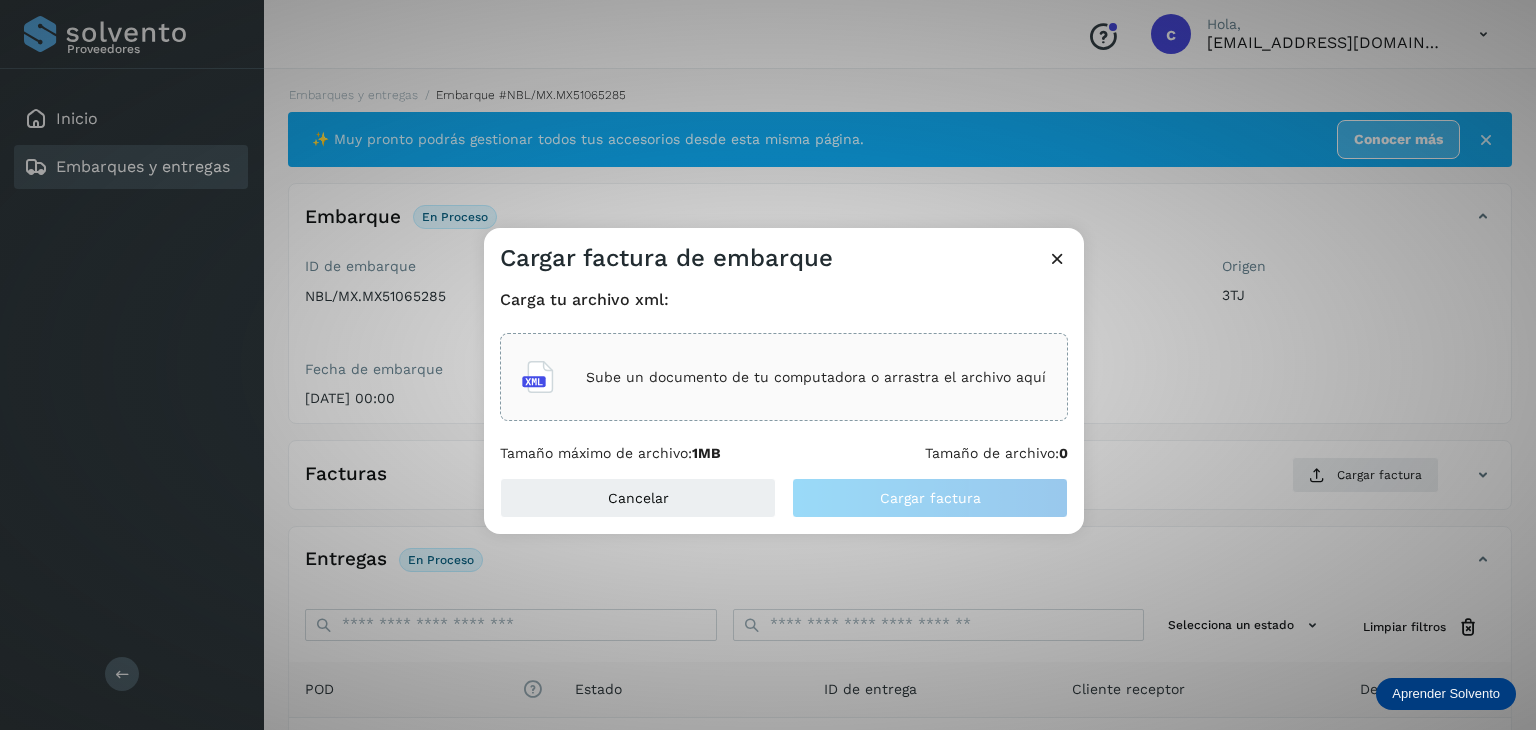 click on "Sube un documento de tu computadora o arrastra el archivo aquí" at bounding box center (816, 377) 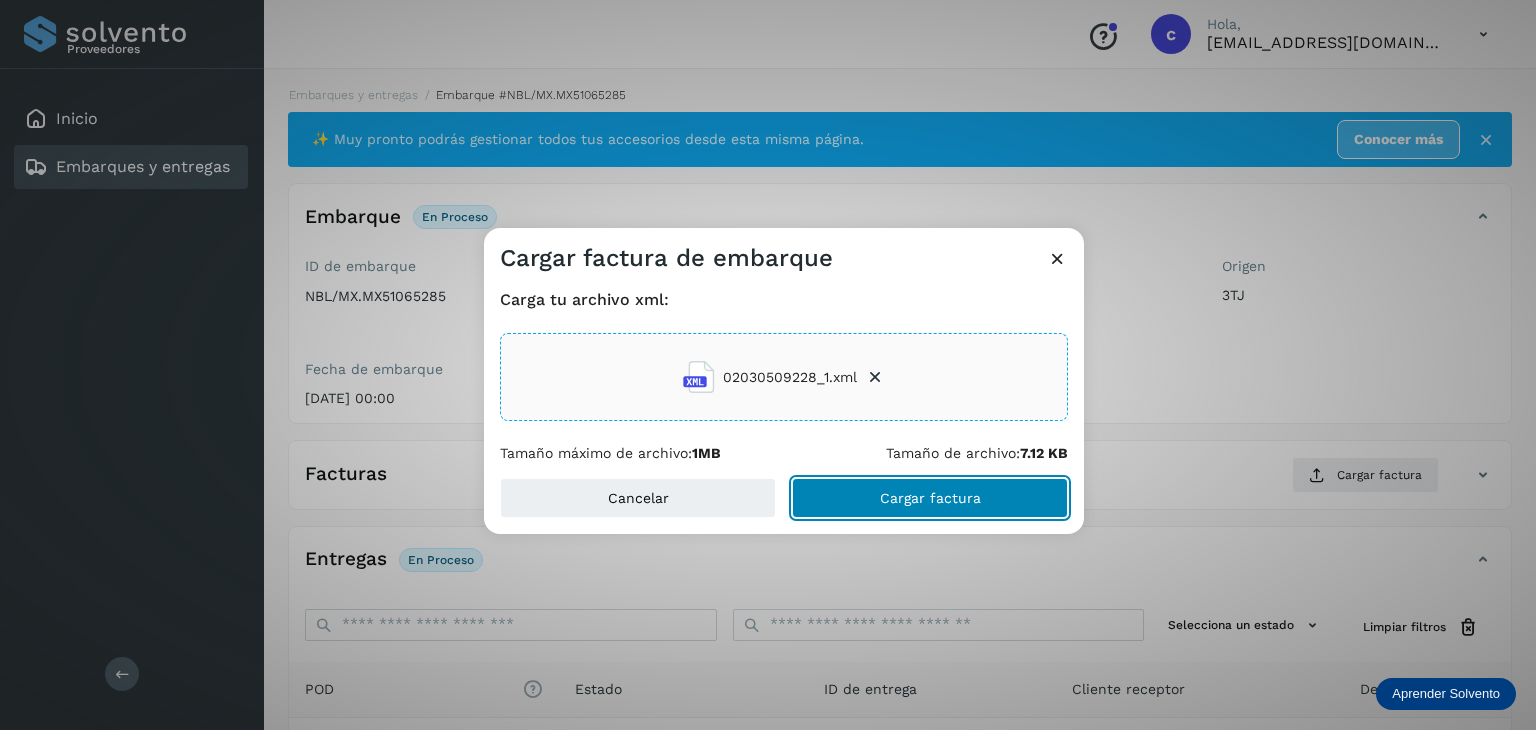 click on "Cargar factura" 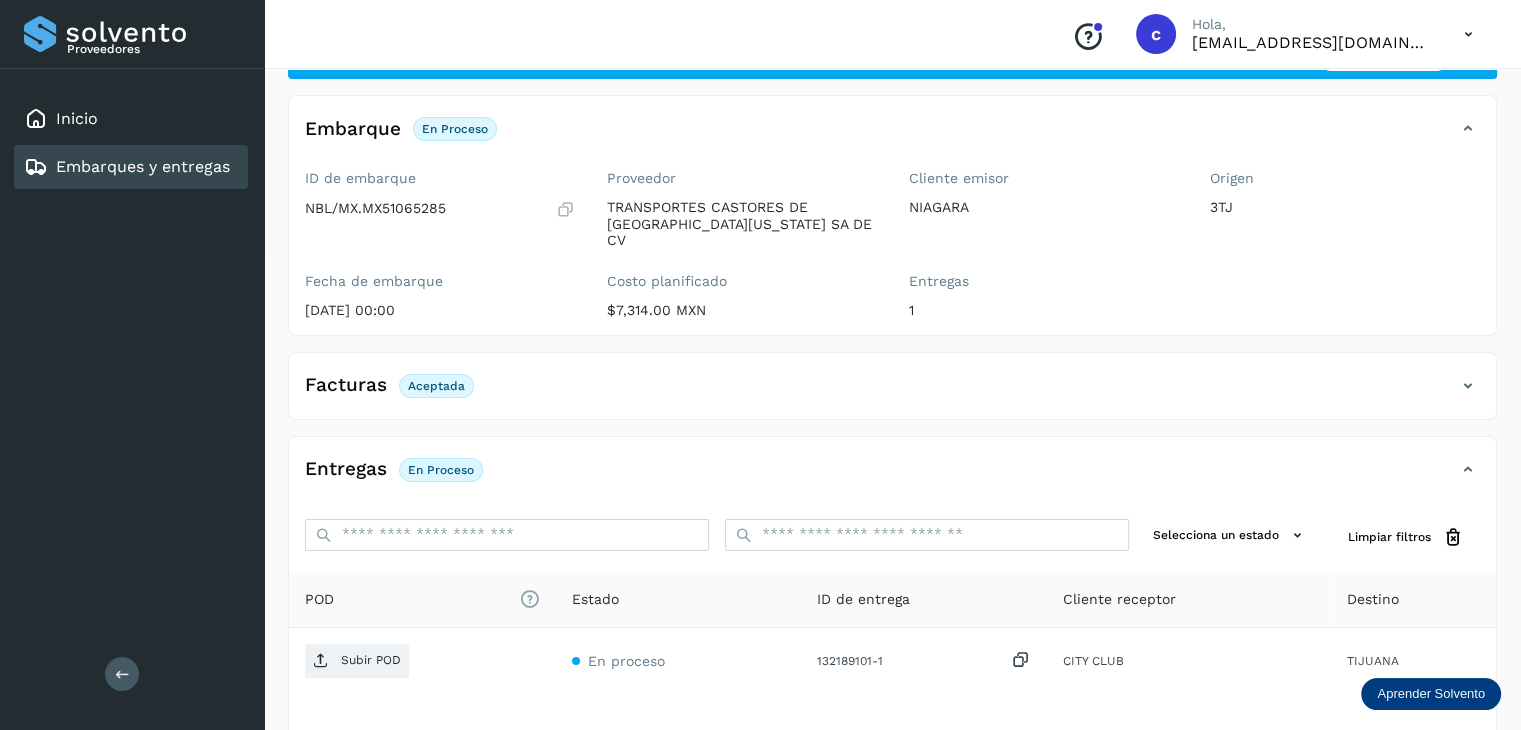 scroll, scrollTop: 229, scrollLeft: 0, axis: vertical 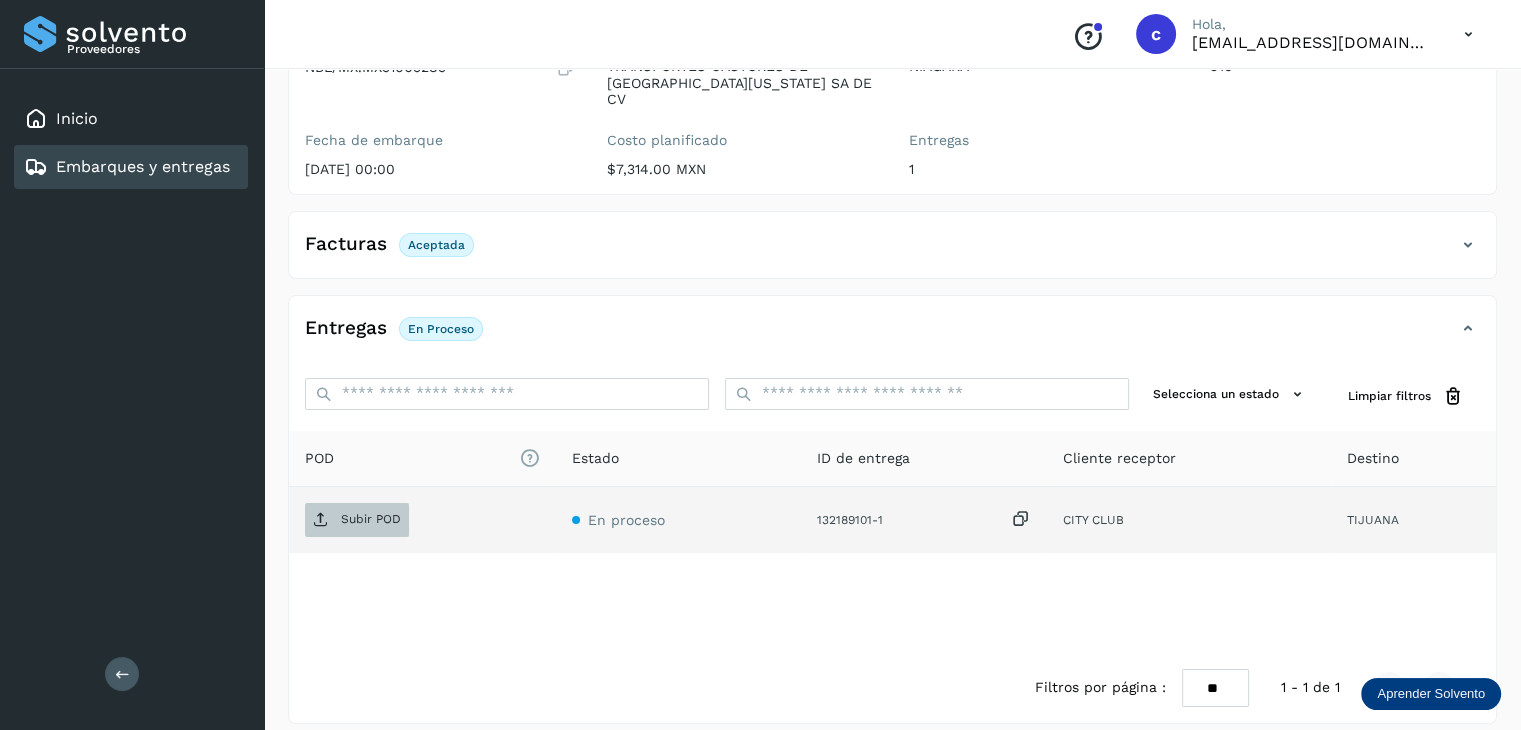 click on "Subir POD" at bounding box center [371, 519] 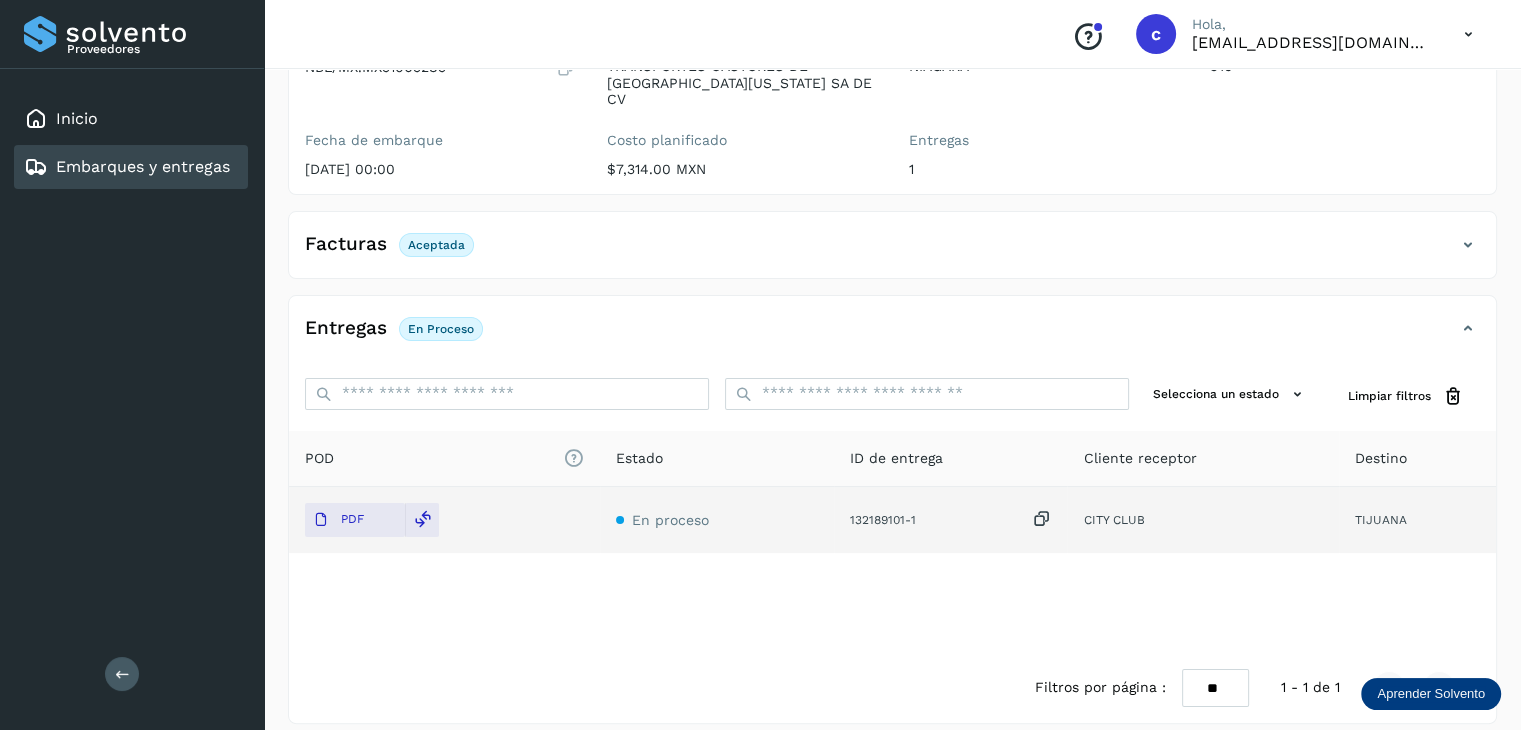 click on "Embarques y entregas" at bounding box center [143, 166] 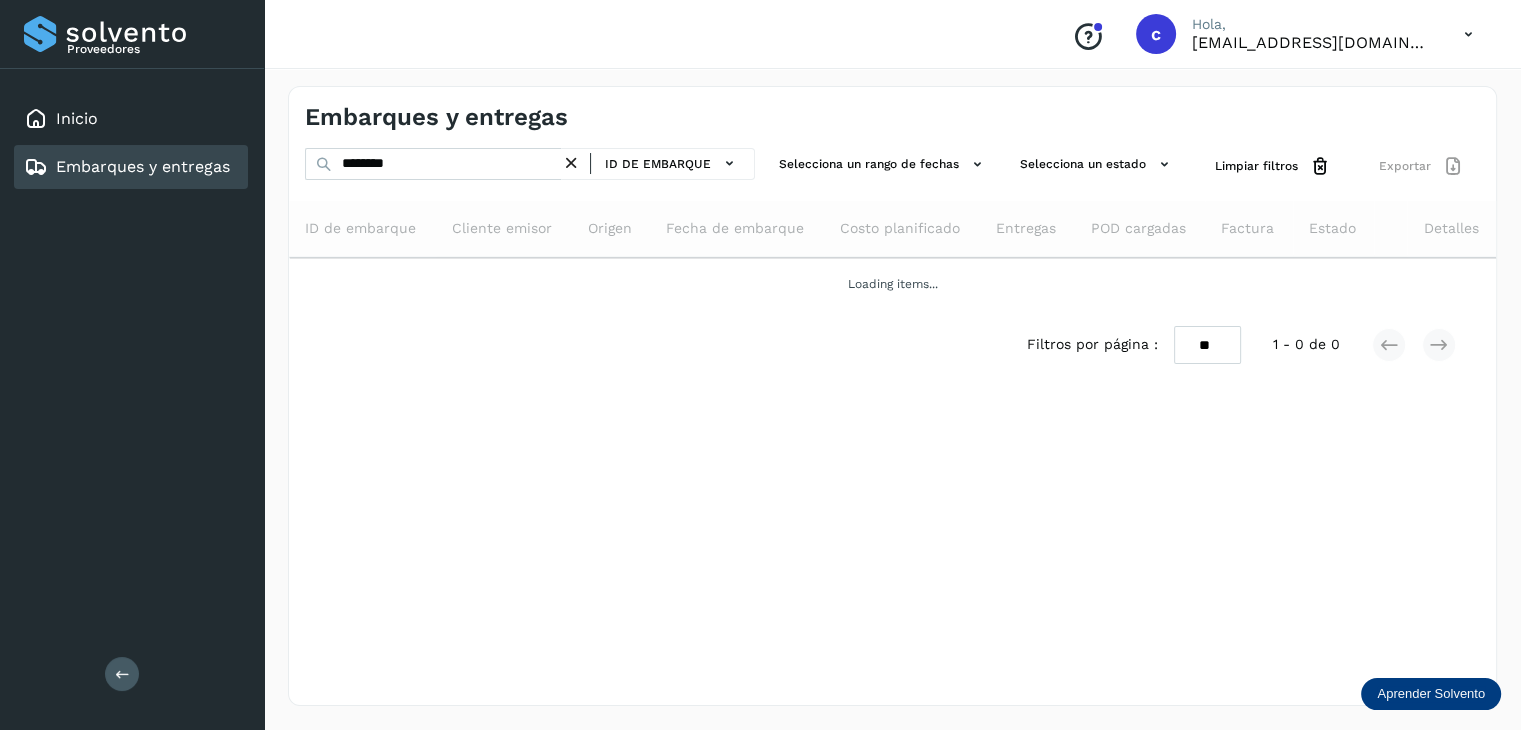 scroll, scrollTop: 0, scrollLeft: 0, axis: both 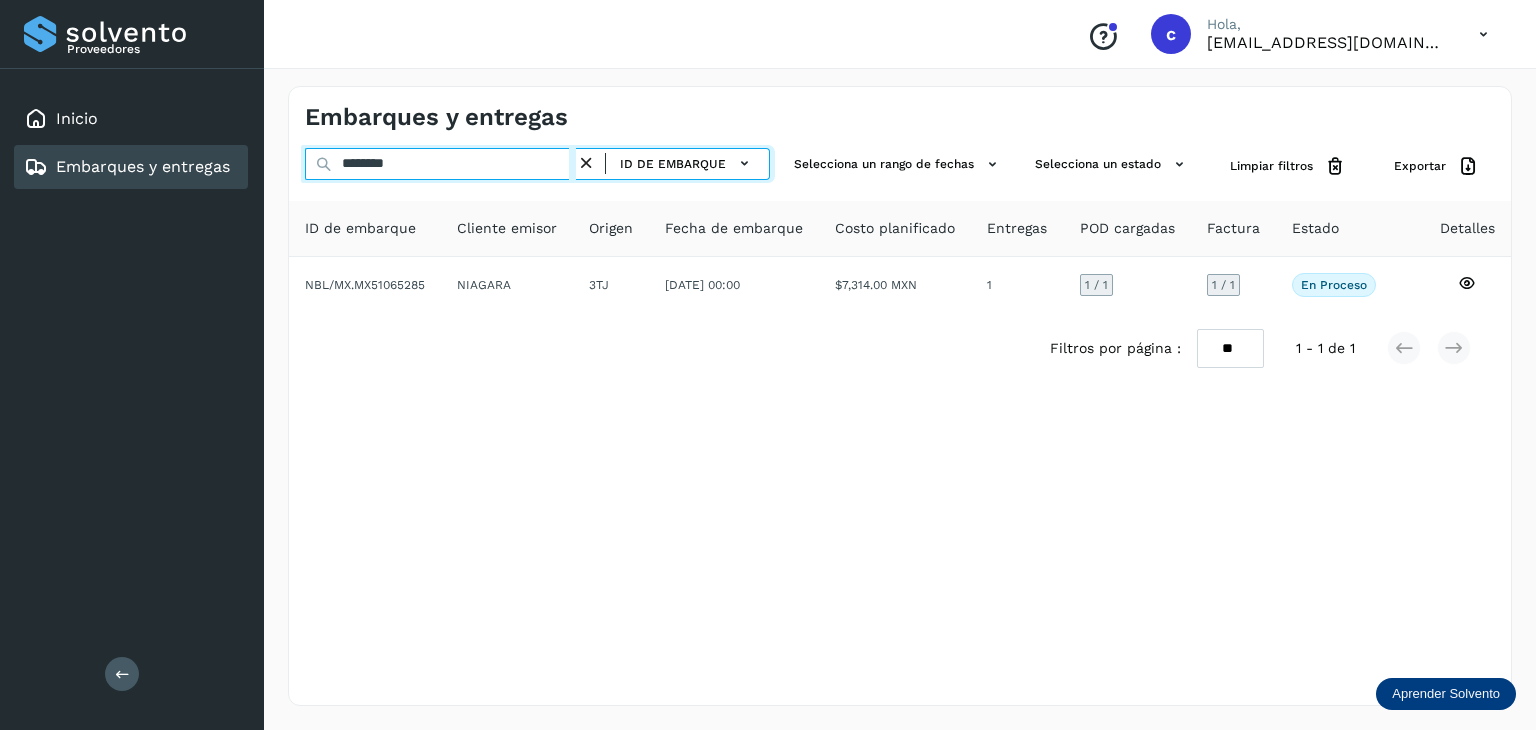 drag, startPoint x: 413, startPoint y: 168, endPoint x: 289, endPoint y: 158, distance: 124.40257 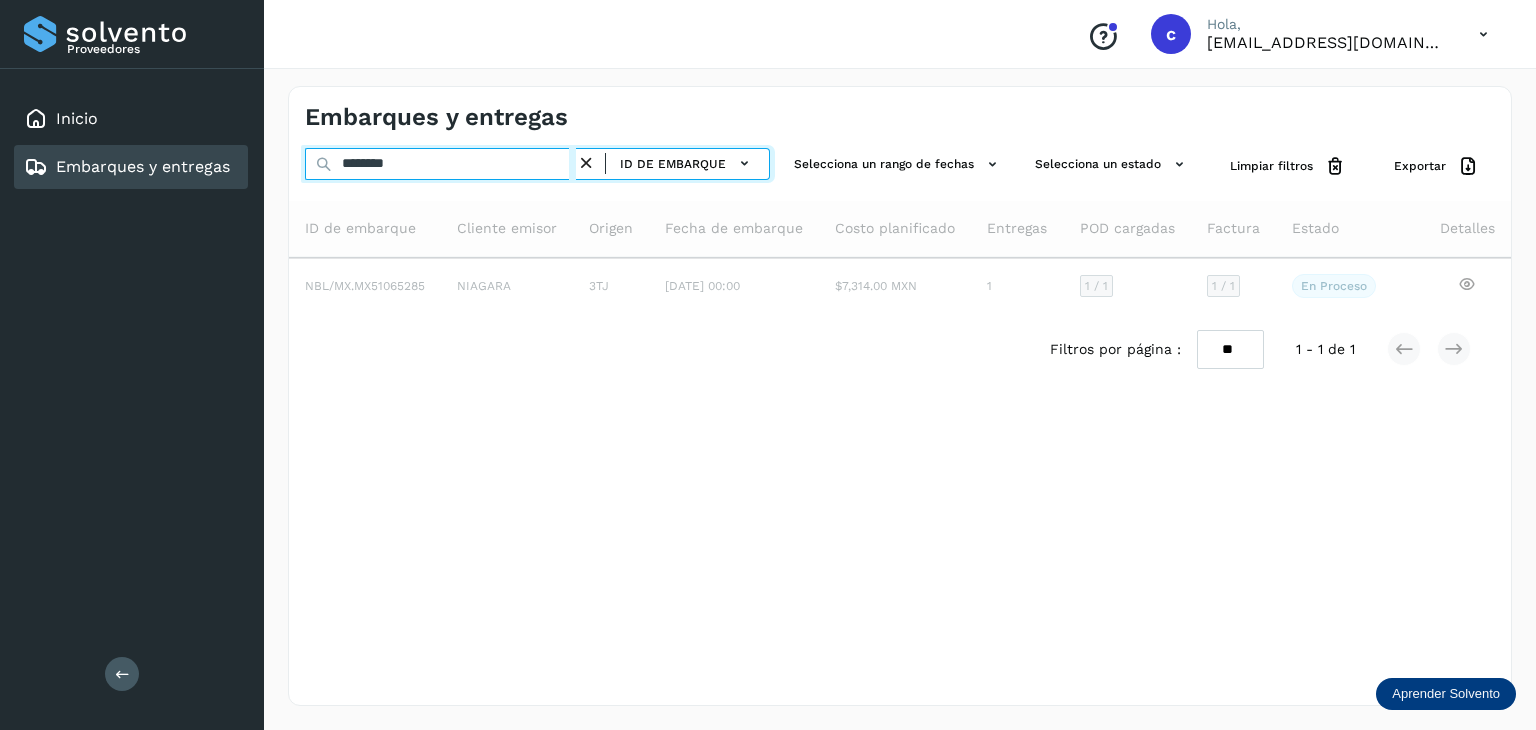 type on "********" 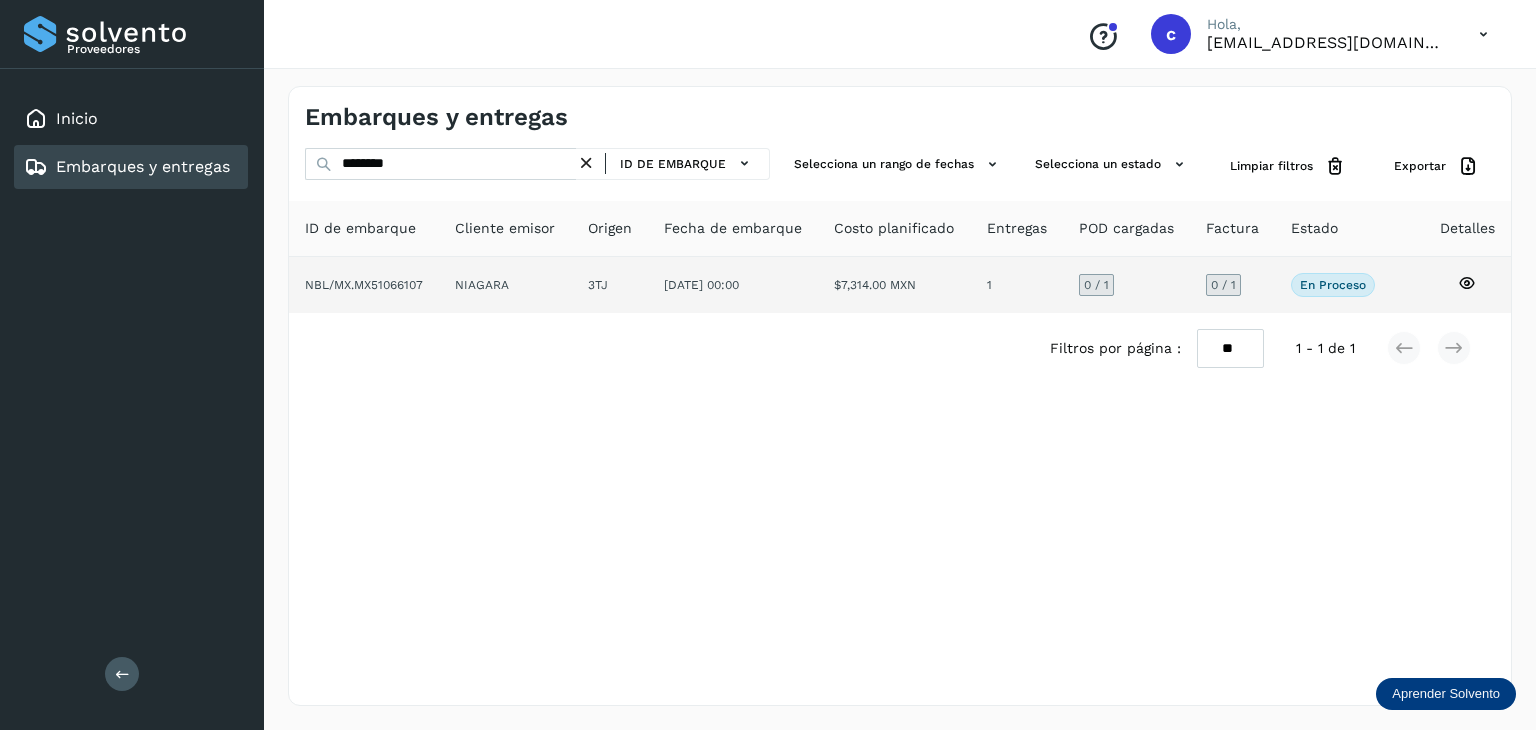click 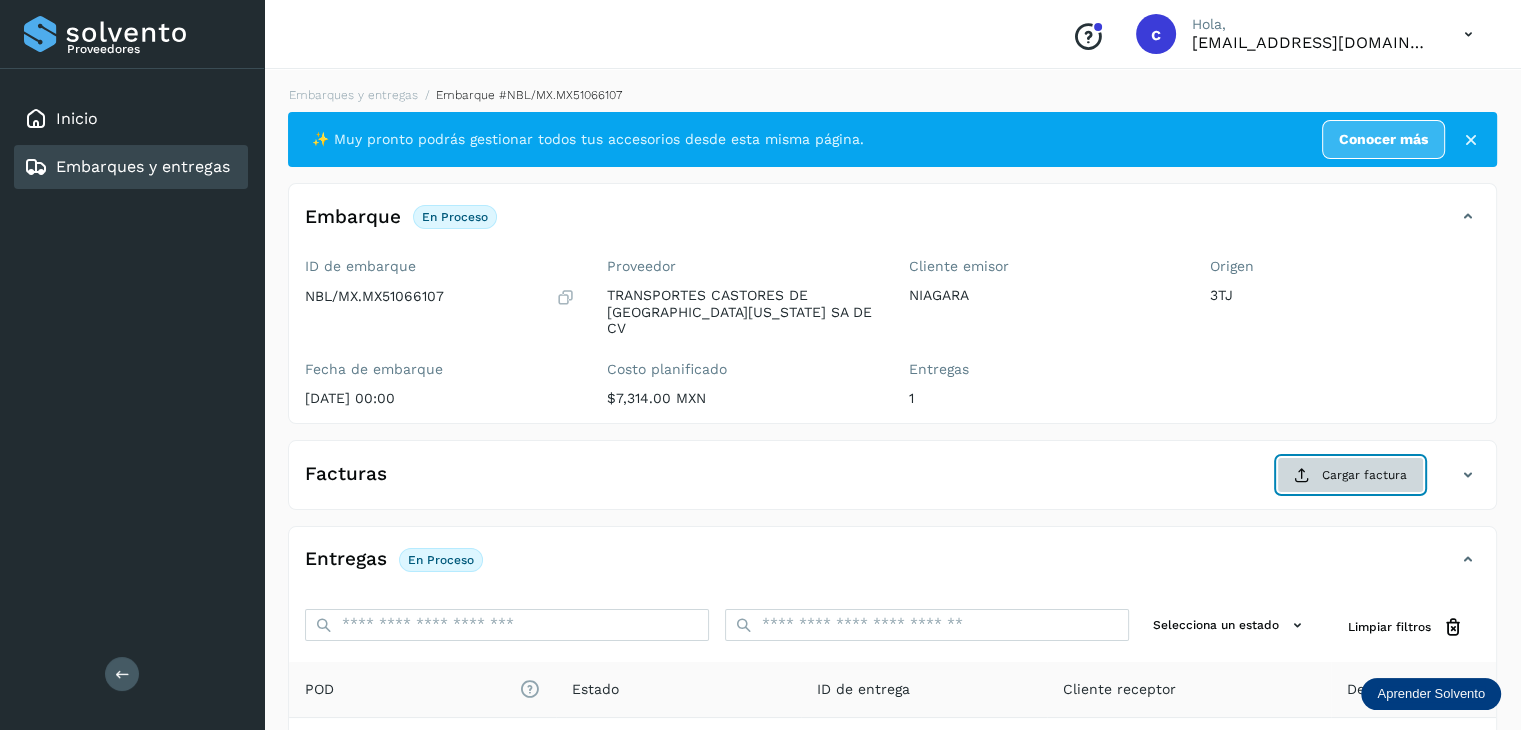 click on "Cargar factura" 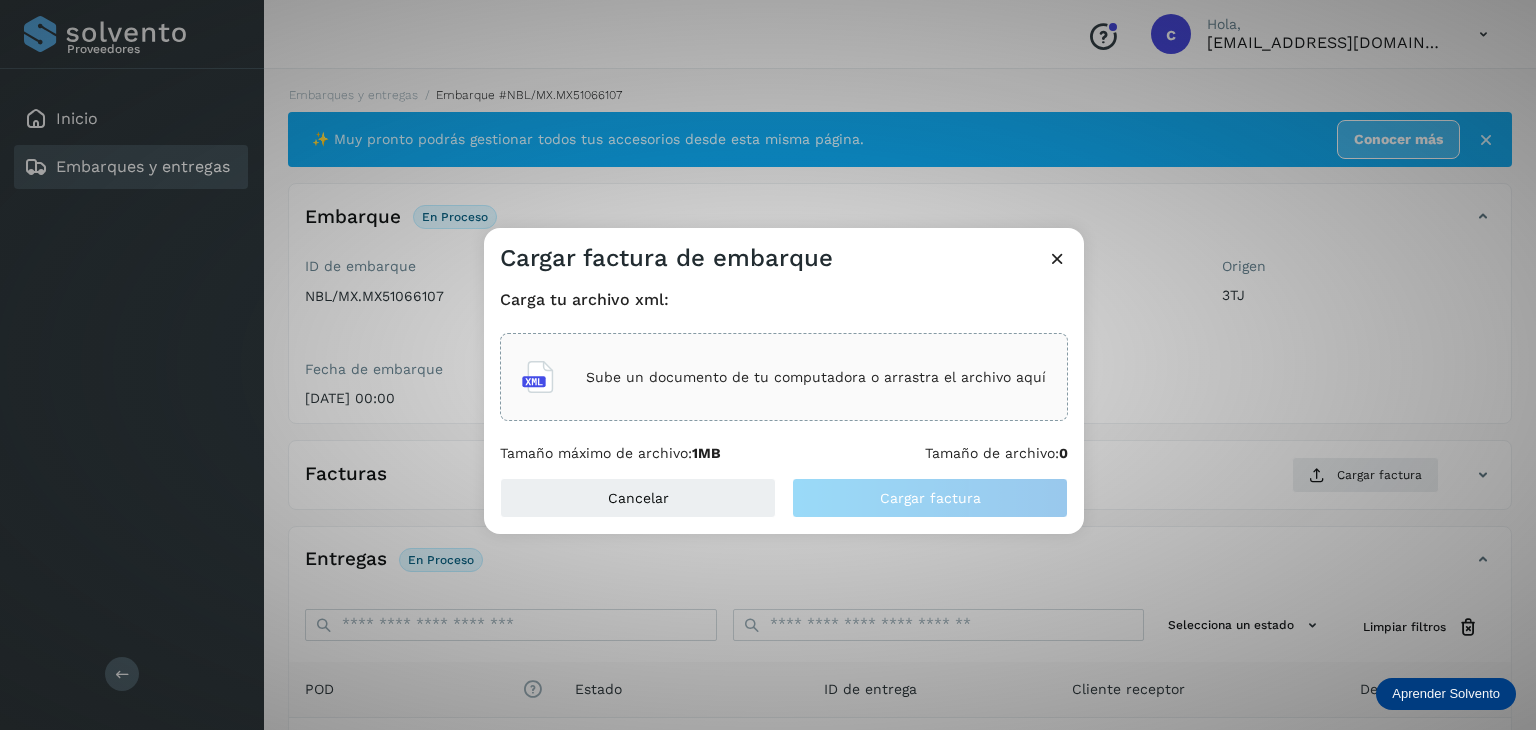 click on "Sube un documento de tu computadora o arrastra el archivo aquí" at bounding box center [816, 377] 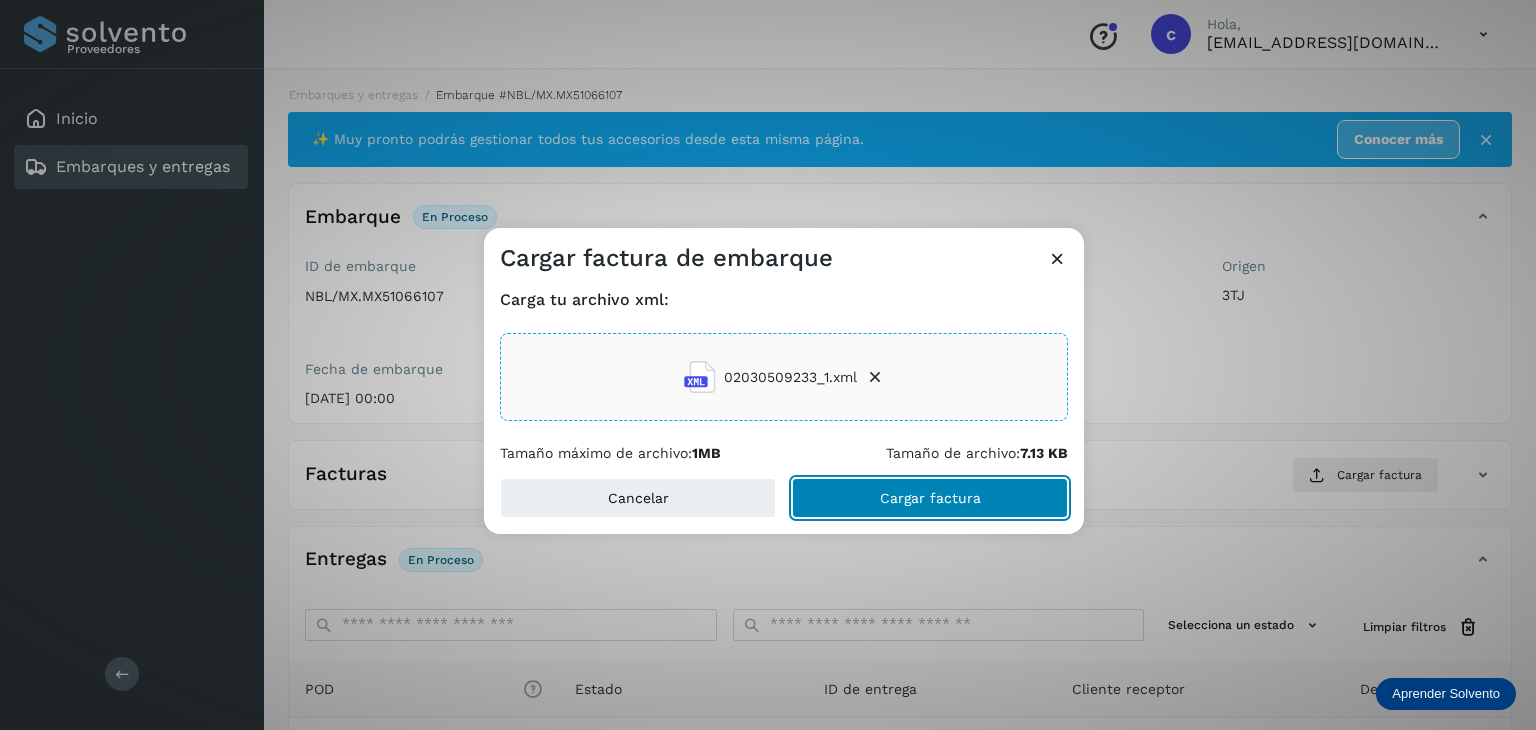 click on "Cargar factura" 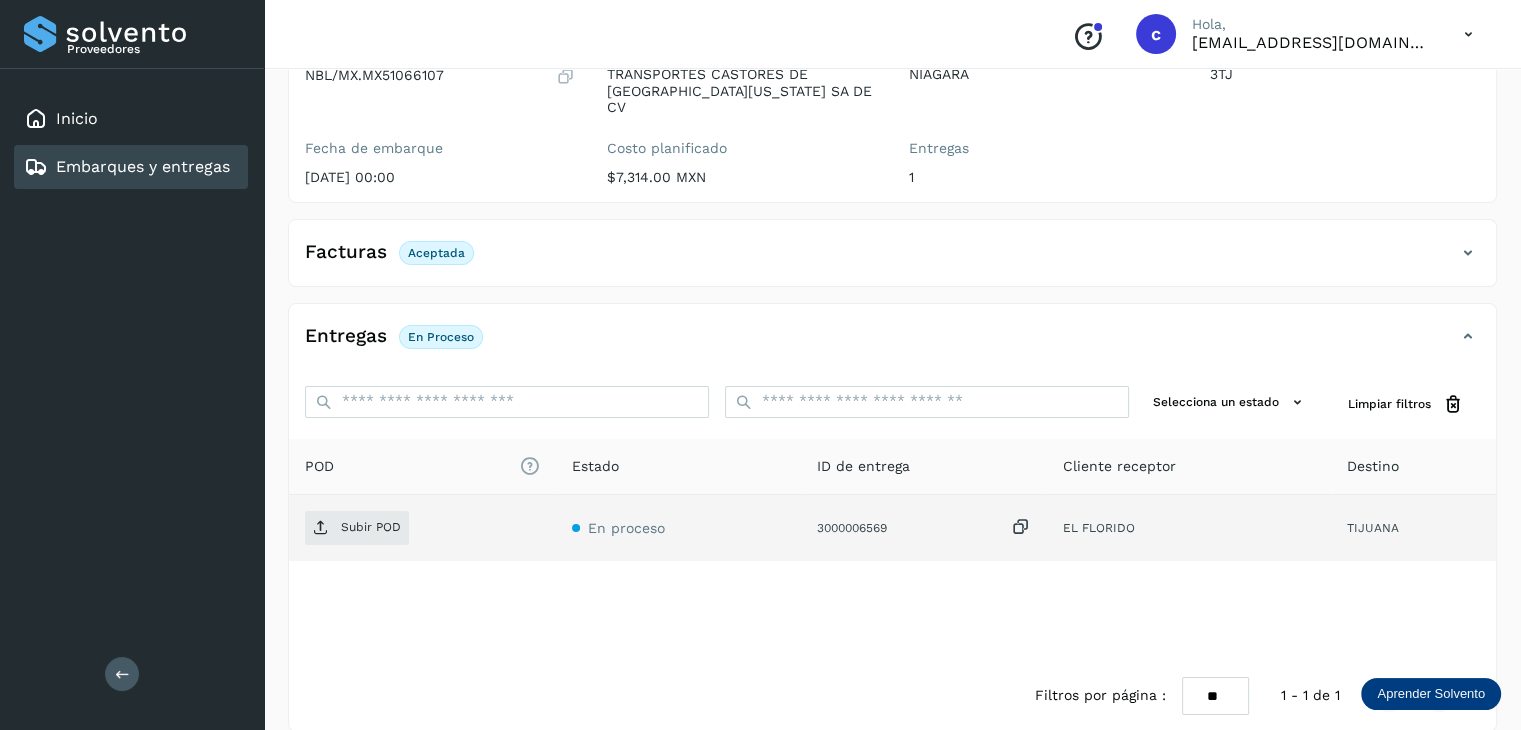 scroll, scrollTop: 229, scrollLeft: 0, axis: vertical 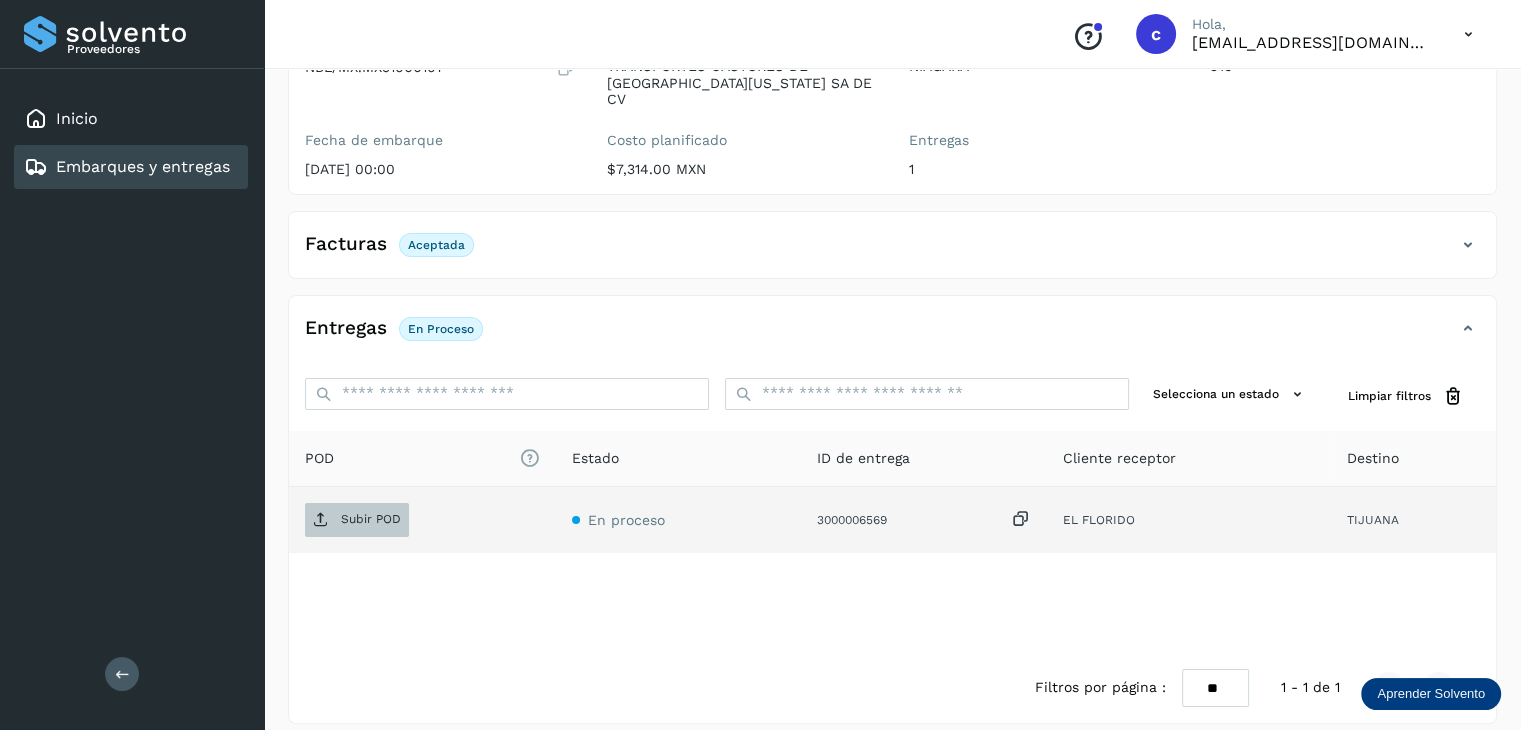 click on "Subir POD" at bounding box center (371, 519) 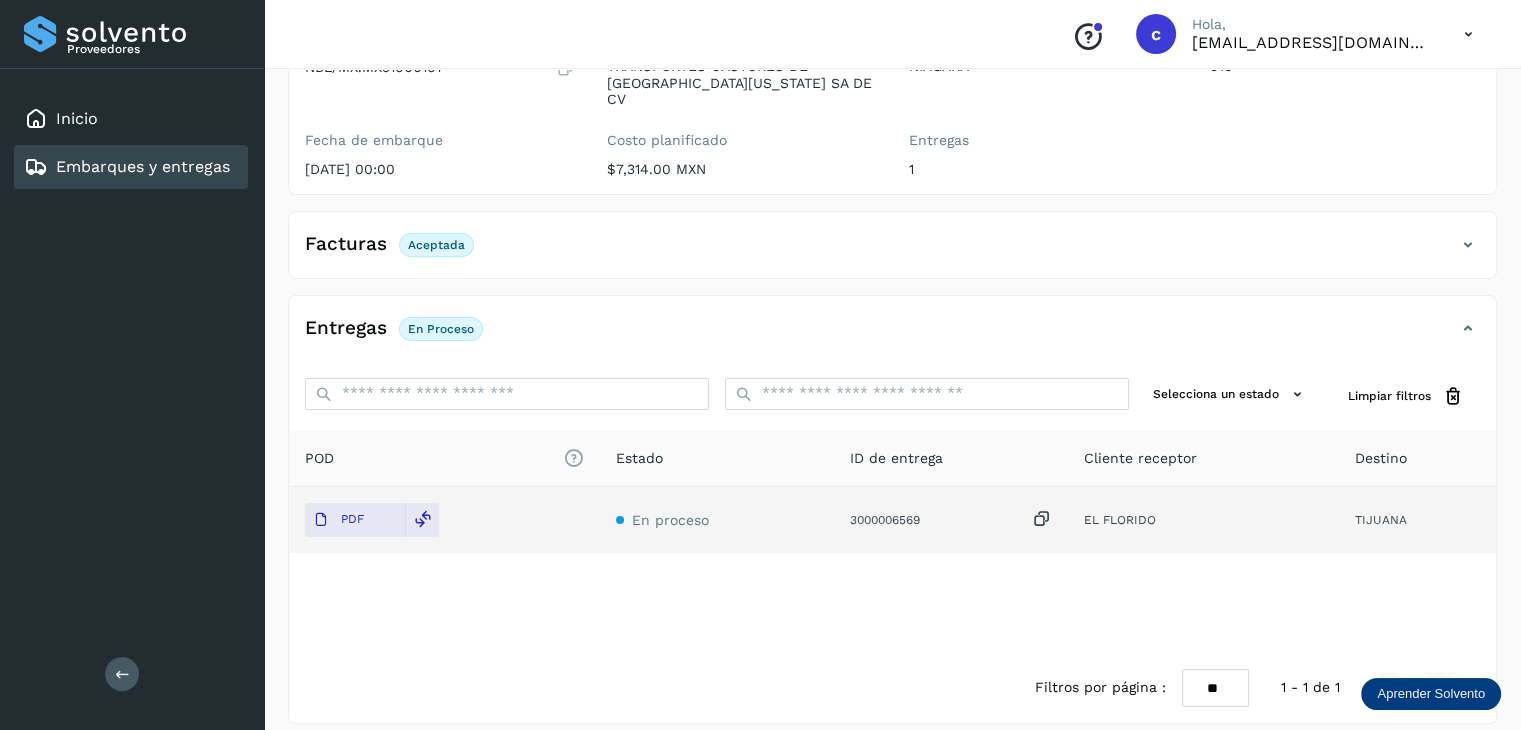 click on "Embarques y entregas" at bounding box center (143, 166) 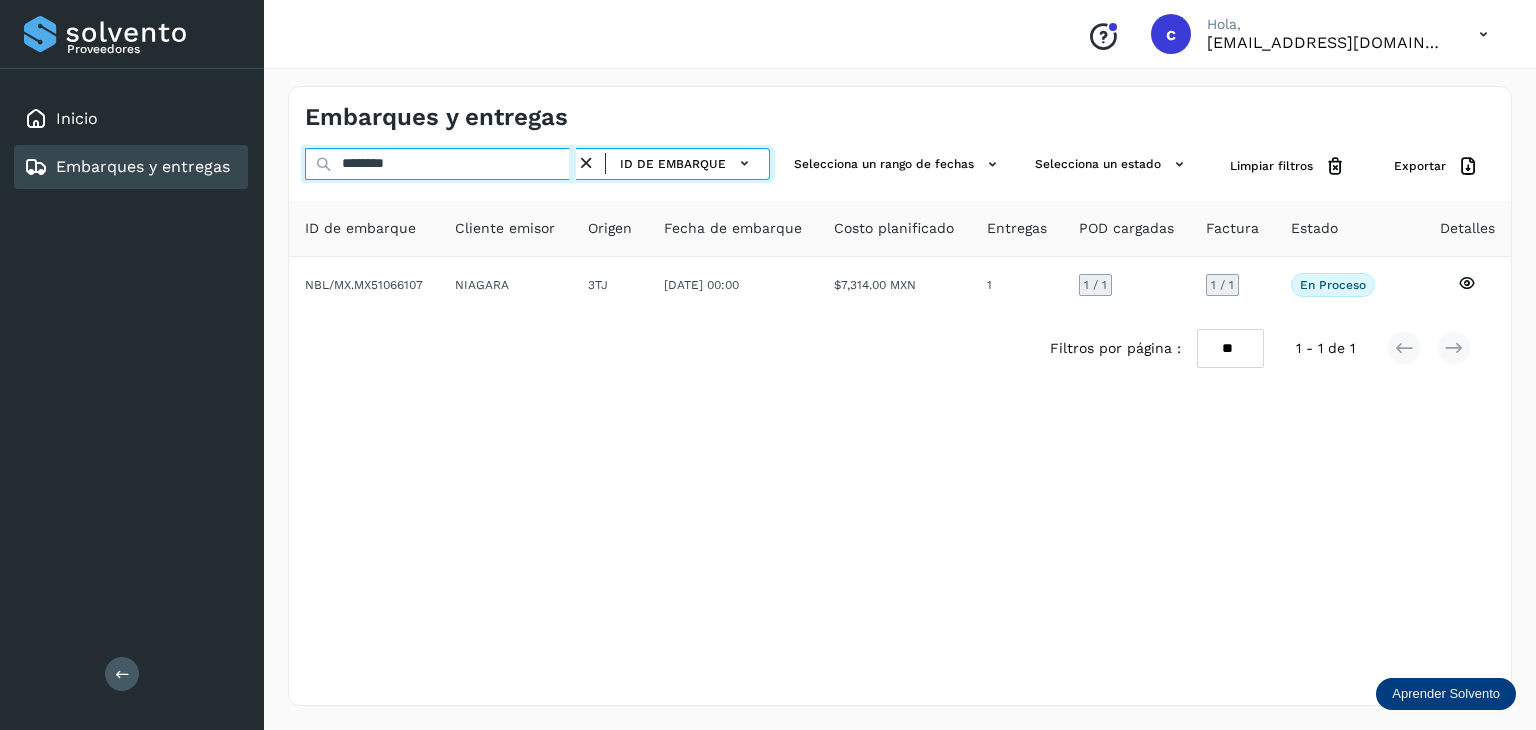 click on "Embarques y entregas ******** ID de embarque Selecciona un rango de fechas  Selecciona un estado Limpiar filtros Exportar ID de embarque Cliente emisor Origen Fecha de embarque Costo planificado Entregas POD cargadas Factura Estado Detalles NBL/MX.MX51066107 NIAGARA 3TJ [DATE] 00:00  $7,314.00 MXN  1 1  / 1 1 / 1 En proceso
Verifica el estado de la factura o entregas asociadas a este embarque
Filtros por página : ** ** ** 1 - 1 de 1" at bounding box center [900, 396] 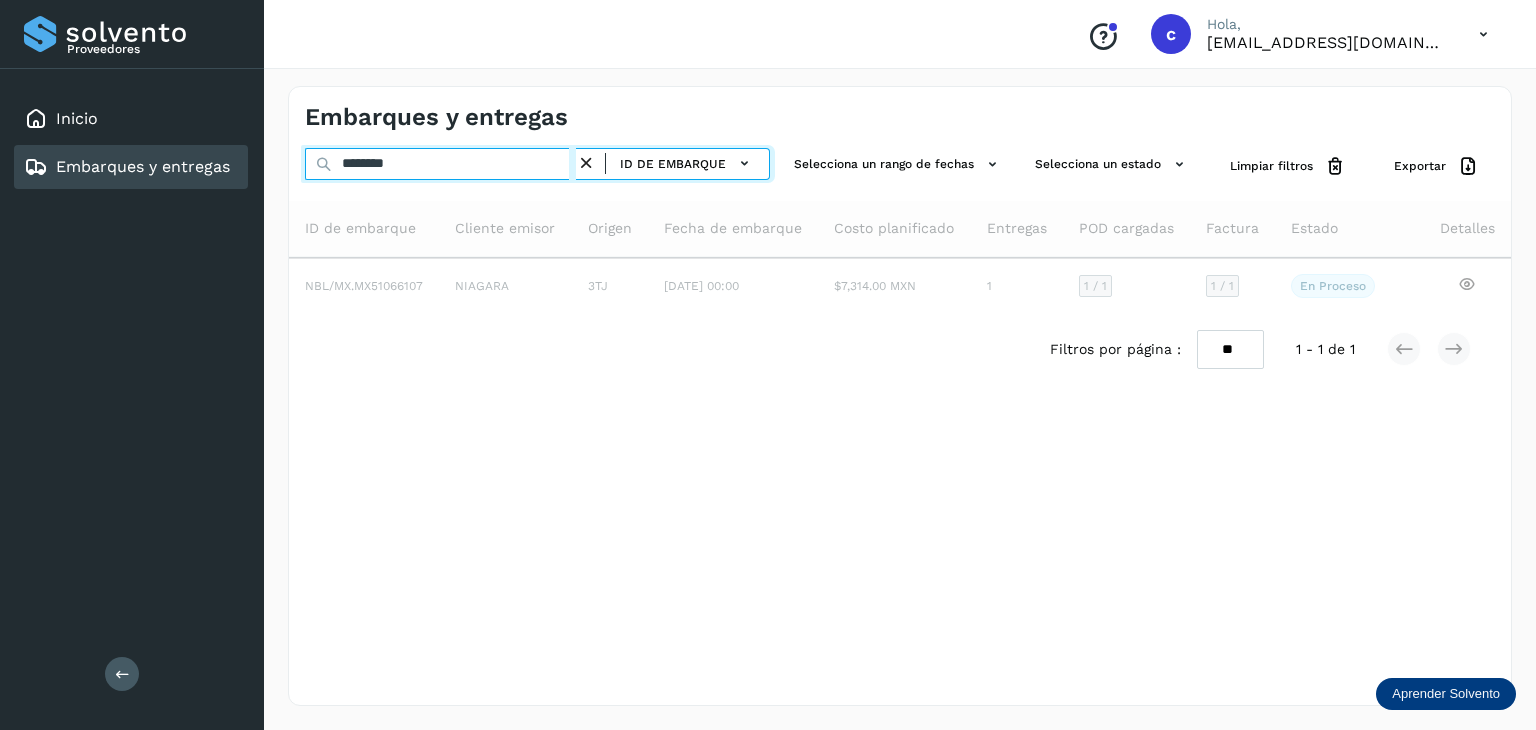 type on "********" 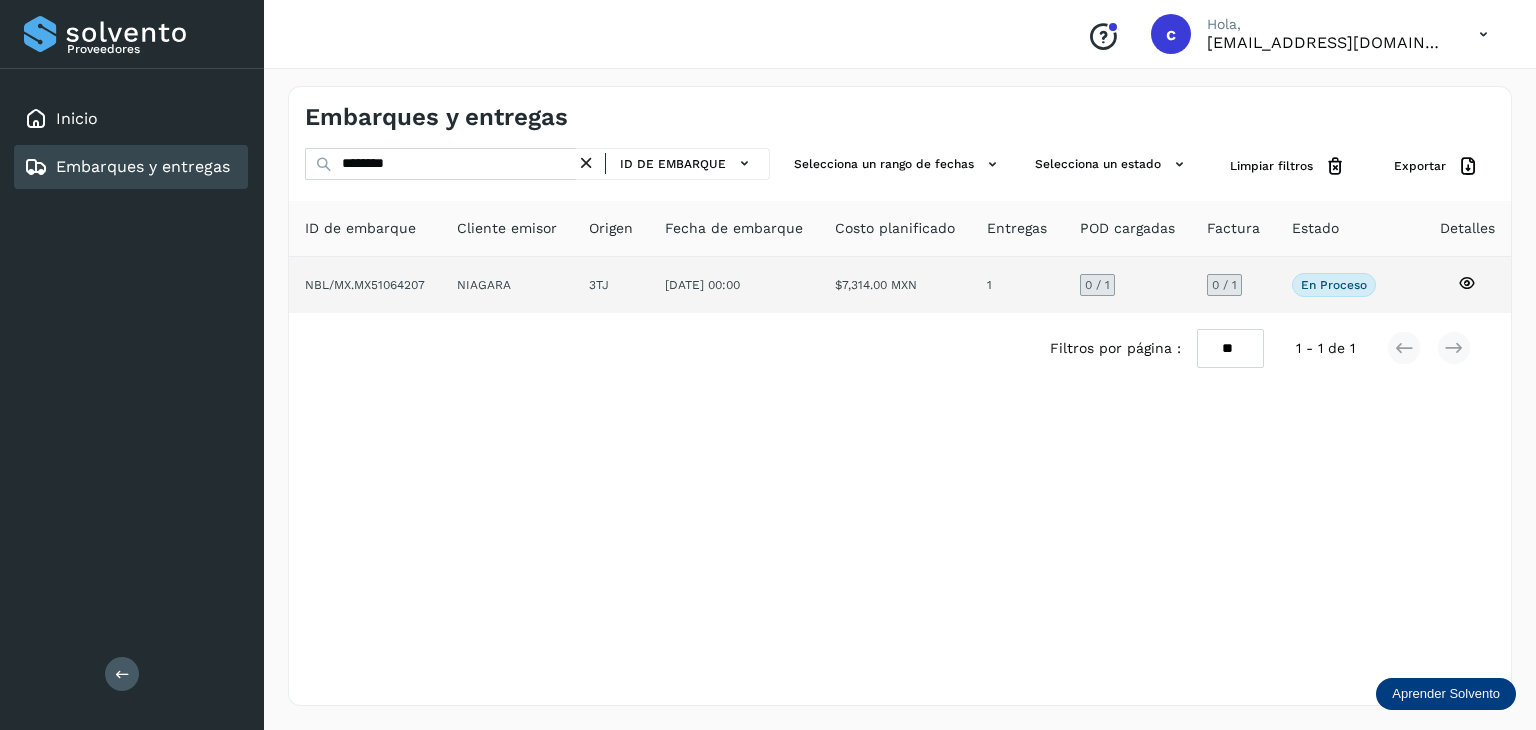click 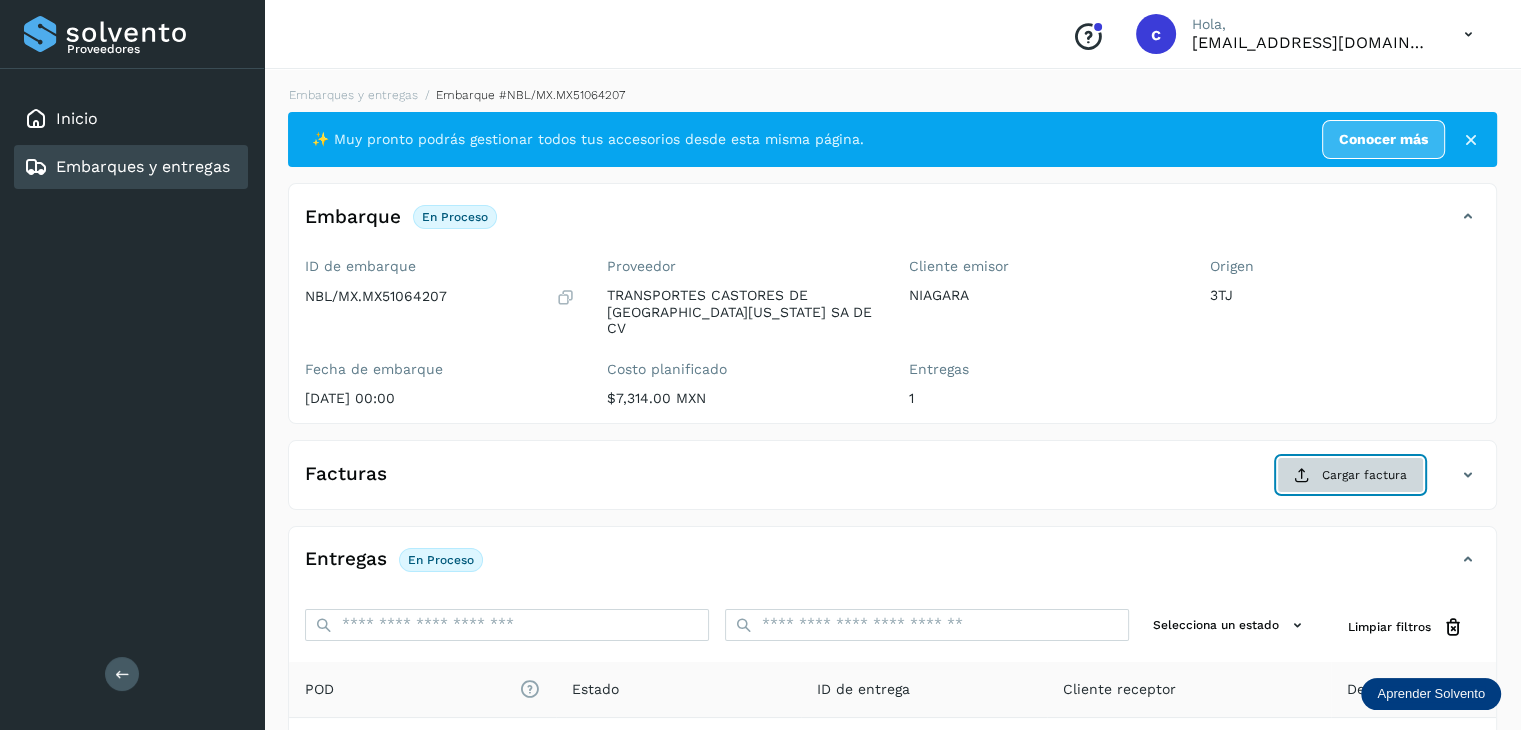 click on "Cargar factura" 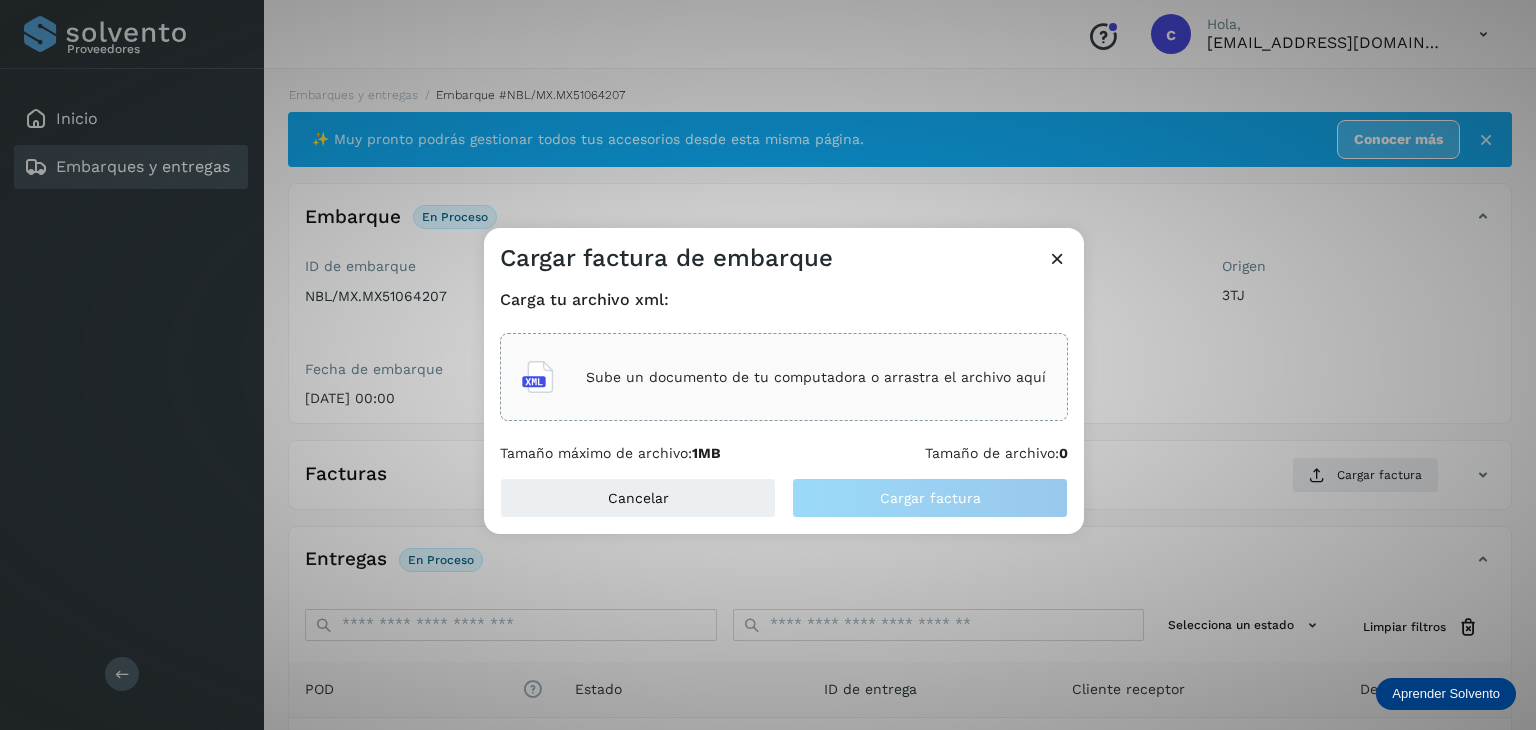 click on "Sube un documento de tu computadora o arrastra el archivo aquí" at bounding box center (816, 377) 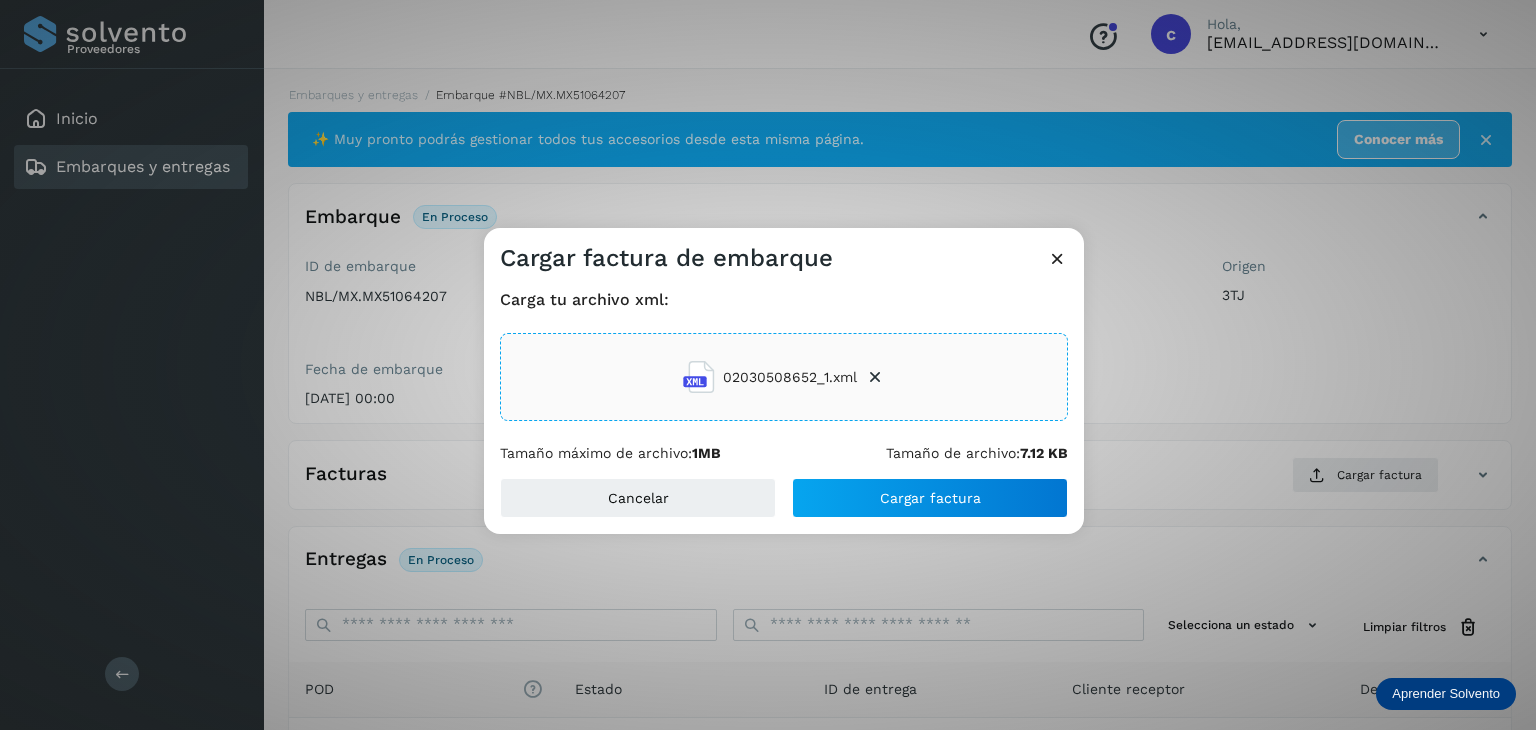 click on "Cancelar Cargar factura" at bounding box center (784, 506) 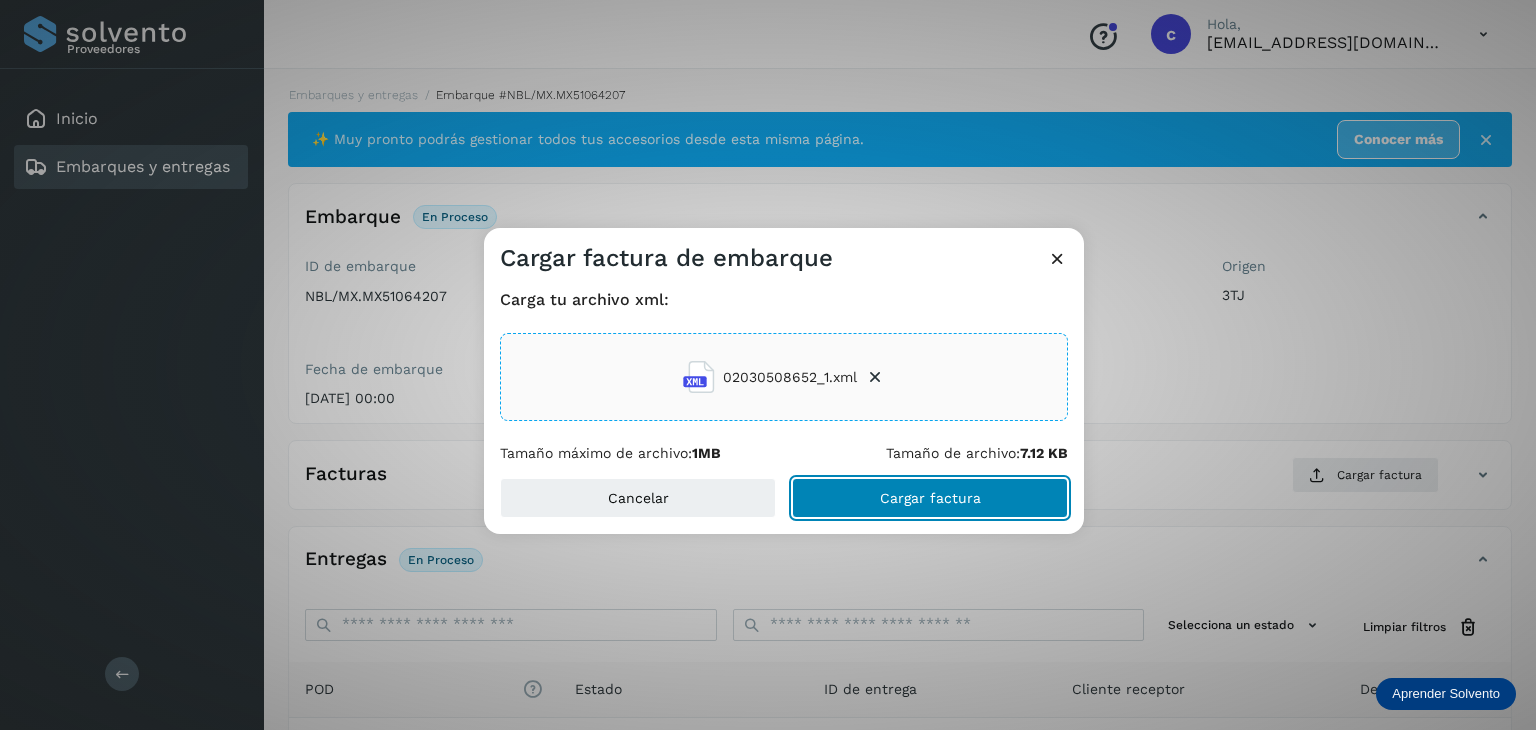click on "Cargar factura" 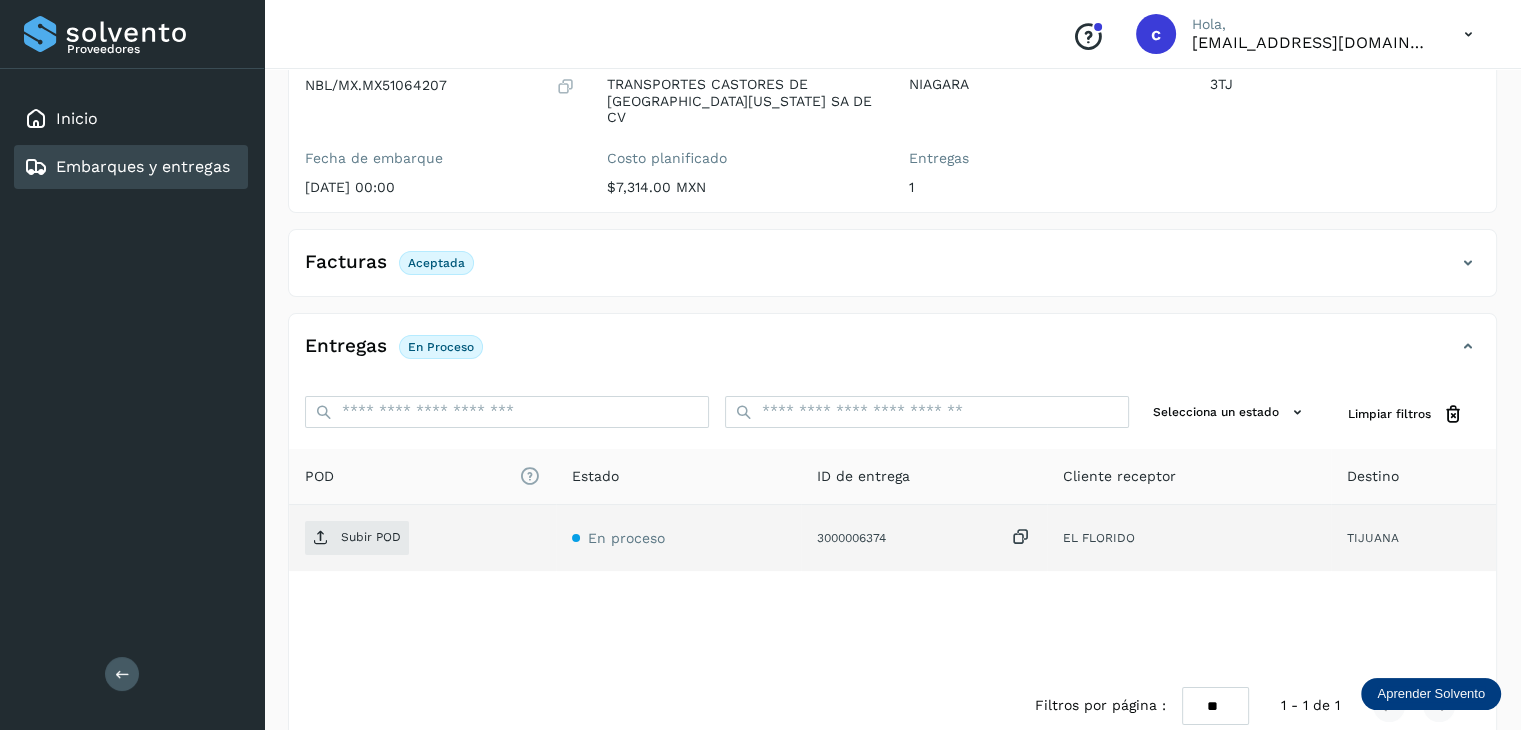 scroll, scrollTop: 229, scrollLeft: 0, axis: vertical 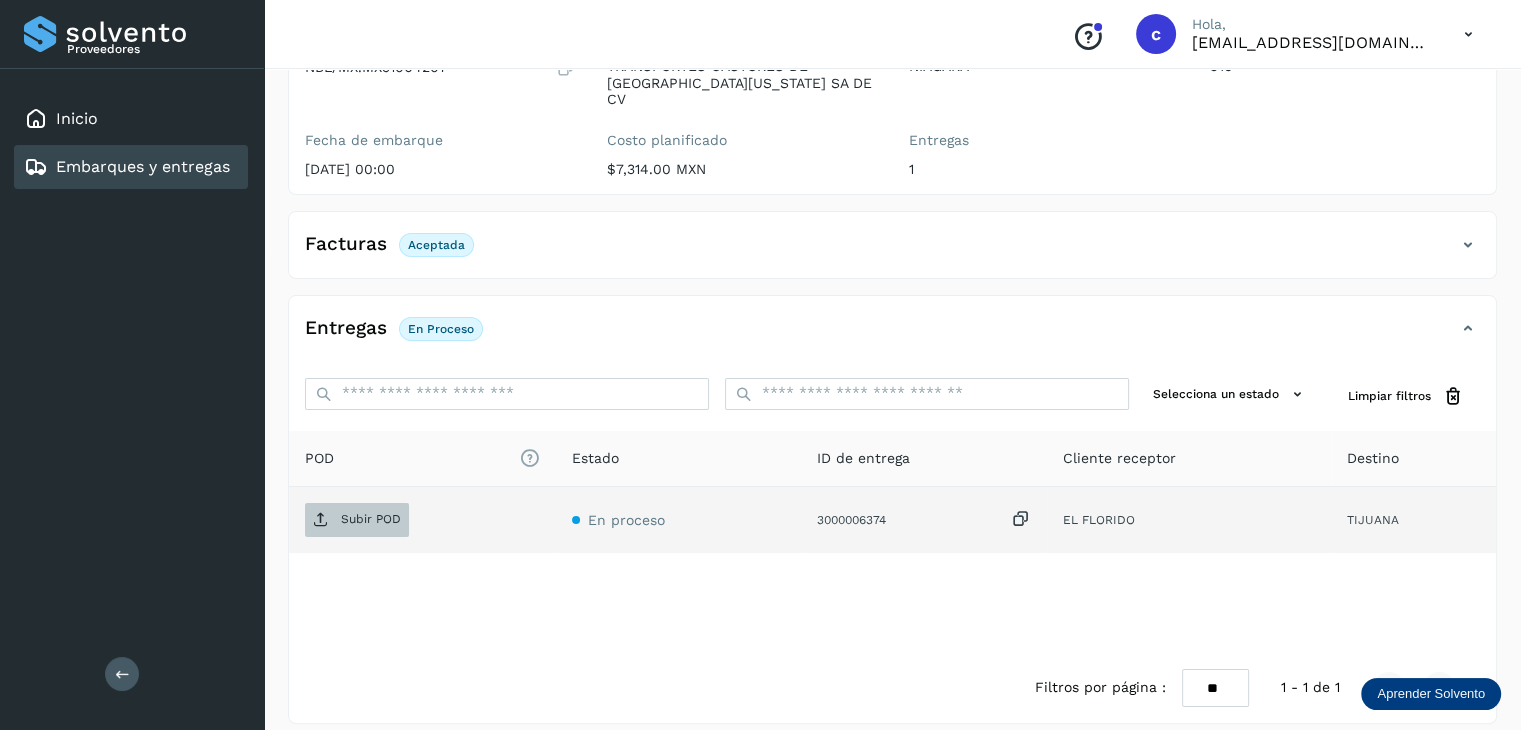 click on "Subir POD" at bounding box center [371, 519] 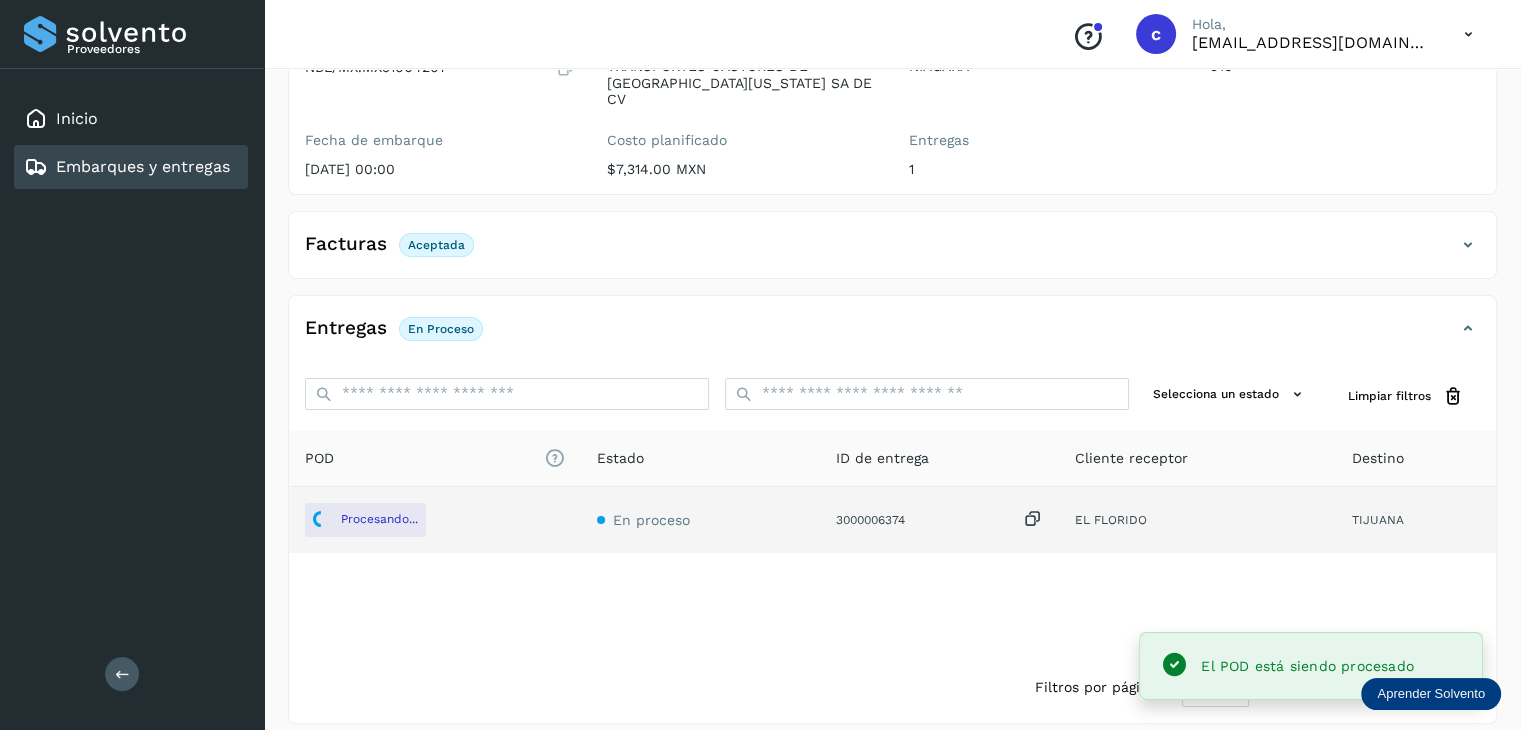 click on "Embarques y entregas" at bounding box center [143, 166] 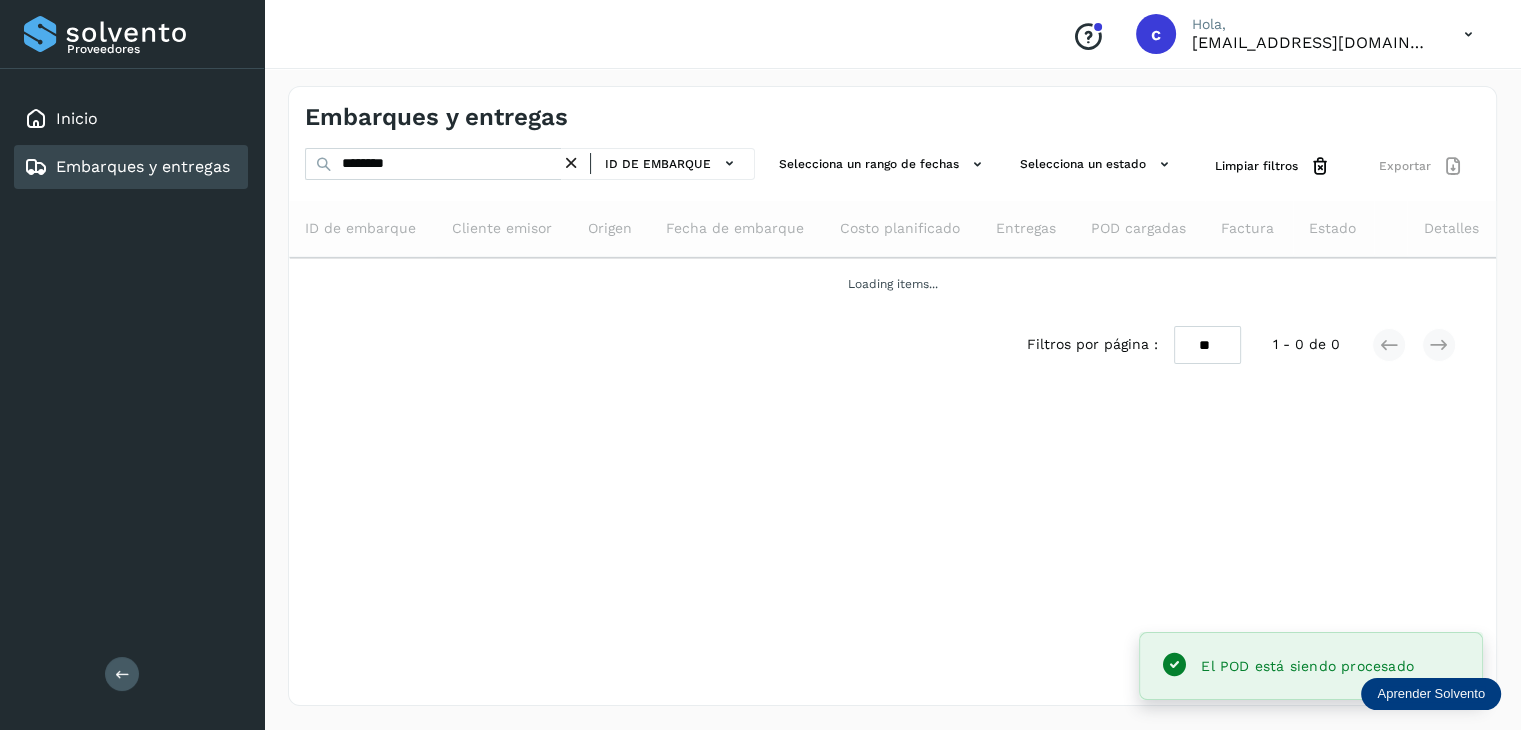 scroll, scrollTop: 0, scrollLeft: 0, axis: both 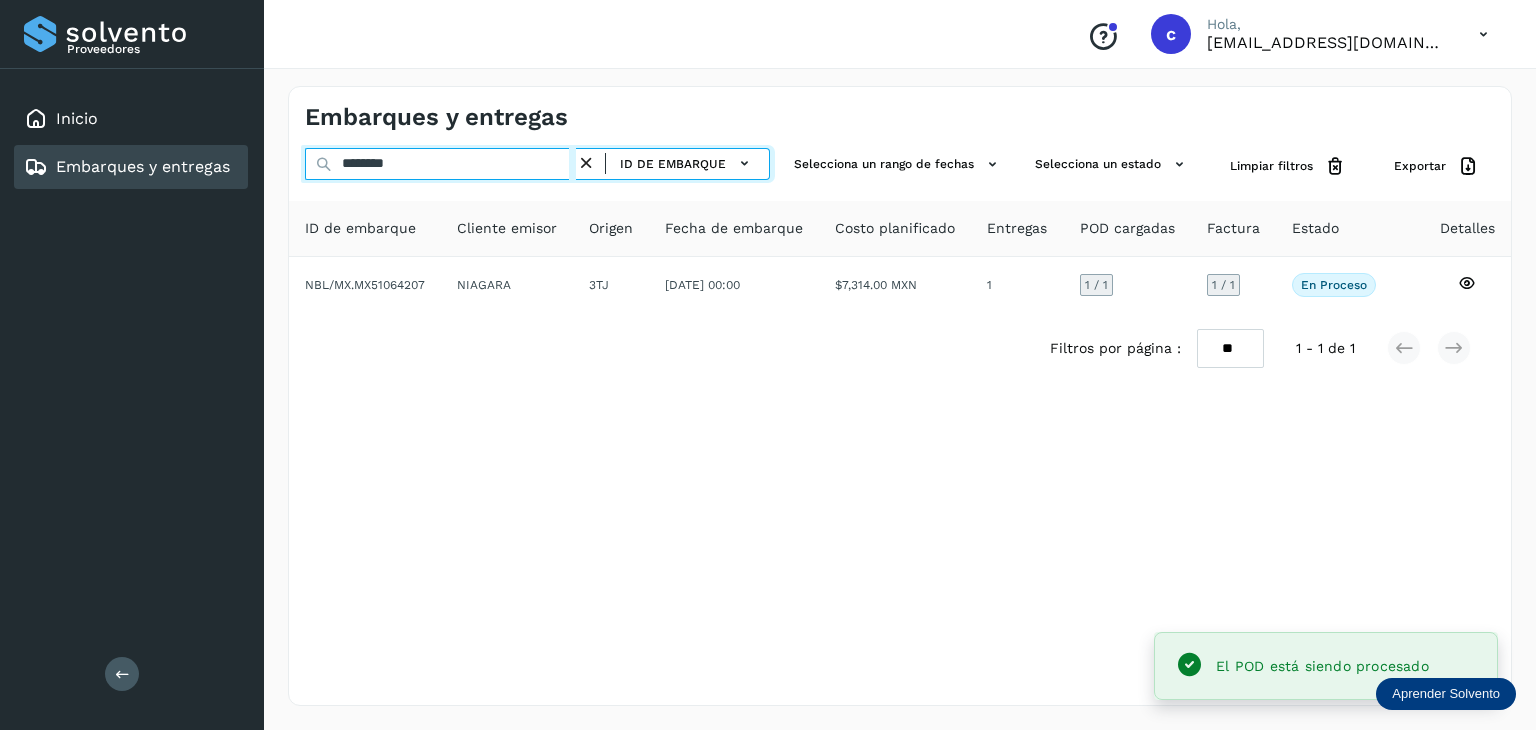 drag, startPoint x: 229, startPoint y: 164, endPoint x: 207, endPoint y: 165, distance: 22.022715 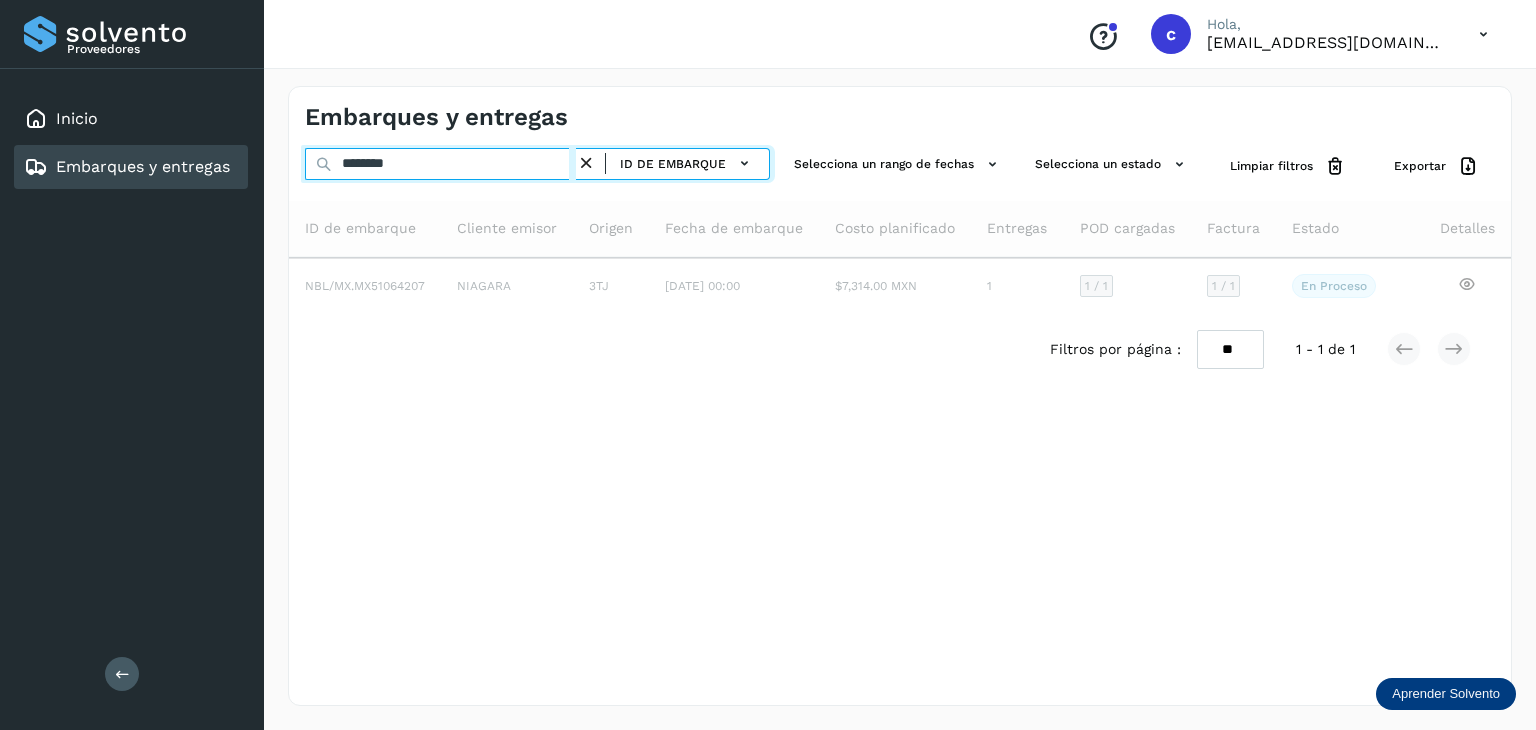 type on "********" 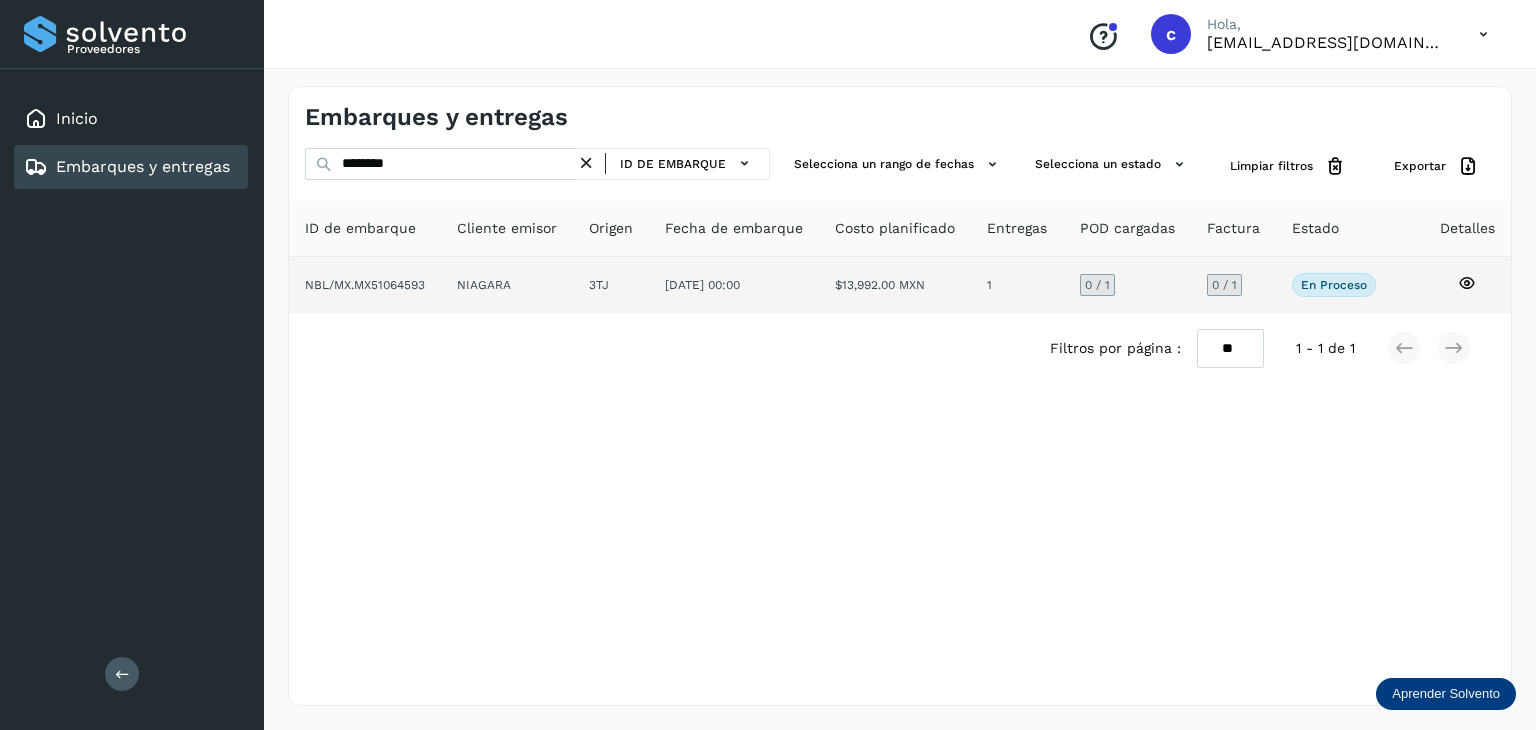 click 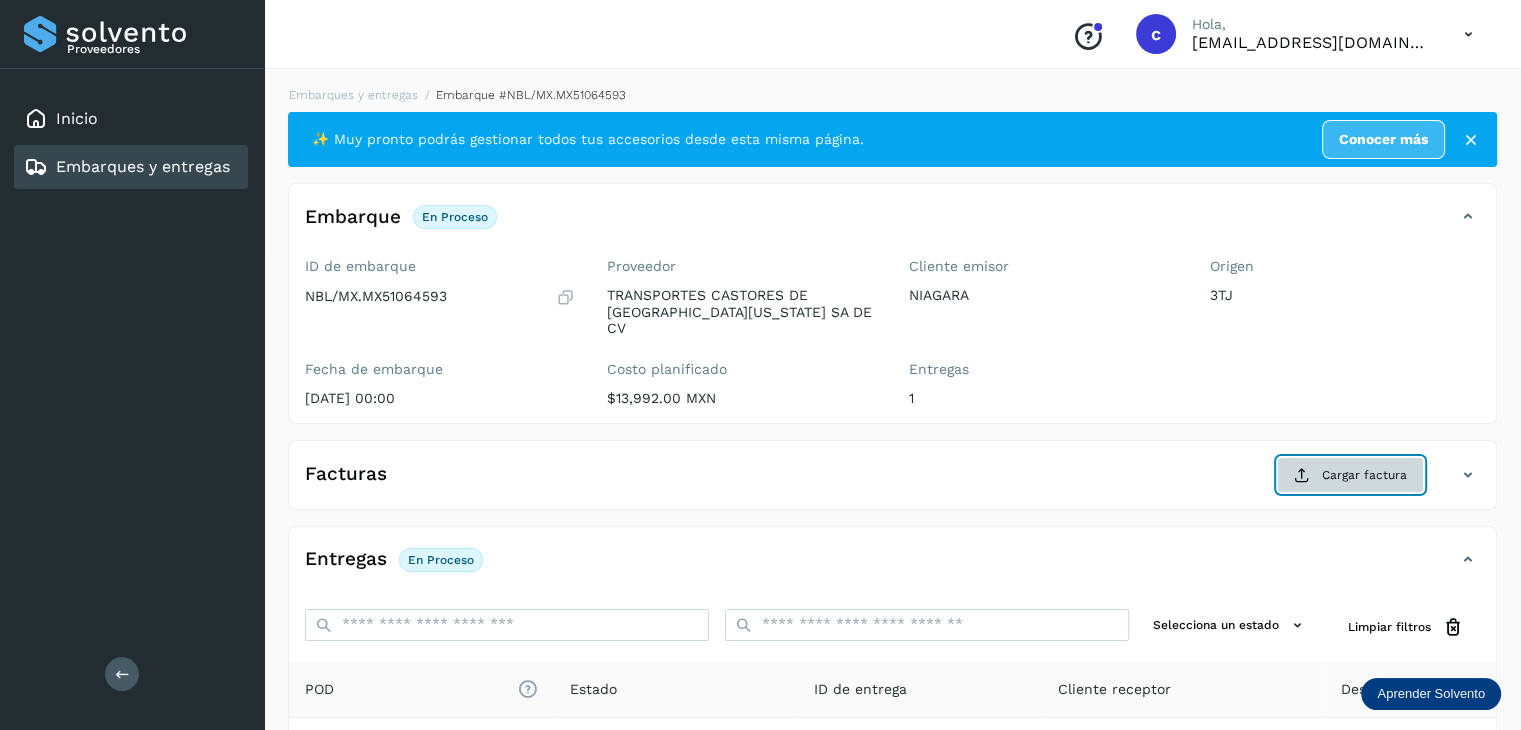 click on "Cargar factura" at bounding box center [1350, 475] 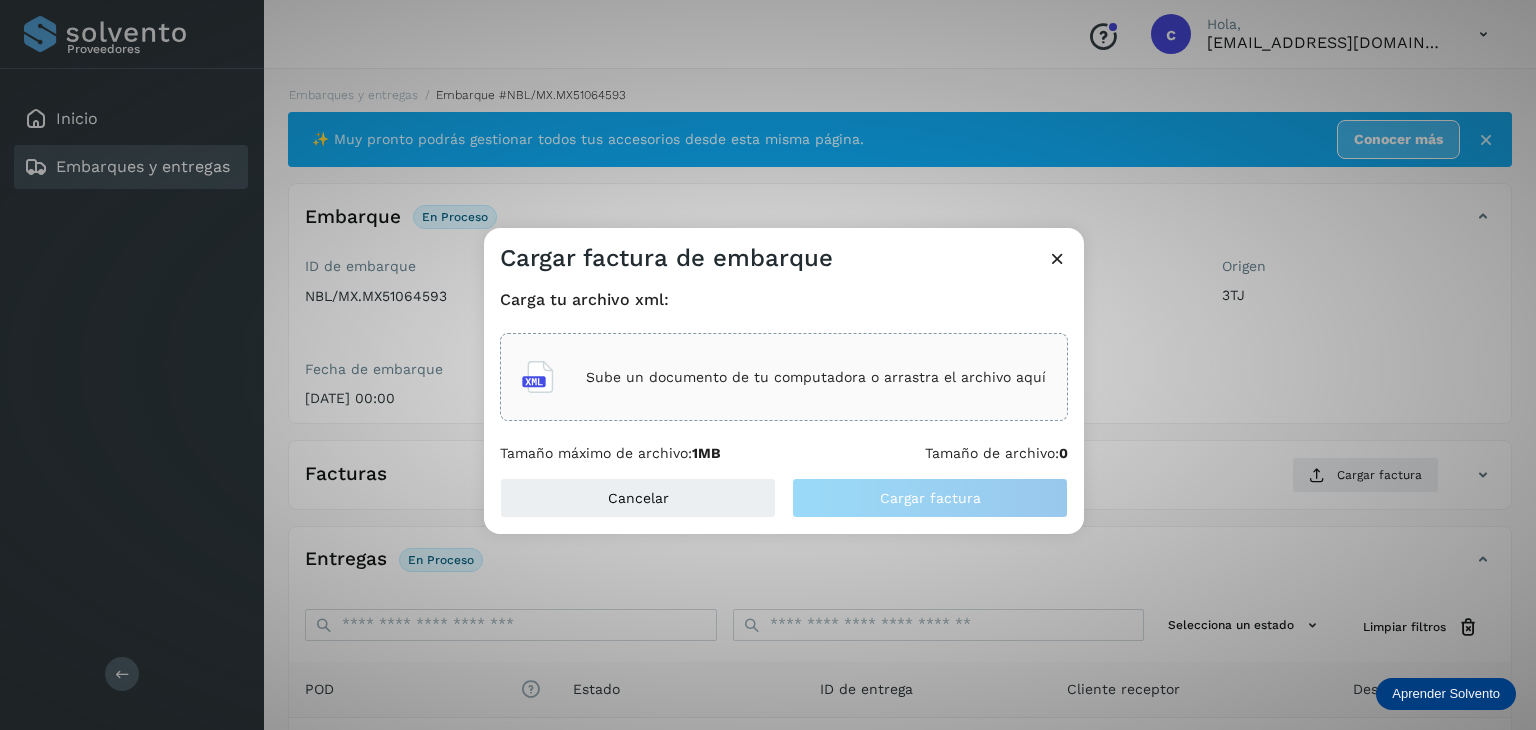 click on "Sube un documento de tu computadora o arrastra el archivo aquí" at bounding box center [816, 377] 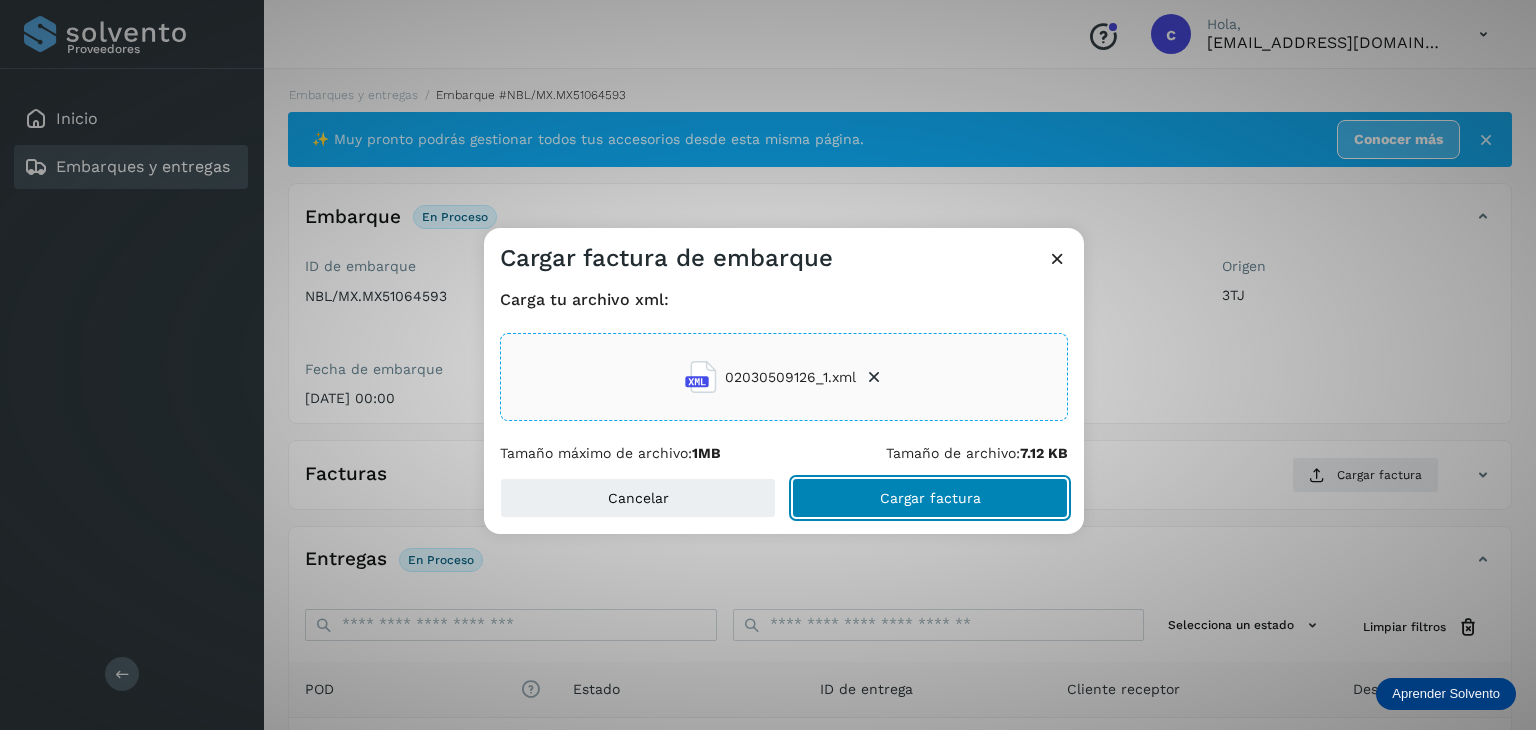 click on "Cargar factura" 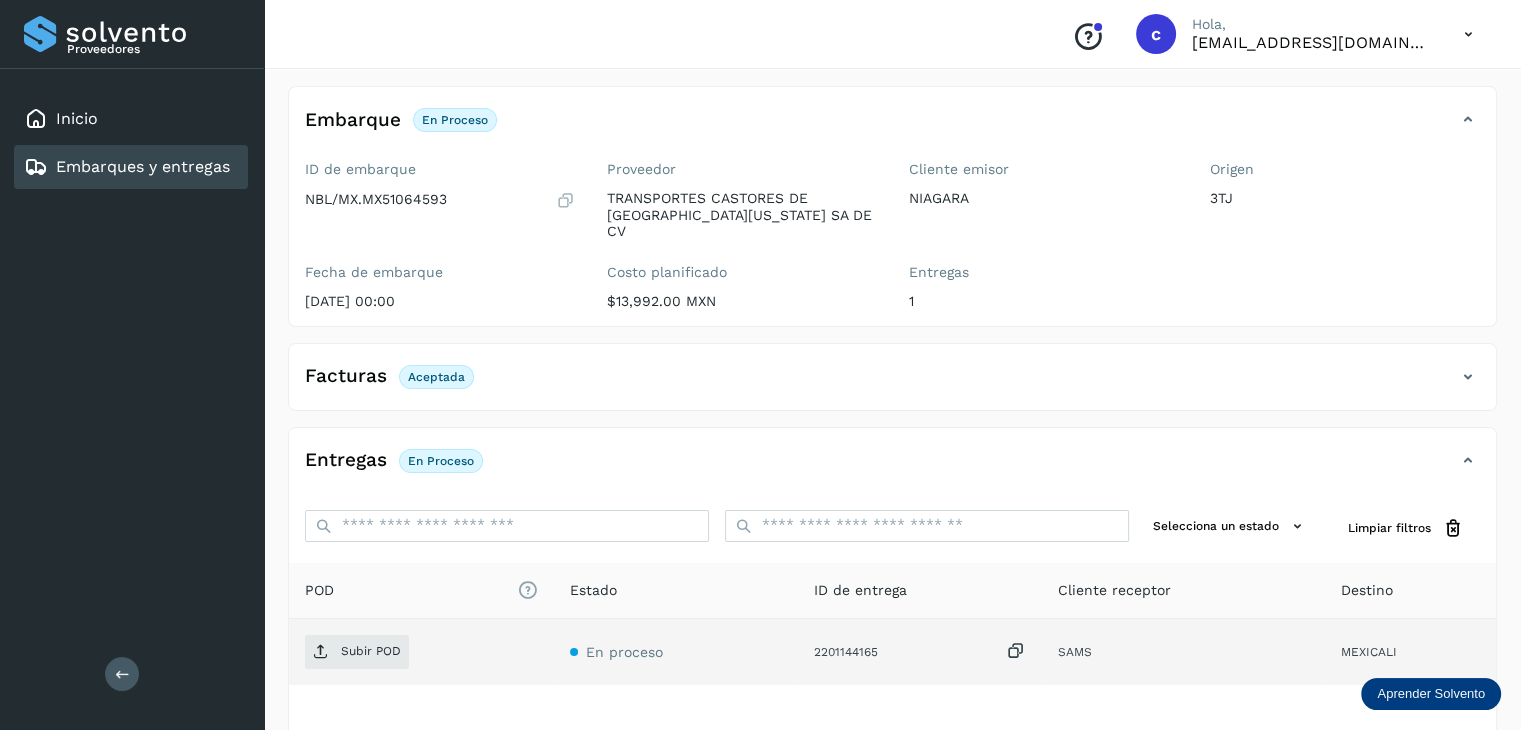 scroll, scrollTop: 100, scrollLeft: 0, axis: vertical 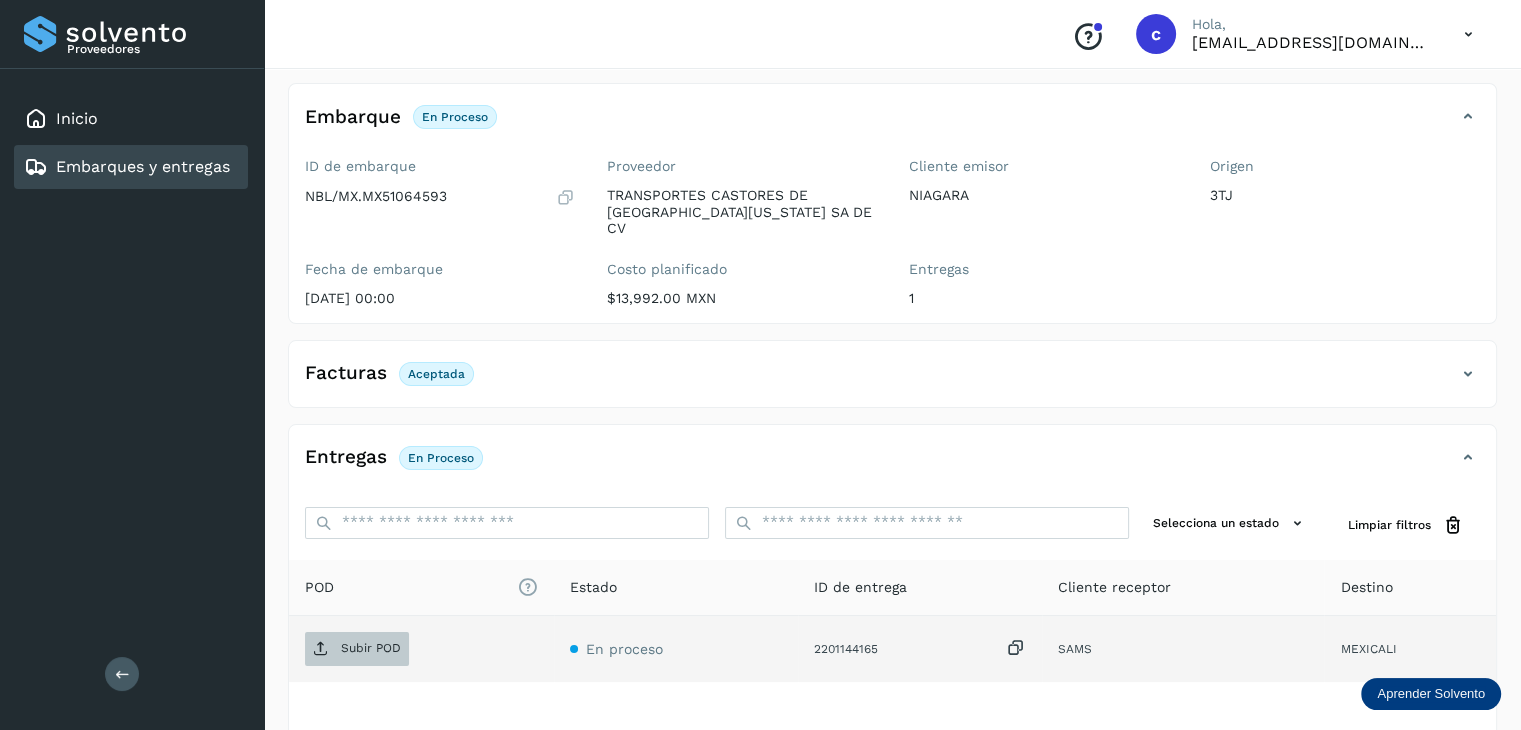 click on "Subir POD" at bounding box center (371, 648) 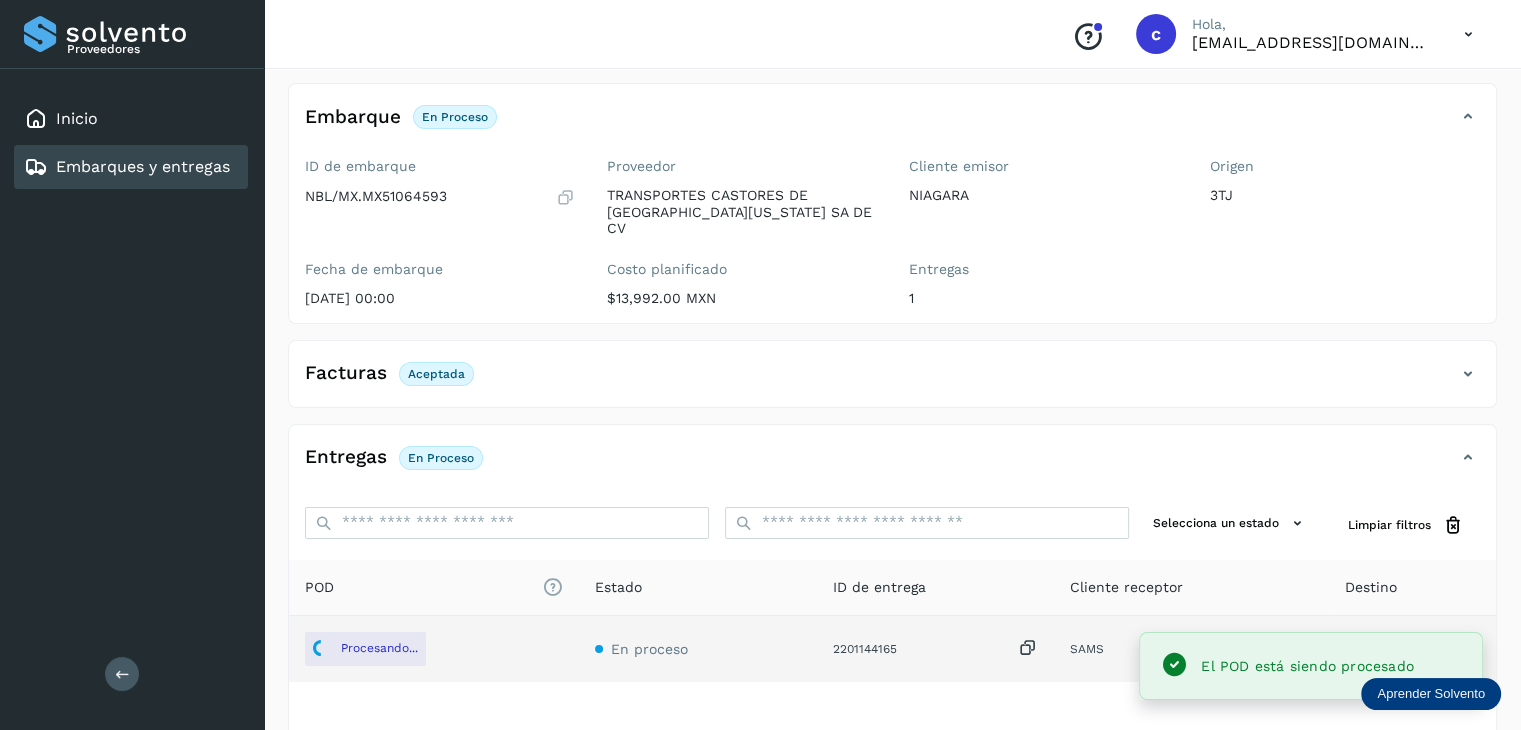 click on "Embarques y entregas" at bounding box center [143, 166] 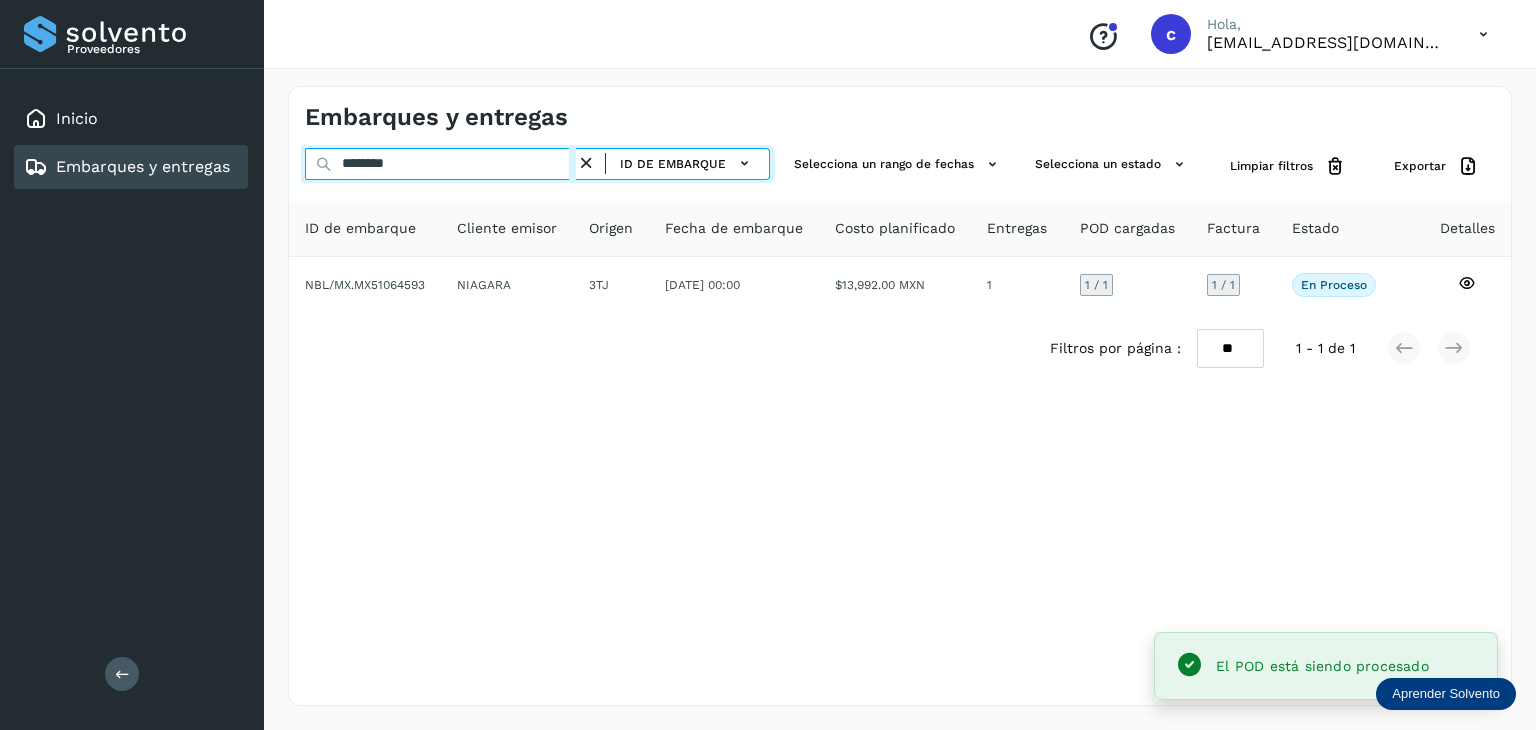 drag, startPoint x: 456, startPoint y: 164, endPoint x: 387, endPoint y: 166, distance: 69.02898 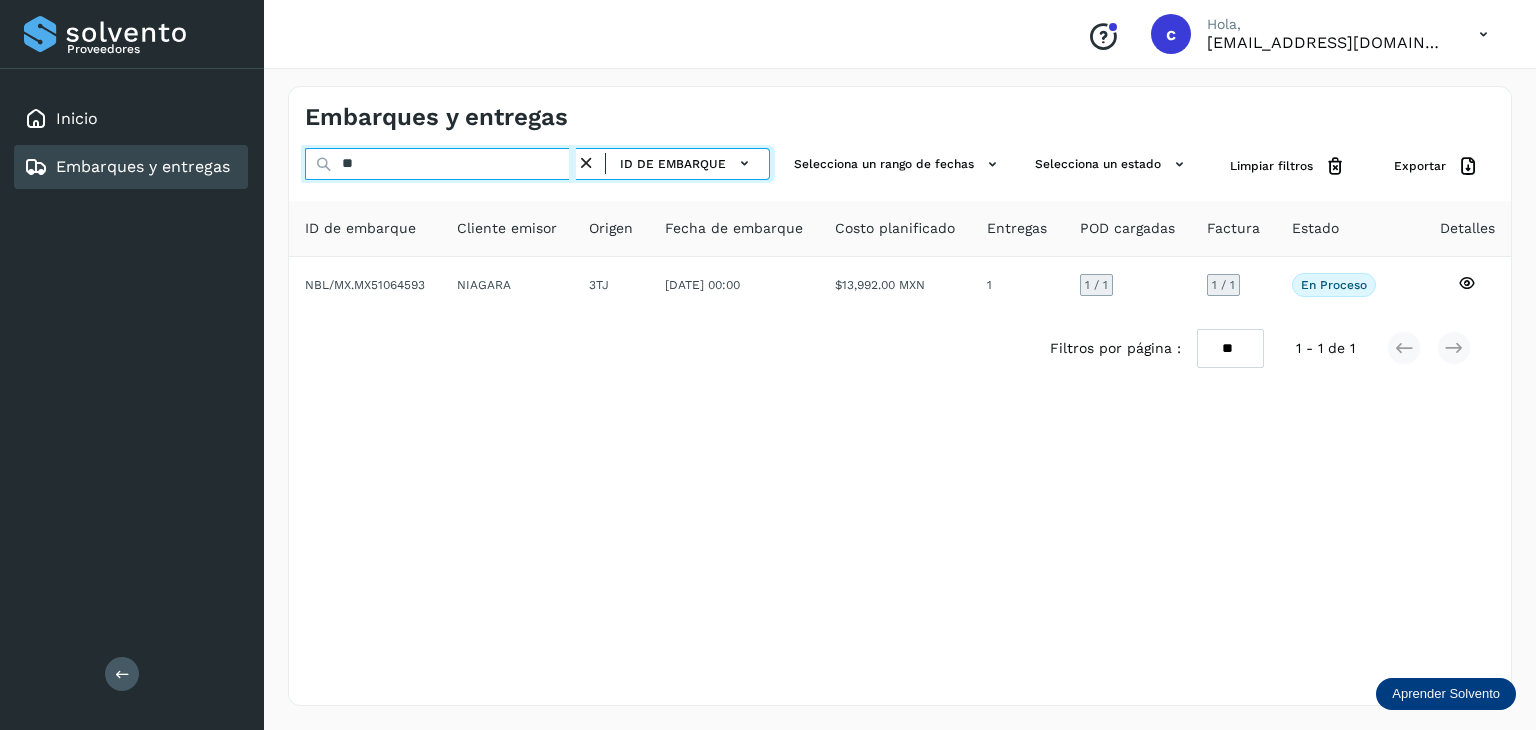 type on "*" 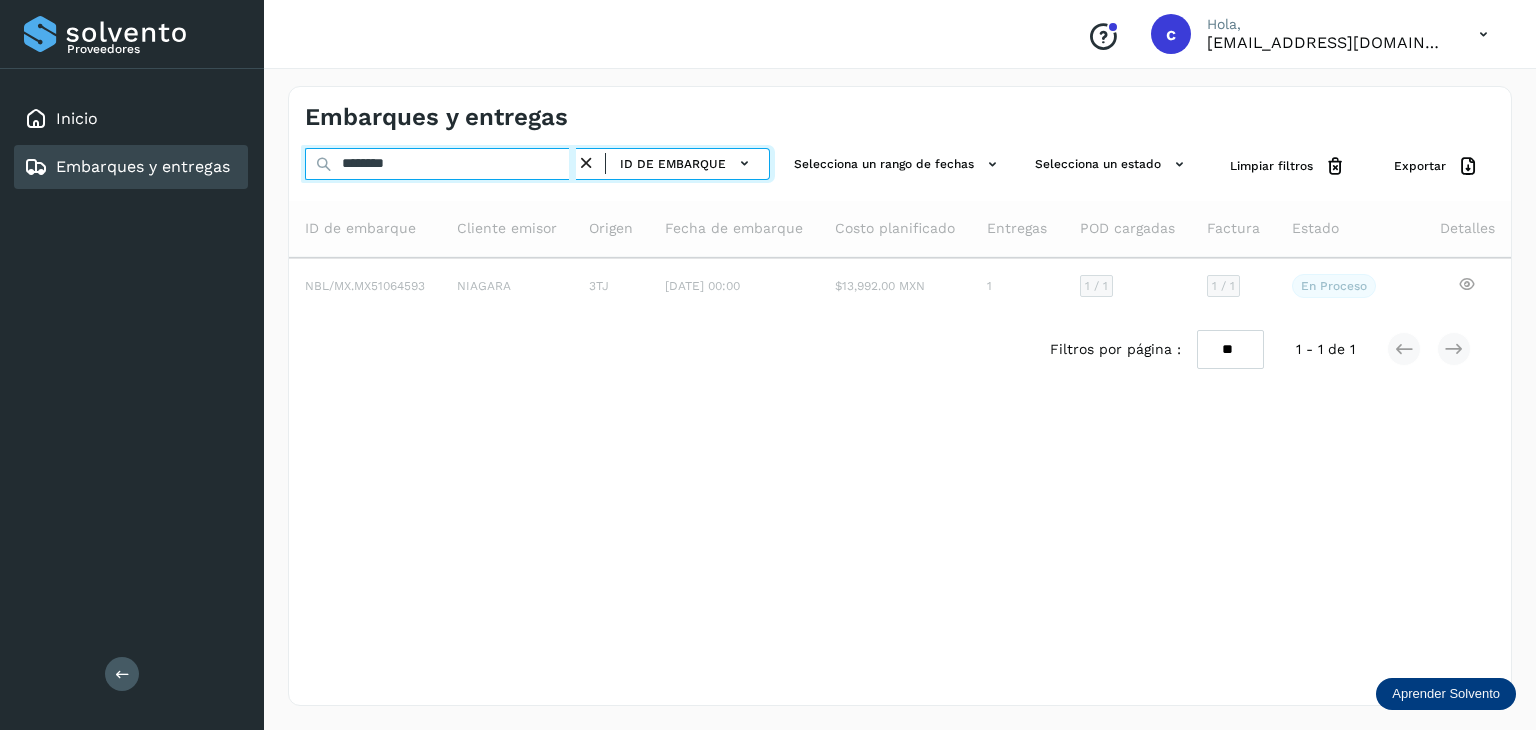type on "********" 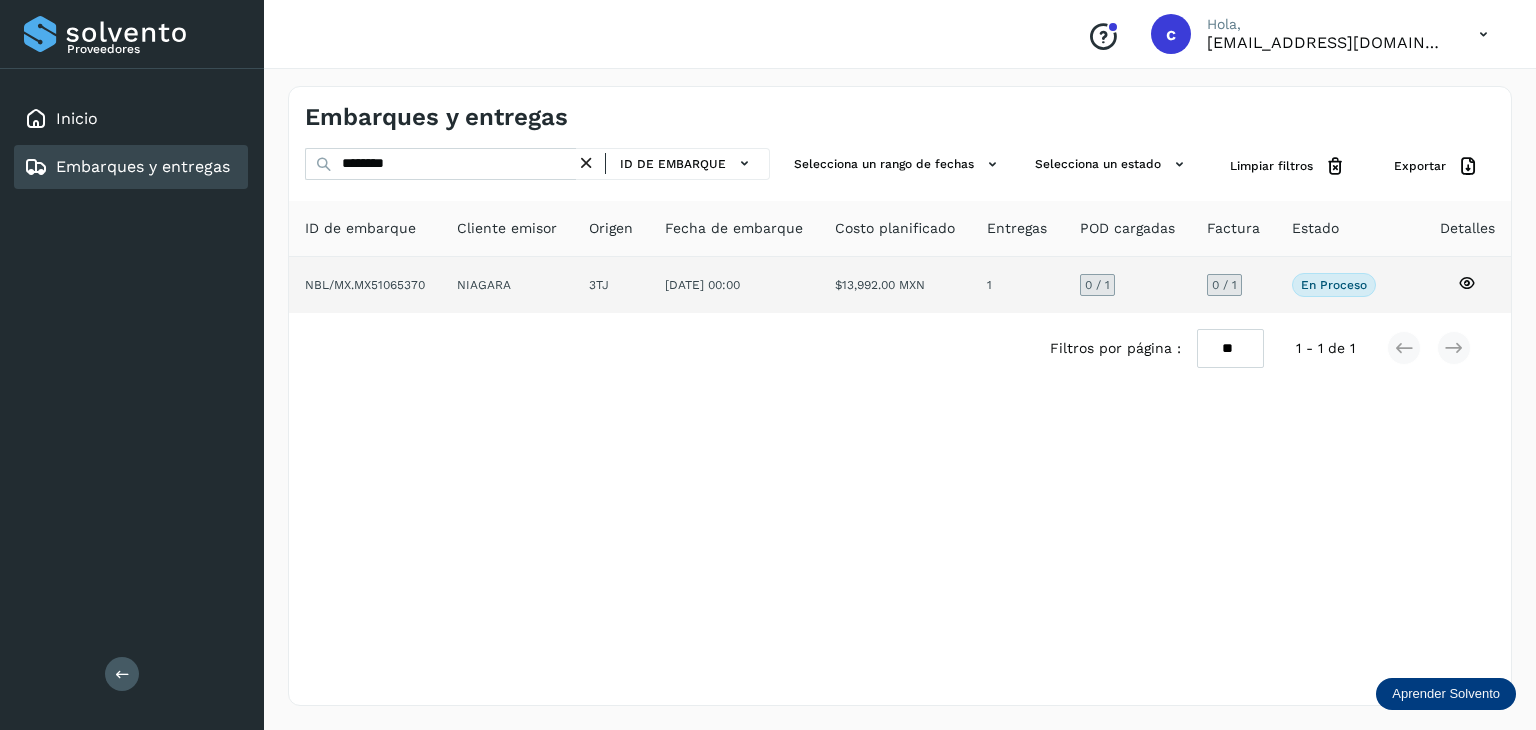 click 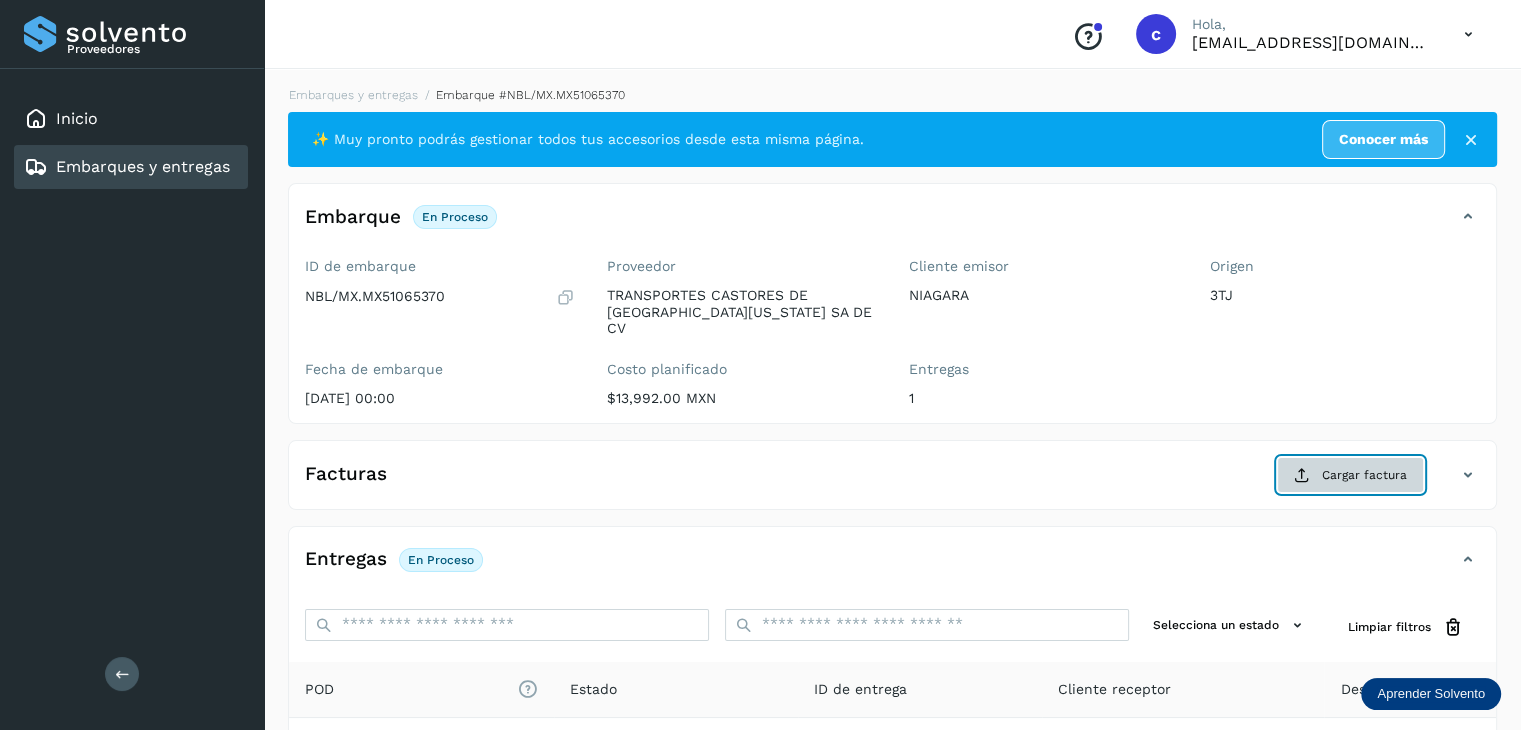 click on "Cargar factura" 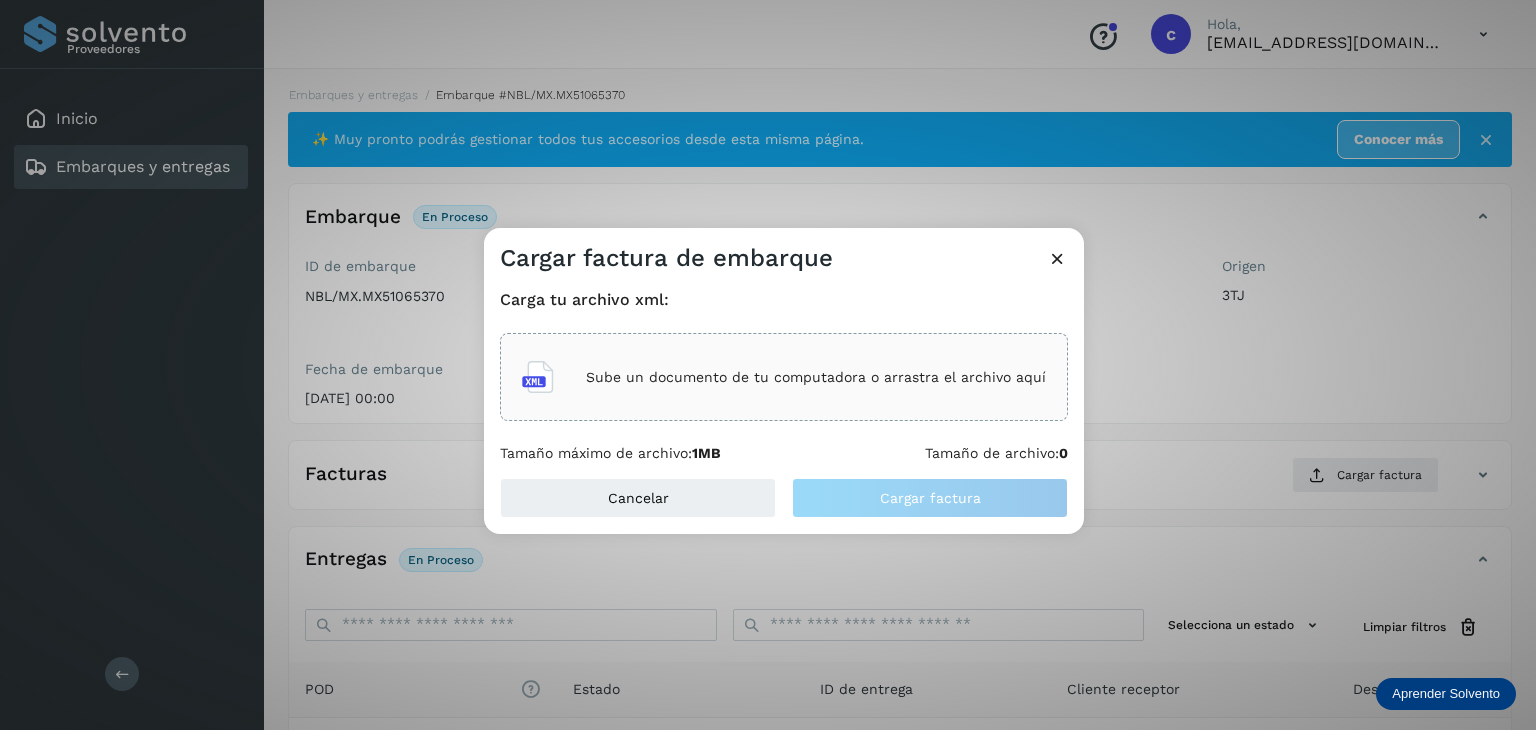 click on "Sube un documento de tu computadora o arrastra el archivo aquí" 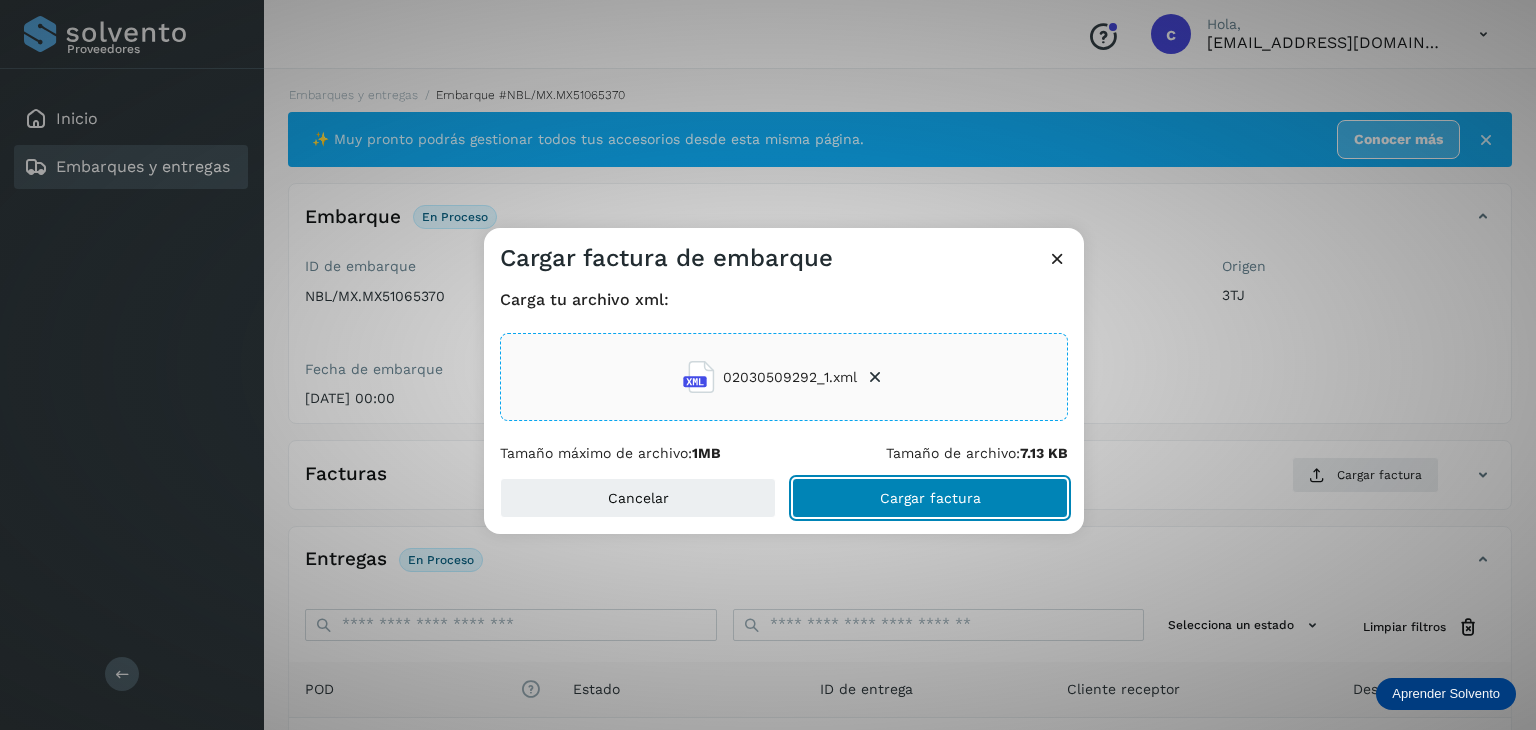 click on "Cargar factura" 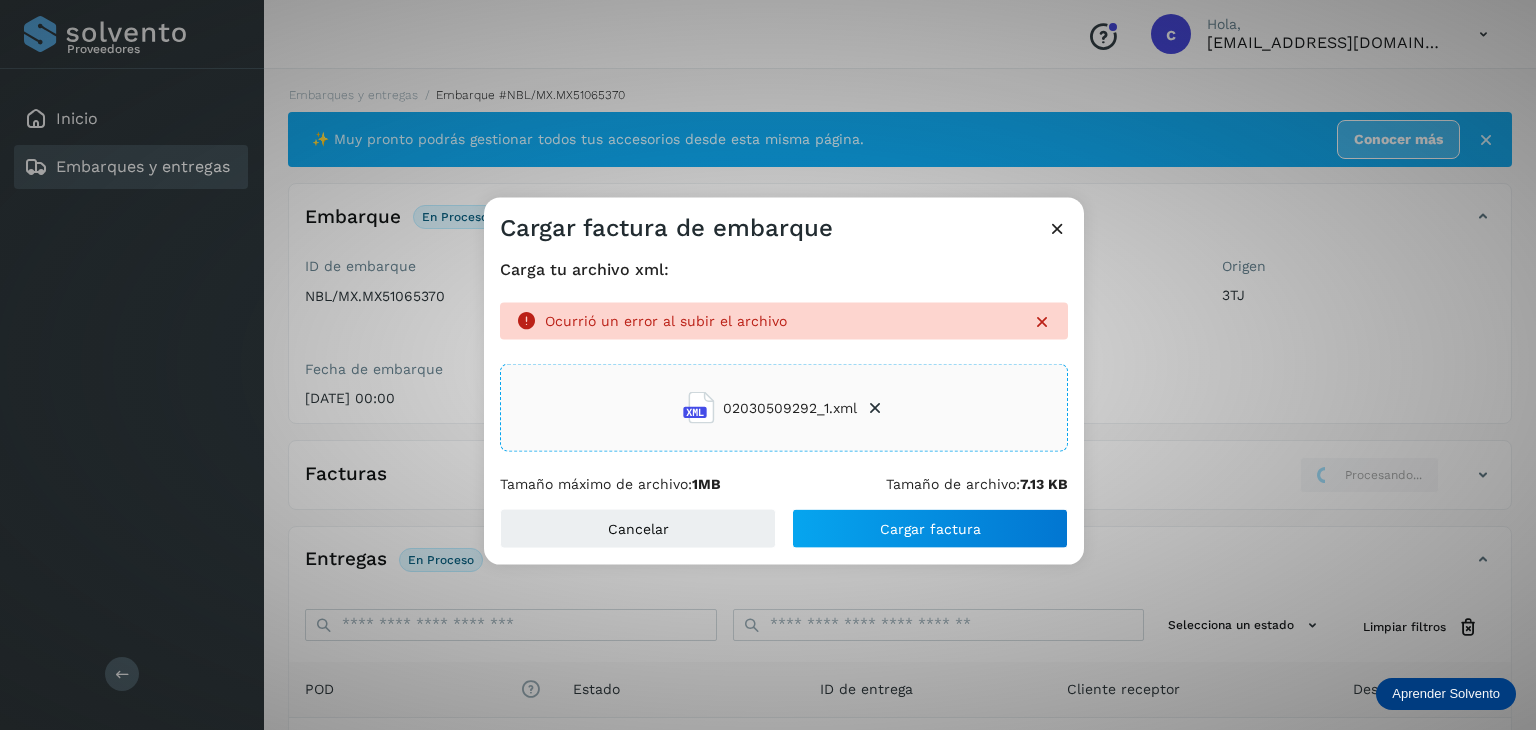 click at bounding box center (1057, 228) 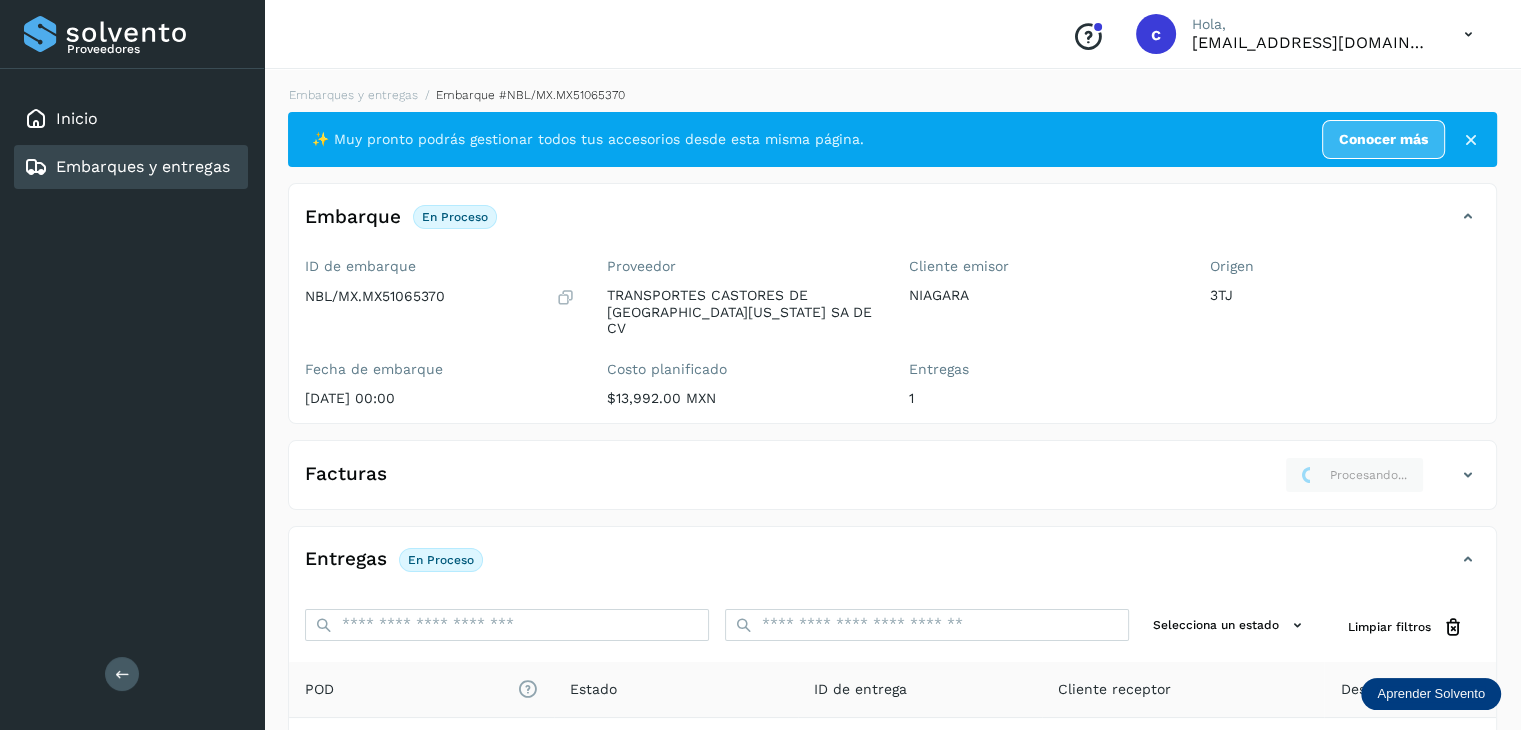 click on "Facturas Procesando..." 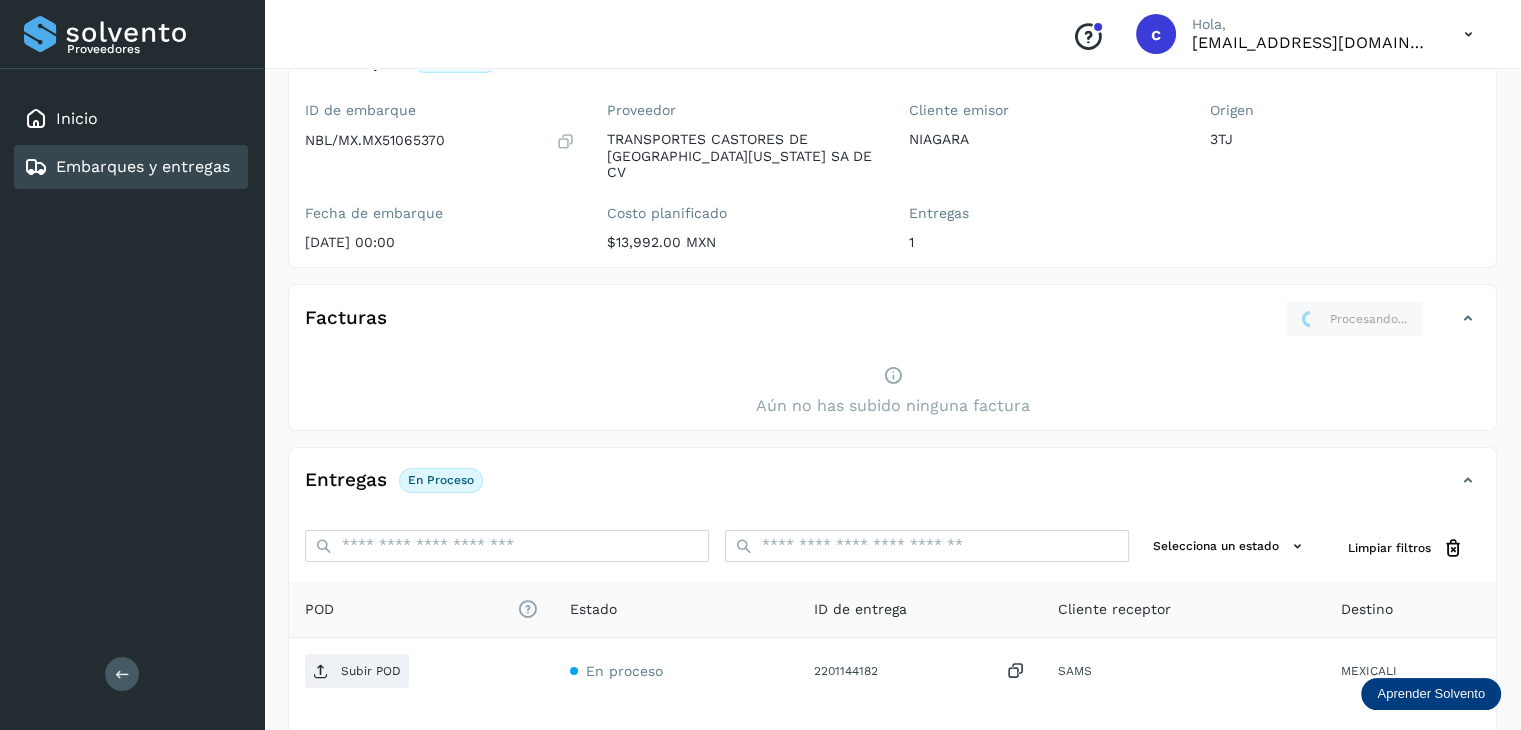 scroll, scrollTop: 0, scrollLeft: 0, axis: both 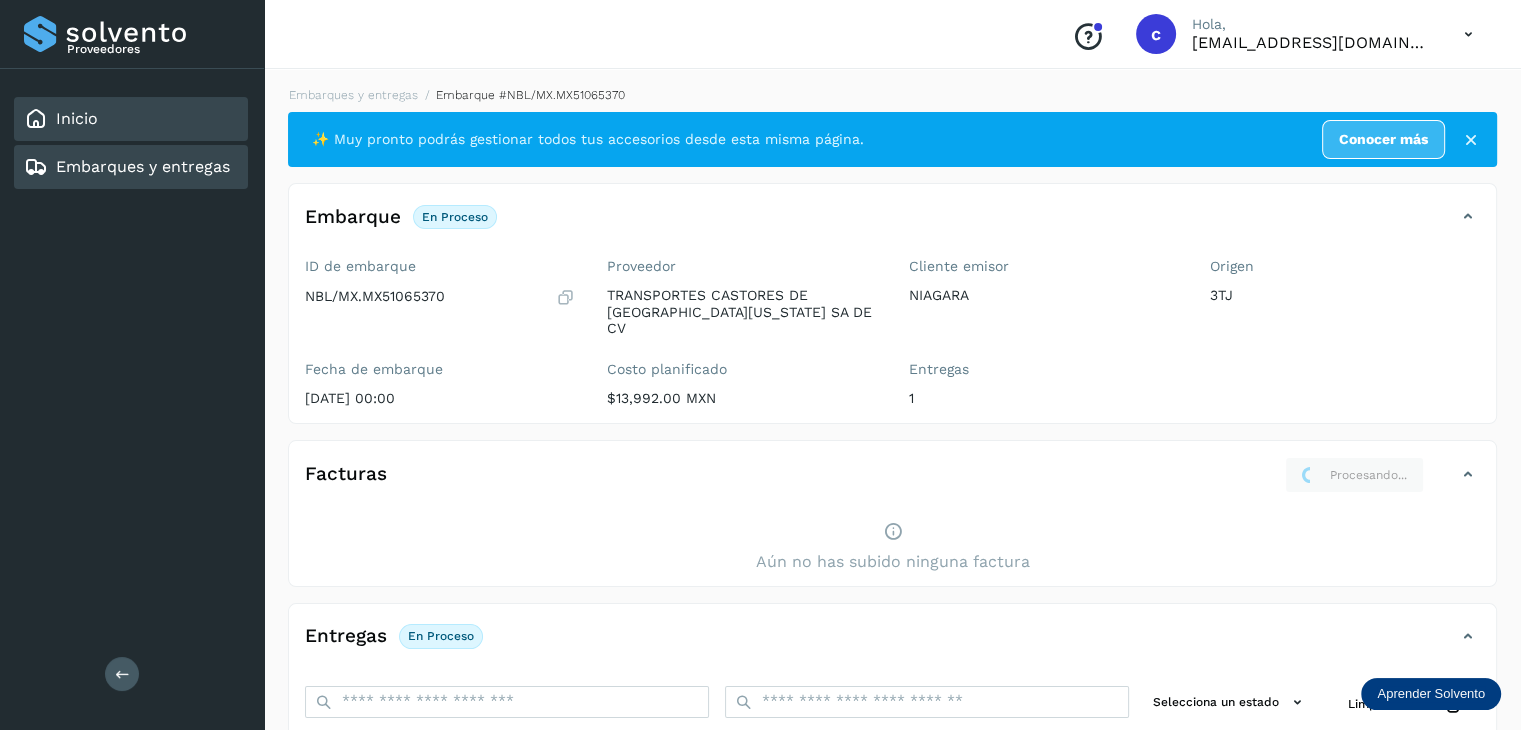 click on "Inicio" 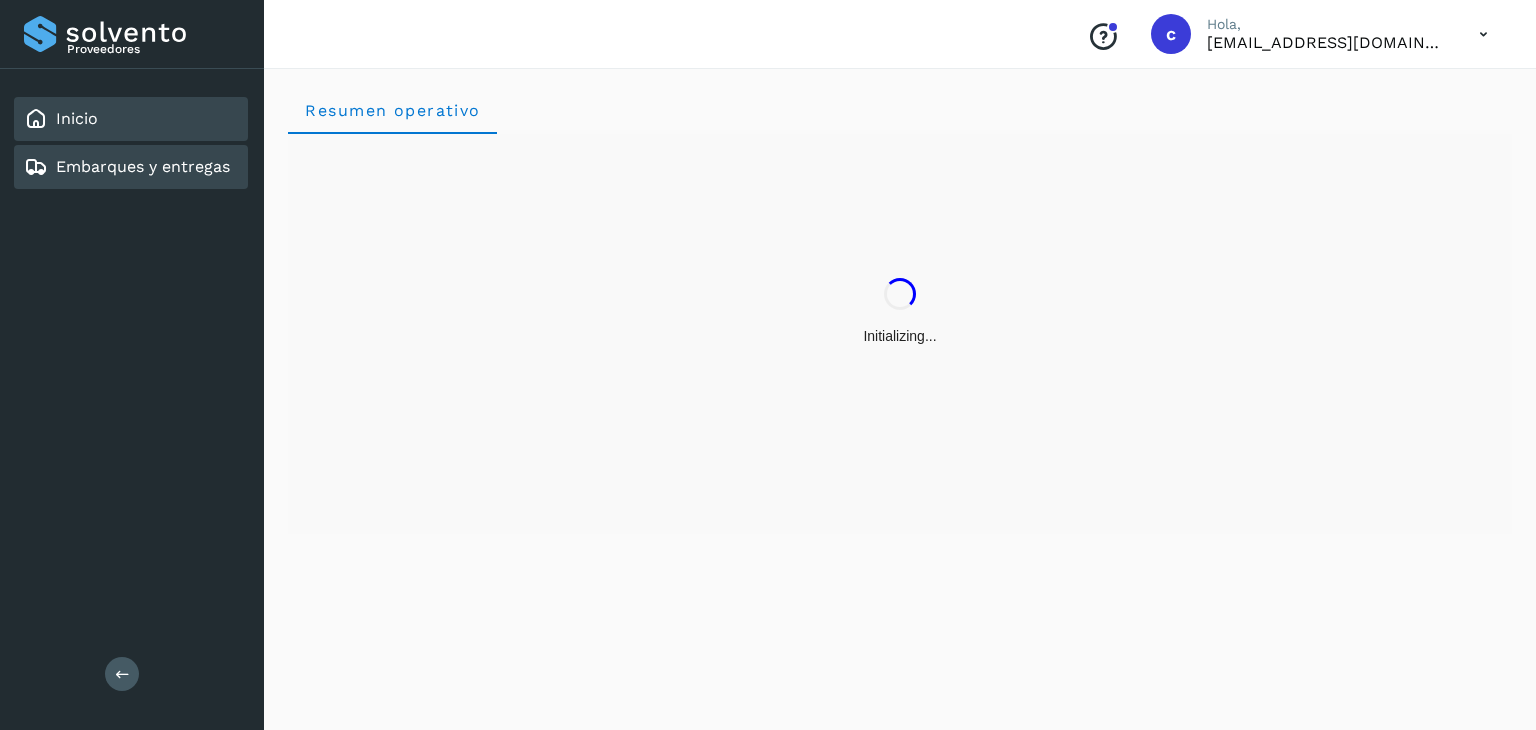 click on "Embarques y entregas" at bounding box center [143, 166] 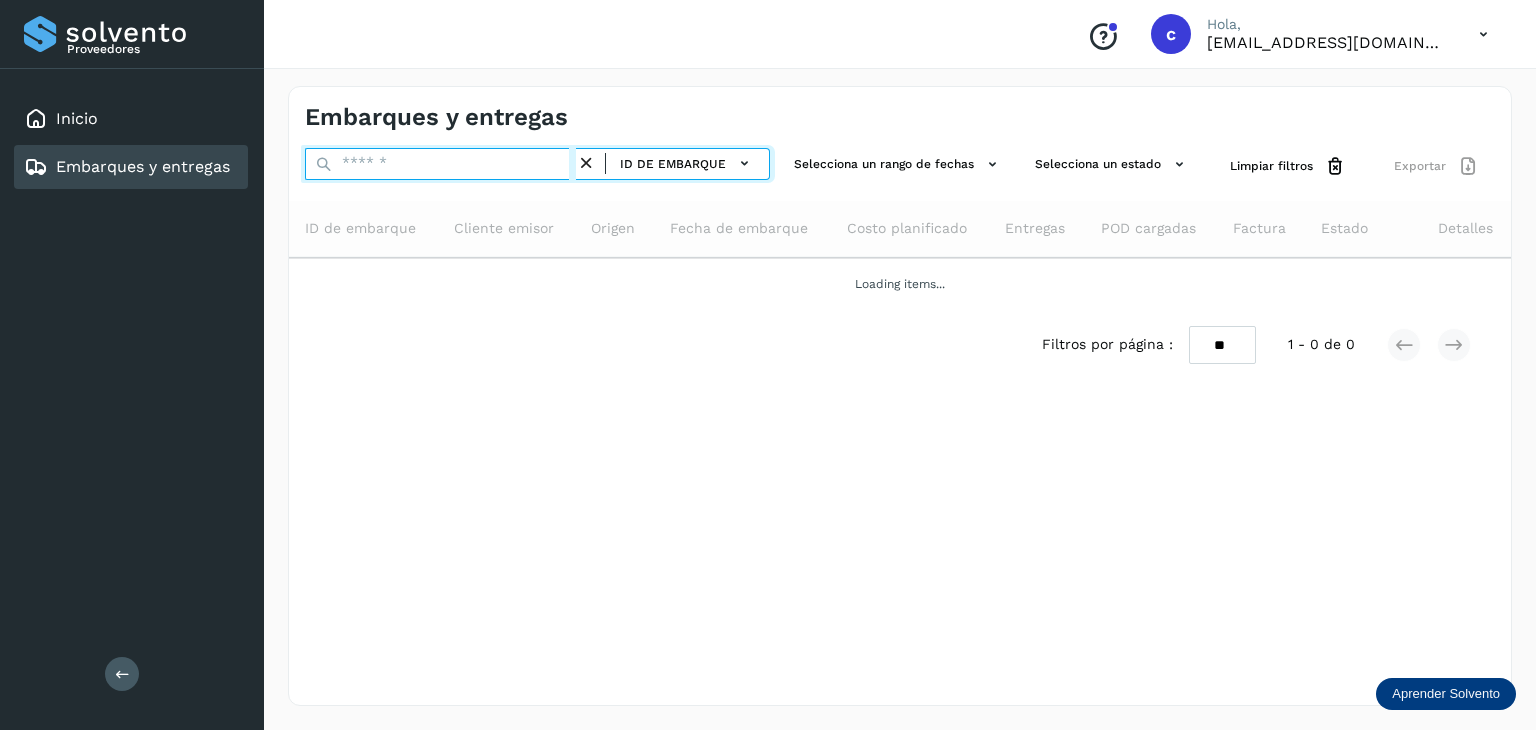 click at bounding box center (440, 164) 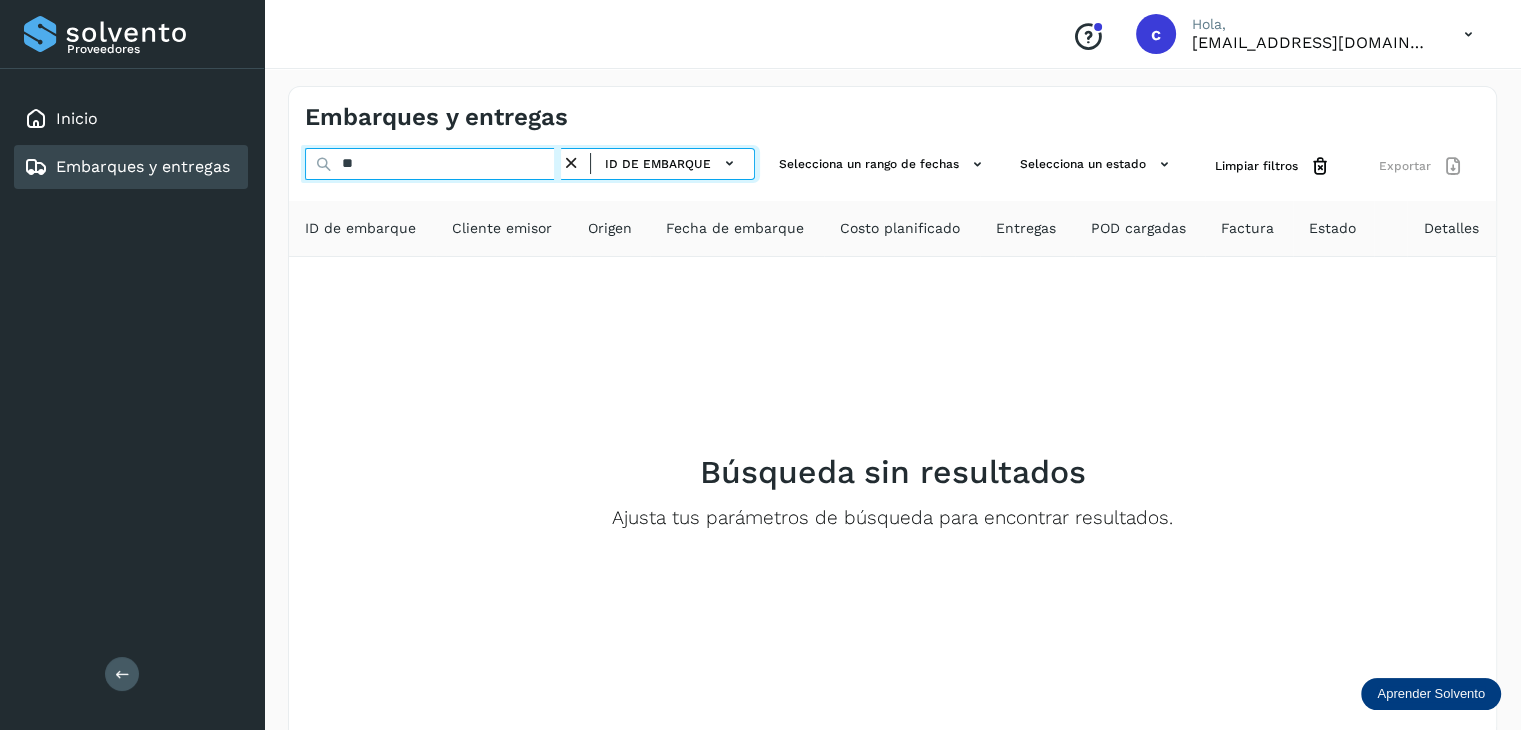 type on "*" 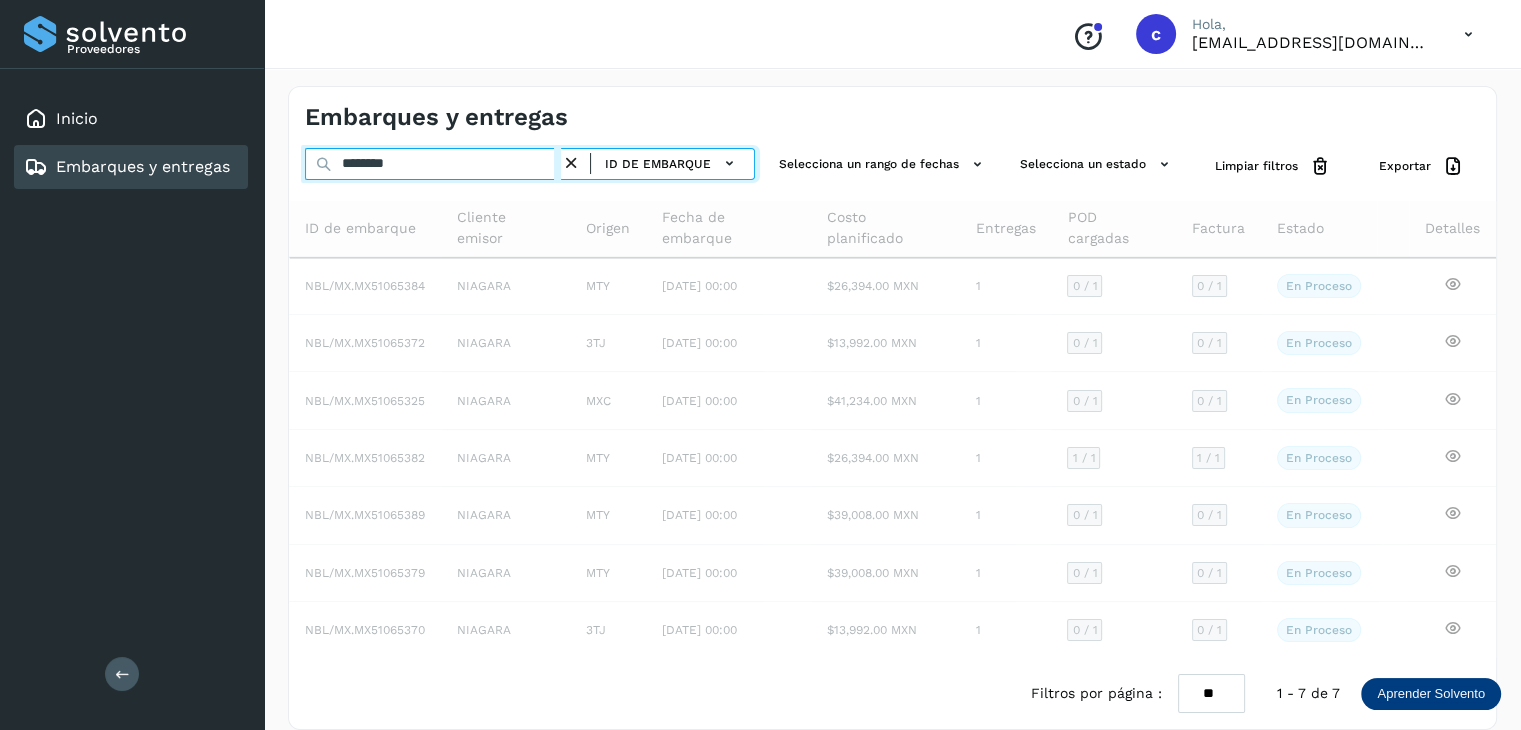 type on "********" 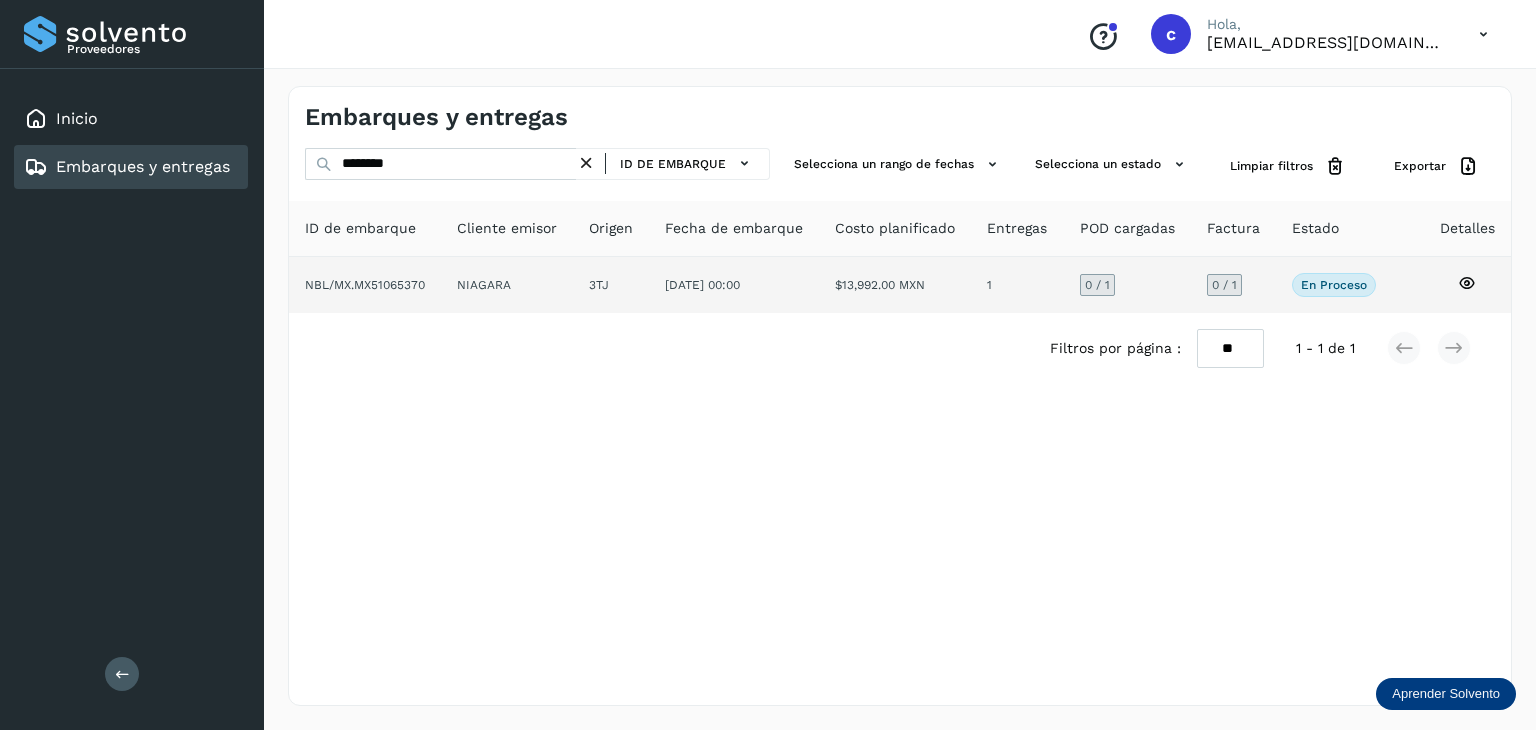 click 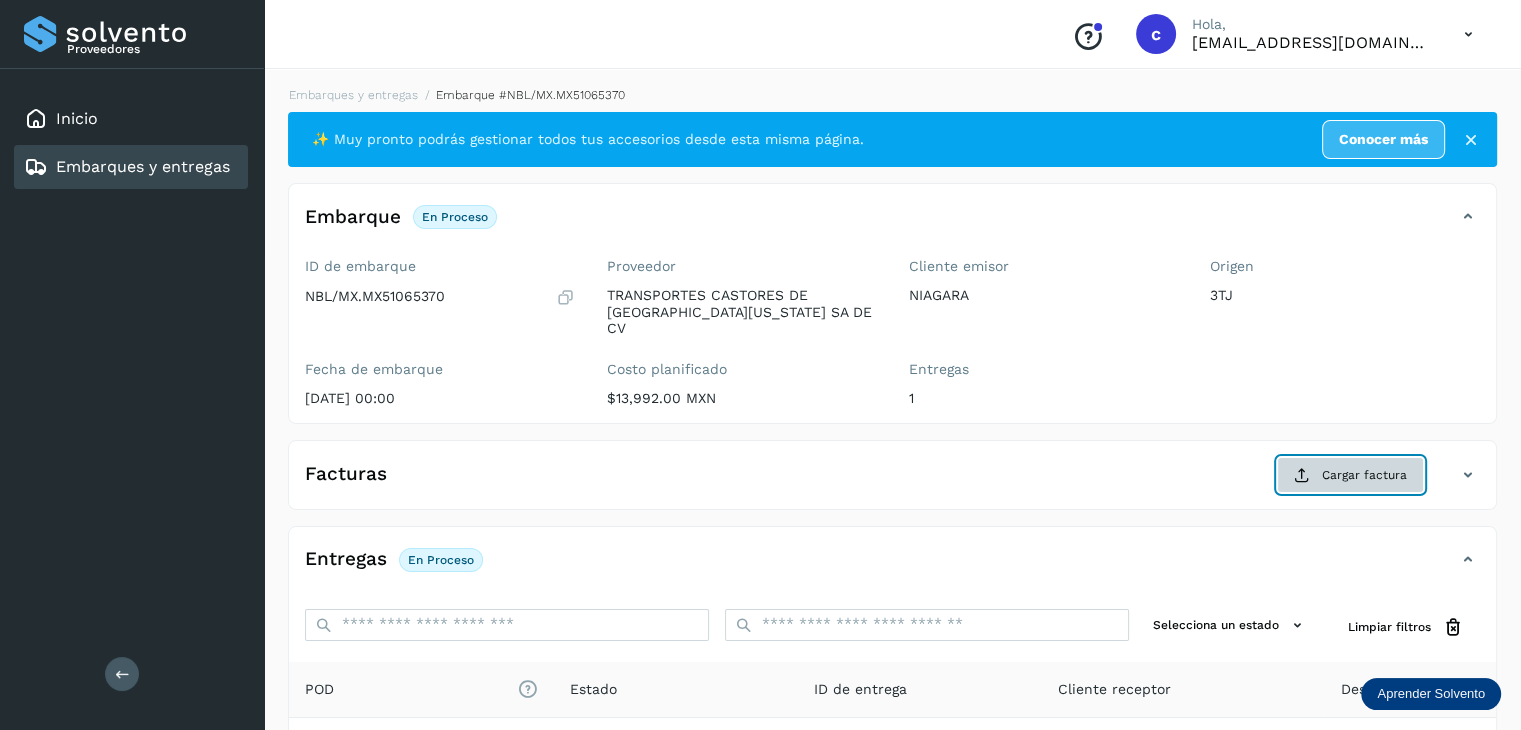 click on "Cargar factura" 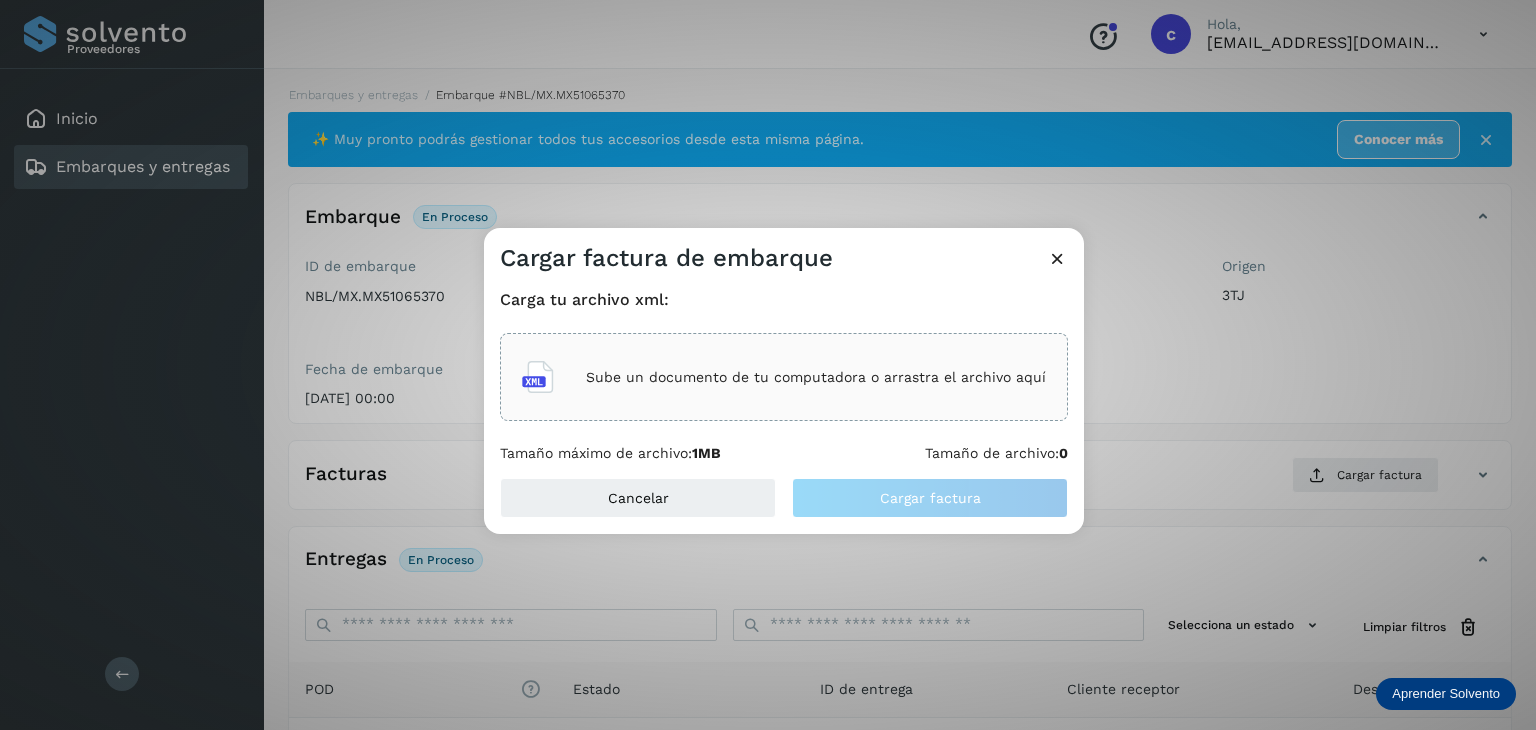 click on "Sube un documento de tu computadora o arrastra el archivo aquí" 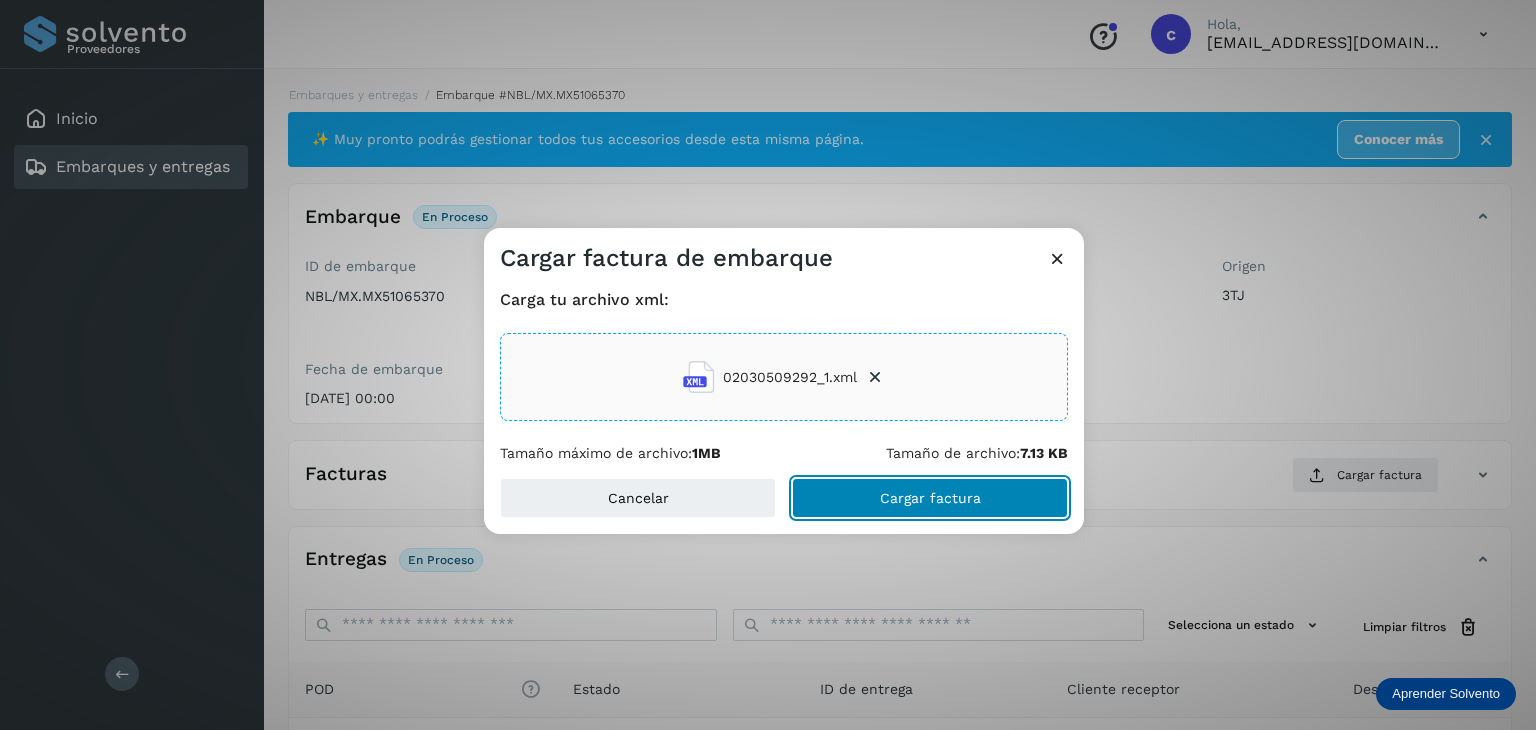 click on "Cargar factura" 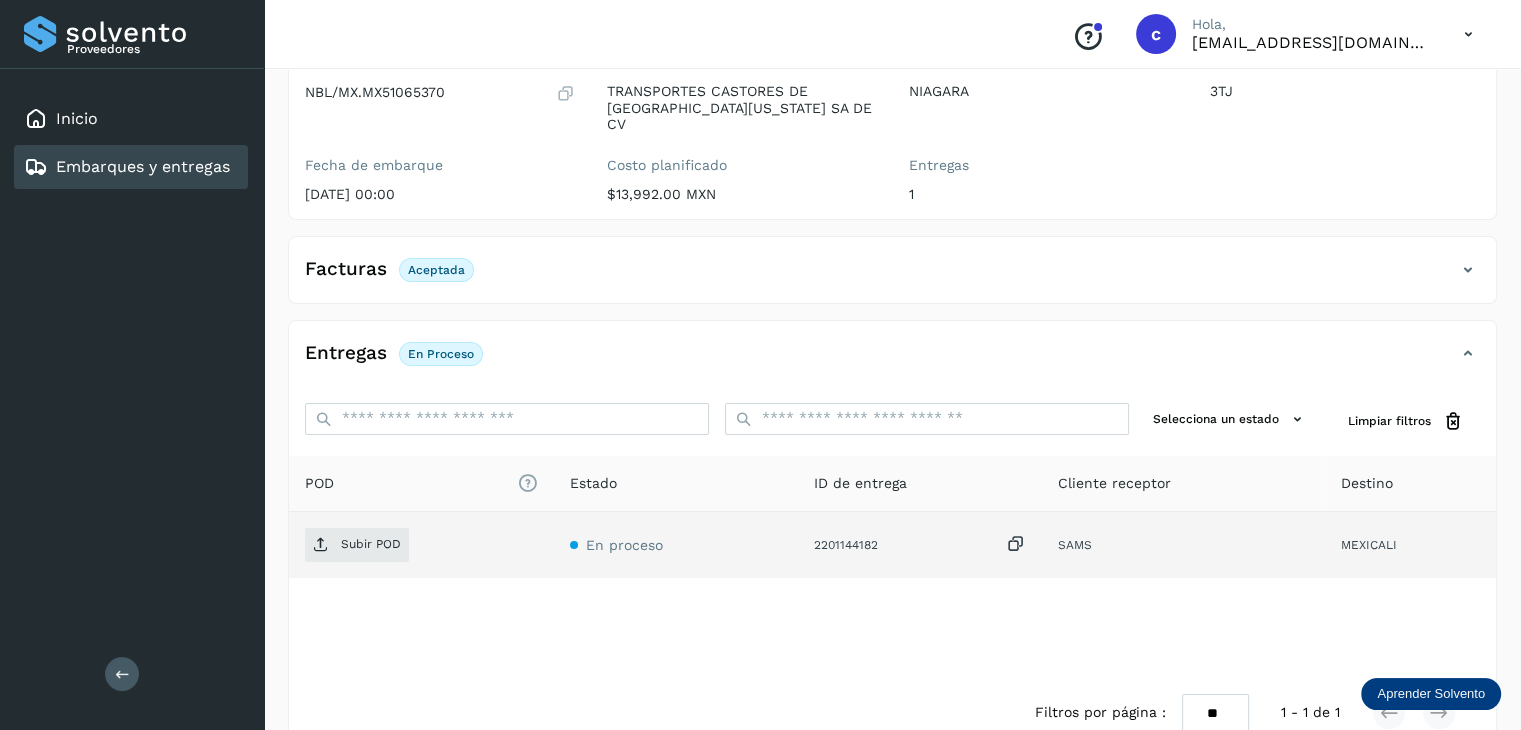 scroll, scrollTop: 229, scrollLeft: 0, axis: vertical 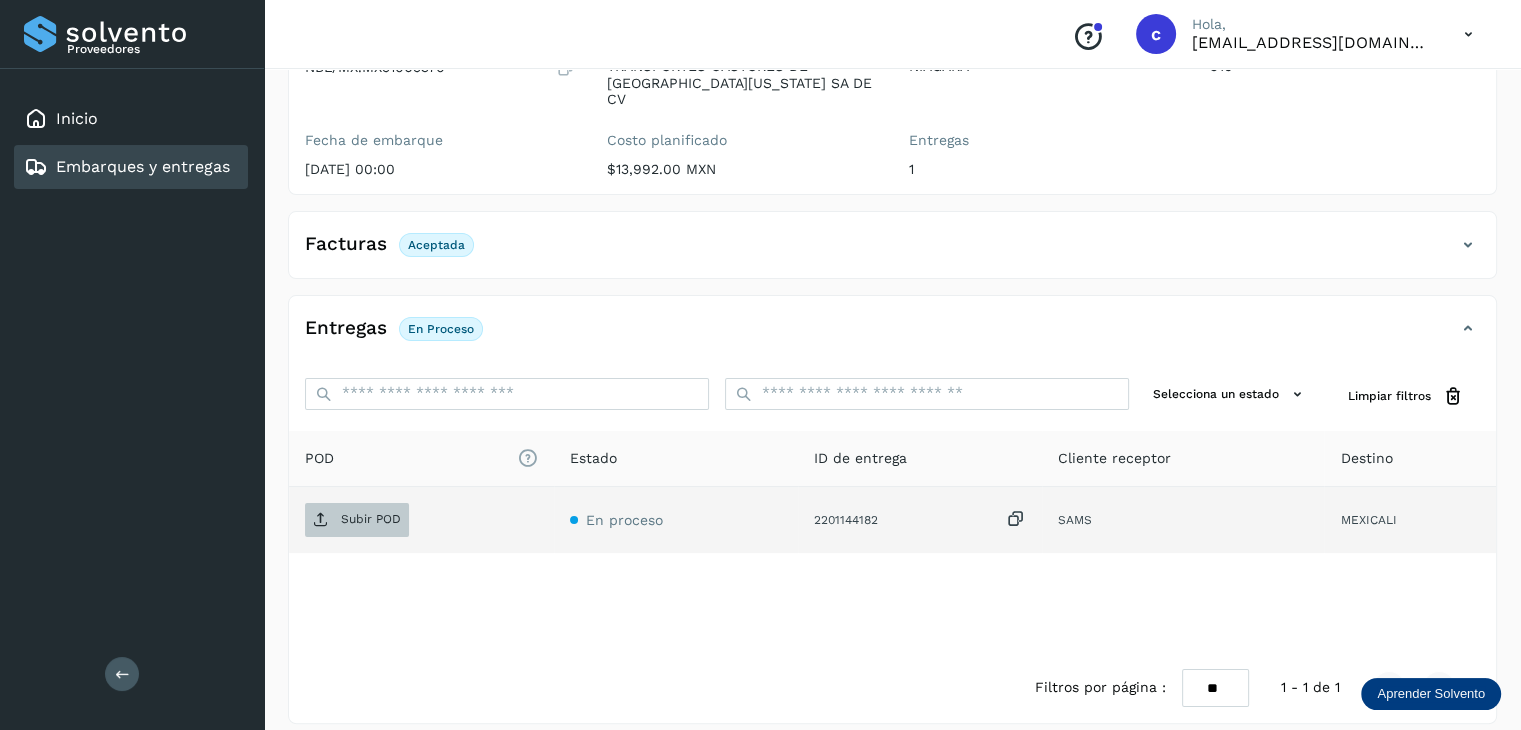 click on "Subir POD" at bounding box center [357, 520] 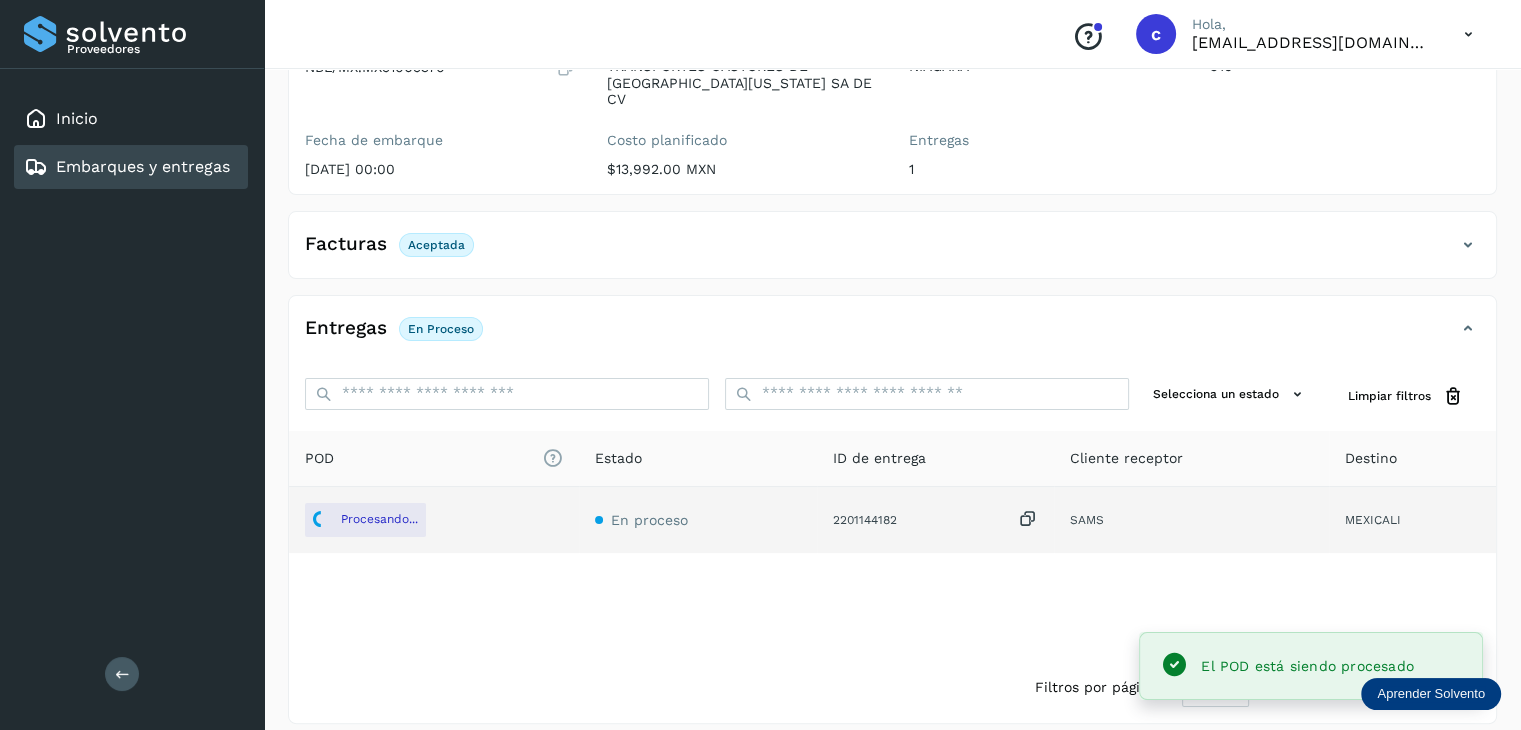click on "Embarques y entregas" at bounding box center (143, 166) 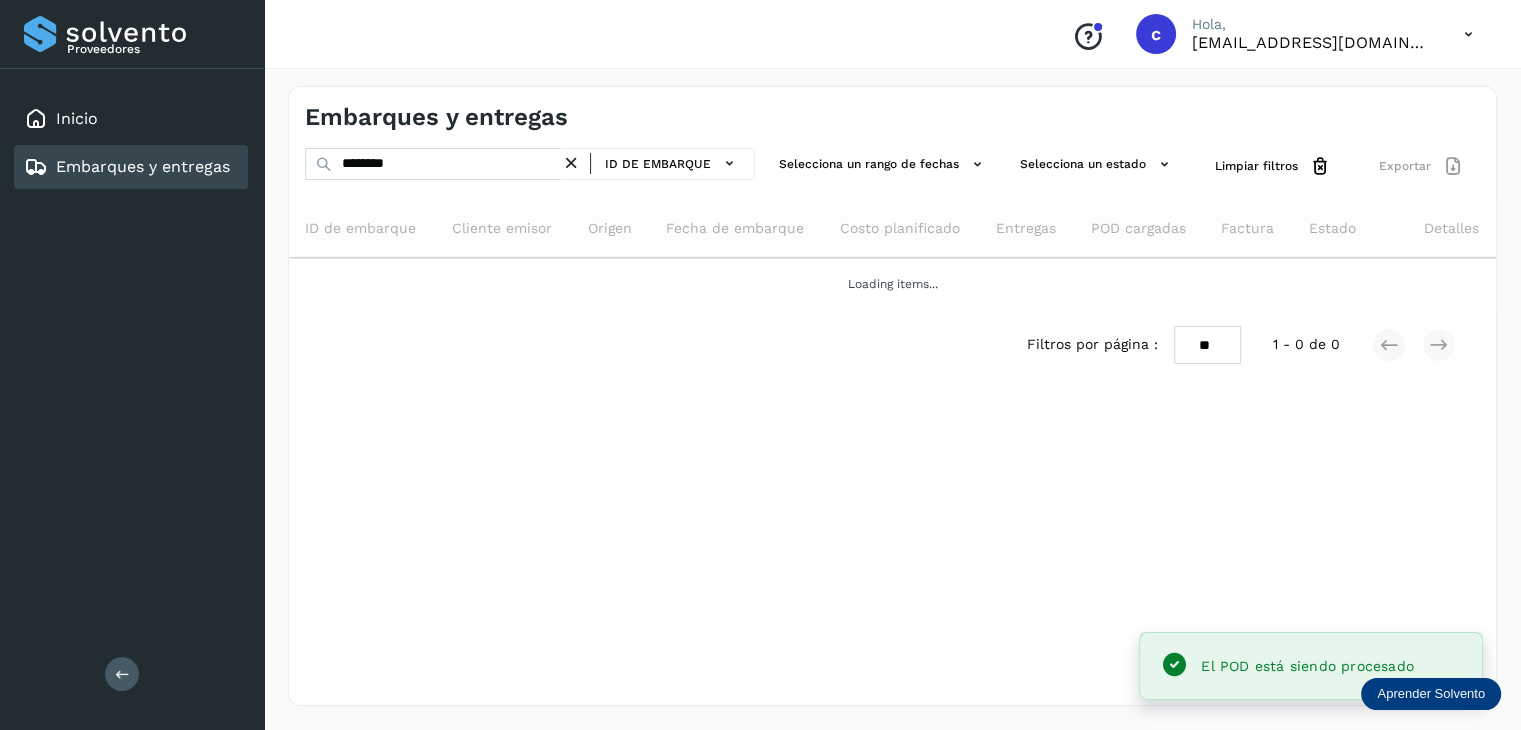 scroll, scrollTop: 0, scrollLeft: 0, axis: both 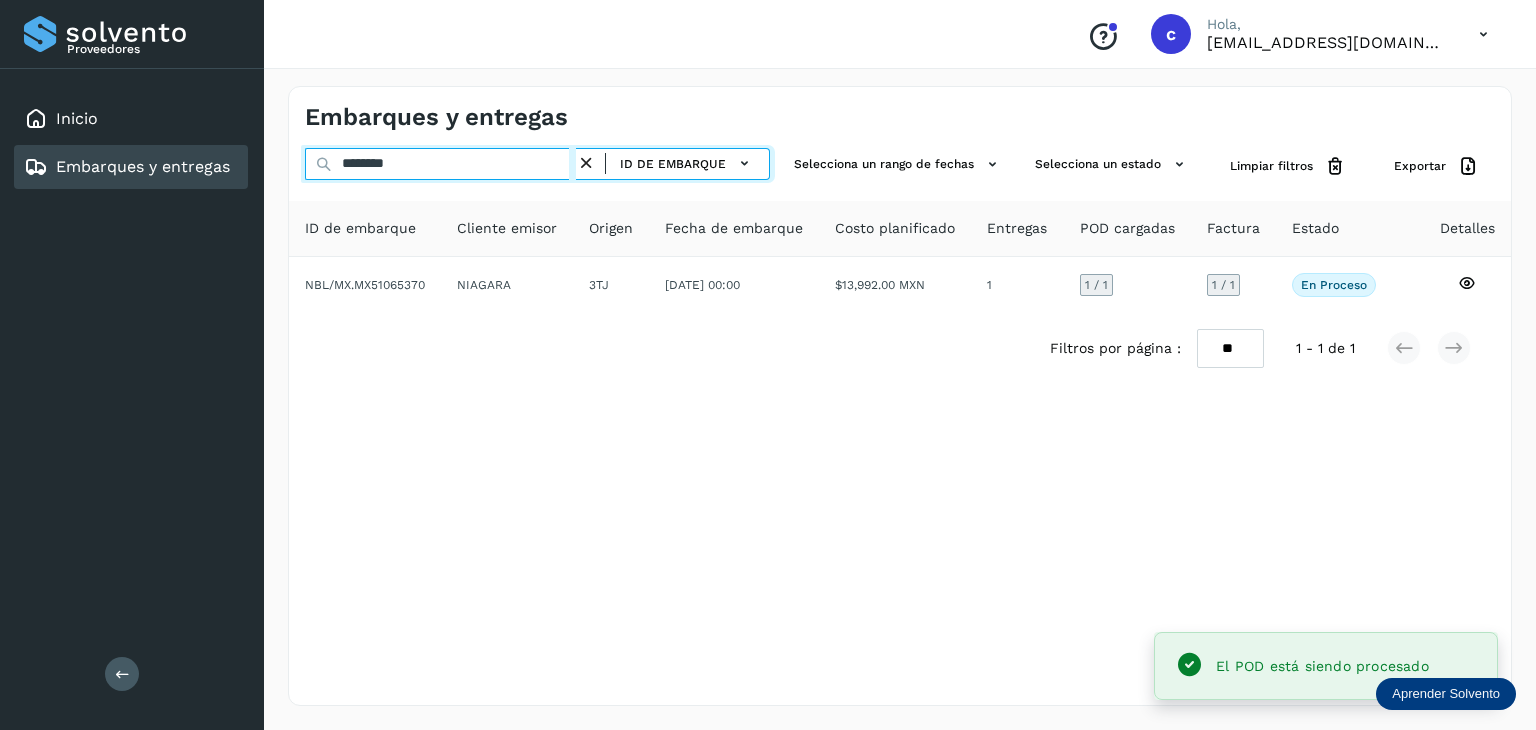 drag, startPoint x: 386, startPoint y: 168, endPoint x: 323, endPoint y: 175, distance: 63.387695 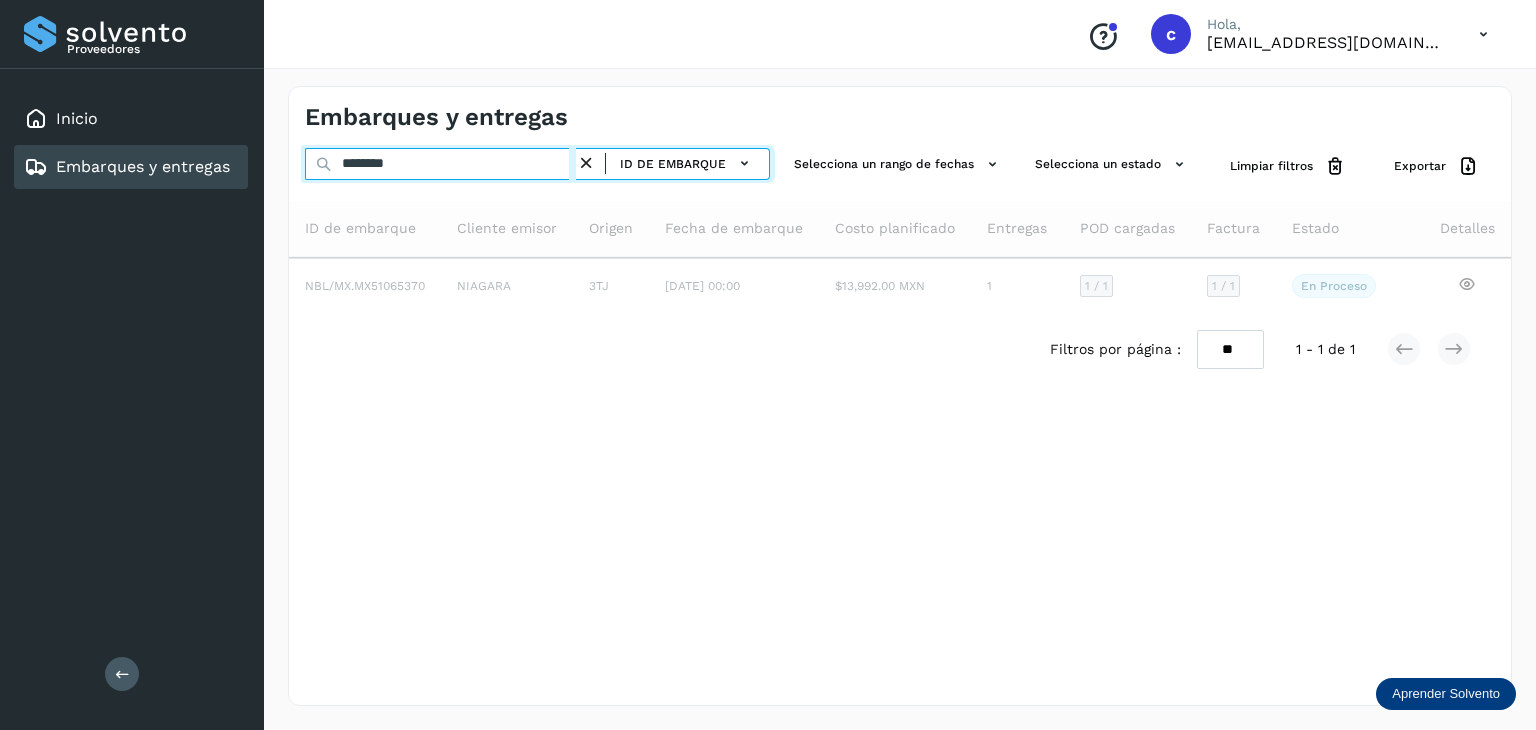 type on "********" 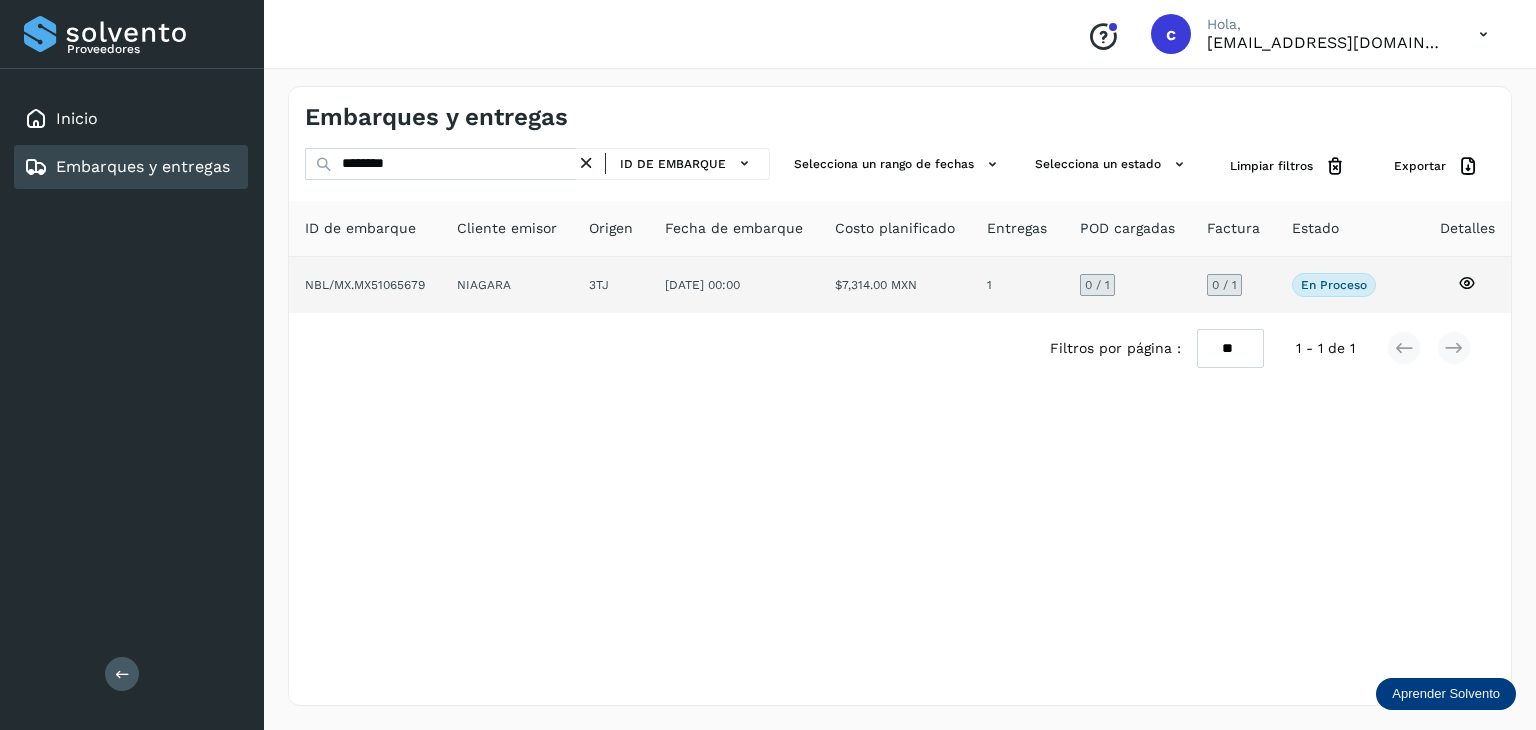click 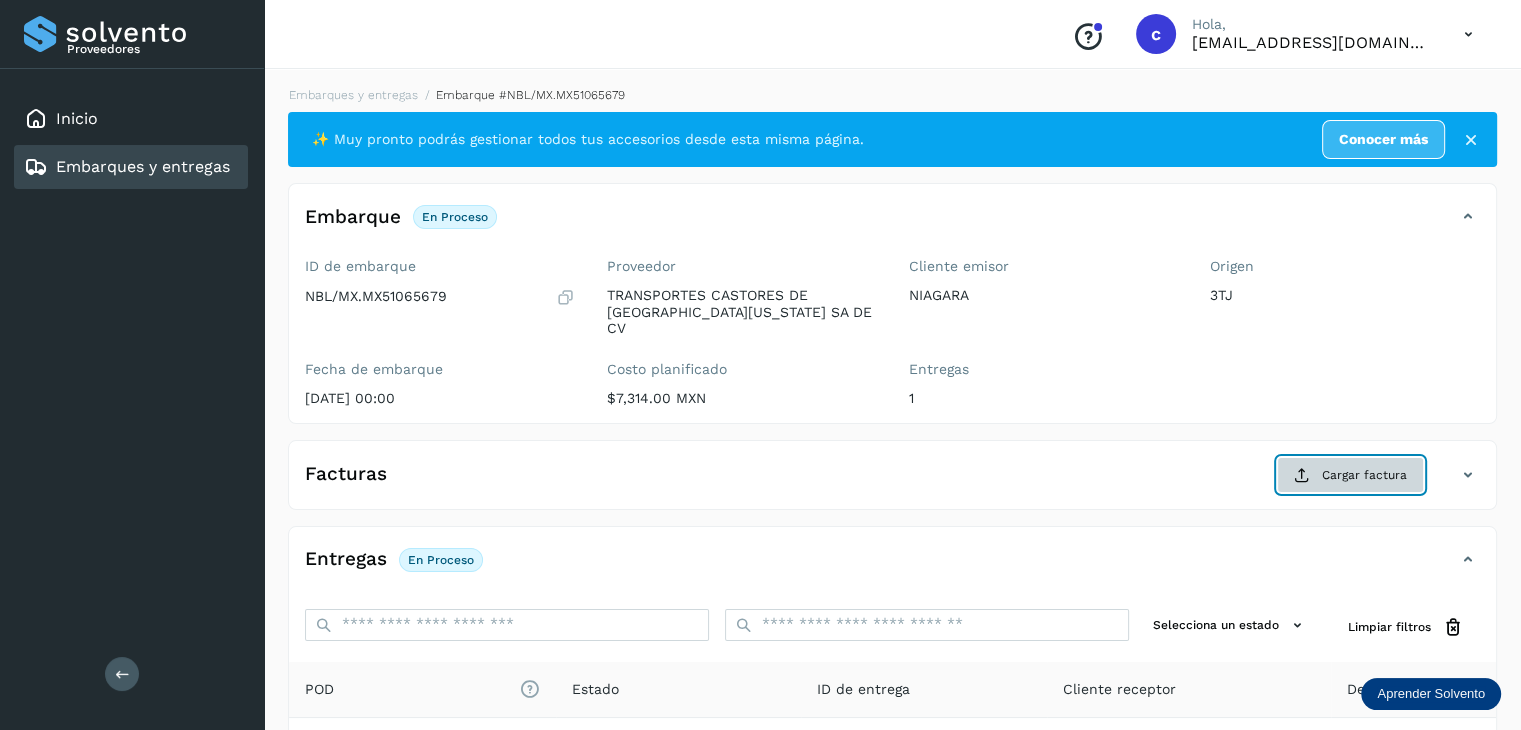 click on "Cargar factura" 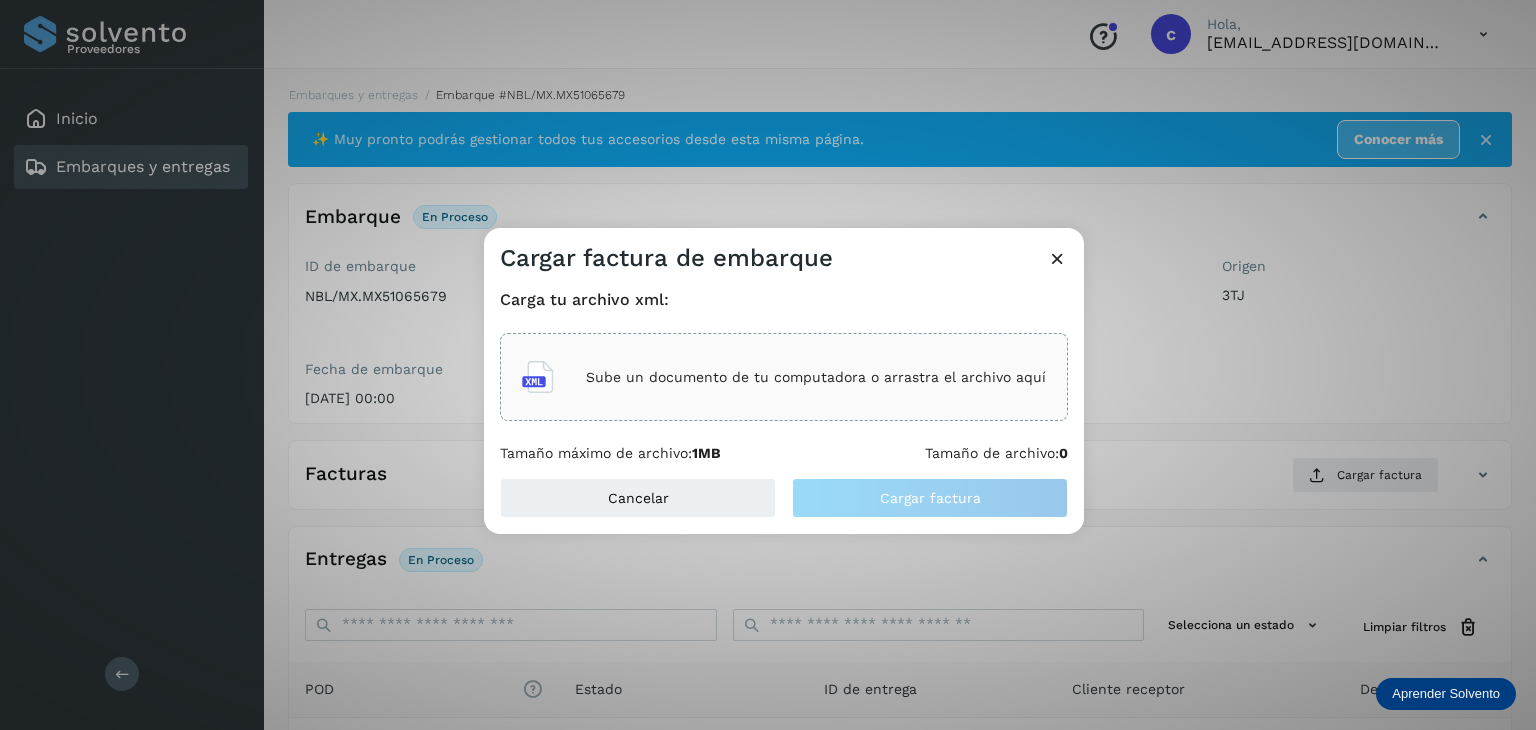 click on "Sube un documento de tu computadora o arrastra el archivo aquí" at bounding box center [816, 377] 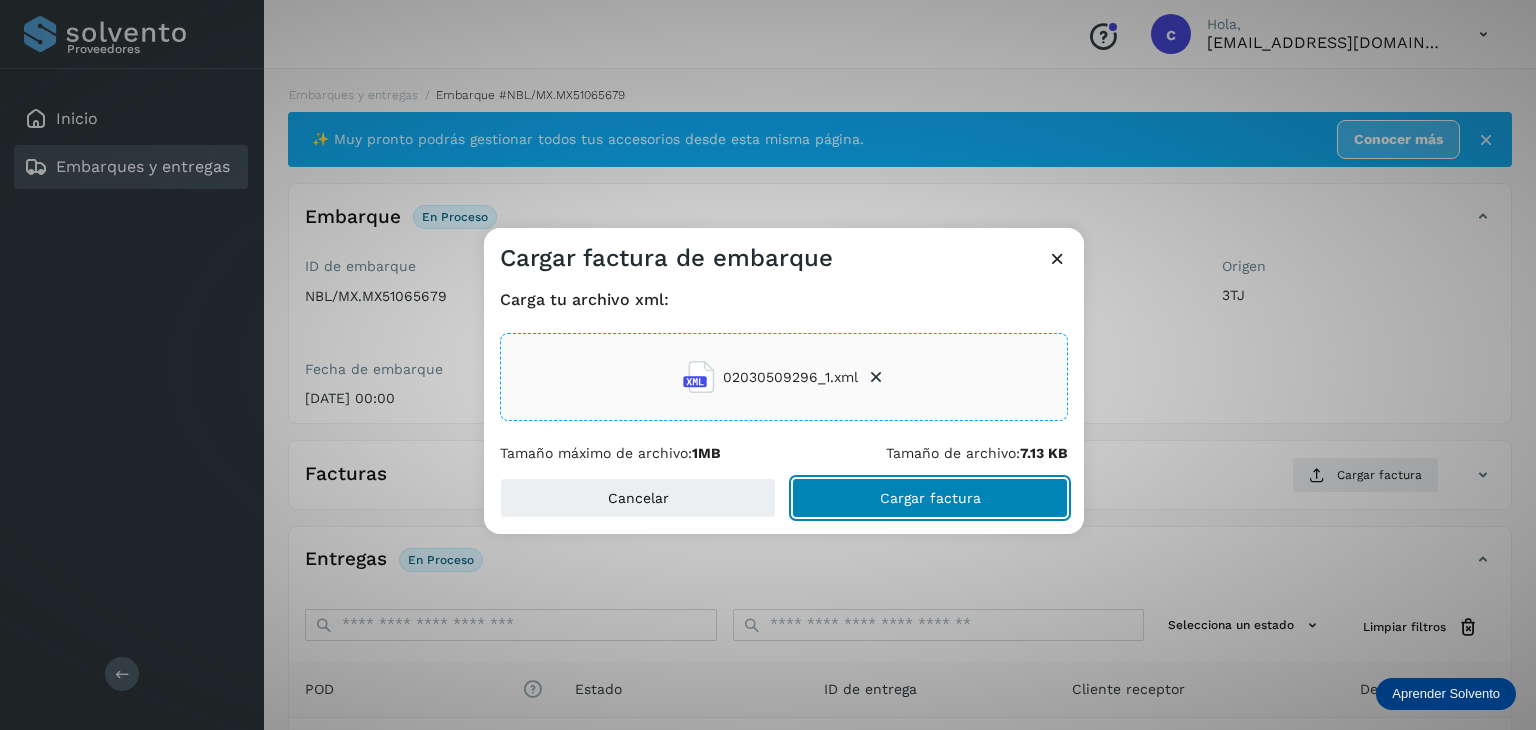 click on "Cargar factura" 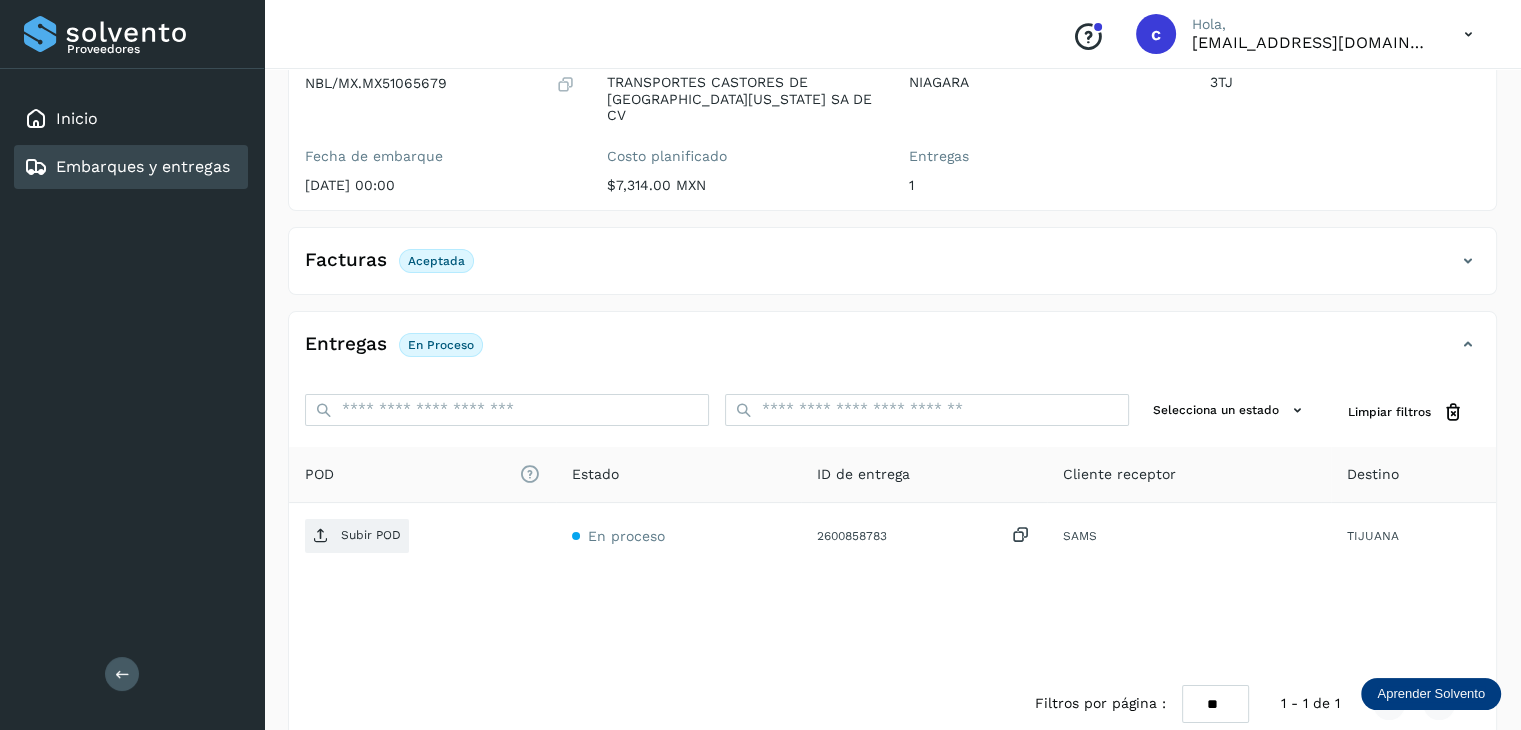 scroll, scrollTop: 229, scrollLeft: 0, axis: vertical 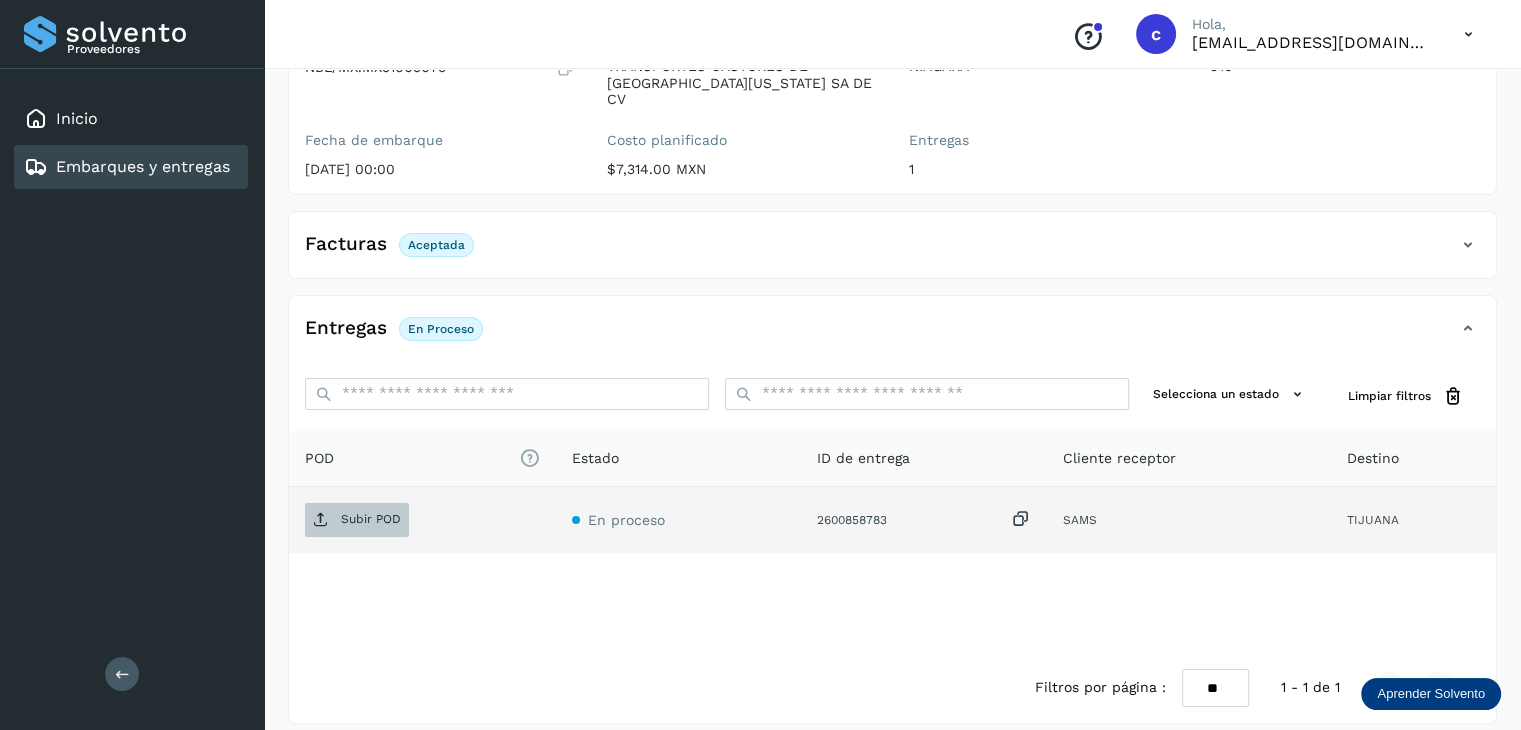 click on "Subir POD" at bounding box center (371, 519) 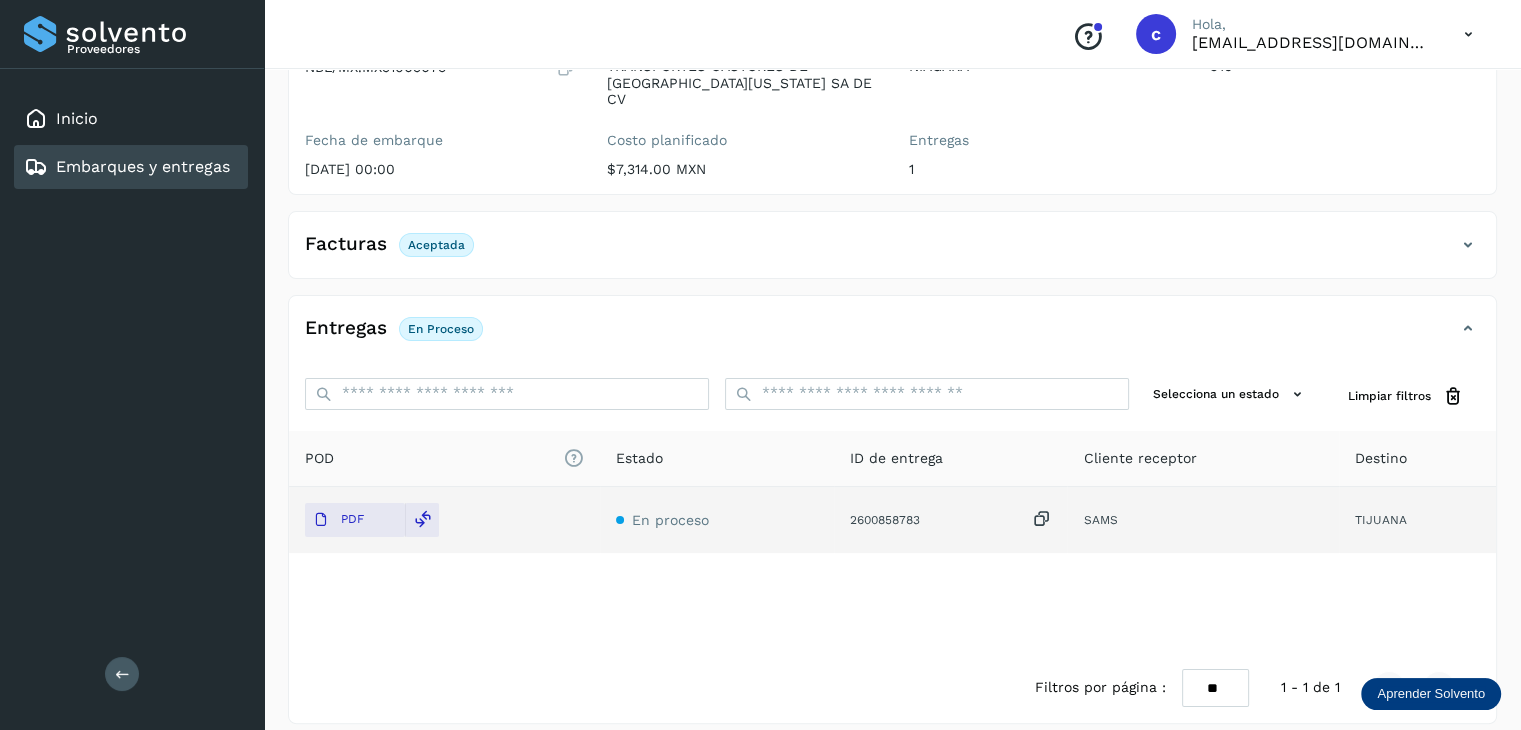 click on "Embarques y entregas" at bounding box center (143, 166) 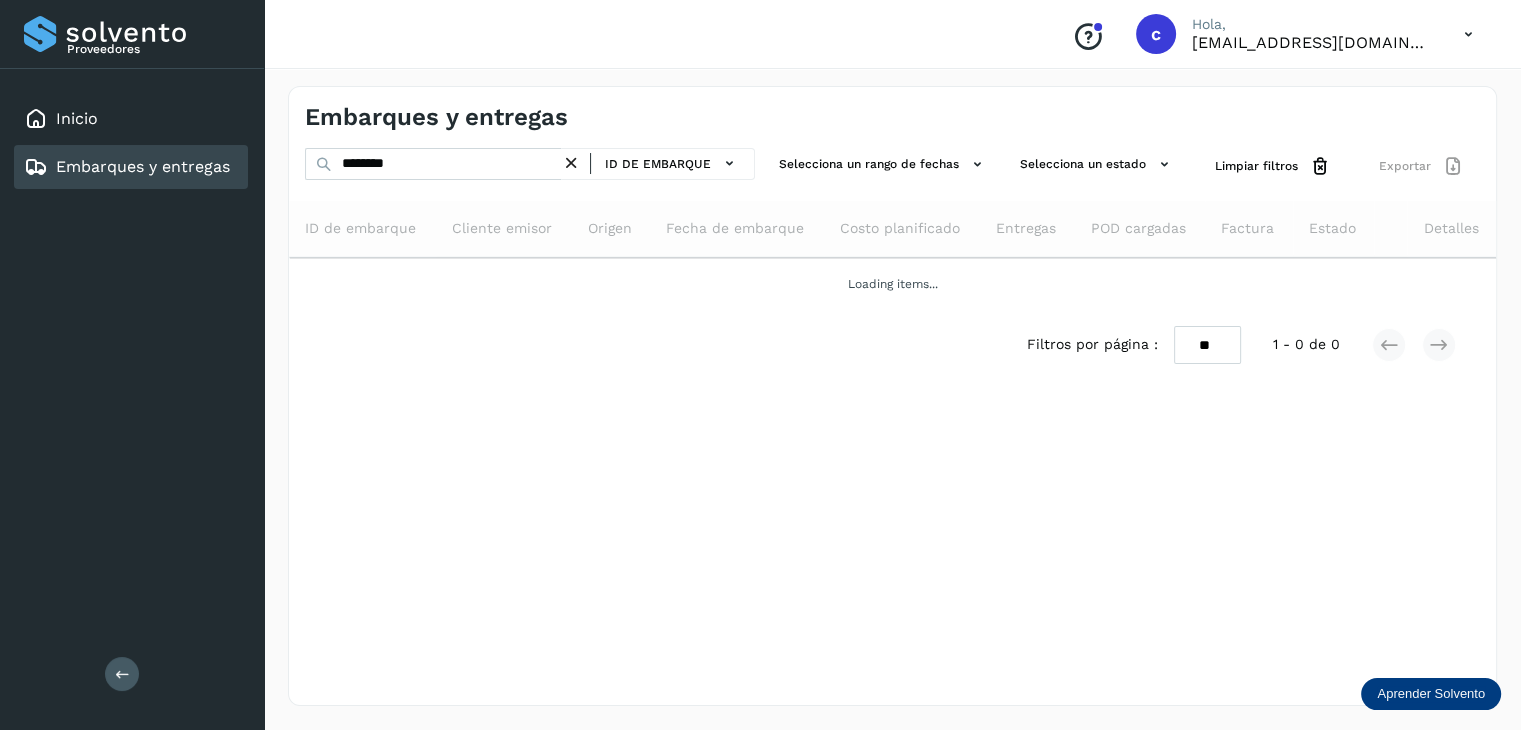 scroll, scrollTop: 0, scrollLeft: 0, axis: both 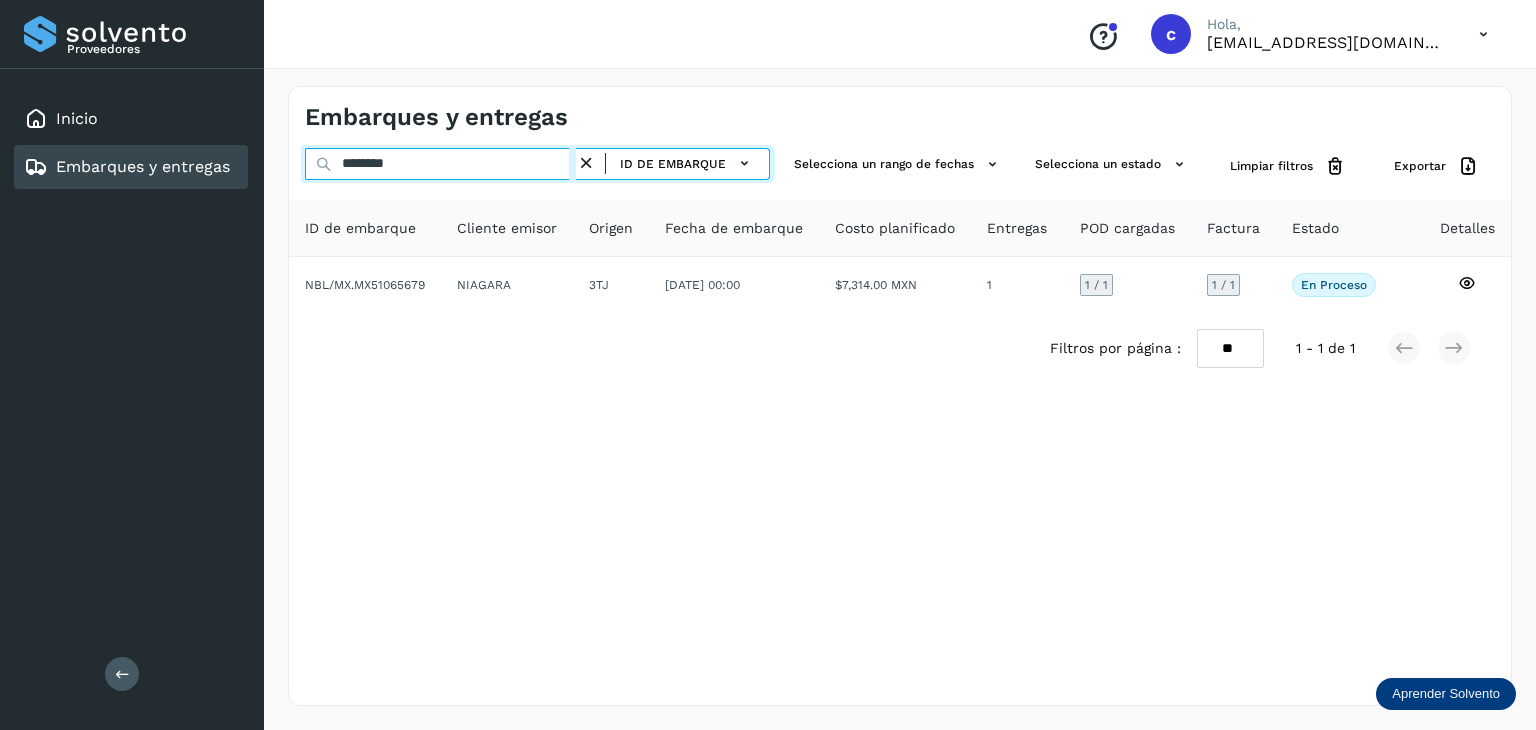 drag, startPoint x: 416, startPoint y: 164, endPoint x: 234, endPoint y: 164, distance: 182 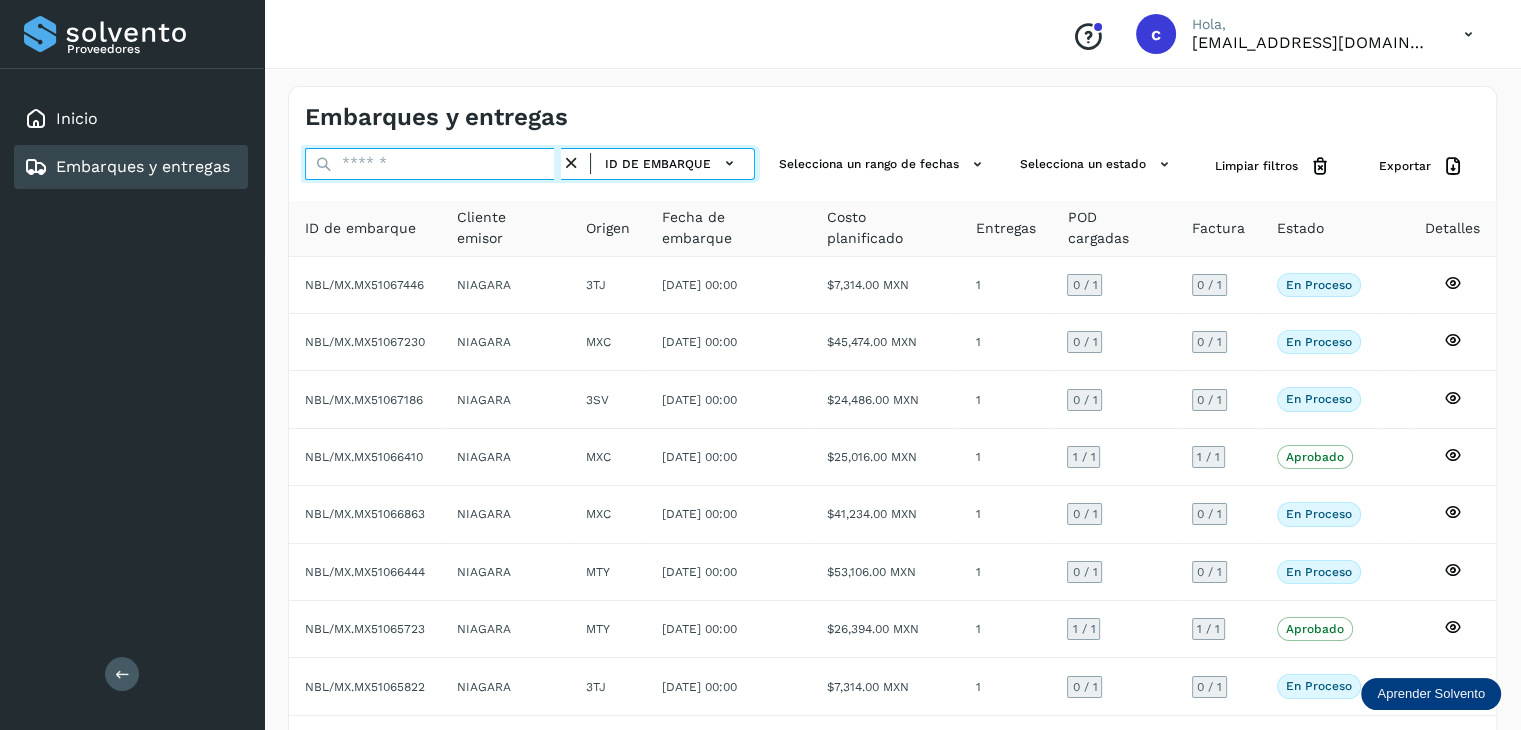 click at bounding box center [433, 164] 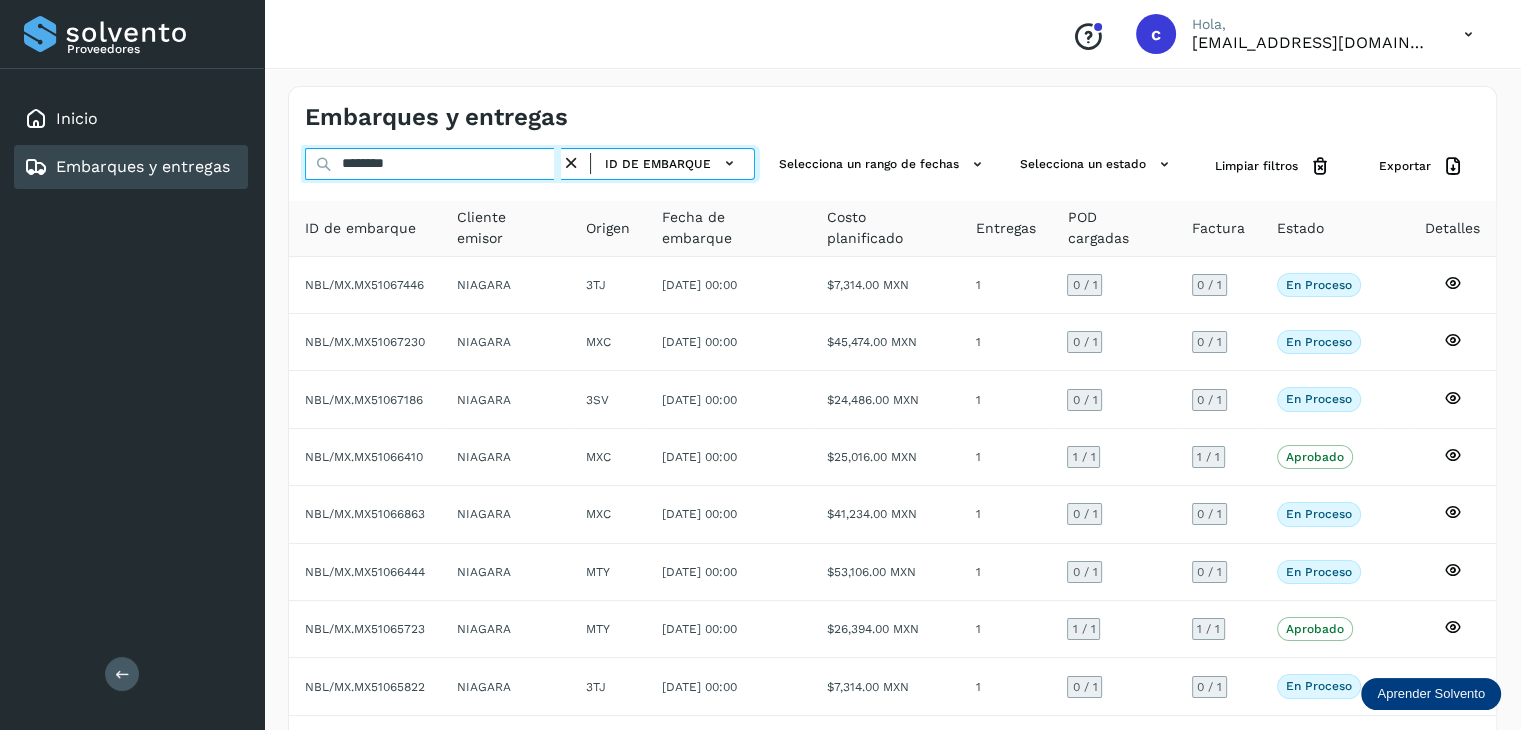 type on "********" 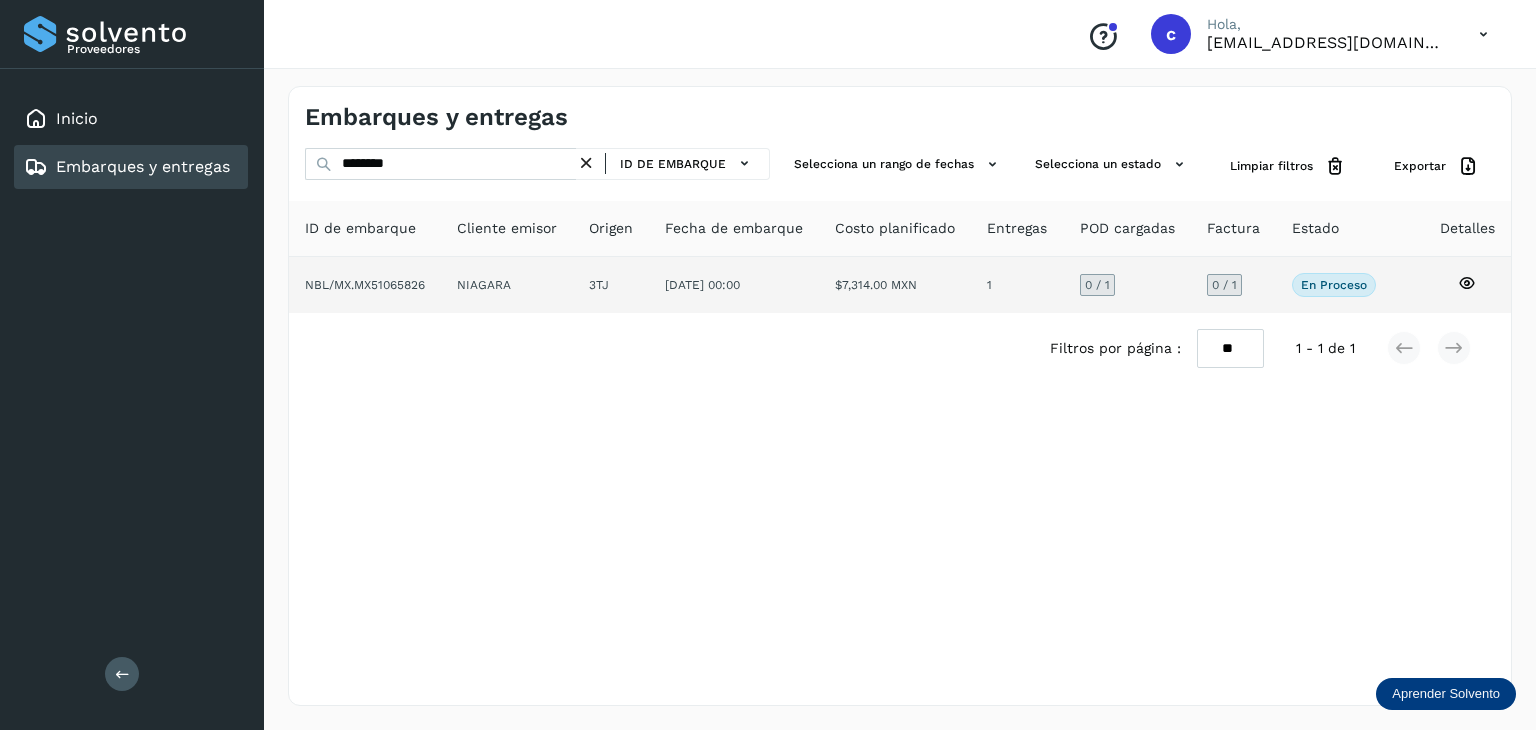 click 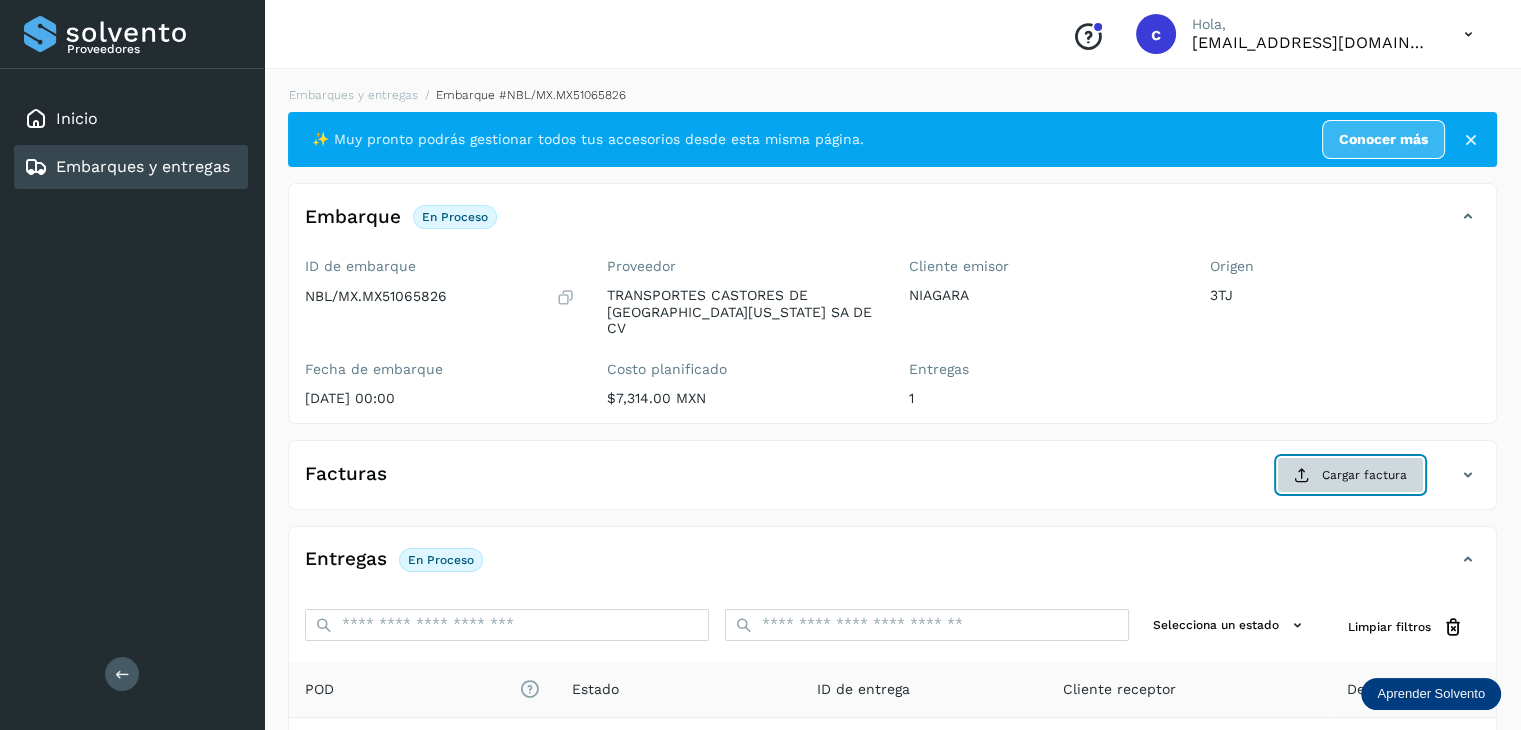 click on "Cargar factura" 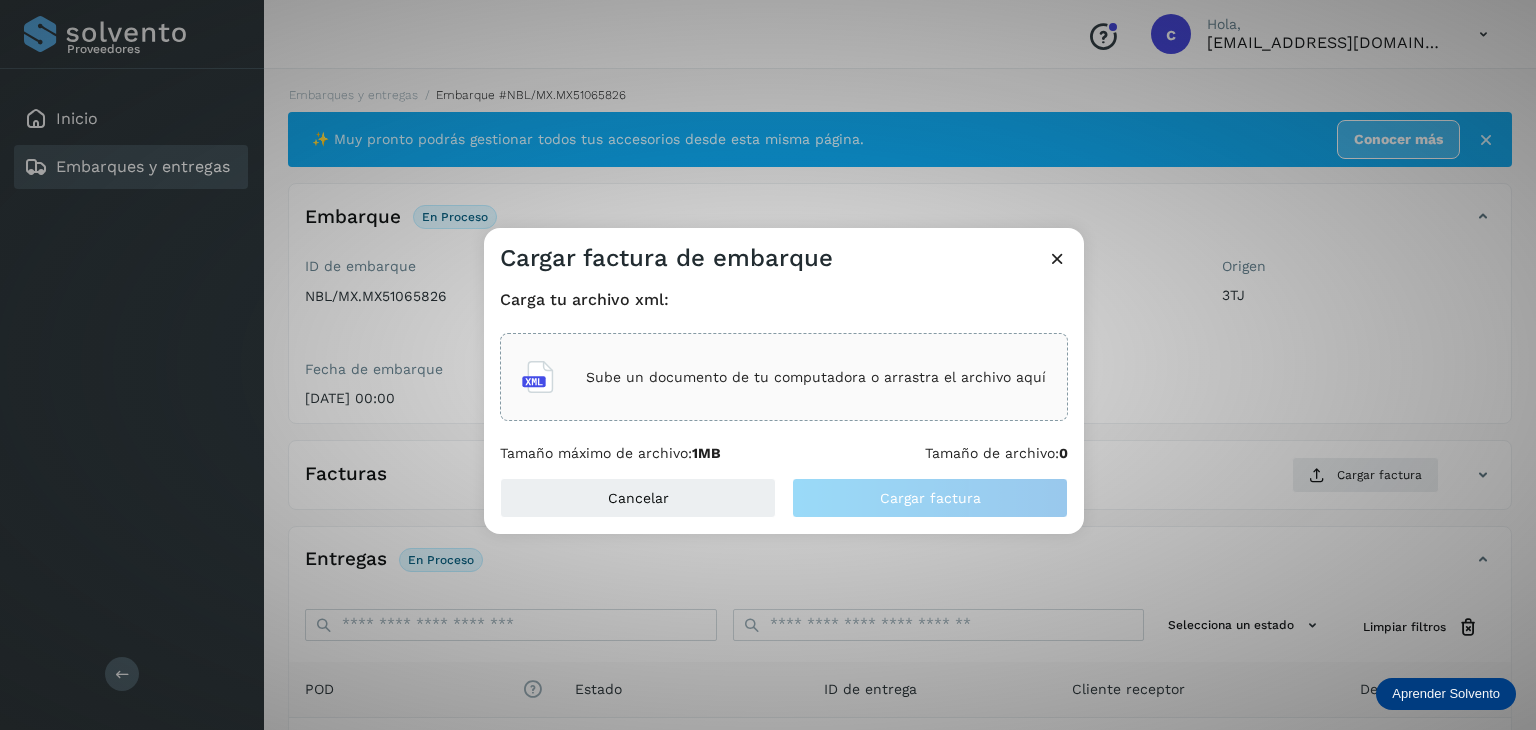 click on "Sube un documento de tu computadora o arrastra el archivo aquí" at bounding box center [816, 377] 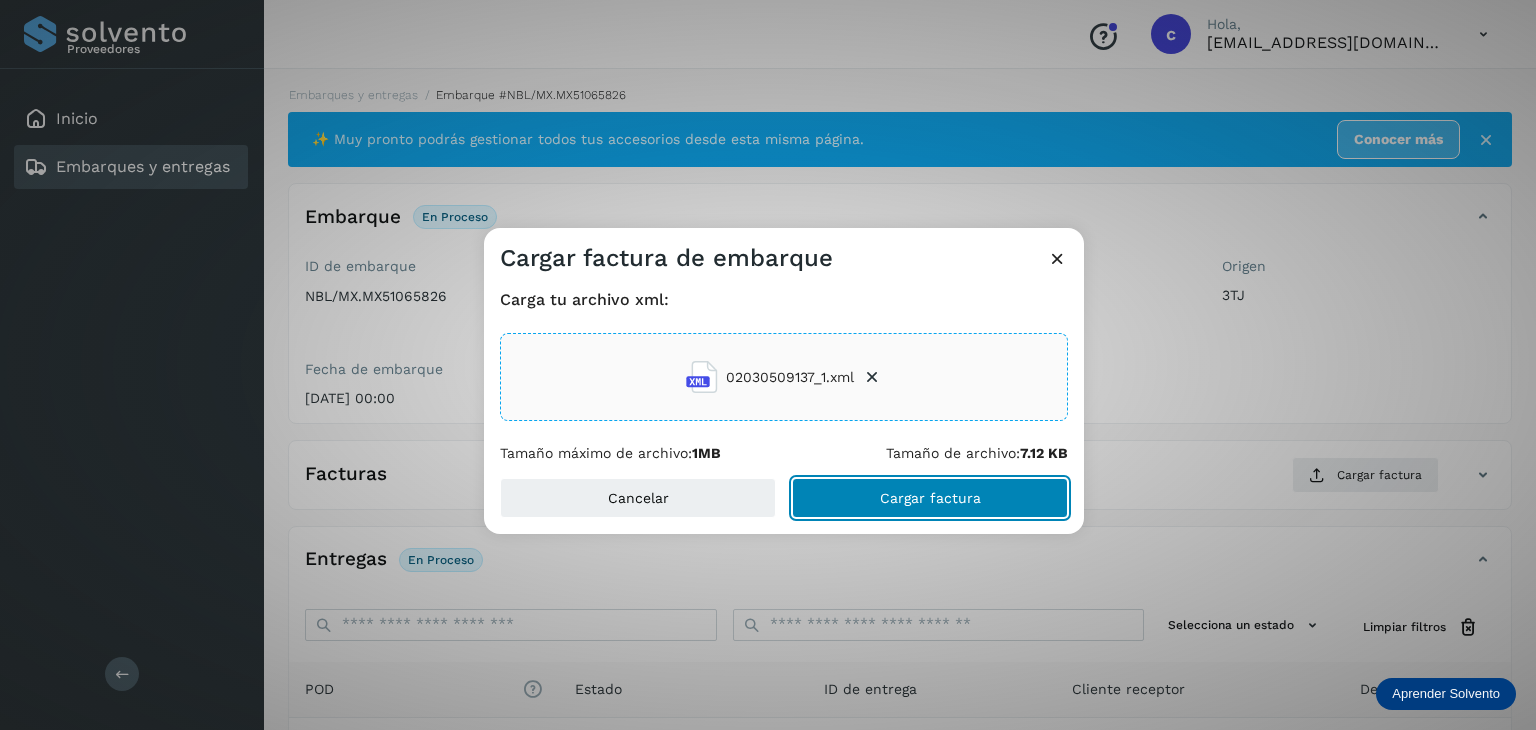 click on "Cargar factura" 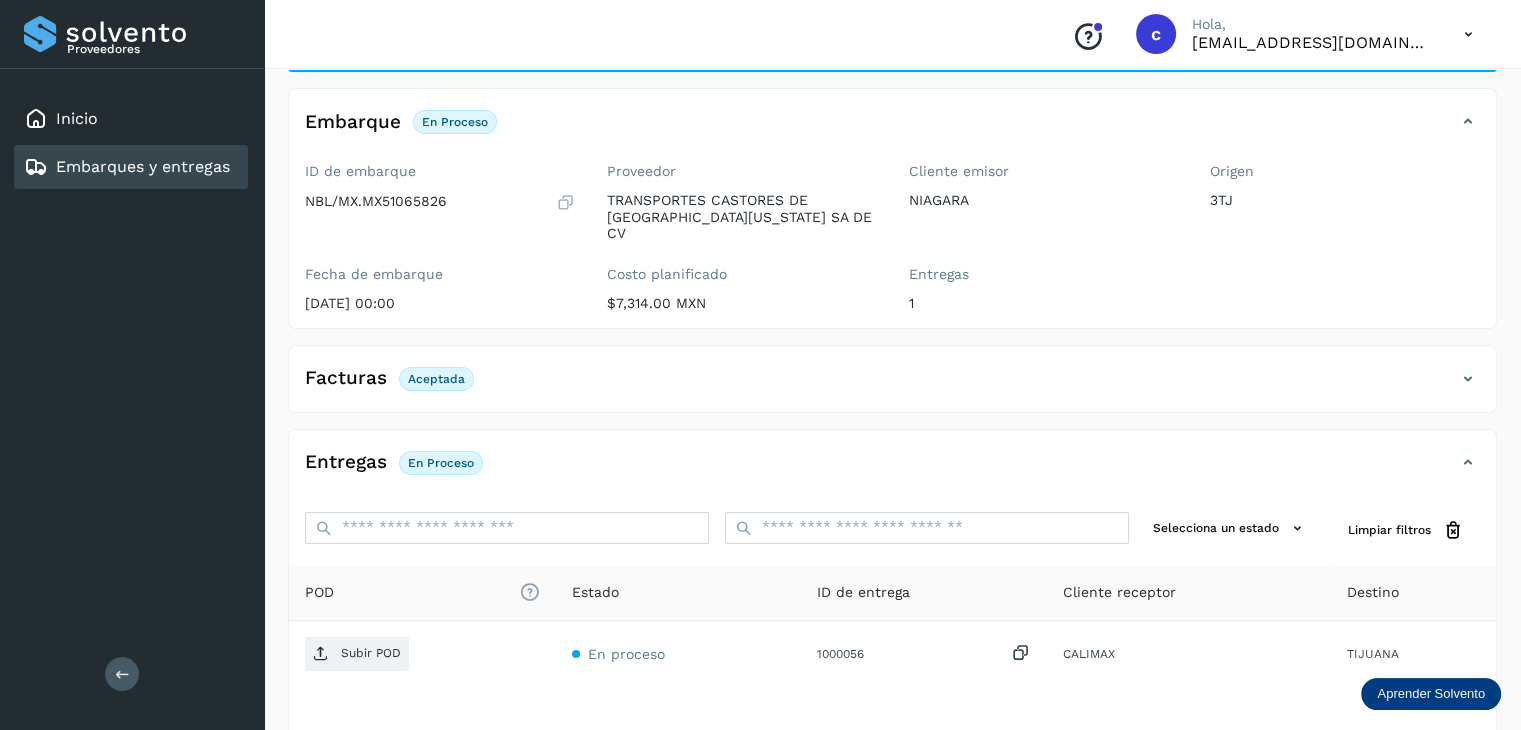 scroll, scrollTop: 229, scrollLeft: 0, axis: vertical 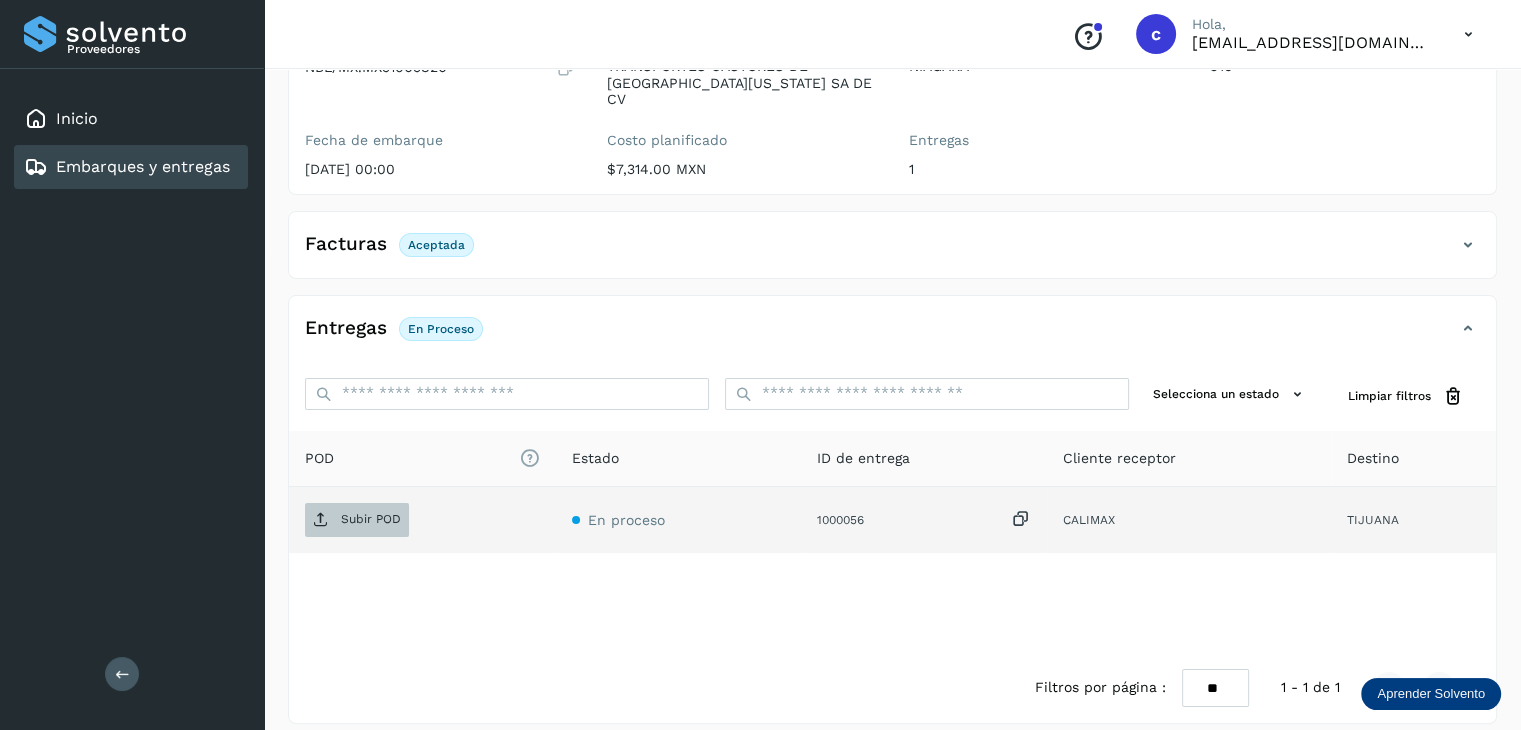 click on "Subir POD" at bounding box center [357, 520] 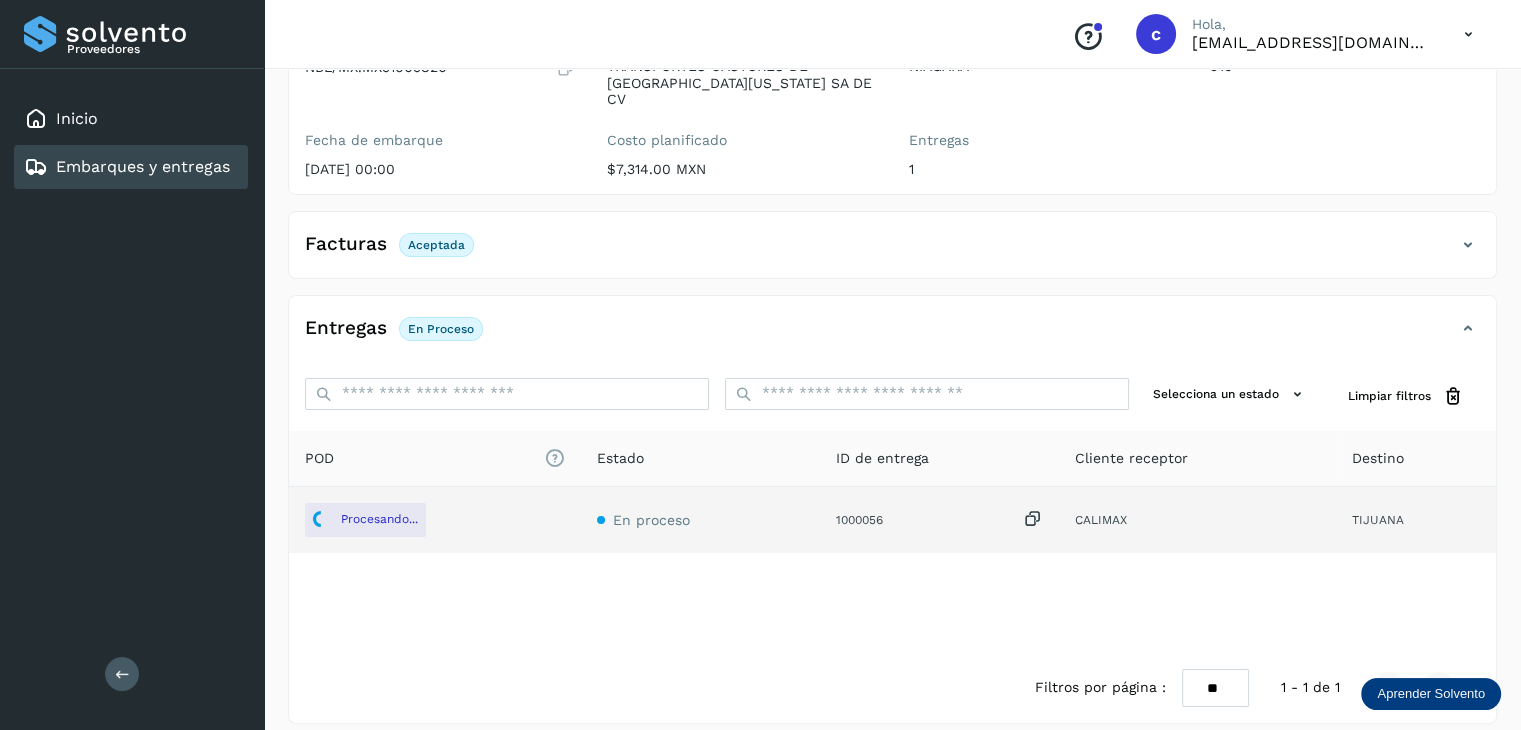 click on "Embarques y entregas" at bounding box center (143, 166) 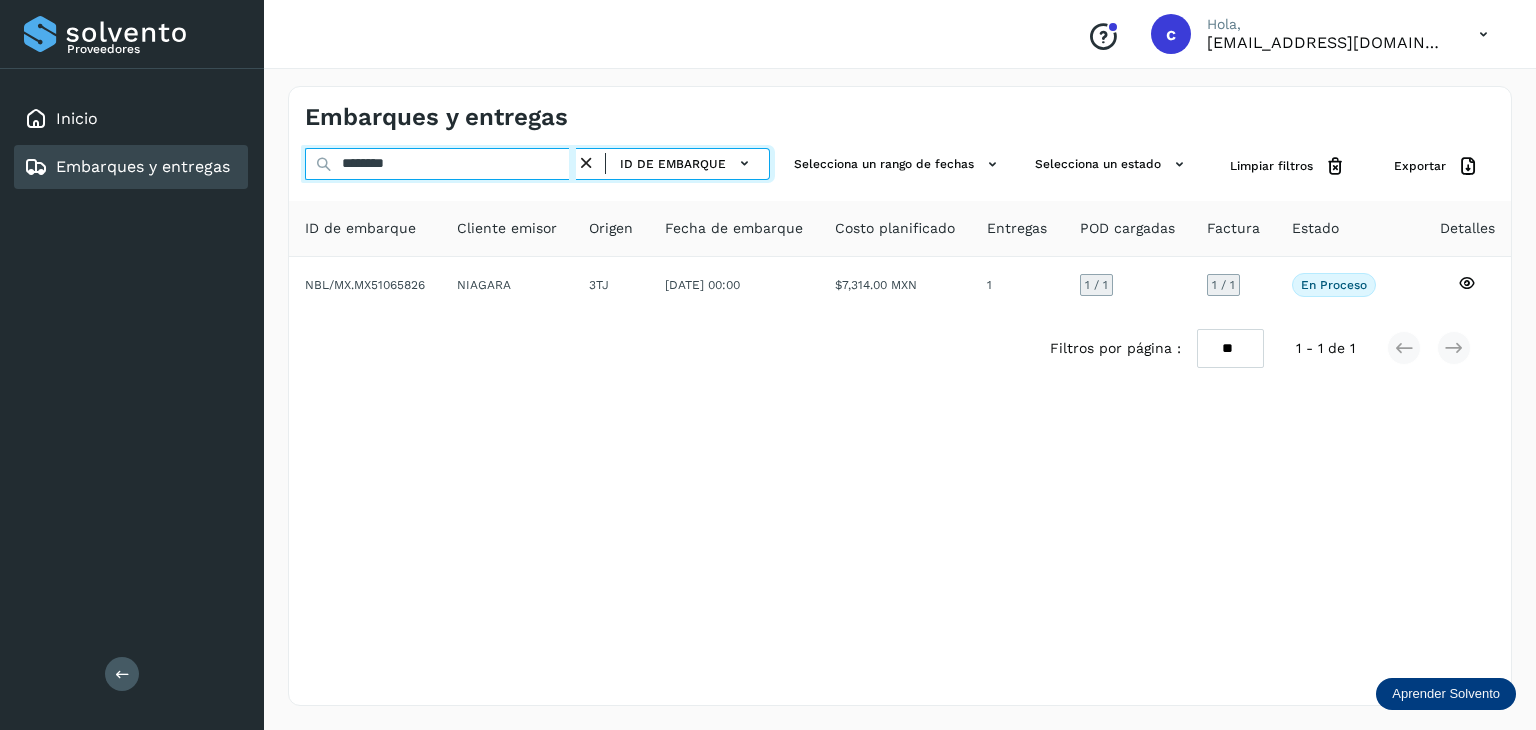 click on "Embarques y entregas ******** ID de embarque Selecciona un rango de fechas  Selecciona un estado Limpiar filtros Exportar ID de embarque Cliente emisor Origen Fecha de embarque Costo planificado Entregas POD cargadas Factura Estado Detalles NBL/MX.MX51065826 NIAGARA 3TJ [DATE] 00:00  $7,314.00 MXN  1 1  / 1 1 / 1 En proceso
Verifica el estado de la factura o entregas asociadas a este embarque
Filtros por página : ** ** ** 1 - 1 de 1" at bounding box center [900, 396] 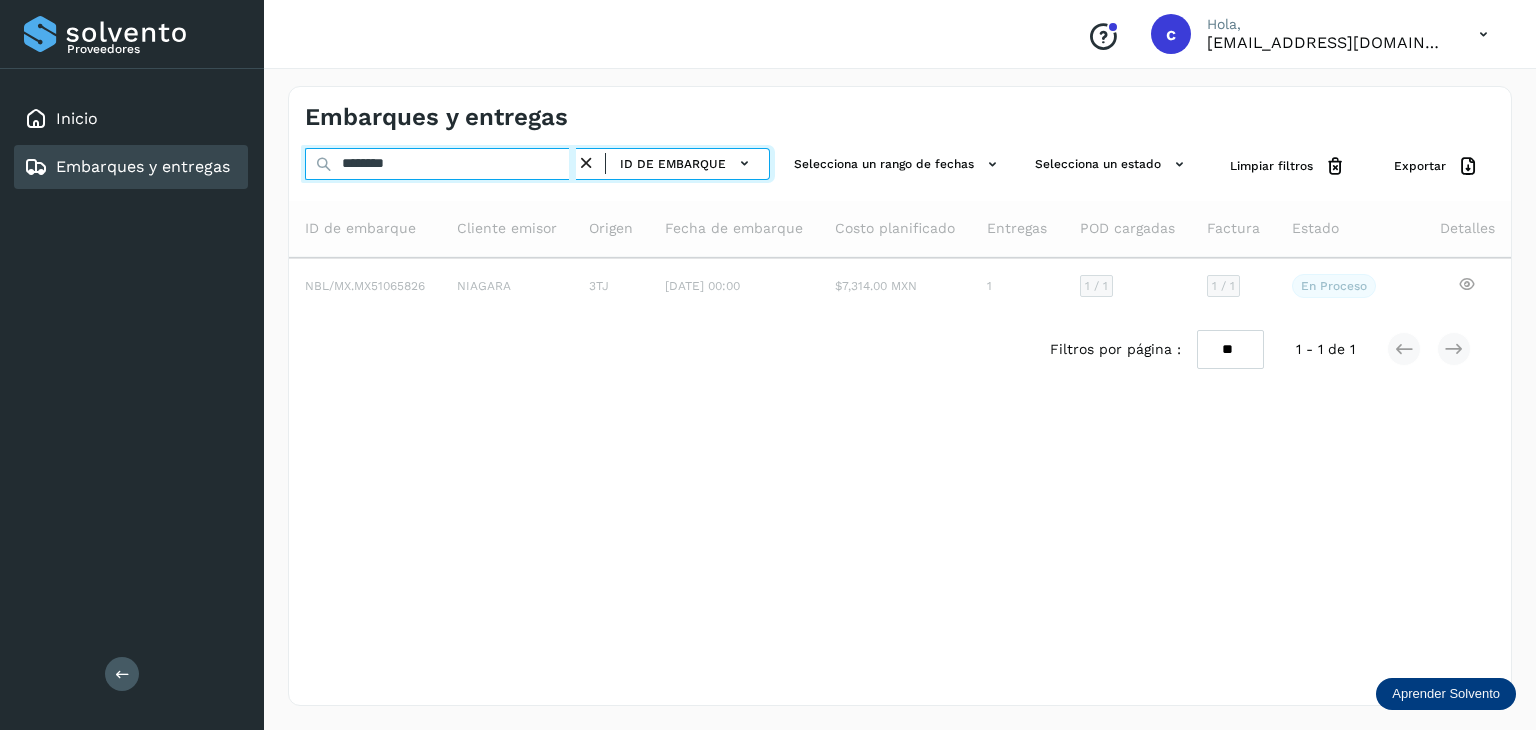 type on "********" 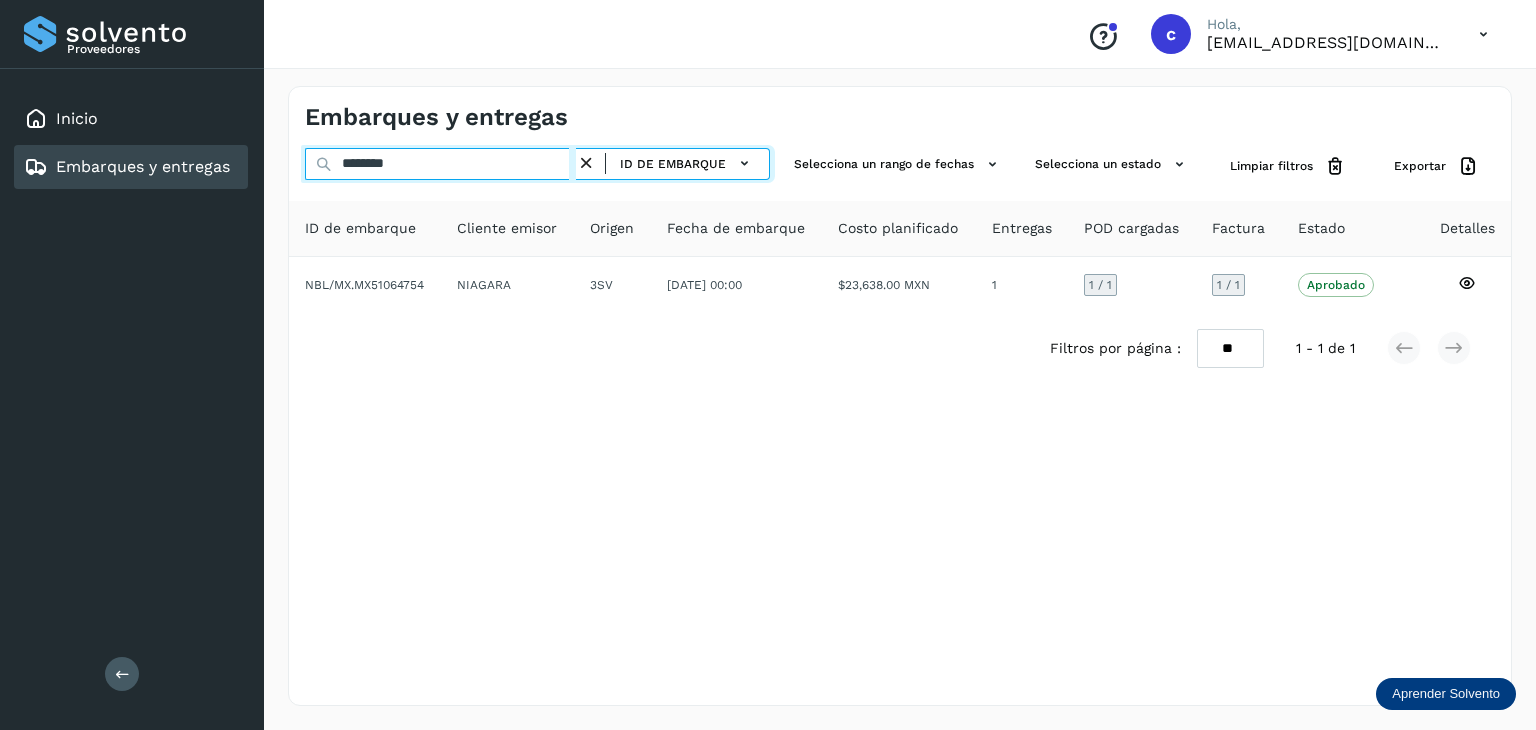 drag, startPoint x: 424, startPoint y: 163, endPoint x: 273, endPoint y: 173, distance: 151.33076 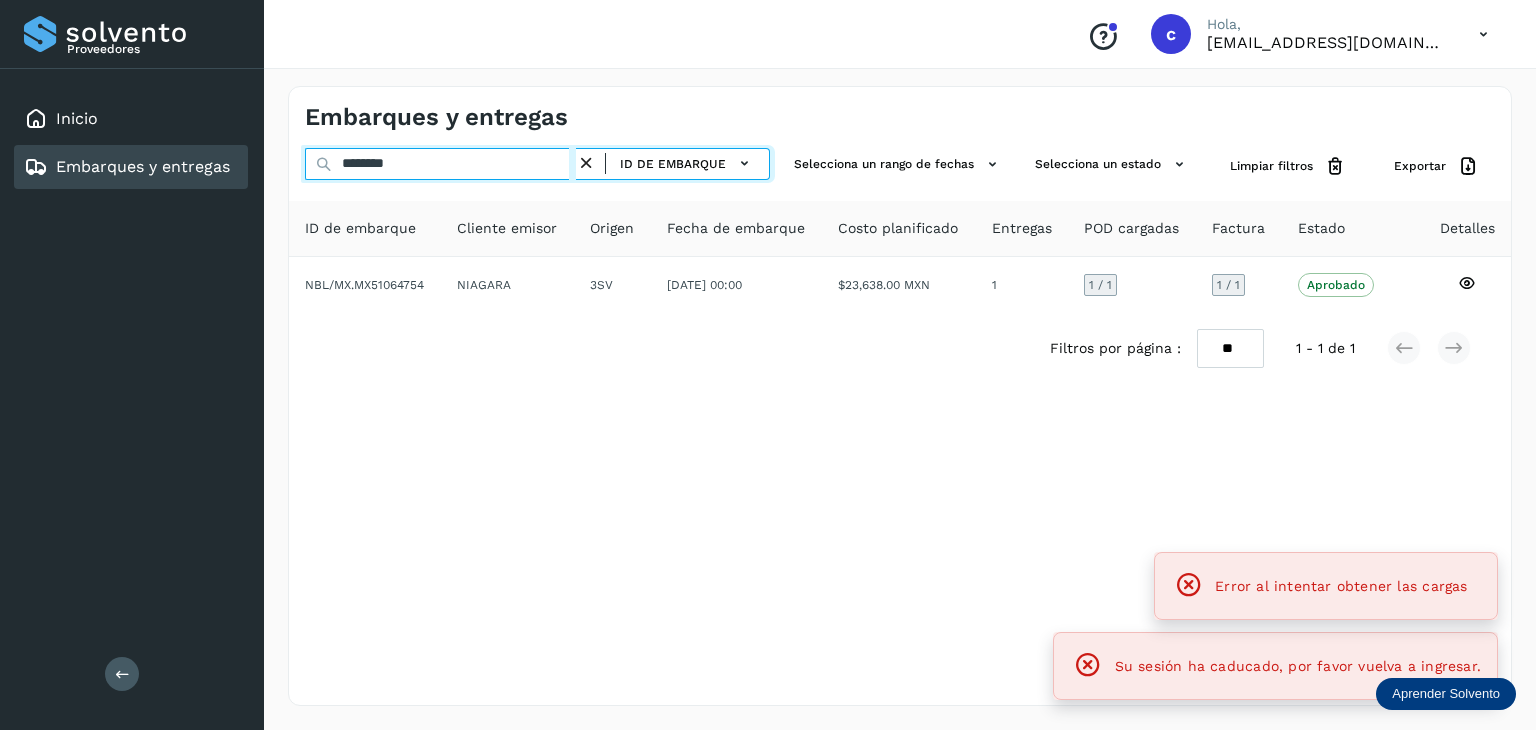 type on "********" 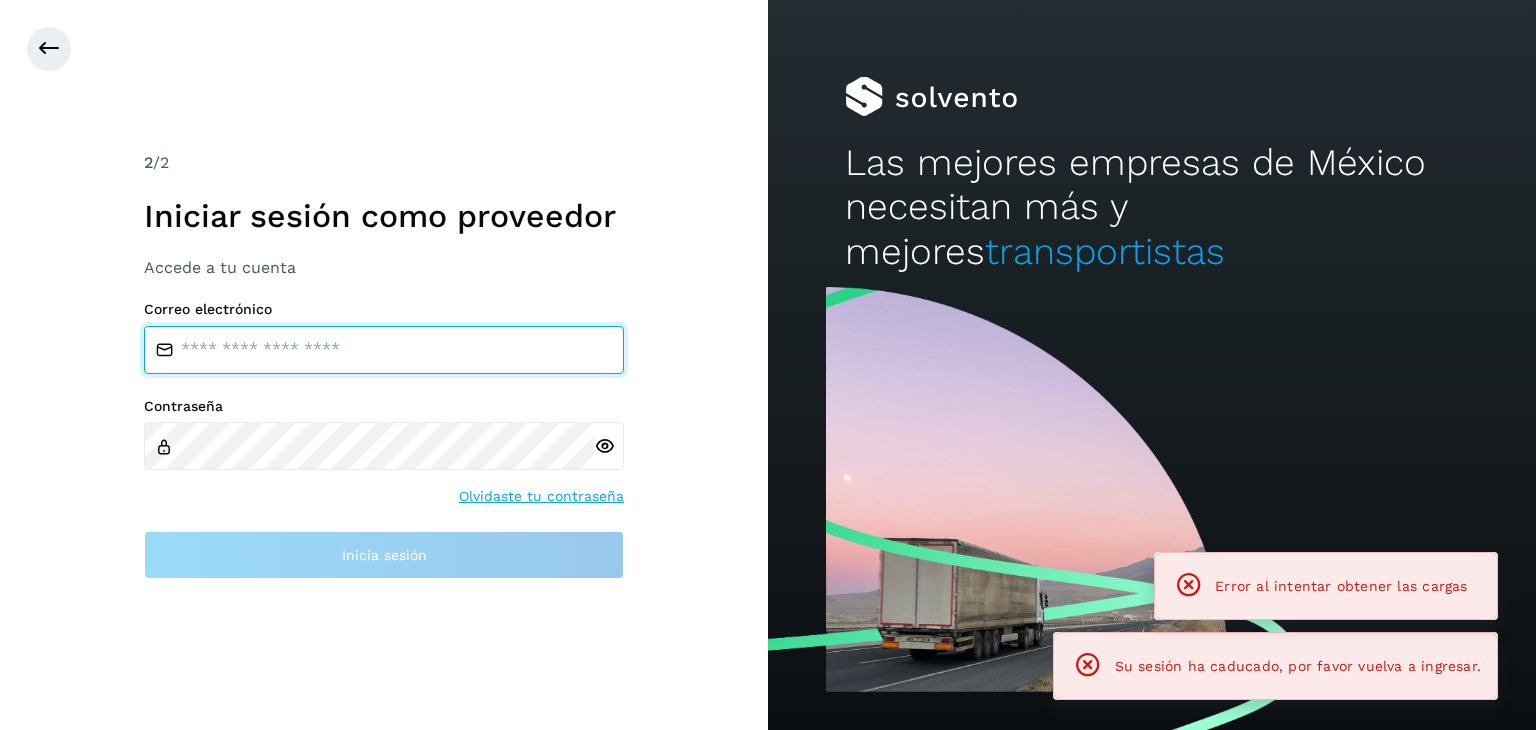 type on "**********" 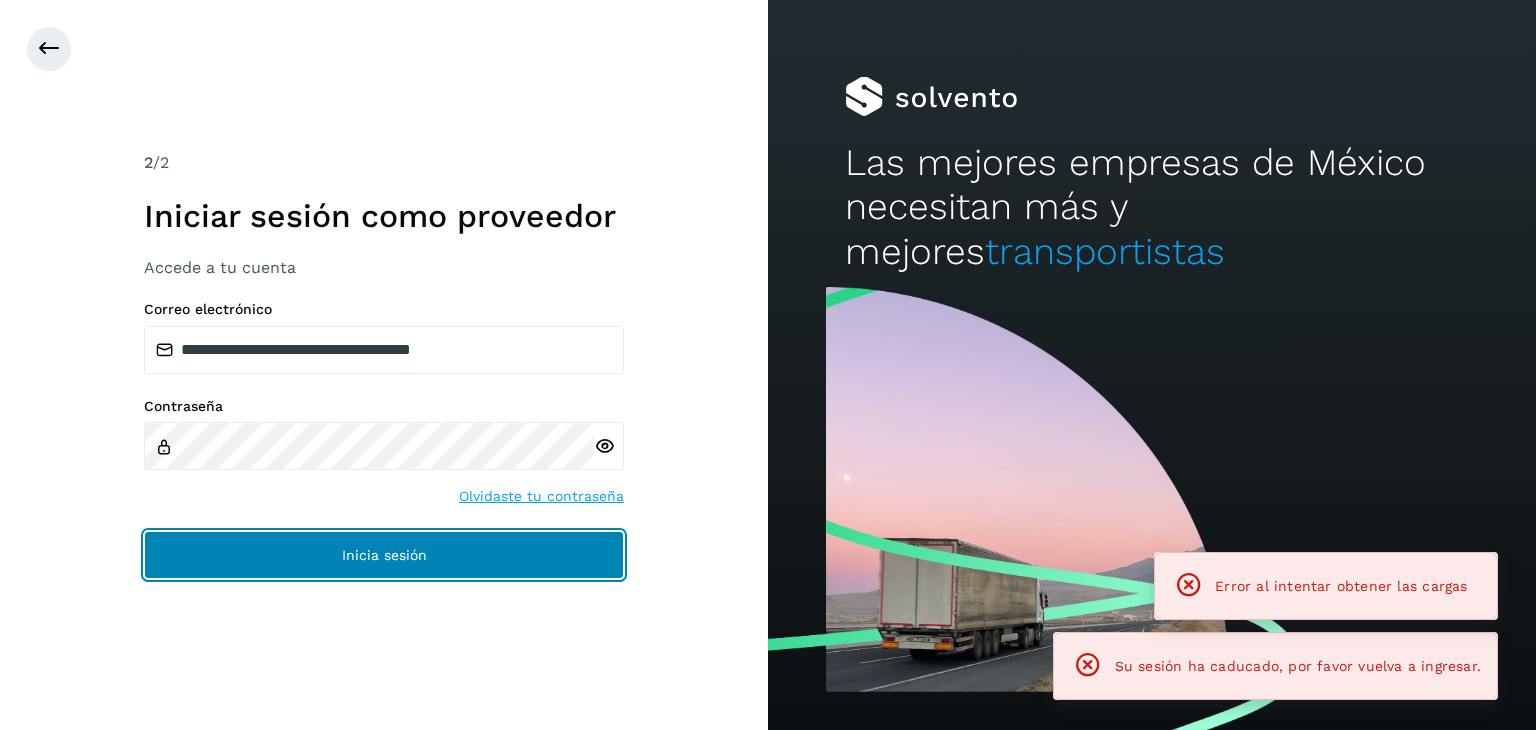 click on "Inicia sesión" 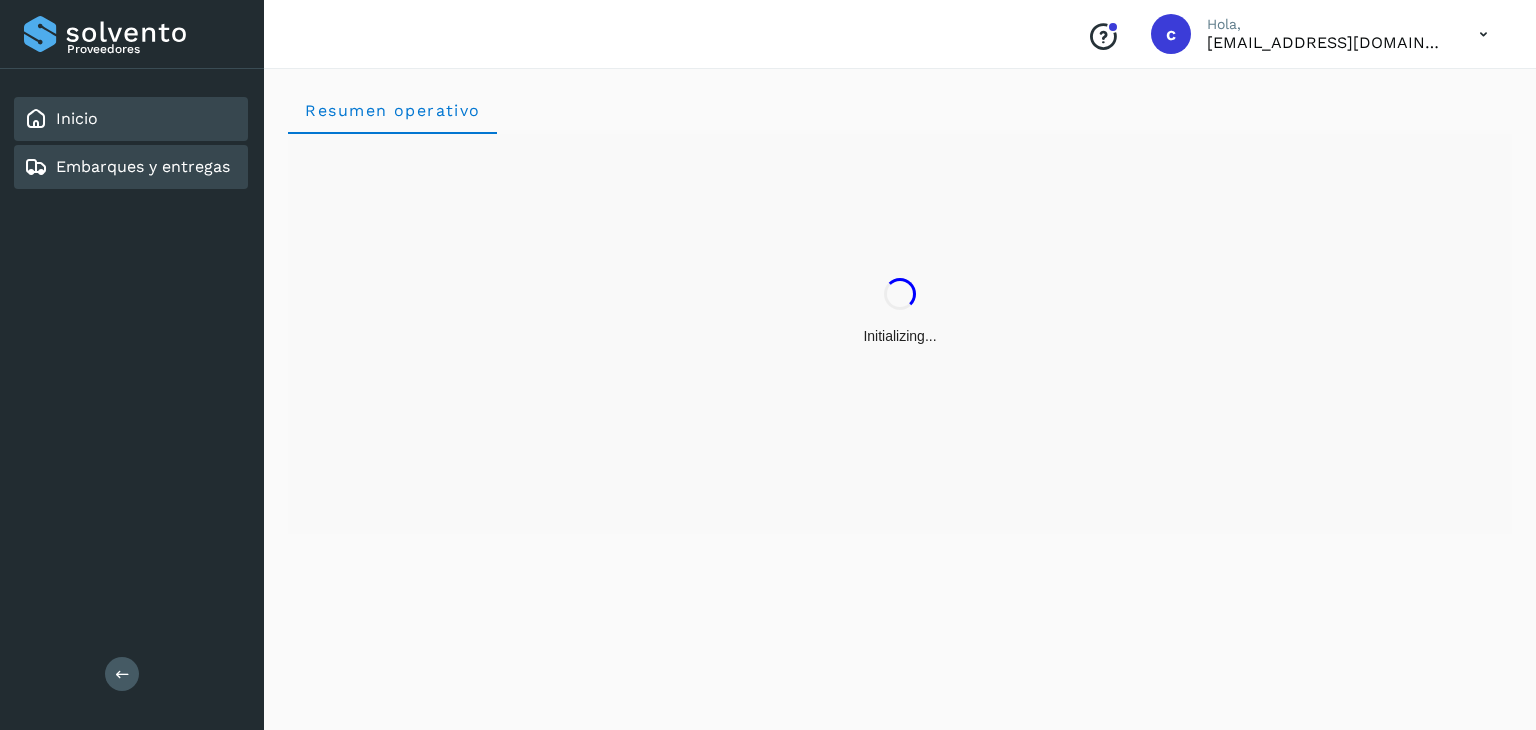 click on "Embarques y entregas" at bounding box center (143, 166) 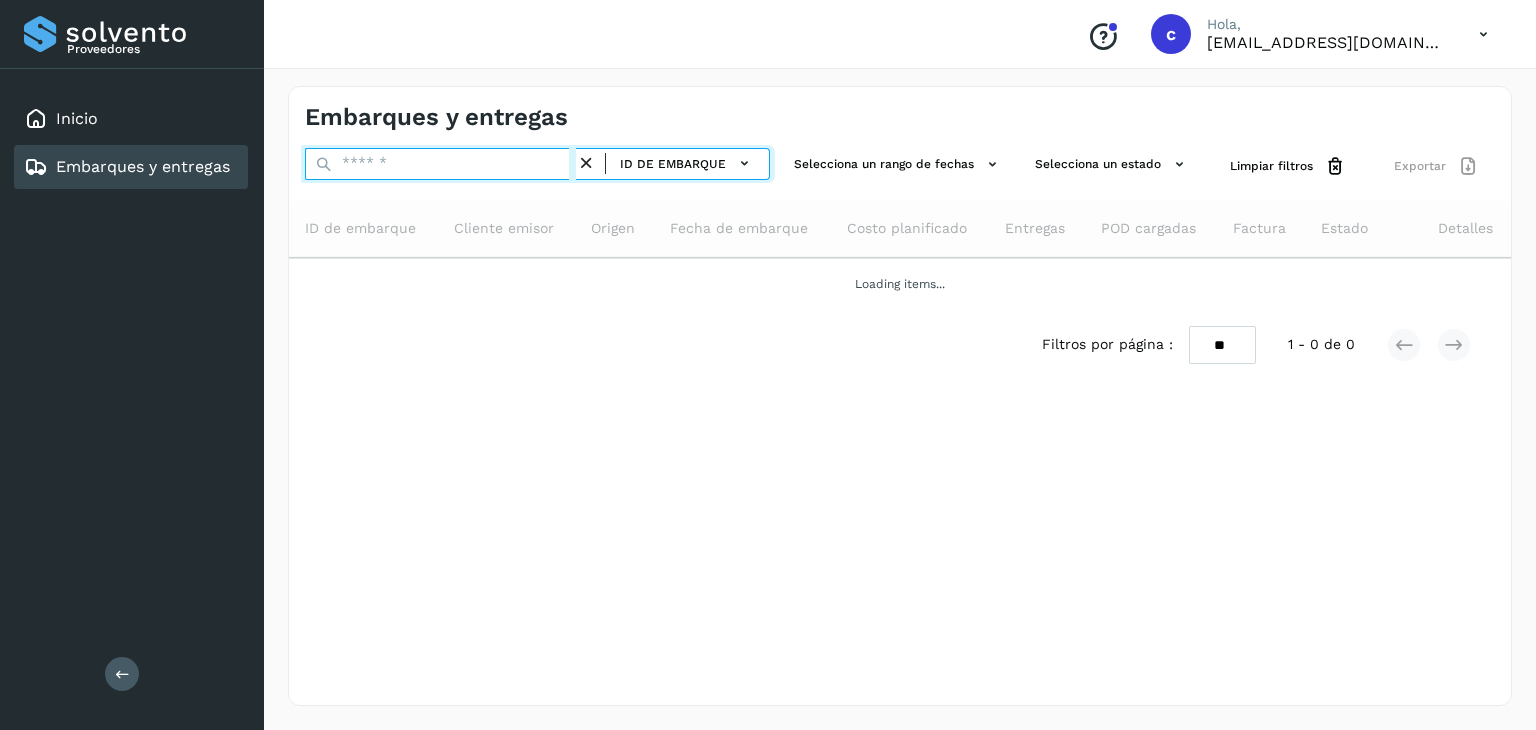 drag, startPoint x: 412, startPoint y: 160, endPoint x: 380, endPoint y: 163, distance: 32.140316 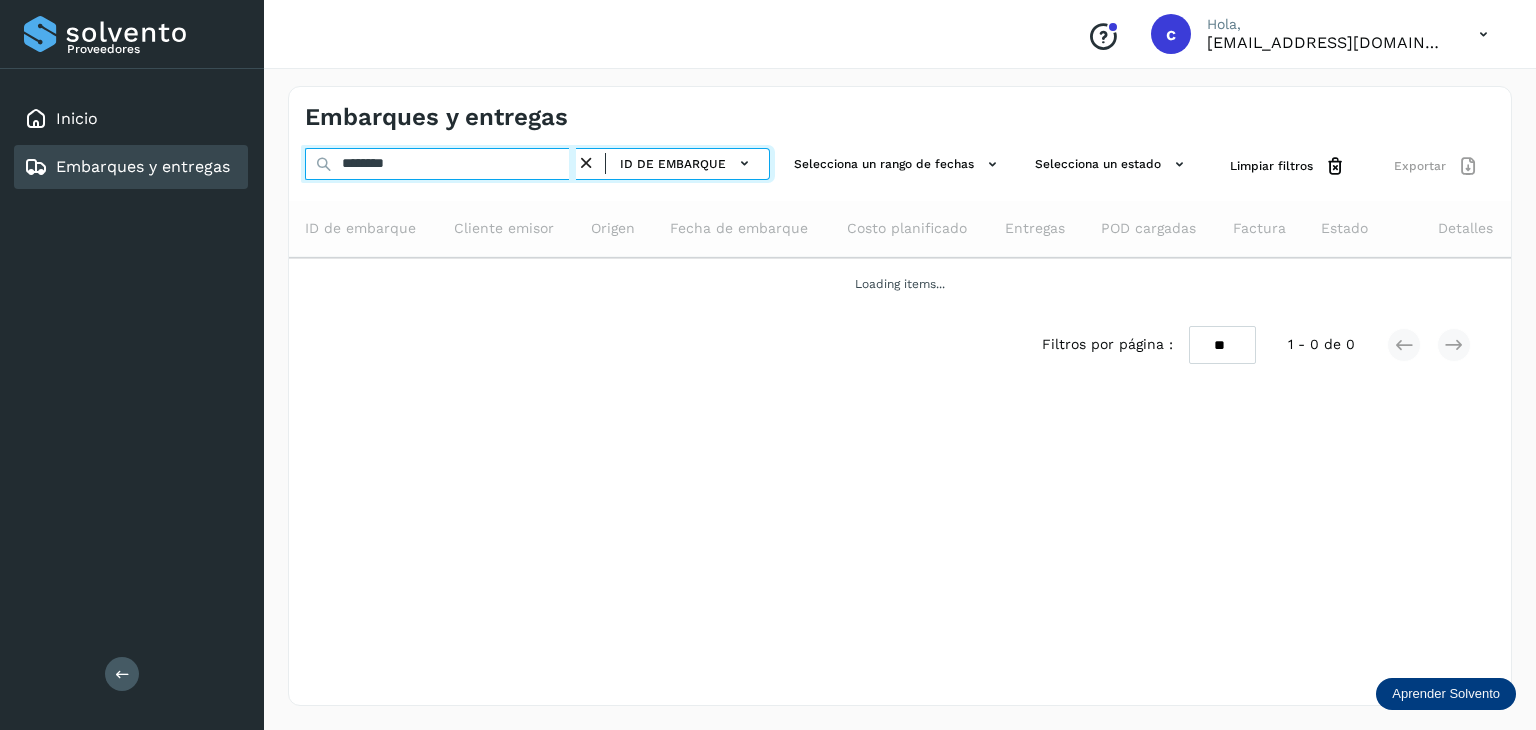 type on "********" 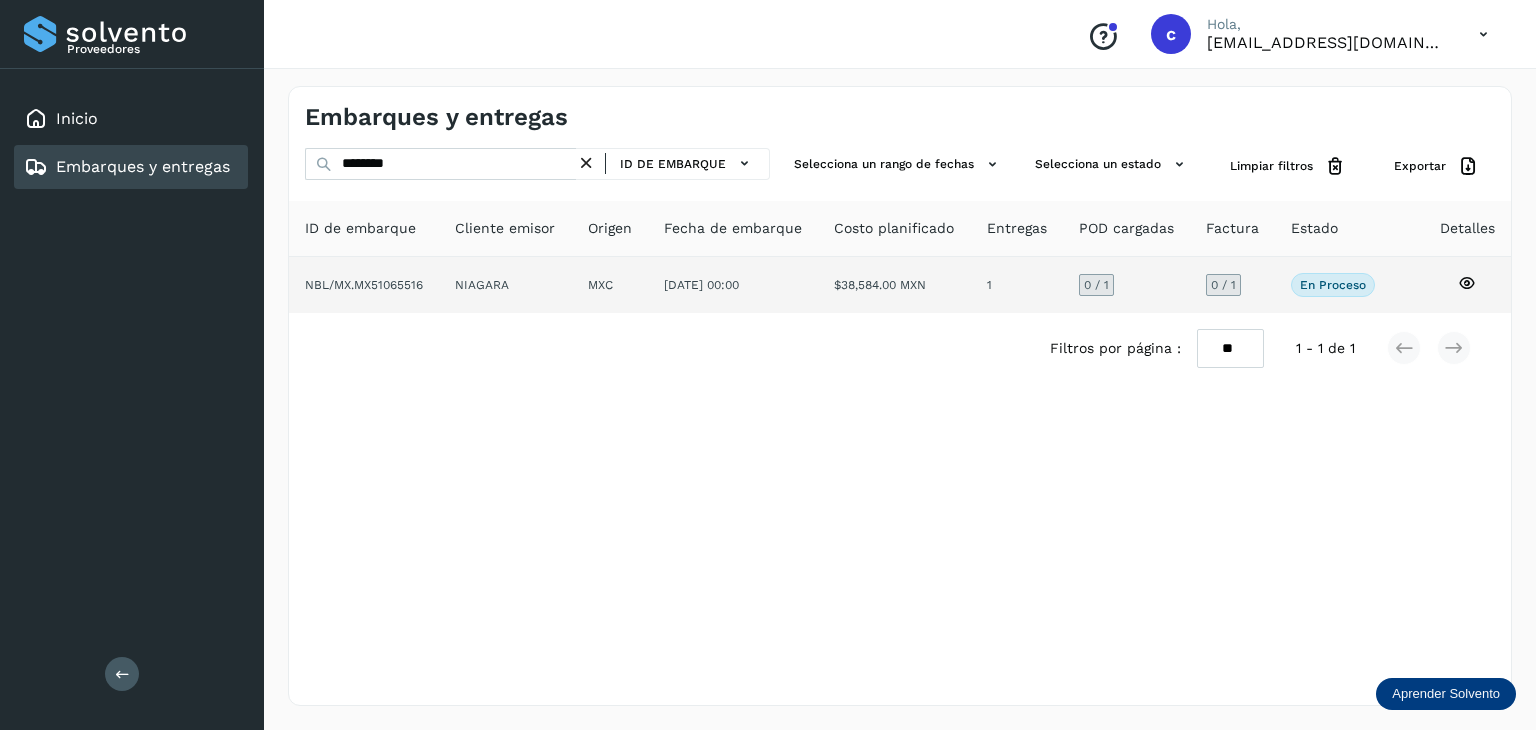 click 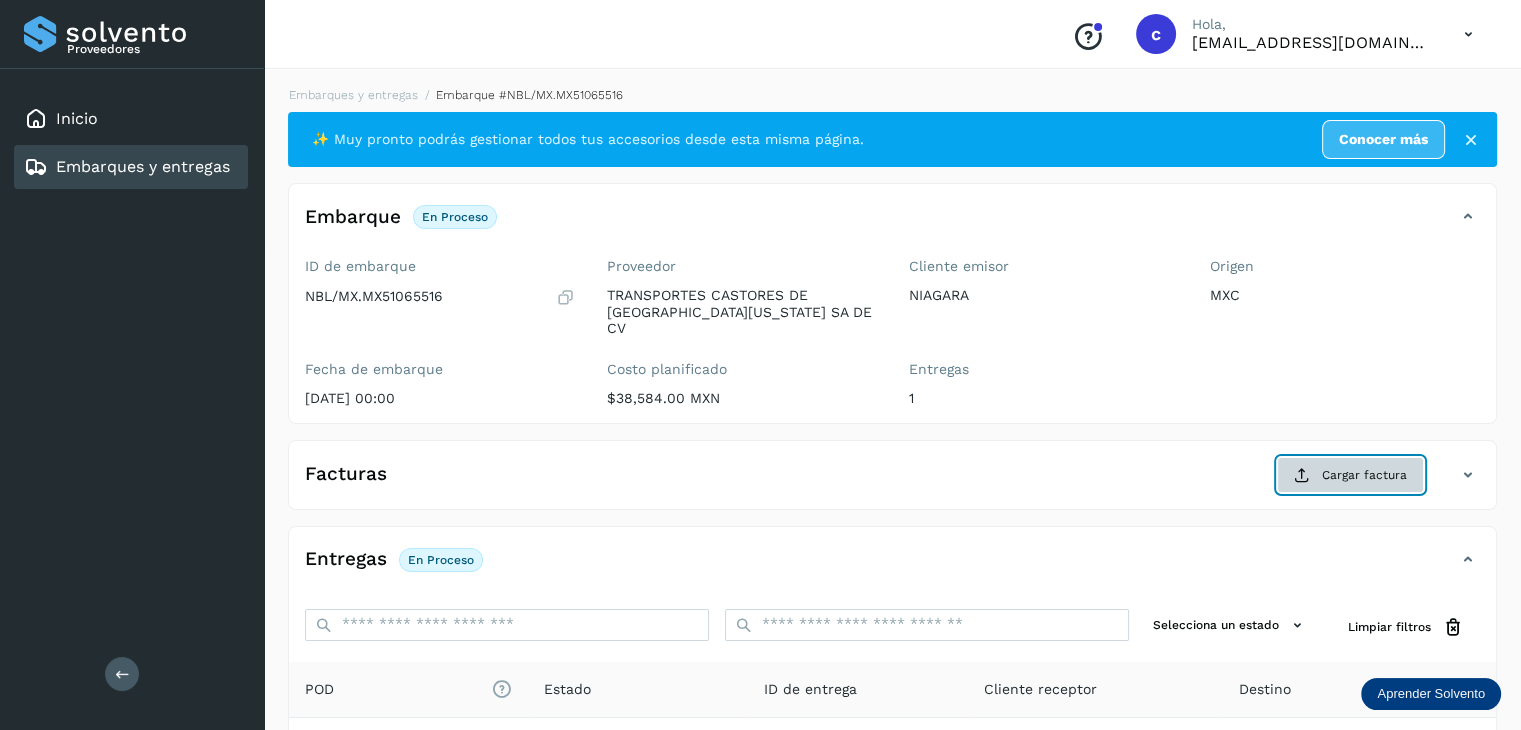 click on "Cargar factura" 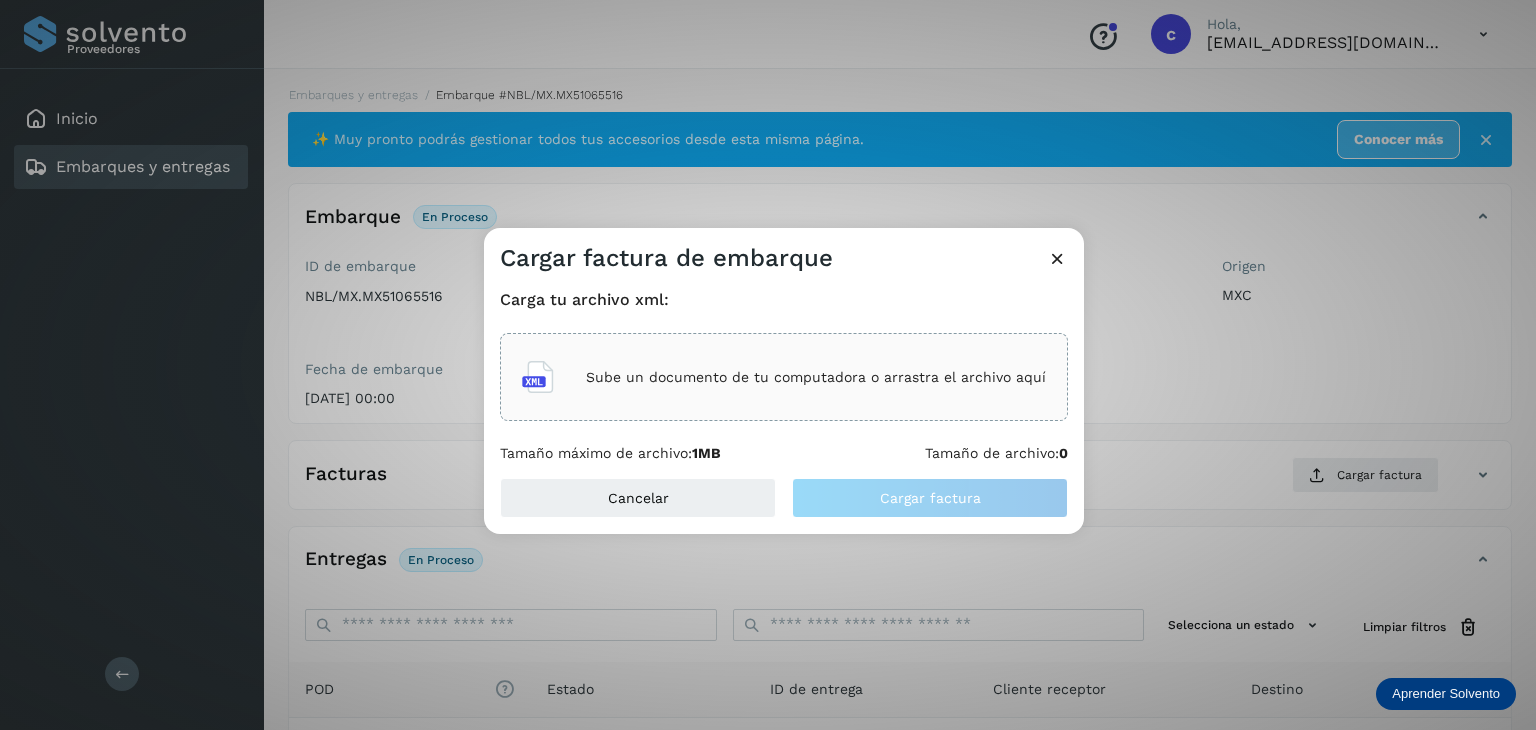 click on "Sube un documento de tu computadora o arrastra el archivo aquí" at bounding box center (816, 377) 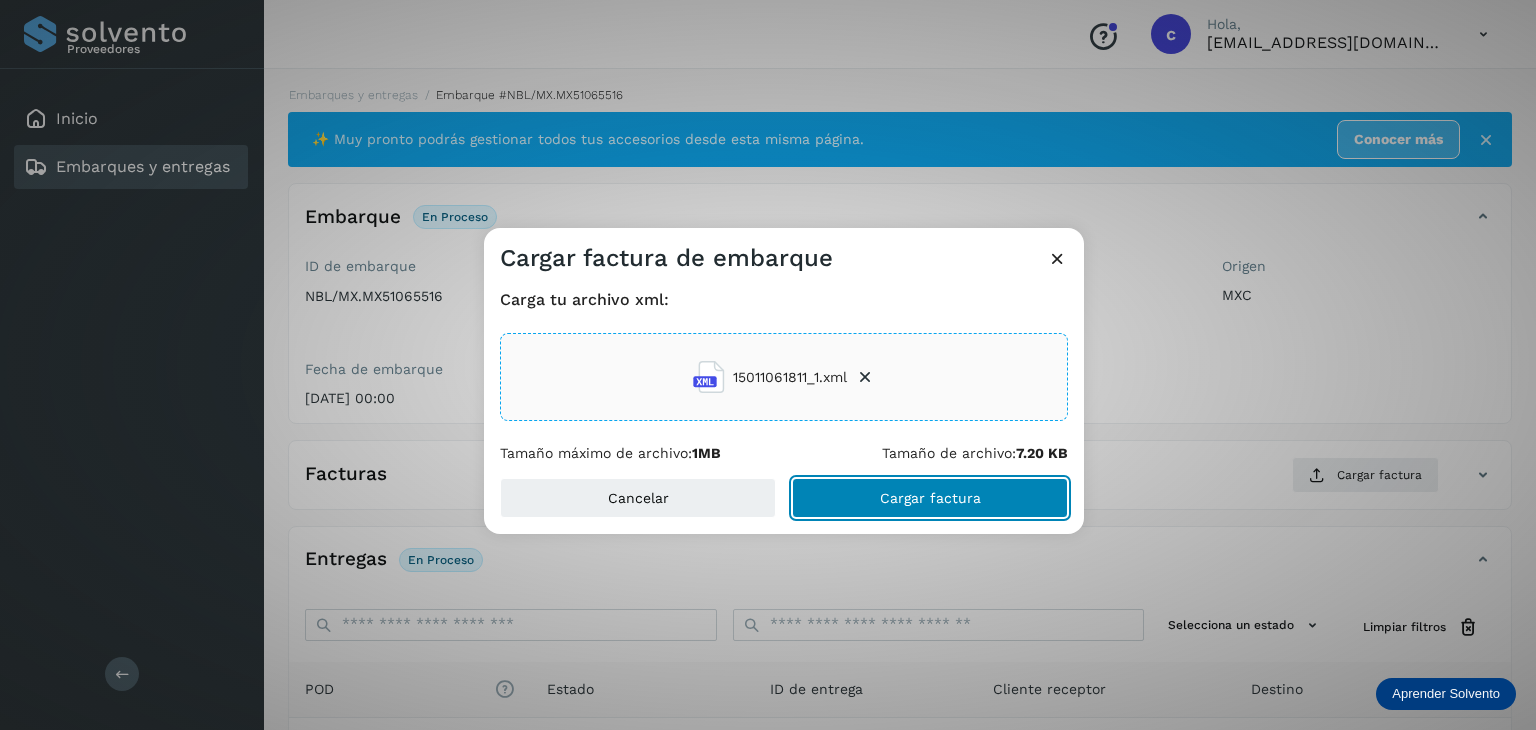 click on "Cargar factura" 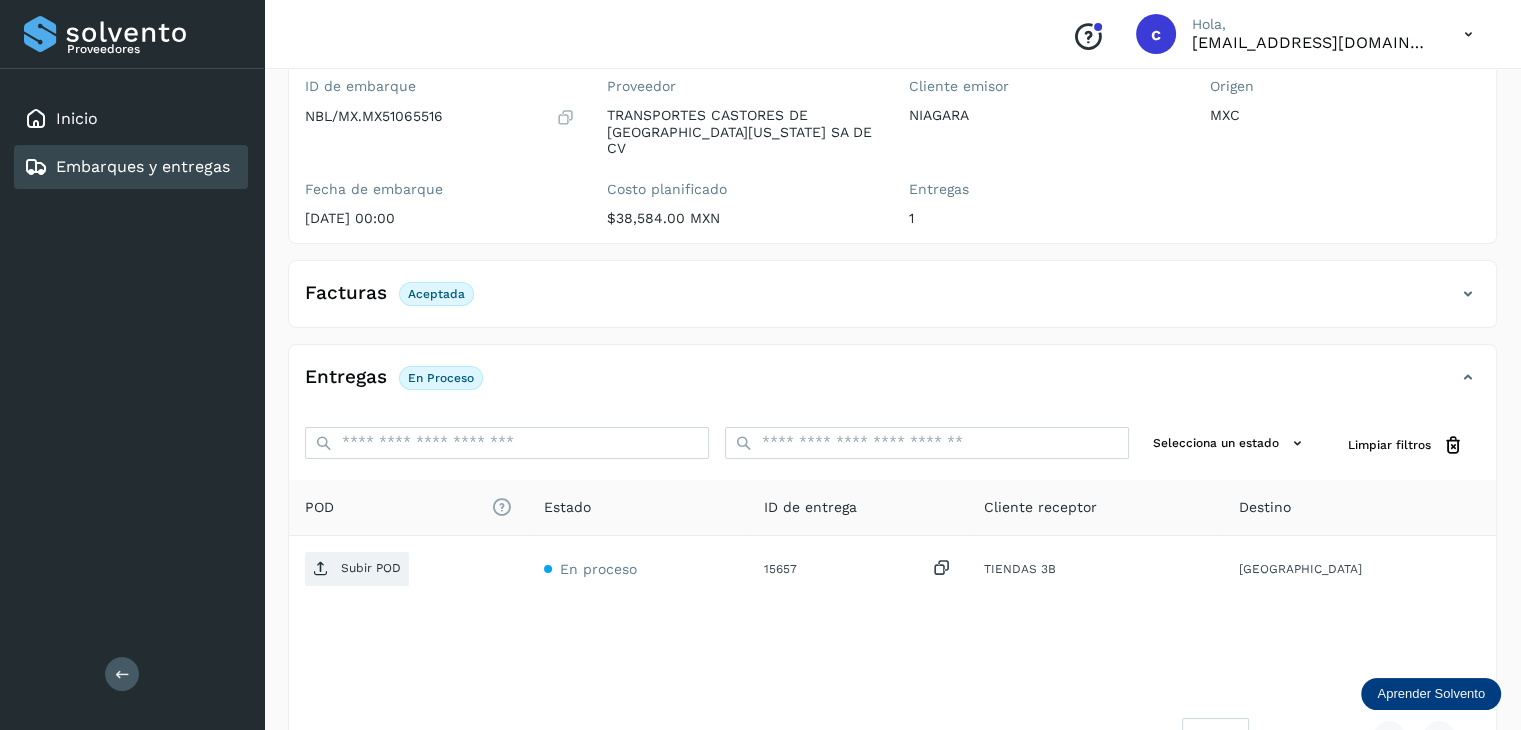 scroll, scrollTop: 229, scrollLeft: 0, axis: vertical 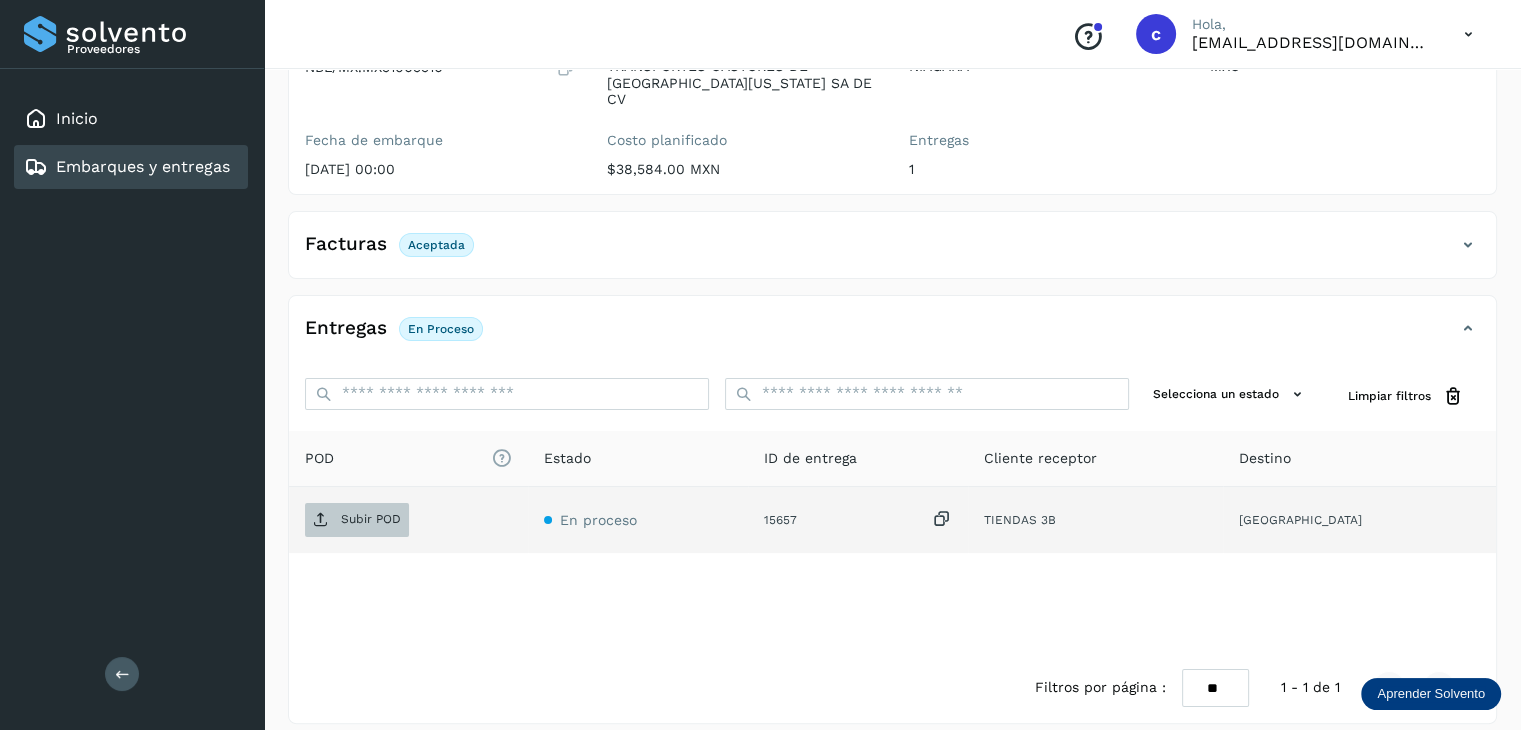 click on "Subir POD" at bounding box center (371, 519) 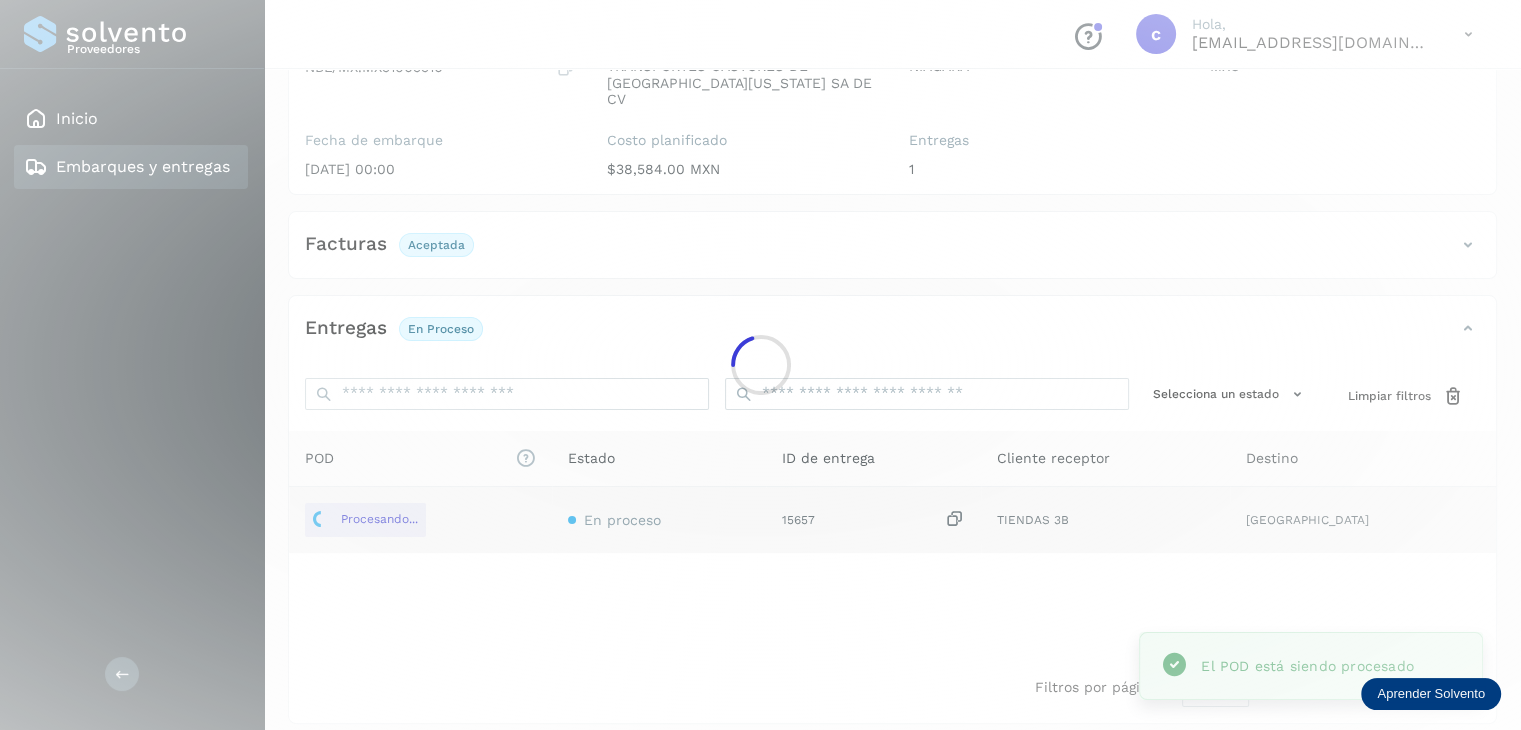 click 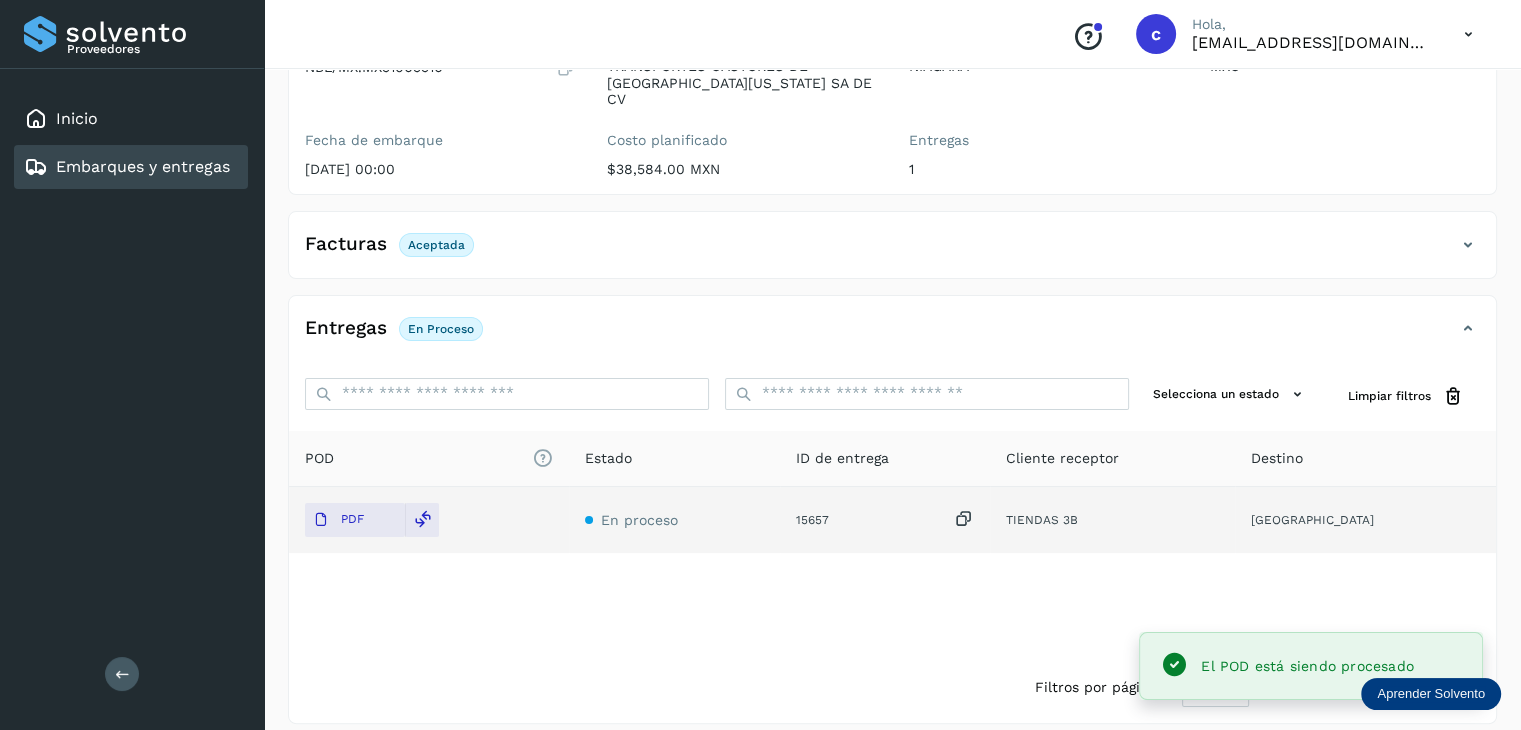 click on "Embarques y entregas" at bounding box center (143, 166) 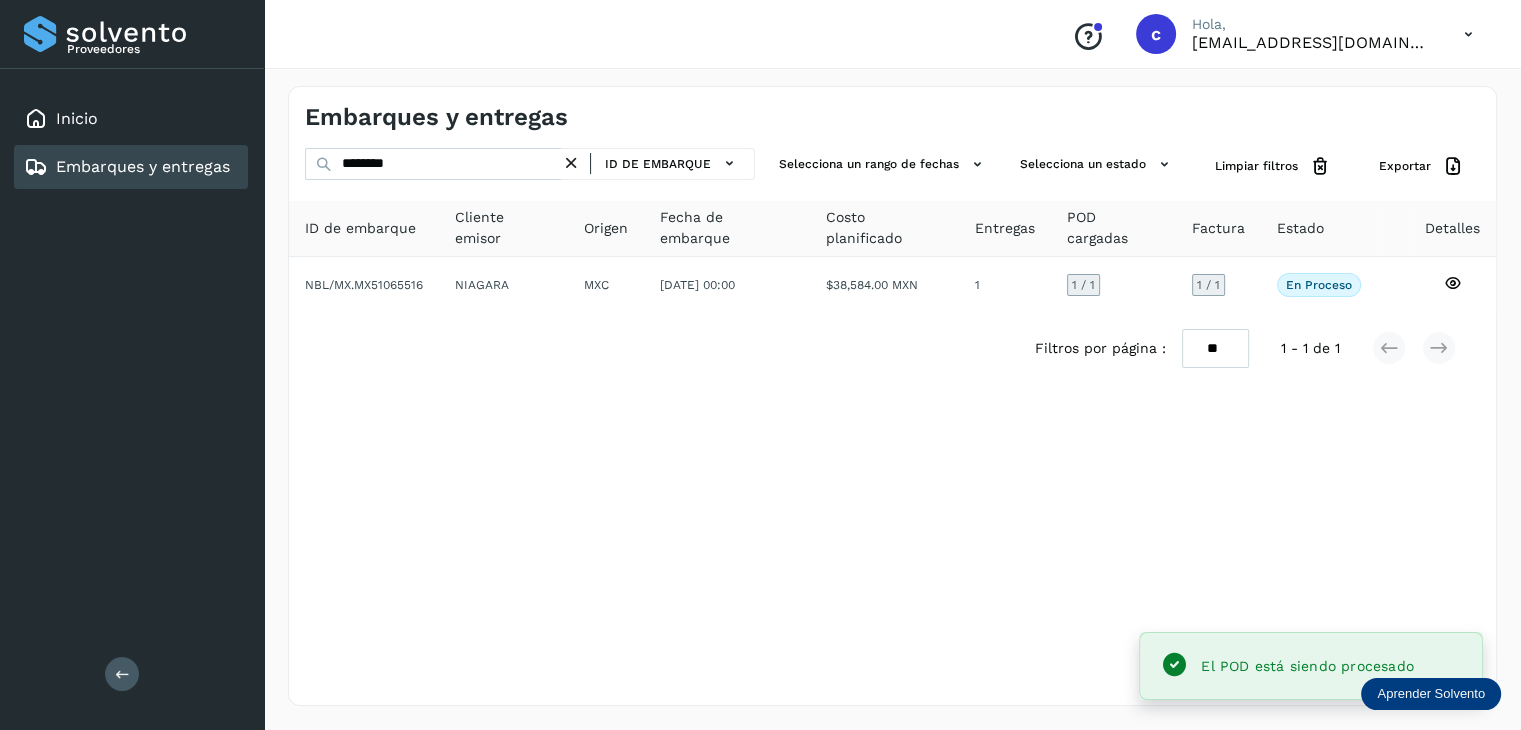 scroll, scrollTop: 0, scrollLeft: 0, axis: both 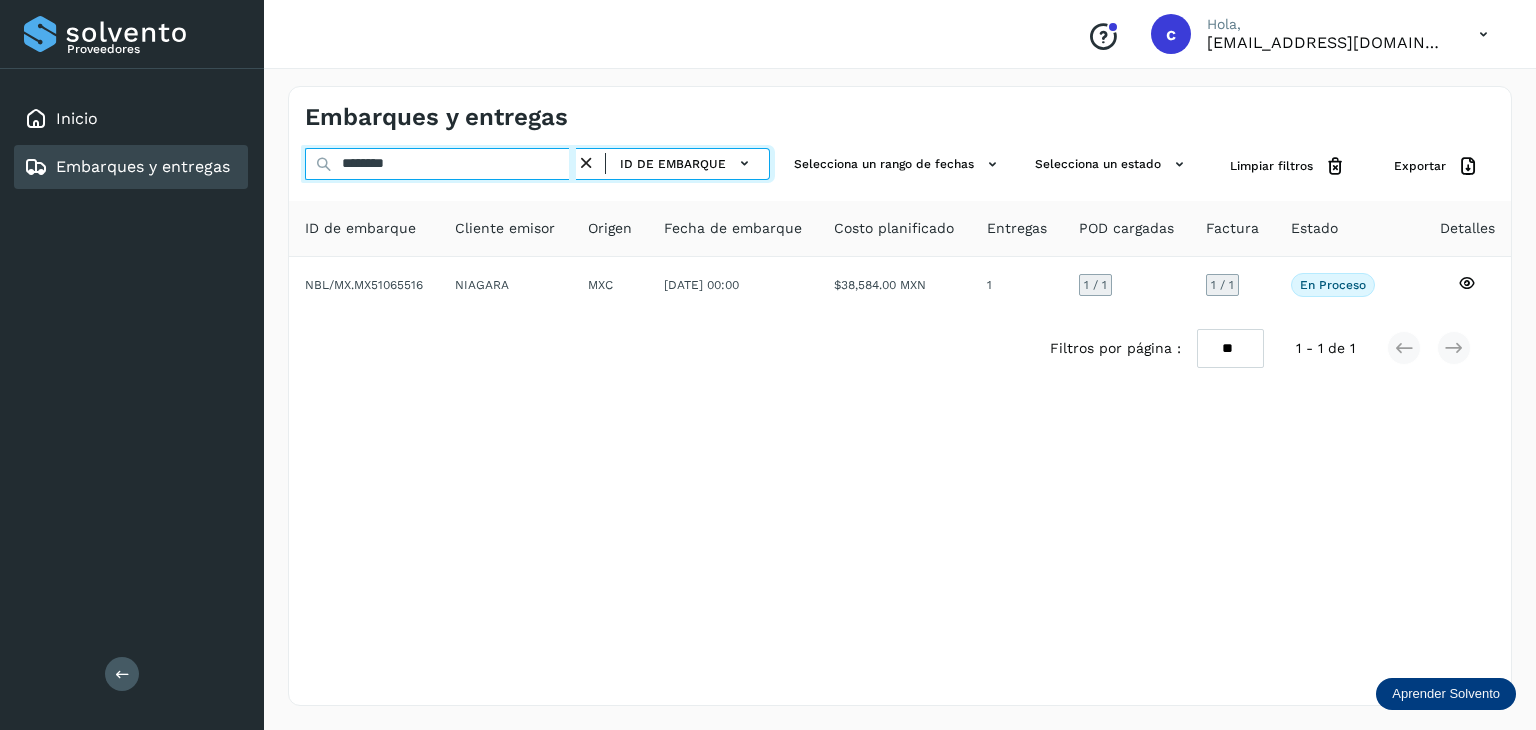 click on "******** ID de embarque Selecciona un rango de fechas  Selecciona un estado Limpiar filtros Exportar" at bounding box center [900, 166] 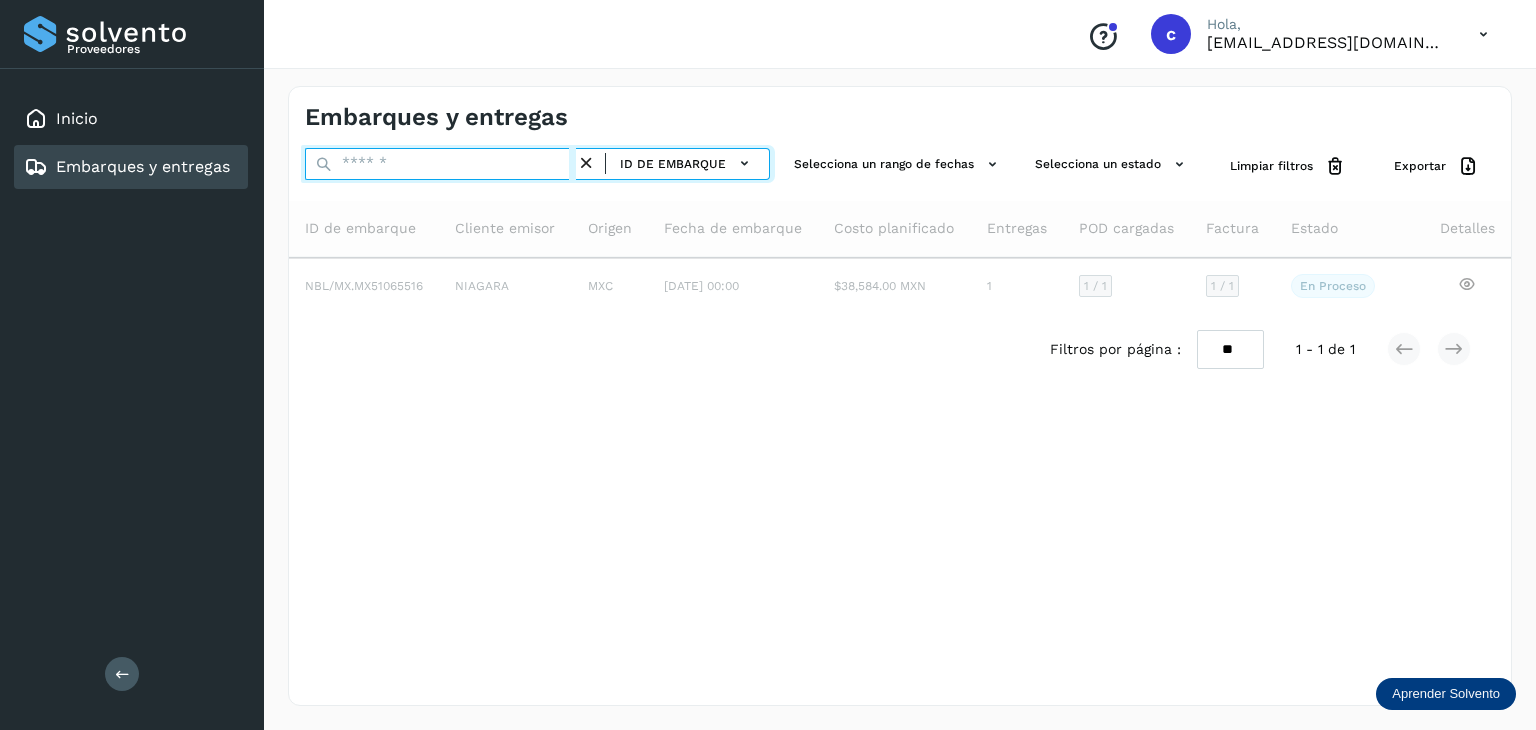 type on "*" 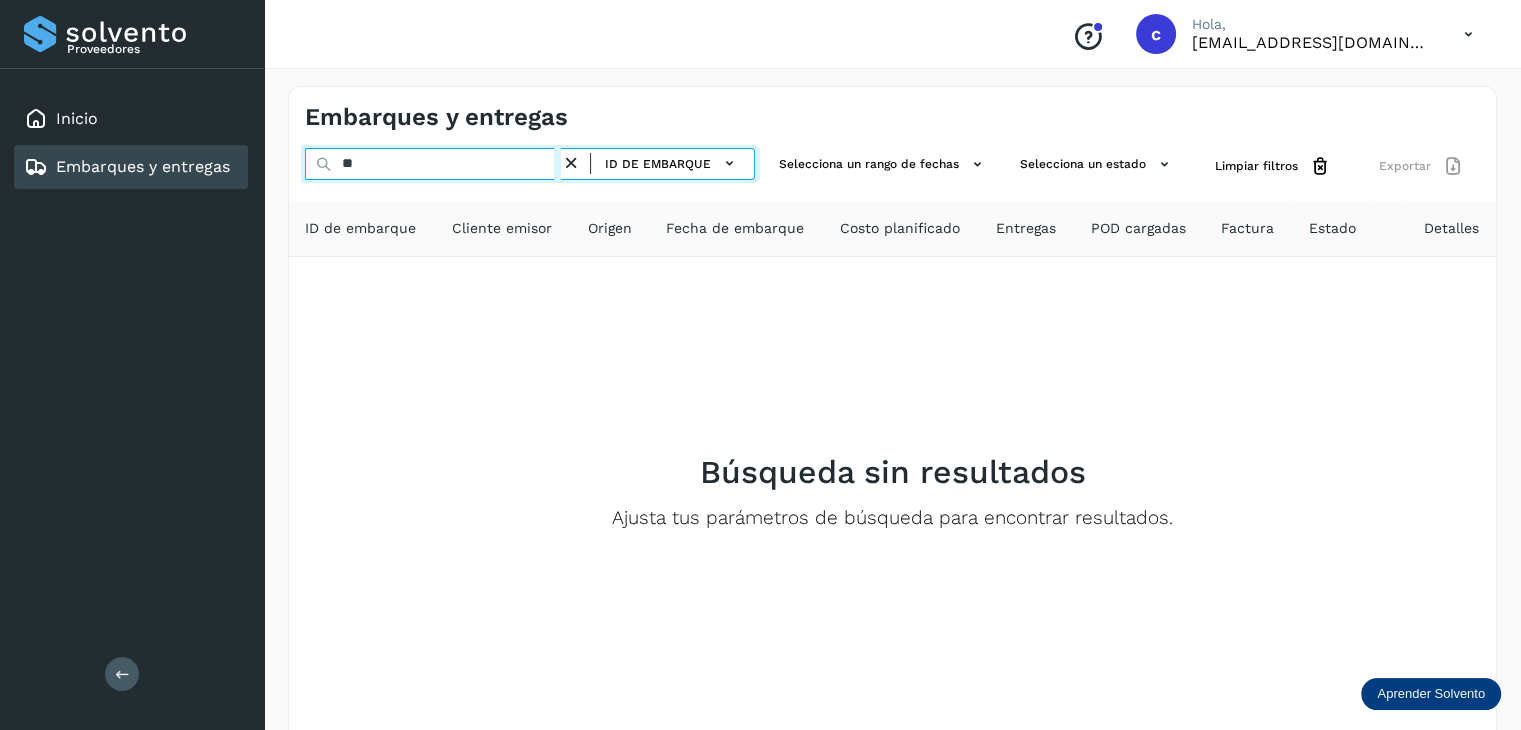 type on "*" 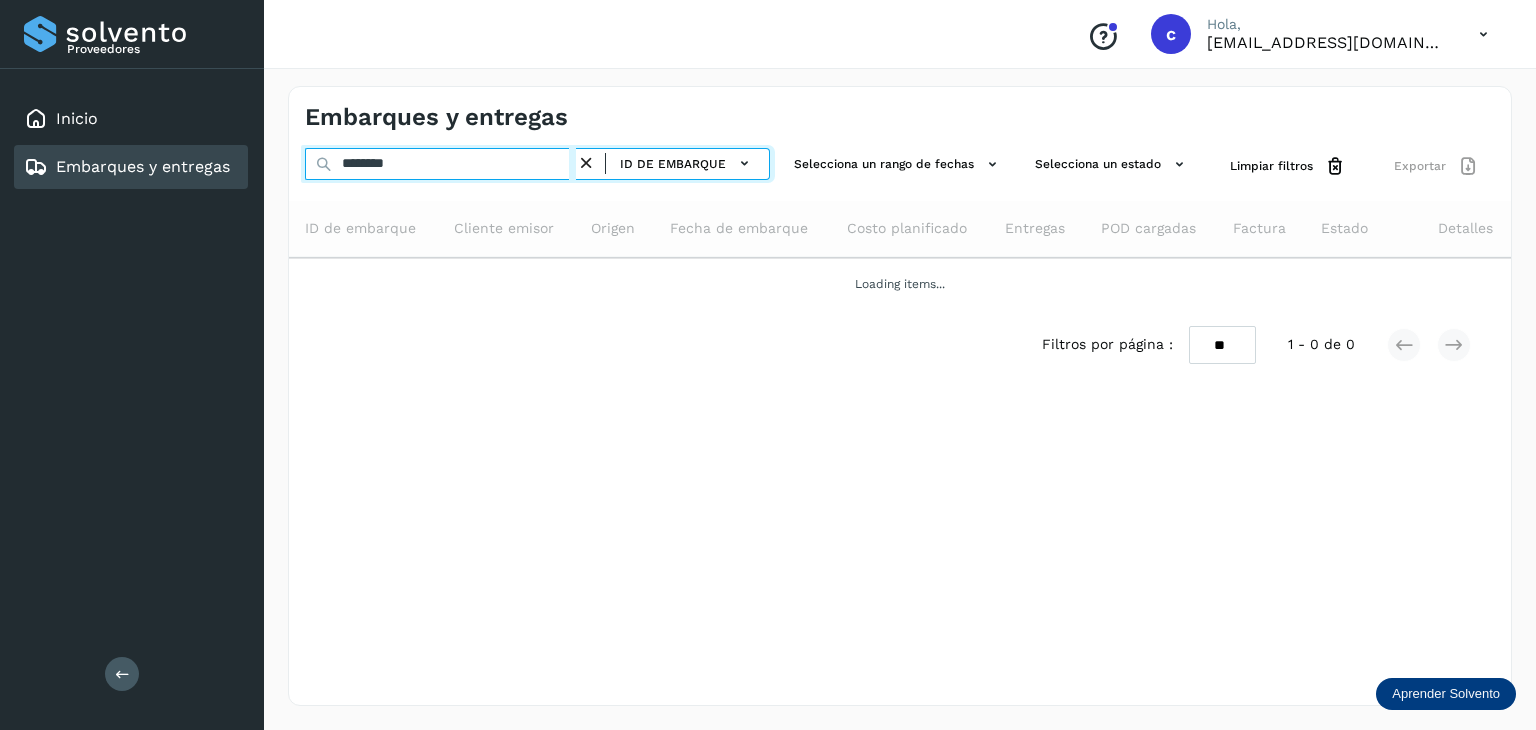 type on "********" 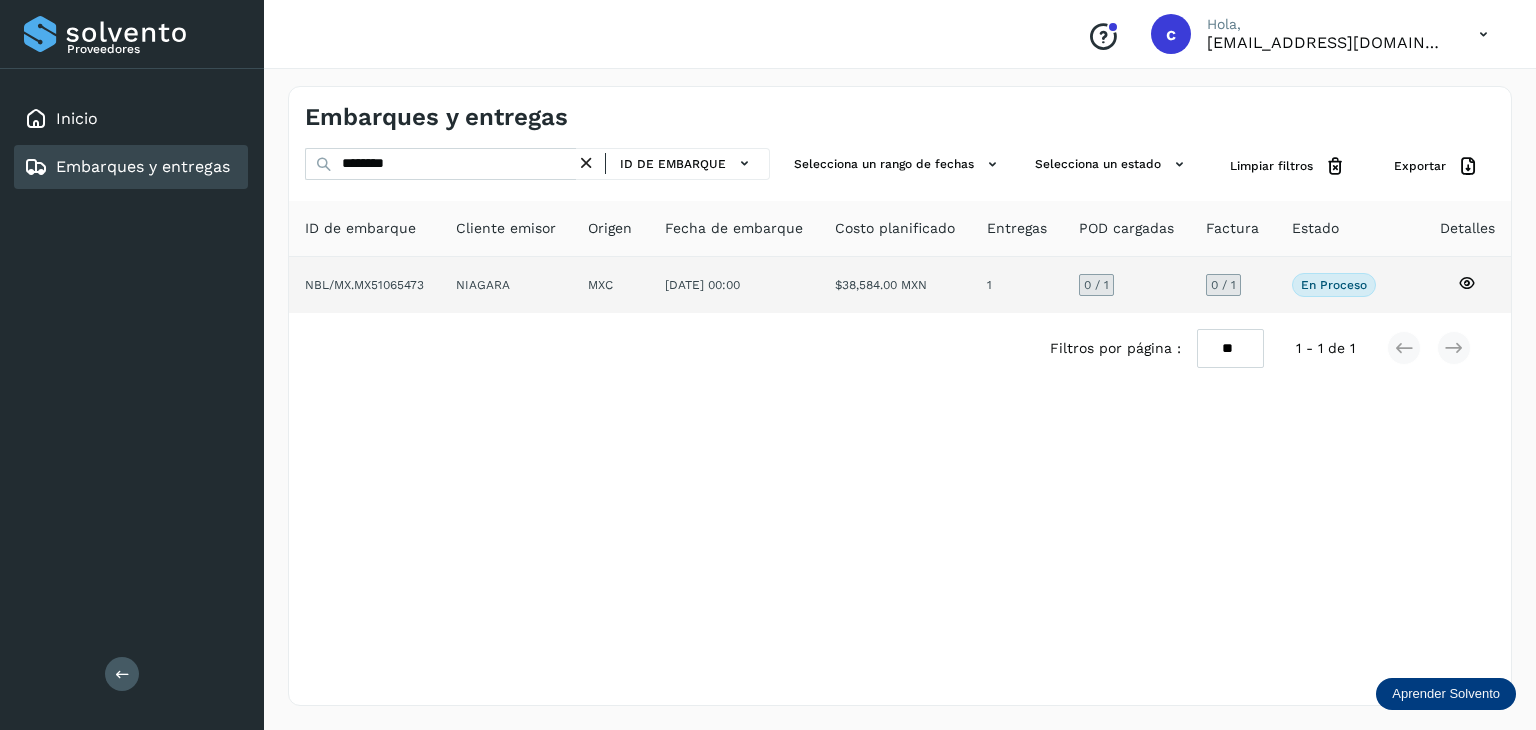 click 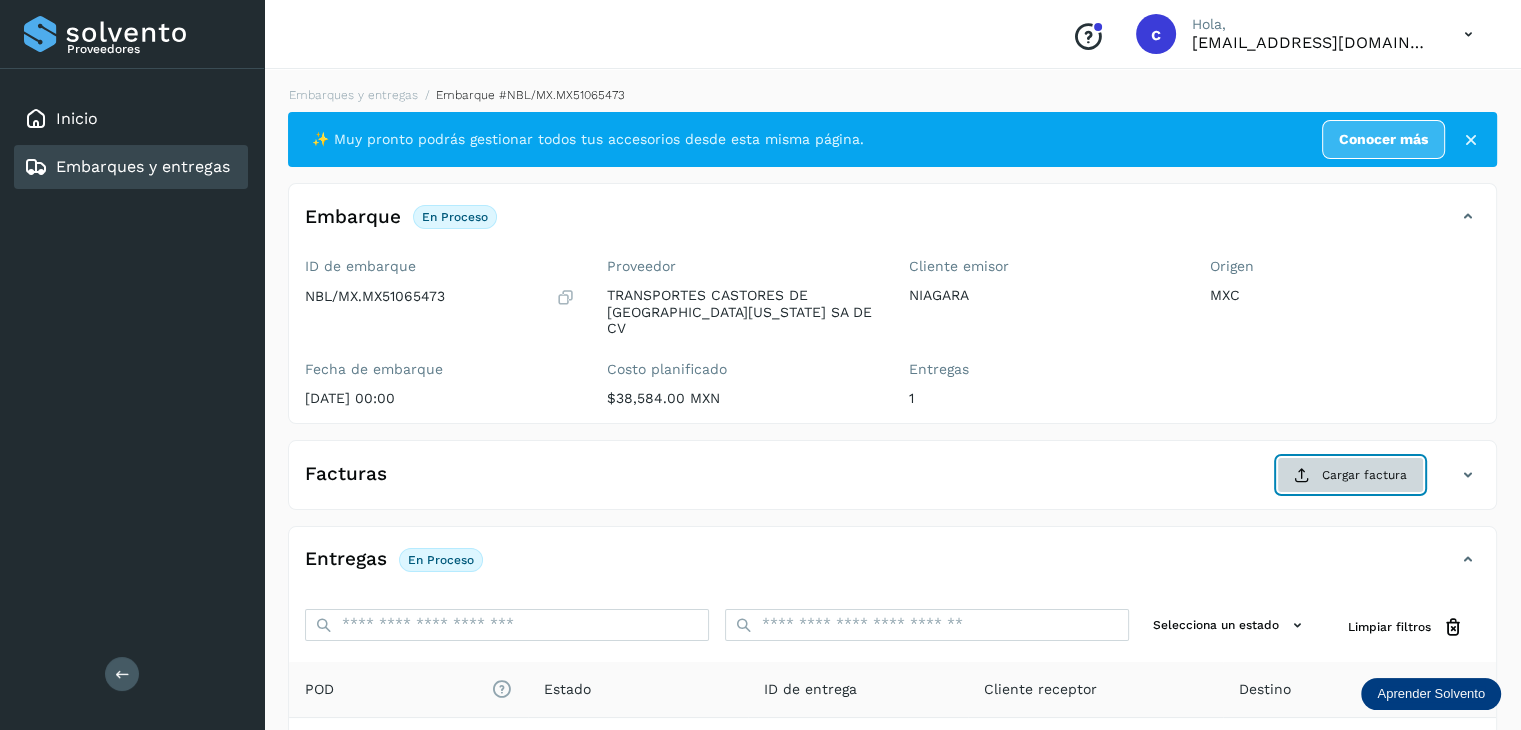 click on "Cargar factura" 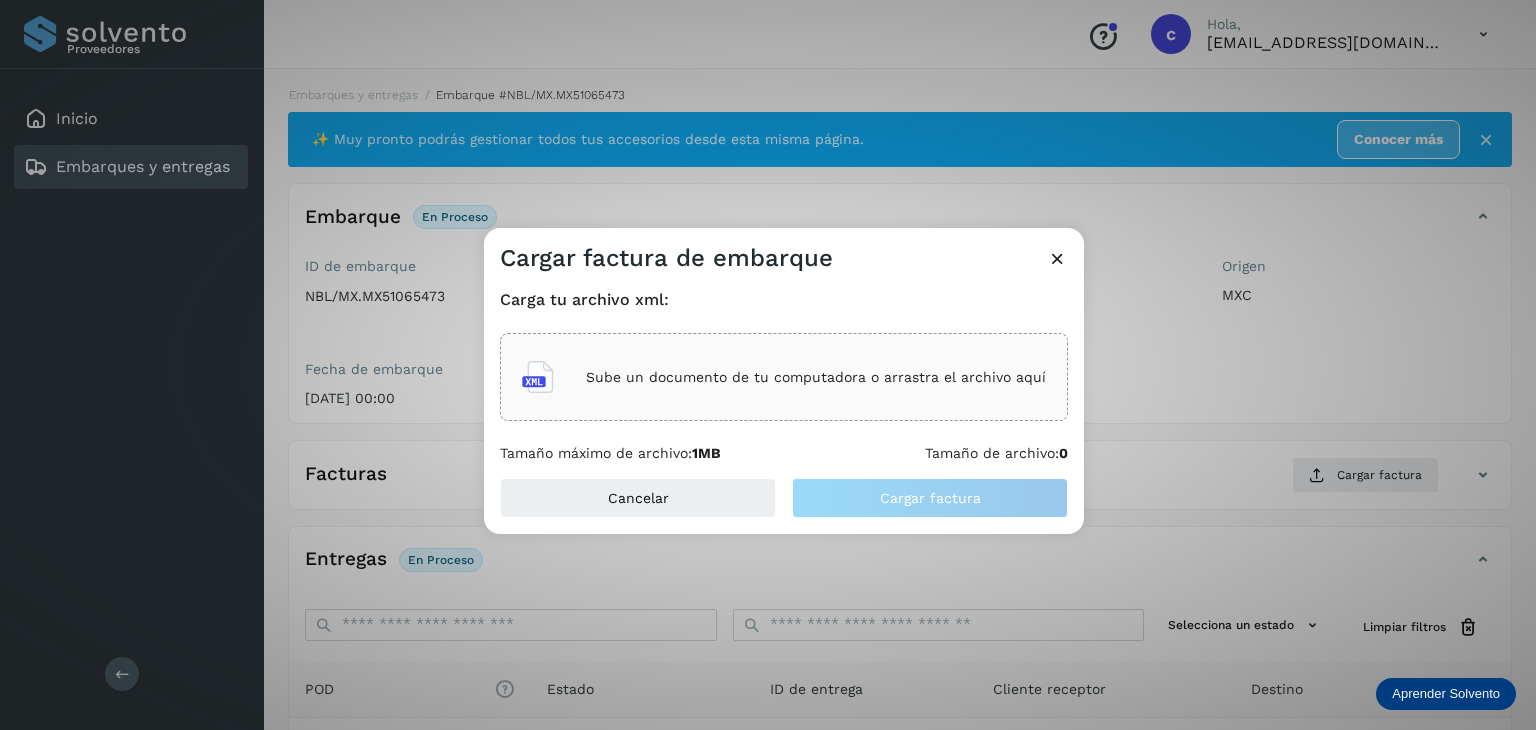 click on "Sube un documento de tu computadora o arrastra el archivo aquí" at bounding box center [816, 377] 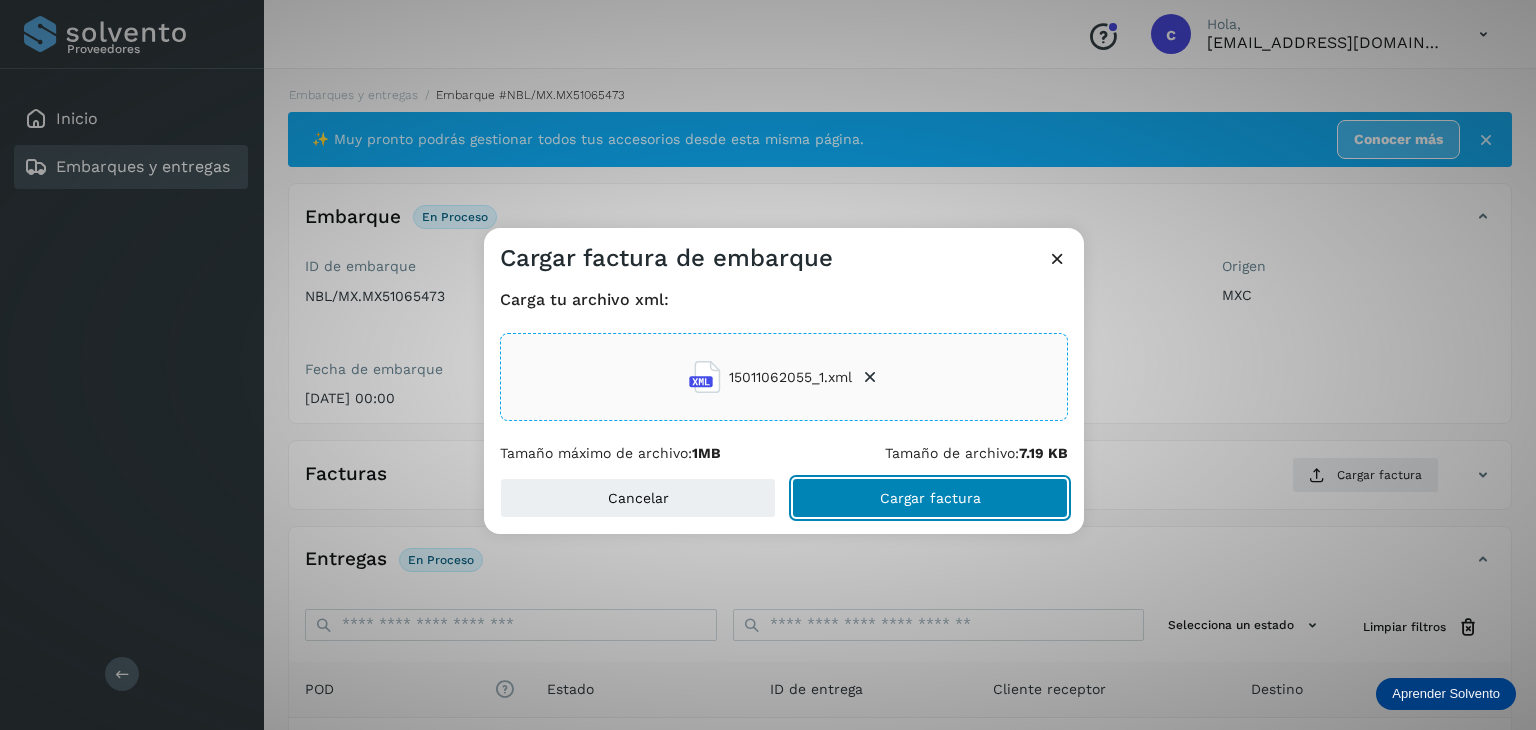 click on "Cargar factura" 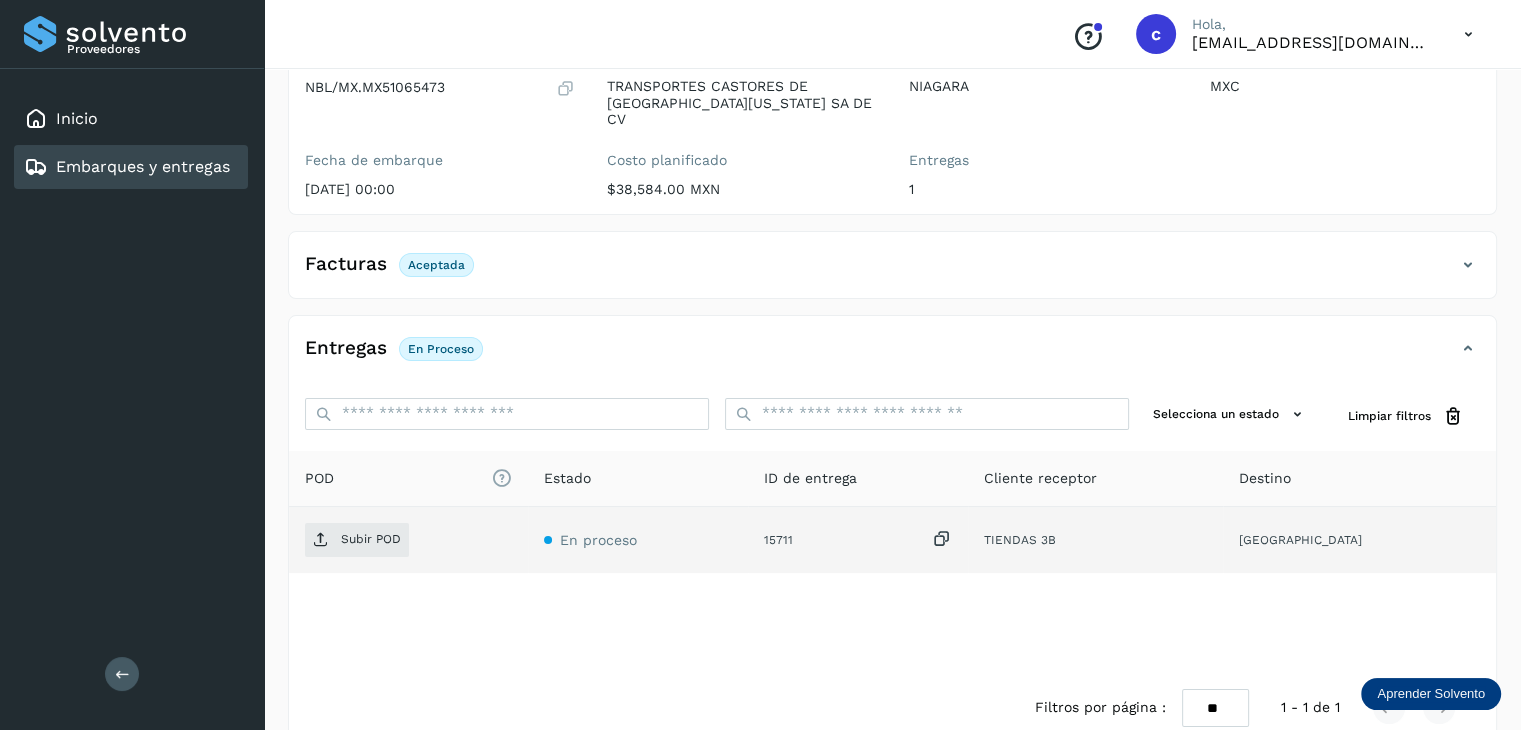 scroll, scrollTop: 229, scrollLeft: 0, axis: vertical 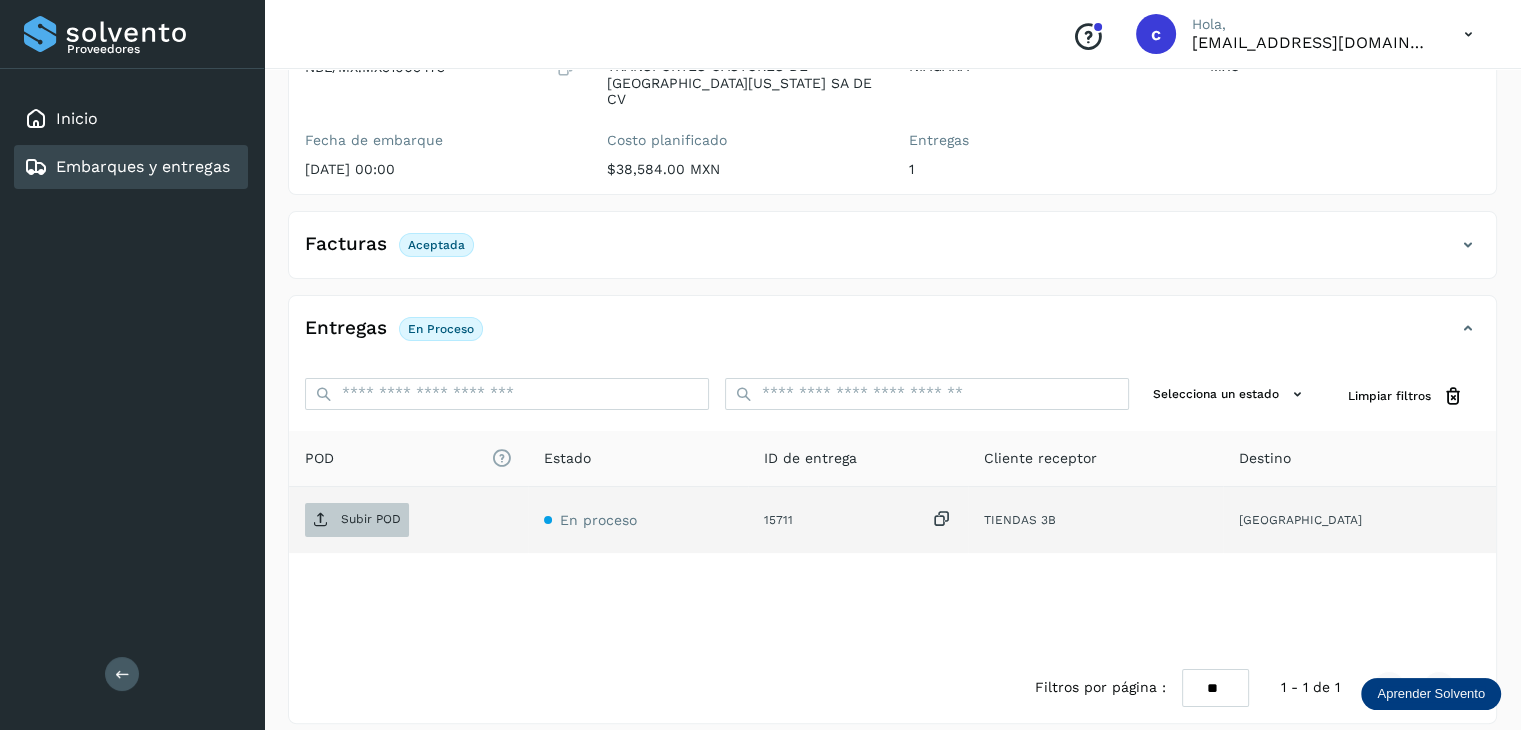 click on "Subir POD" at bounding box center (371, 519) 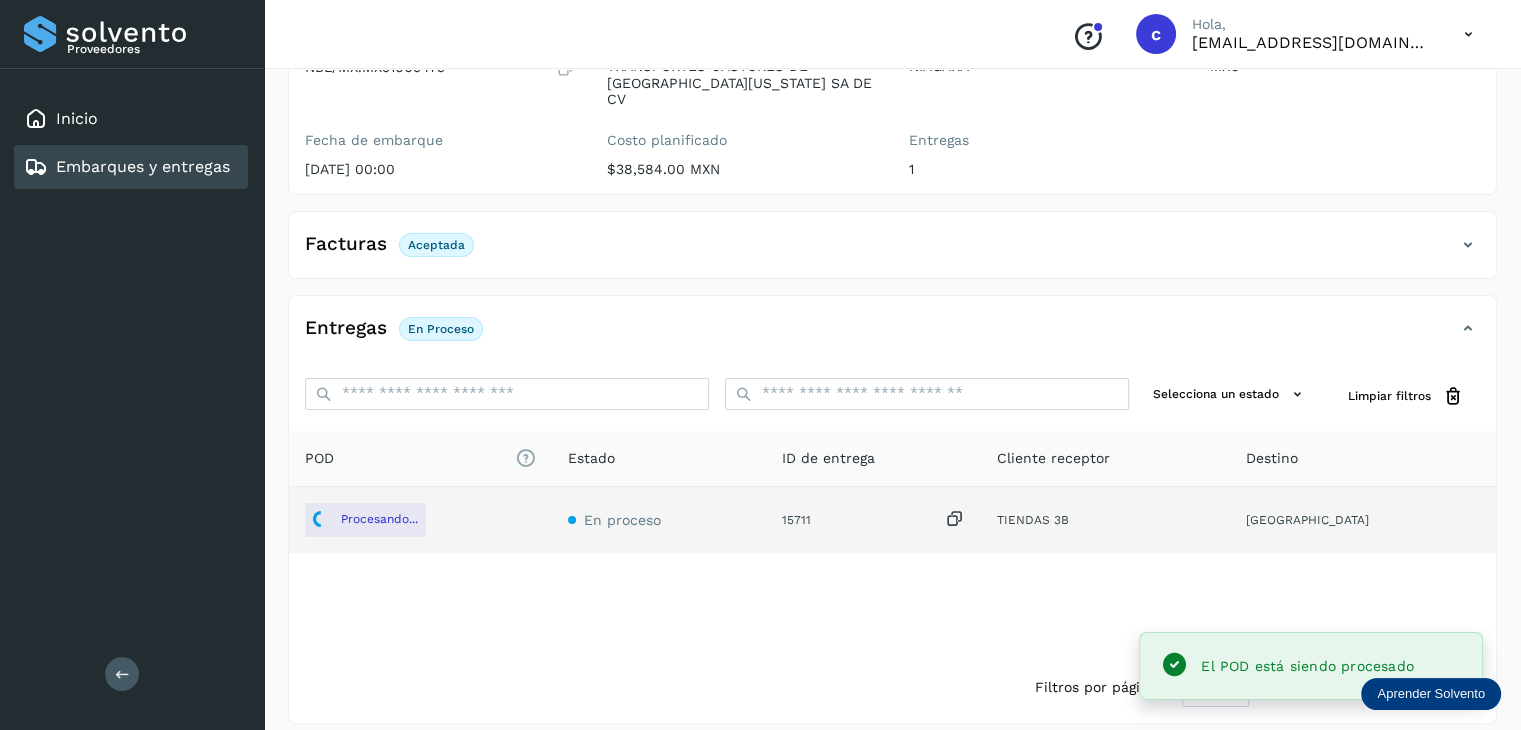 click on "Embarques y entregas" 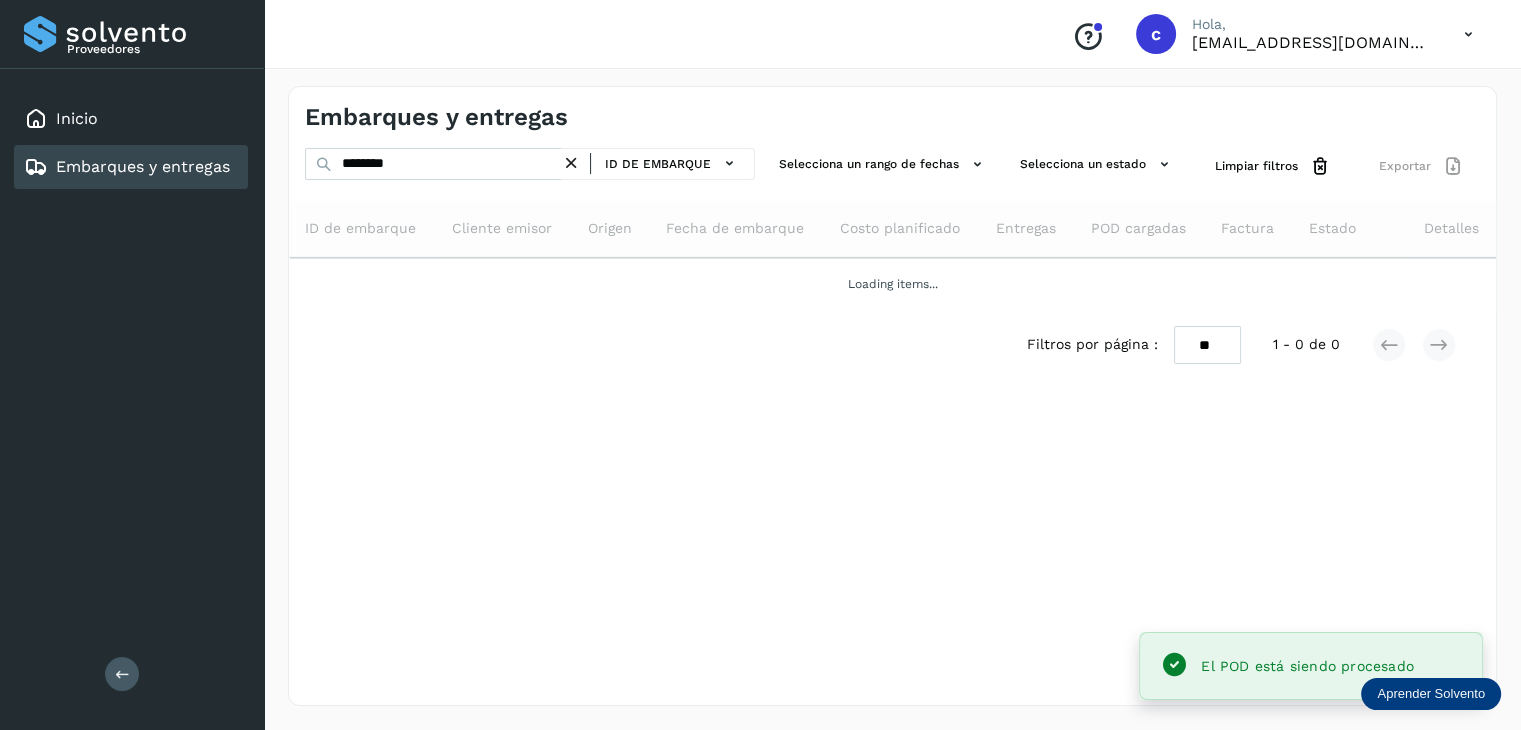 scroll, scrollTop: 0, scrollLeft: 0, axis: both 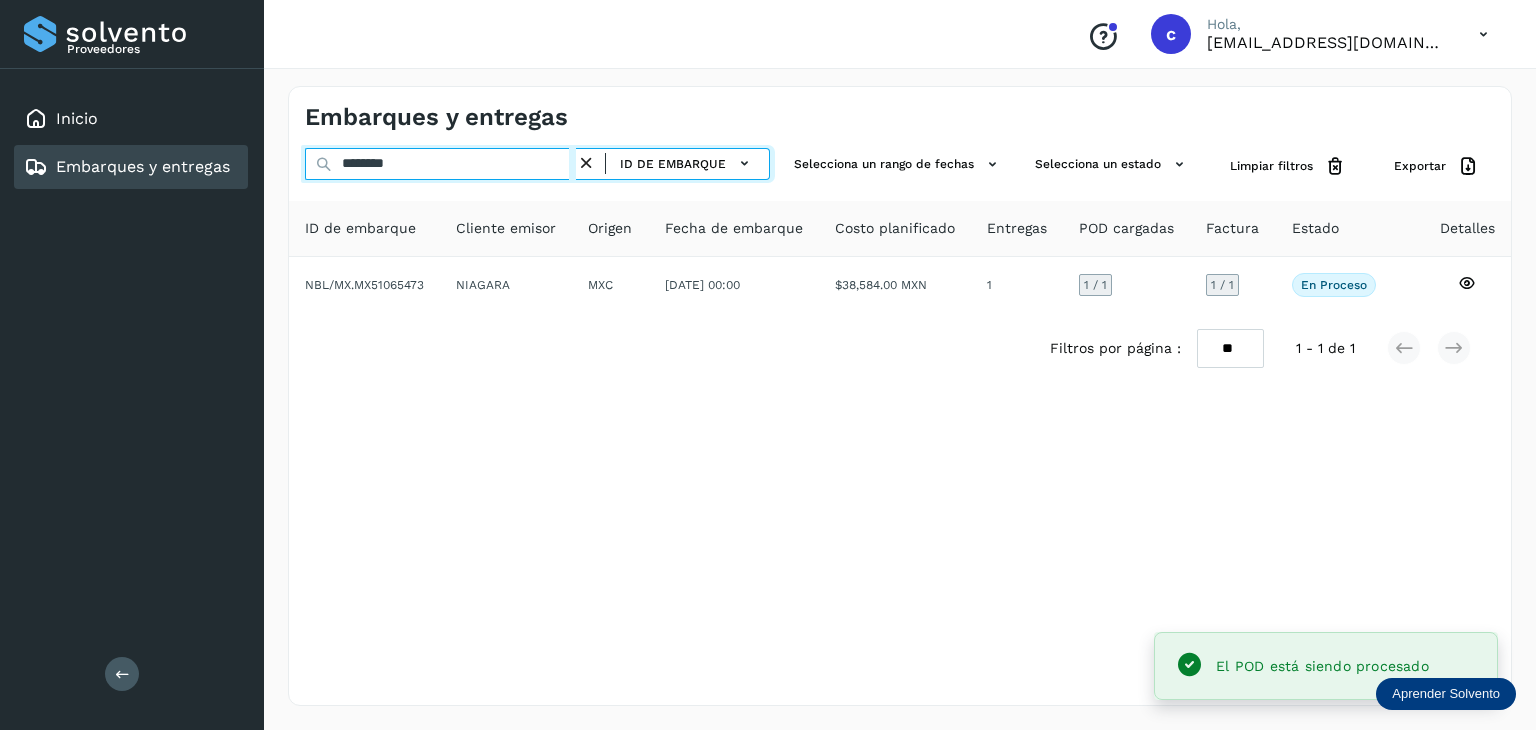 drag, startPoint x: 356, startPoint y: 166, endPoint x: 300, endPoint y: 162, distance: 56.142673 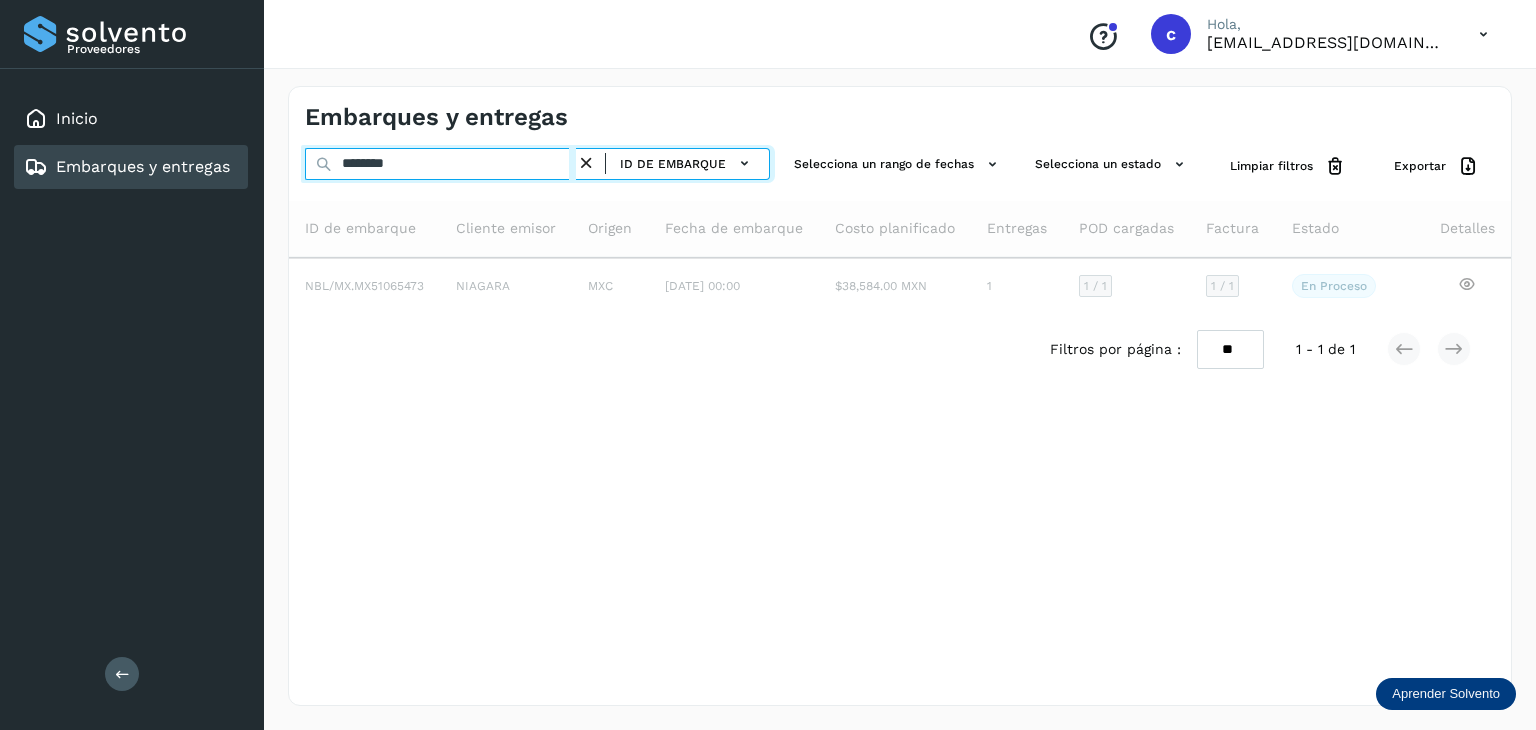 type on "********" 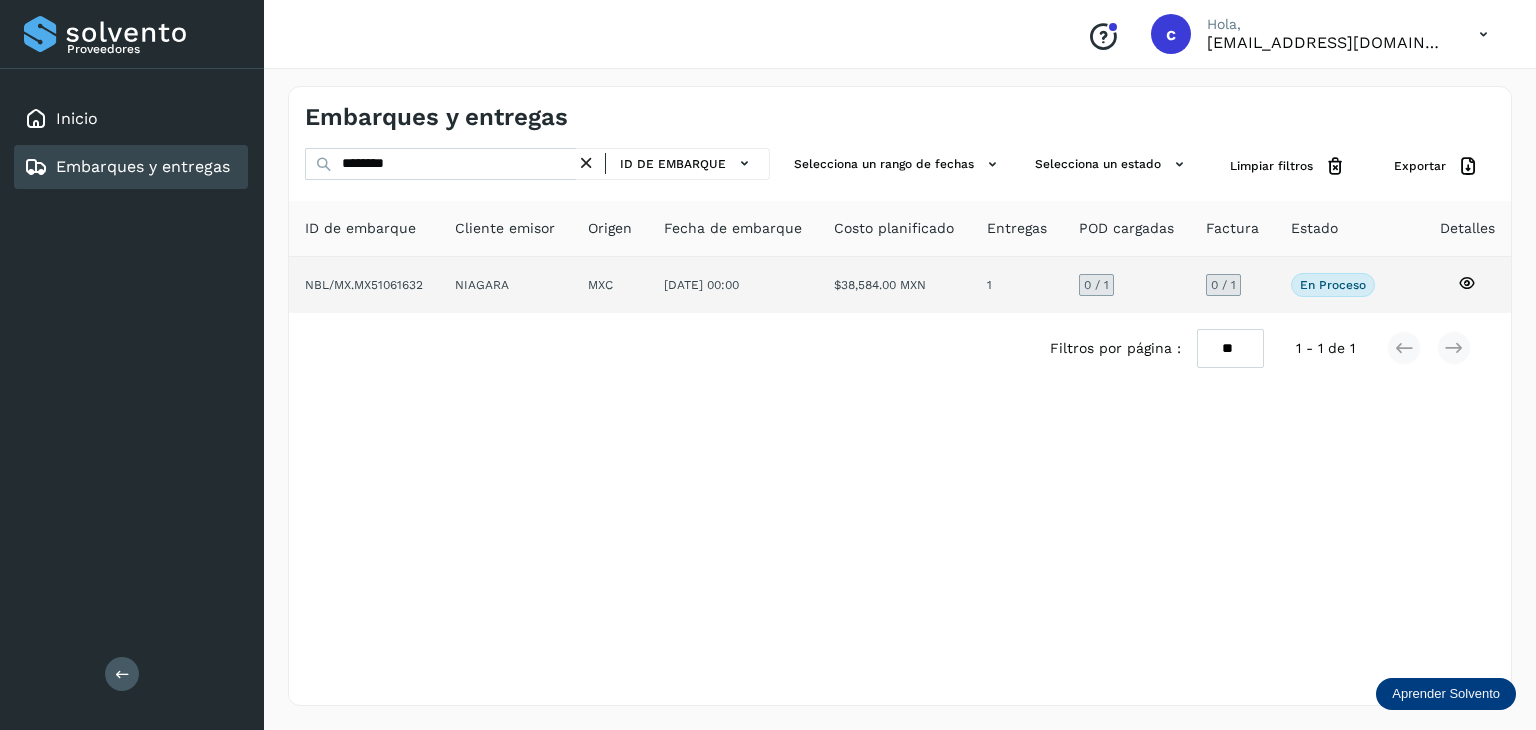 click 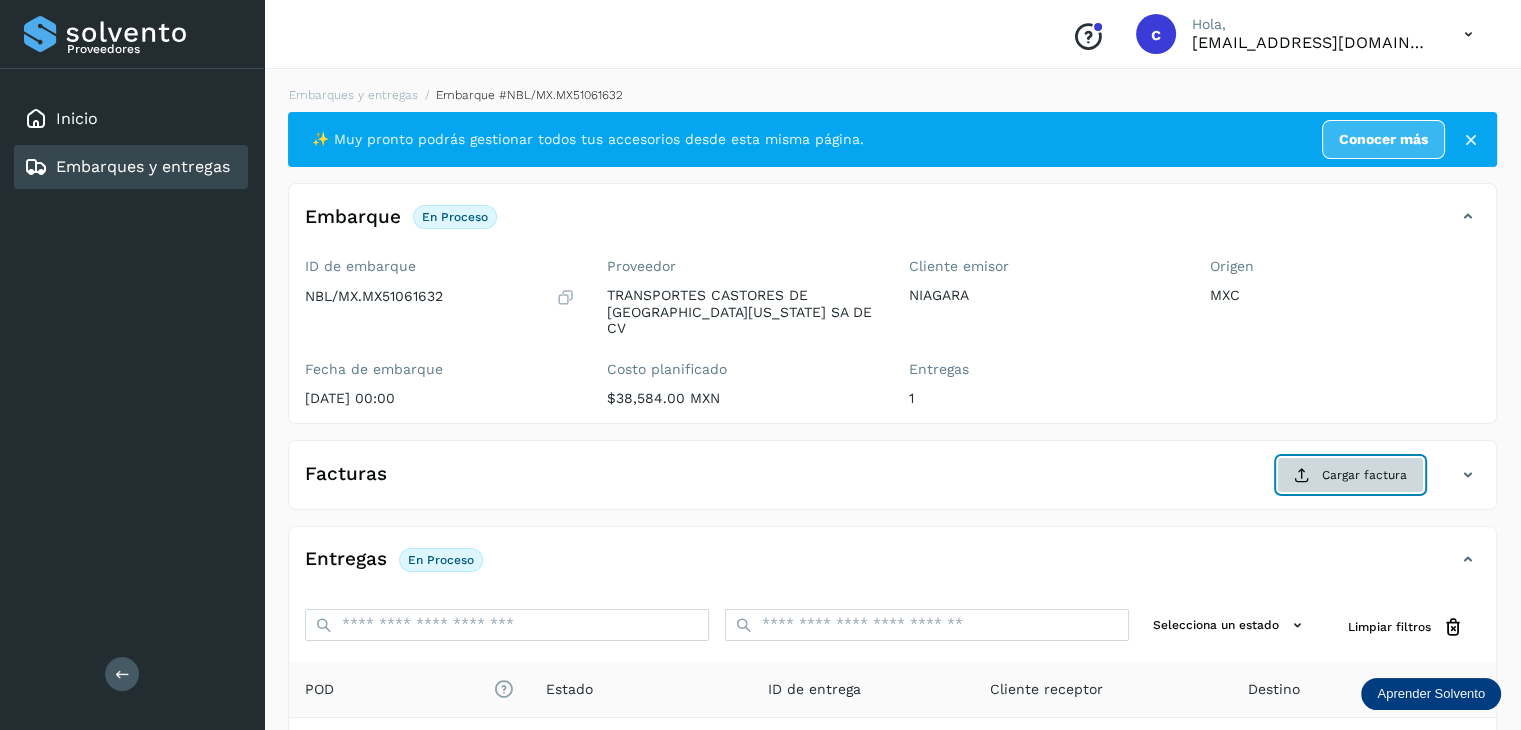 click on "Cargar factura" 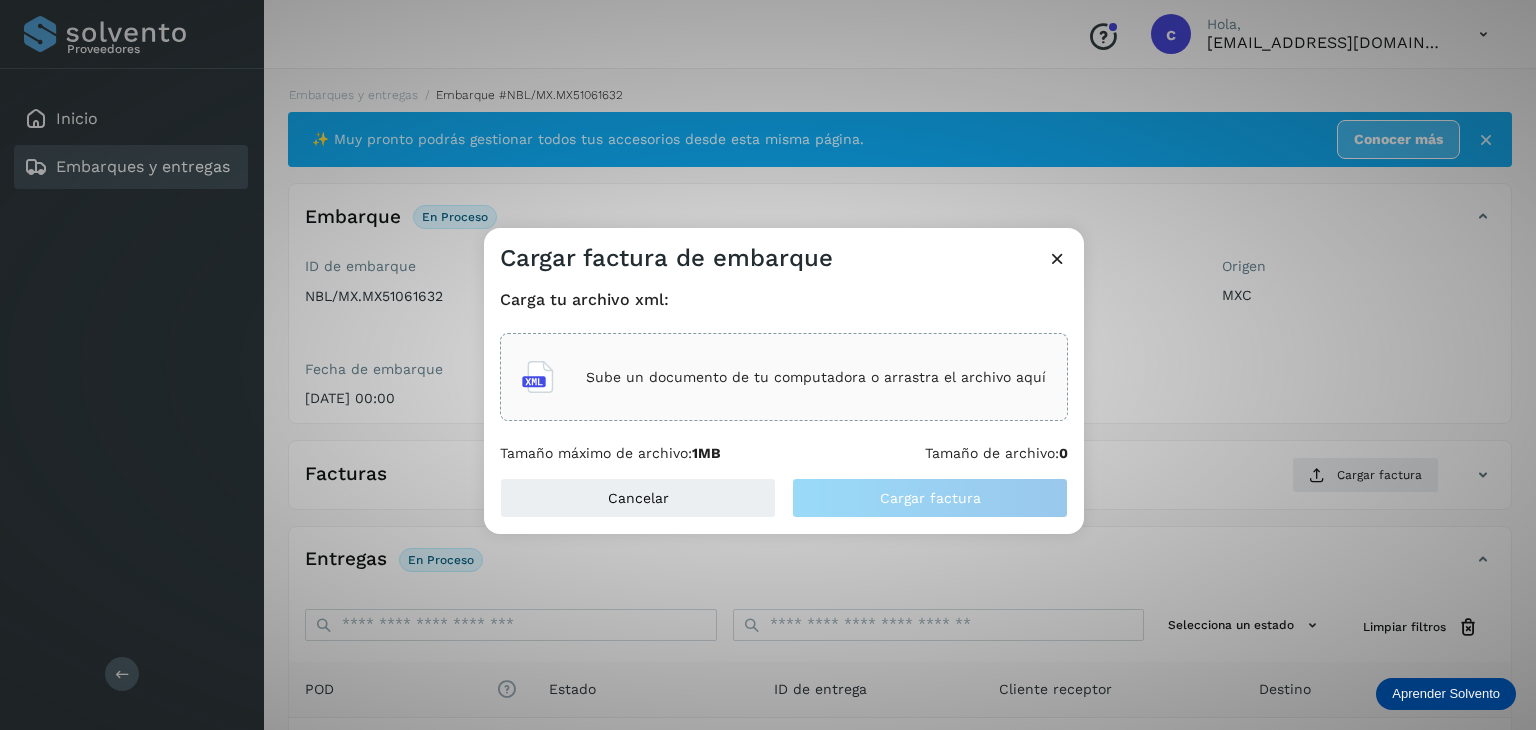 click on "Sube un documento de tu computadora o arrastra el archivo aquí" at bounding box center [816, 377] 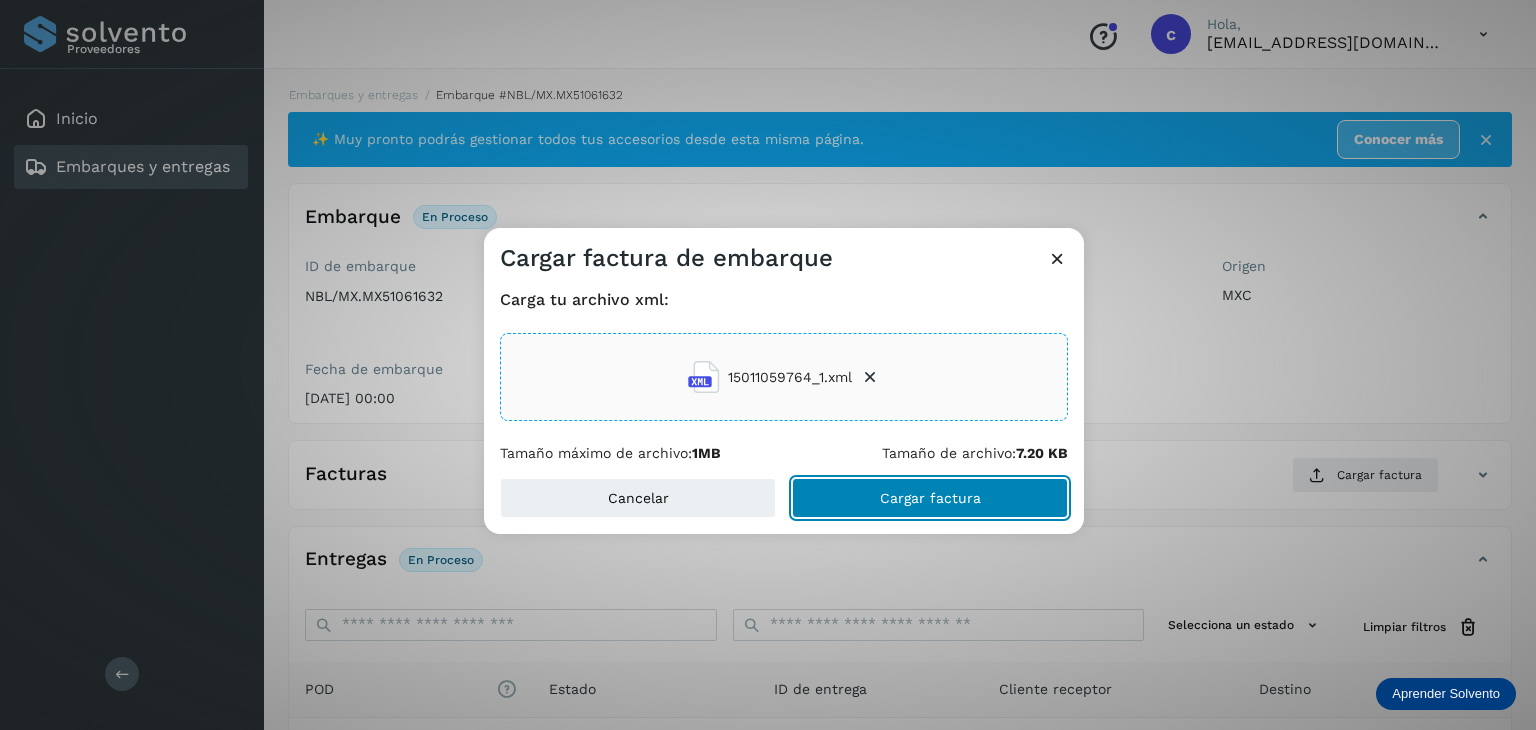 click on "Cargar factura" 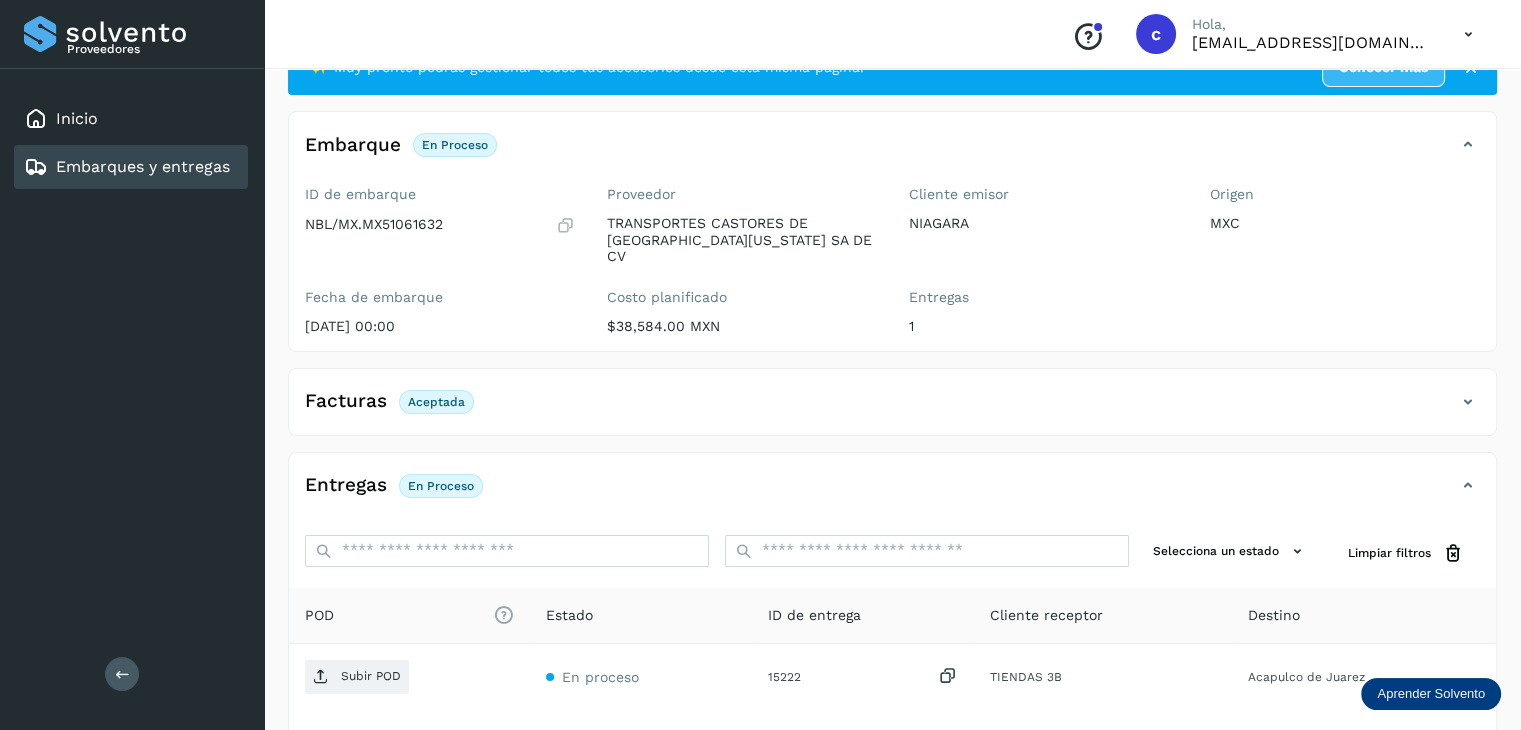 scroll, scrollTop: 200, scrollLeft: 0, axis: vertical 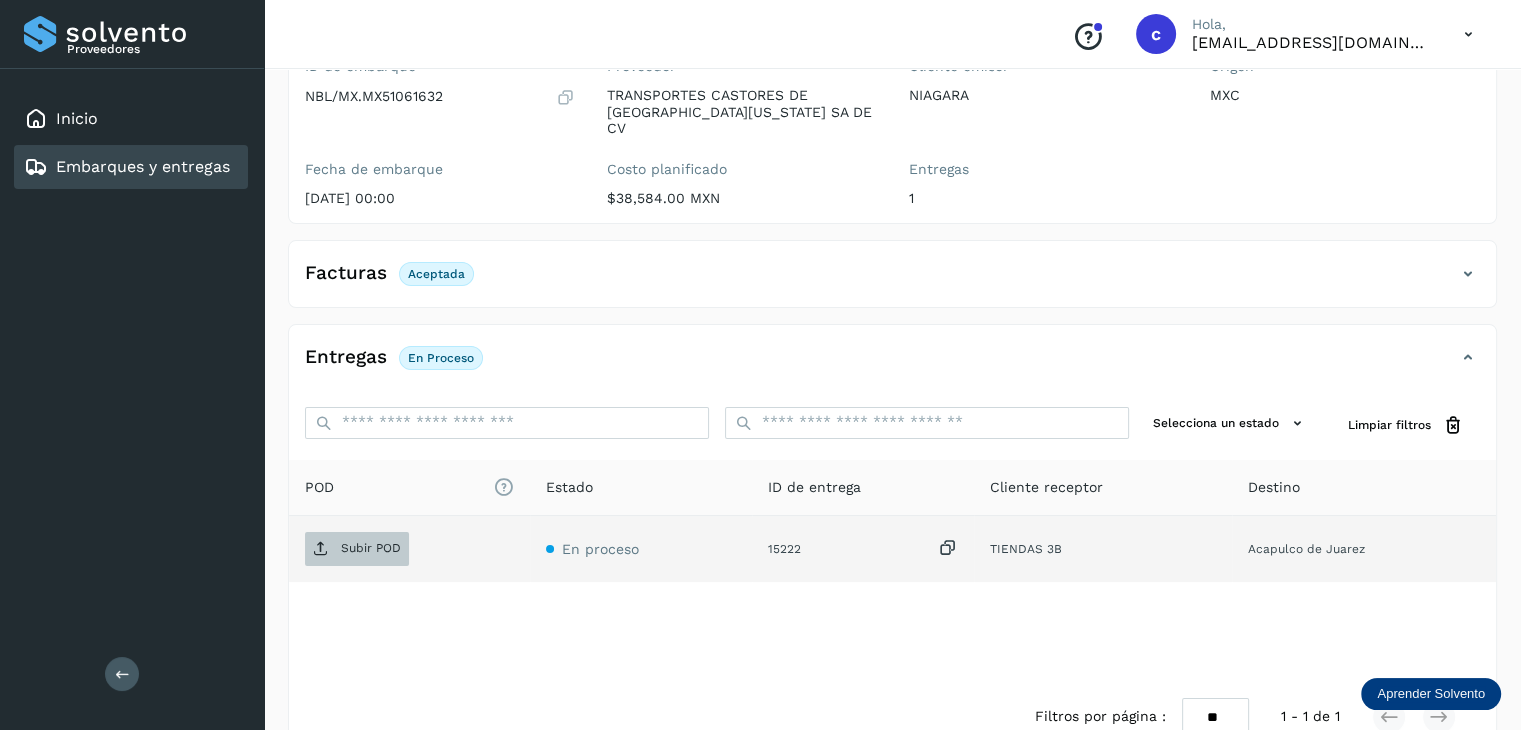 click on "Subir POD" at bounding box center (371, 548) 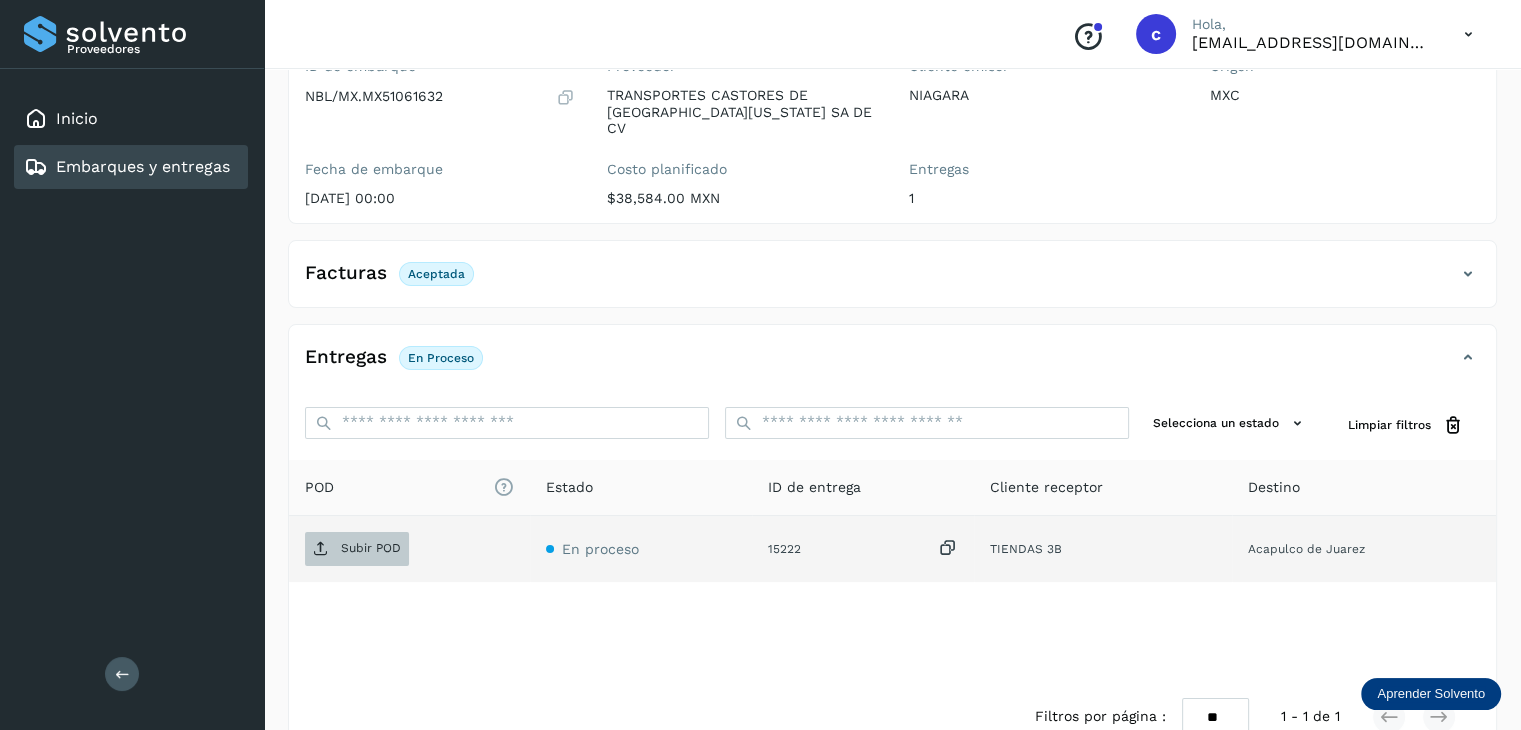 scroll, scrollTop: 229, scrollLeft: 0, axis: vertical 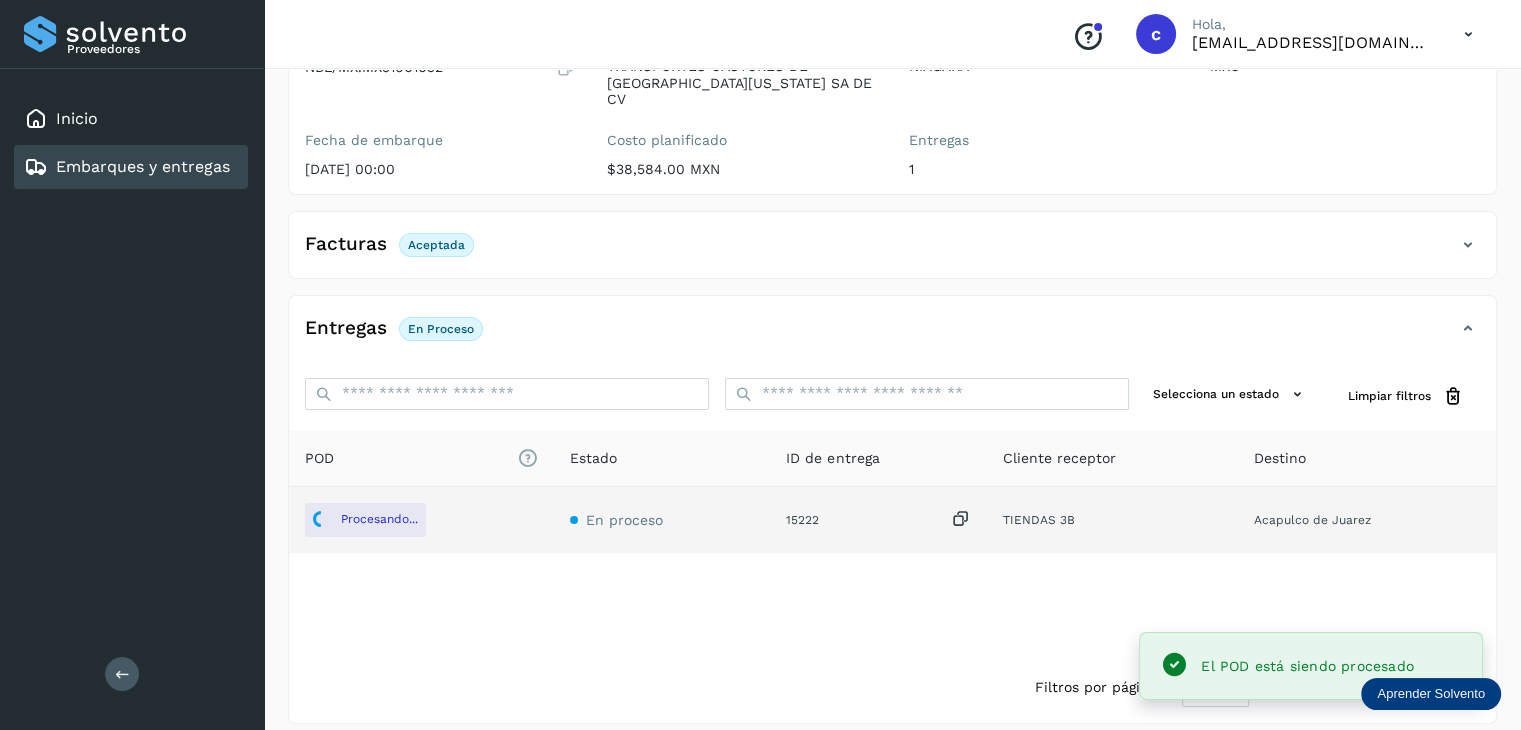 click on "Embarques y entregas" at bounding box center (143, 166) 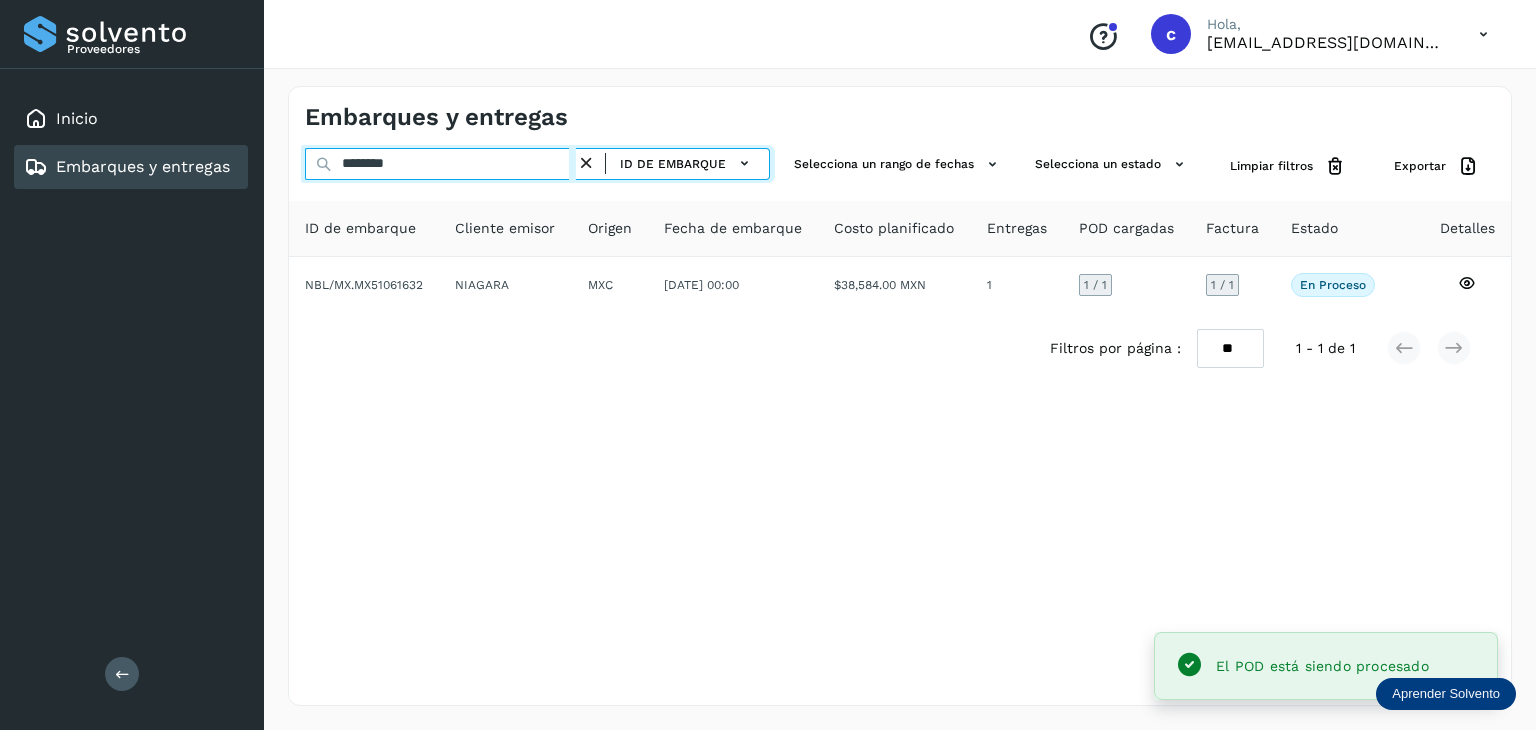 drag, startPoint x: 409, startPoint y: 169, endPoint x: 265, endPoint y: 165, distance: 144.05554 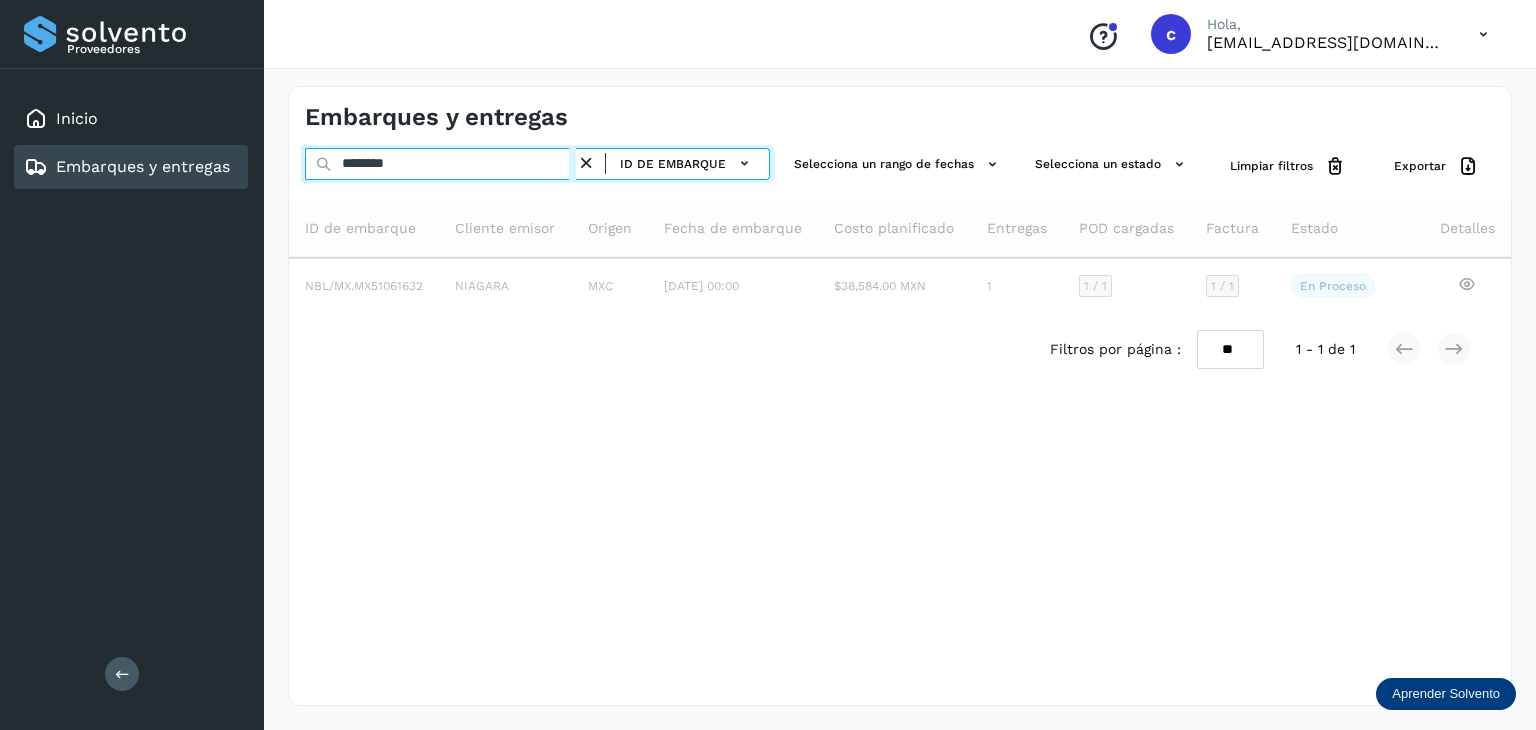 type on "********" 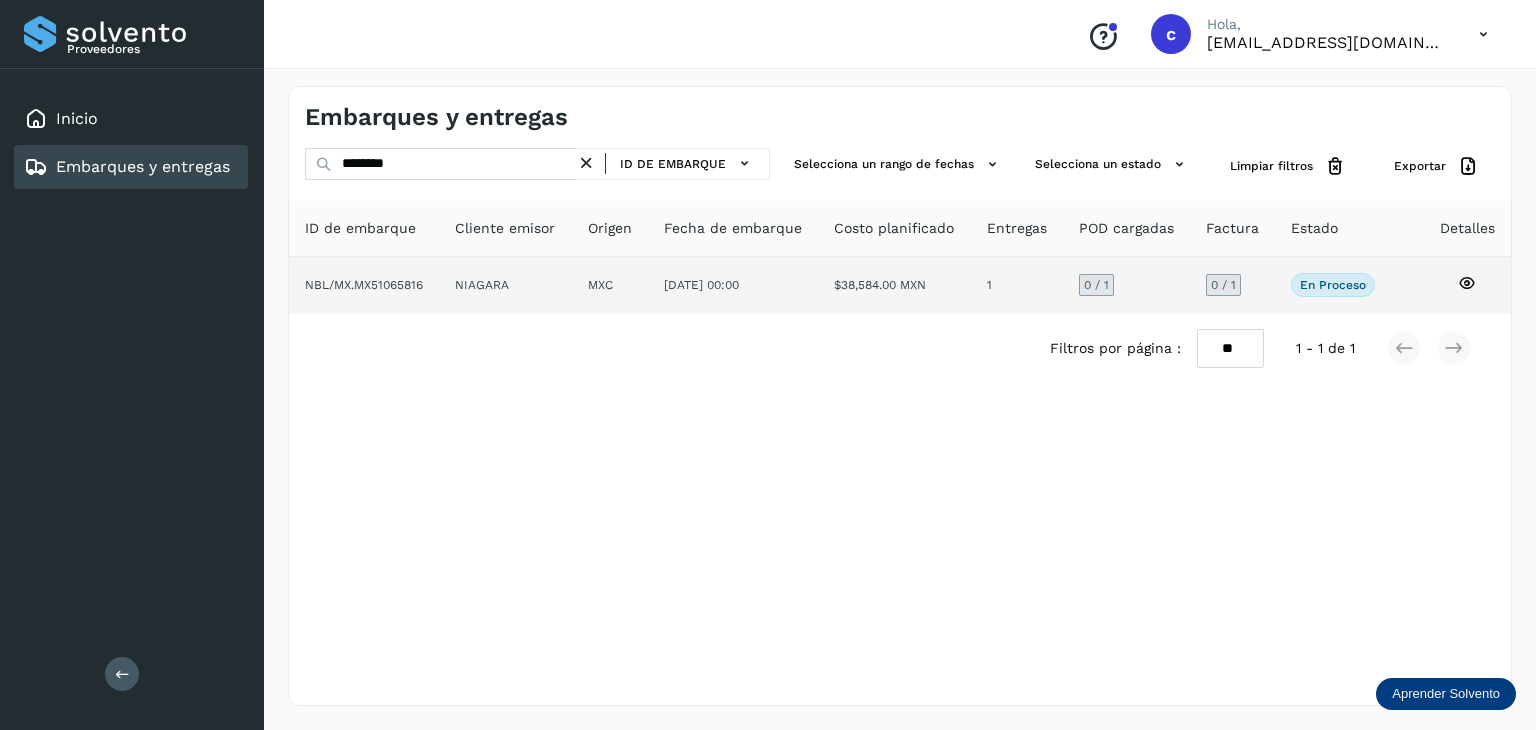 click 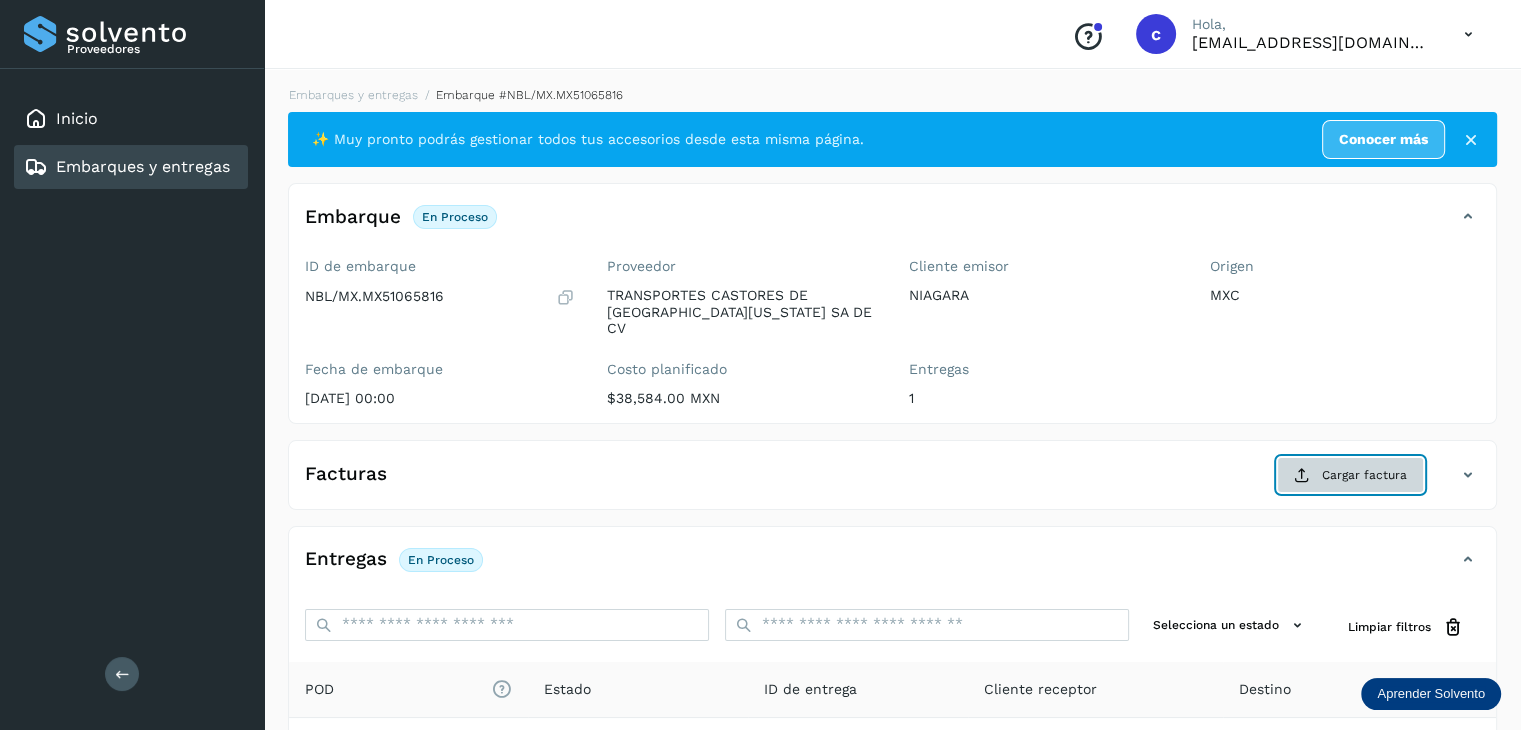 click on "Cargar factura" at bounding box center (1350, 475) 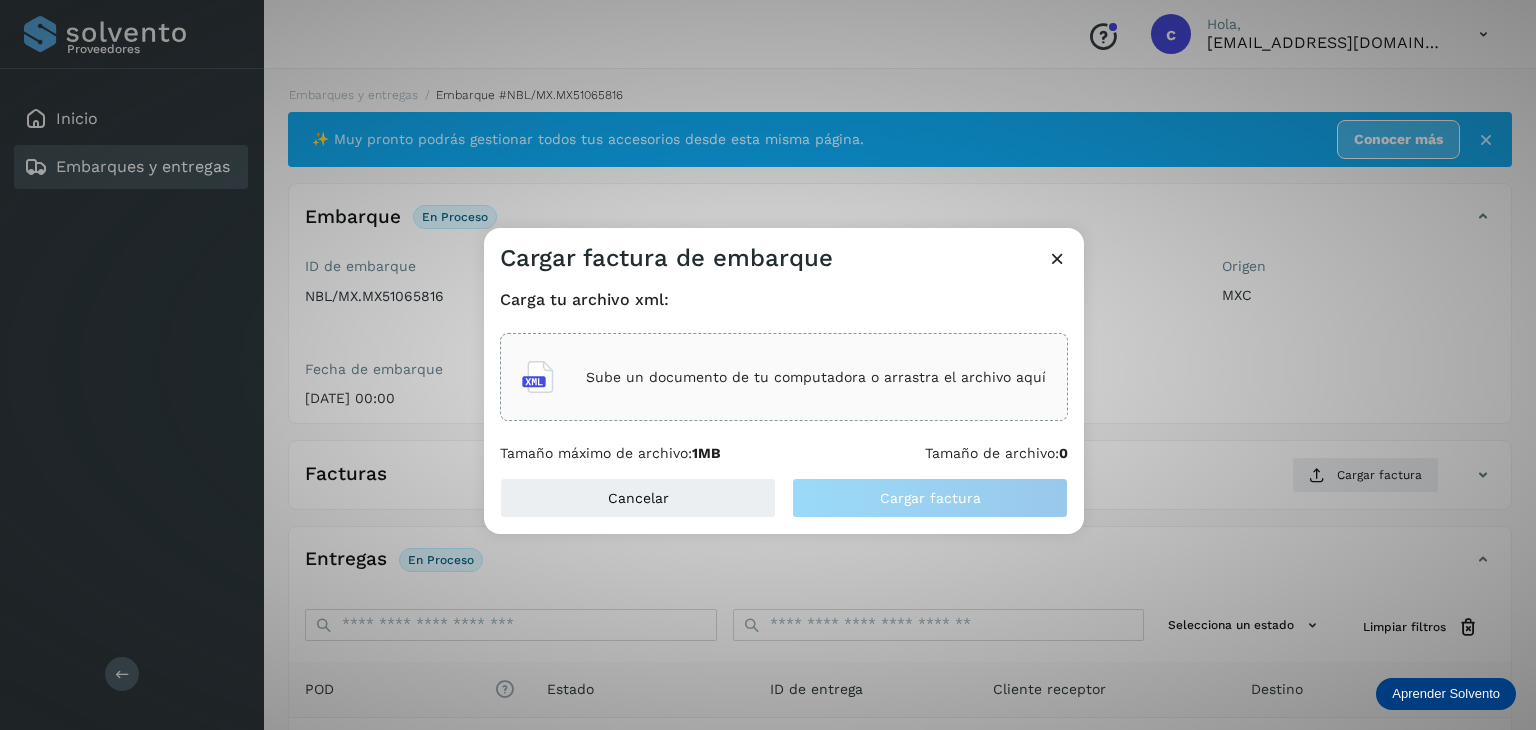click on "Sube un documento de tu computadora o arrastra el archivo aquí" at bounding box center [816, 377] 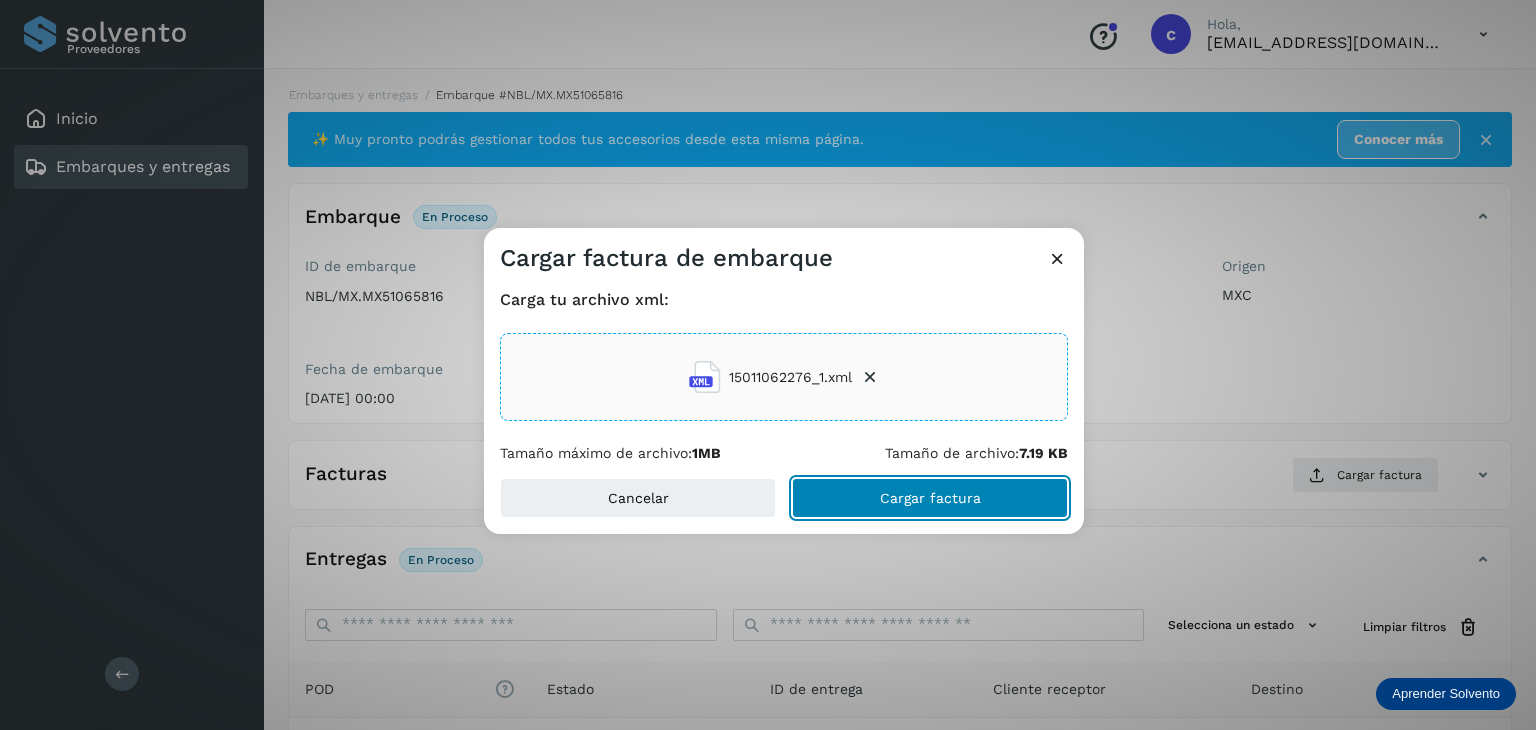 click on "Cargar factura" 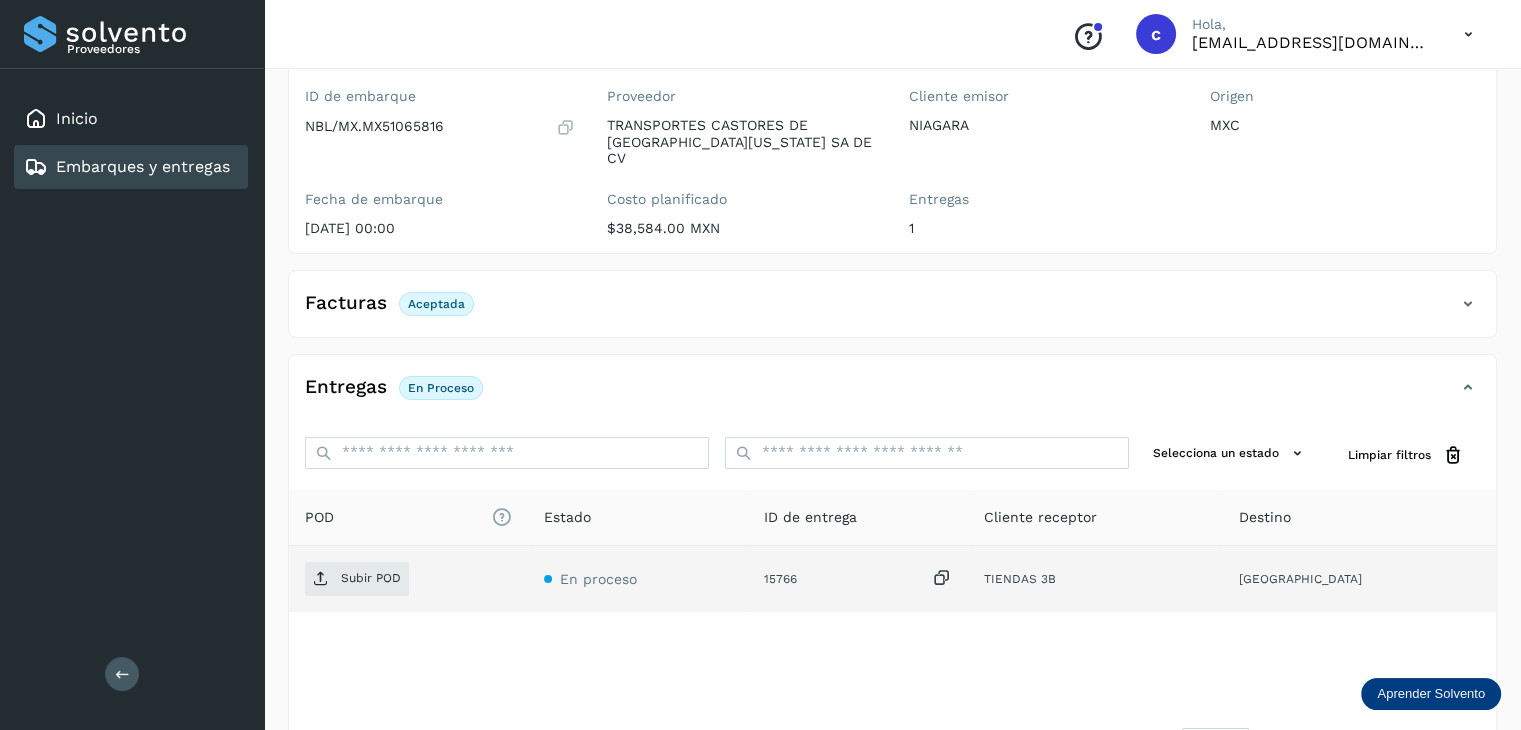 scroll, scrollTop: 200, scrollLeft: 0, axis: vertical 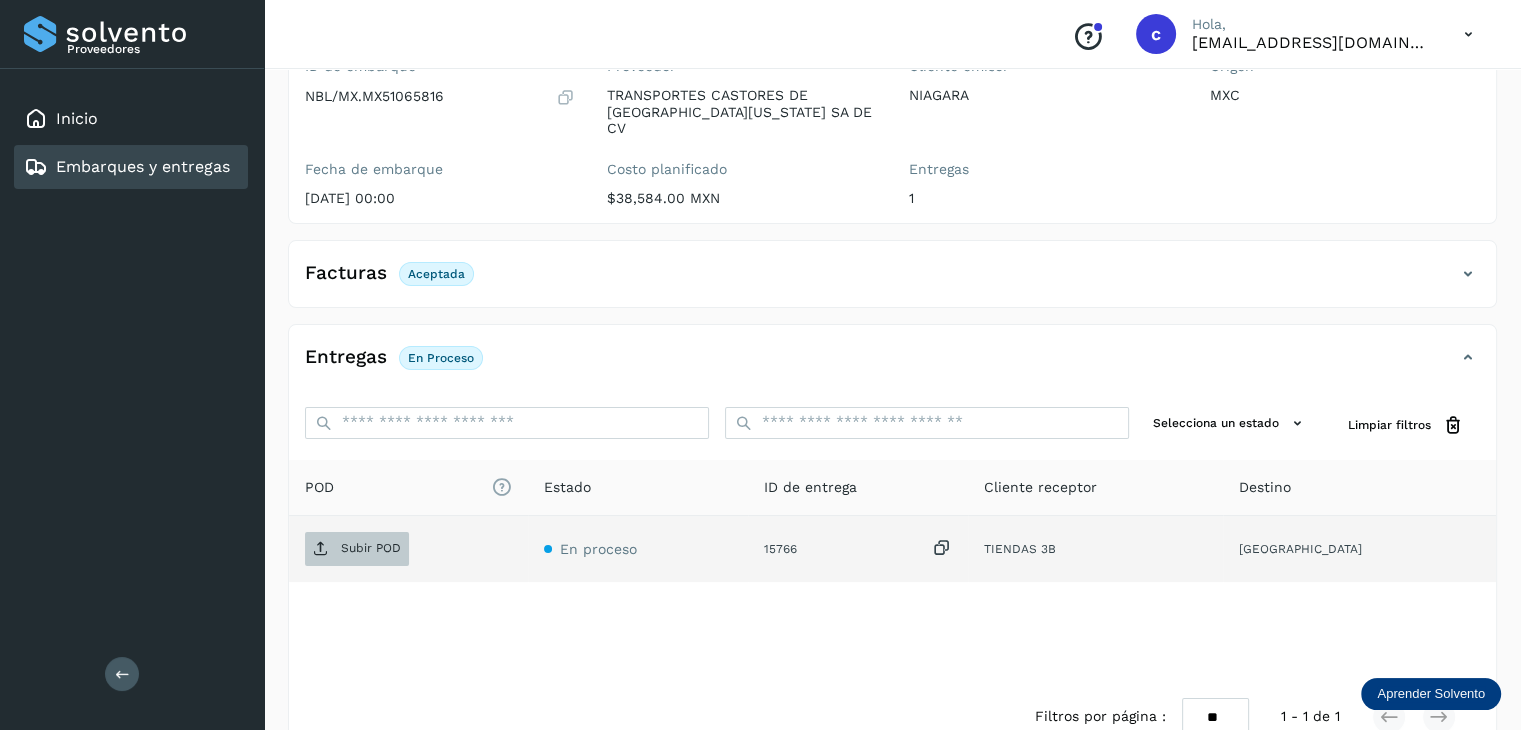 click on "Subir POD" at bounding box center (357, 549) 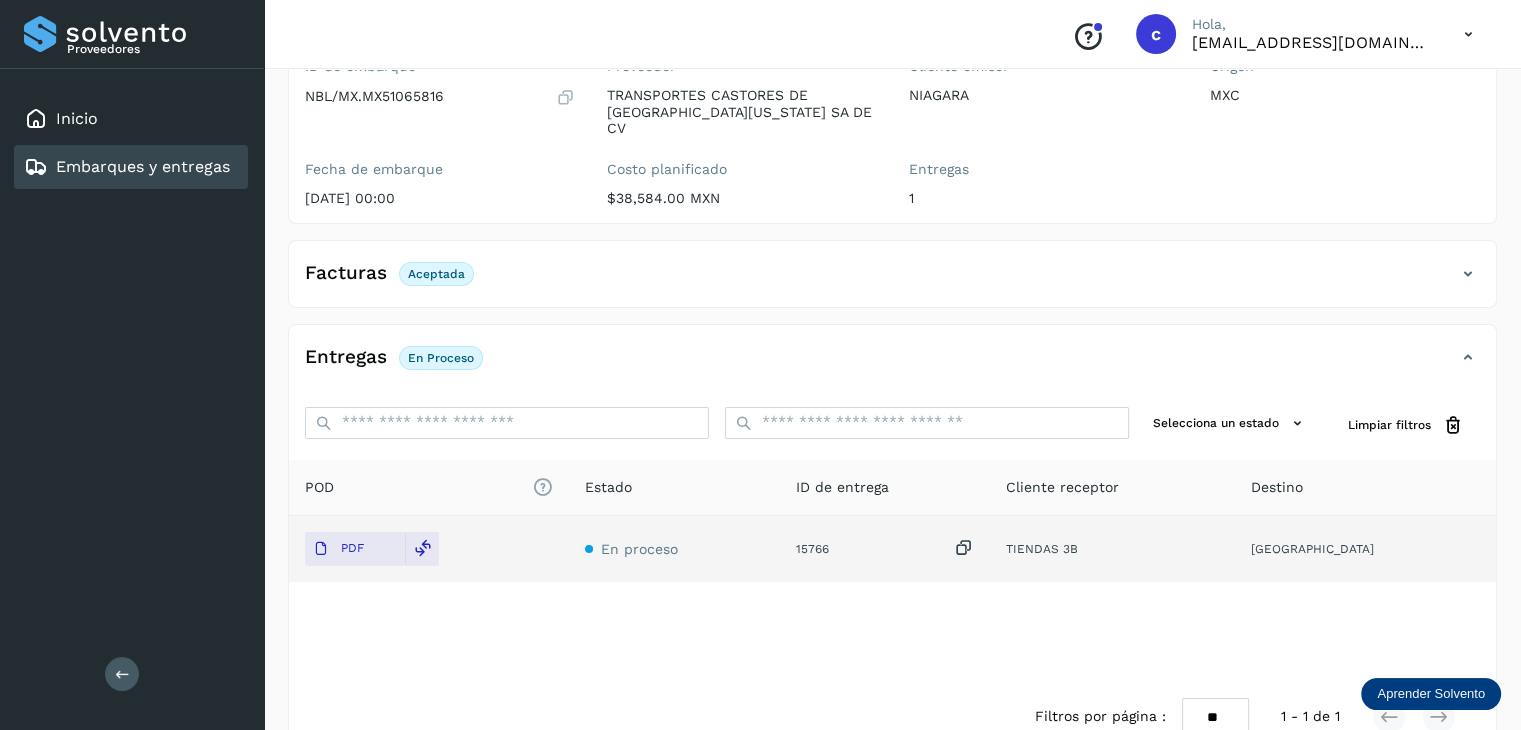 click on "Embarques y entregas" at bounding box center (143, 166) 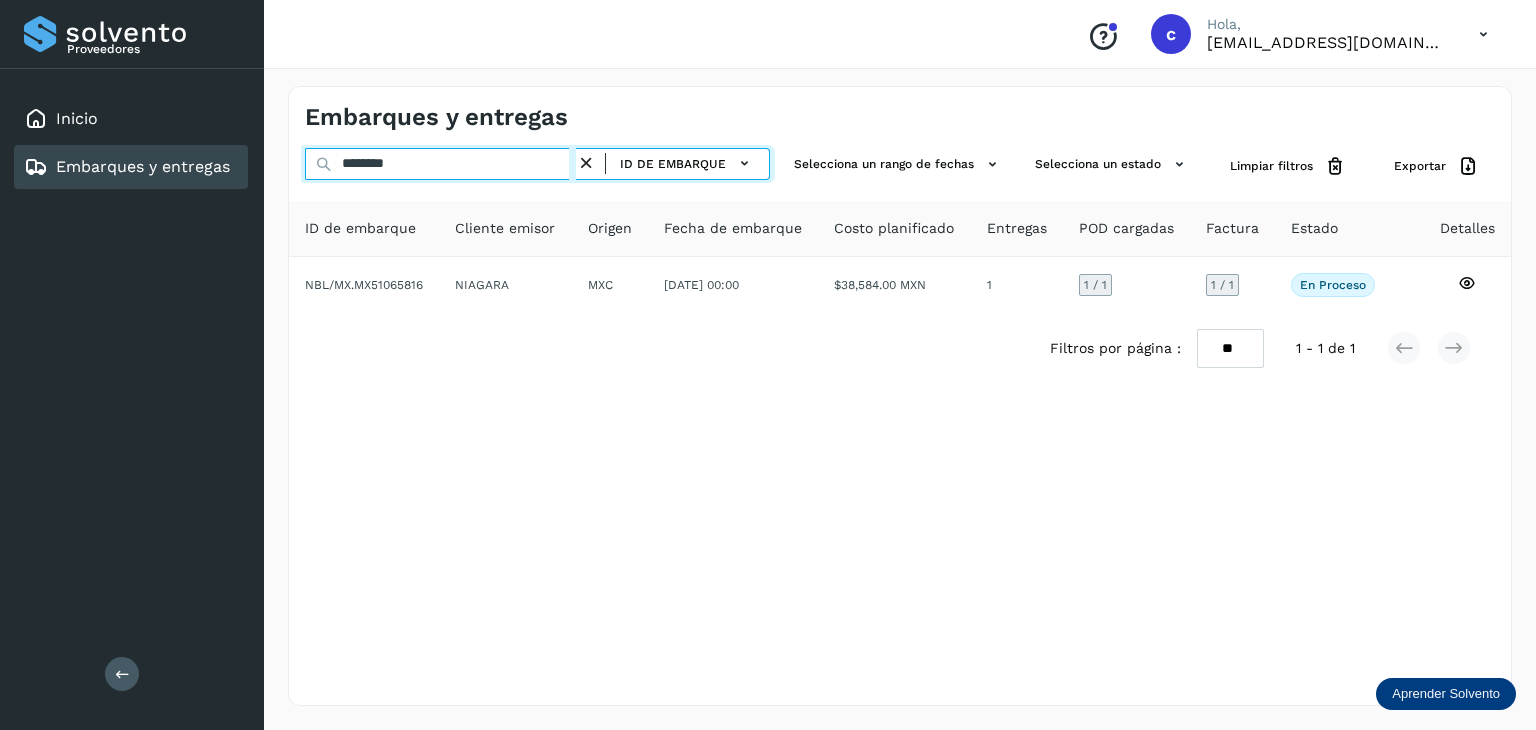 drag, startPoint x: 425, startPoint y: 173, endPoint x: 347, endPoint y: 165, distance: 78.40918 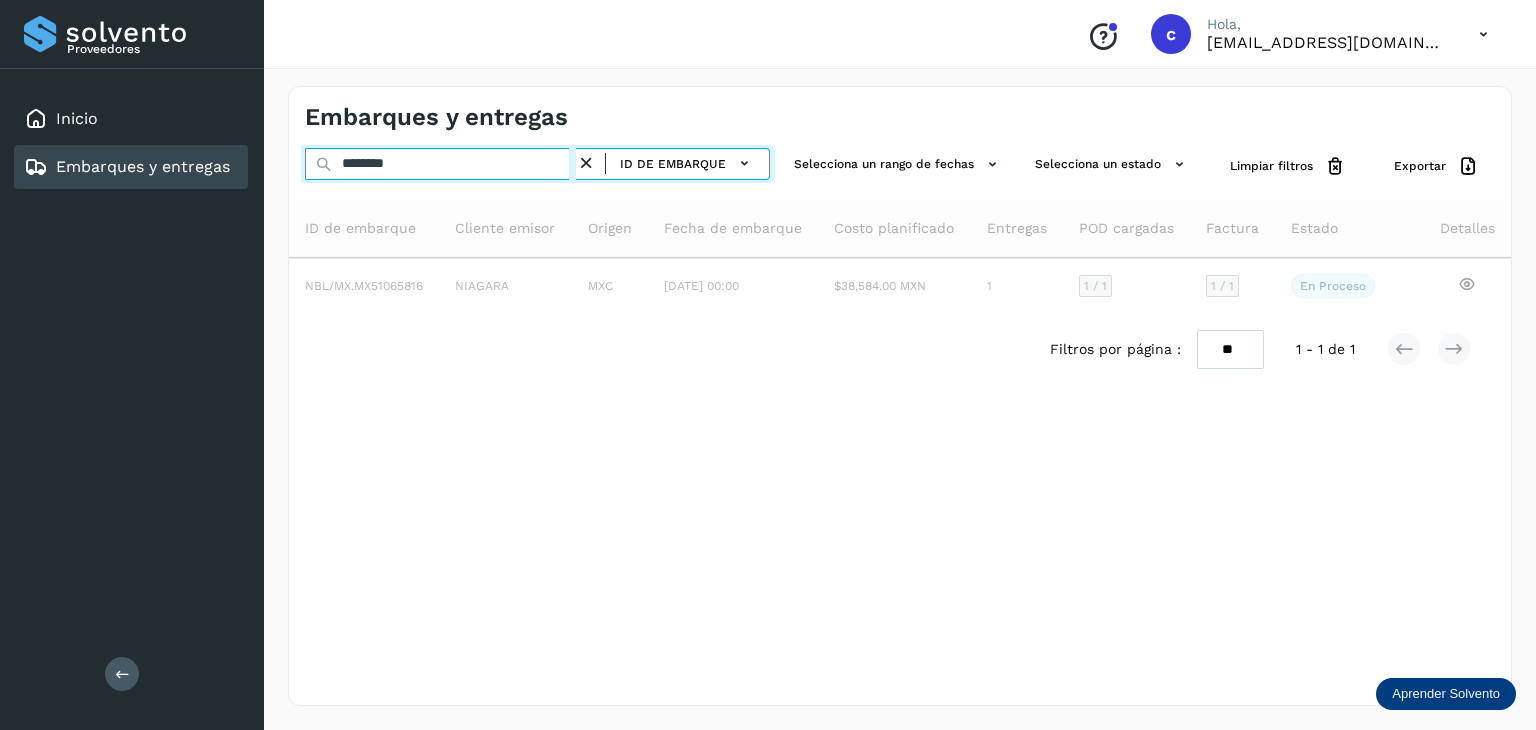 type on "********" 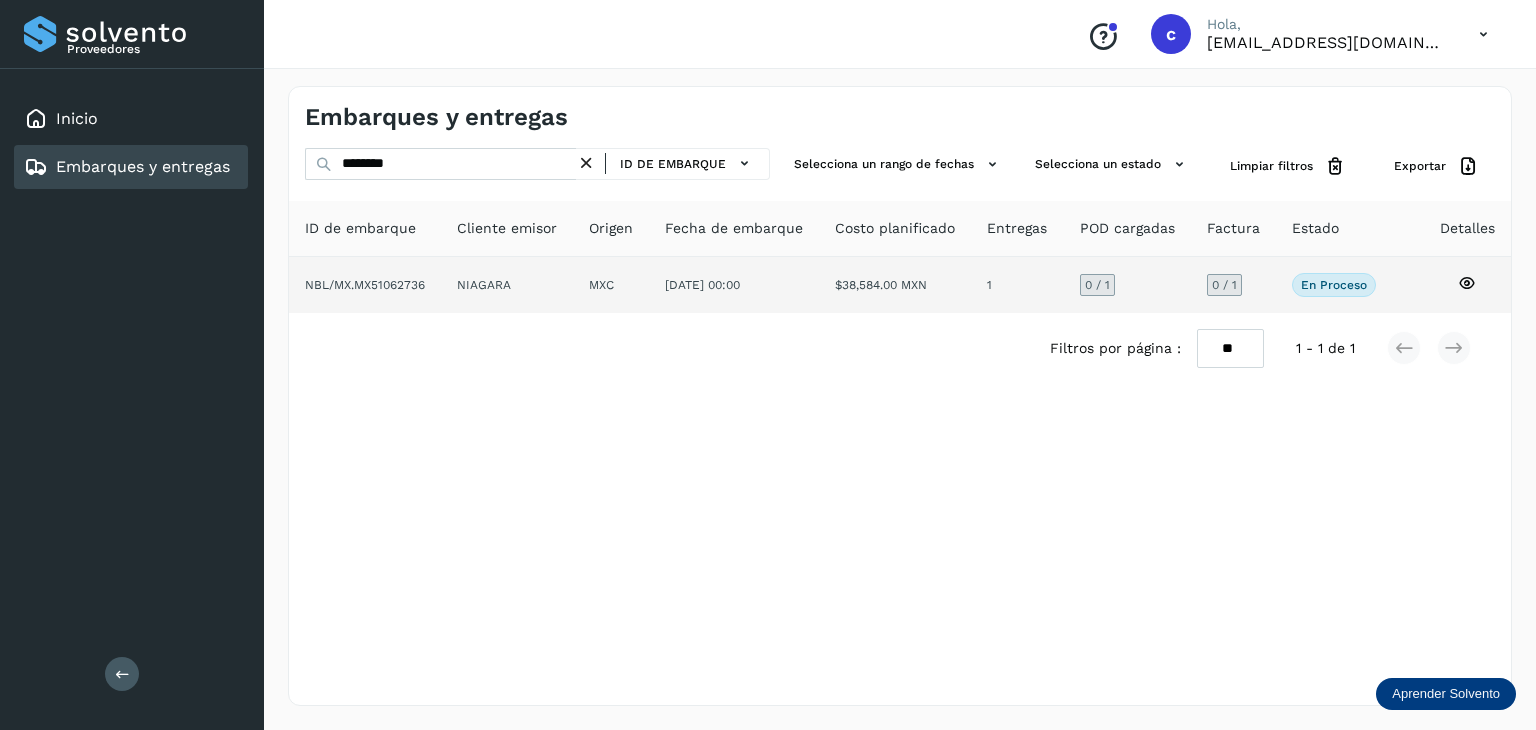 click 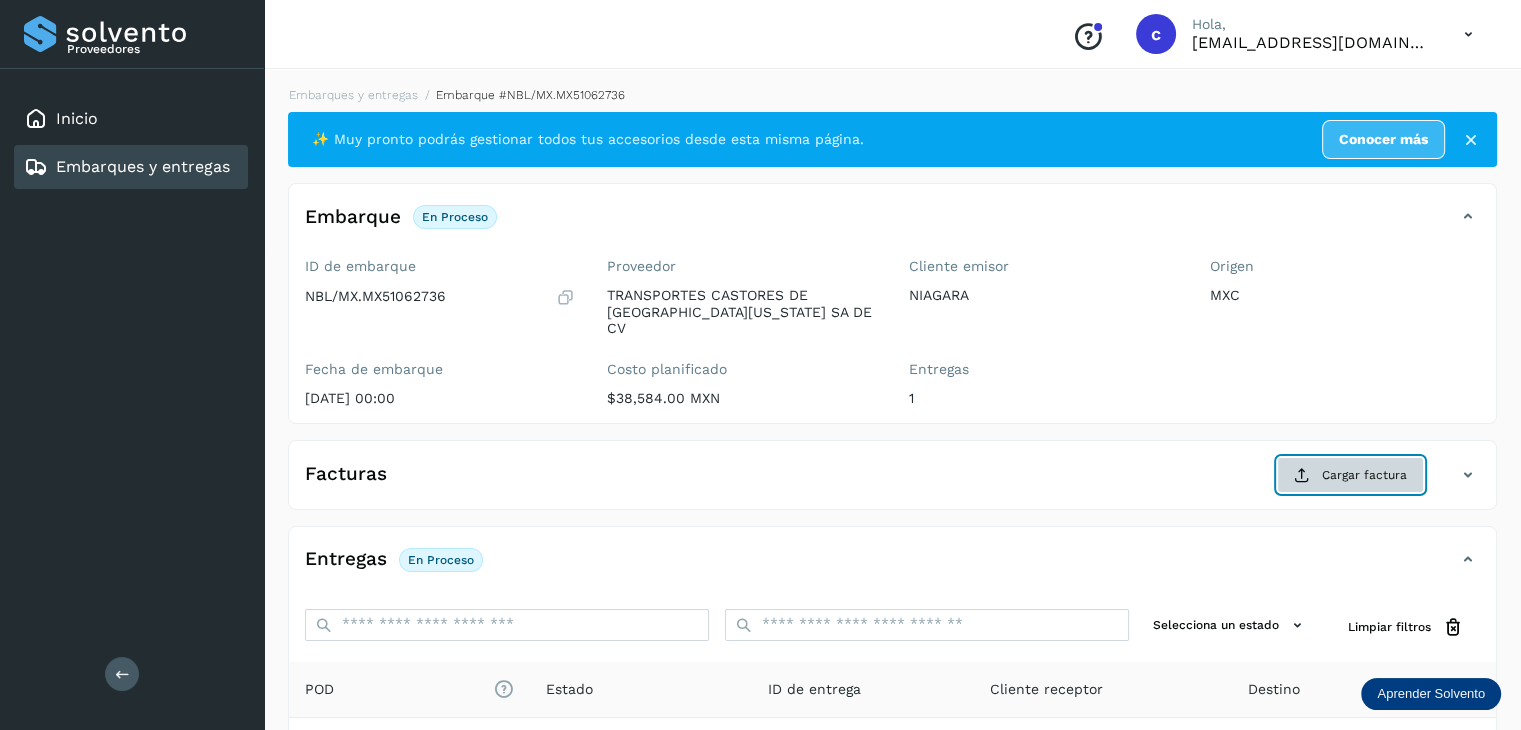 click on "Cargar factura" 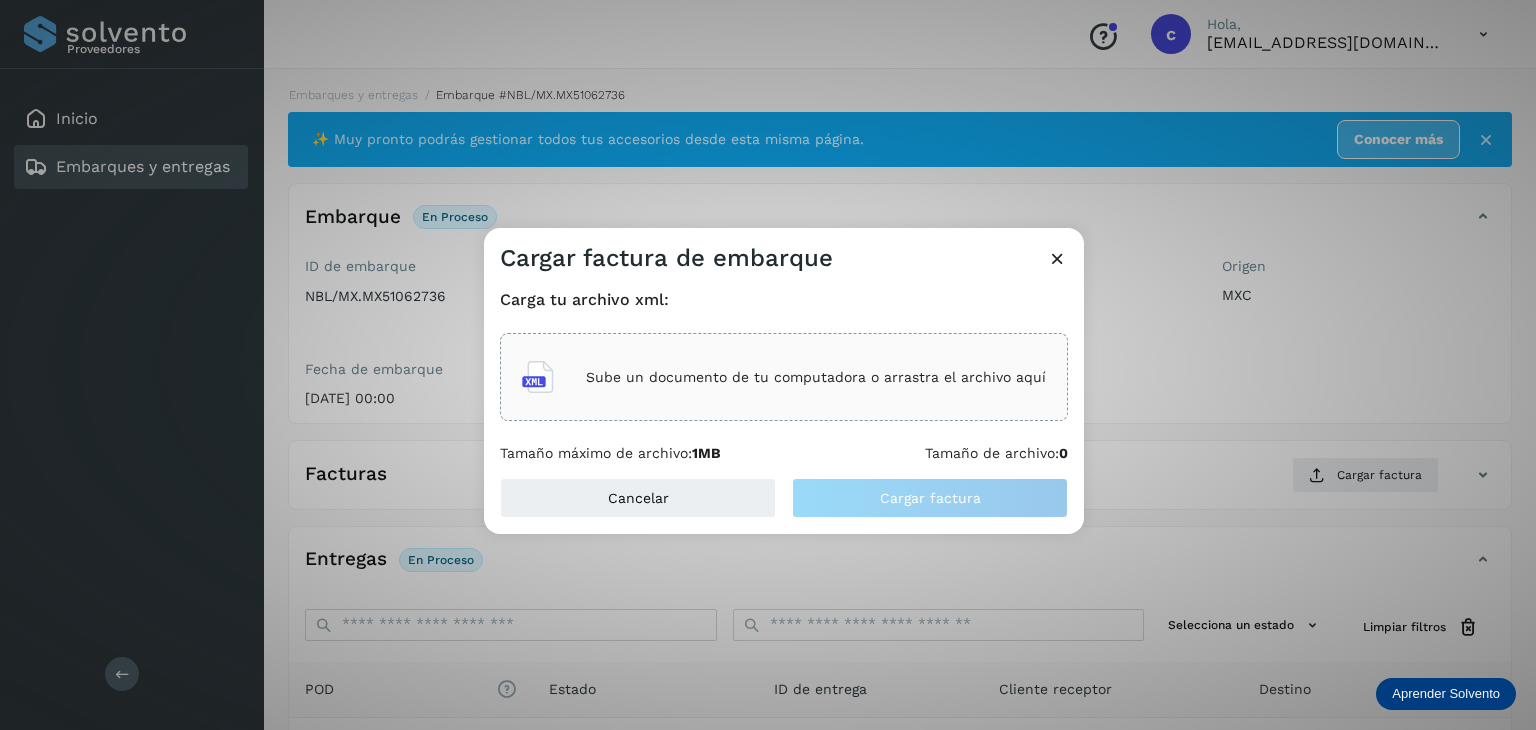 click on "Sube un documento de tu computadora o arrastra el archivo aquí" at bounding box center [816, 377] 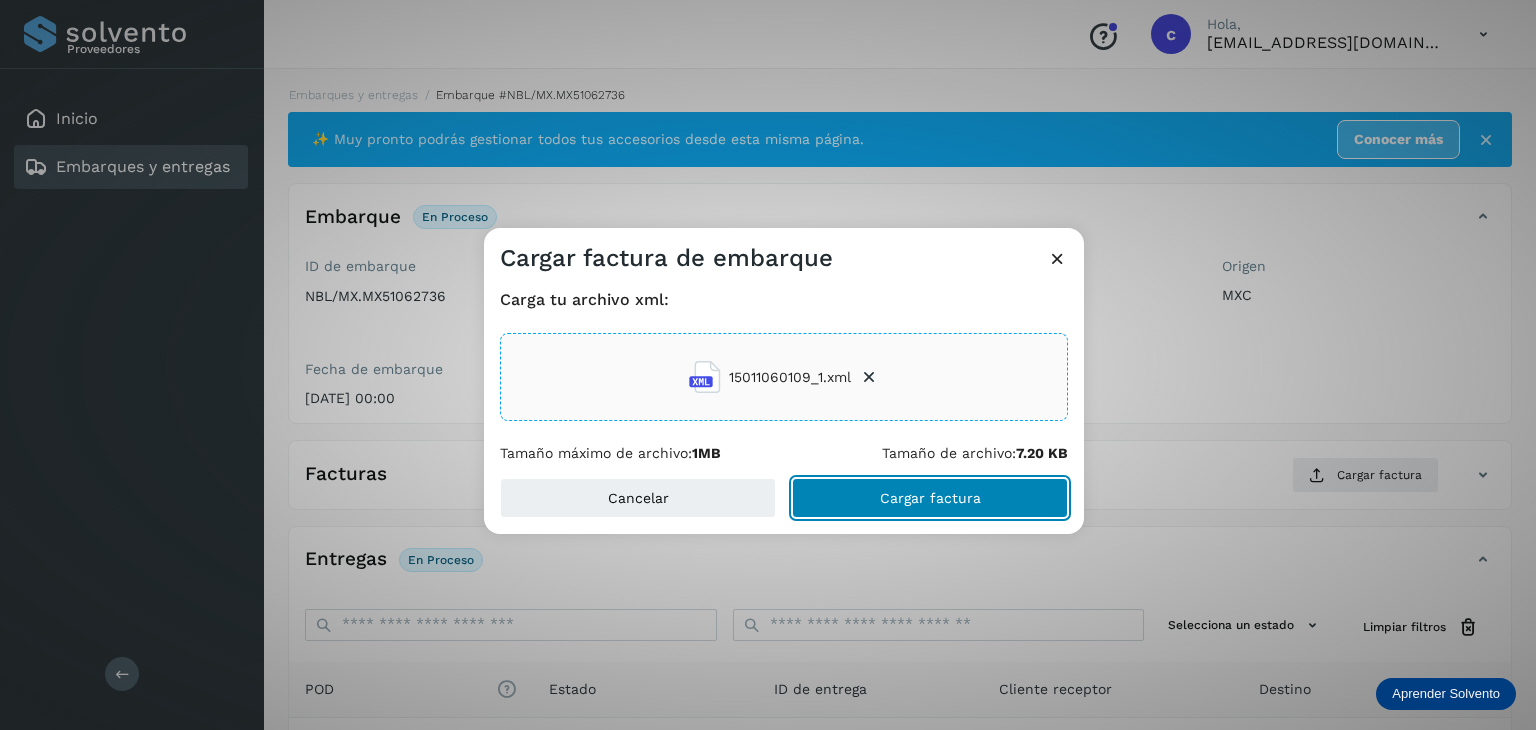 click on "Cargar factura" 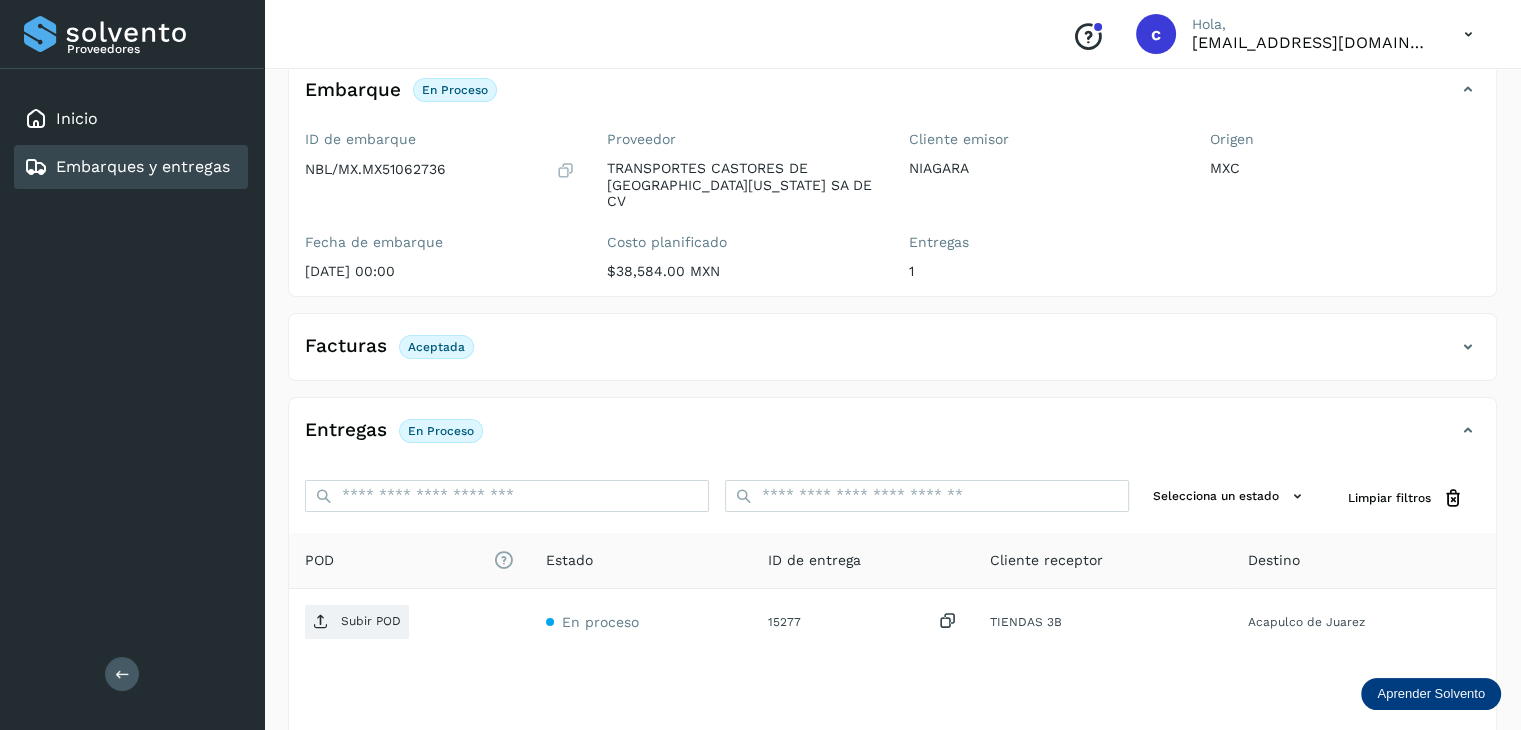 scroll, scrollTop: 200, scrollLeft: 0, axis: vertical 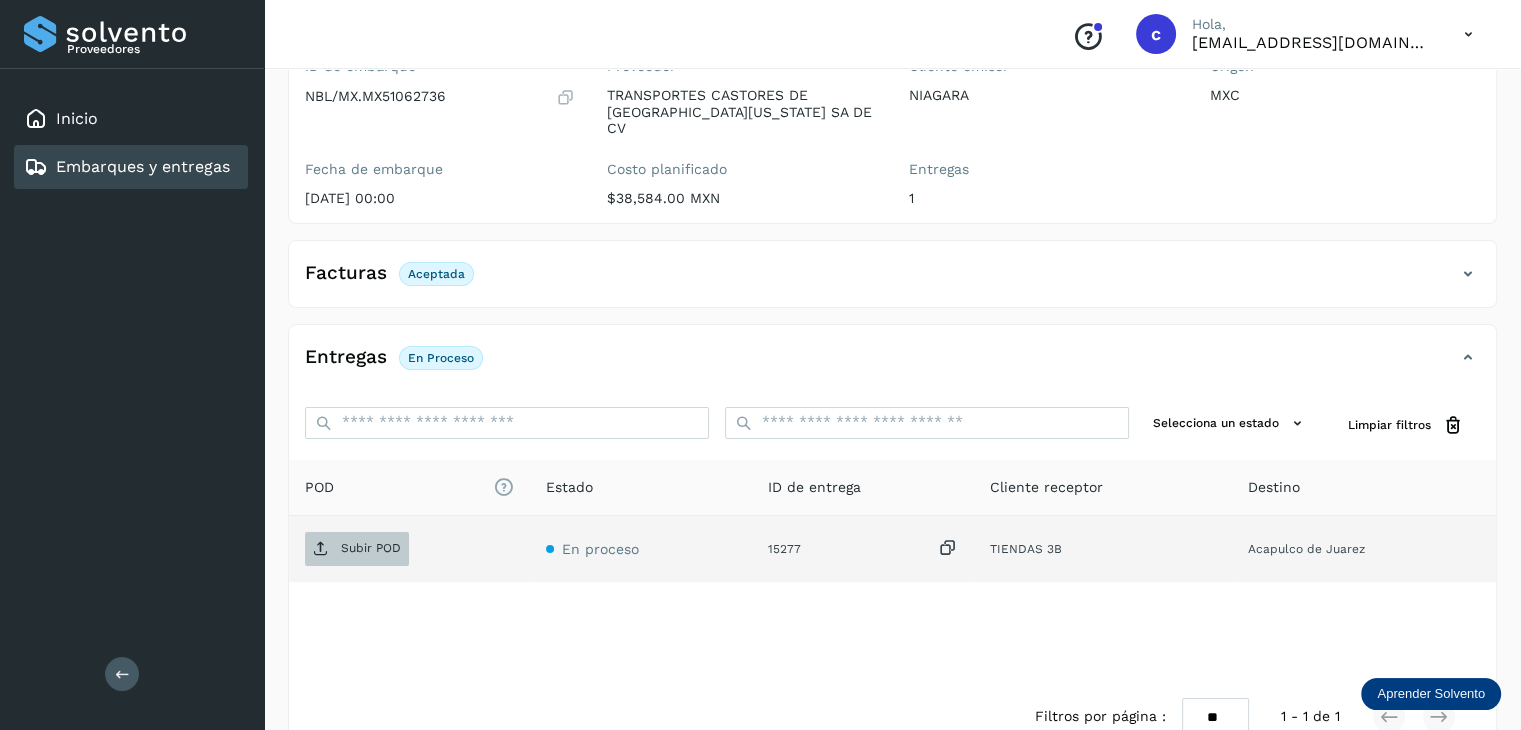 click on "Subir POD" at bounding box center (357, 549) 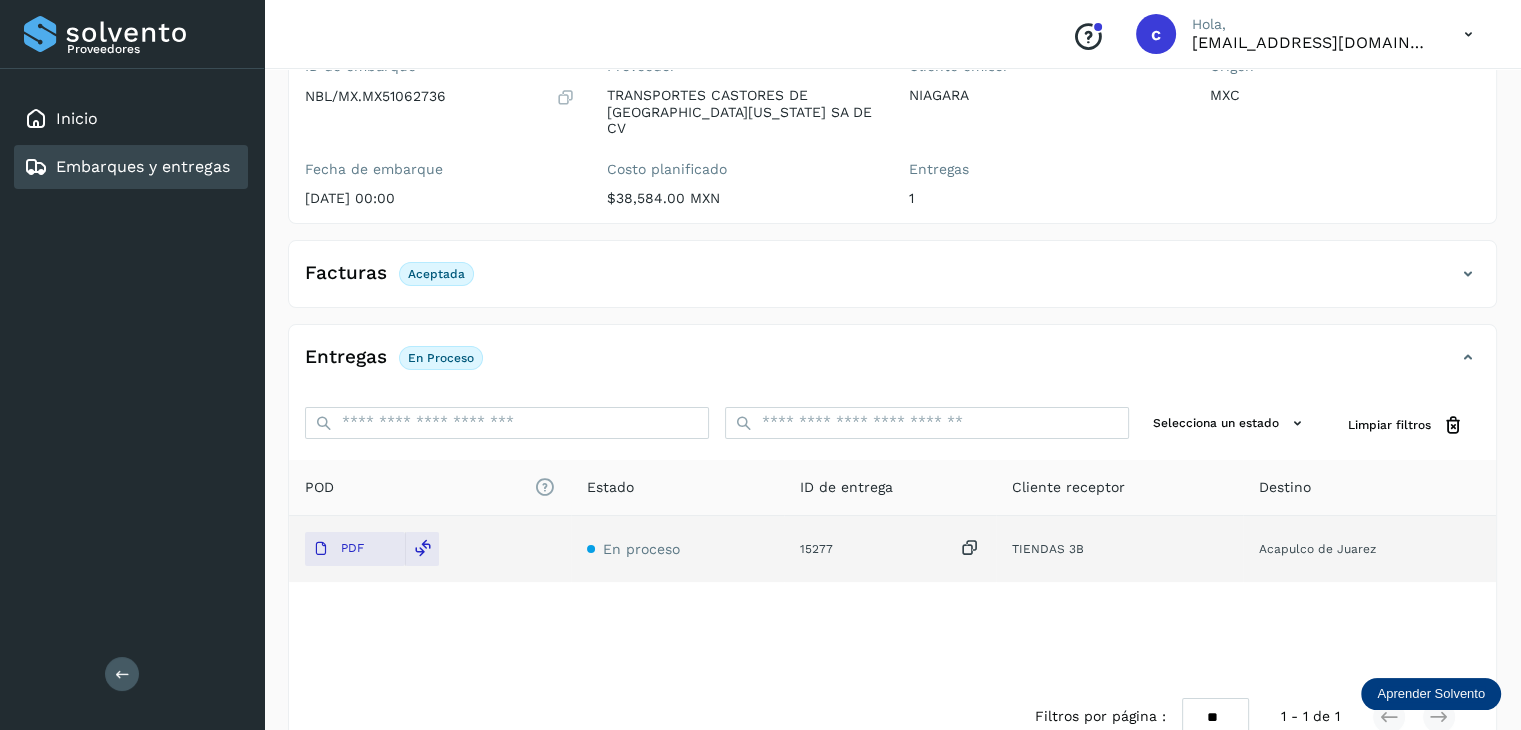 click on "Embarques y entregas" at bounding box center (143, 166) 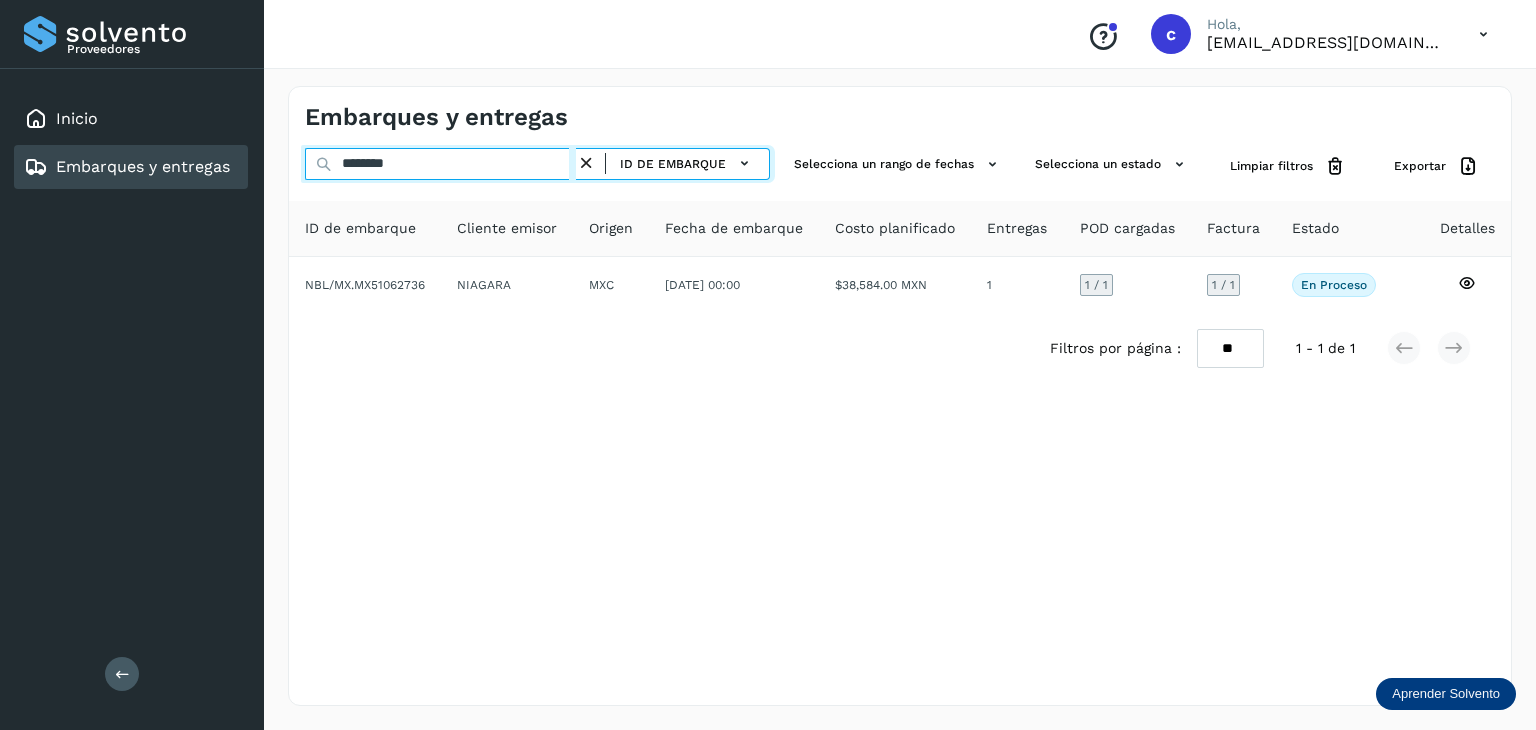 drag, startPoint x: 352, startPoint y: 166, endPoint x: 282, endPoint y: 169, distance: 70.064255 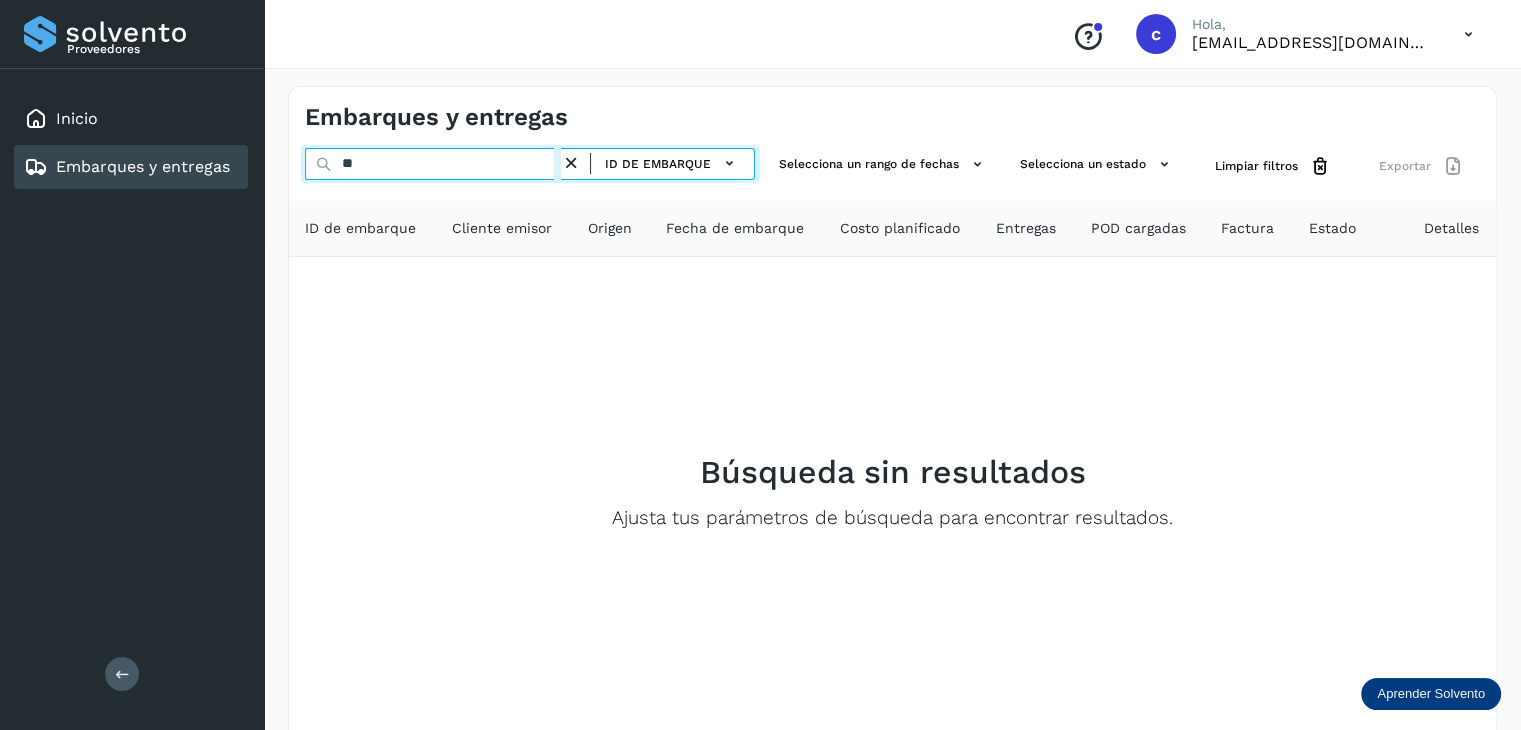 type on "*" 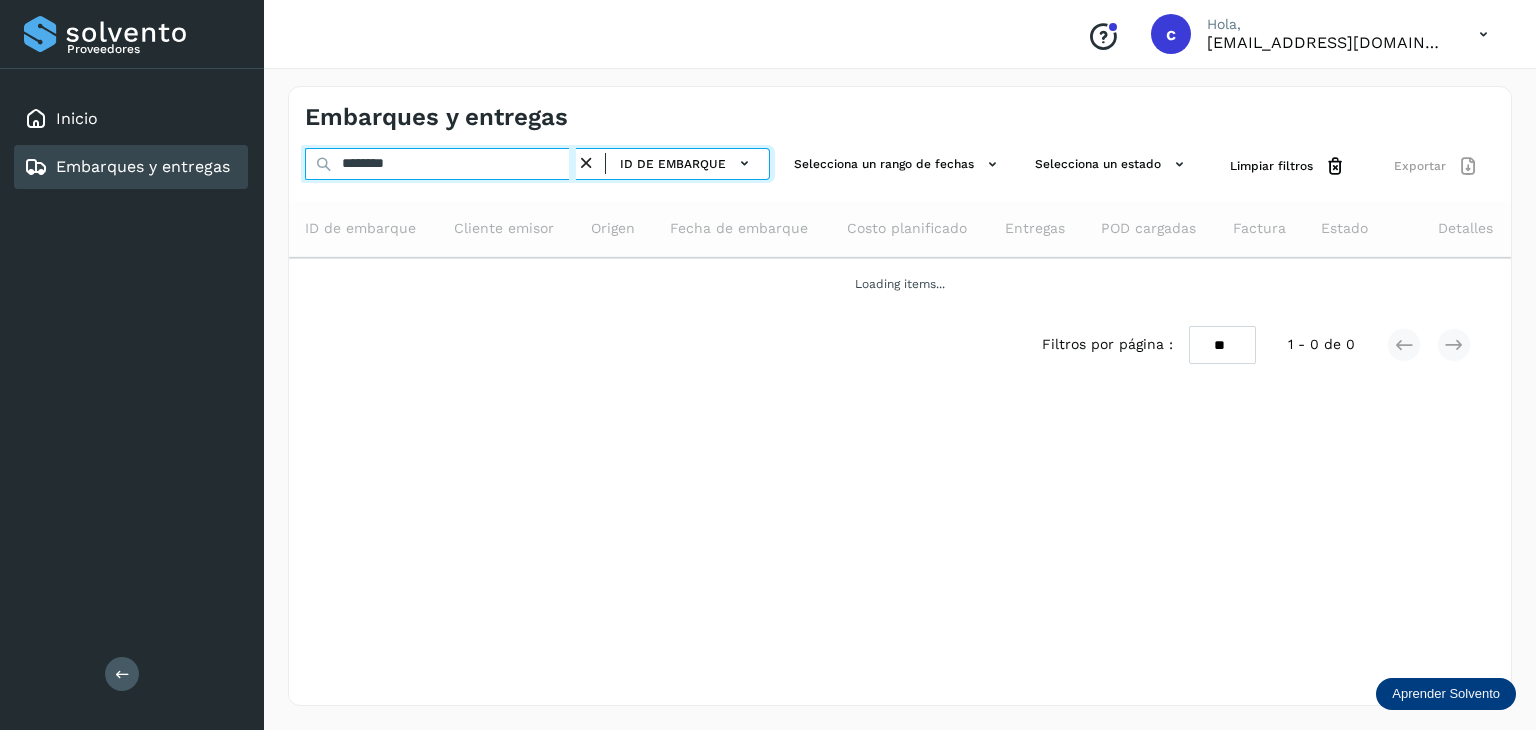 type on "********" 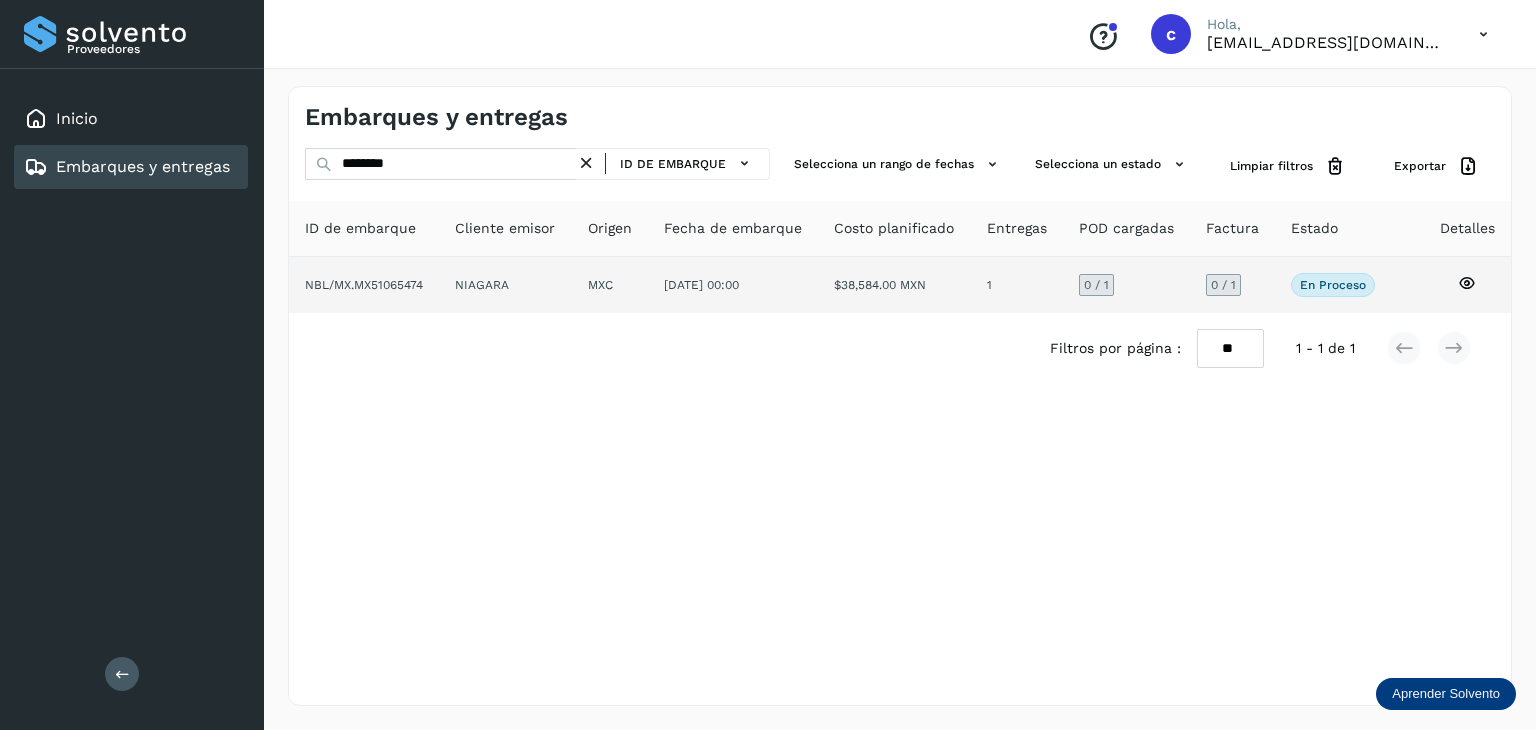 click 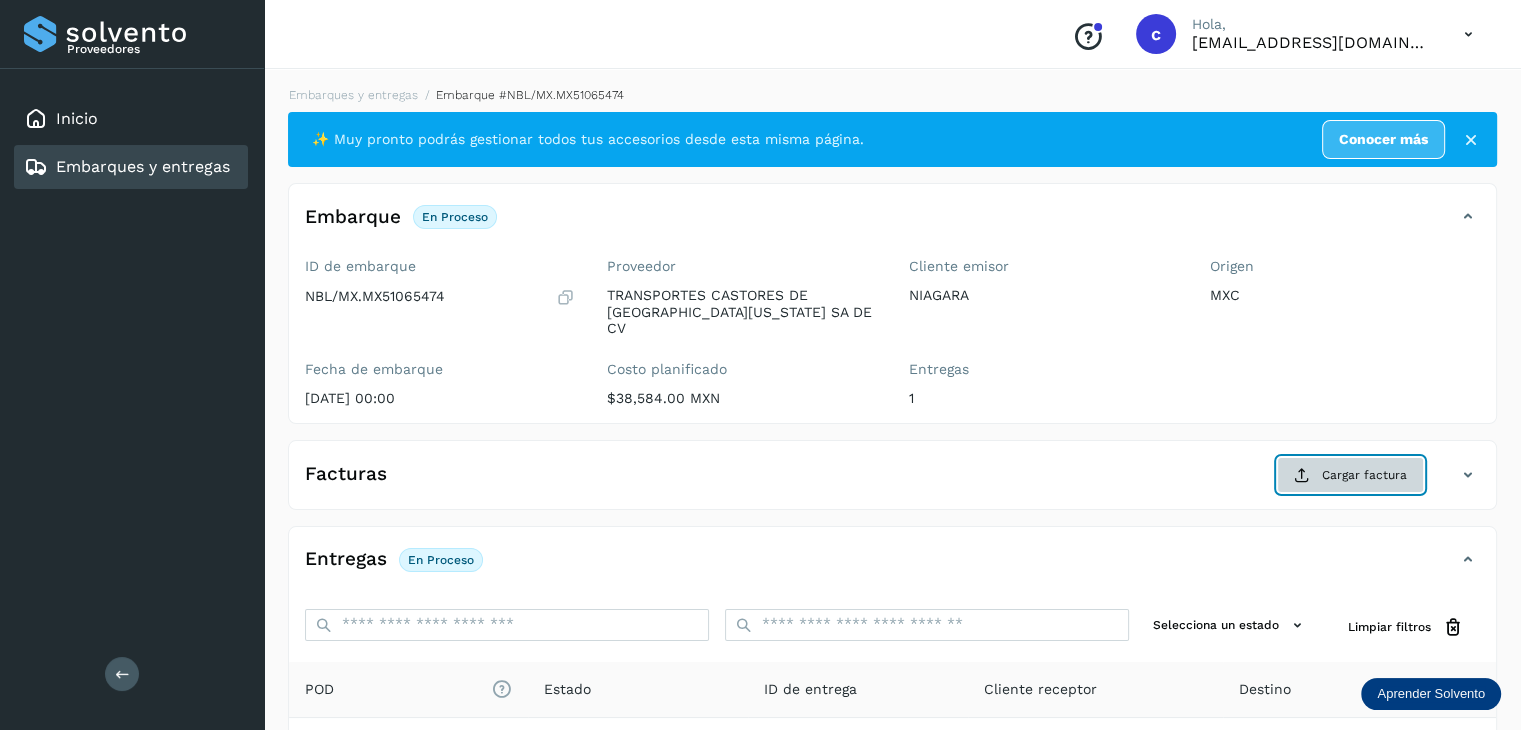 click on "Cargar factura" 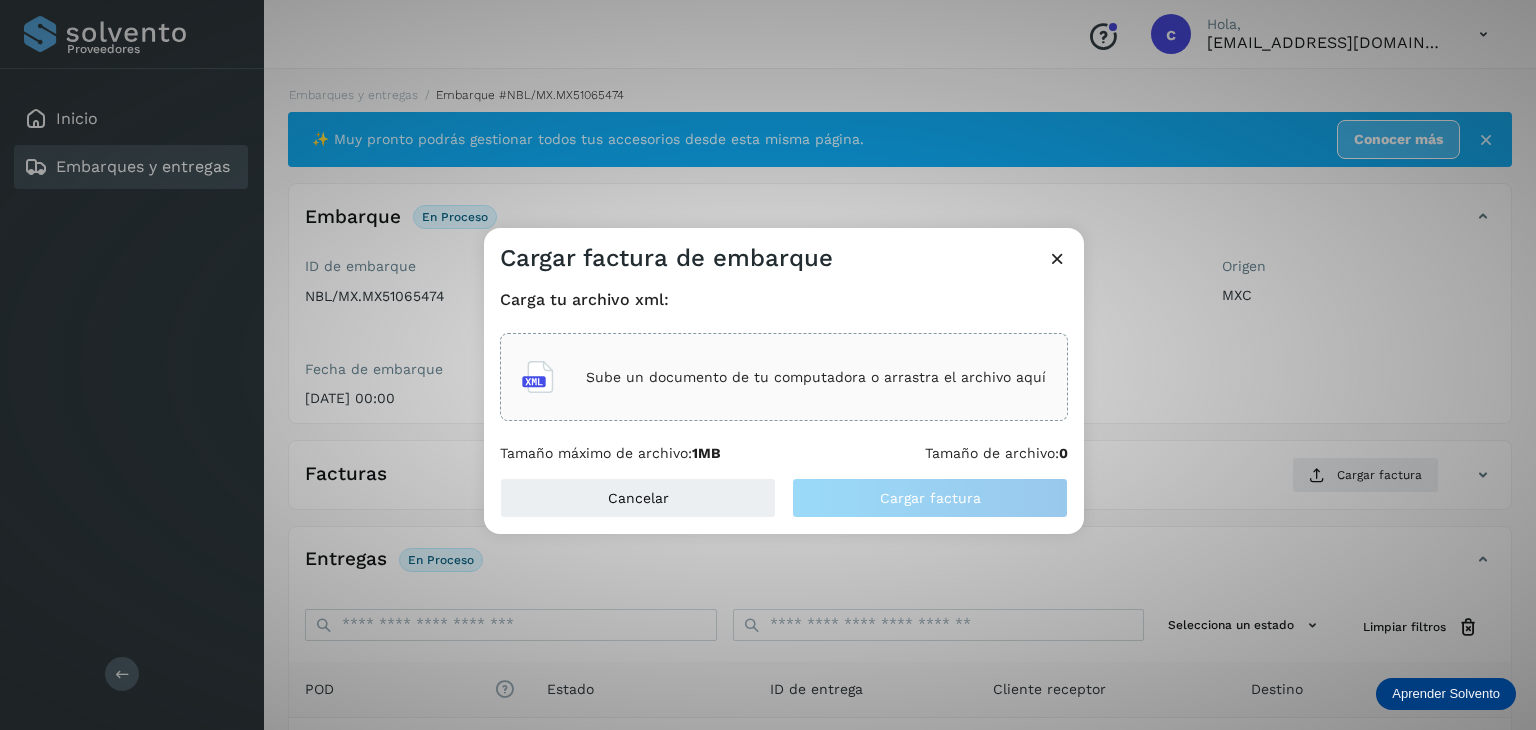 click on "Sube un documento de tu computadora o arrastra el archivo aquí" 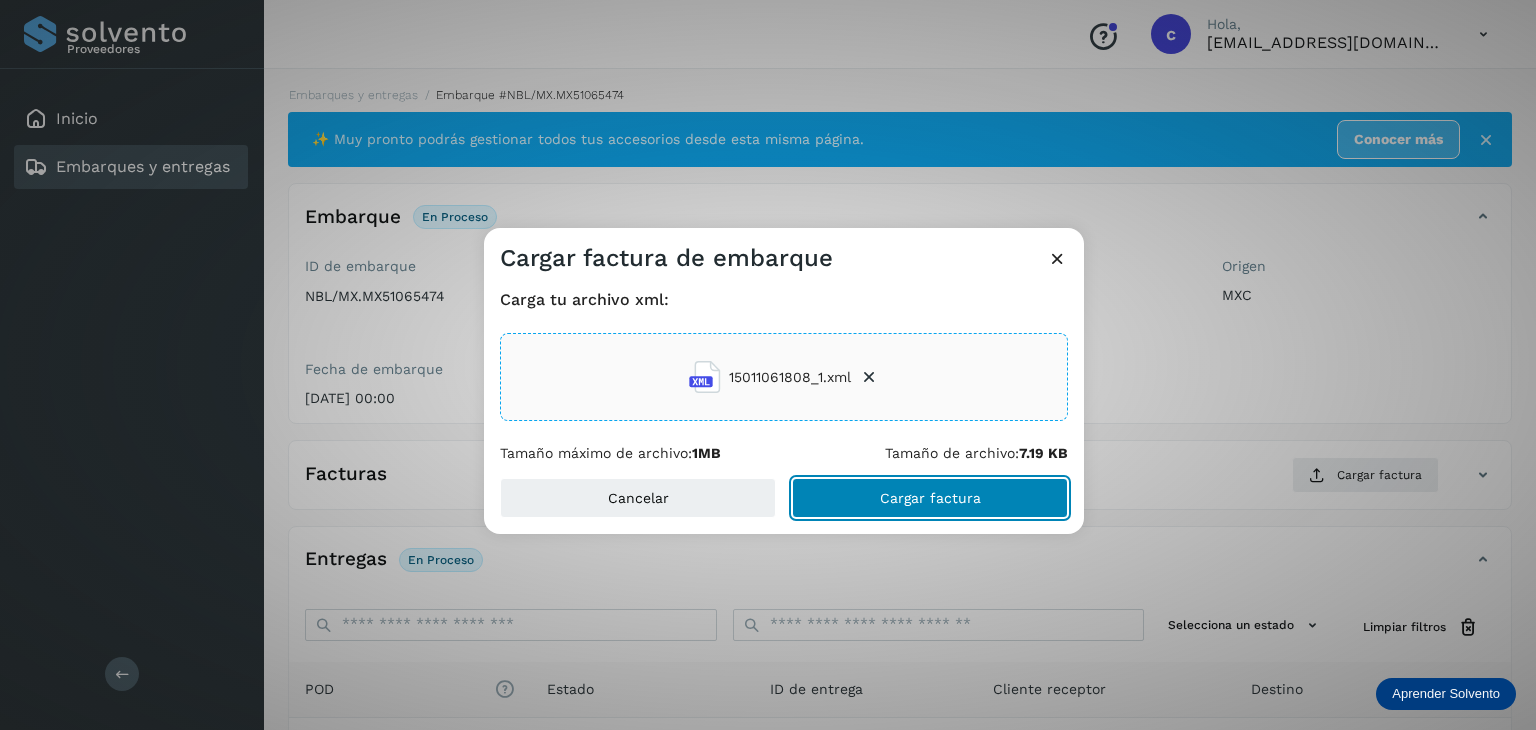 click on "Cargar factura" 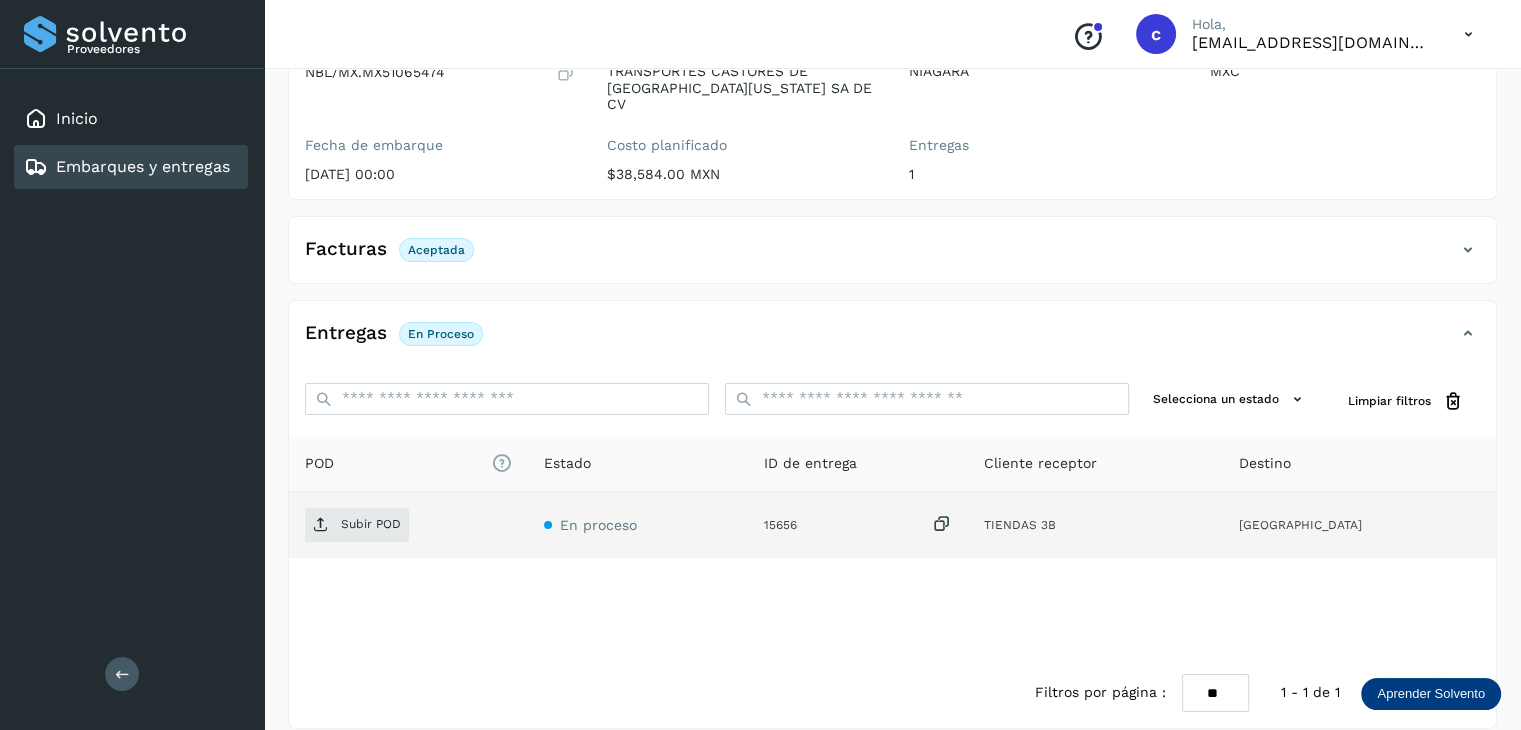 scroll, scrollTop: 229, scrollLeft: 0, axis: vertical 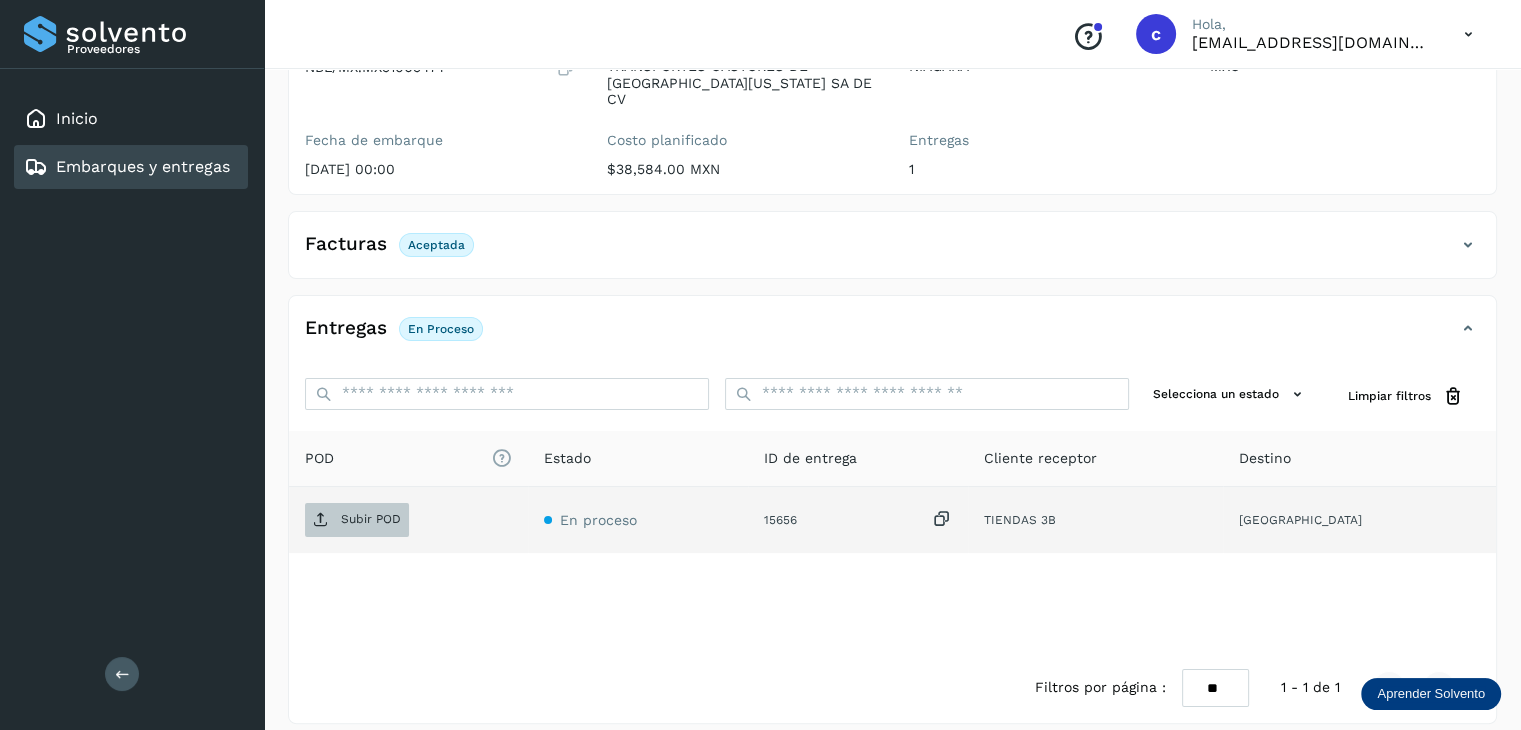 click on "Subir POD" at bounding box center [371, 519] 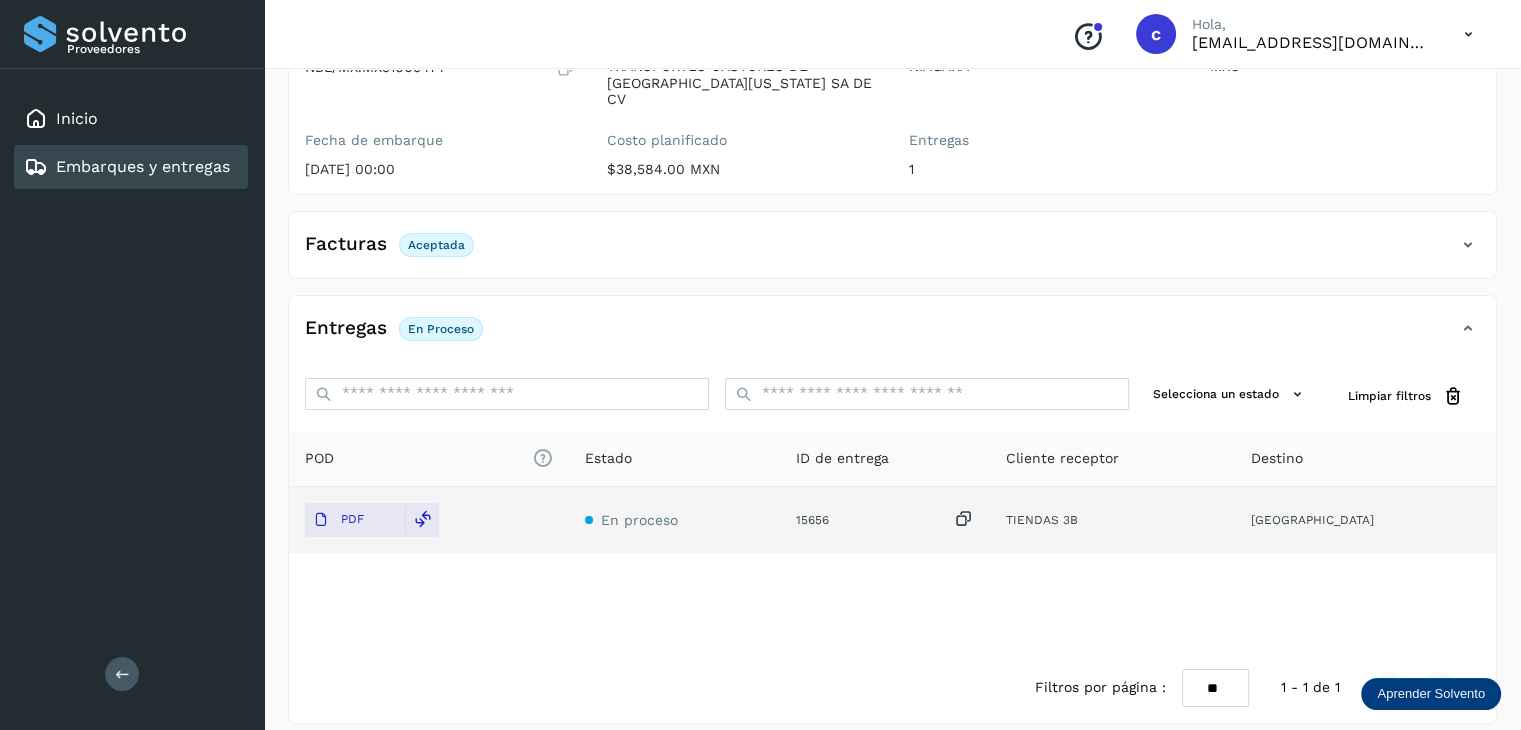 click on "Embarques y entregas" at bounding box center (127, 167) 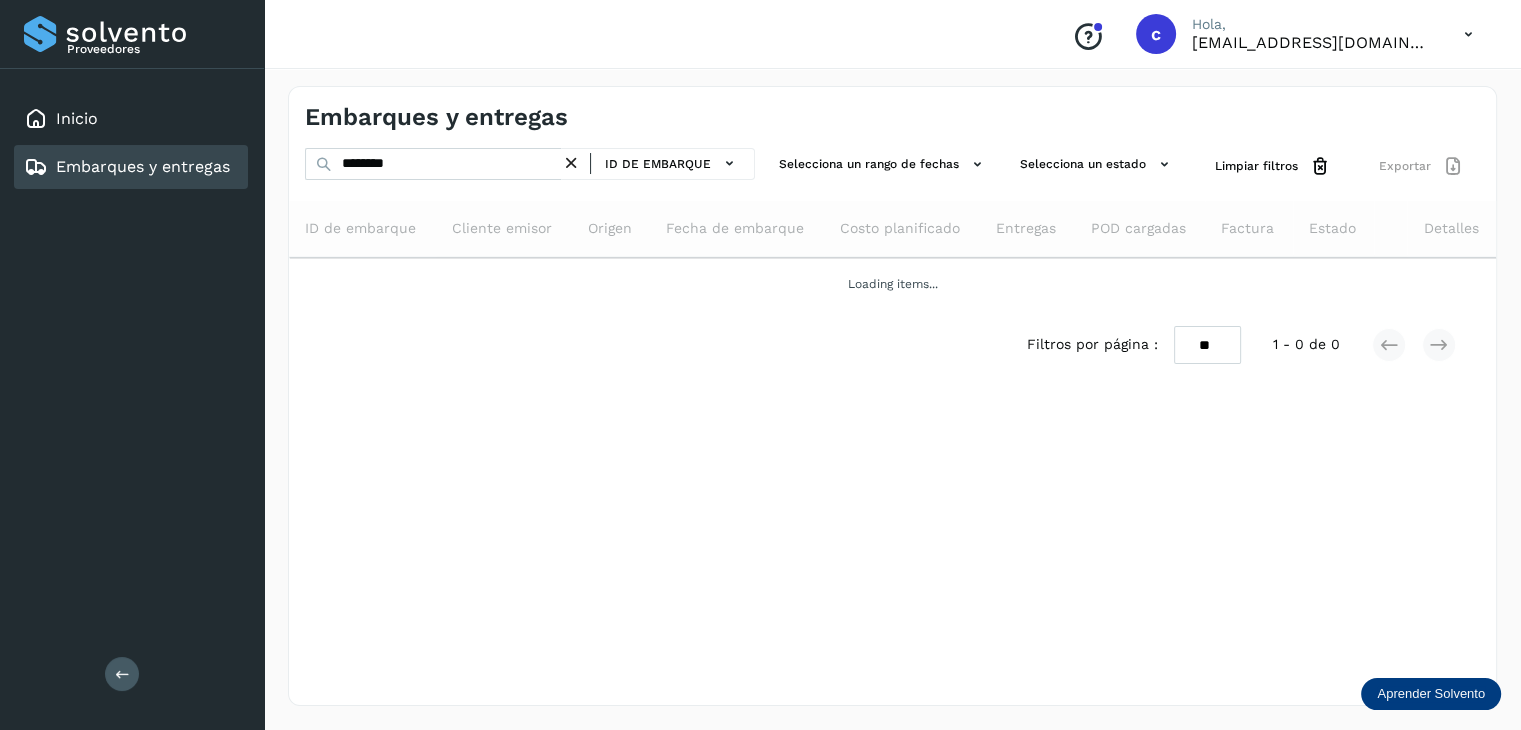 scroll, scrollTop: 0, scrollLeft: 0, axis: both 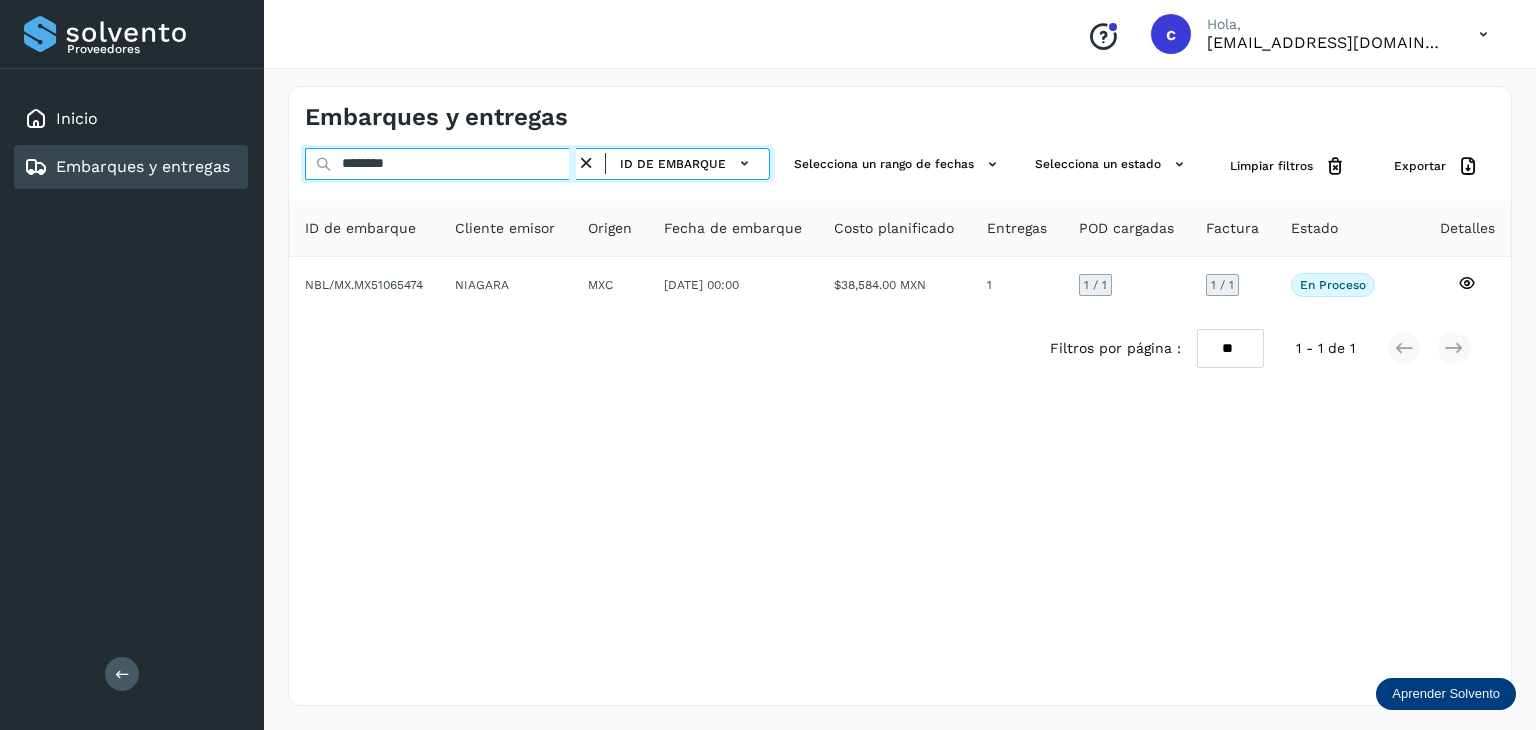 drag, startPoint x: 317, startPoint y: 174, endPoint x: 296, endPoint y: 178, distance: 21.377558 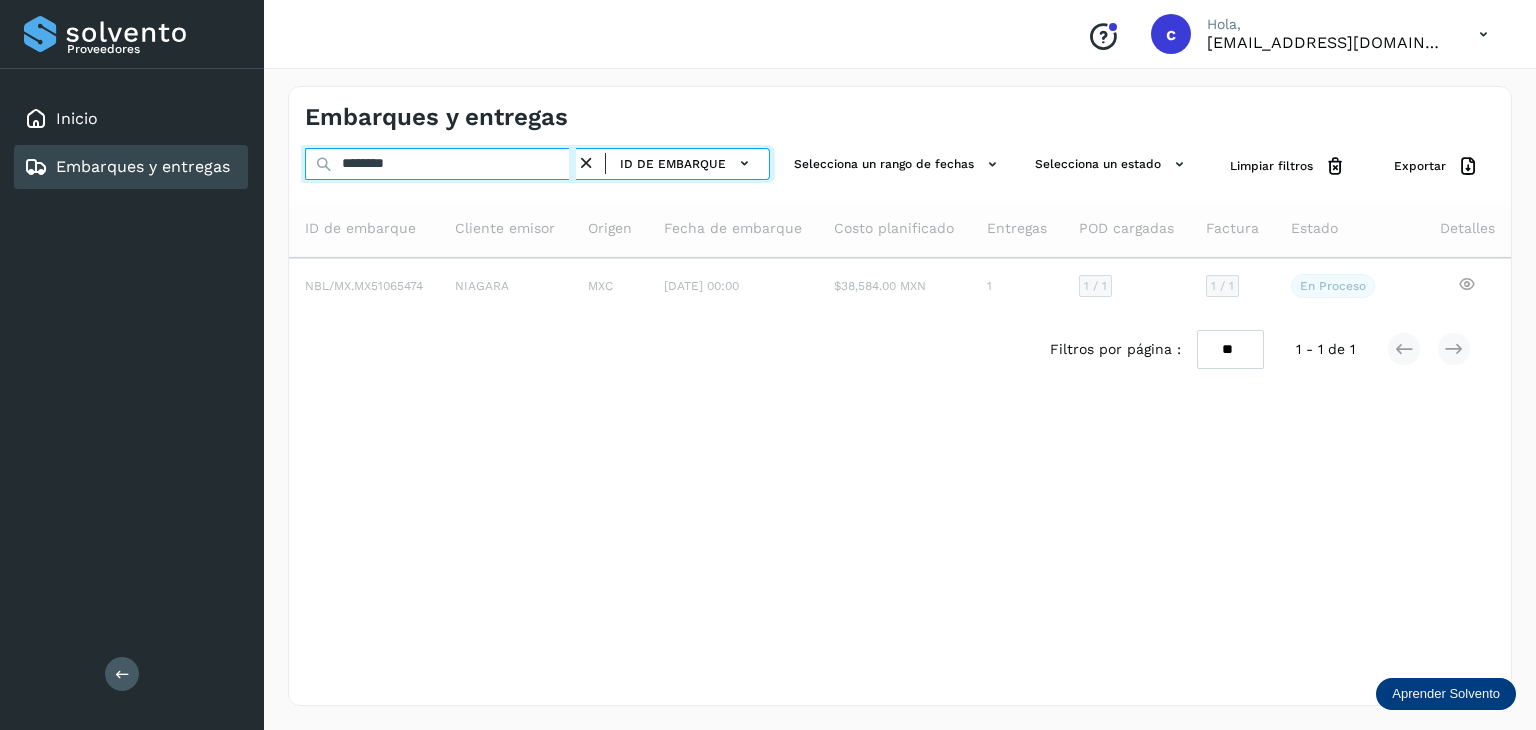 type on "********" 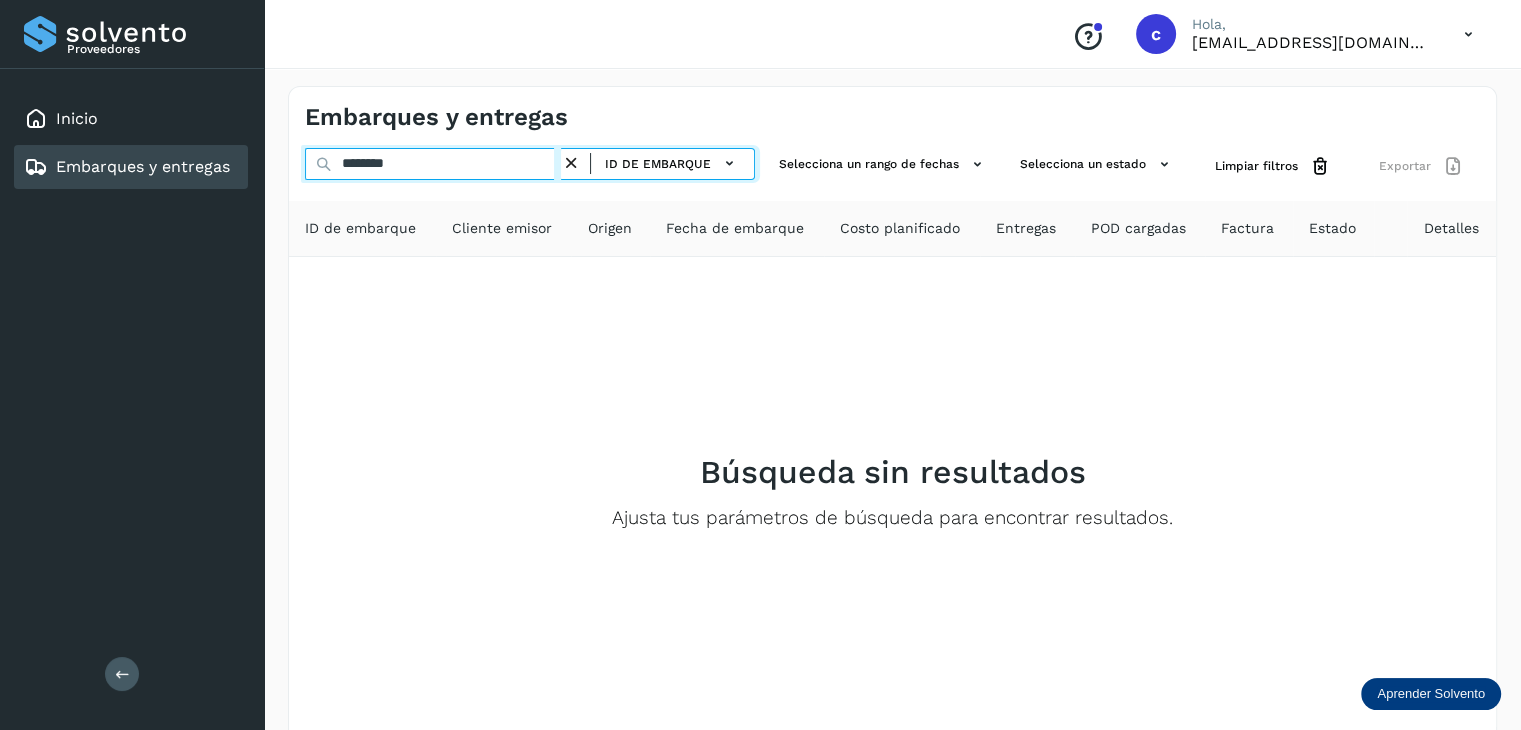 drag, startPoint x: 195, startPoint y: 164, endPoint x: 193, endPoint y: 176, distance: 12.165525 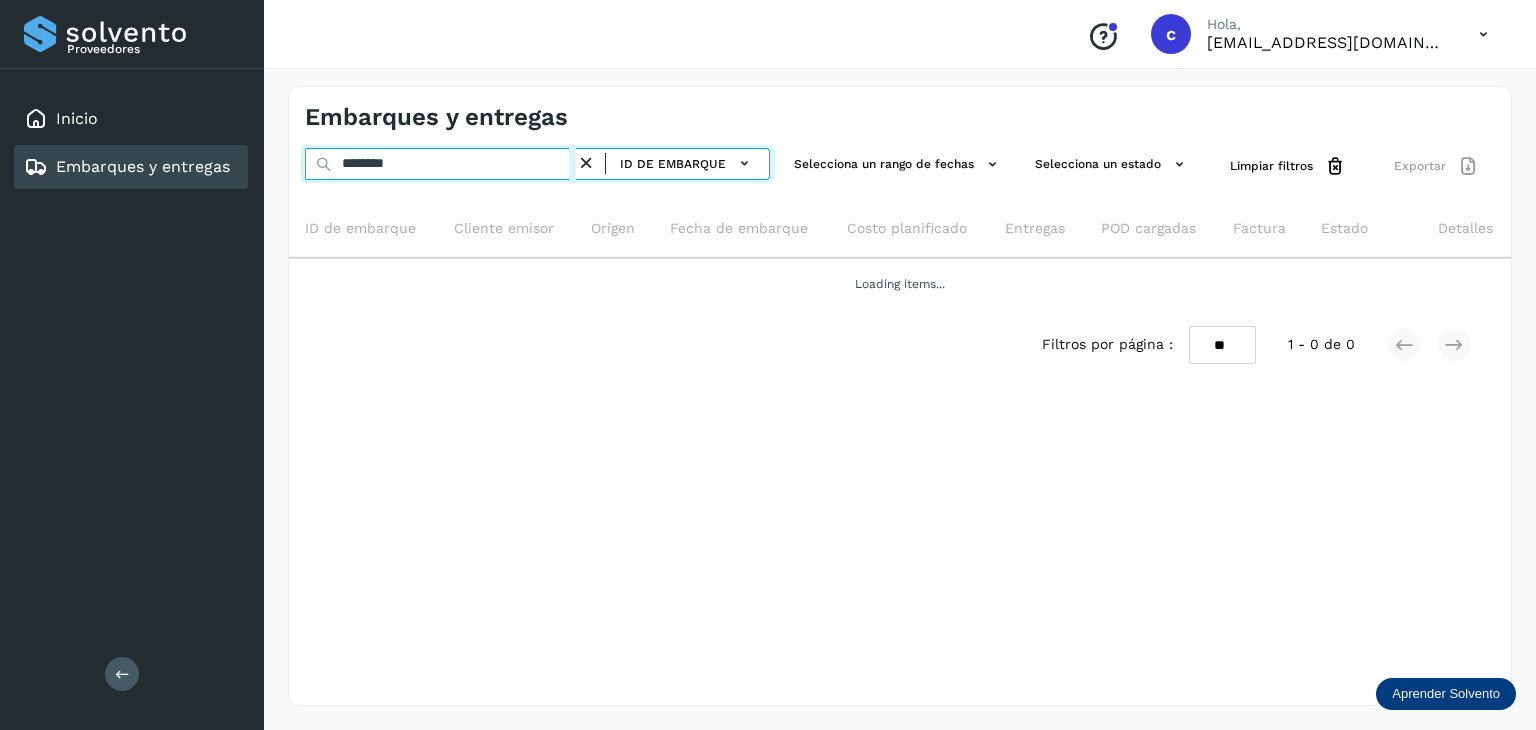 type on "********" 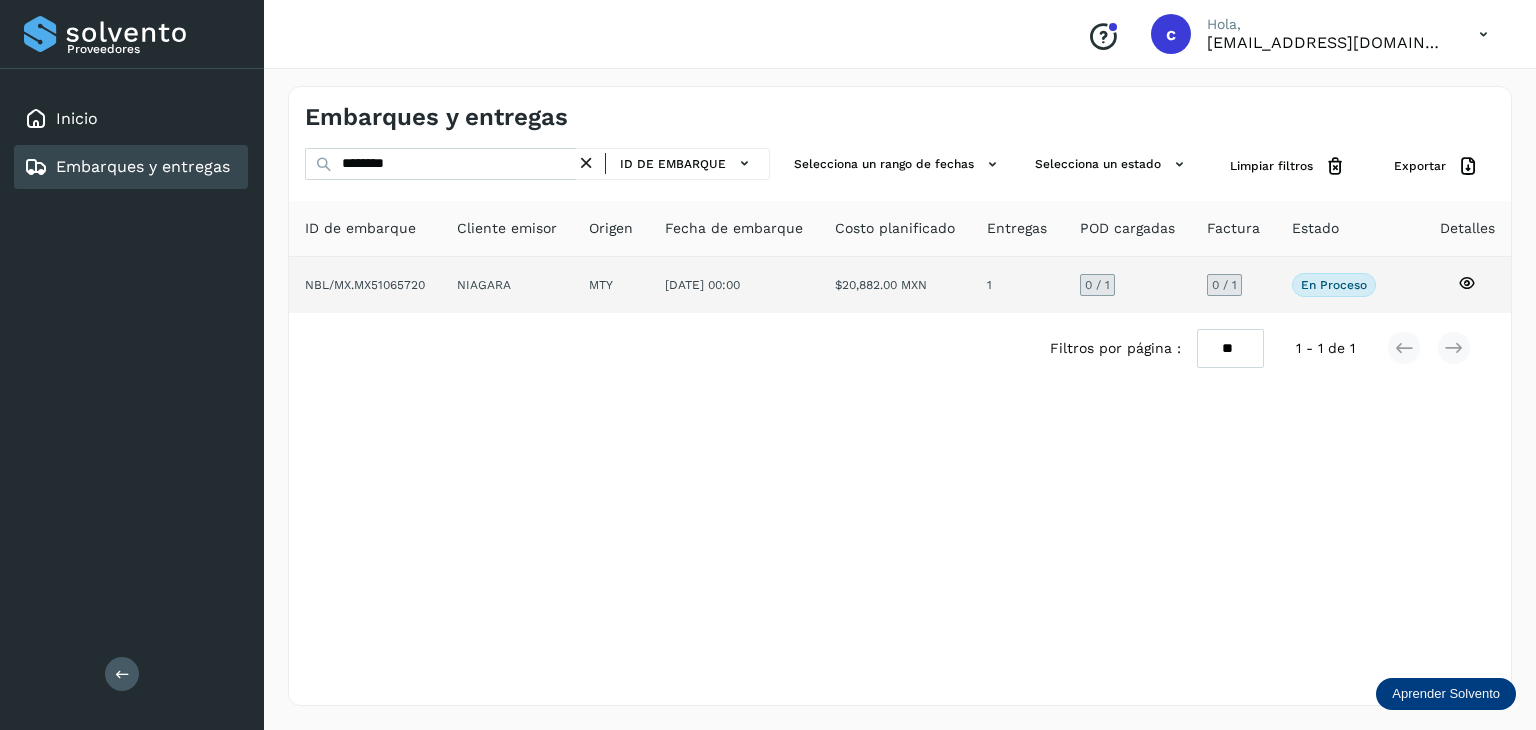 click 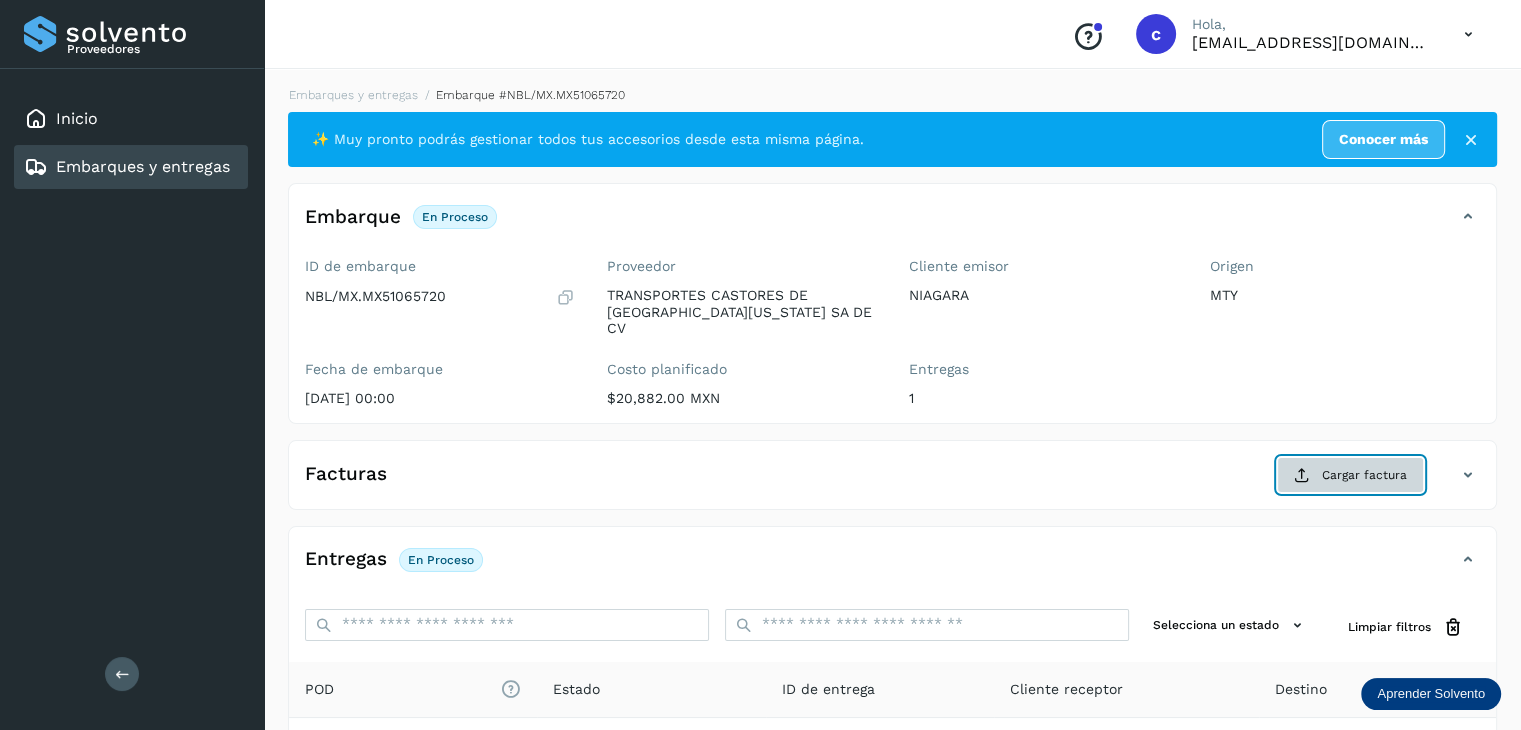 click on "Cargar factura" 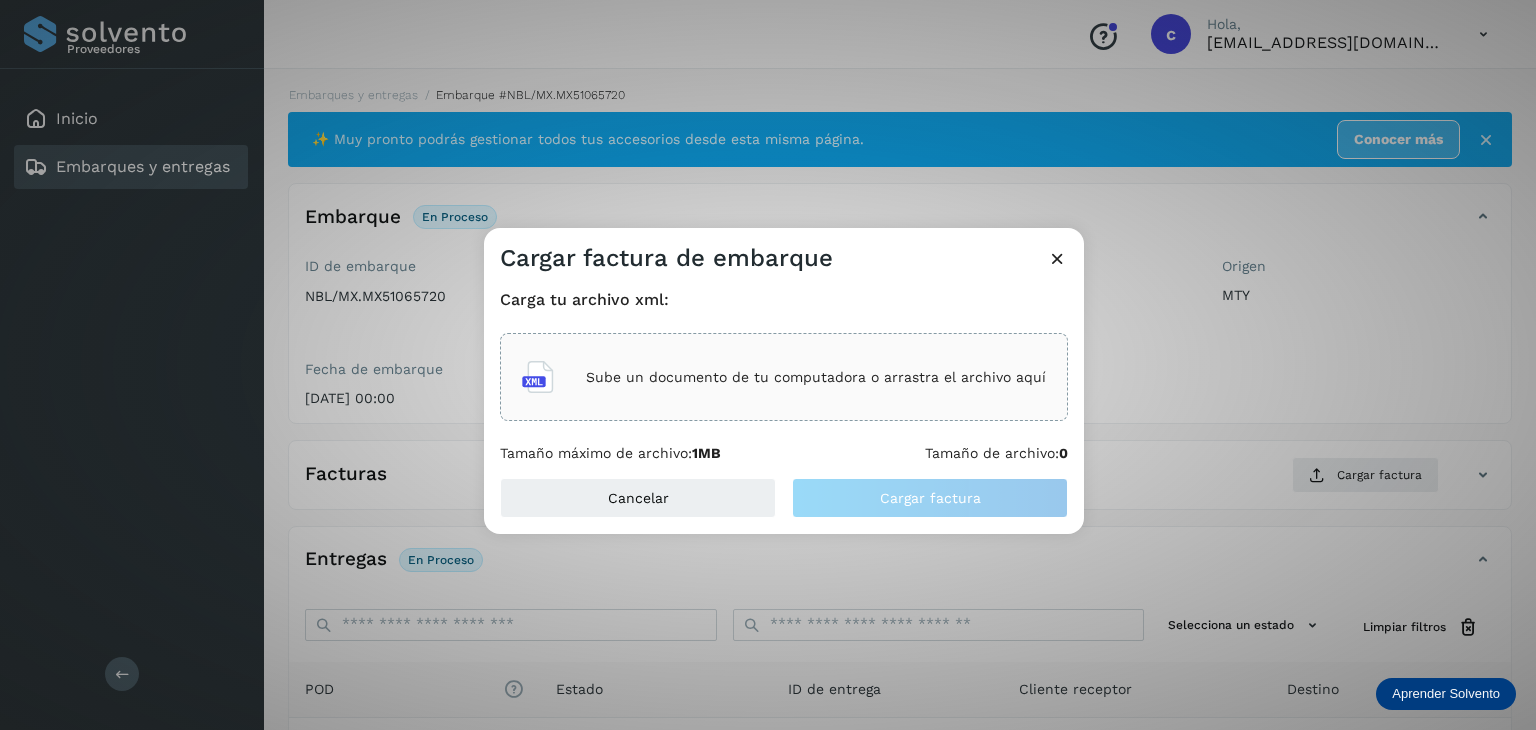 click on "Sube un documento de tu computadora o arrastra el archivo aquí" 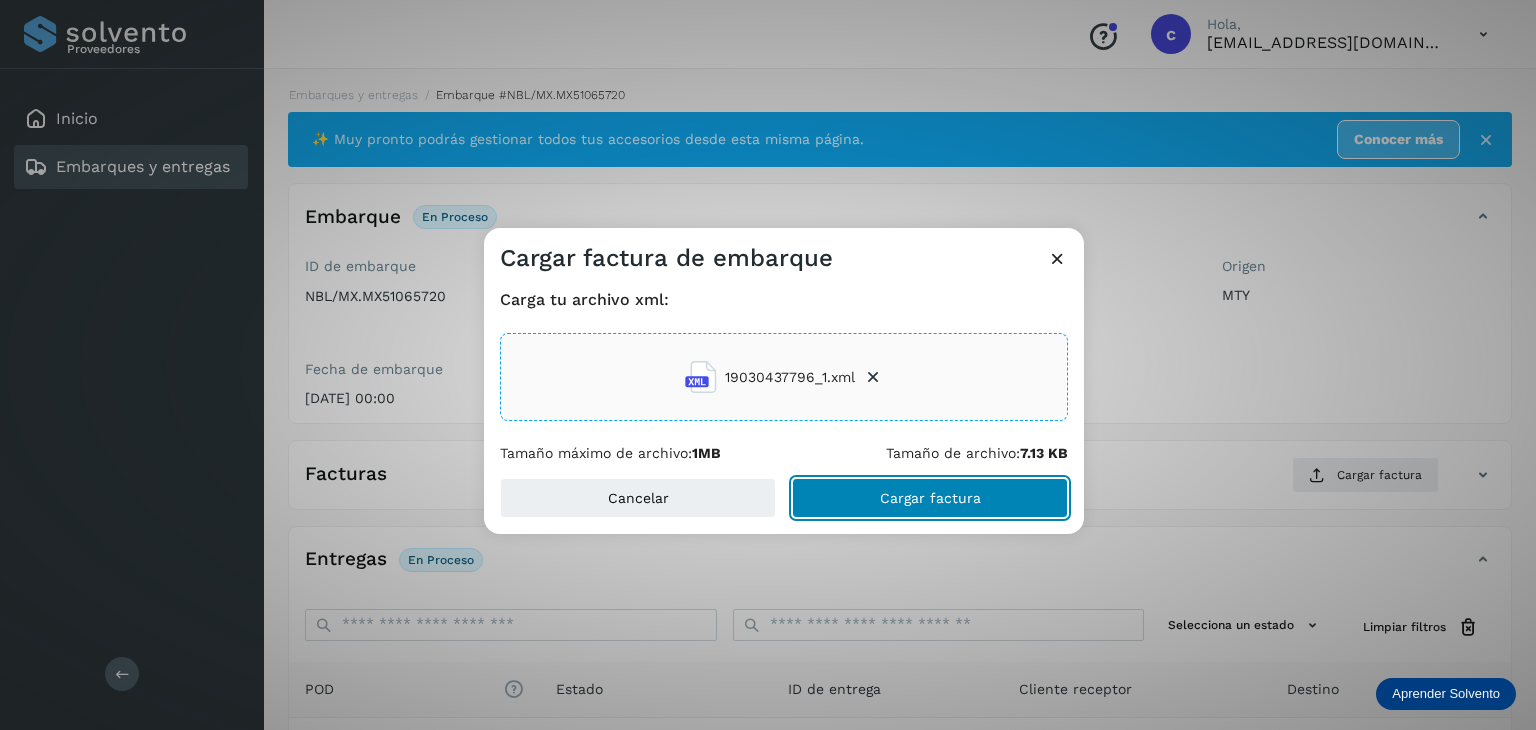 click on "Cargar factura" 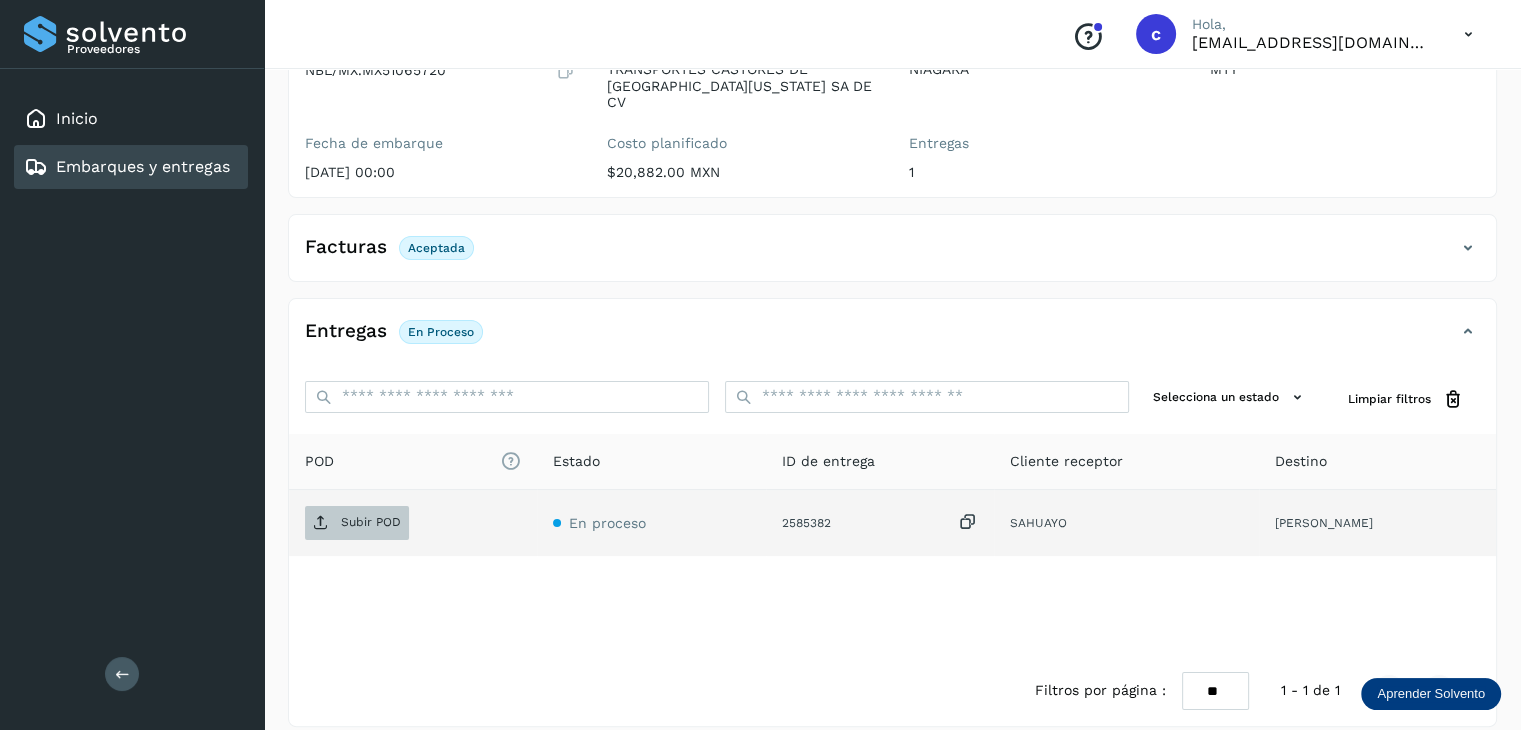 scroll, scrollTop: 229, scrollLeft: 0, axis: vertical 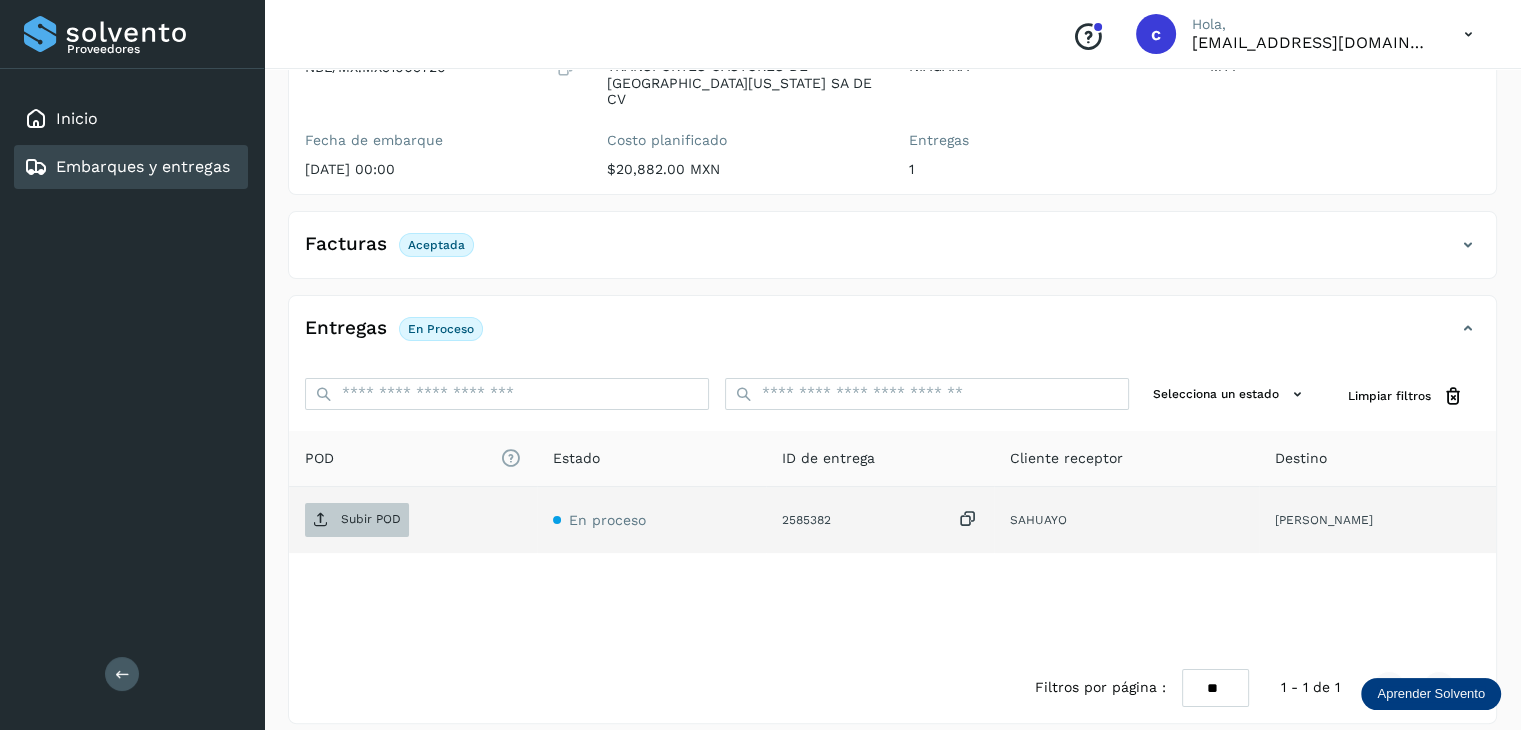 click on "Subir POD" at bounding box center (371, 519) 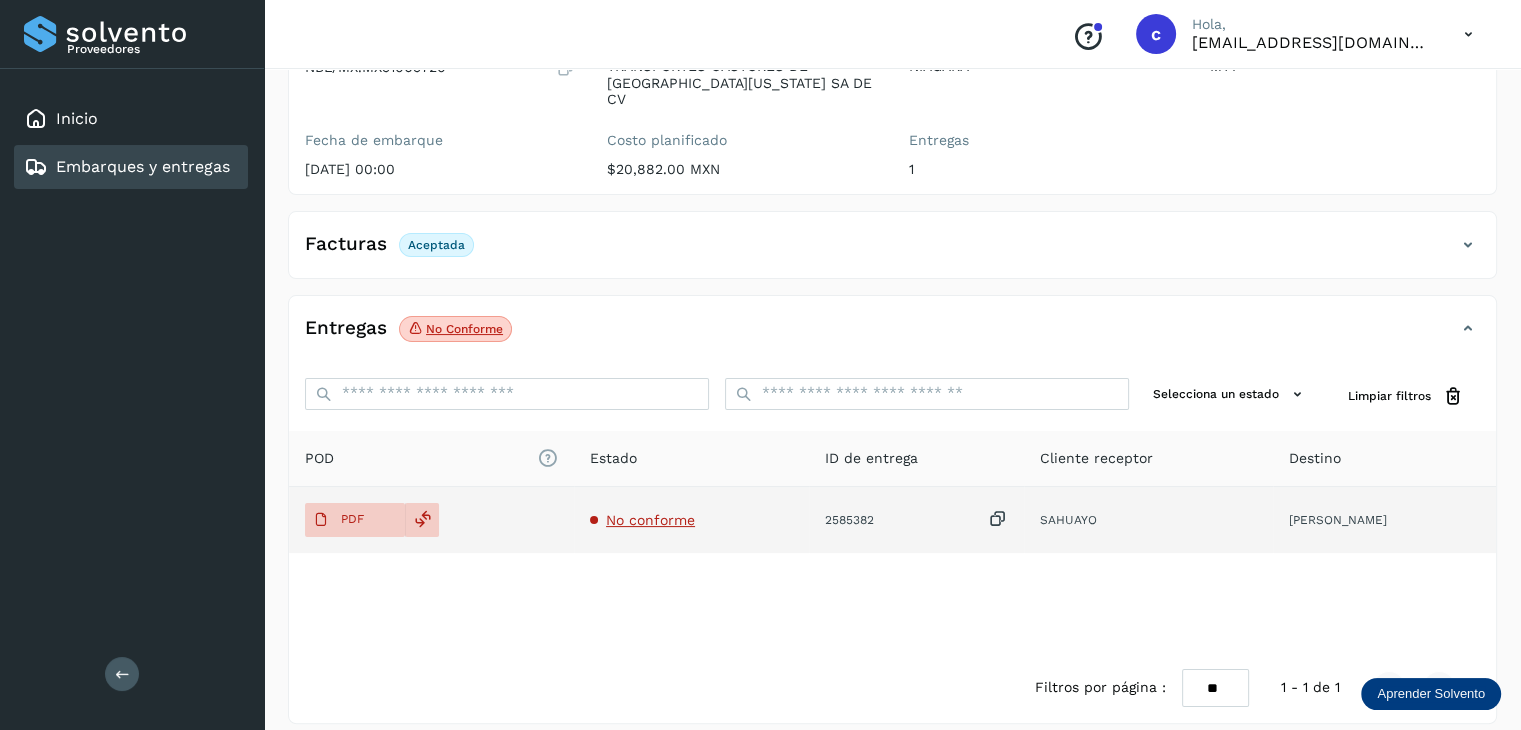 click on "Embarques y entregas" 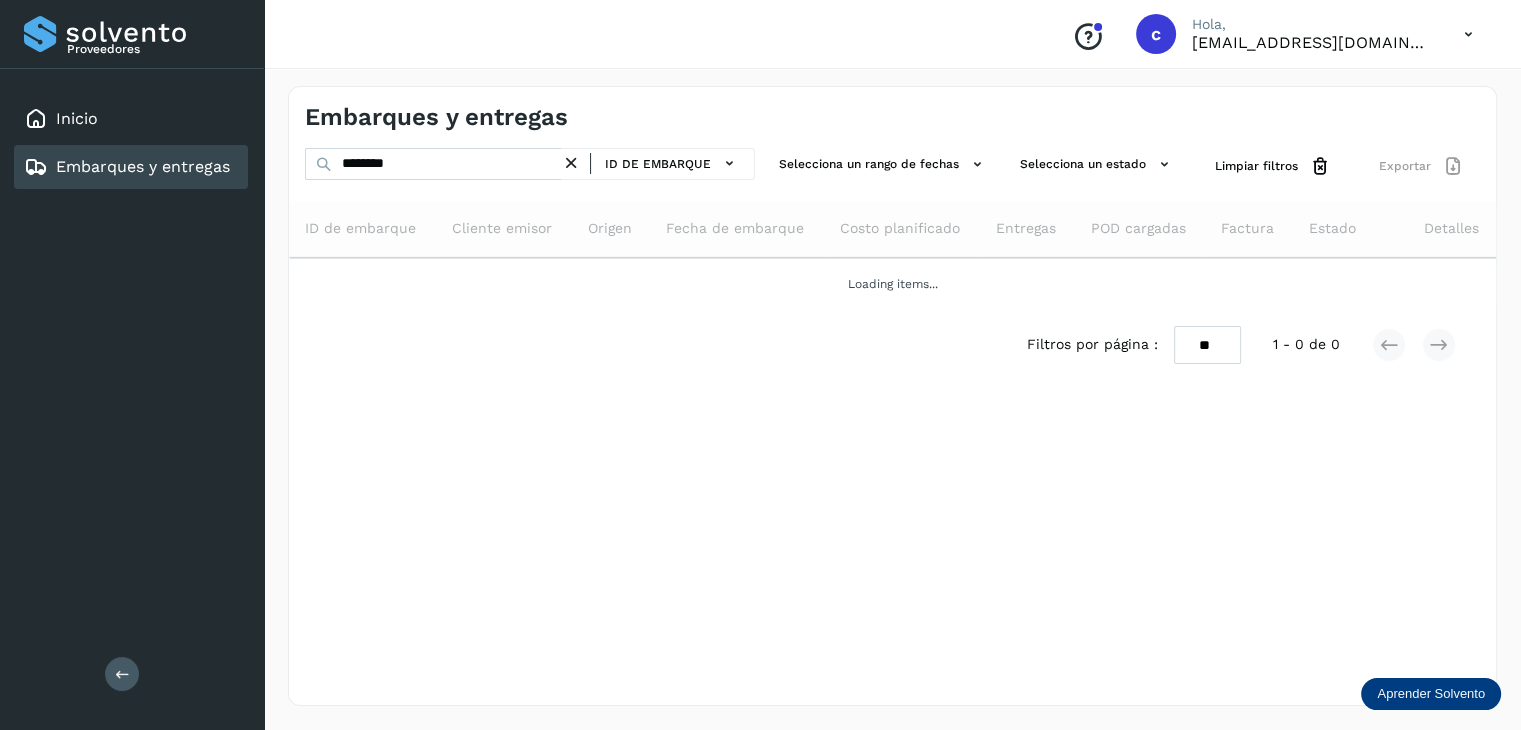 scroll, scrollTop: 0, scrollLeft: 0, axis: both 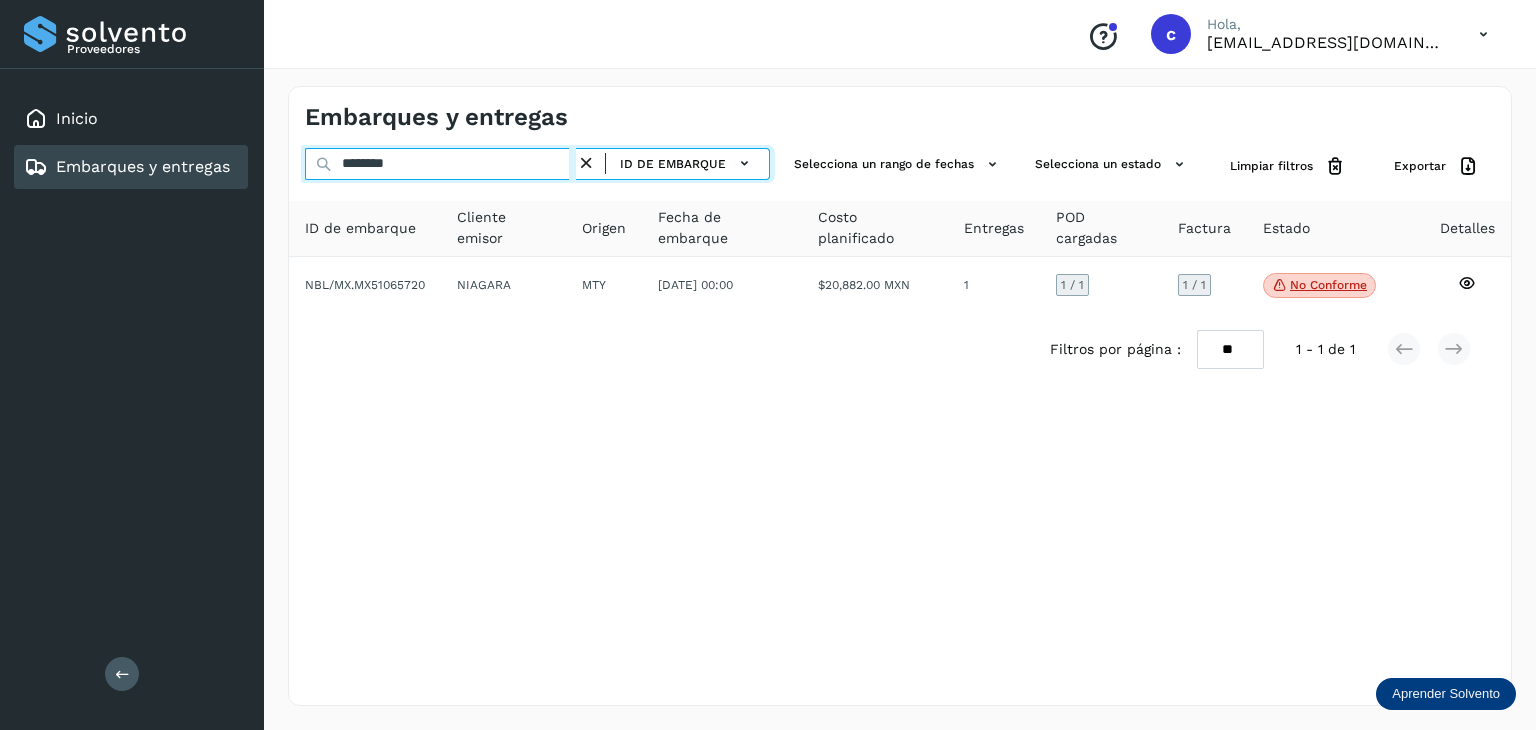 drag, startPoint x: 323, startPoint y: 178, endPoint x: 144, endPoint y: 187, distance: 179.22612 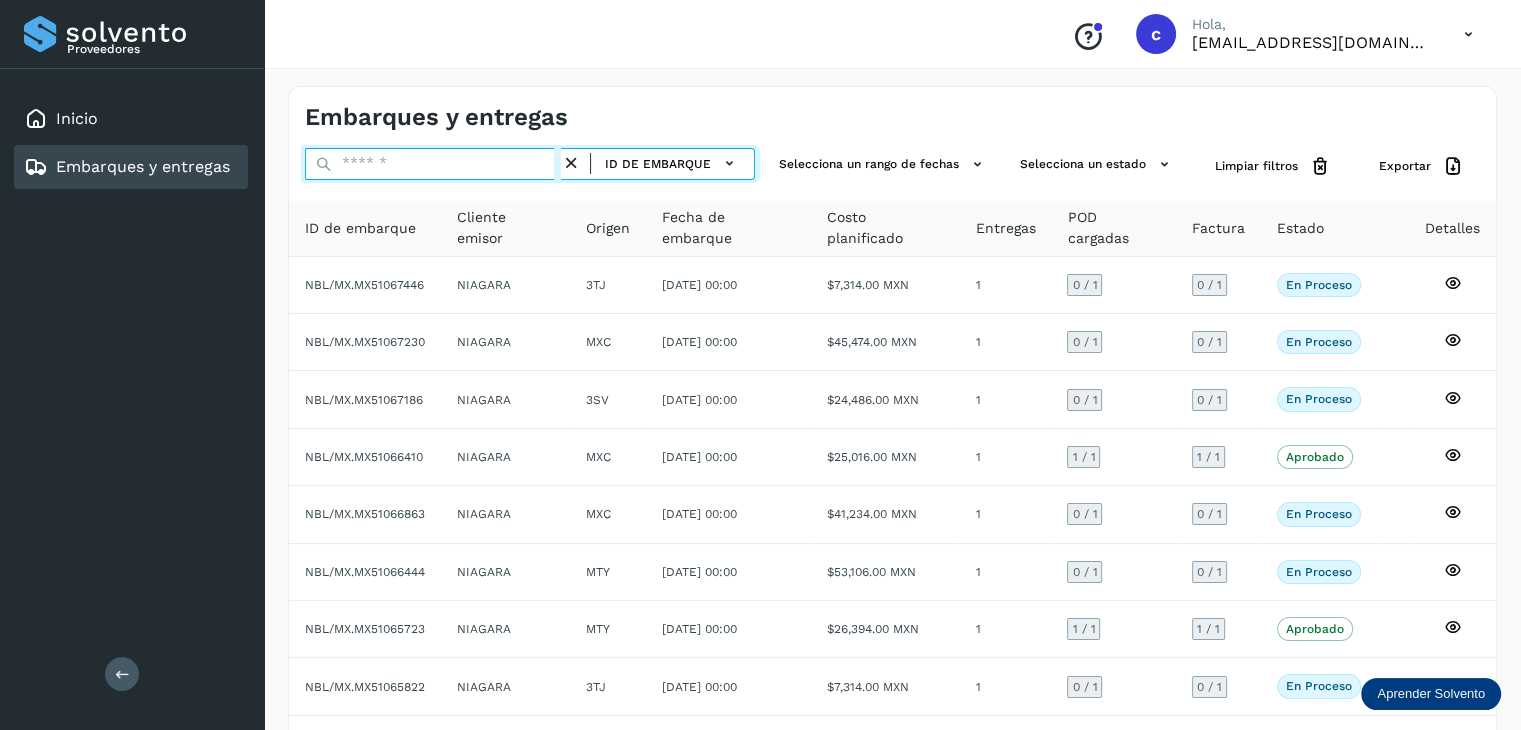 click at bounding box center [433, 164] 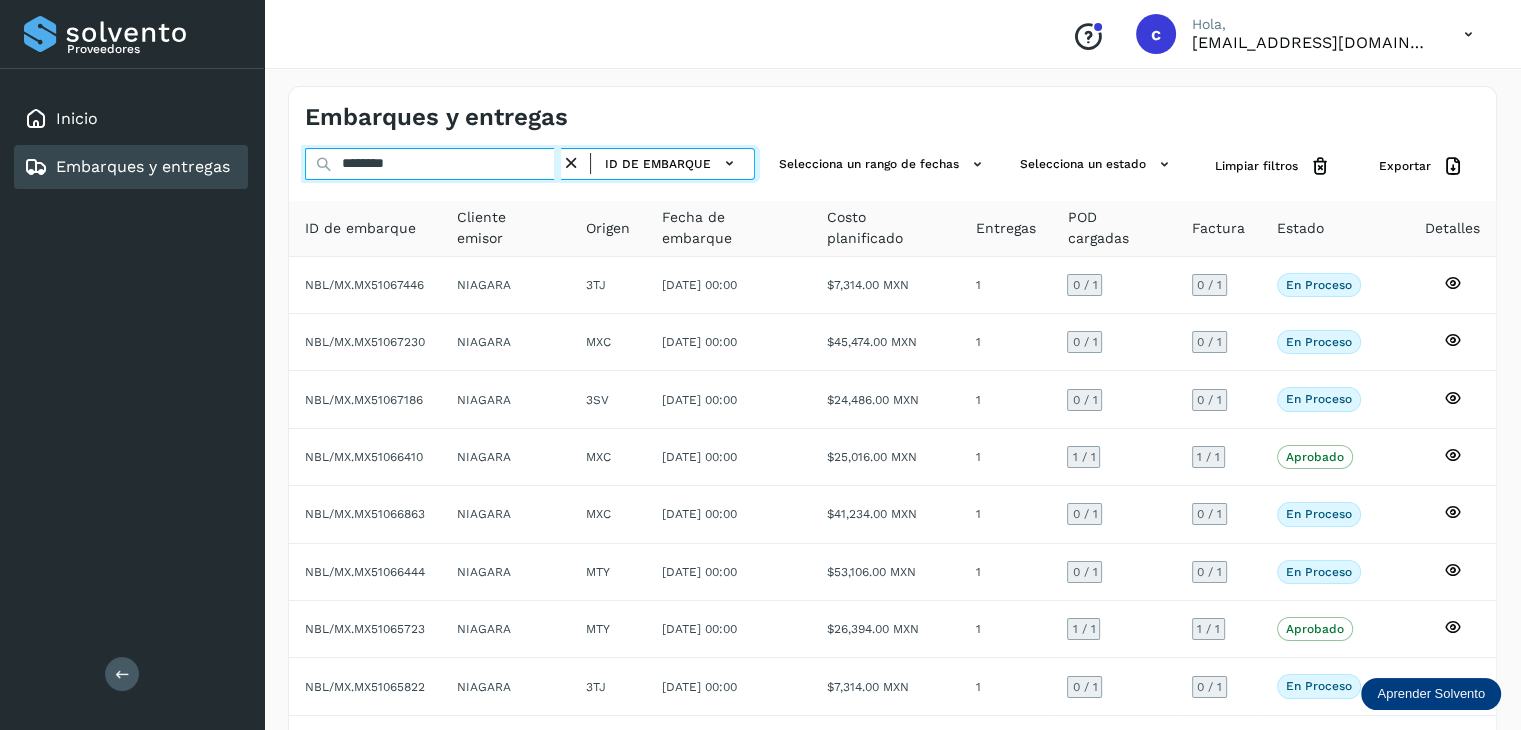 type on "********" 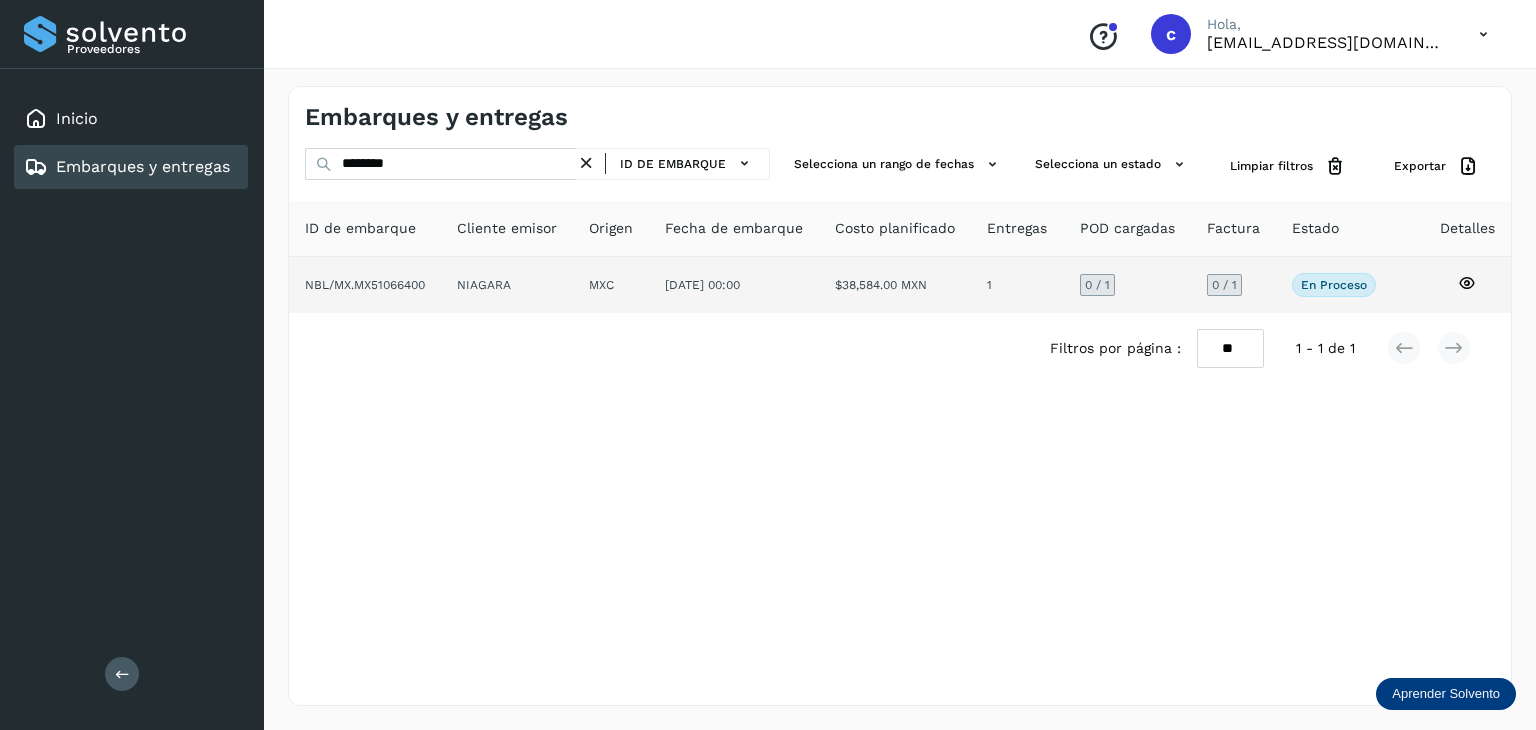 click 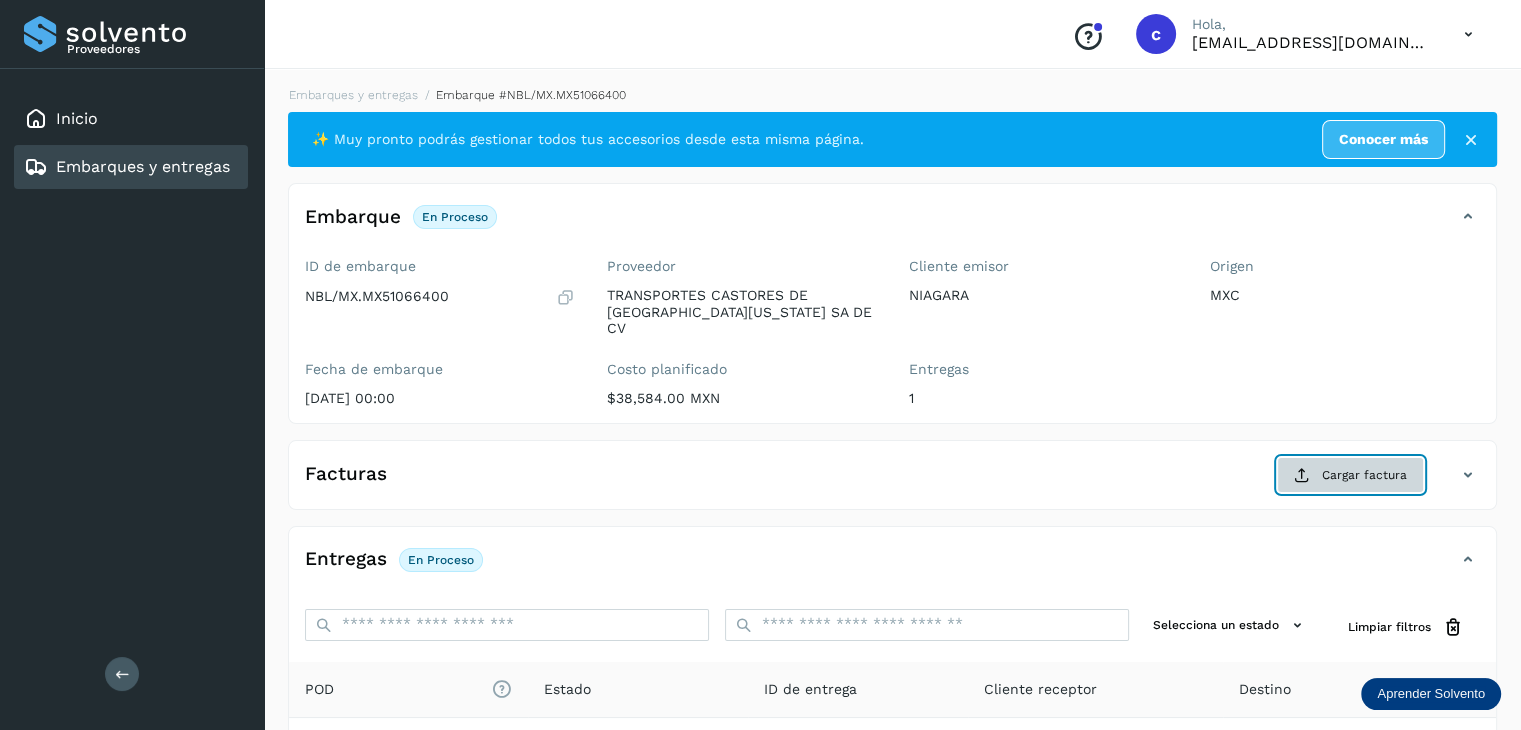 click on "Cargar factura" 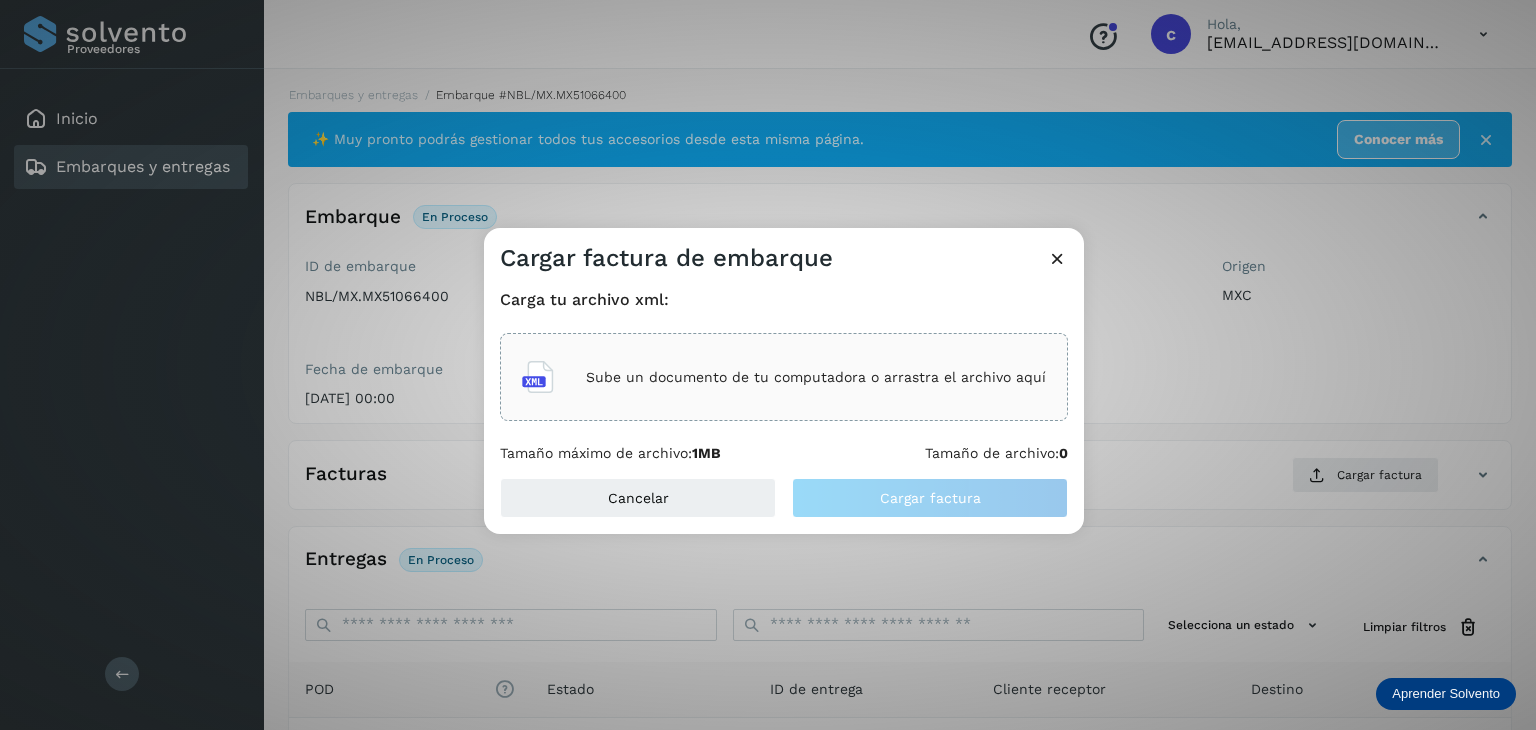 click on "Sube un documento de tu computadora o arrastra el archivo aquí" at bounding box center (816, 377) 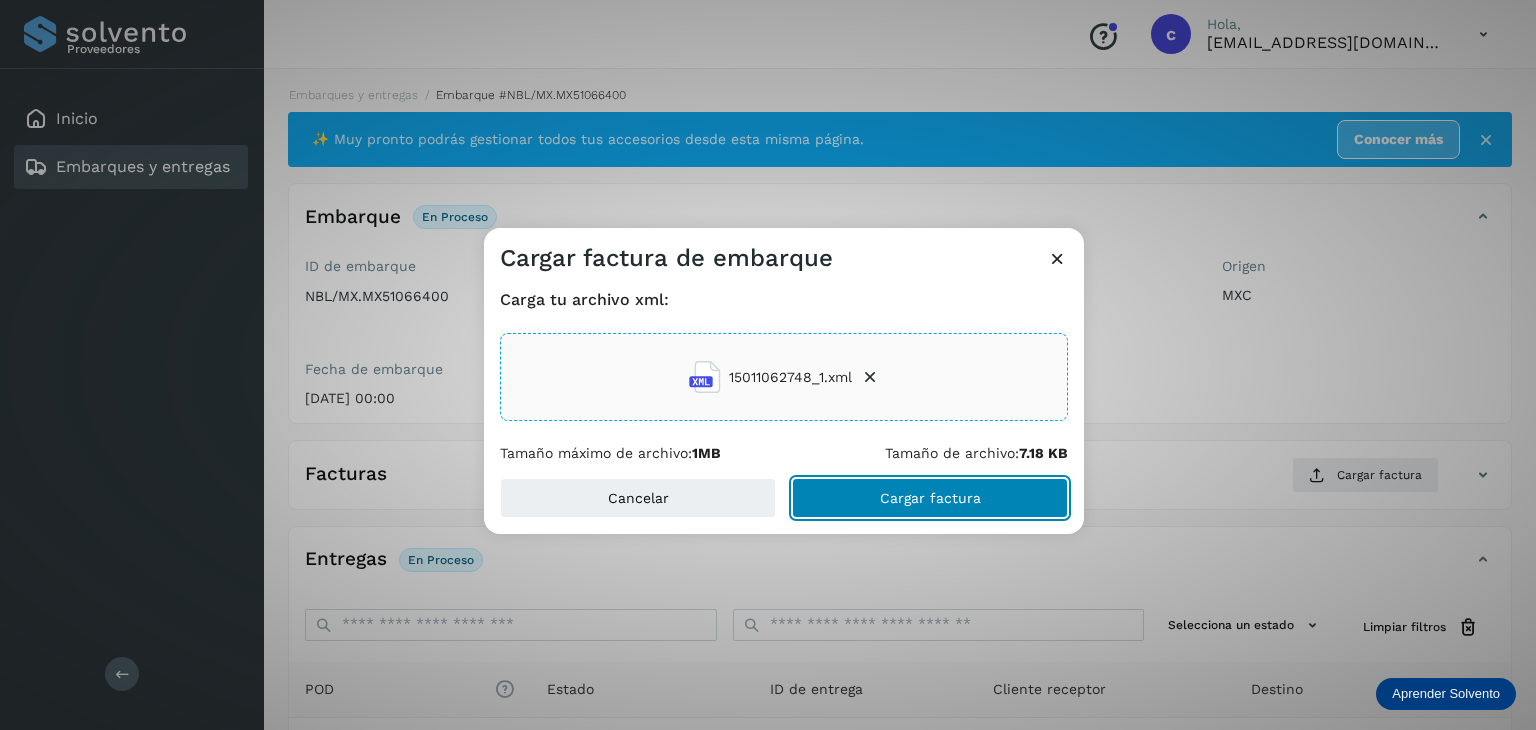 click on "Cargar factura" 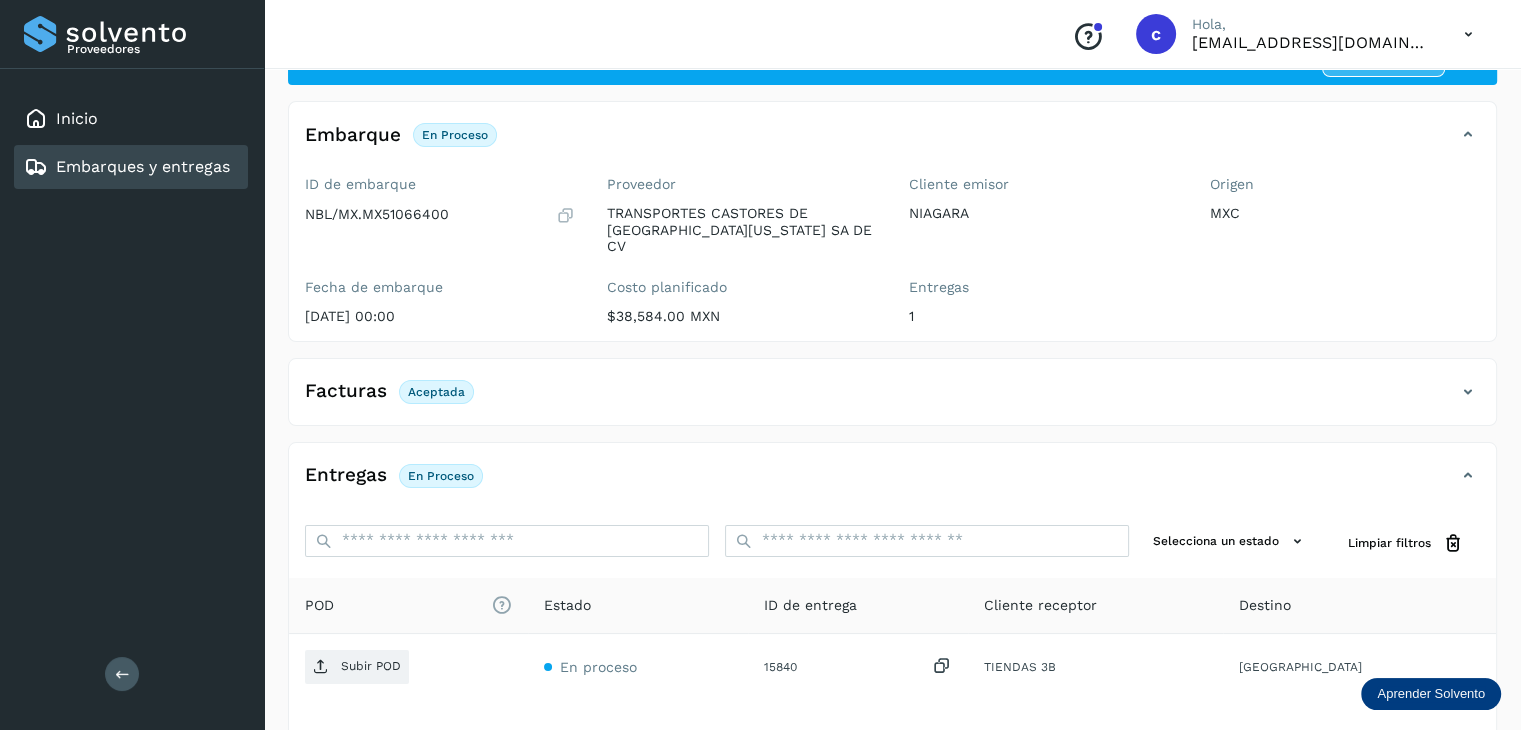 scroll, scrollTop: 200, scrollLeft: 0, axis: vertical 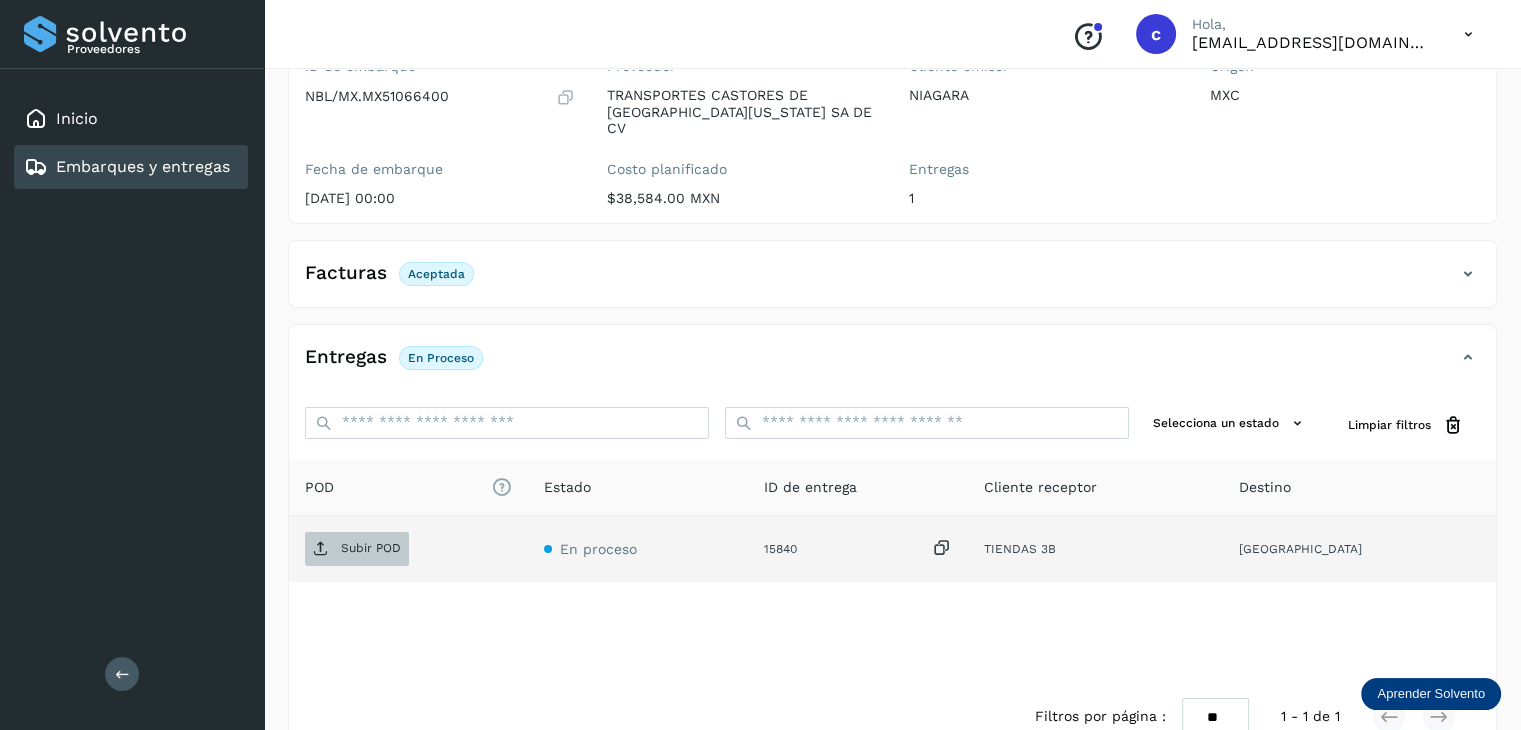 click on "Subir POD" at bounding box center [371, 548] 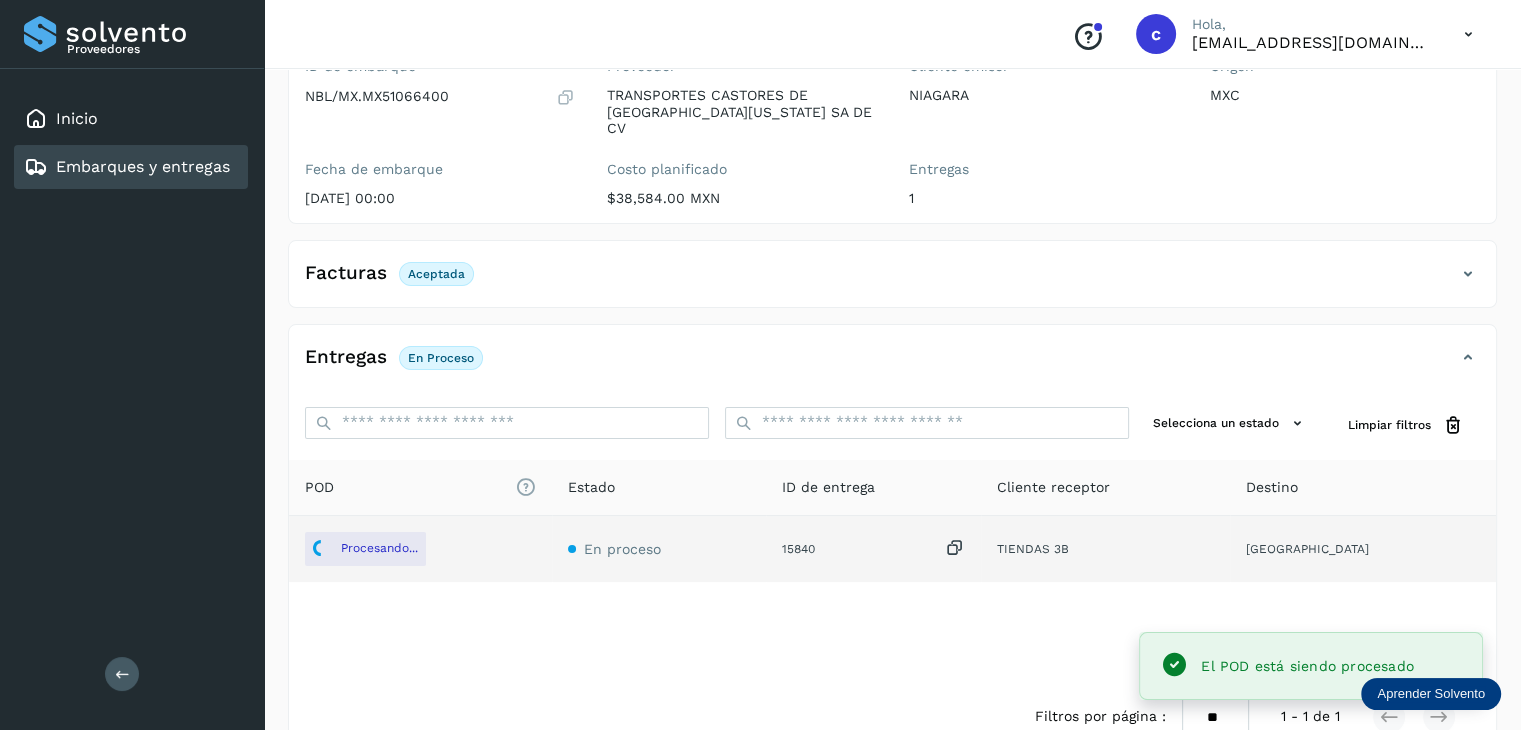 click on "Embarques y entregas" at bounding box center [143, 166] 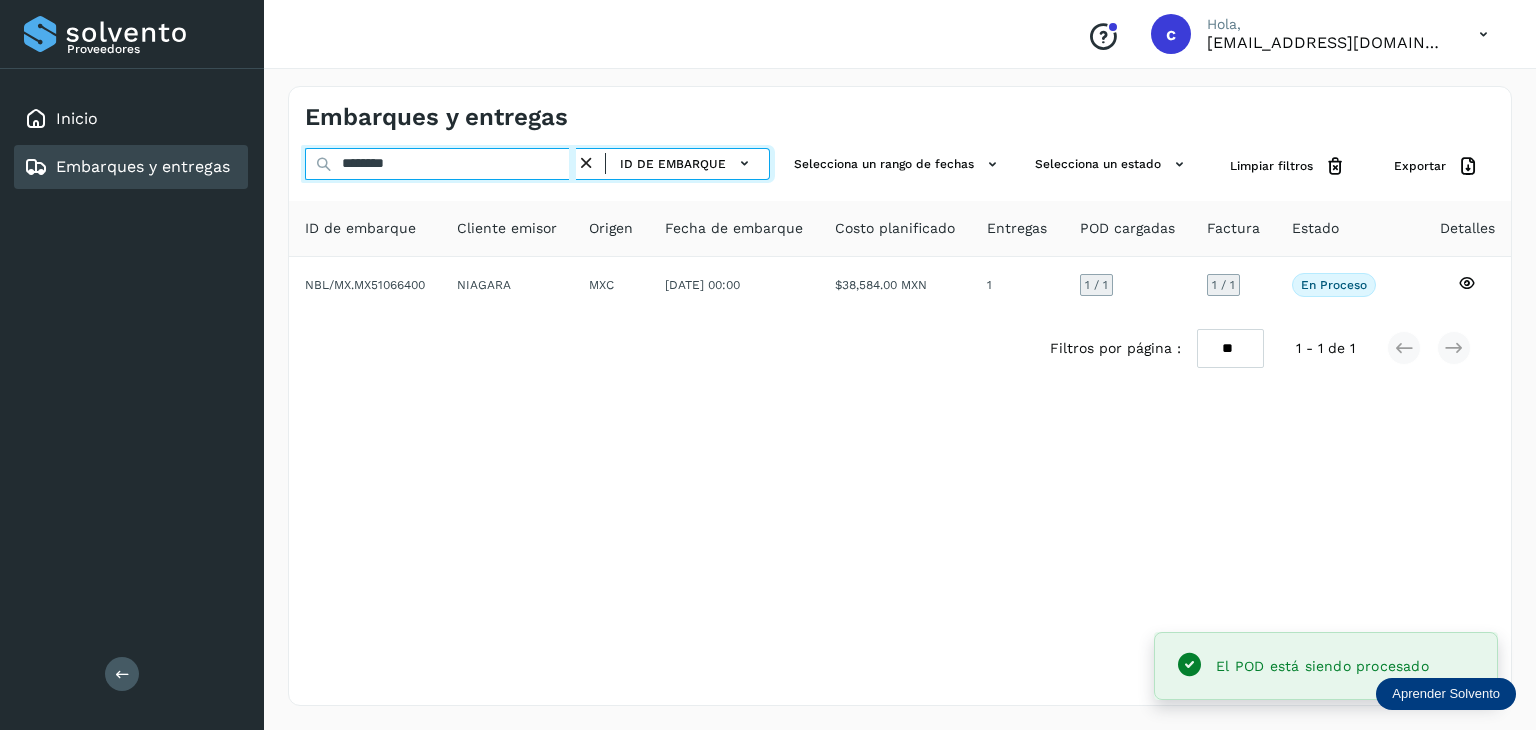drag, startPoint x: 424, startPoint y: 169, endPoint x: 272, endPoint y: 173, distance: 152.05263 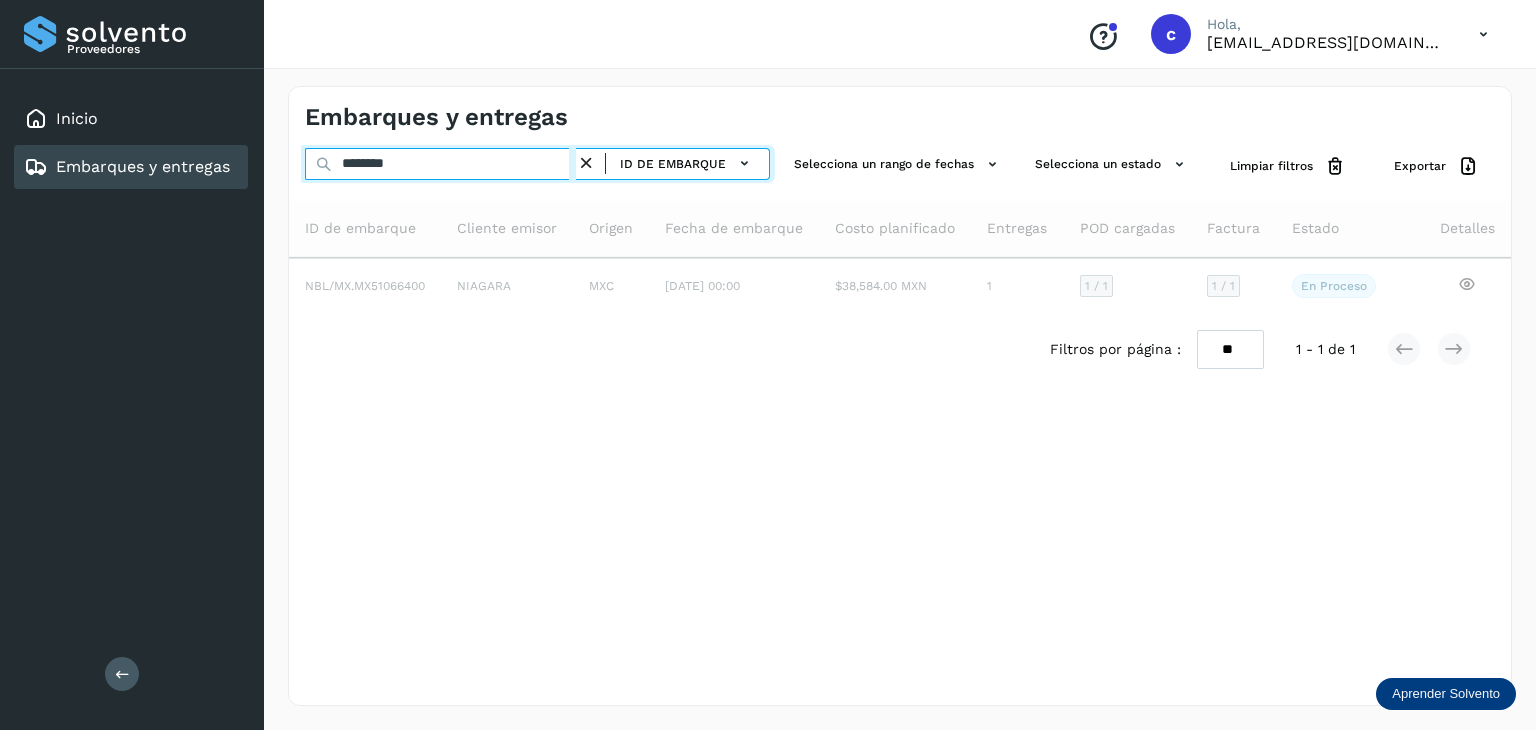 type on "********" 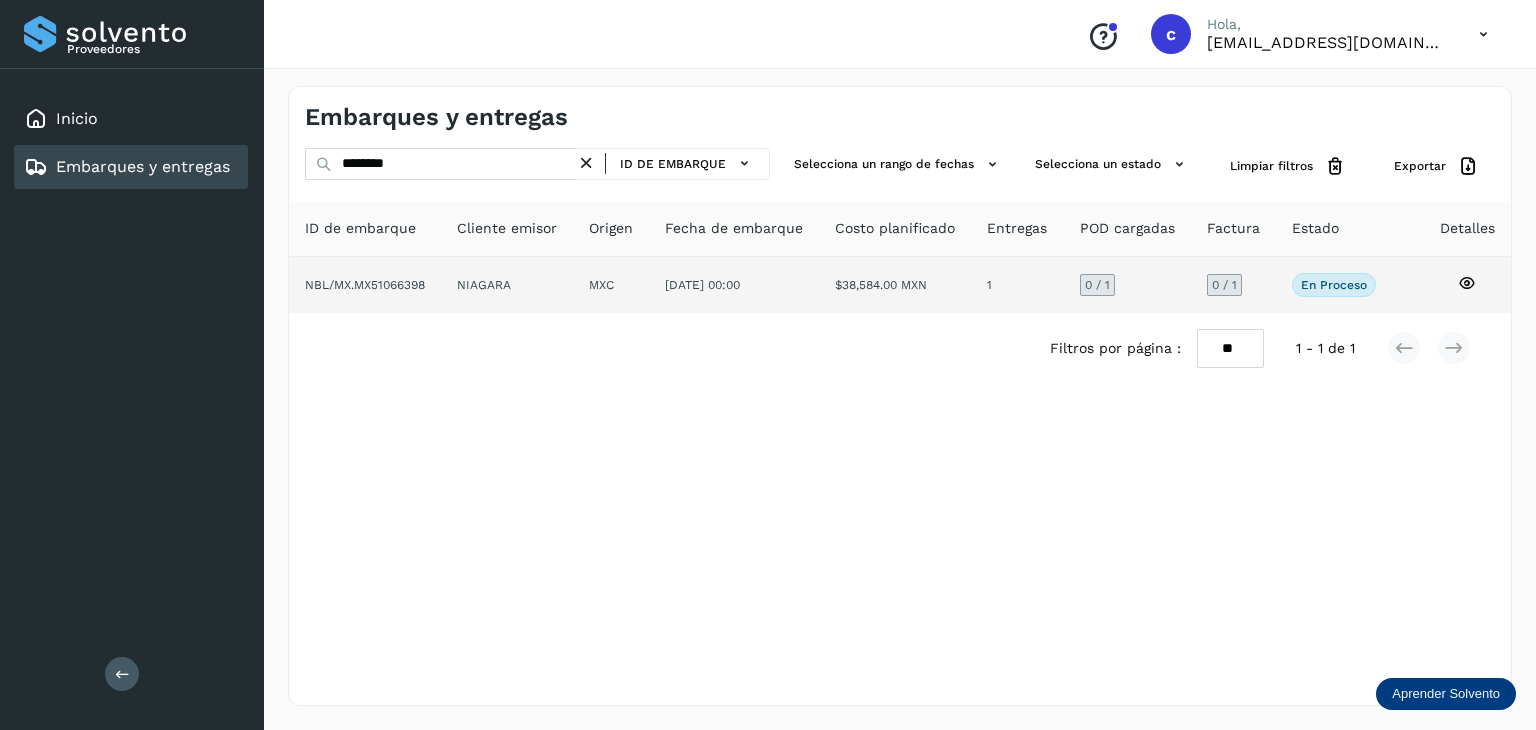 click 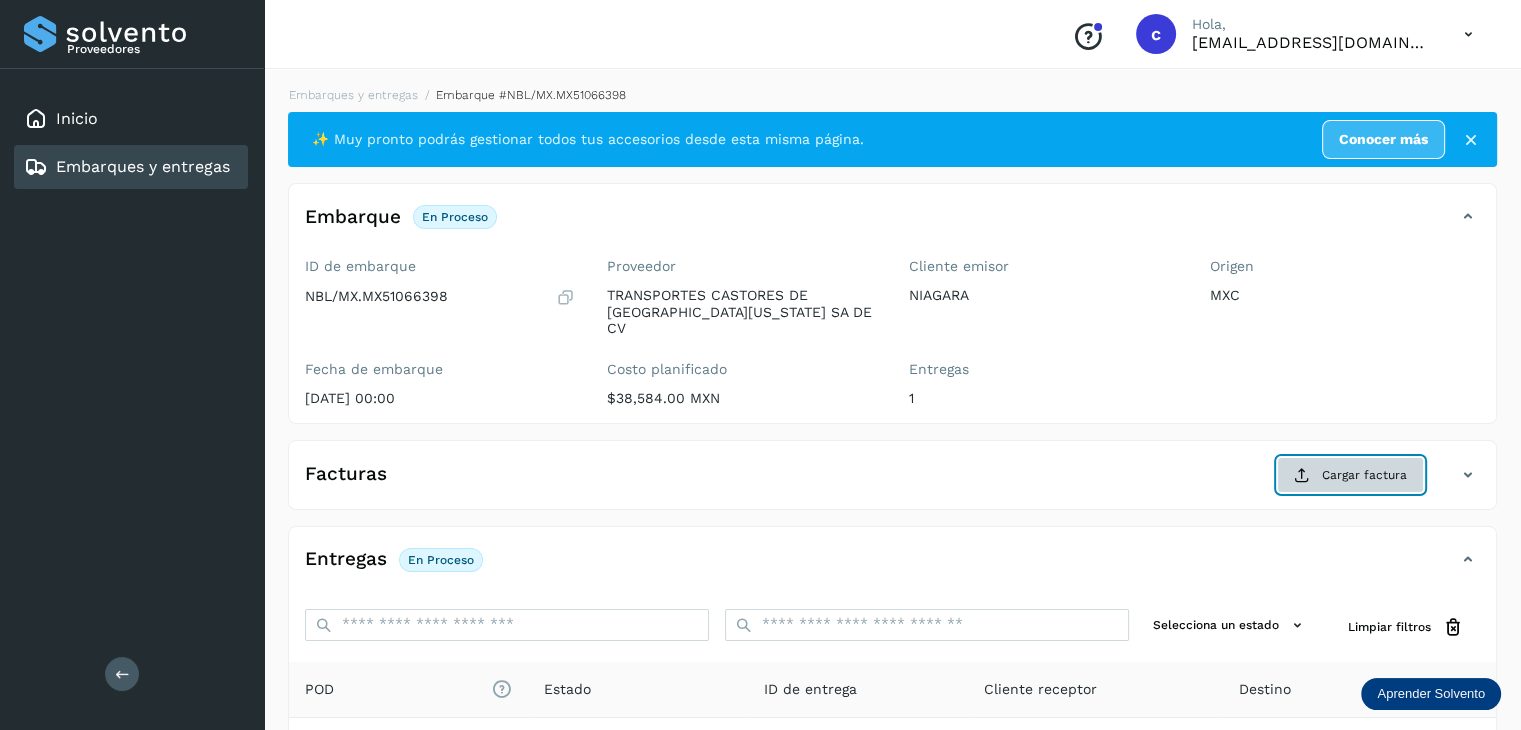 click on "Cargar factura" 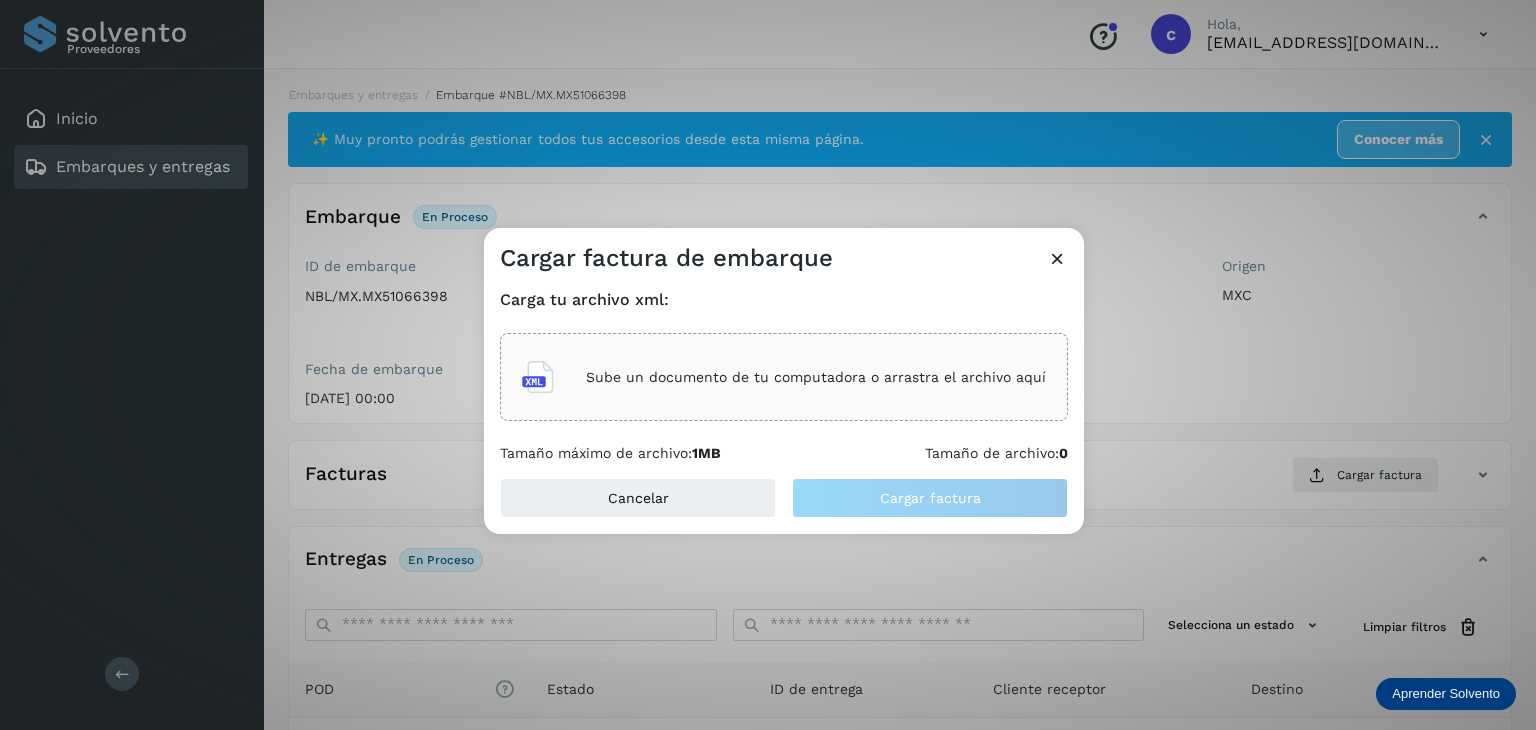 click on "Sube un documento de tu computadora o arrastra el archivo aquí" at bounding box center [816, 377] 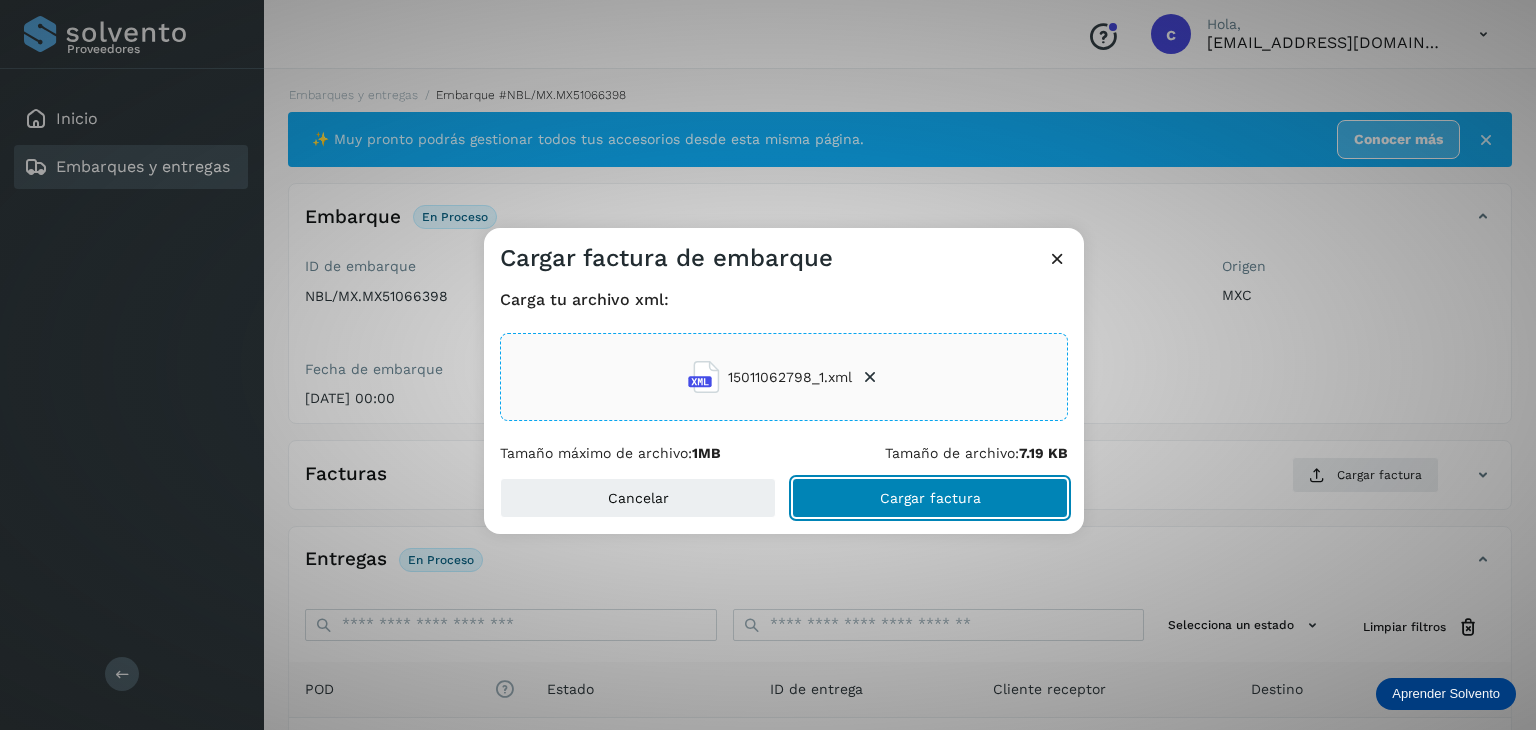 click on "Cargar factura" 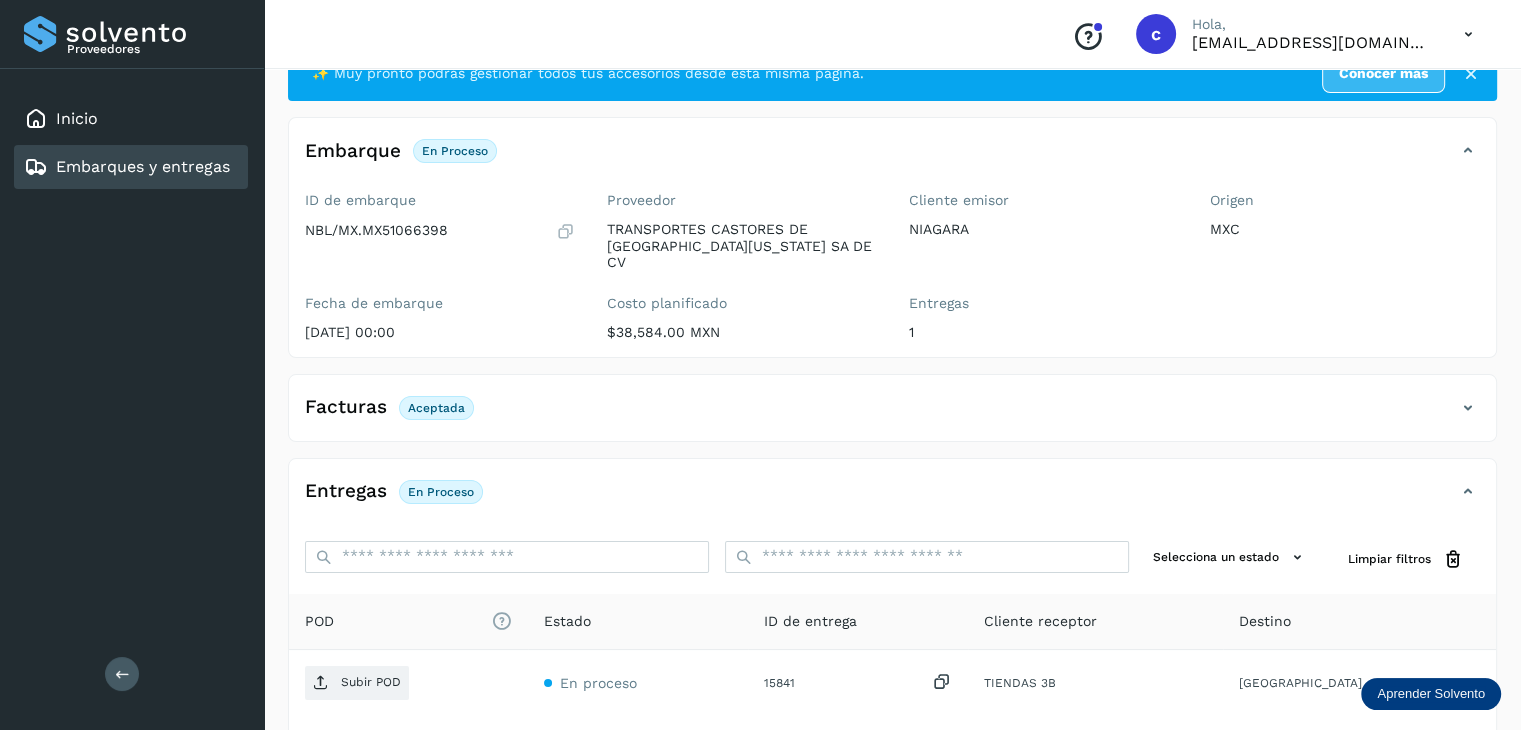 scroll, scrollTop: 229, scrollLeft: 0, axis: vertical 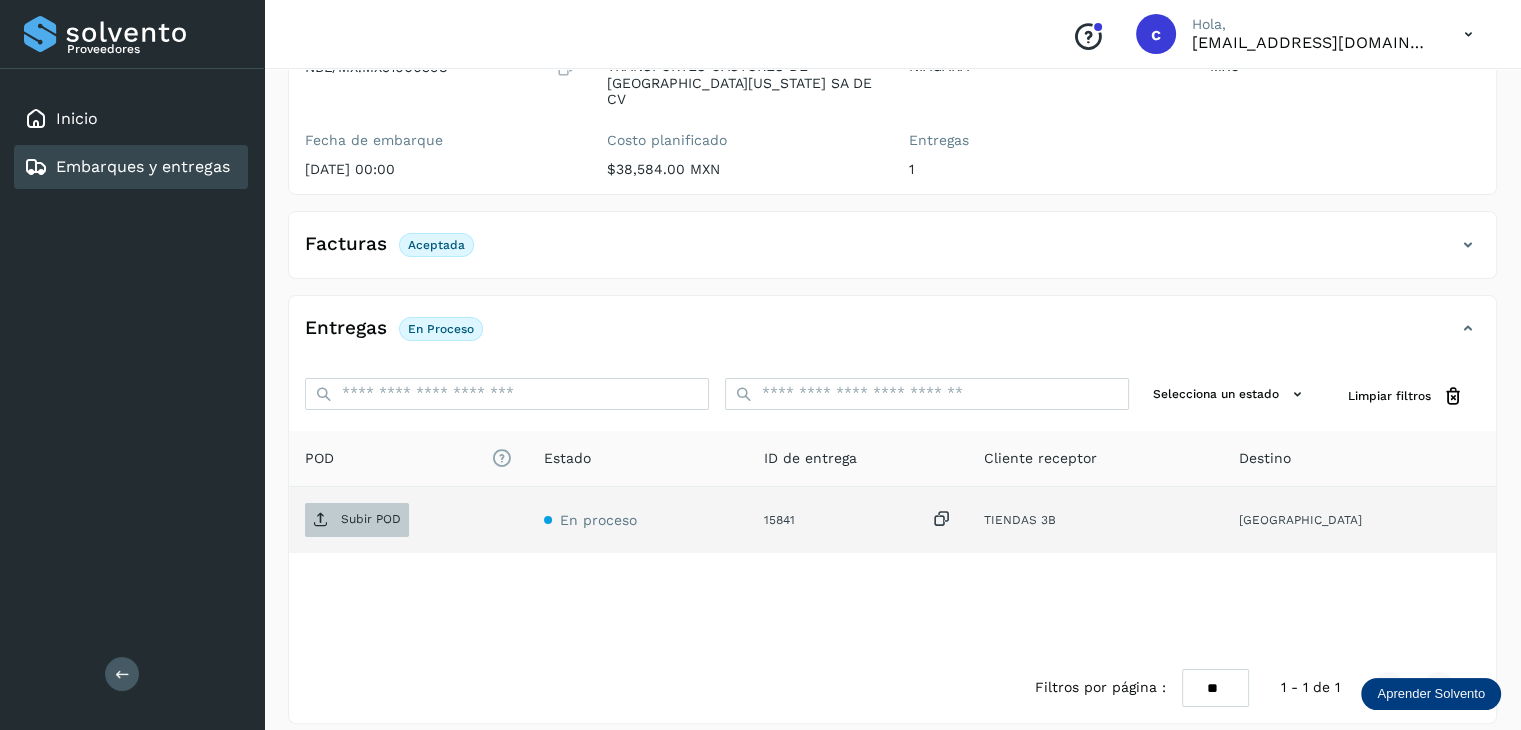 click on "Subir POD" at bounding box center (371, 519) 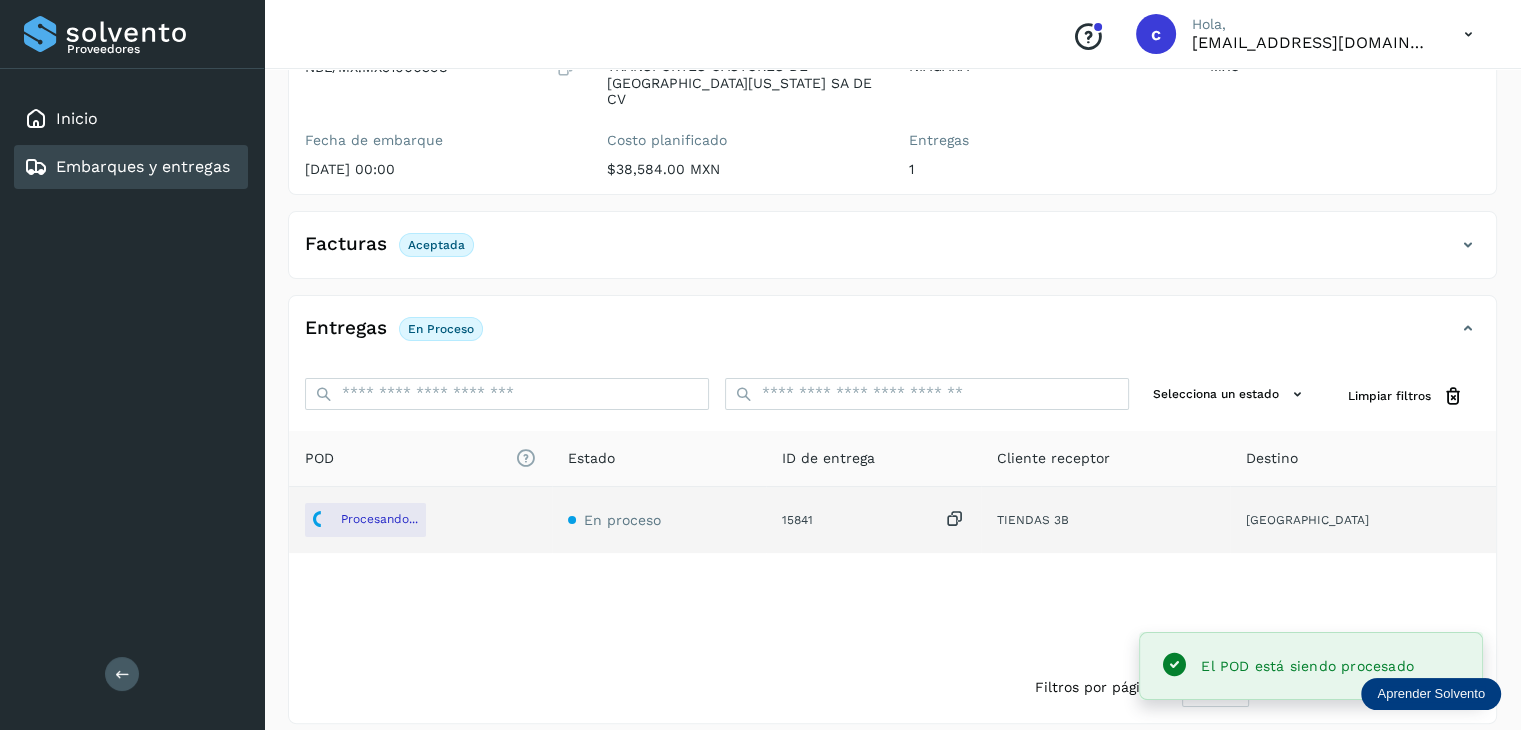 click on "Embarques y entregas" at bounding box center (127, 167) 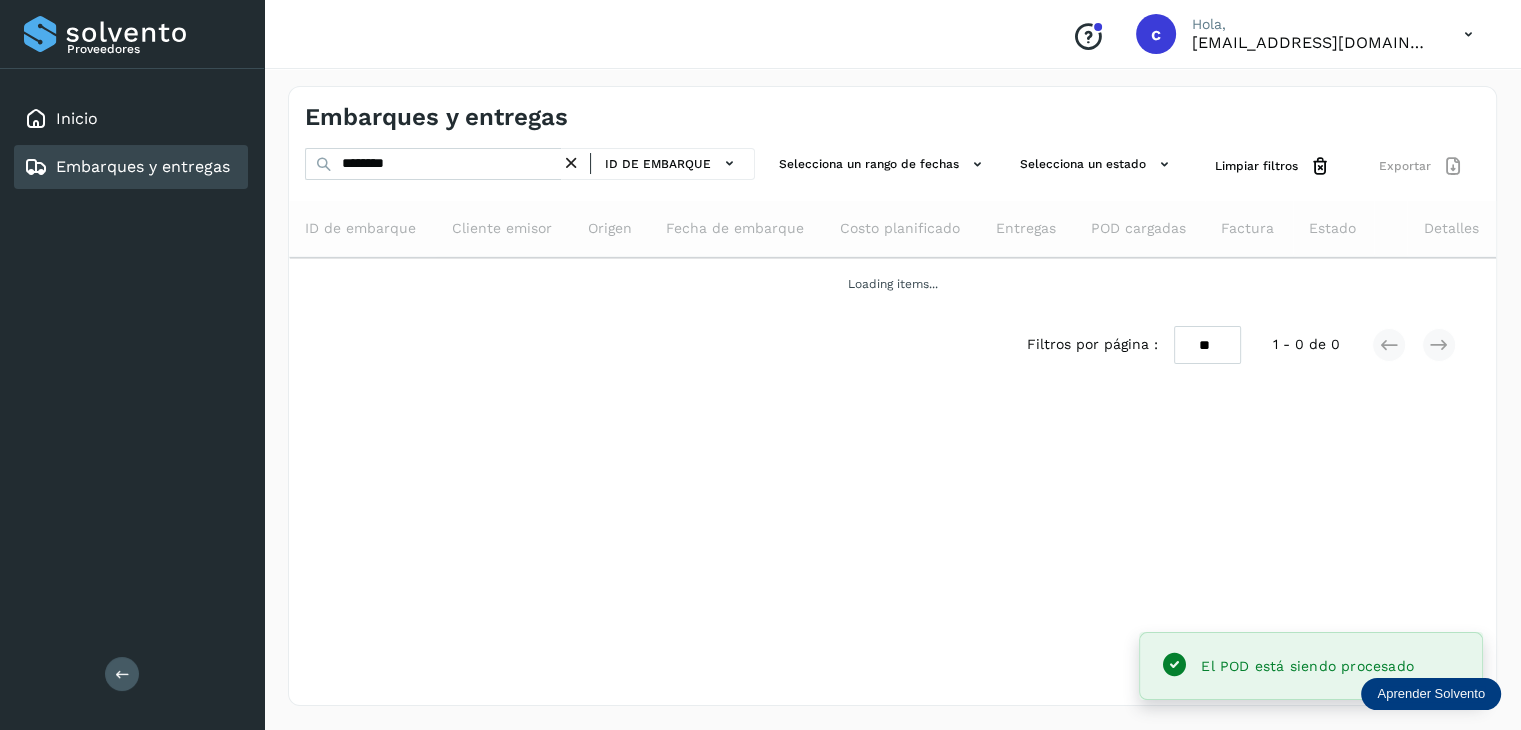 scroll, scrollTop: 0, scrollLeft: 0, axis: both 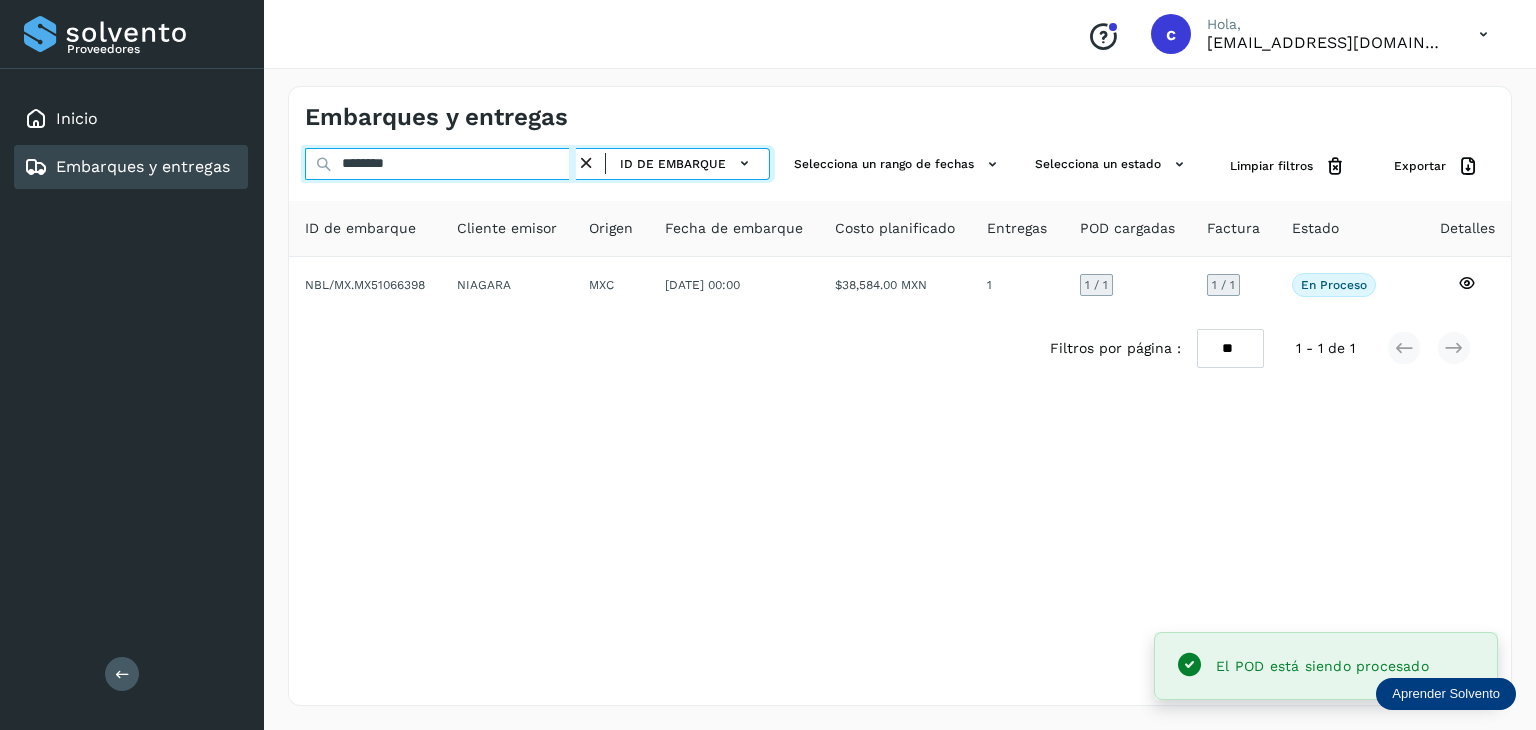 drag, startPoint x: 384, startPoint y: 157, endPoint x: 283, endPoint y: 162, distance: 101.12369 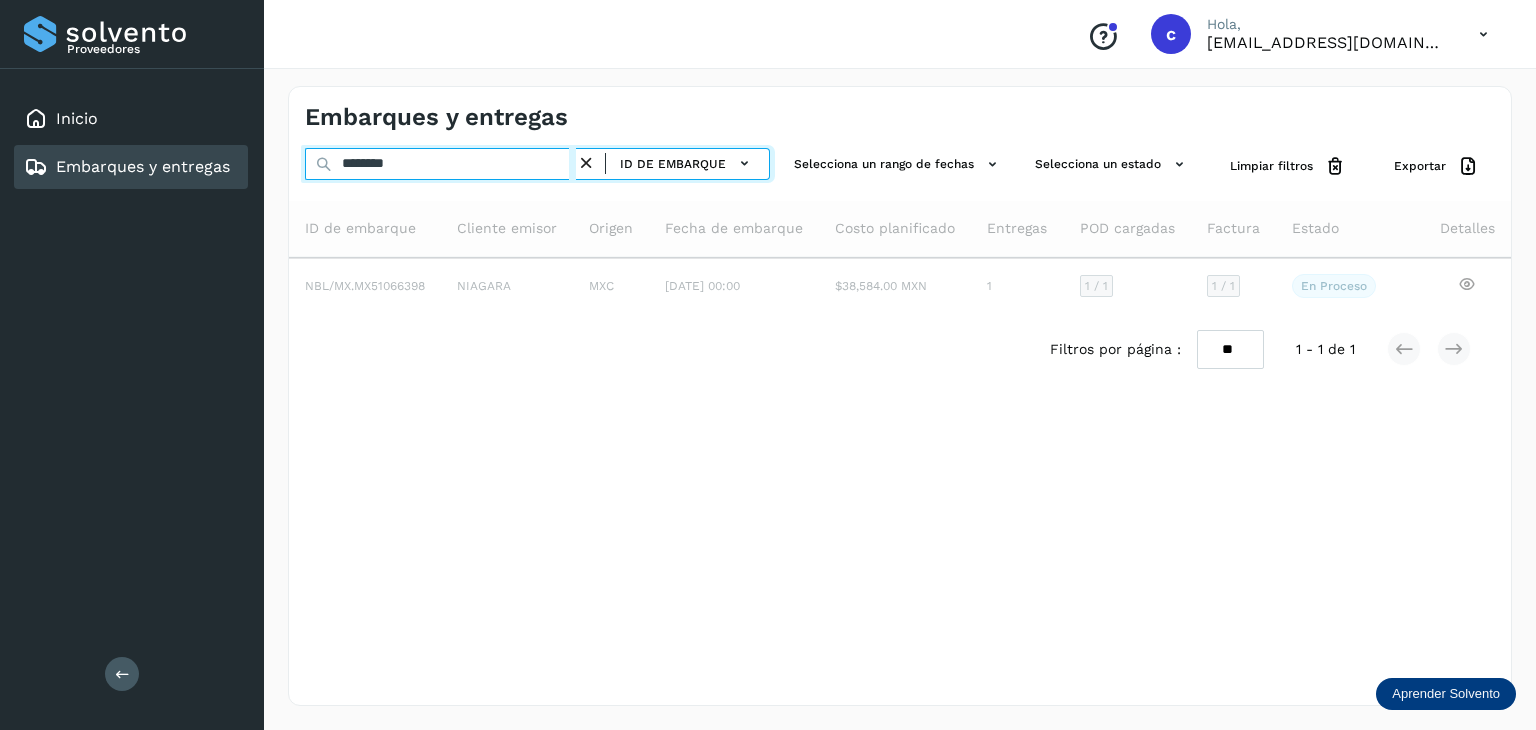 type on "********" 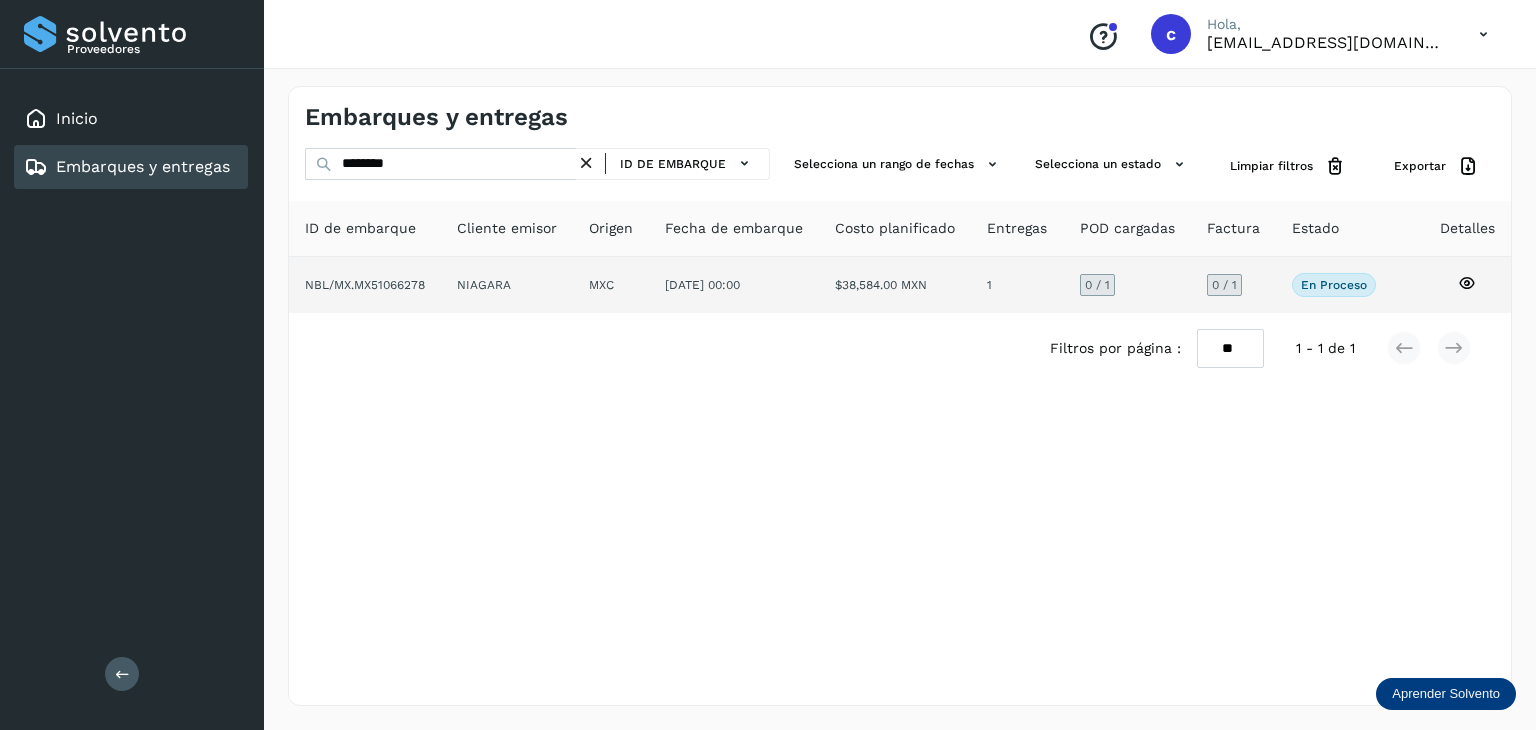click 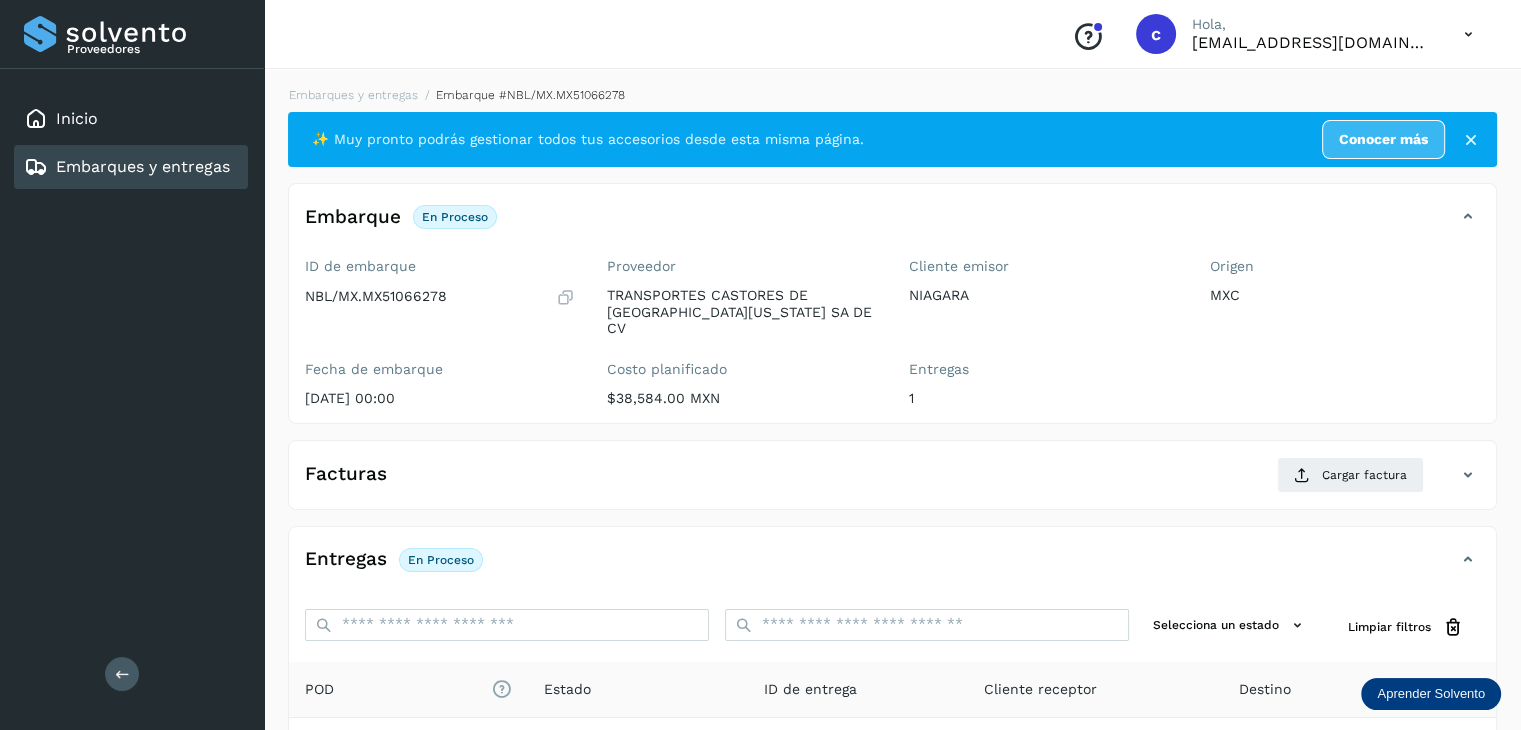 click on "Facturas Cargar factura Aún no has subido ninguna factura" 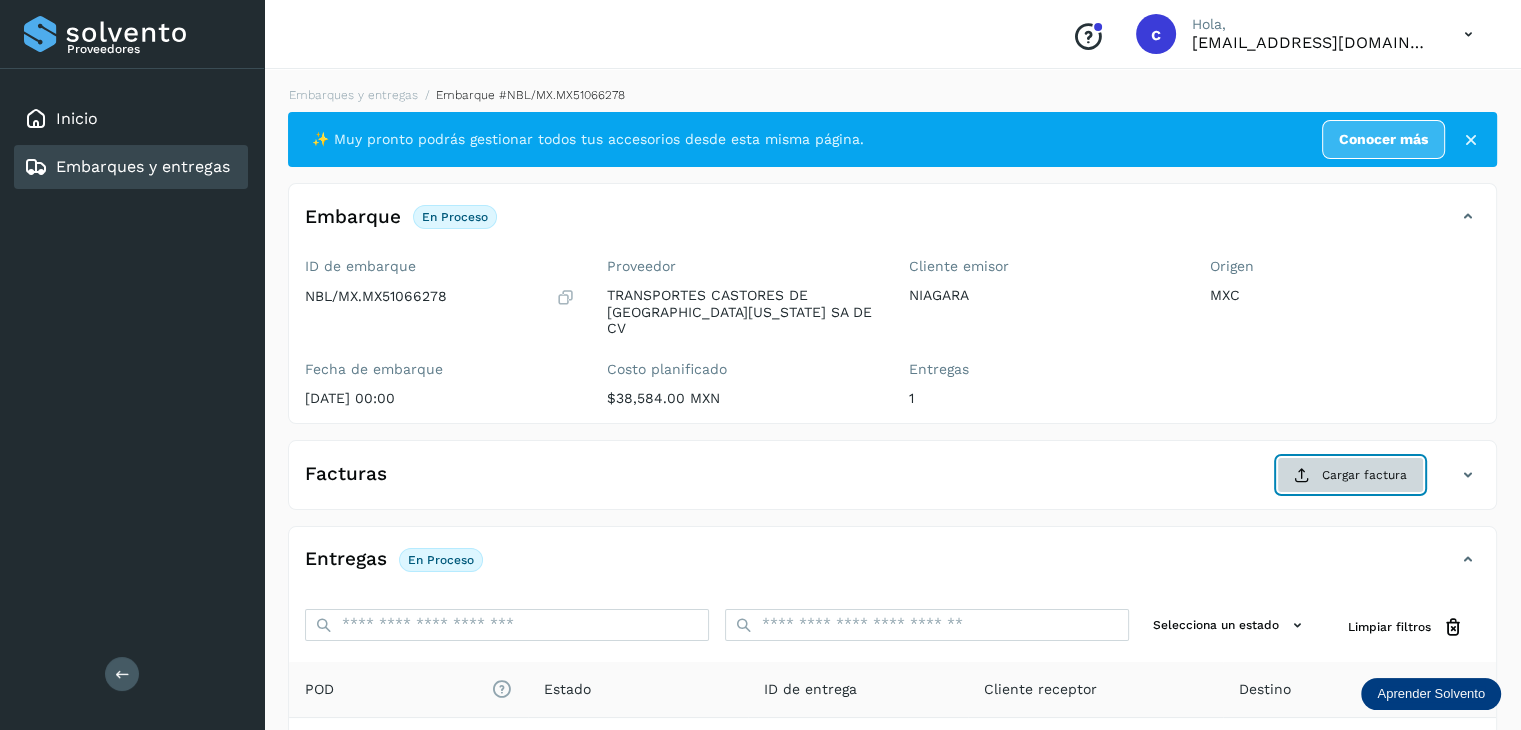 click on "Cargar factura" at bounding box center (1350, 475) 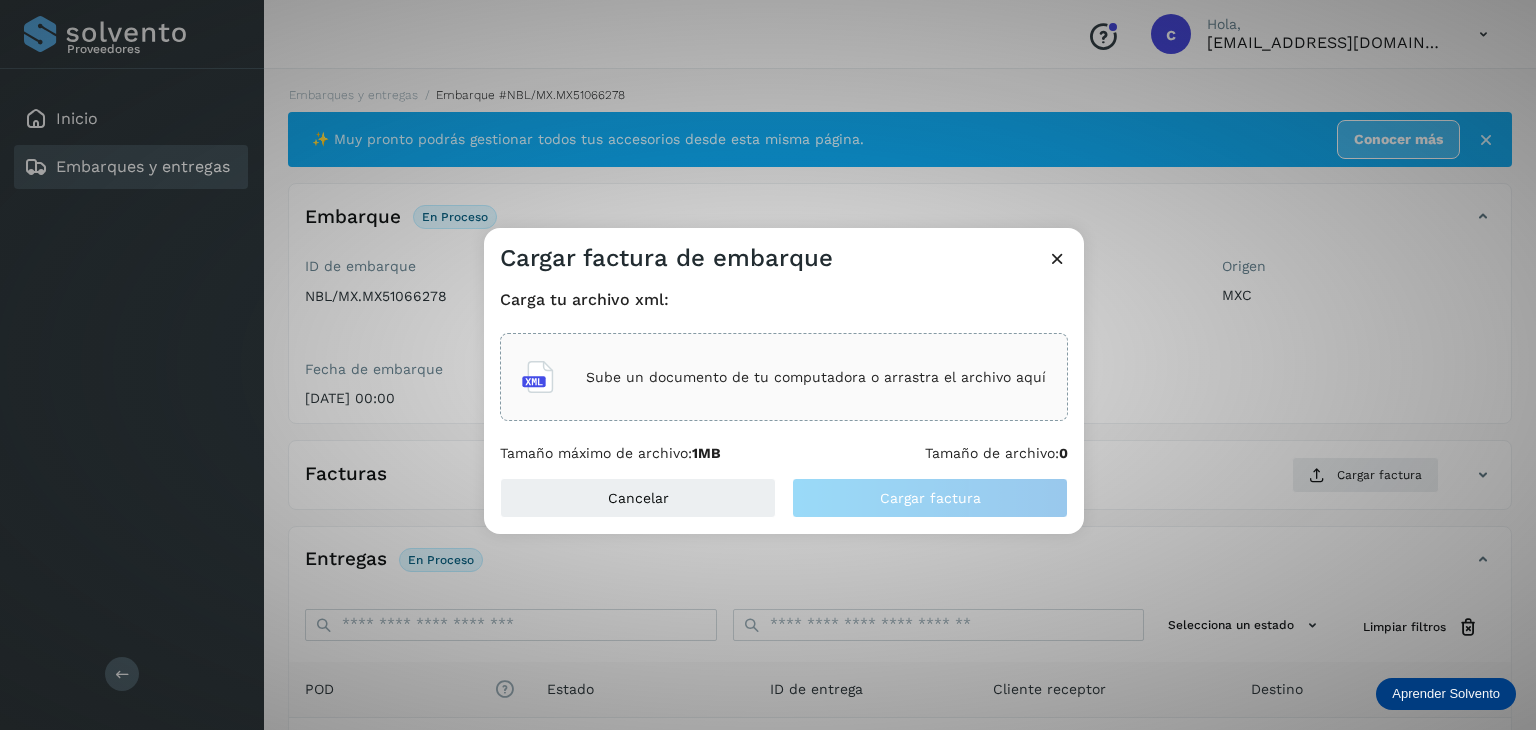 click on "Sube un documento de tu computadora o arrastra el archivo aquí" at bounding box center [816, 377] 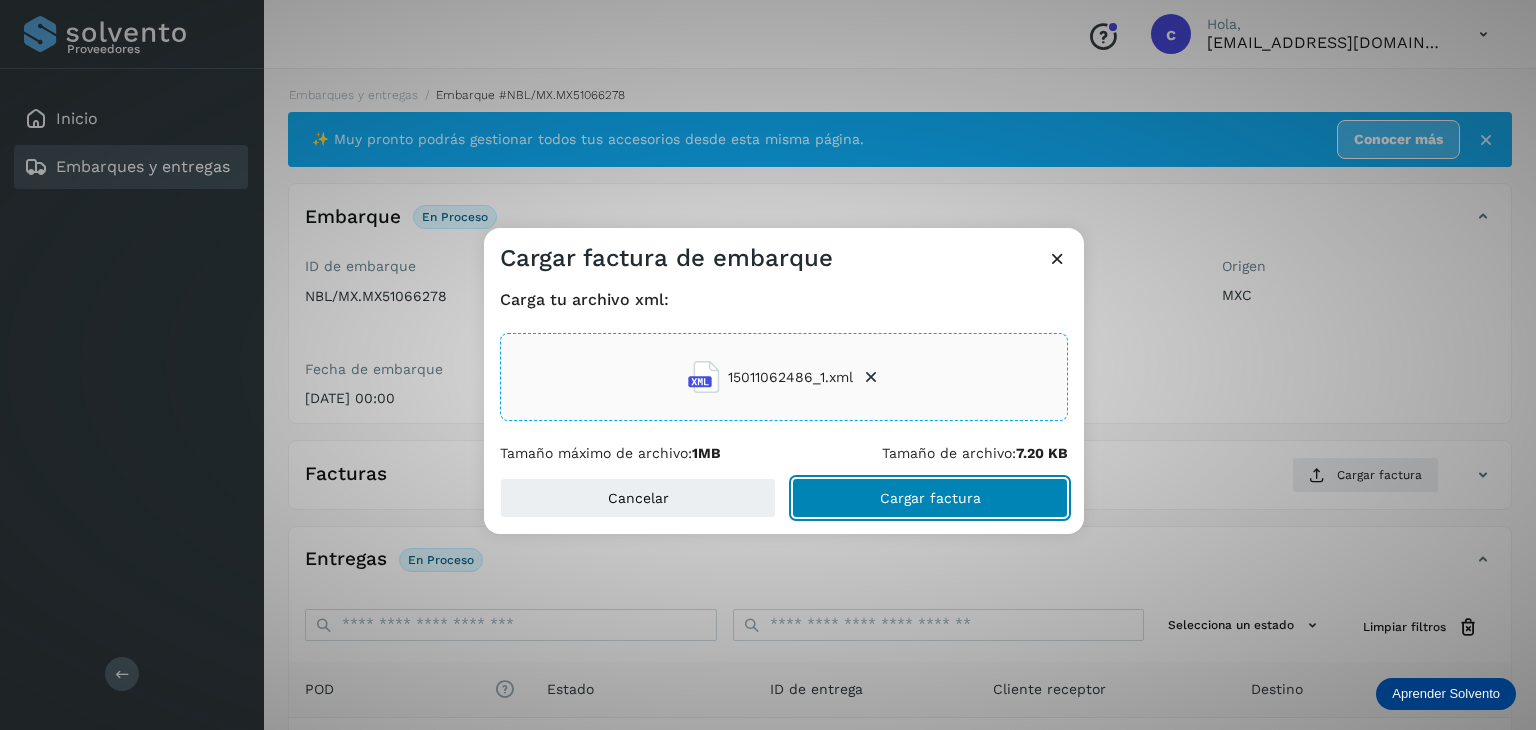 click on "Cargar factura" 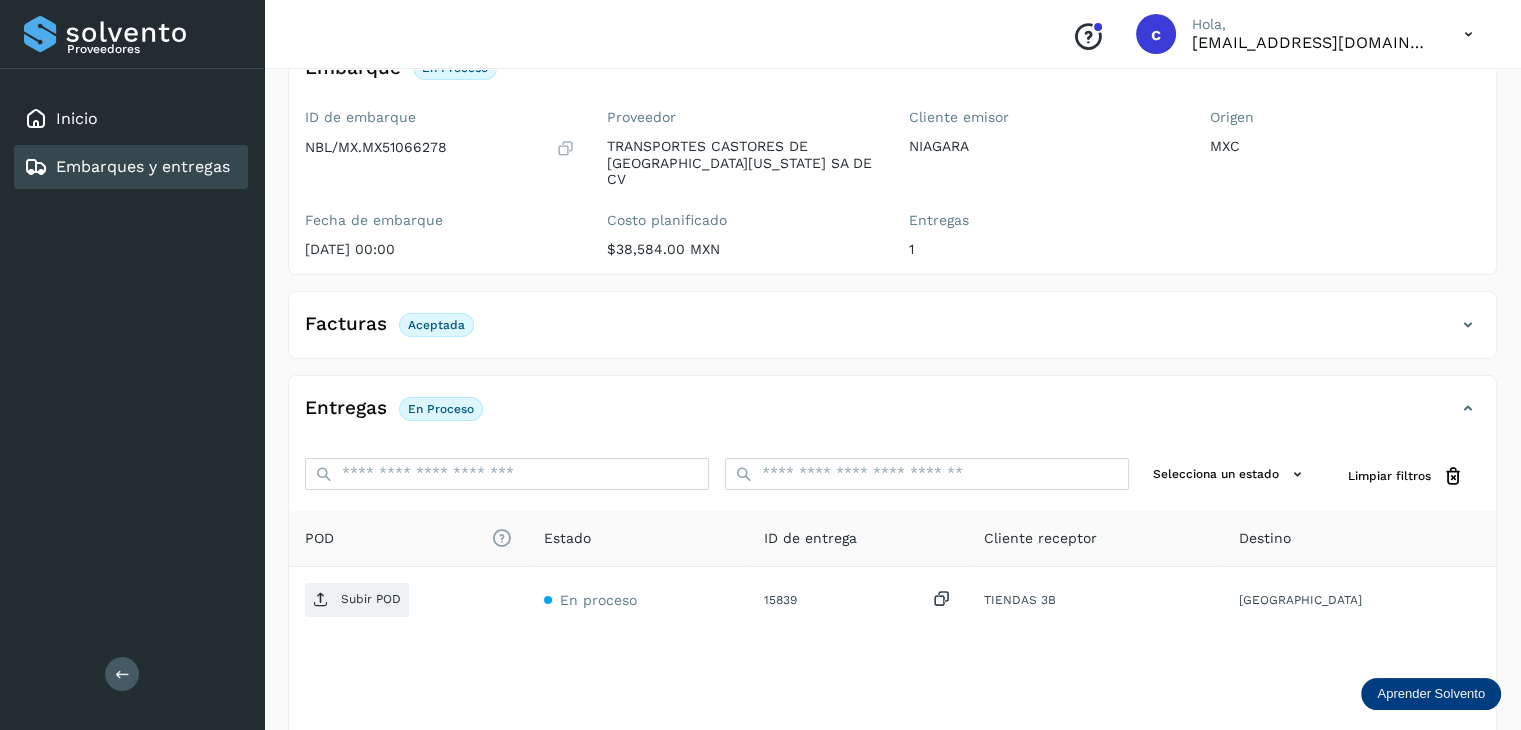 scroll, scrollTop: 200, scrollLeft: 0, axis: vertical 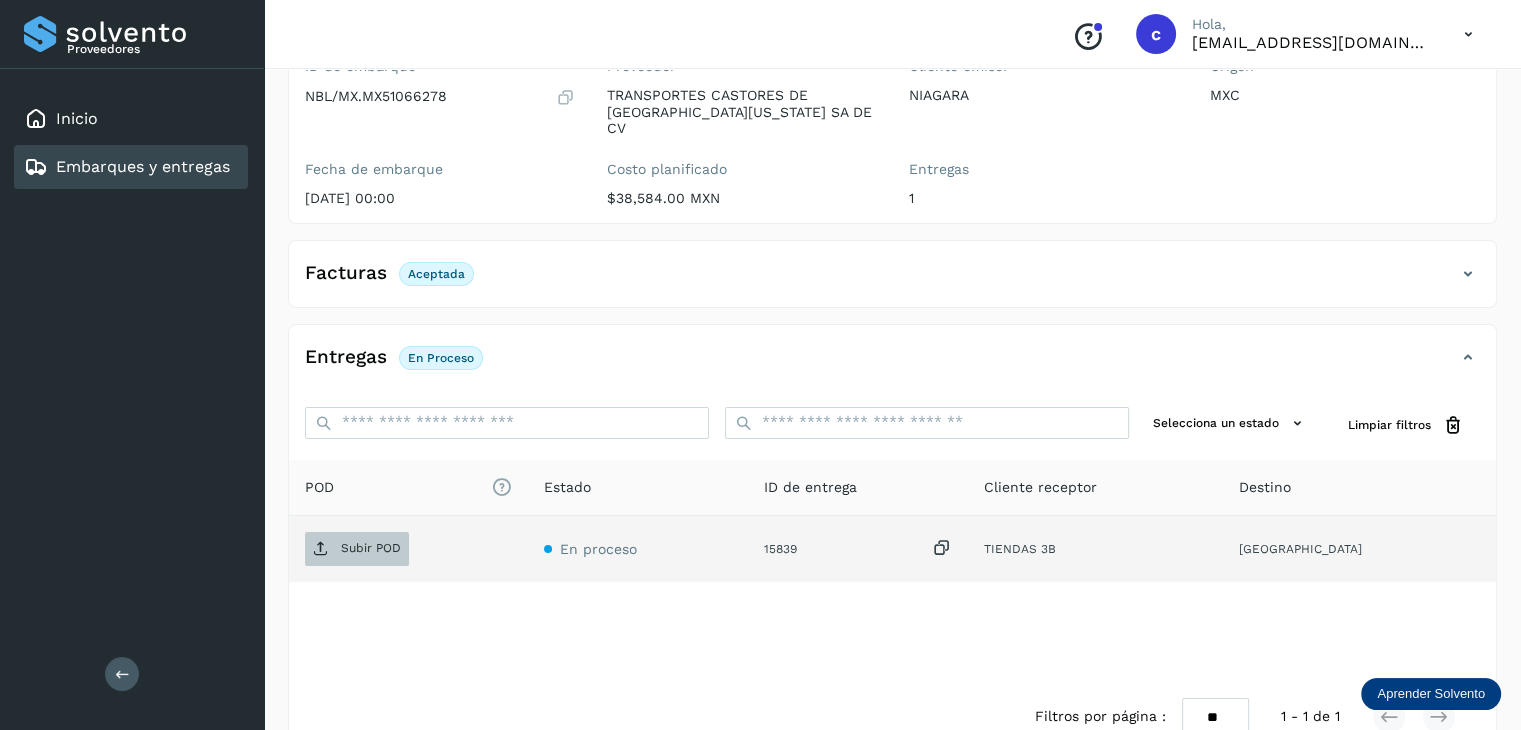 click on "Subir POD" at bounding box center [371, 548] 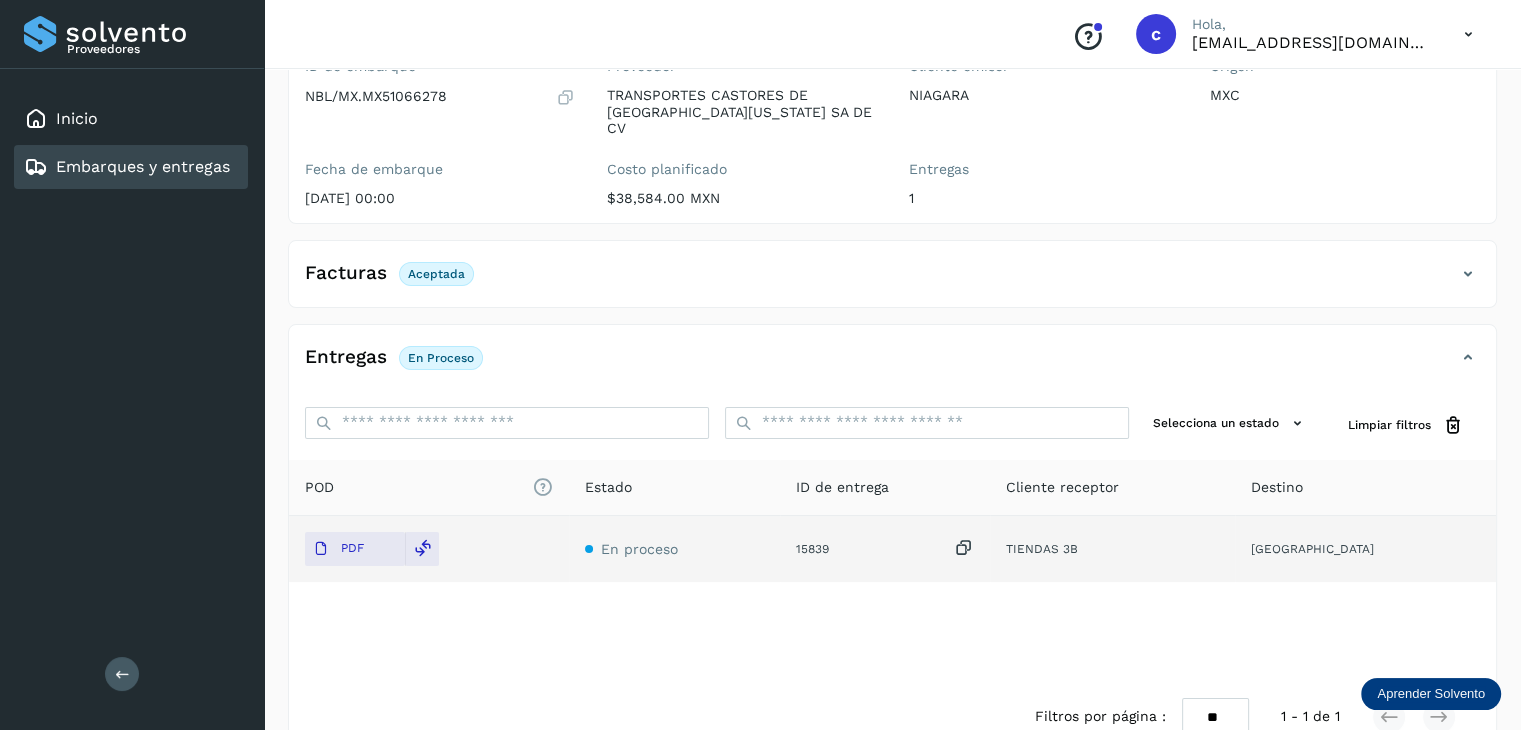 click on "Embarques y entregas" at bounding box center (143, 166) 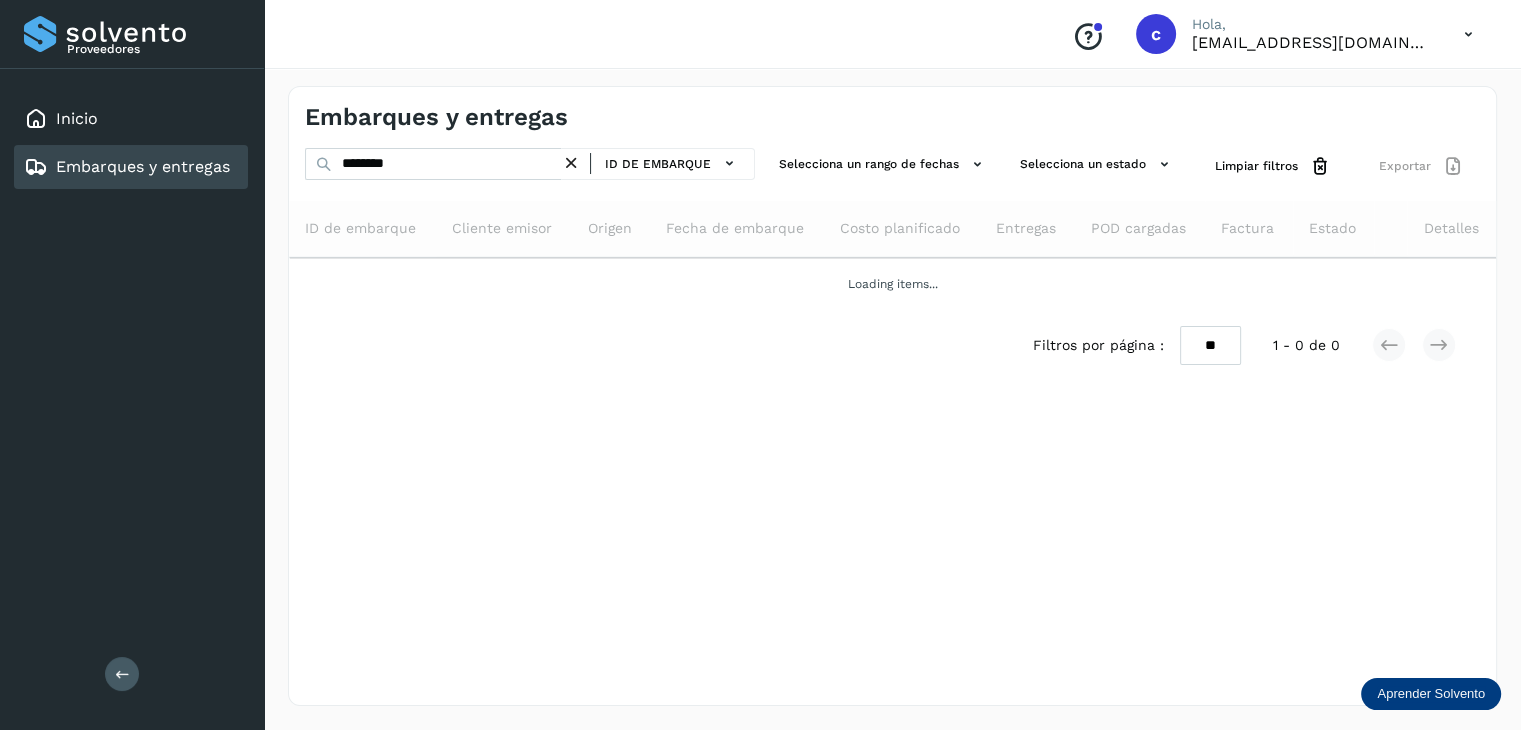 scroll, scrollTop: 0, scrollLeft: 0, axis: both 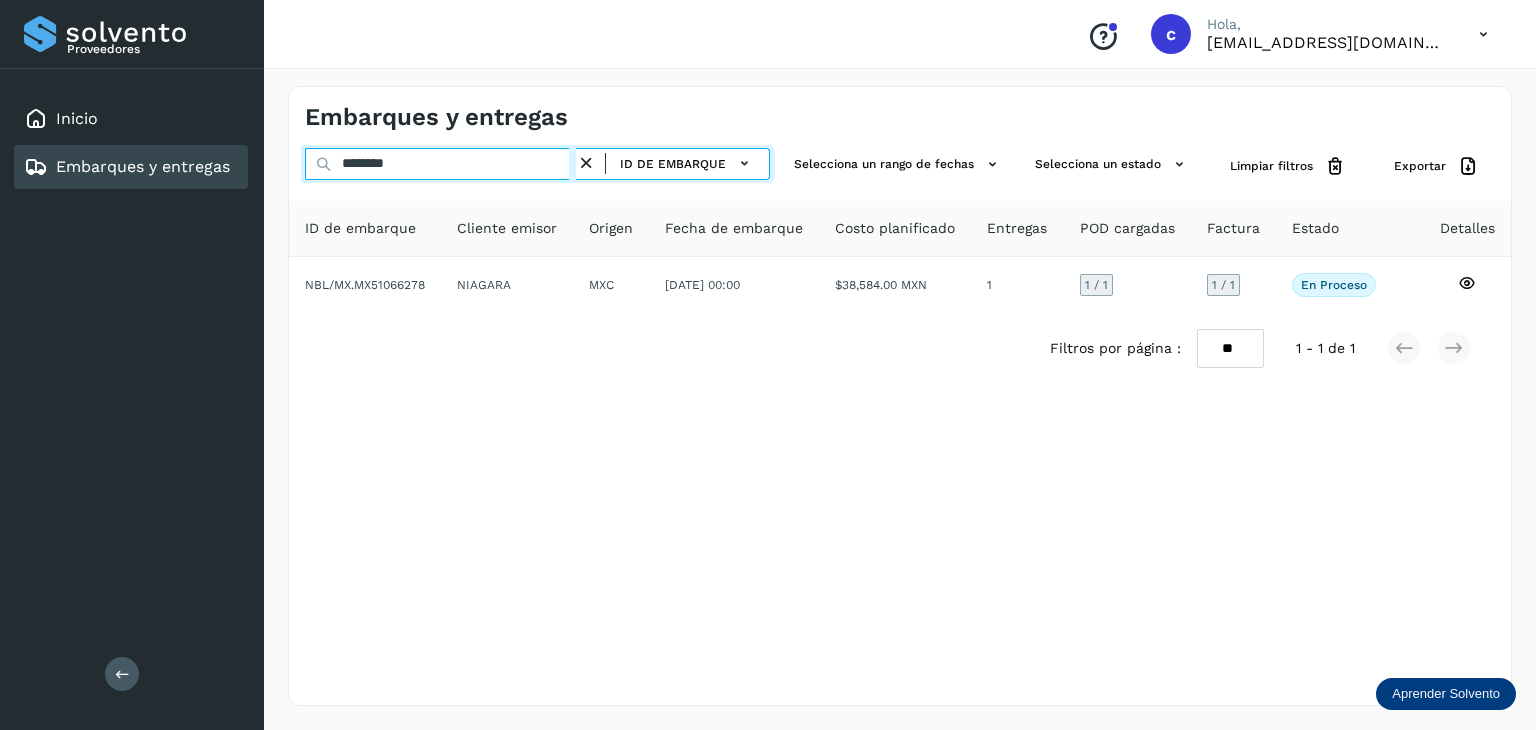 drag, startPoint x: 395, startPoint y: 157, endPoint x: 289, endPoint y: 157, distance: 106 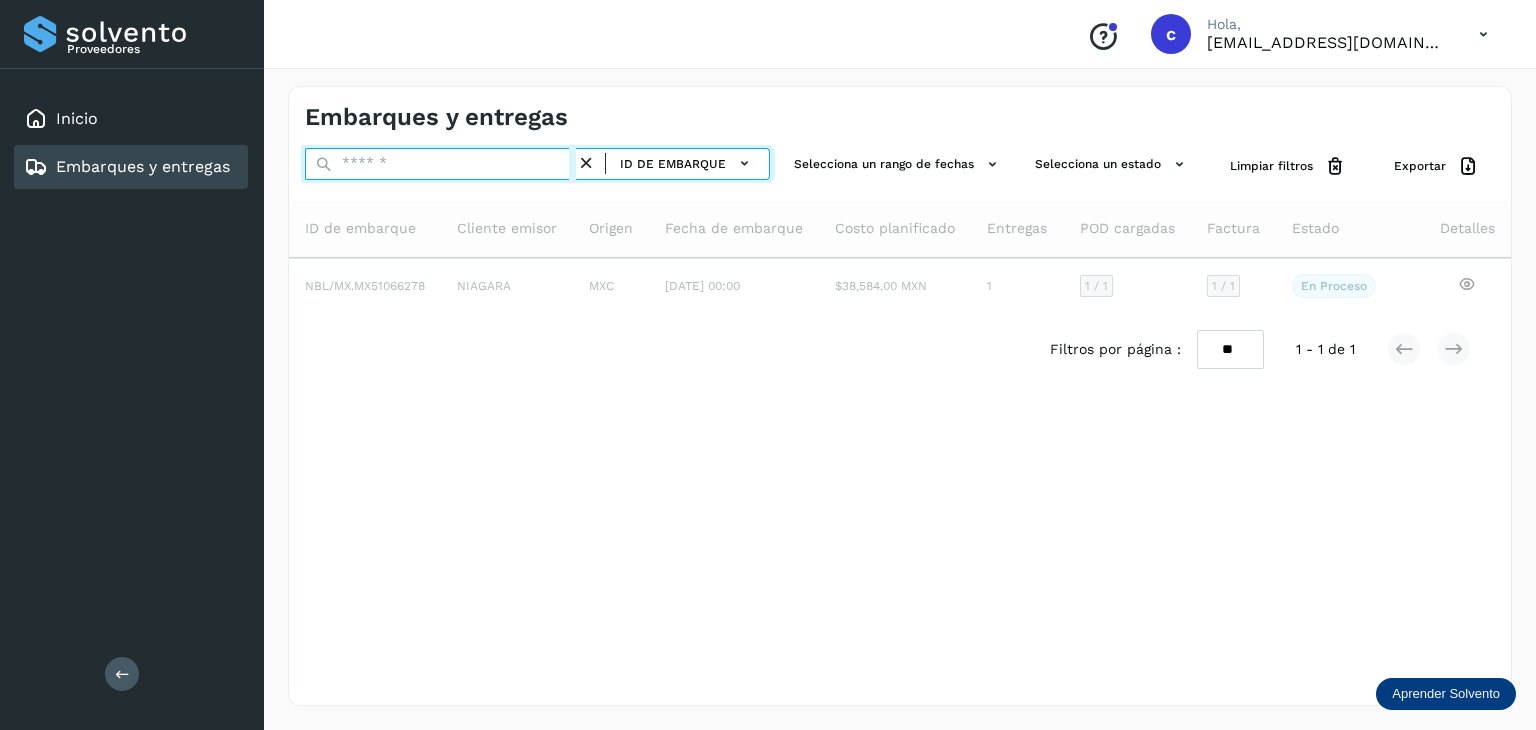 drag, startPoint x: 380, startPoint y: 166, endPoint x: 369, endPoint y: 166, distance: 11 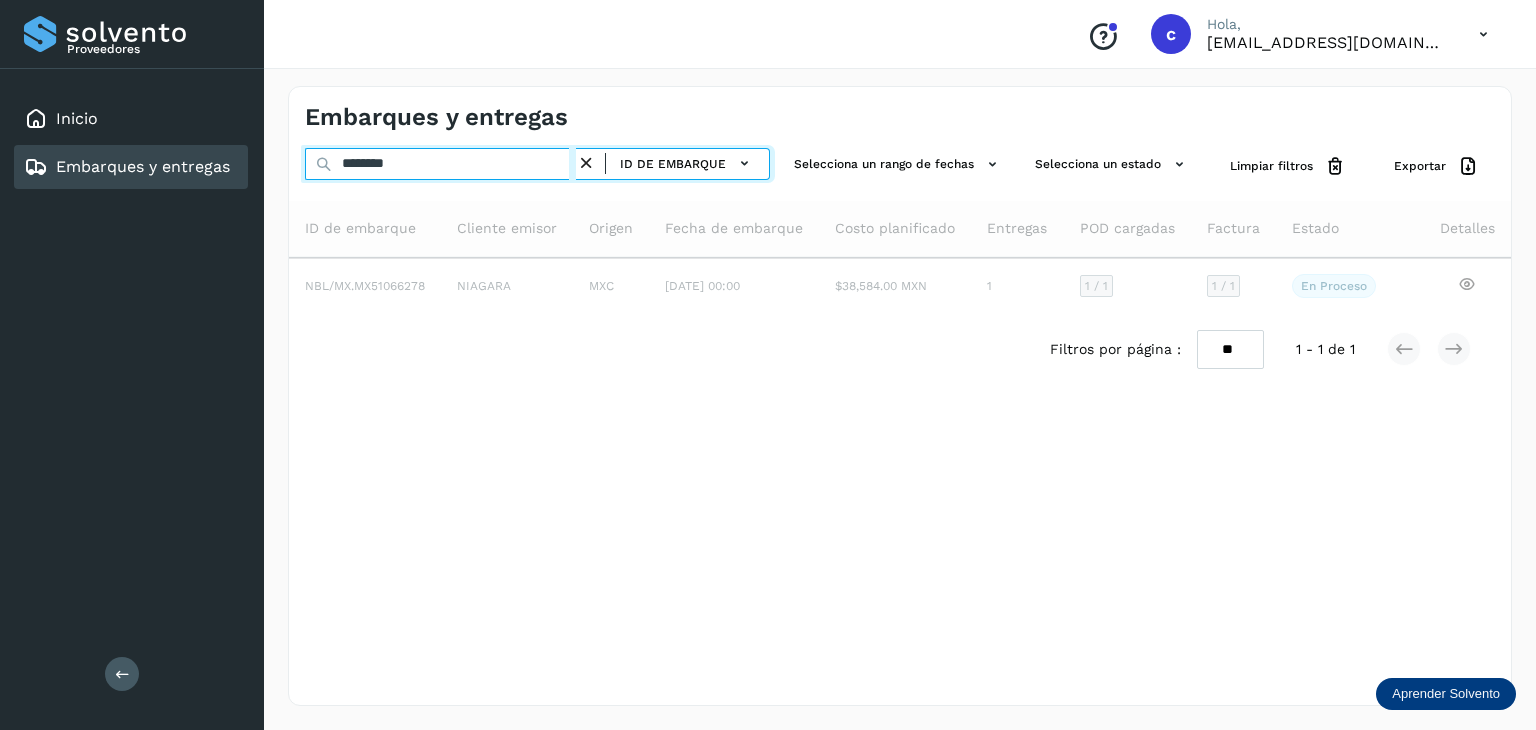 type on "********" 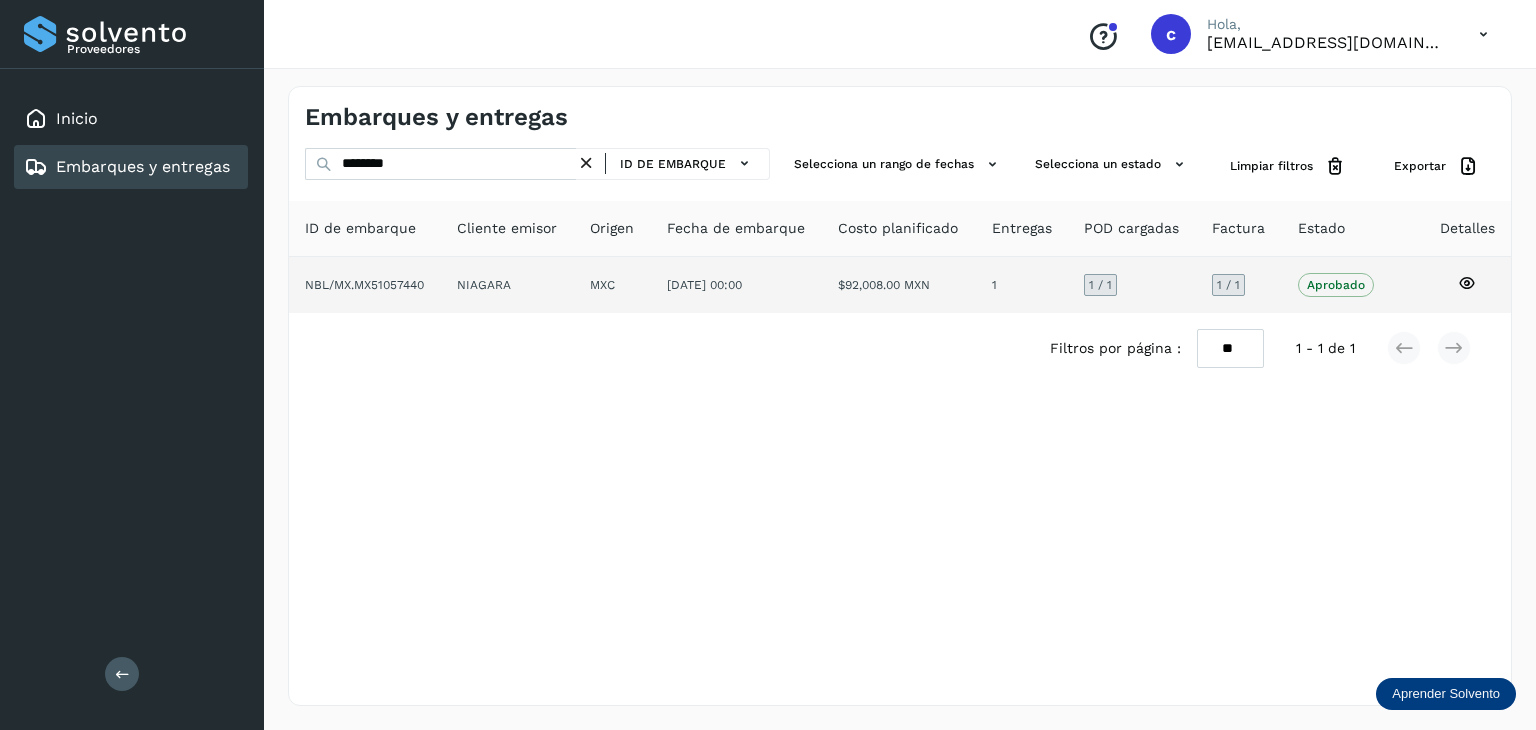 click 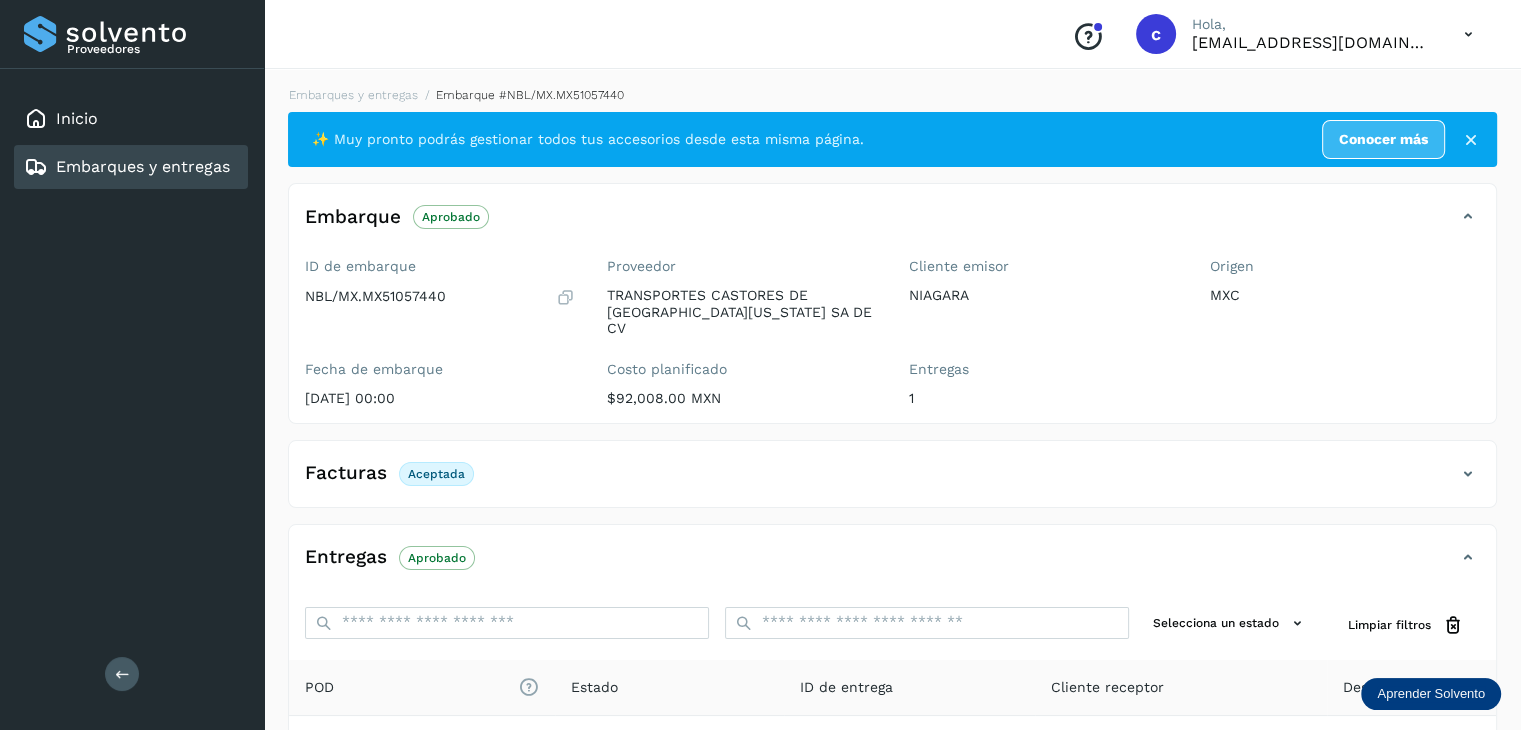 click on "Embarques y entregas" at bounding box center [143, 166] 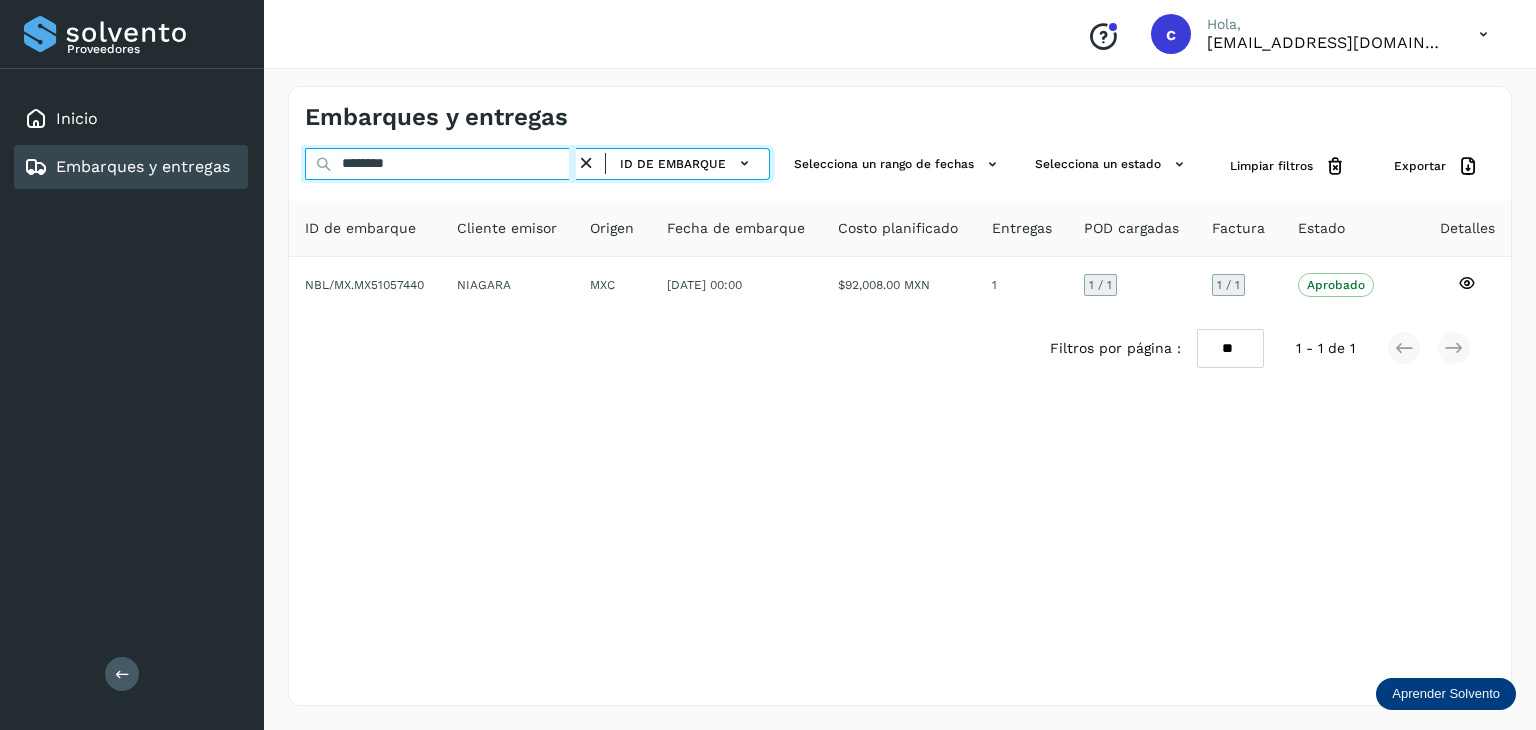 drag, startPoint x: 421, startPoint y: 169, endPoint x: 57, endPoint y: 157, distance: 364.19775 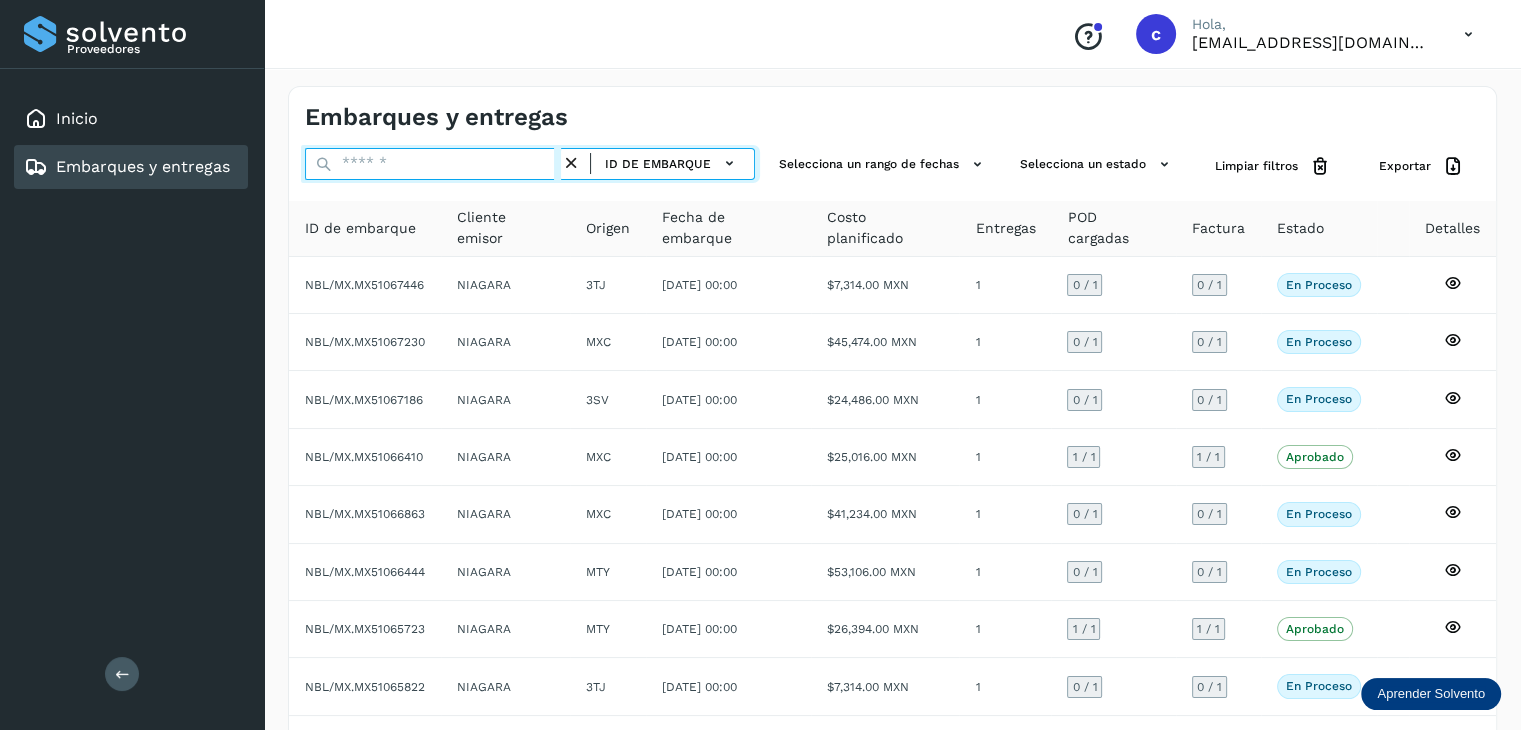 drag, startPoint x: 398, startPoint y: 165, endPoint x: 375, endPoint y: 161, distance: 23.345236 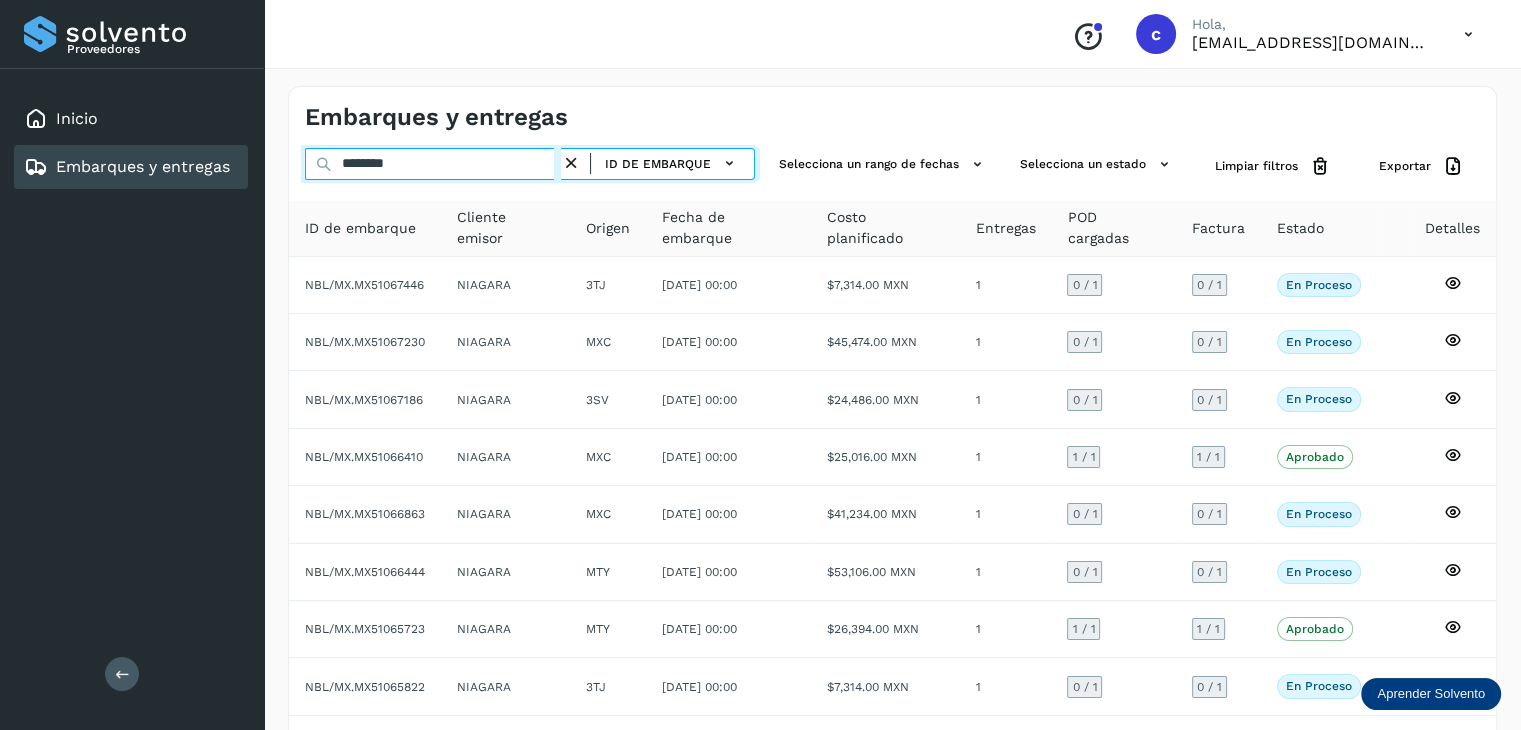 type on "********" 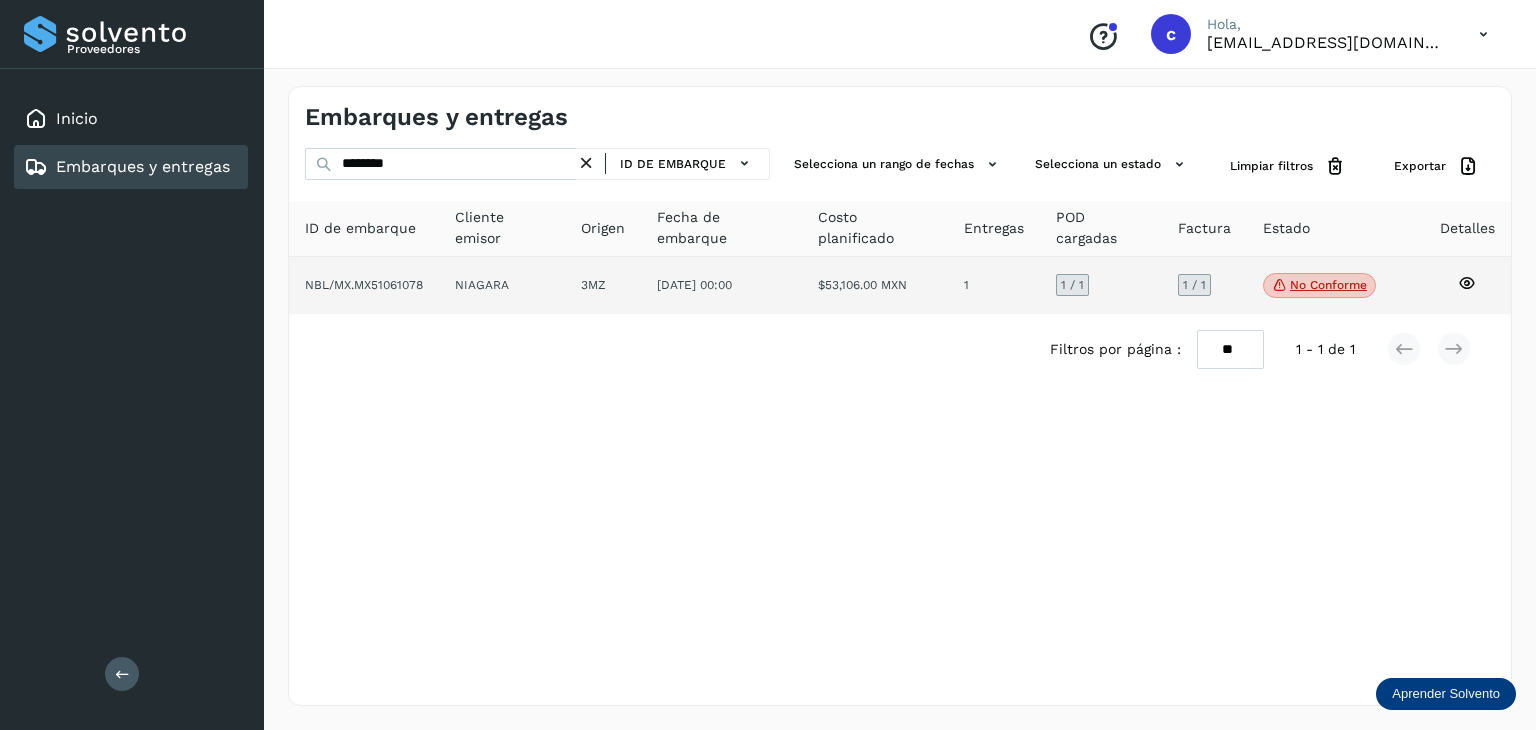 click 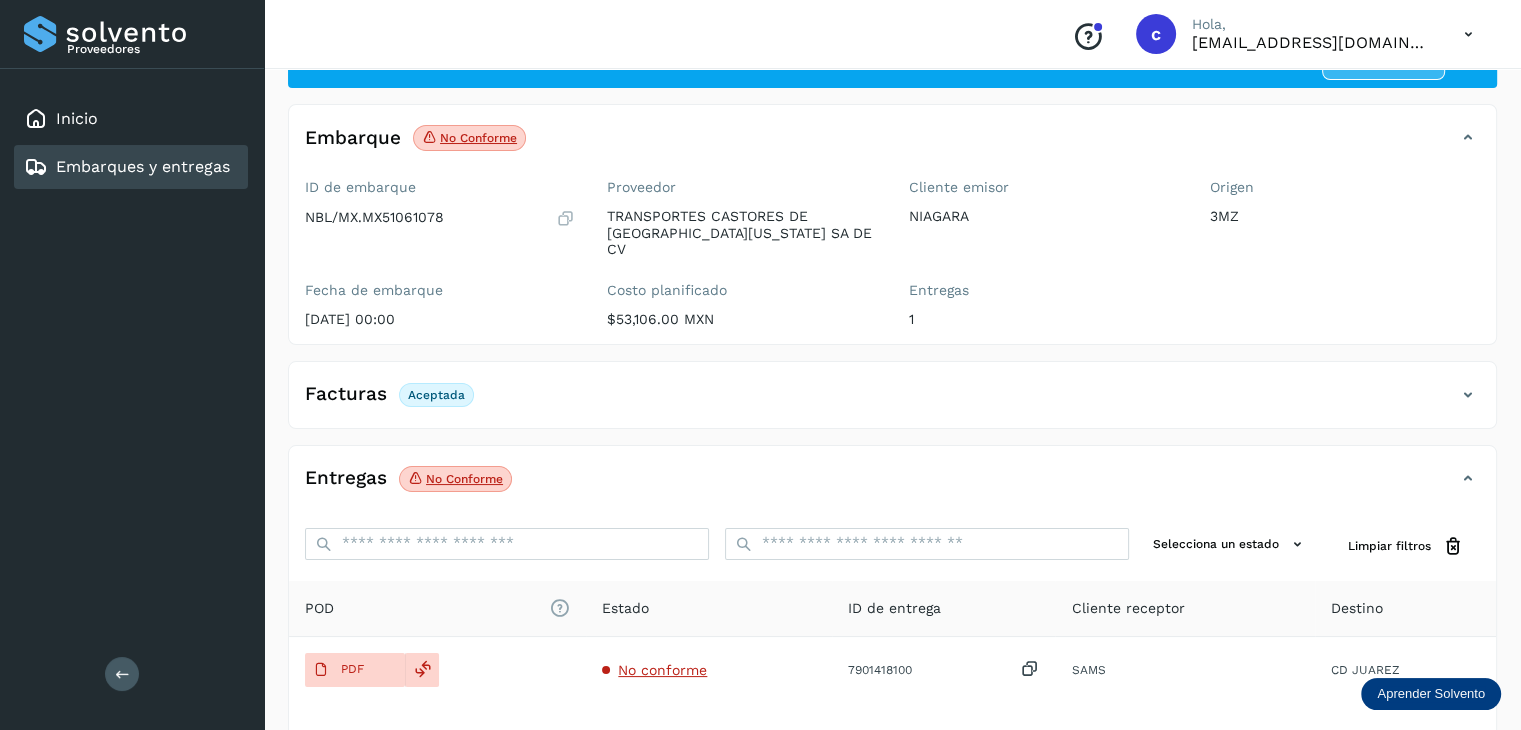scroll, scrollTop: 200, scrollLeft: 0, axis: vertical 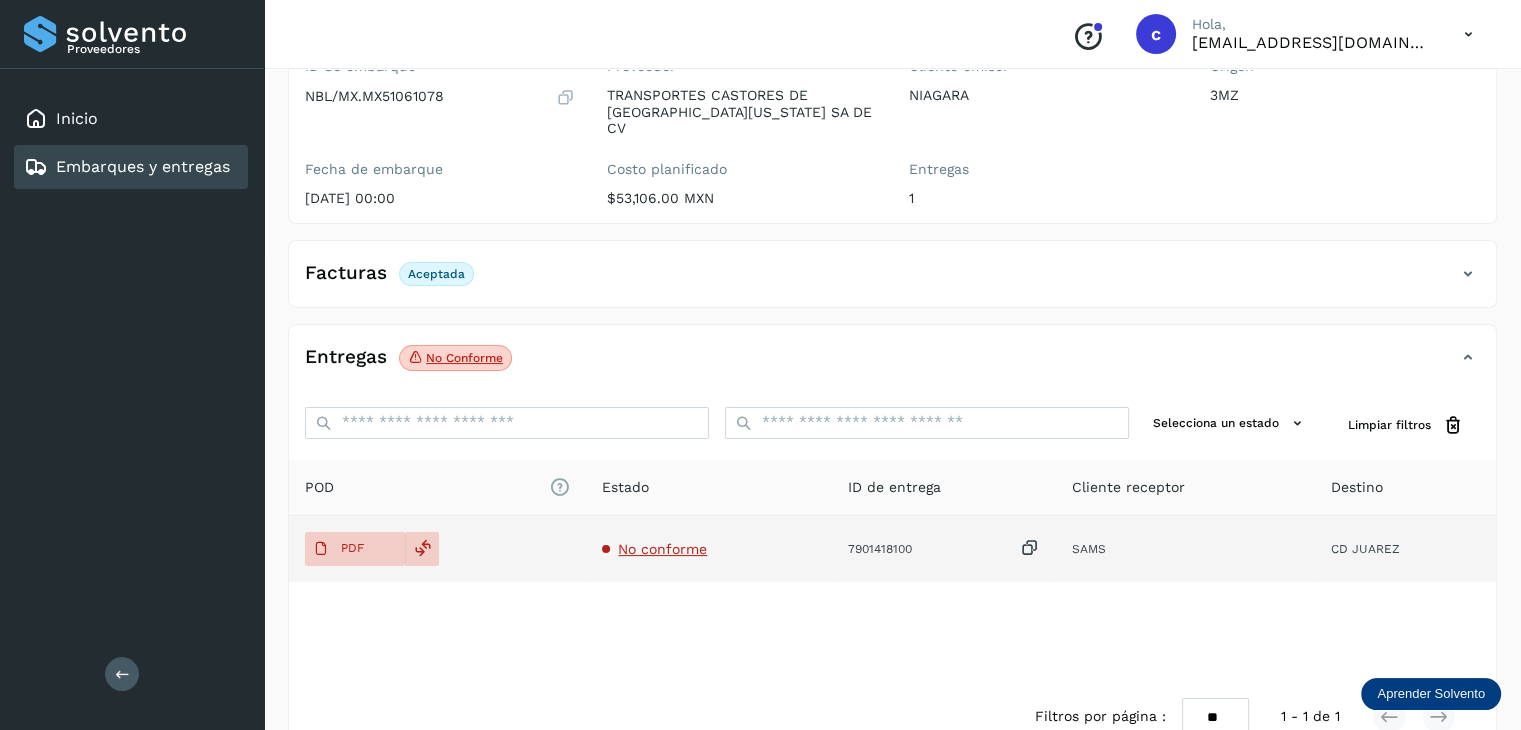 click on "No conforme" at bounding box center [662, 549] 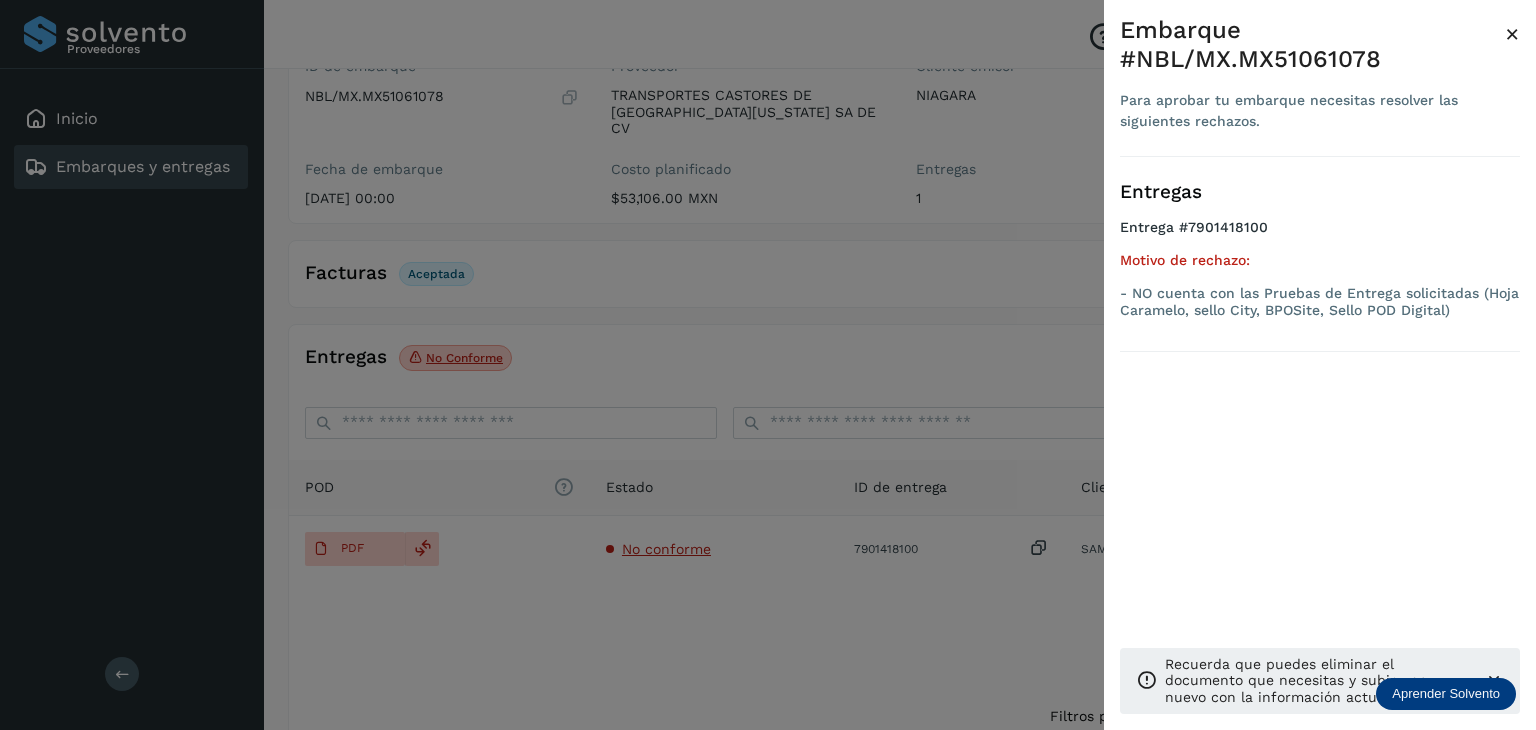 click at bounding box center (768, 365) 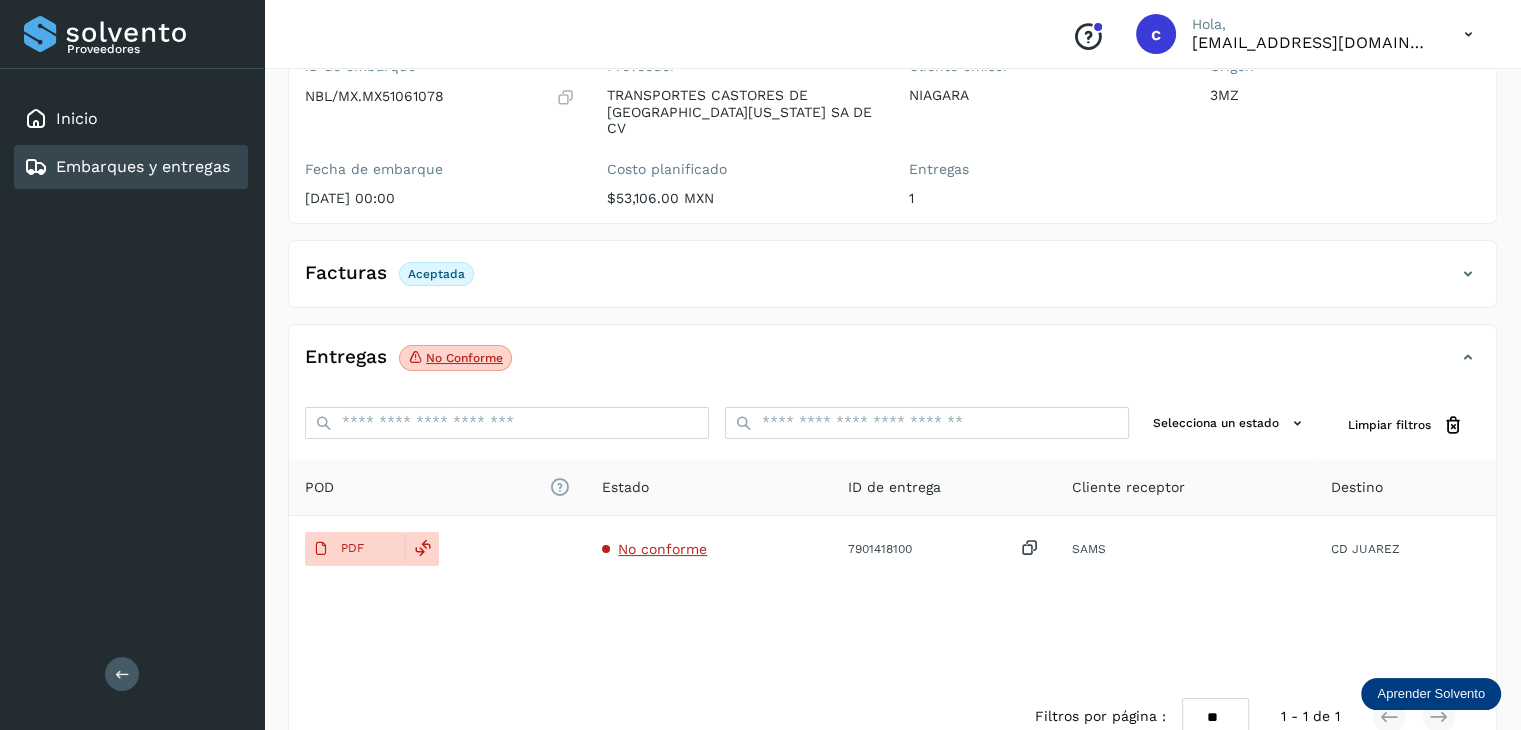 drag, startPoint x: 178, startPoint y: 162, endPoint x: 212, endPoint y: 163, distance: 34.0147 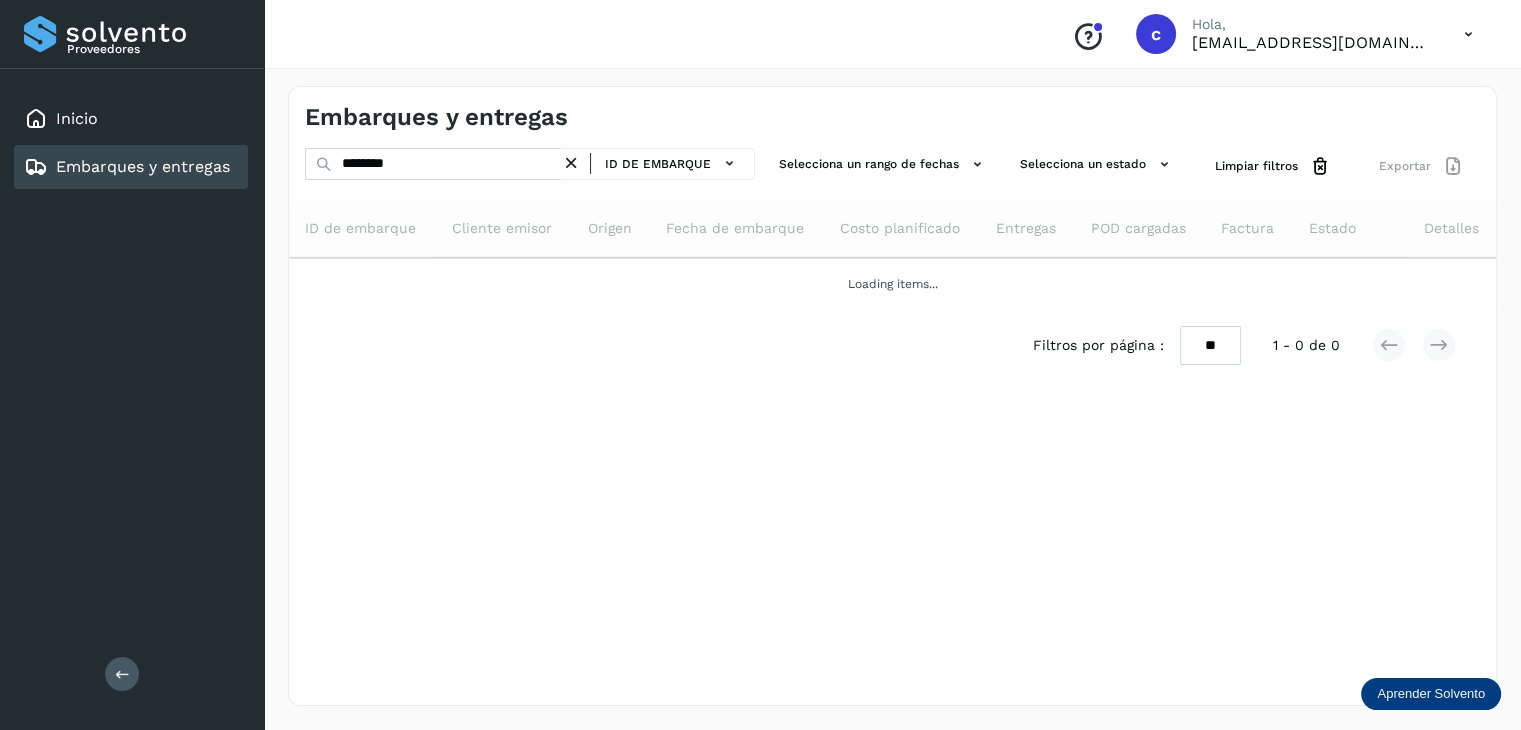 scroll, scrollTop: 0, scrollLeft: 0, axis: both 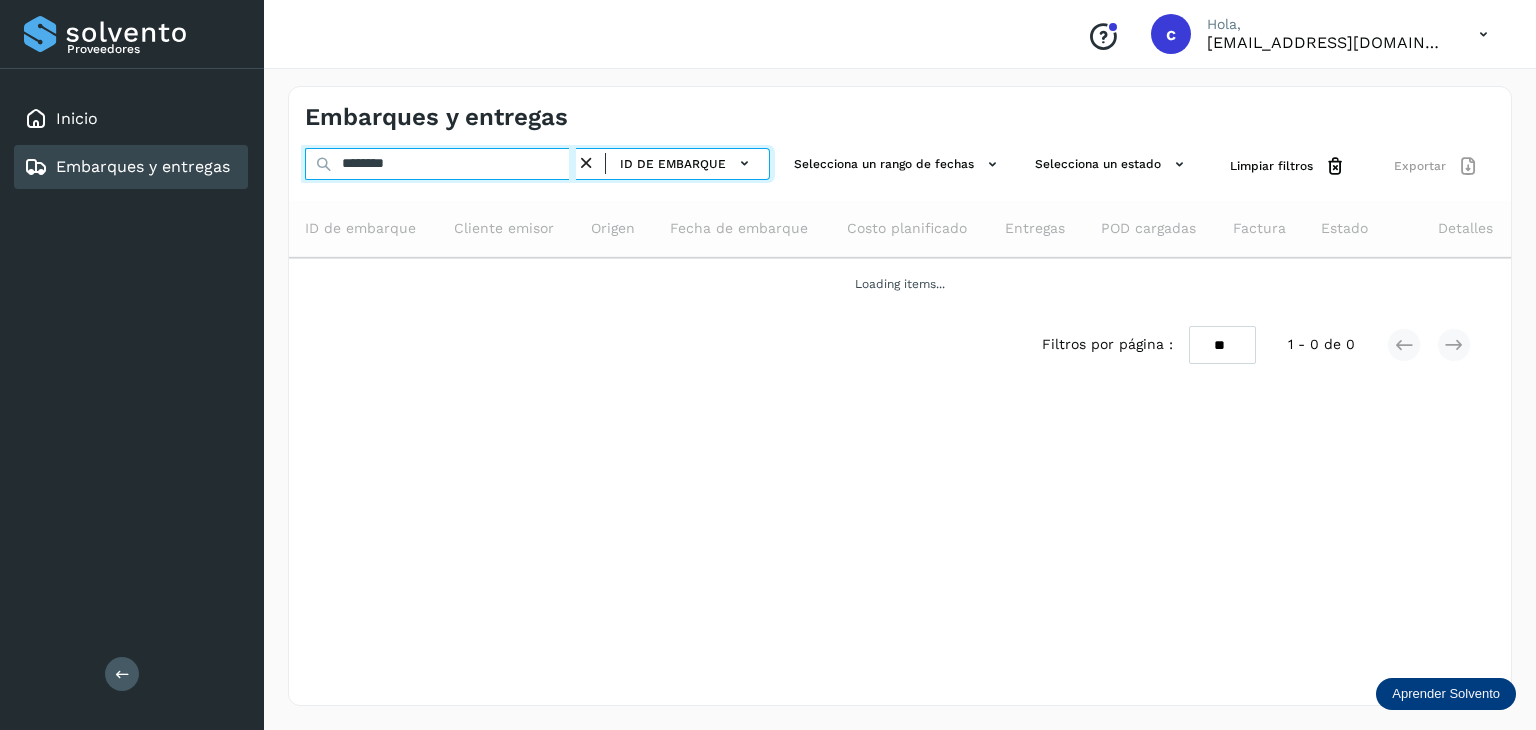 drag, startPoint x: 424, startPoint y: 165, endPoint x: 278, endPoint y: 165, distance: 146 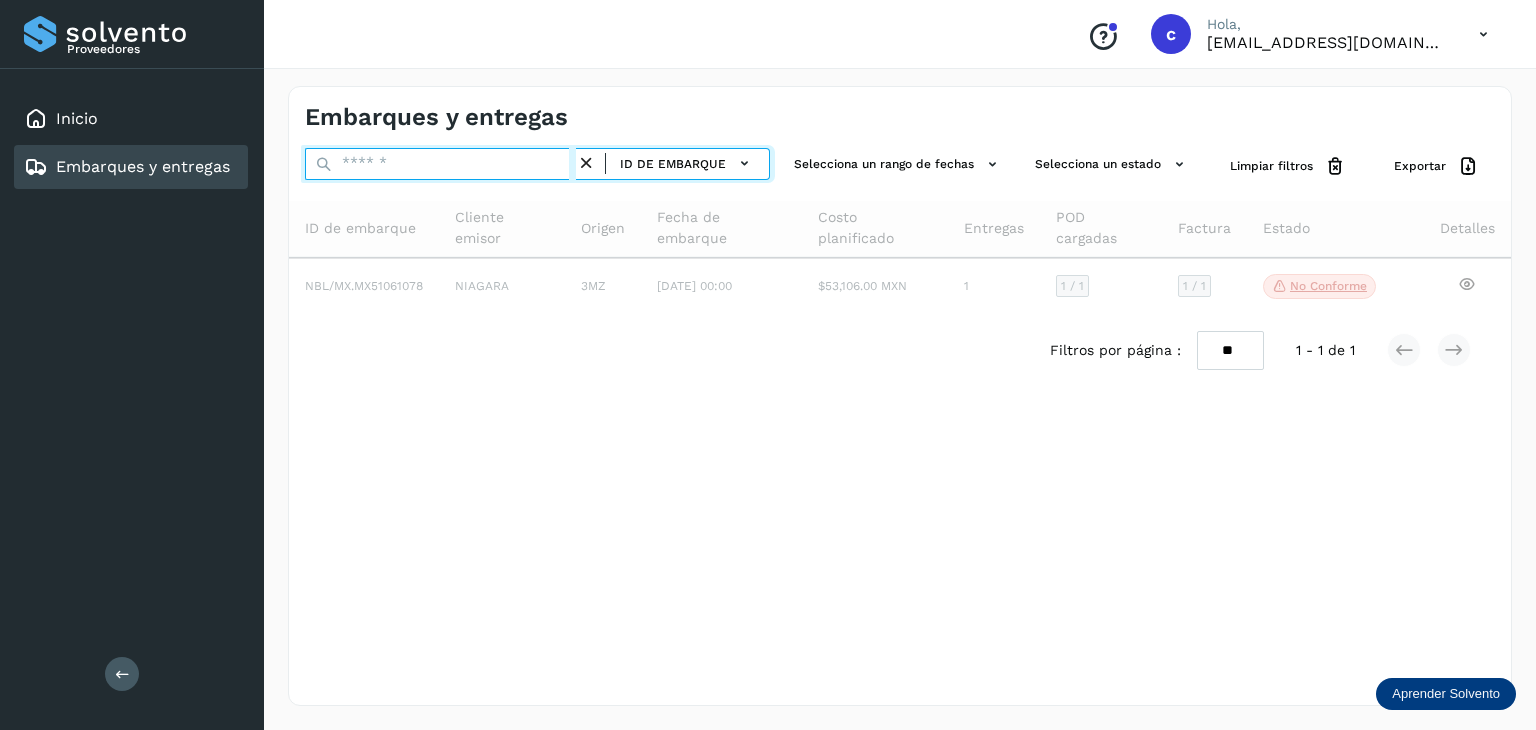 type 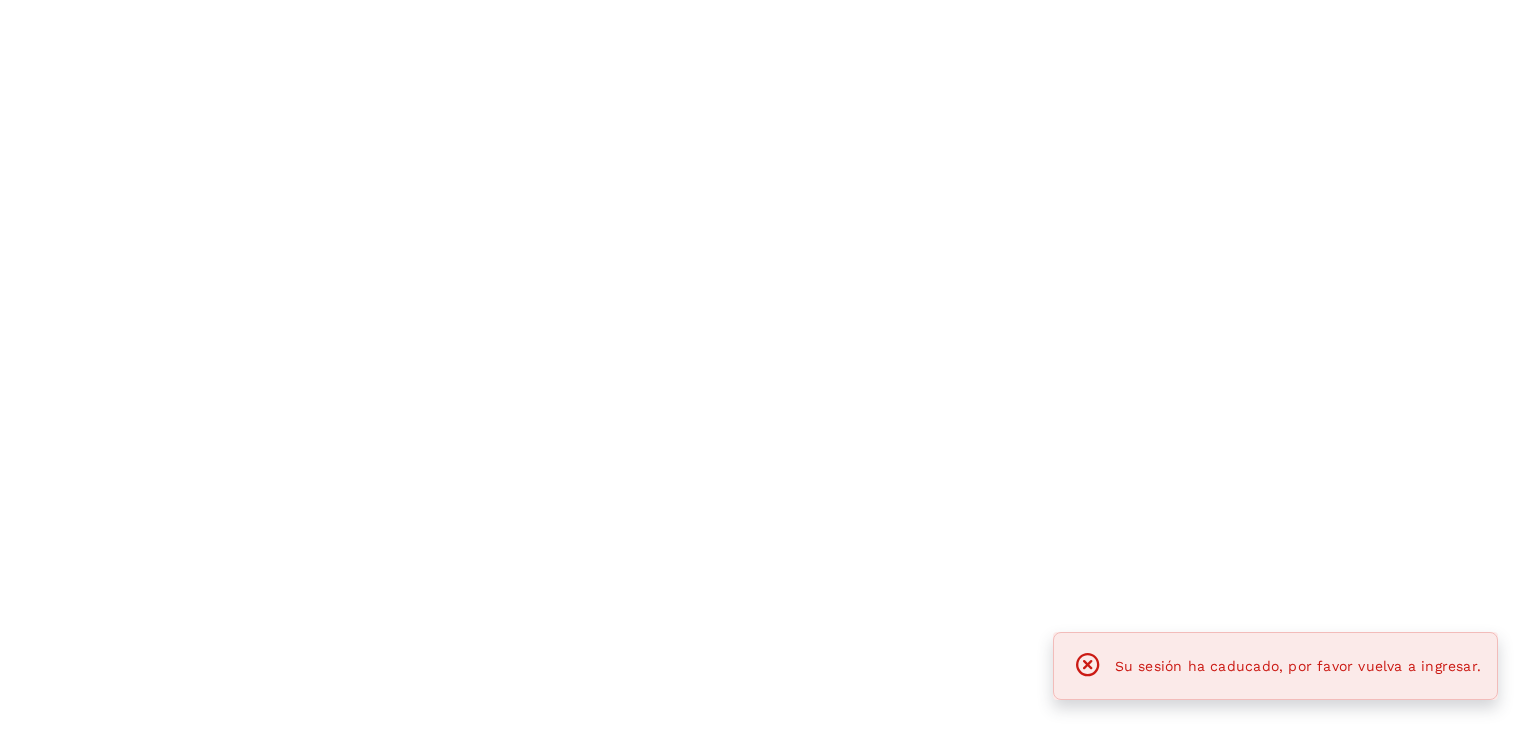 scroll, scrollTop: 0, scrollLeft: 0, axis: both 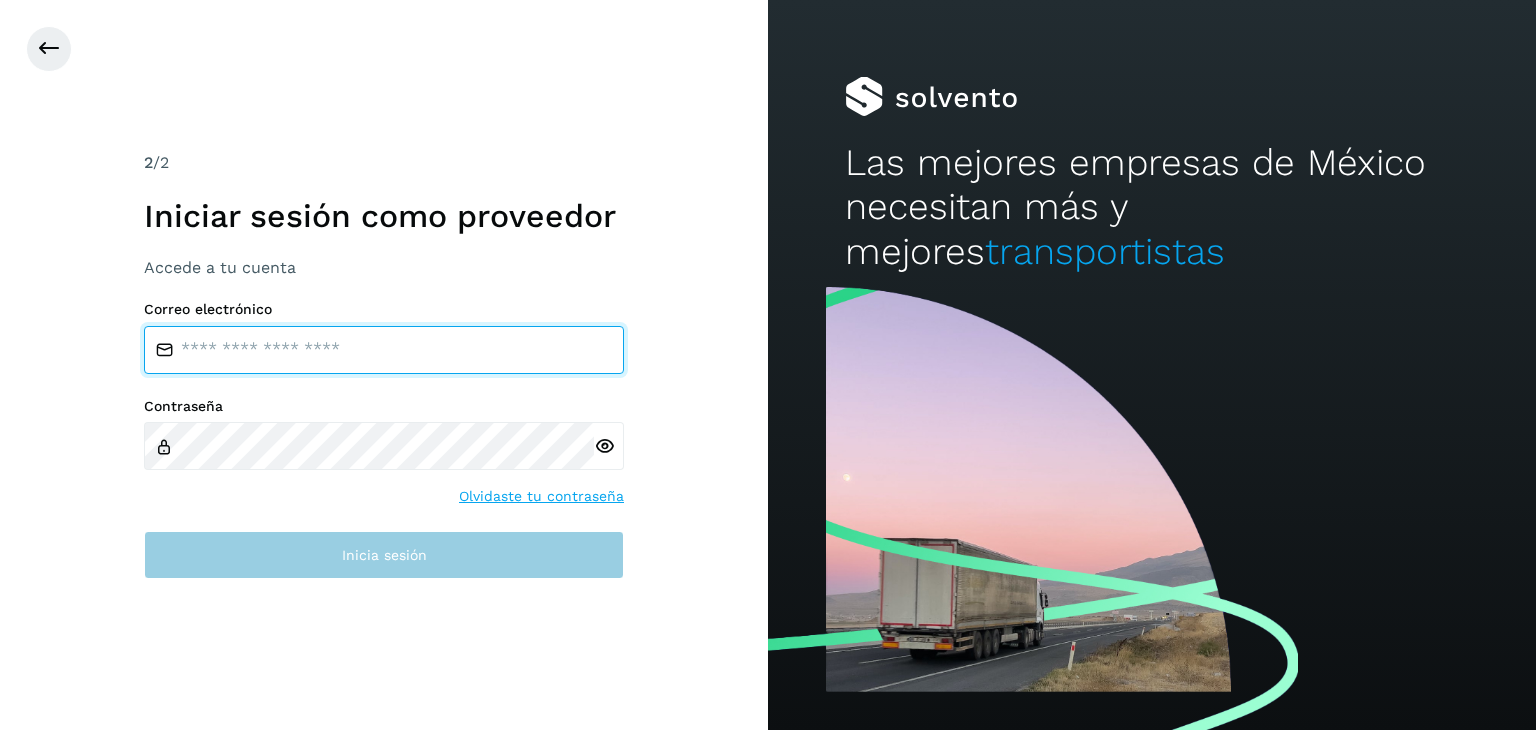 type on "**********" 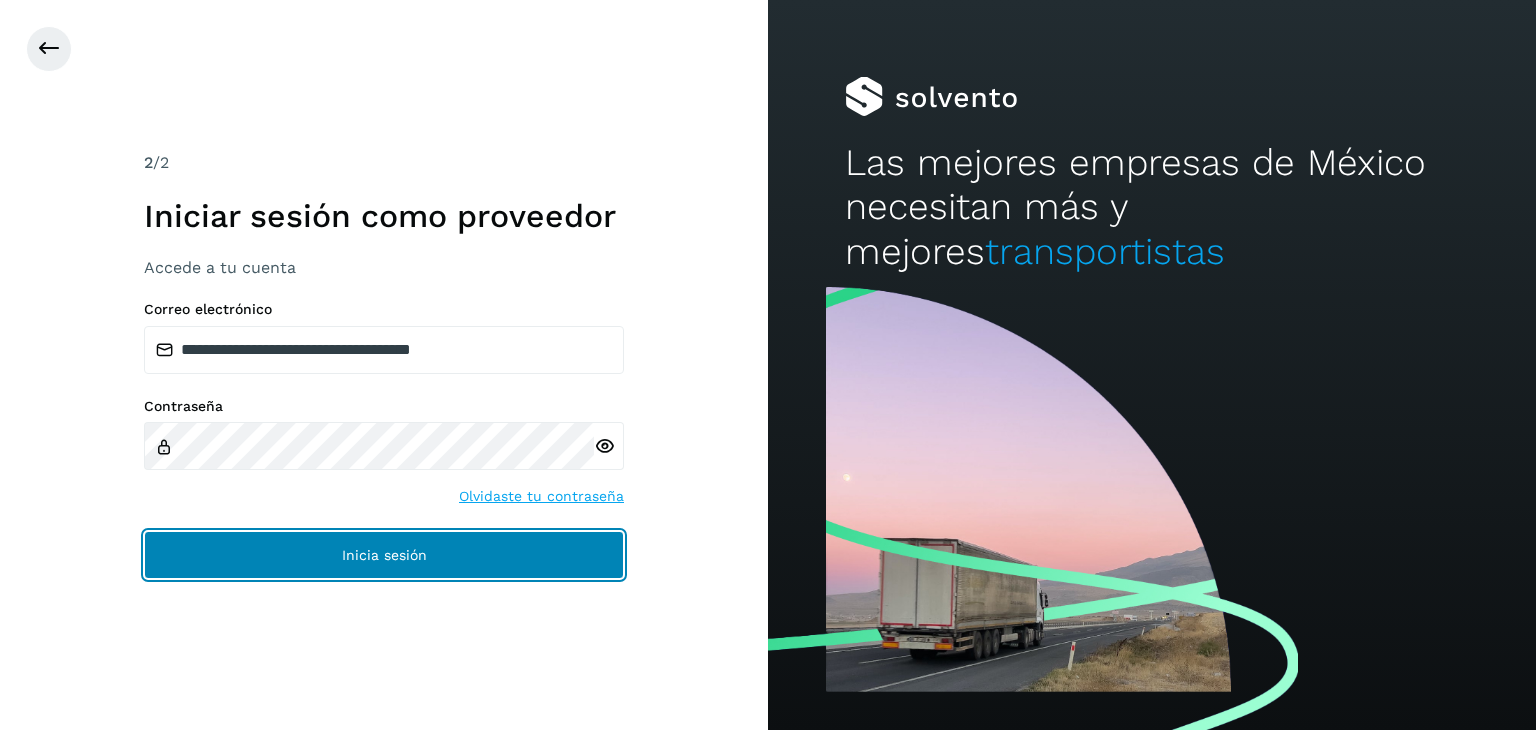click on "Inicia sesión" at bounding box center [384, 555] 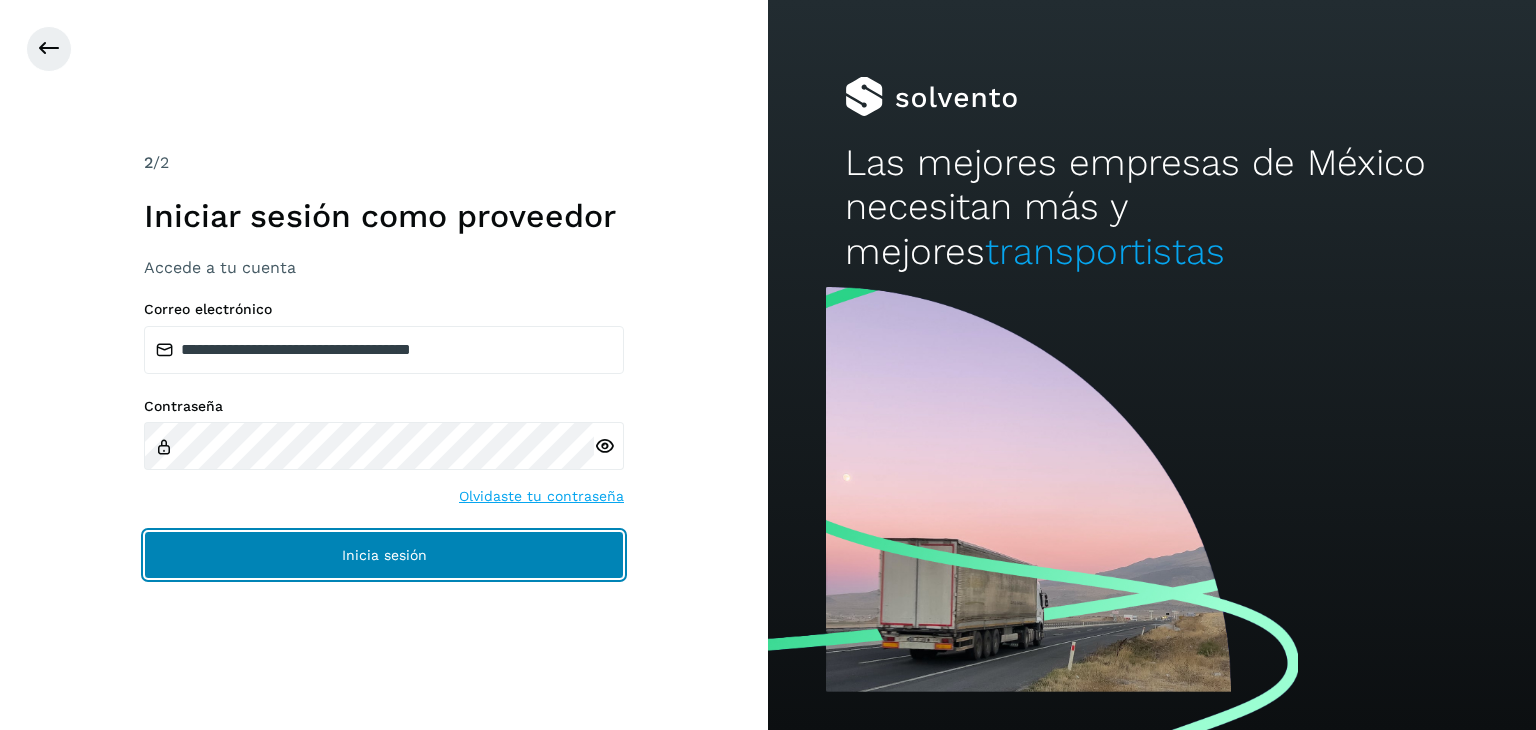click on "Inicia sesión" at bounding box center [384, 555] 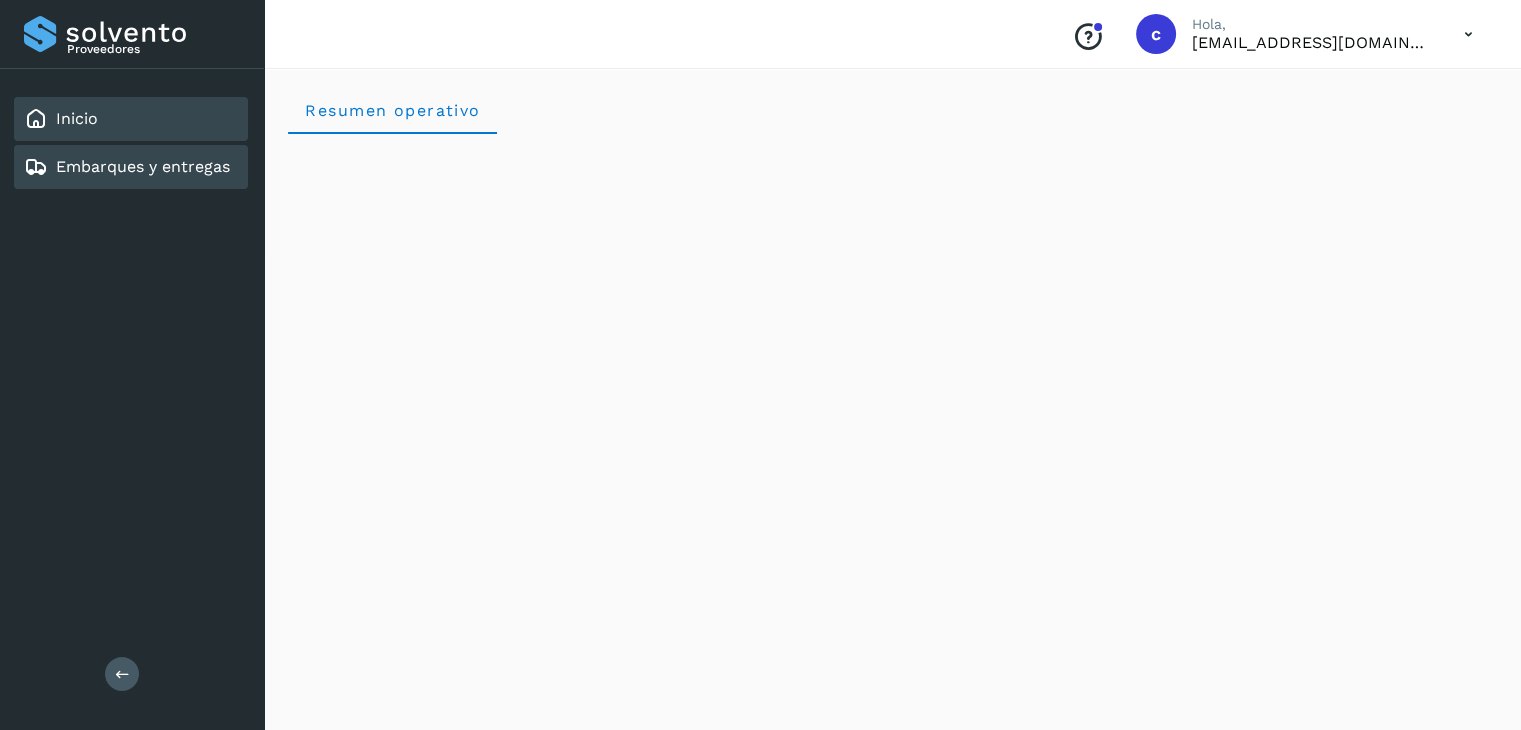 click on "Embarques y entregas" at bounding box center [127, 167] 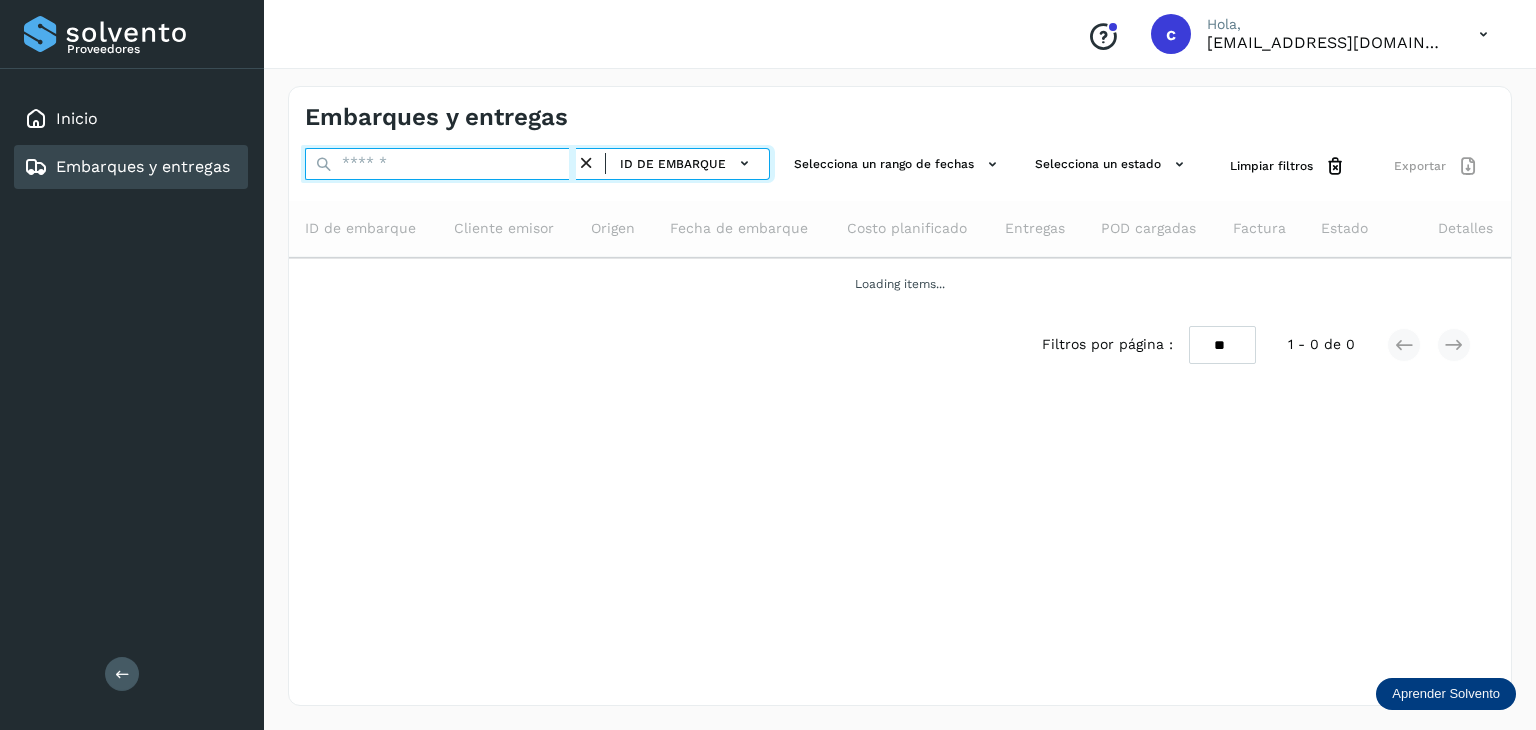 click at bounding box center (440, 164) 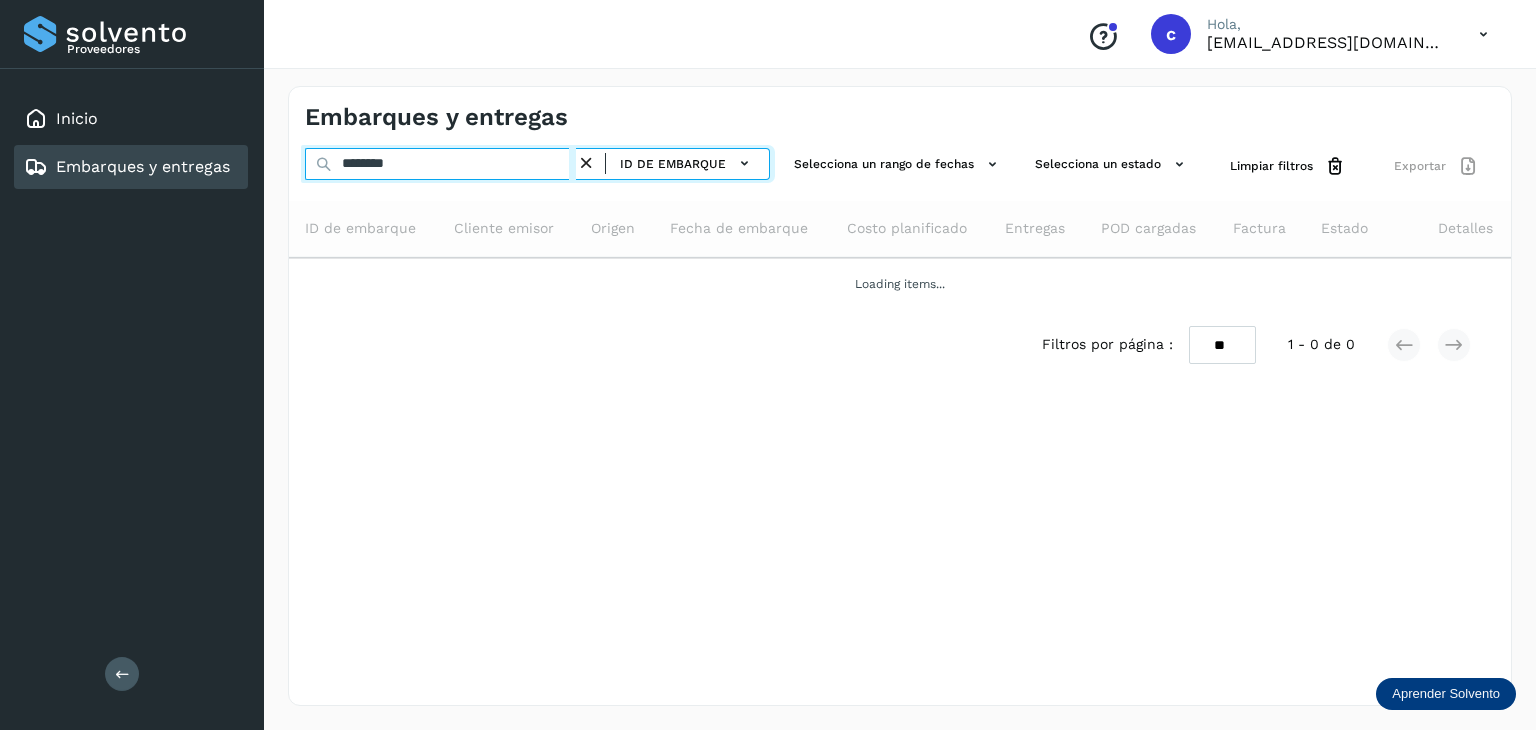 type on "********" 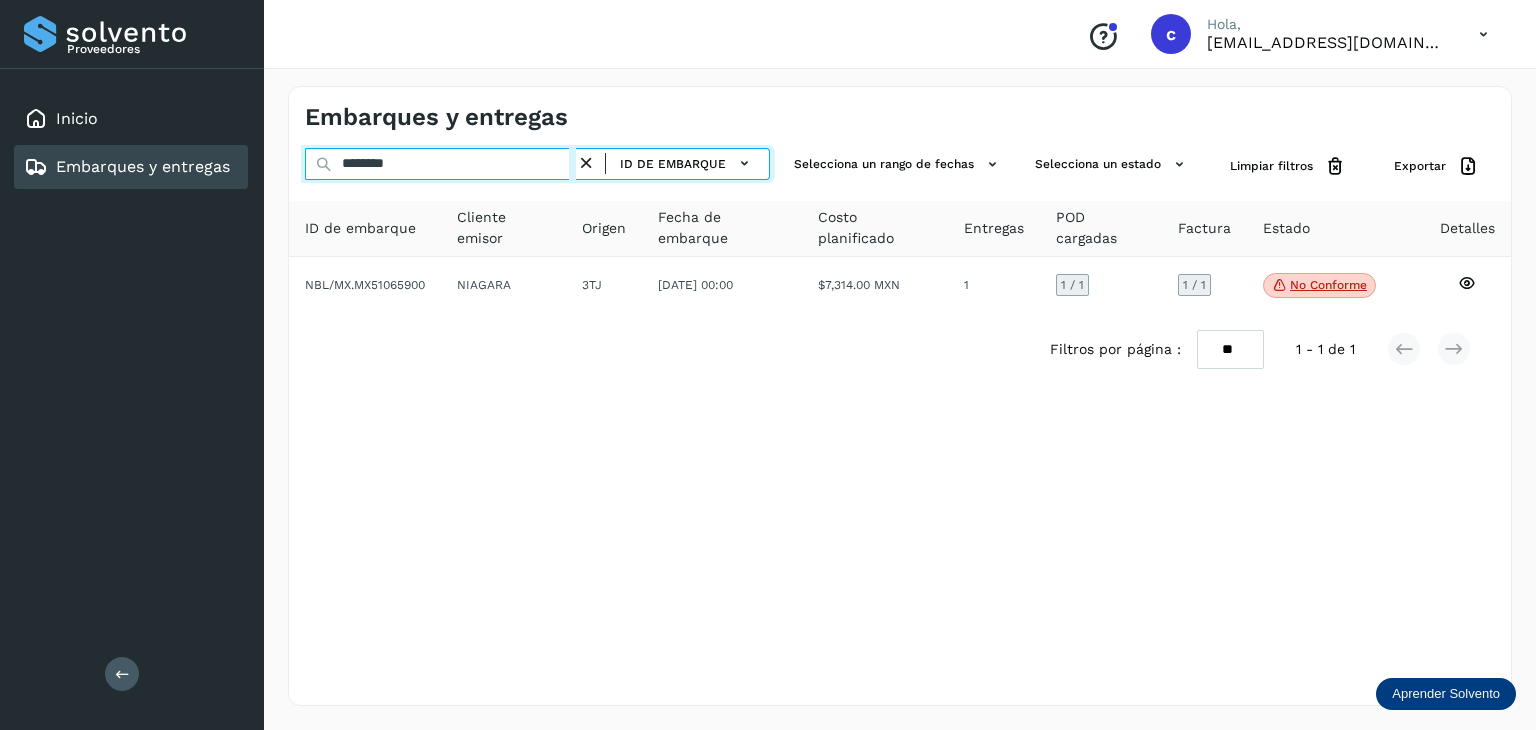 drag, startPoint x: 399, startPoint y: 163, endPoint x: 19, endPoint y: 205, distance: 382.314 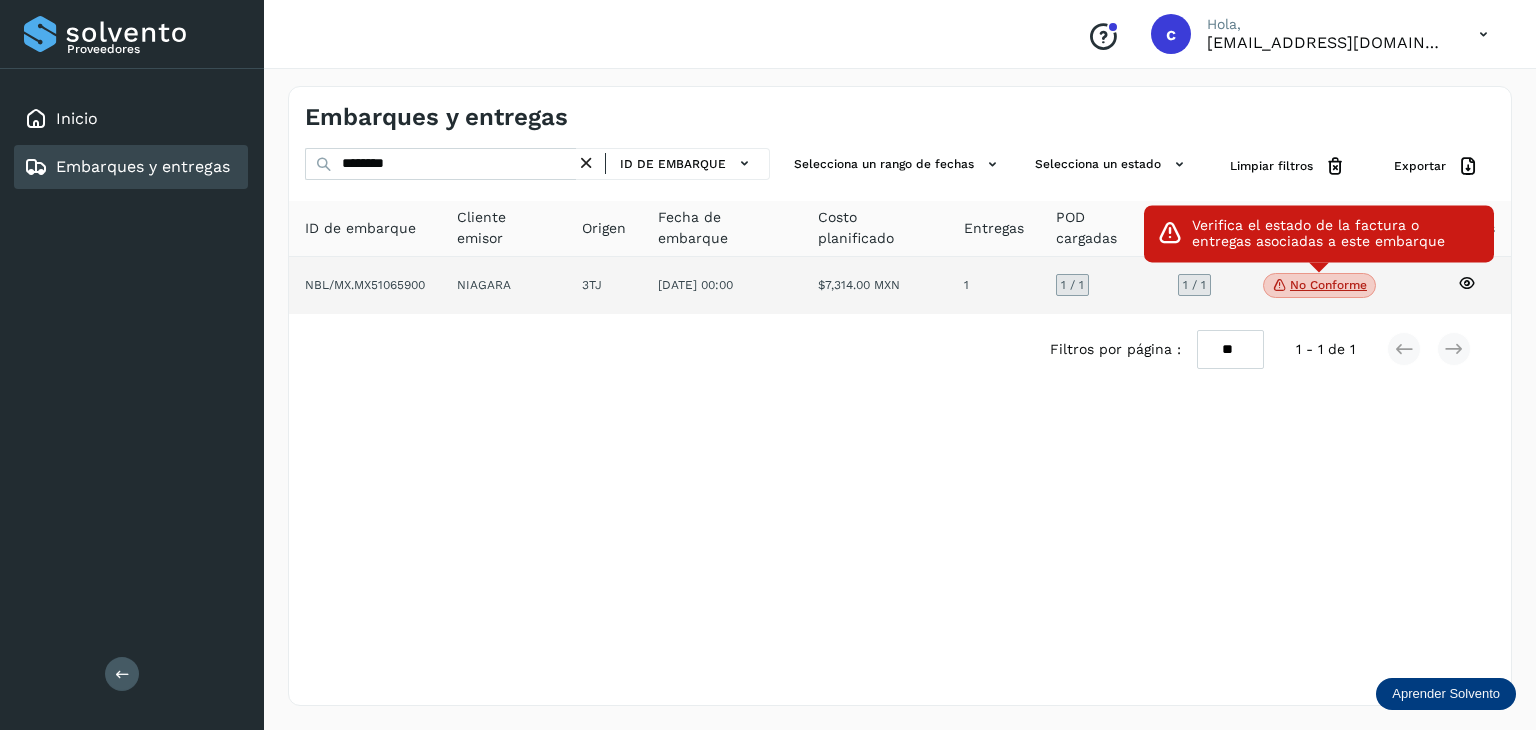 click on "No conforme" 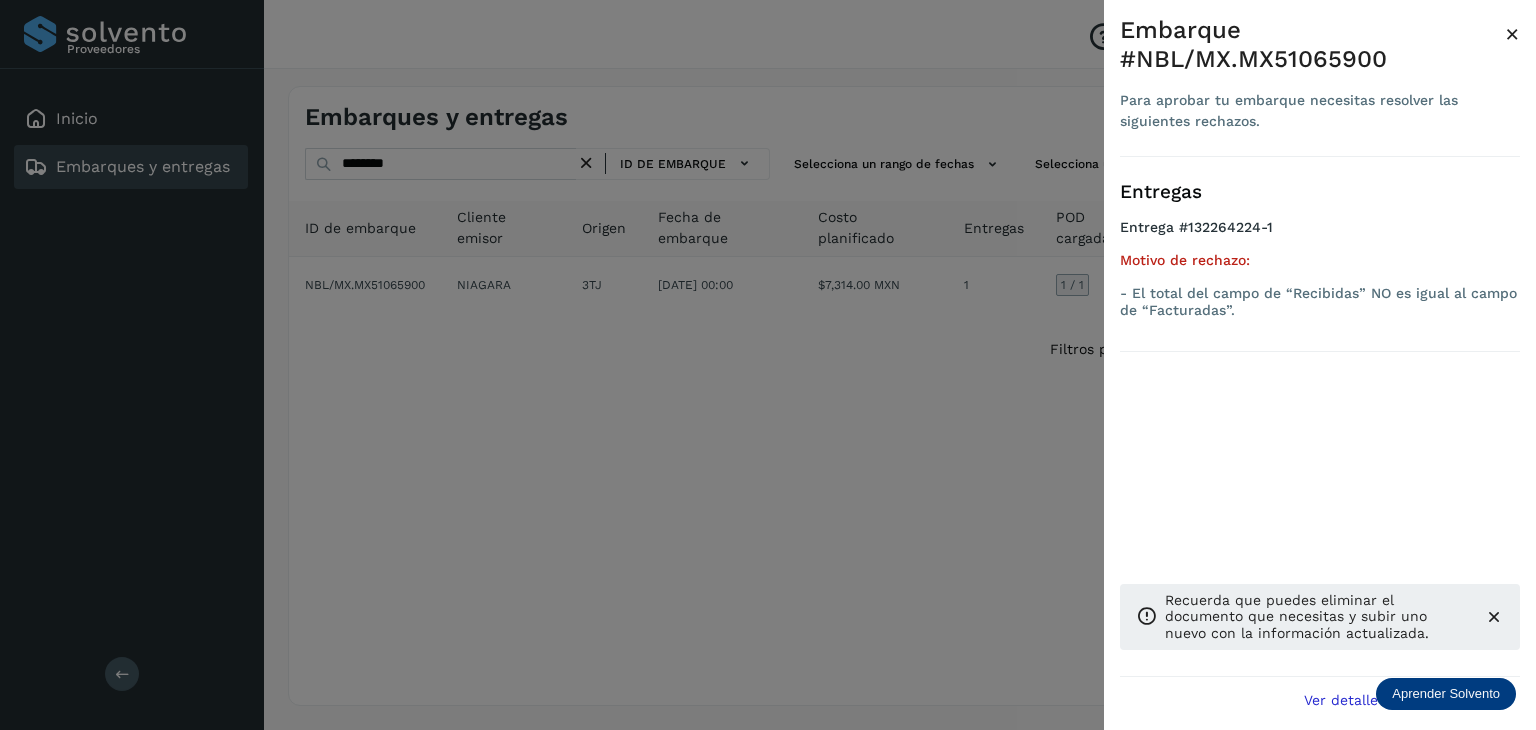 drag, startPoint x: 752, startPoint y: 362, endPoint x: 640, endPoint y: 244, distance: 162.6899 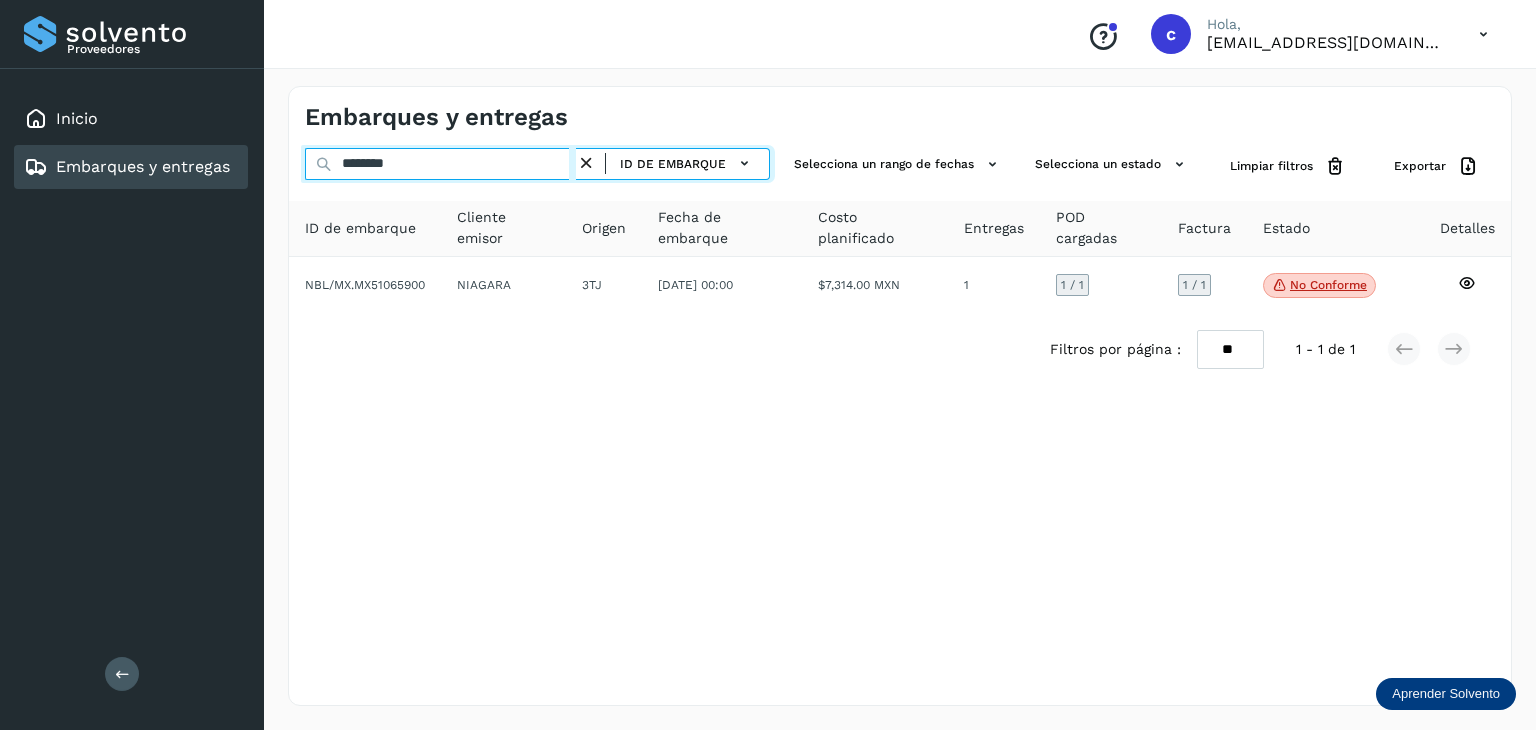 drag, startPoint x: 337, startPoint y: 160, endPoint x: 247, endPoint y: 164, distance: 90.088844 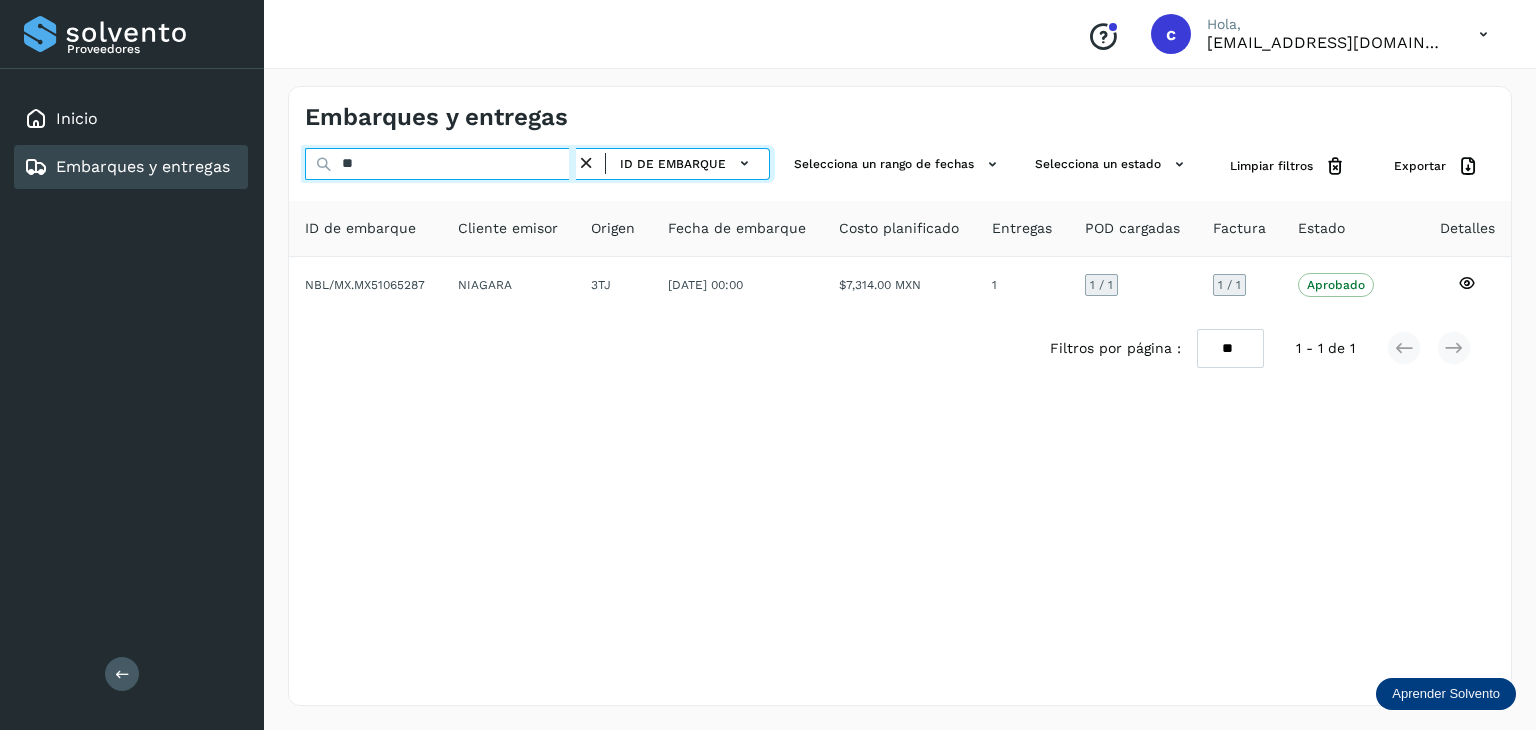 type on "*" 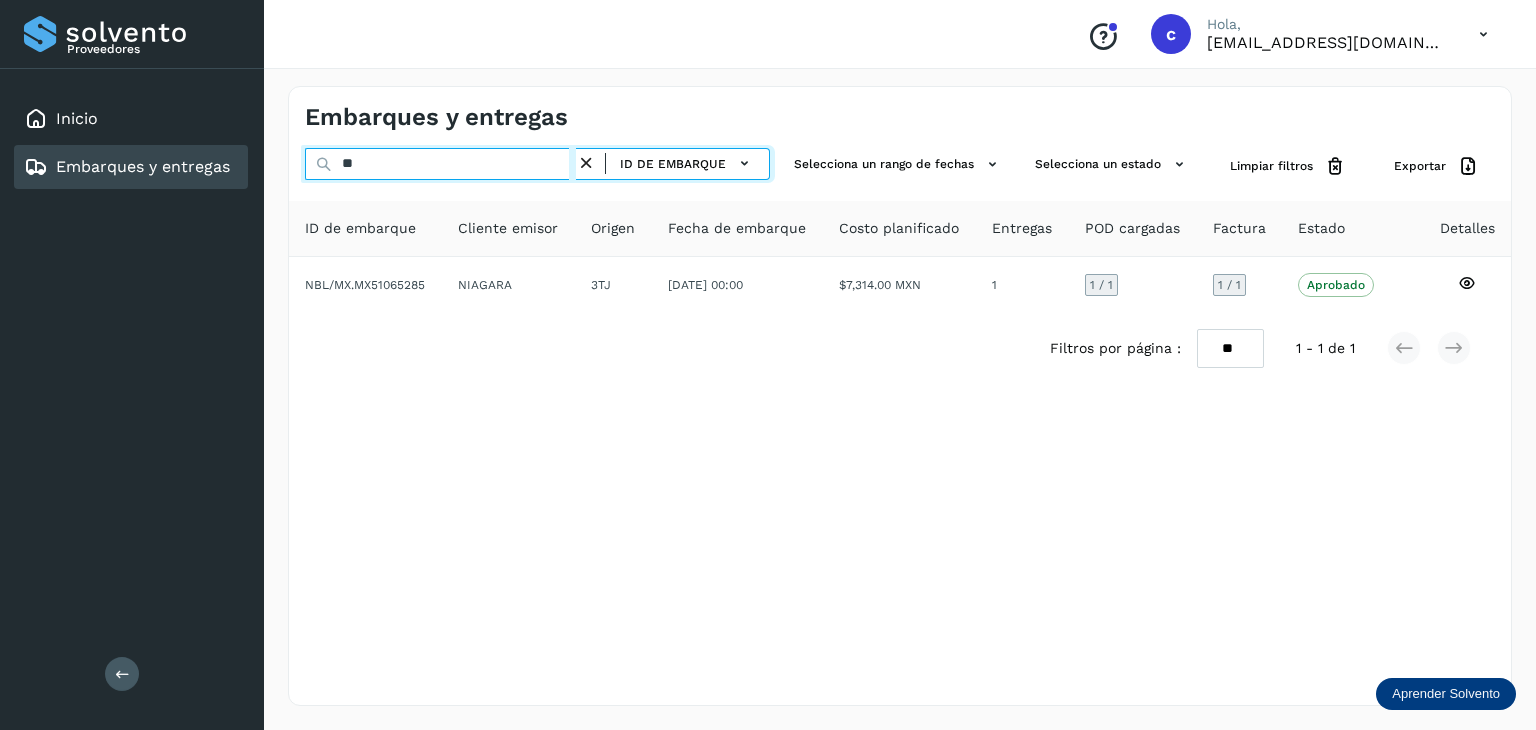 type on "*" 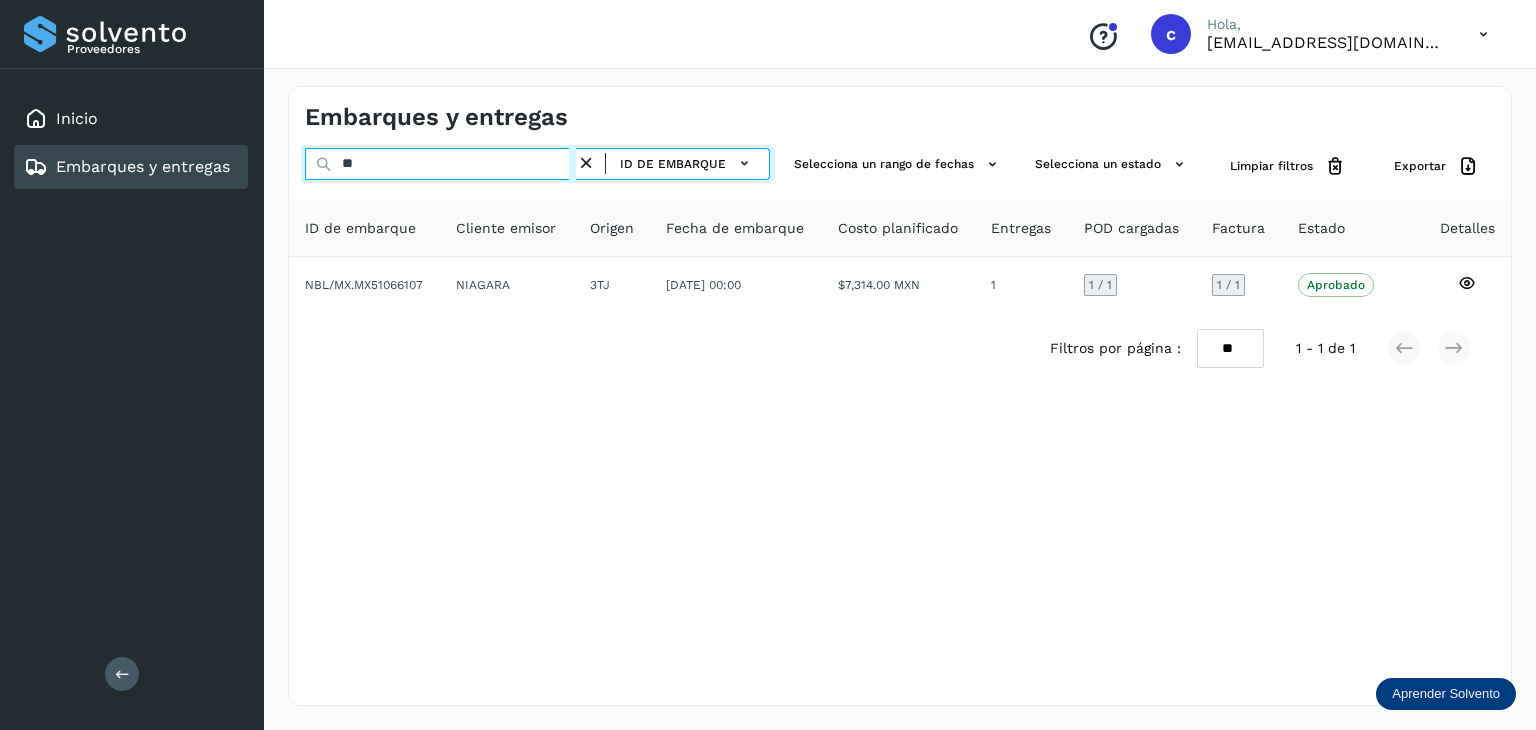 type on "*" 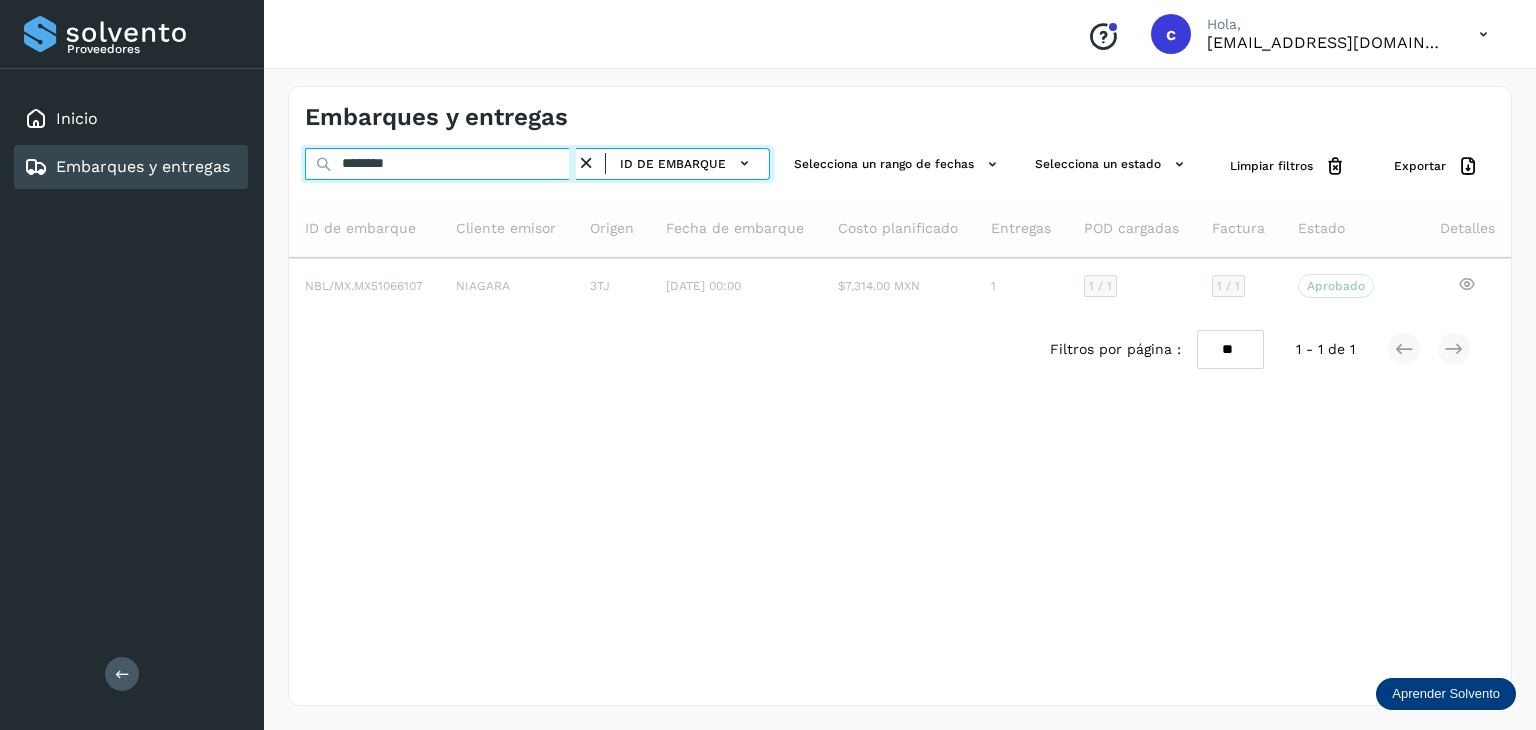 type on "********" 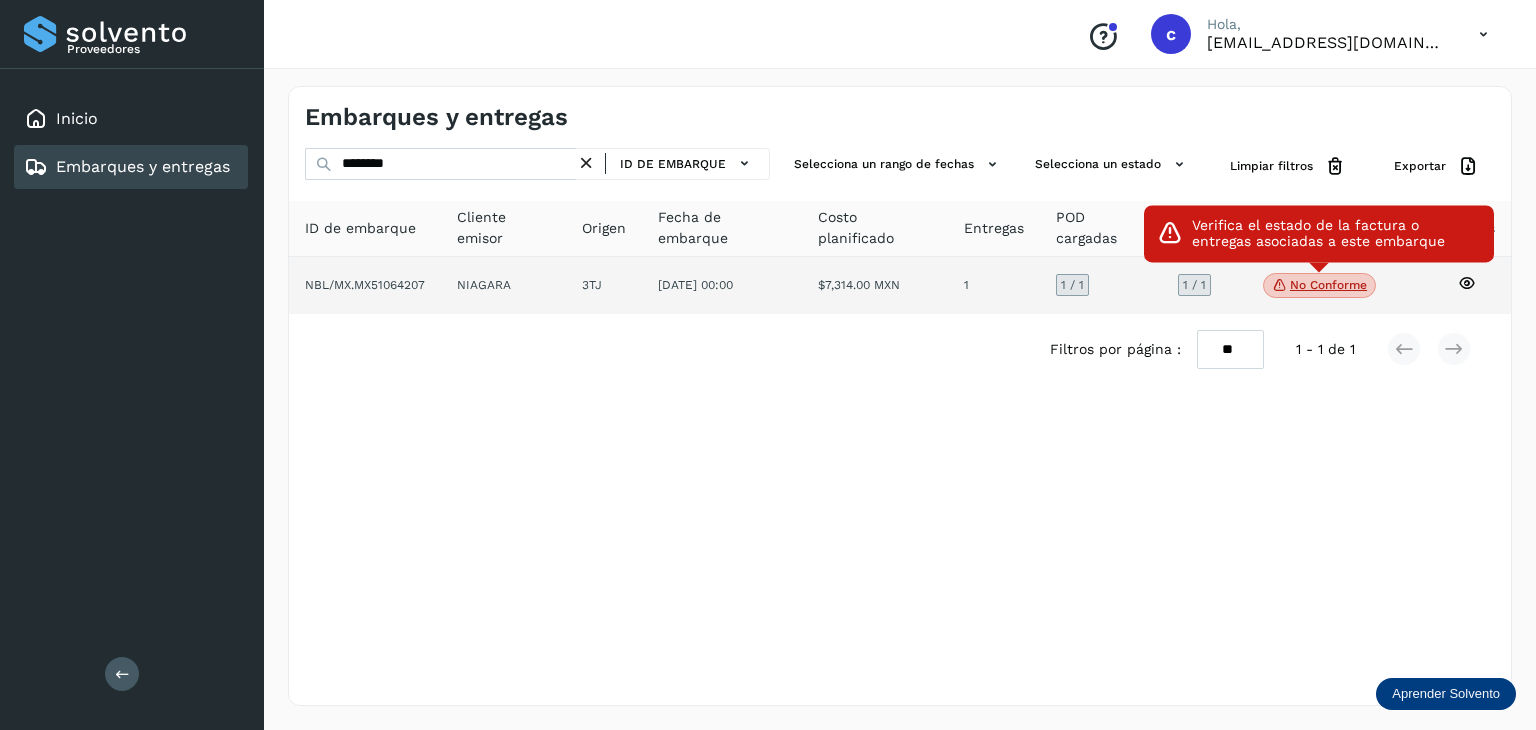 click on "No conforme" 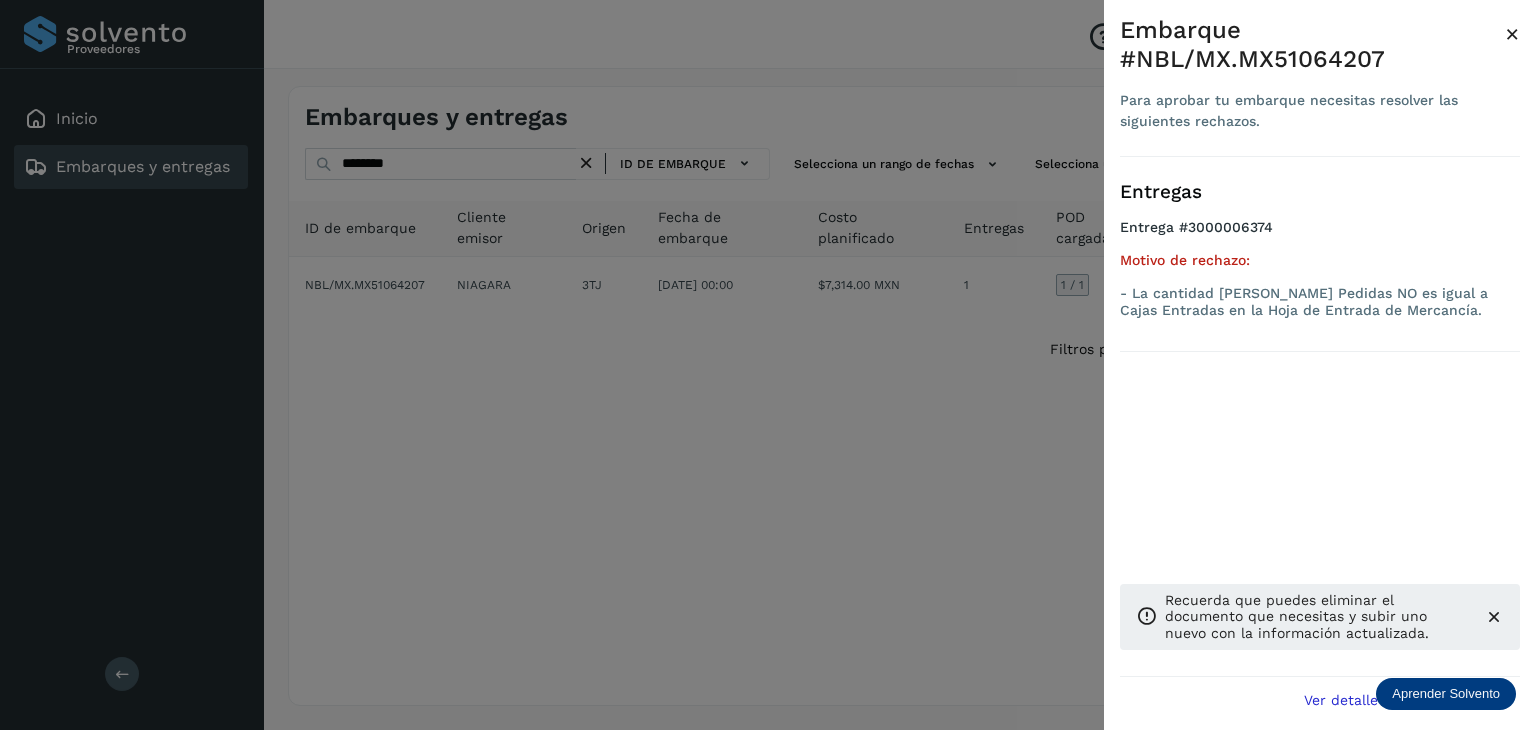 drag, startPoint x: 442, startPoint y: 157, endPoint x: 258, endPoint y: 153, distance: 184.04347 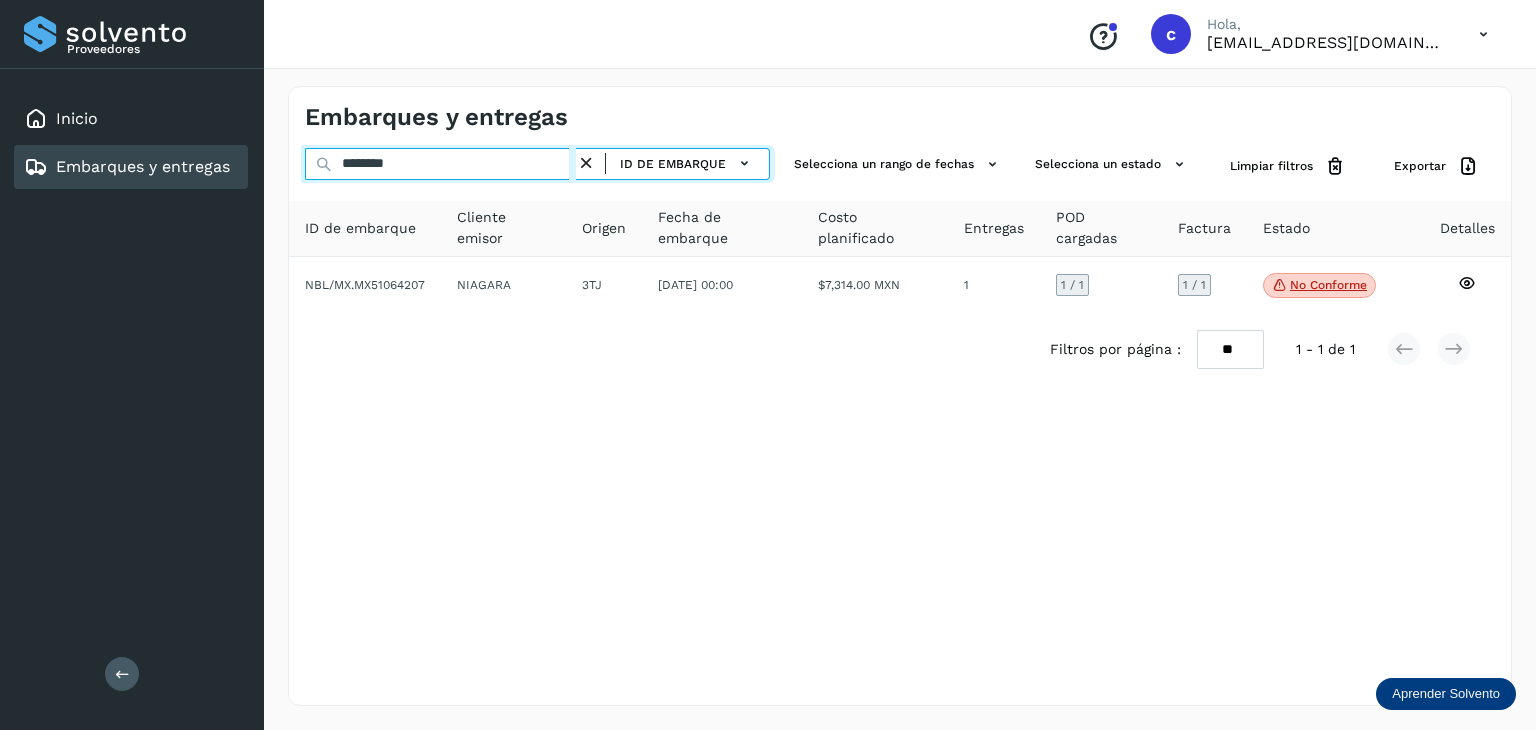 drag, startPoint x: 411, startPoint y: 159, endPoint x: 272, endPoint y: 168, distance: 139.29106 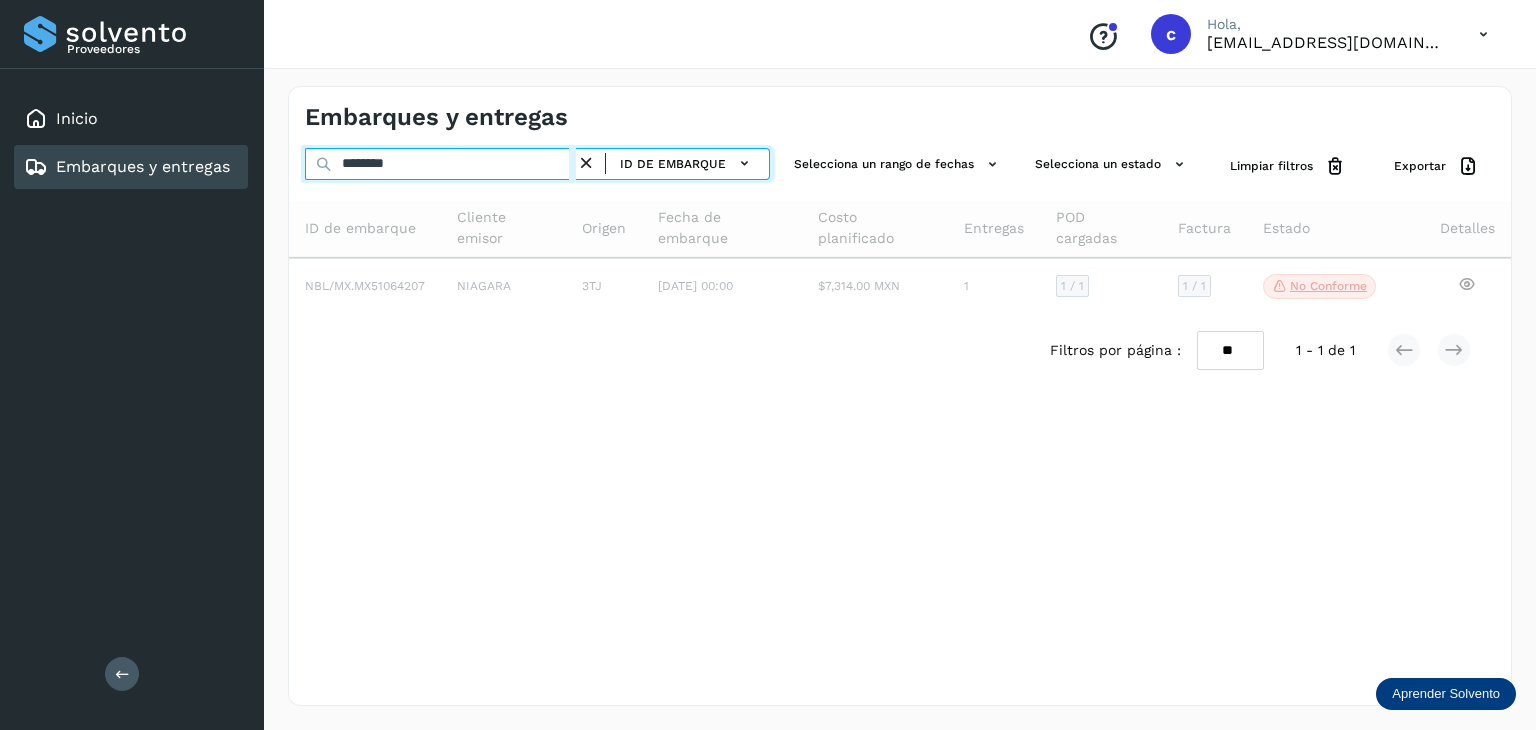 type on "********" 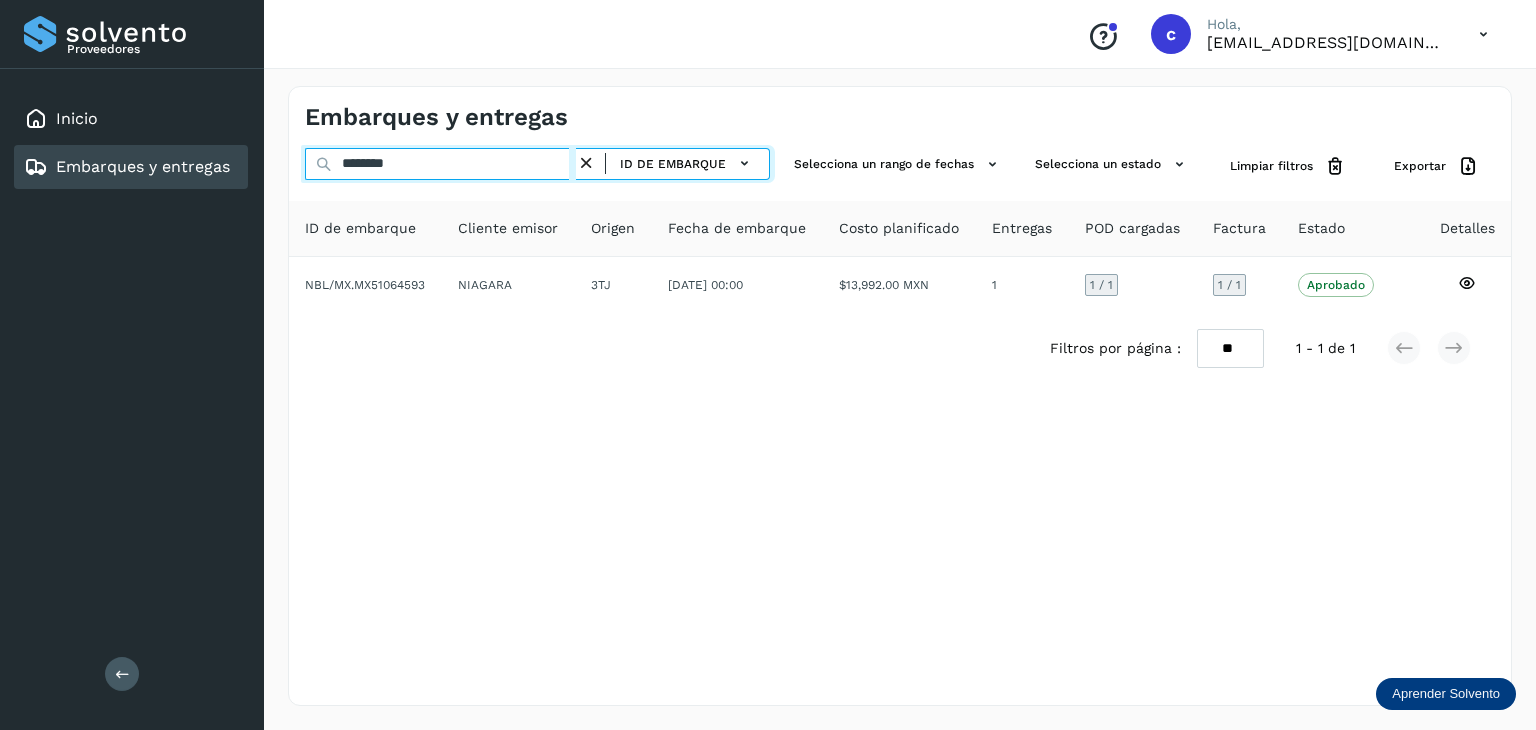 drag, startPoint x: 439, startPoint y: 157, endPoint x: 254, endPoint y: 167, distance: 185.27008 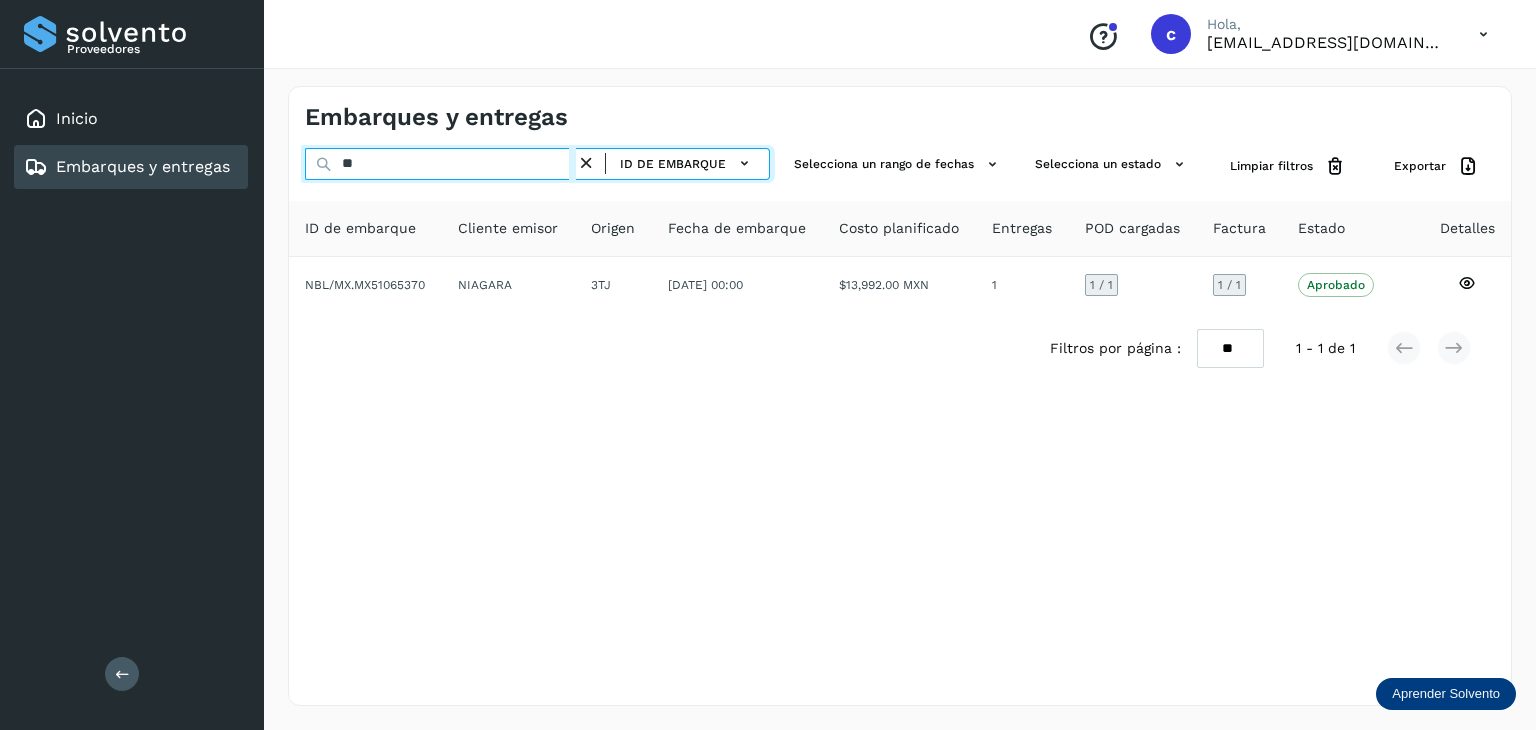 type on "*" 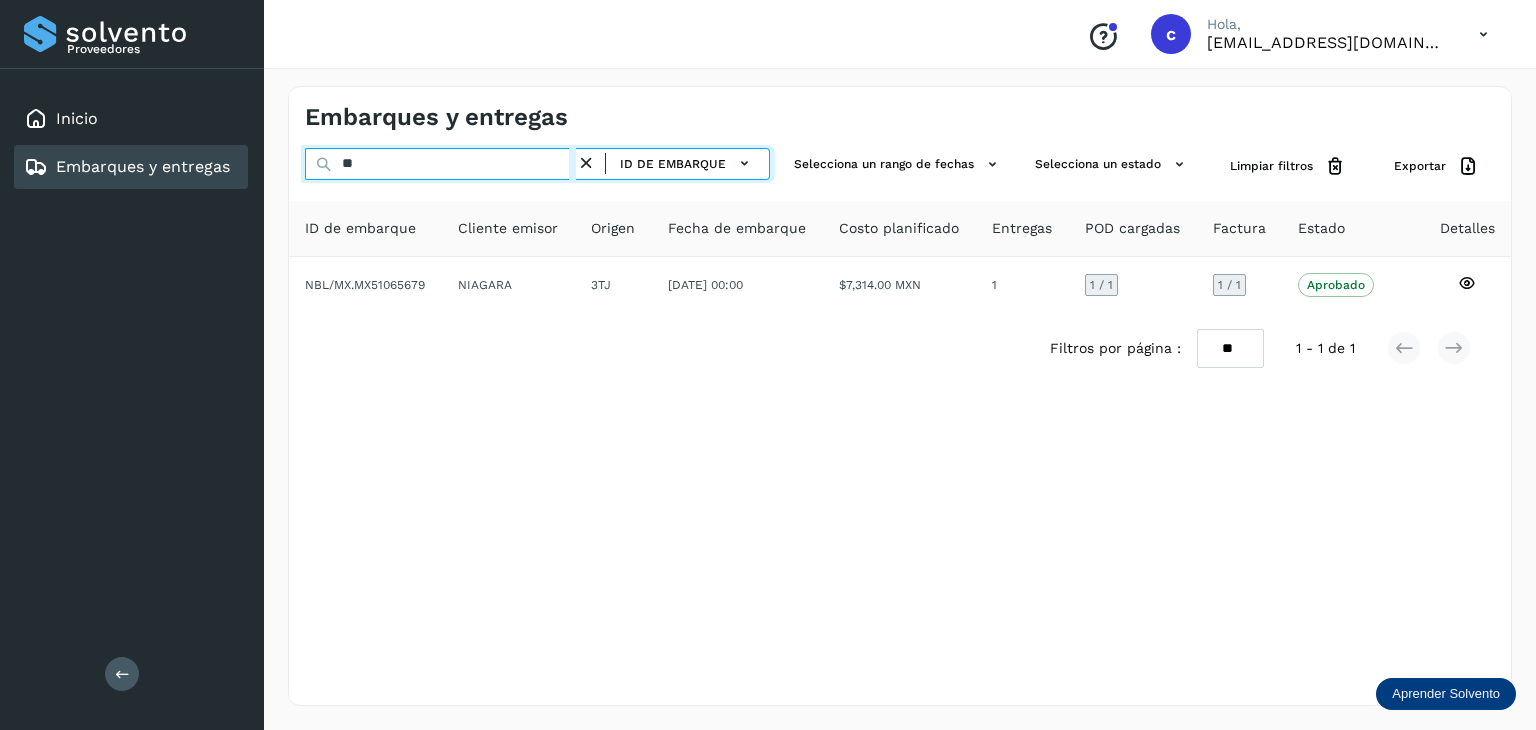 type on "*" 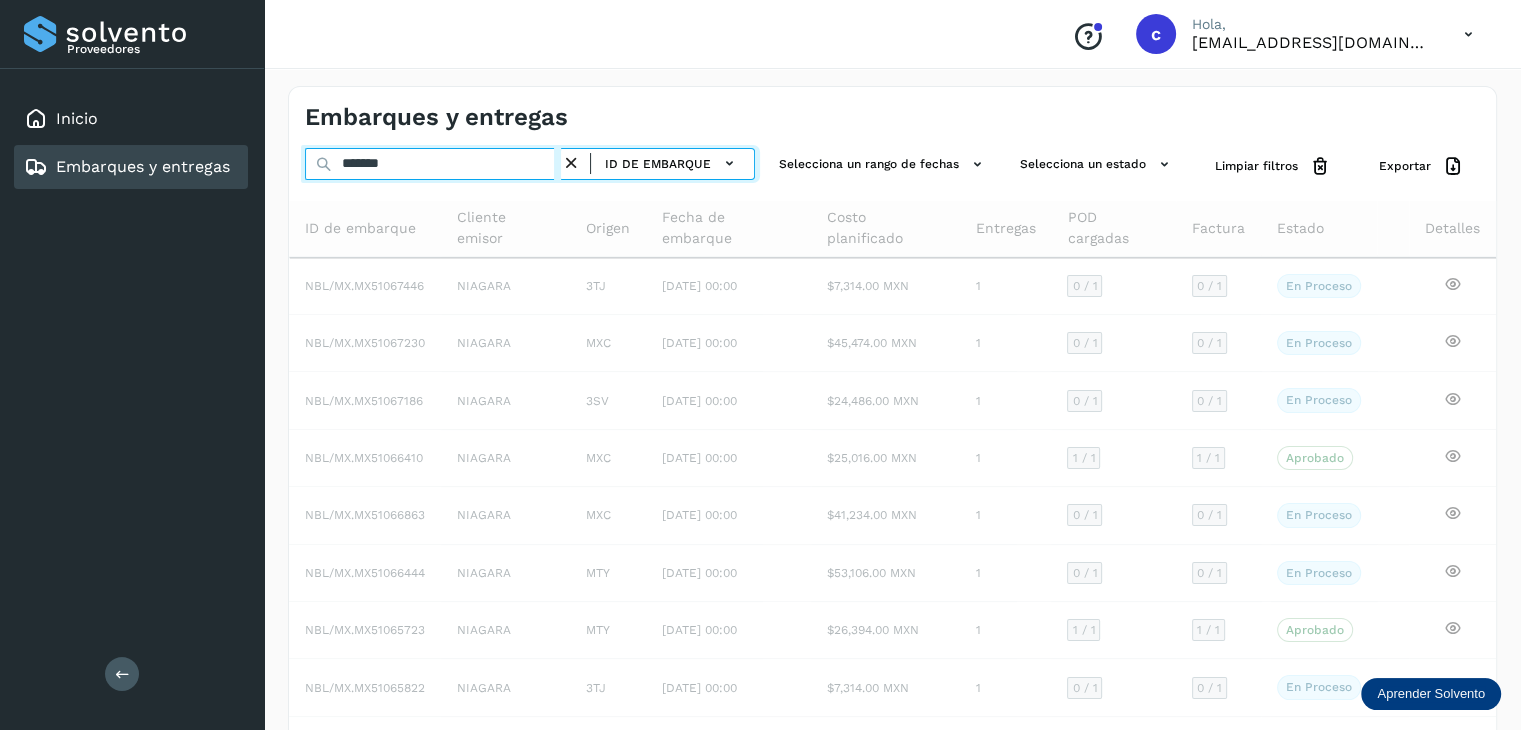 type on "********" 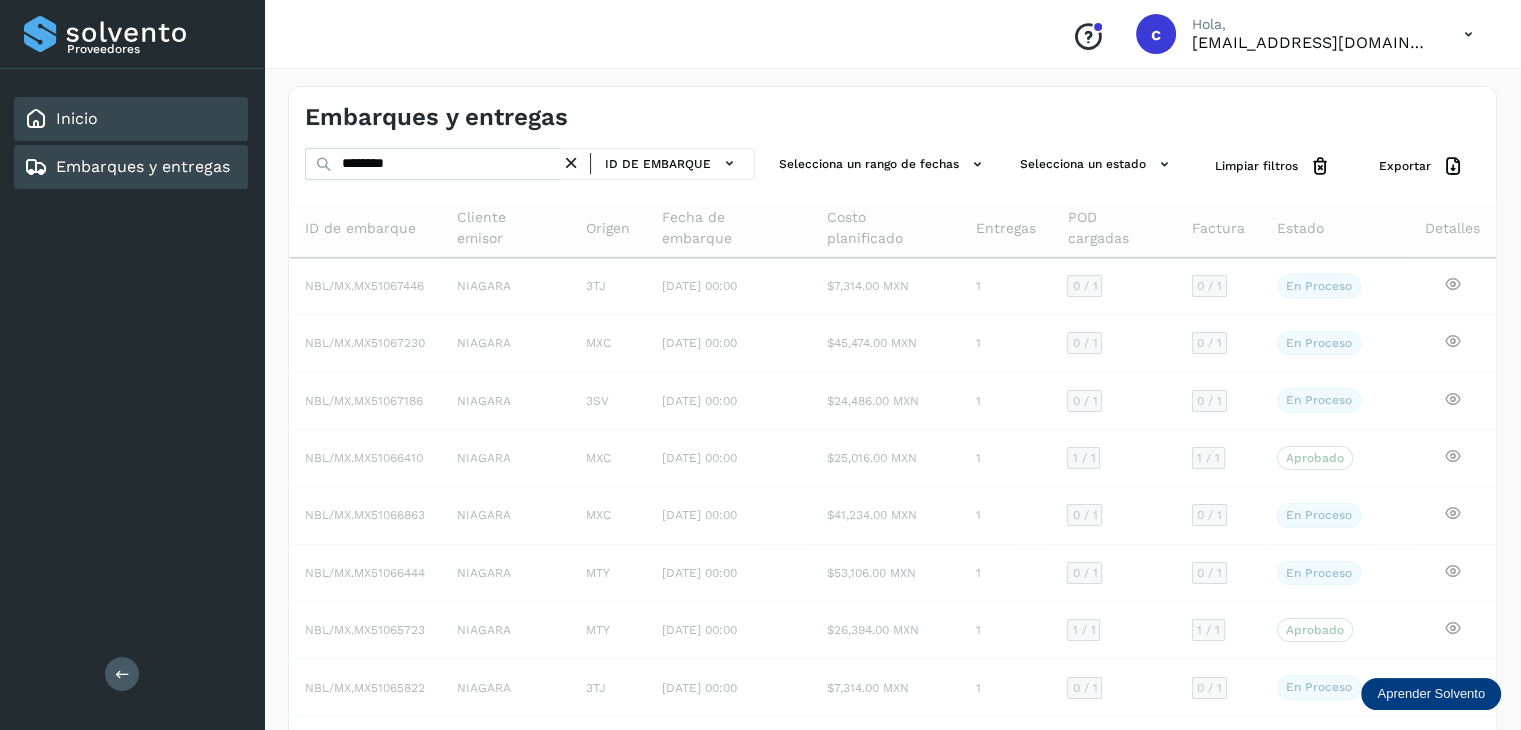 click on "Inicio" 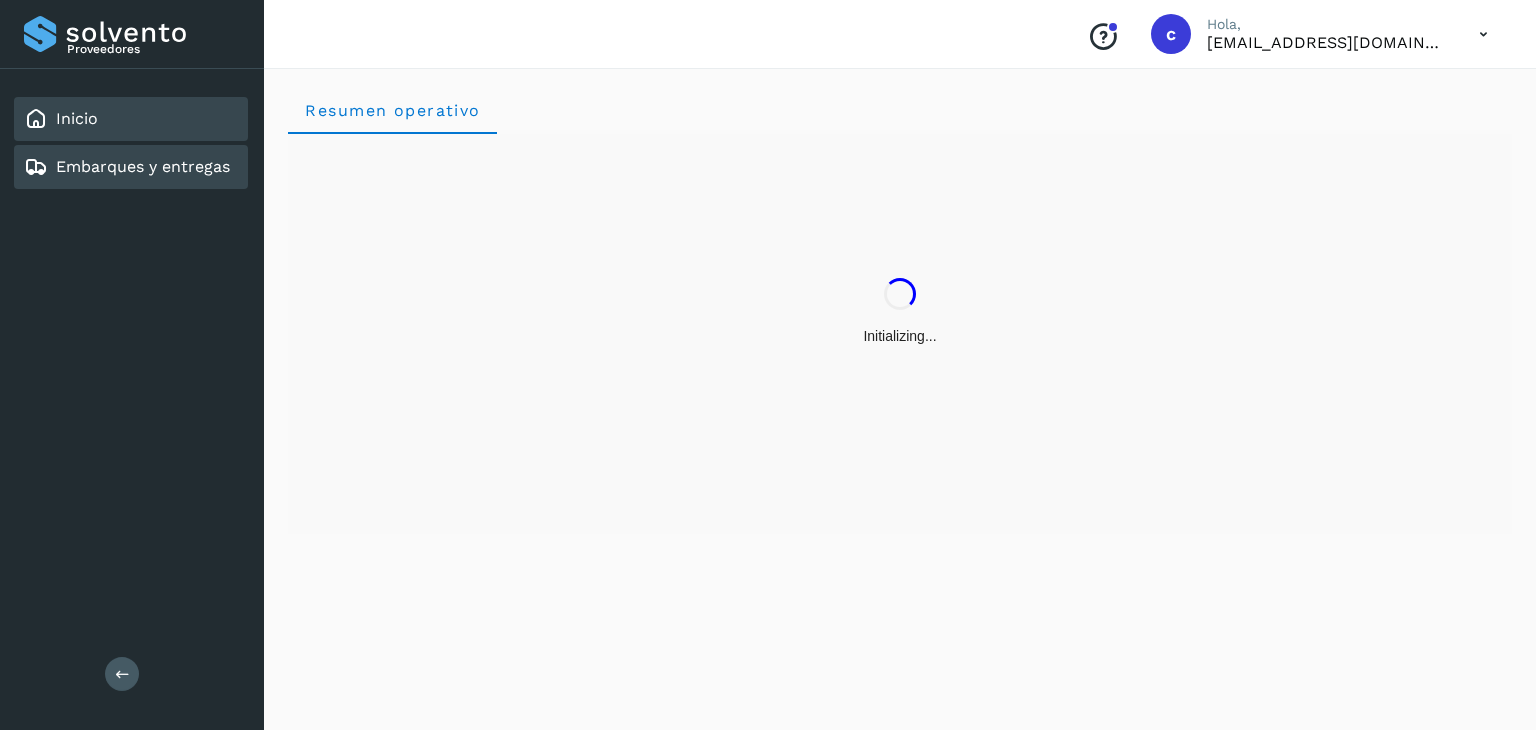 click on "Embarques y entregas" at bounding box center [143, 166] 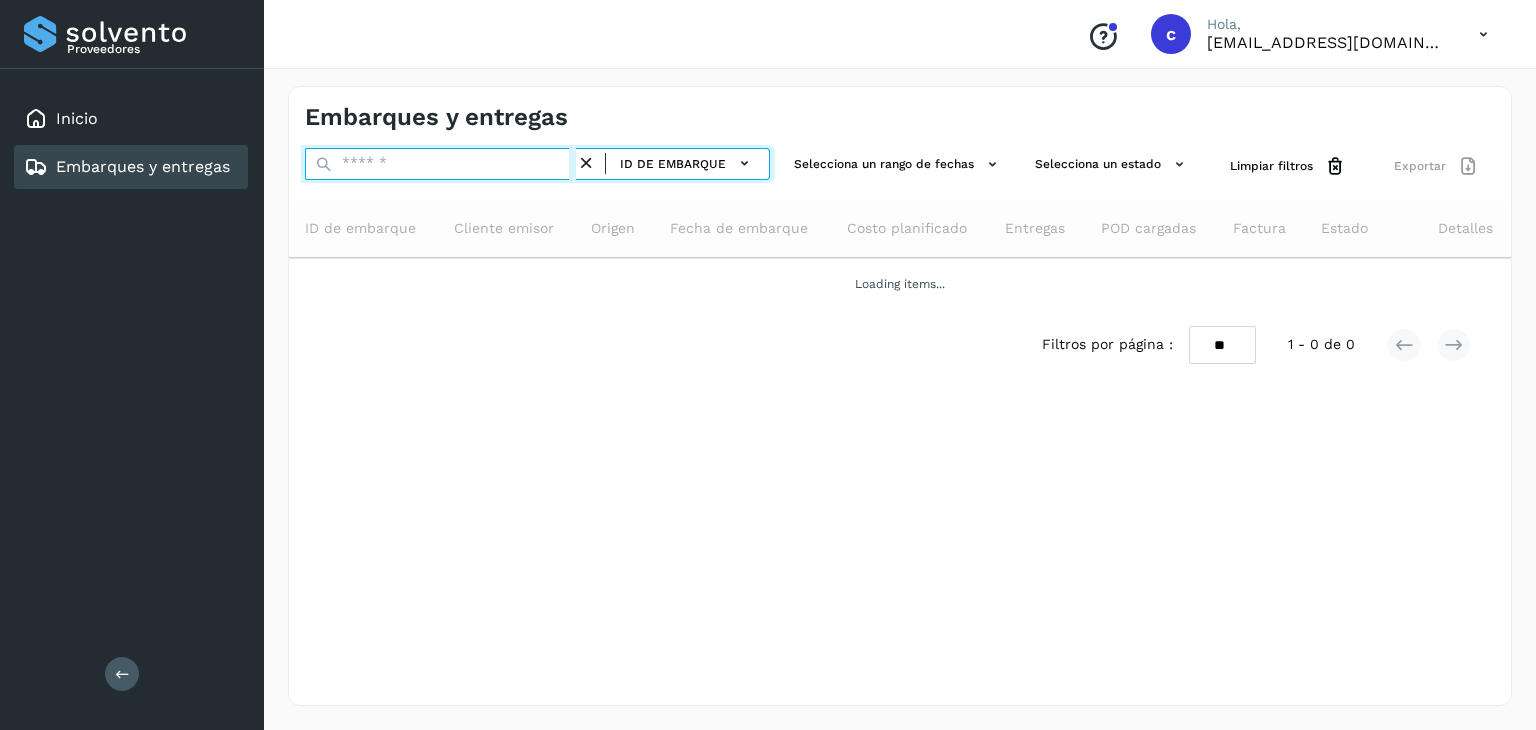 click at bounding box center (440, 164) 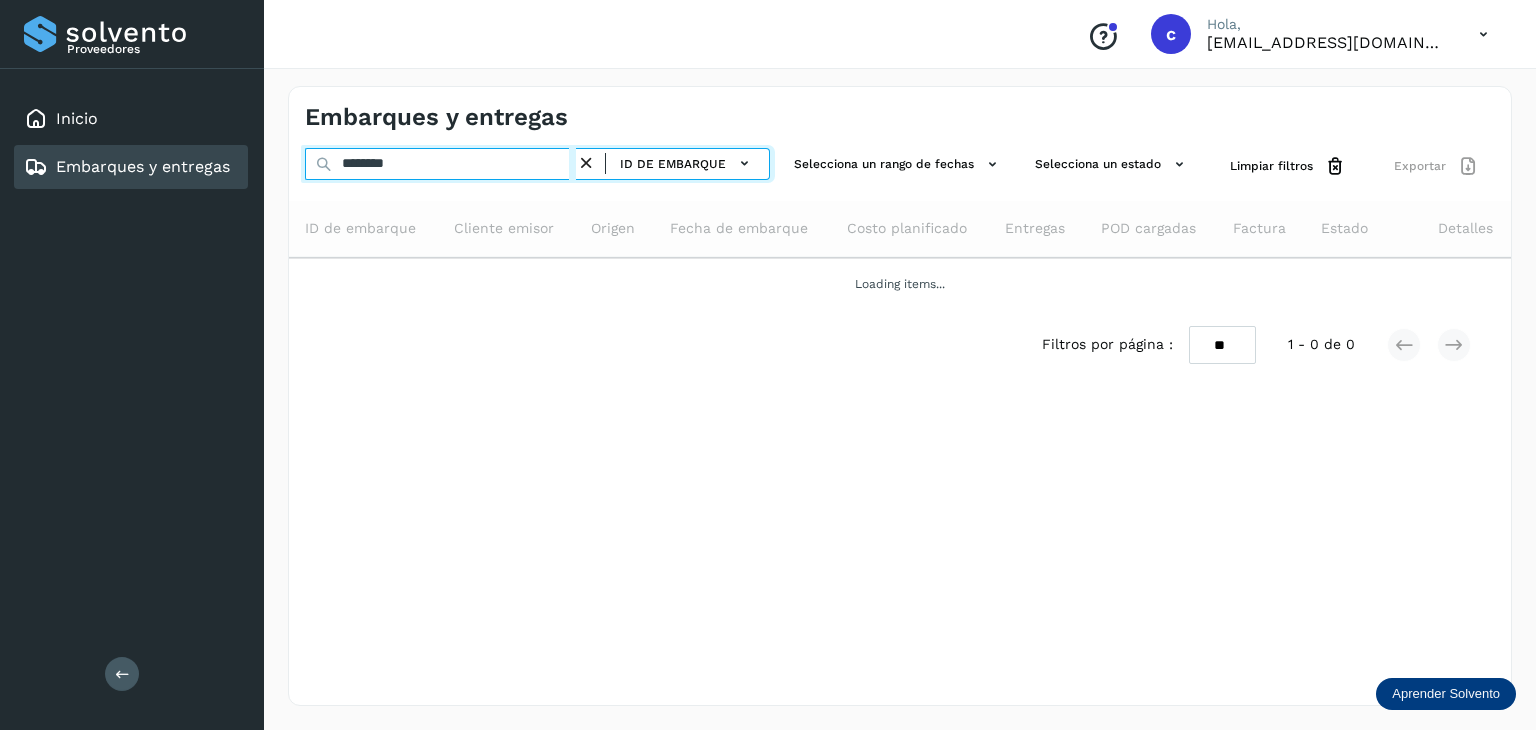 type on "********" 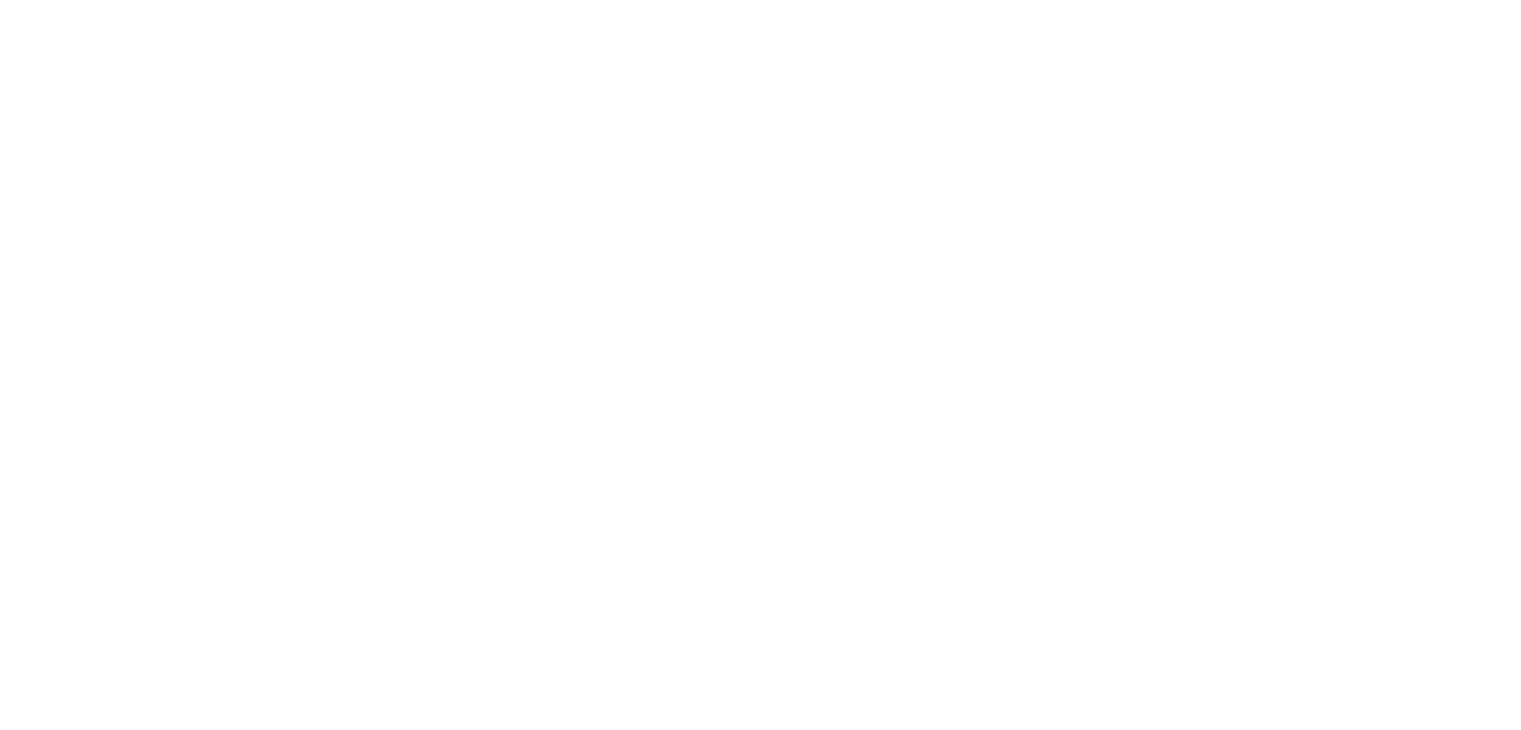 scroll, scrollTop: 0, scrollLeft: 0, axis: both 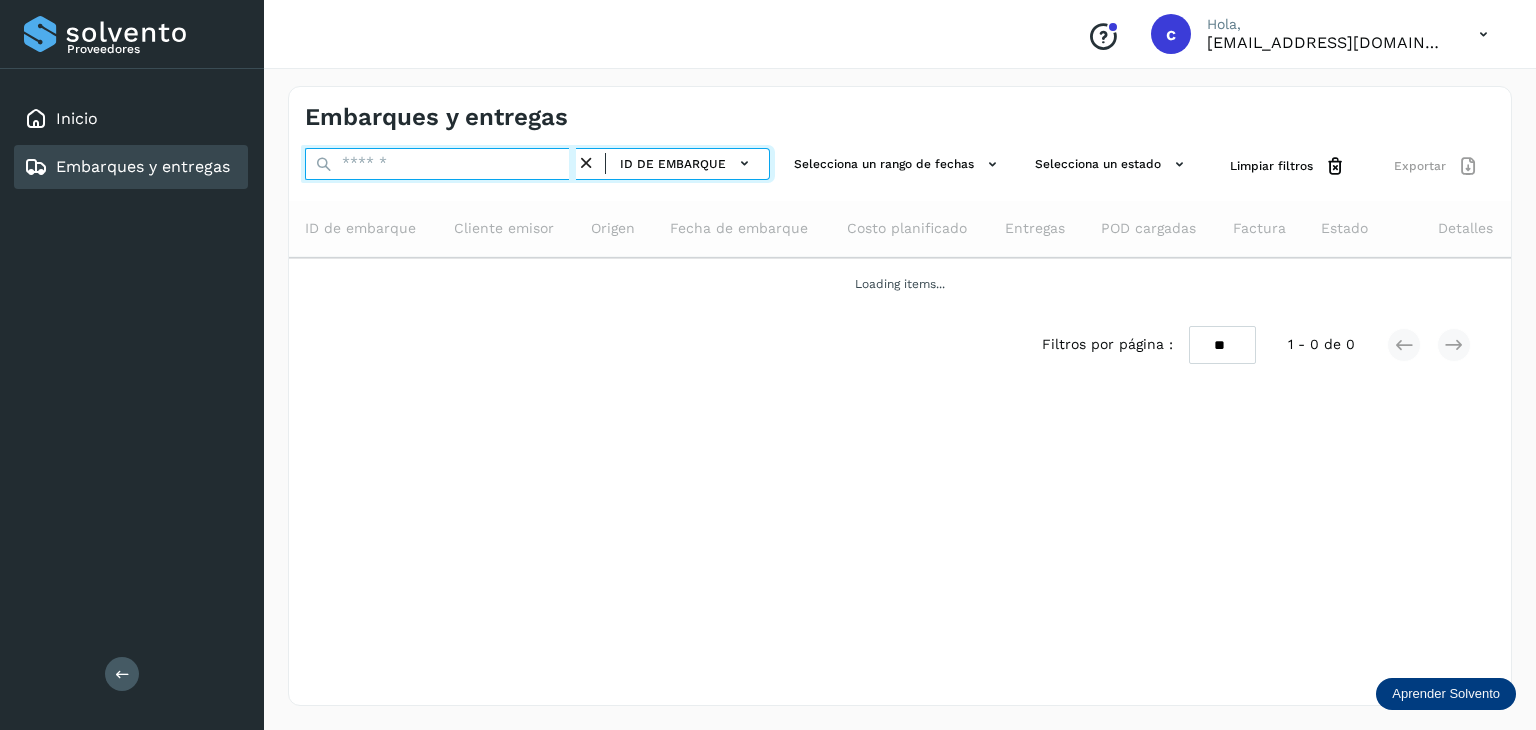 click at bounding box center (440, 164) 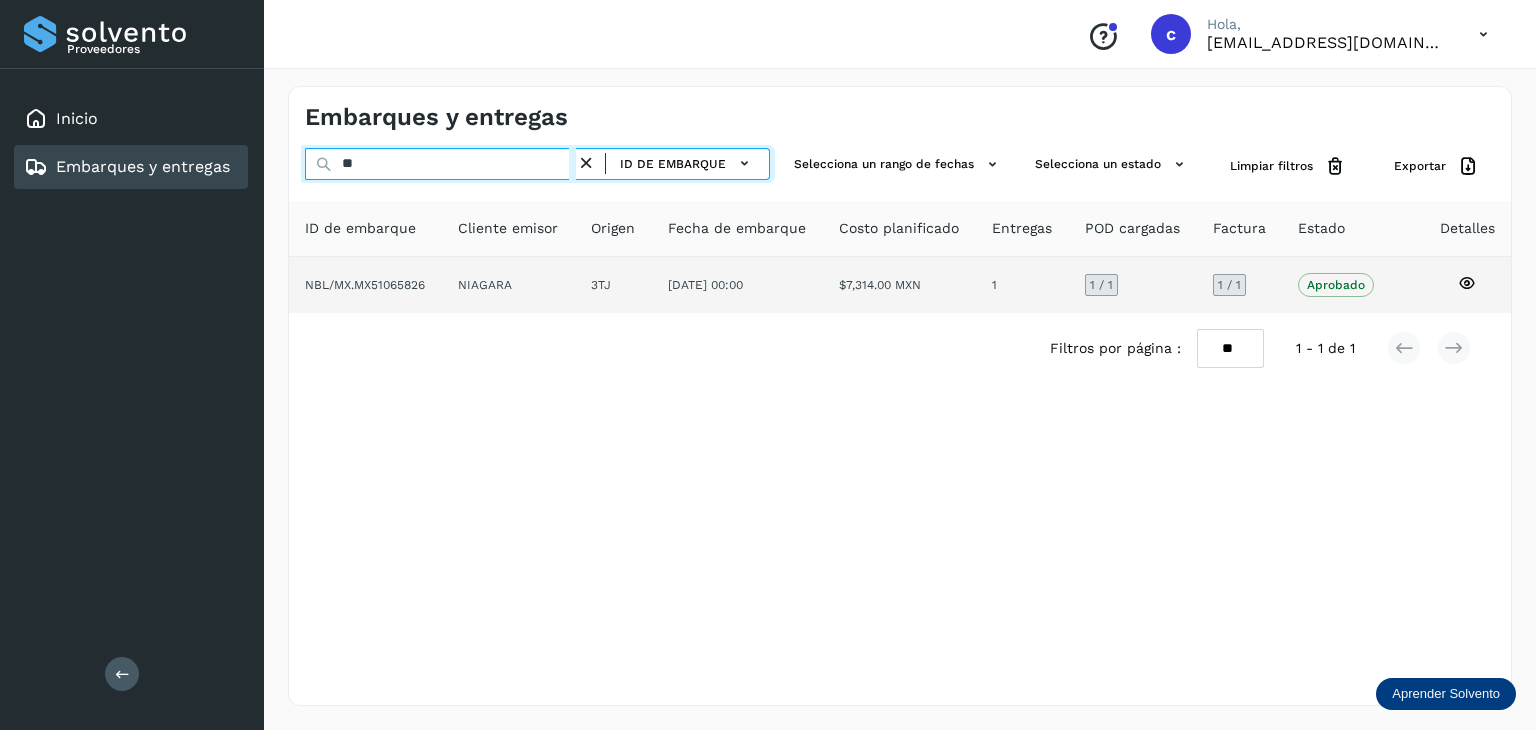 type on "*" 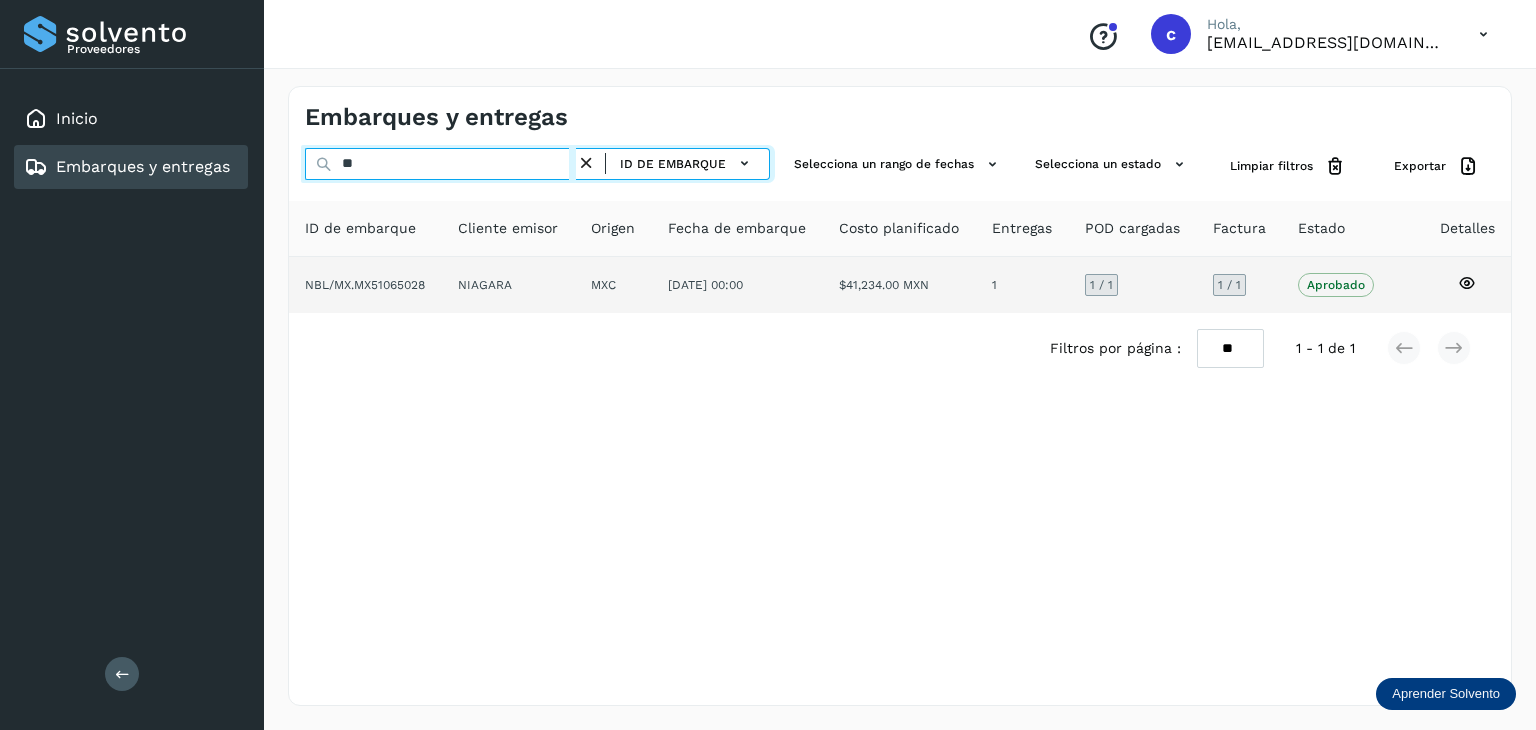type on "*" 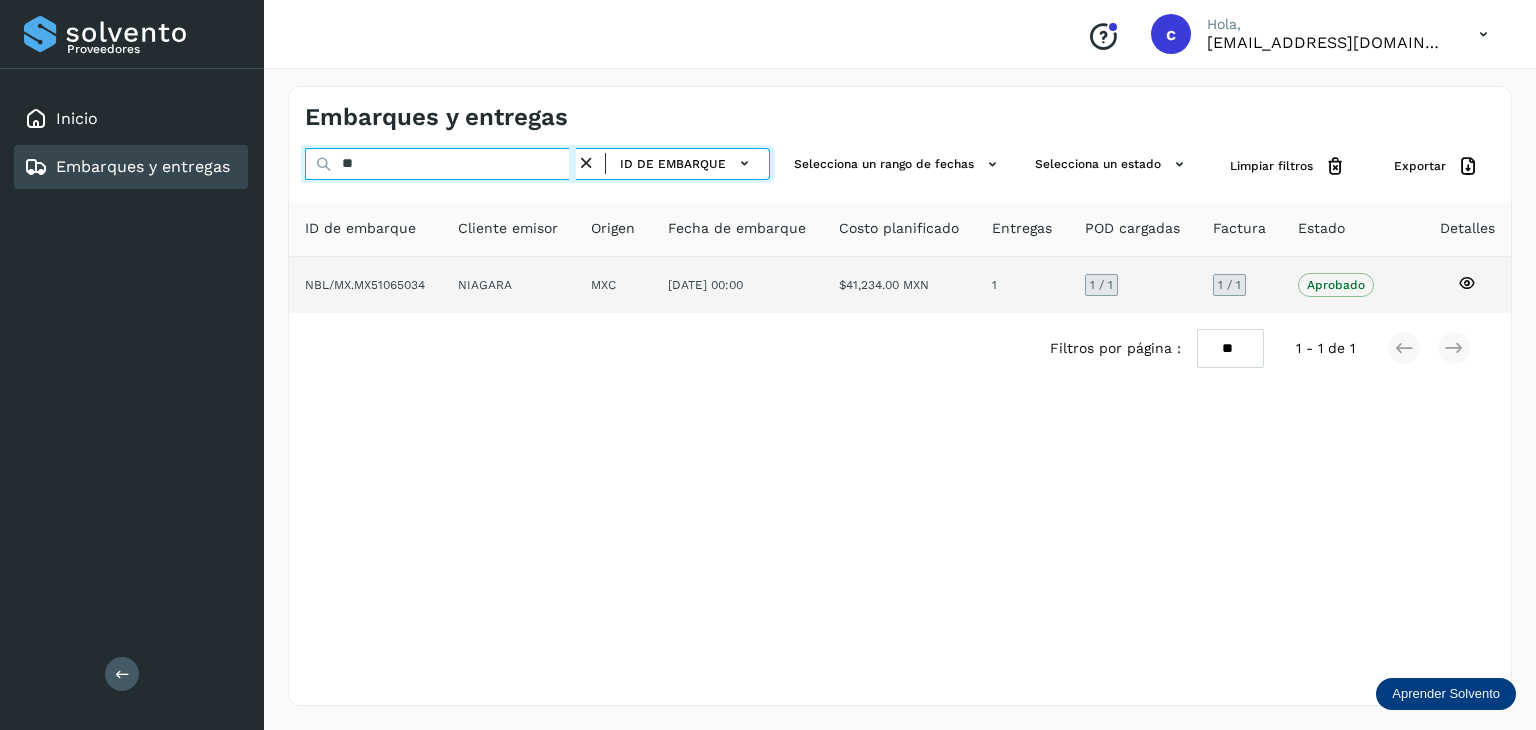 type on "*" 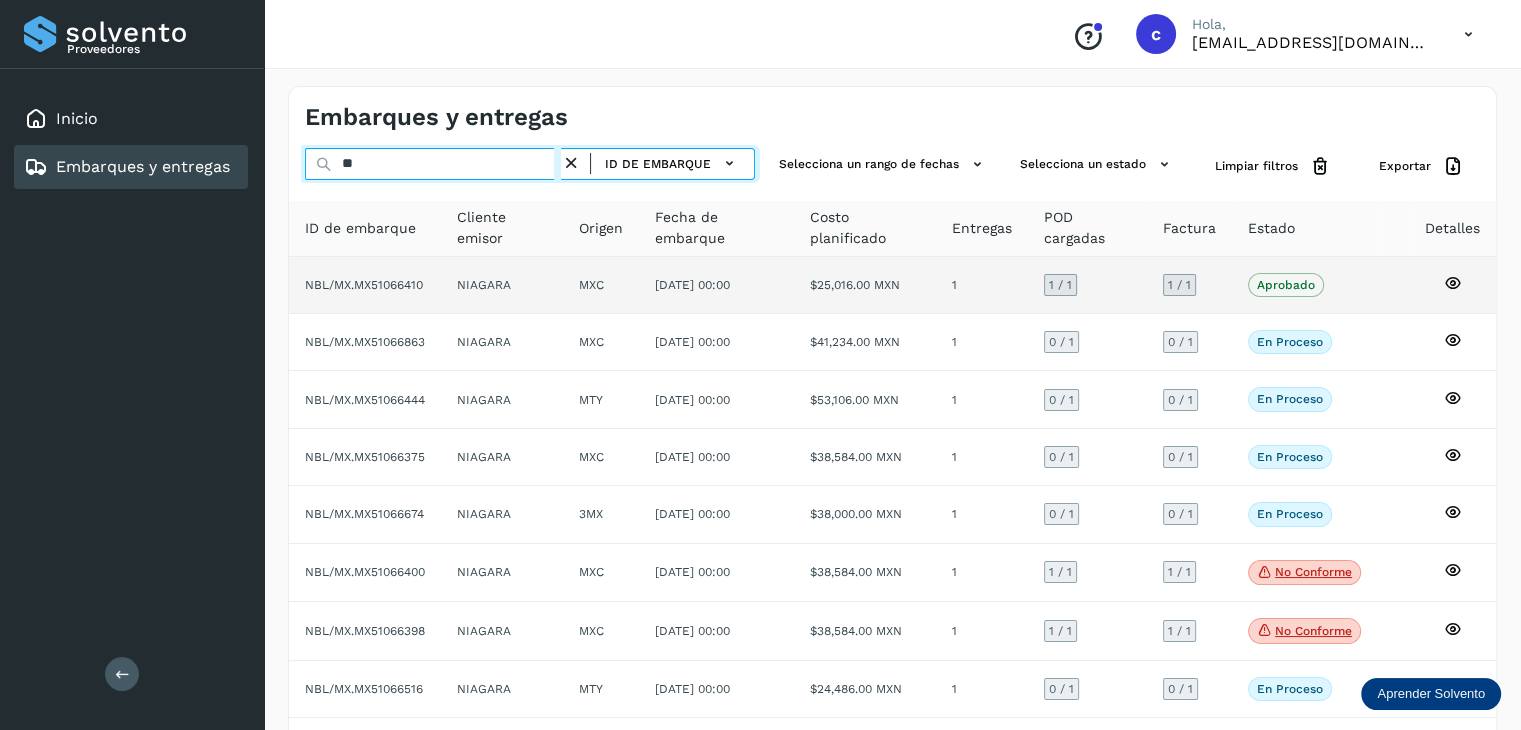 type on "*" 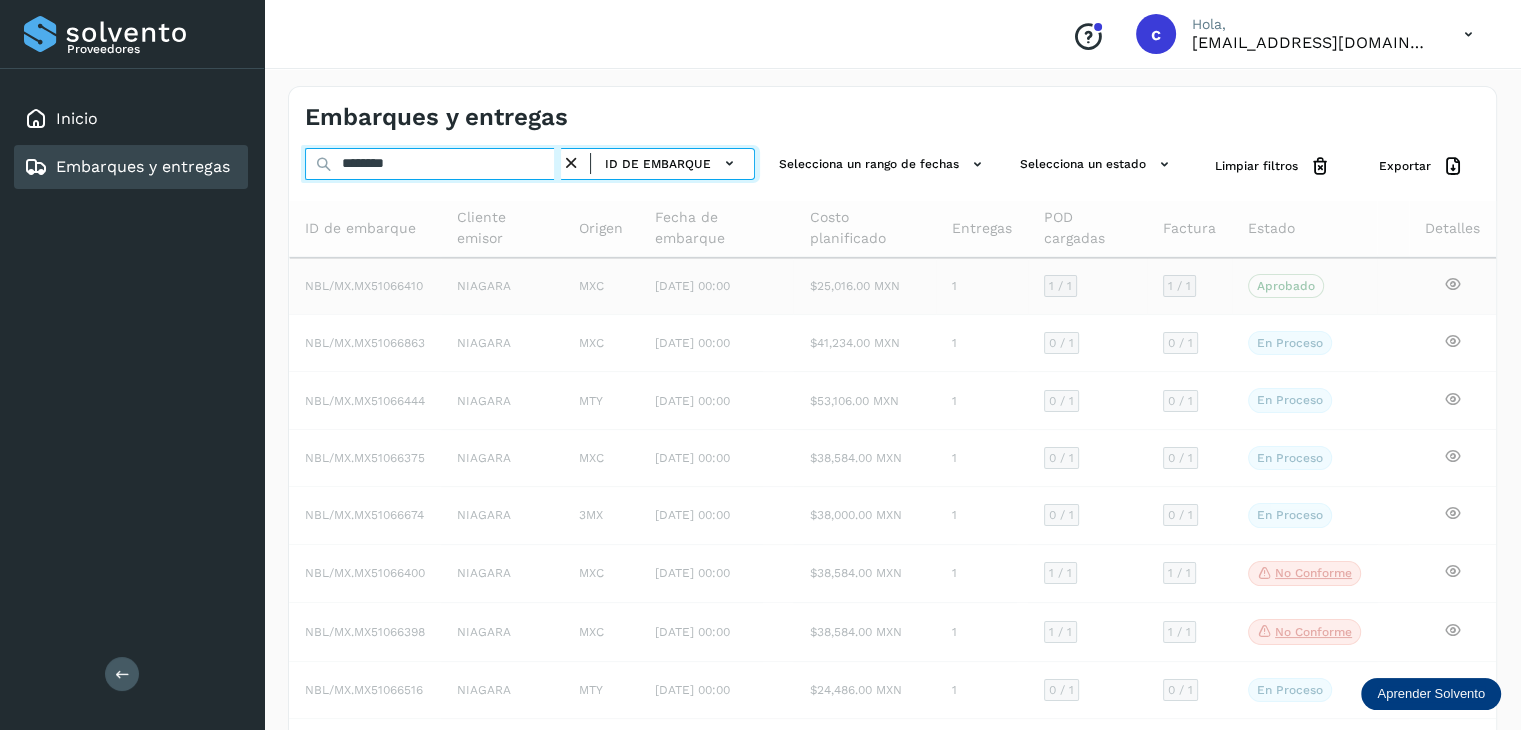 type on "********" 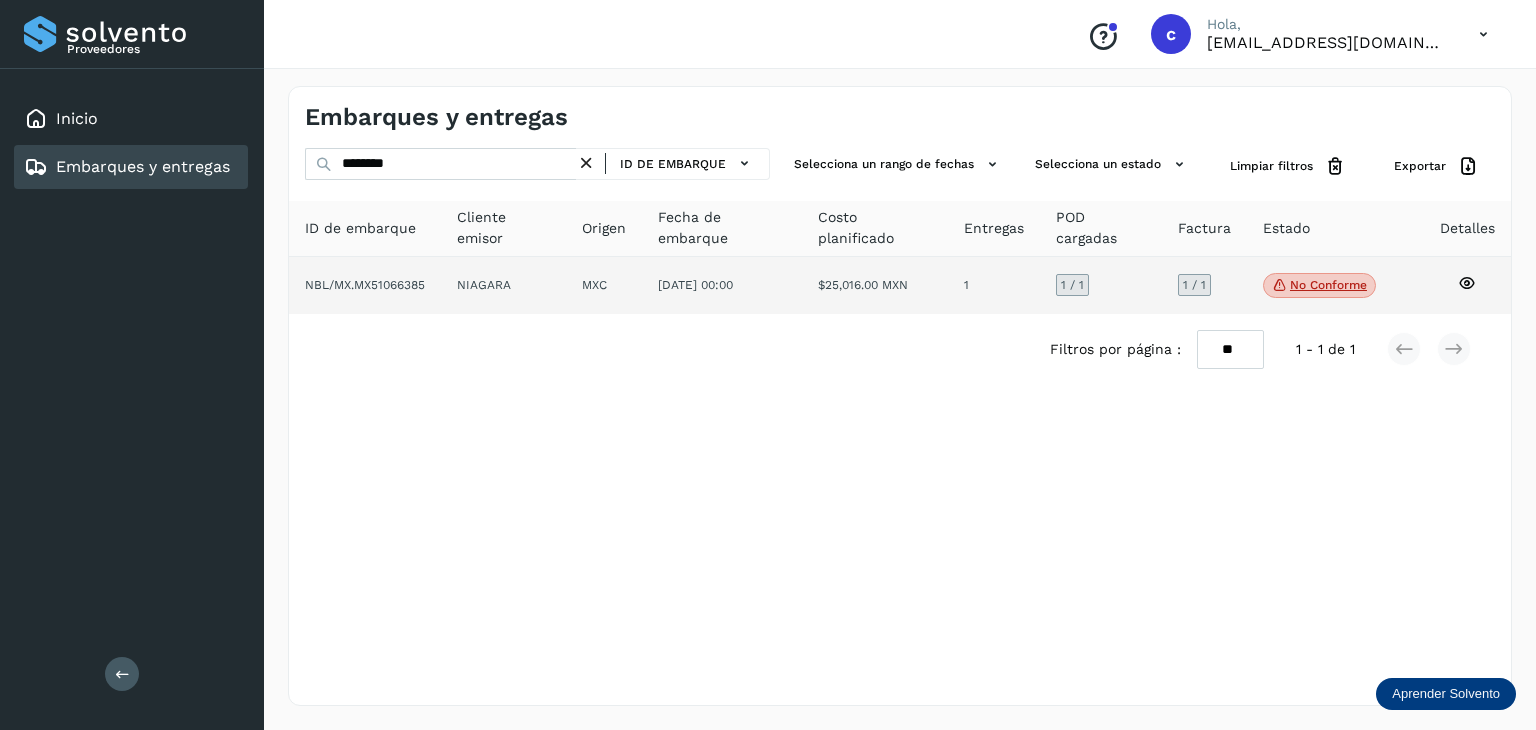 click on "No conforme" 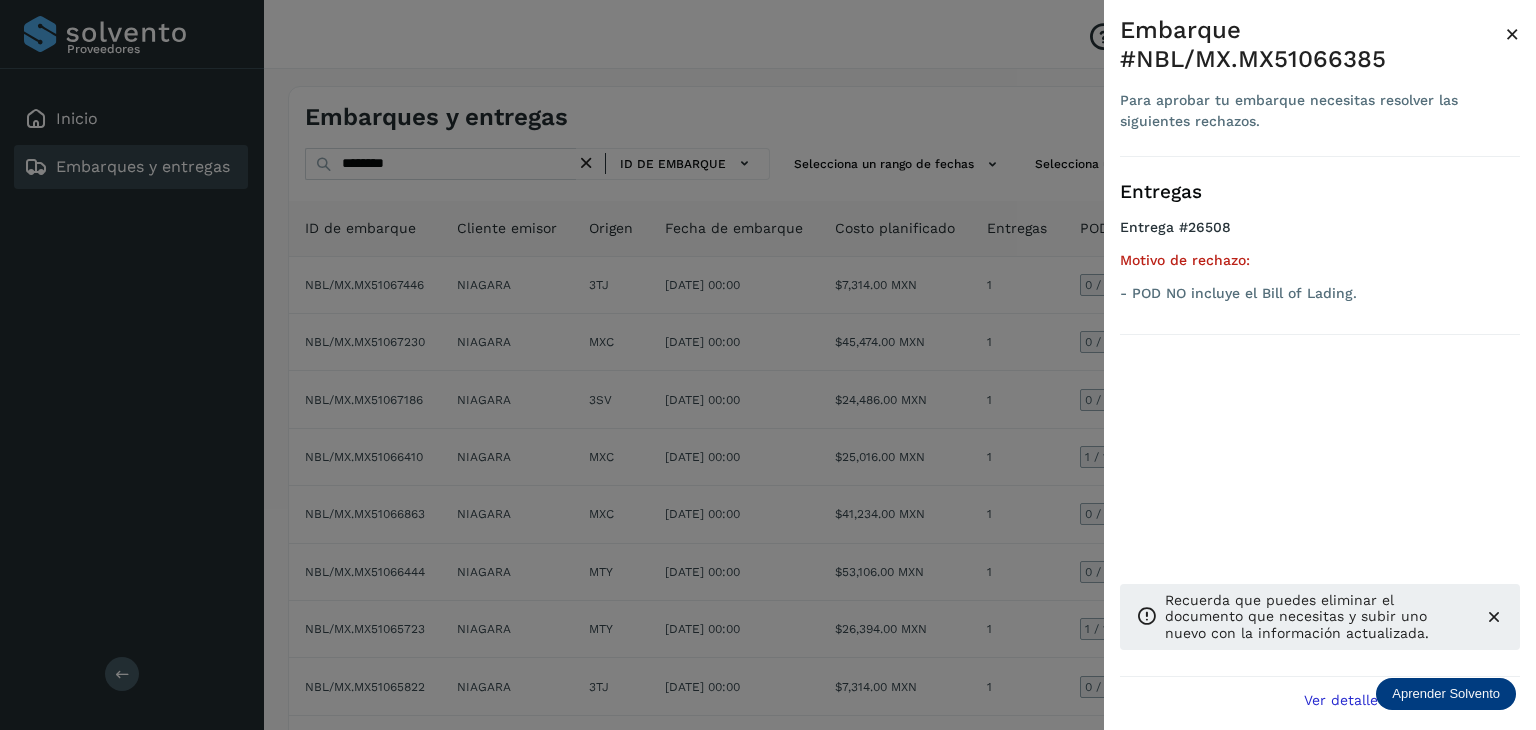 click at bounding box center [768, 365] 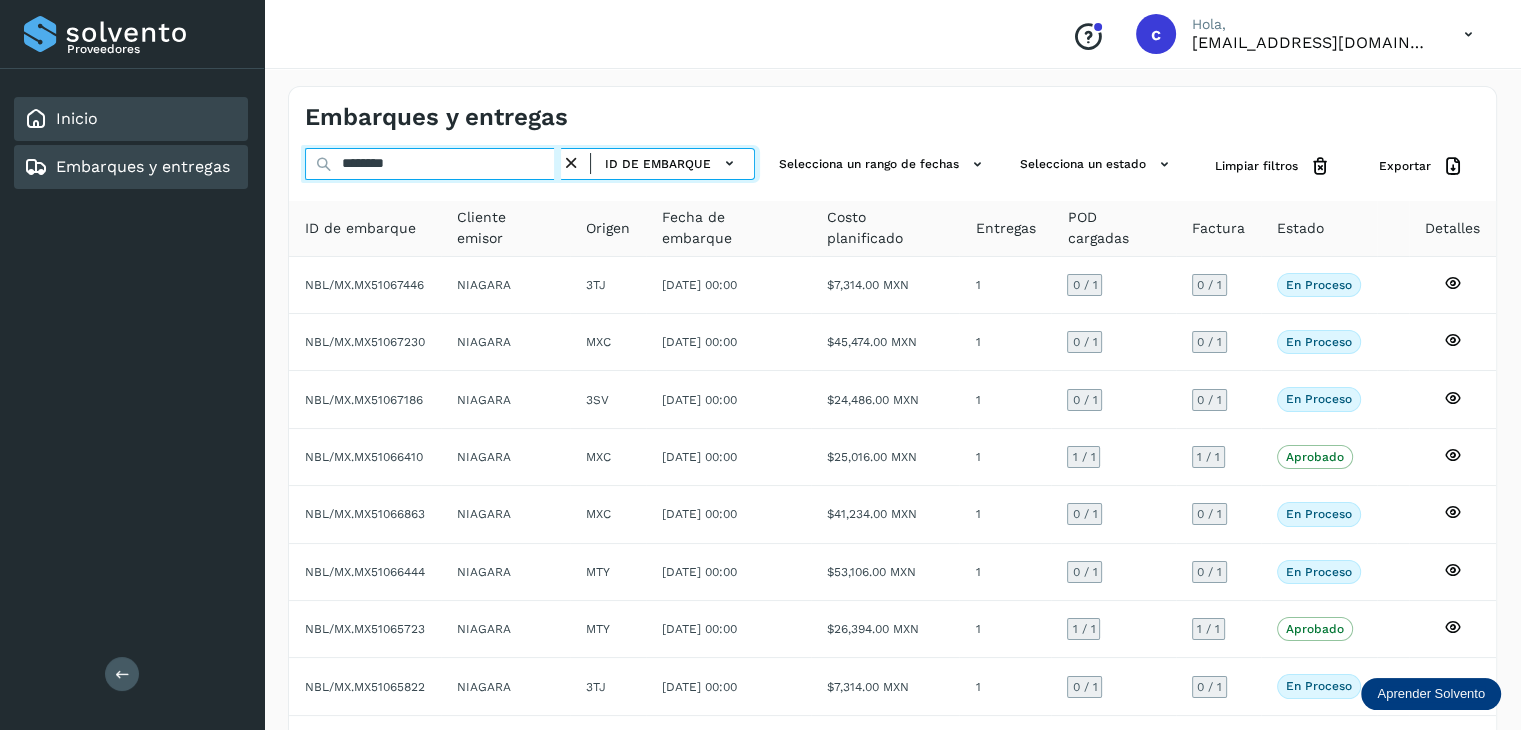 drag, startPoint x: 418, startPoint y: 171, endPoint x: 118, endPoint y: 109, distance: 306.3397 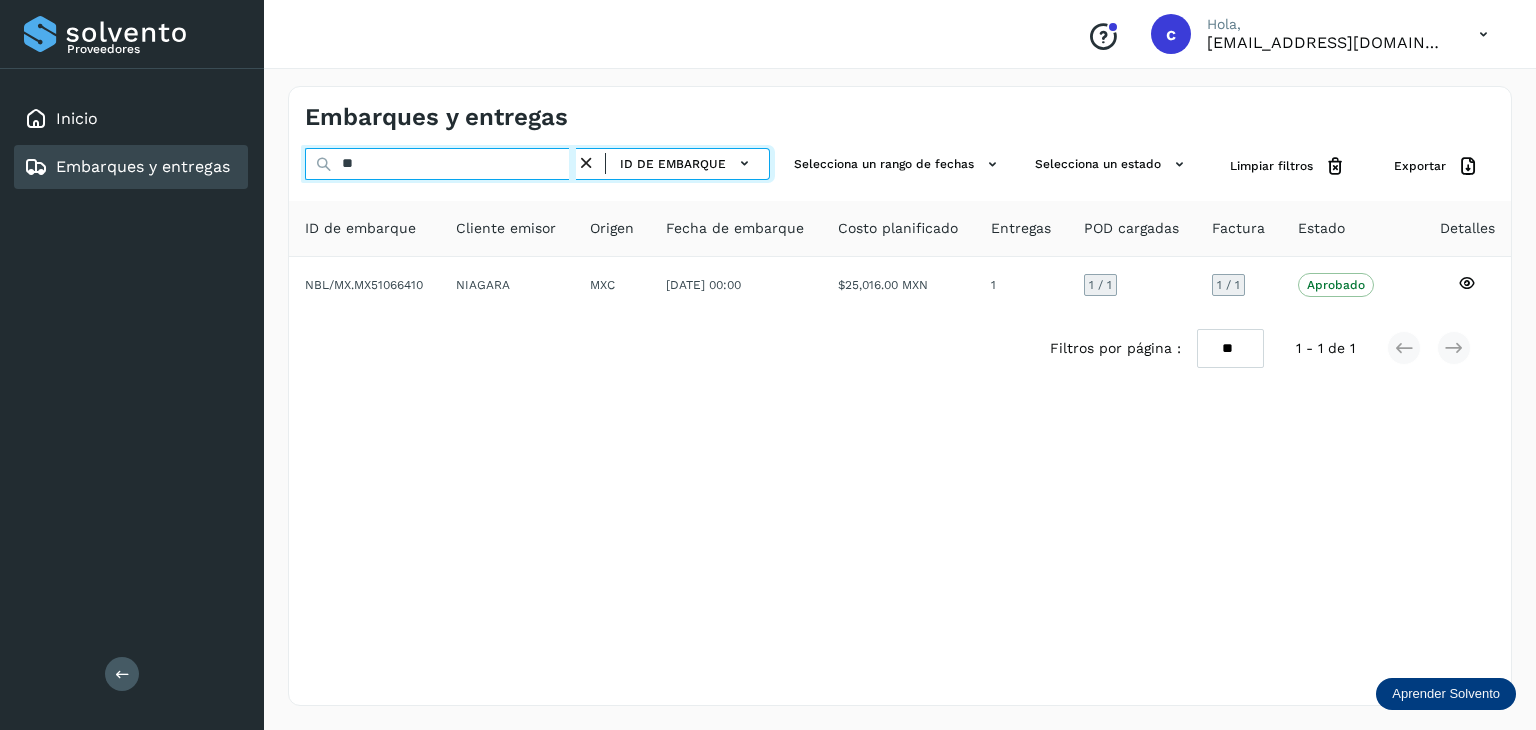 type on "*" 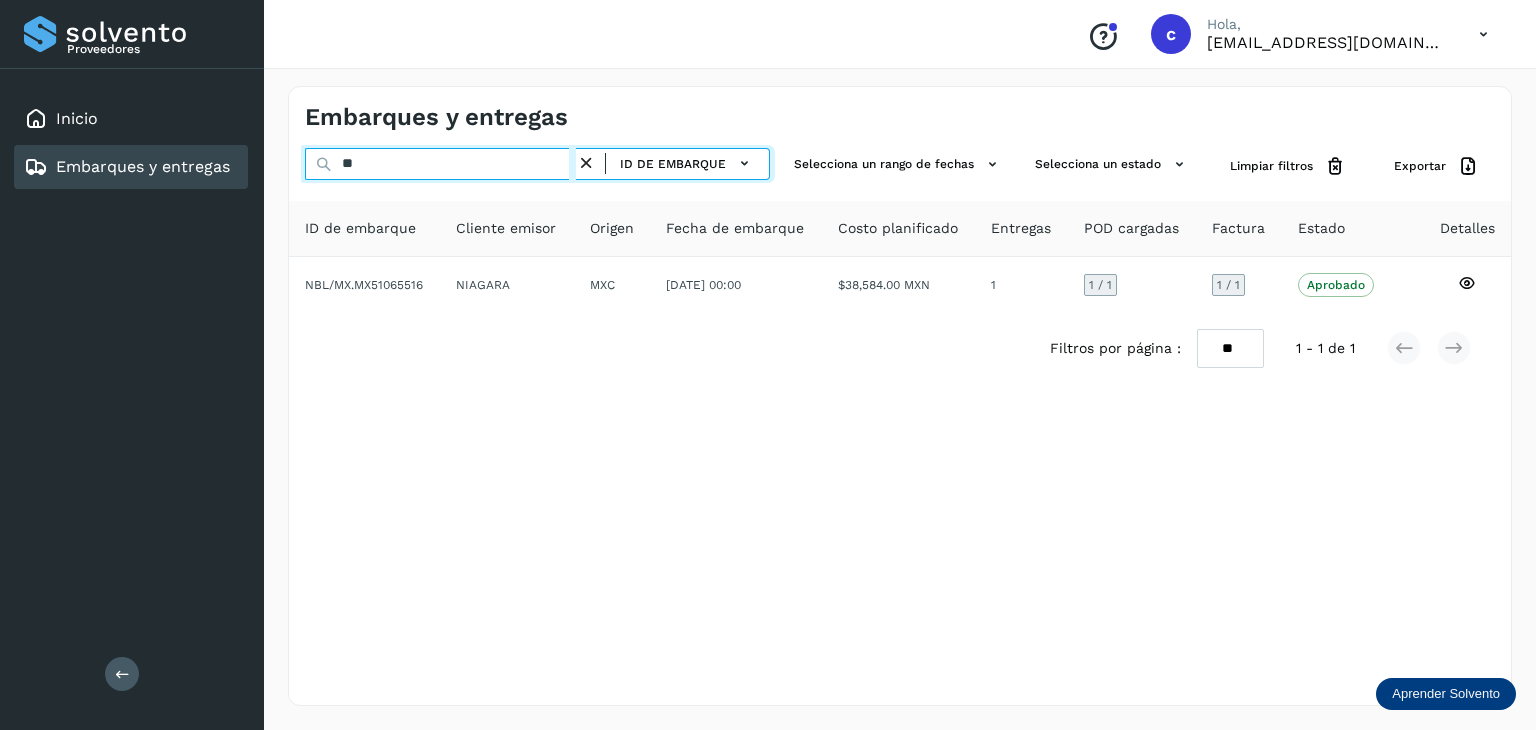 type on "*" 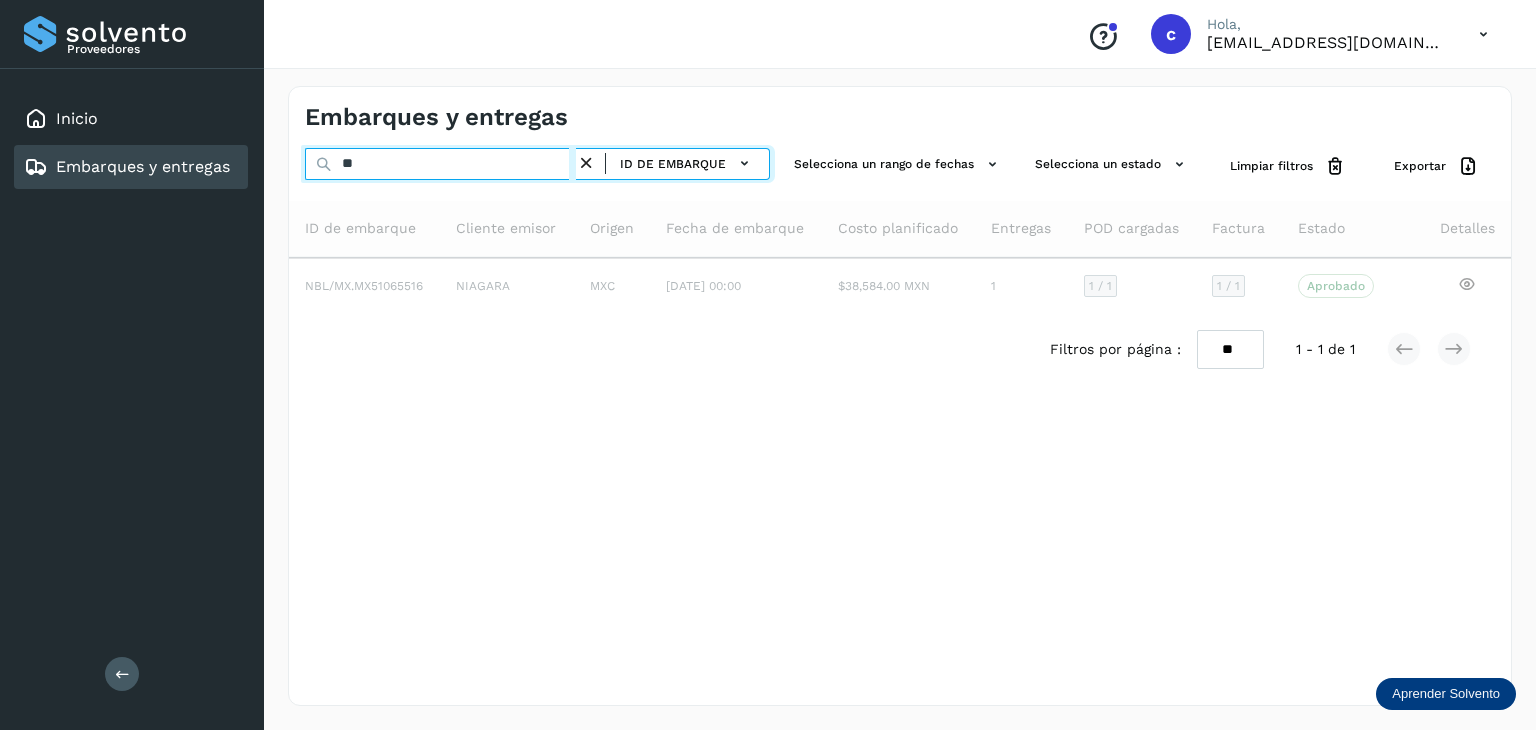 type on "*" 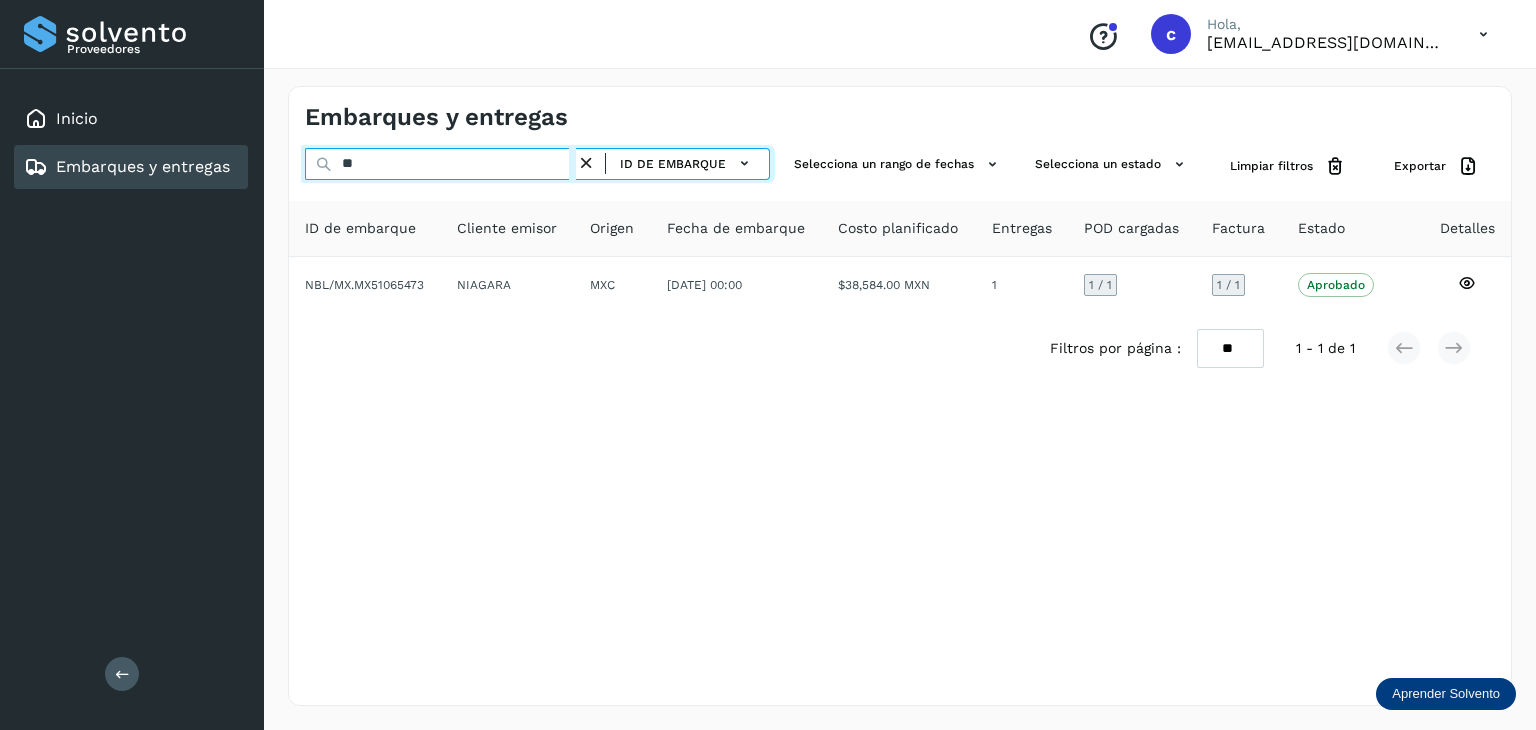 type on "*" 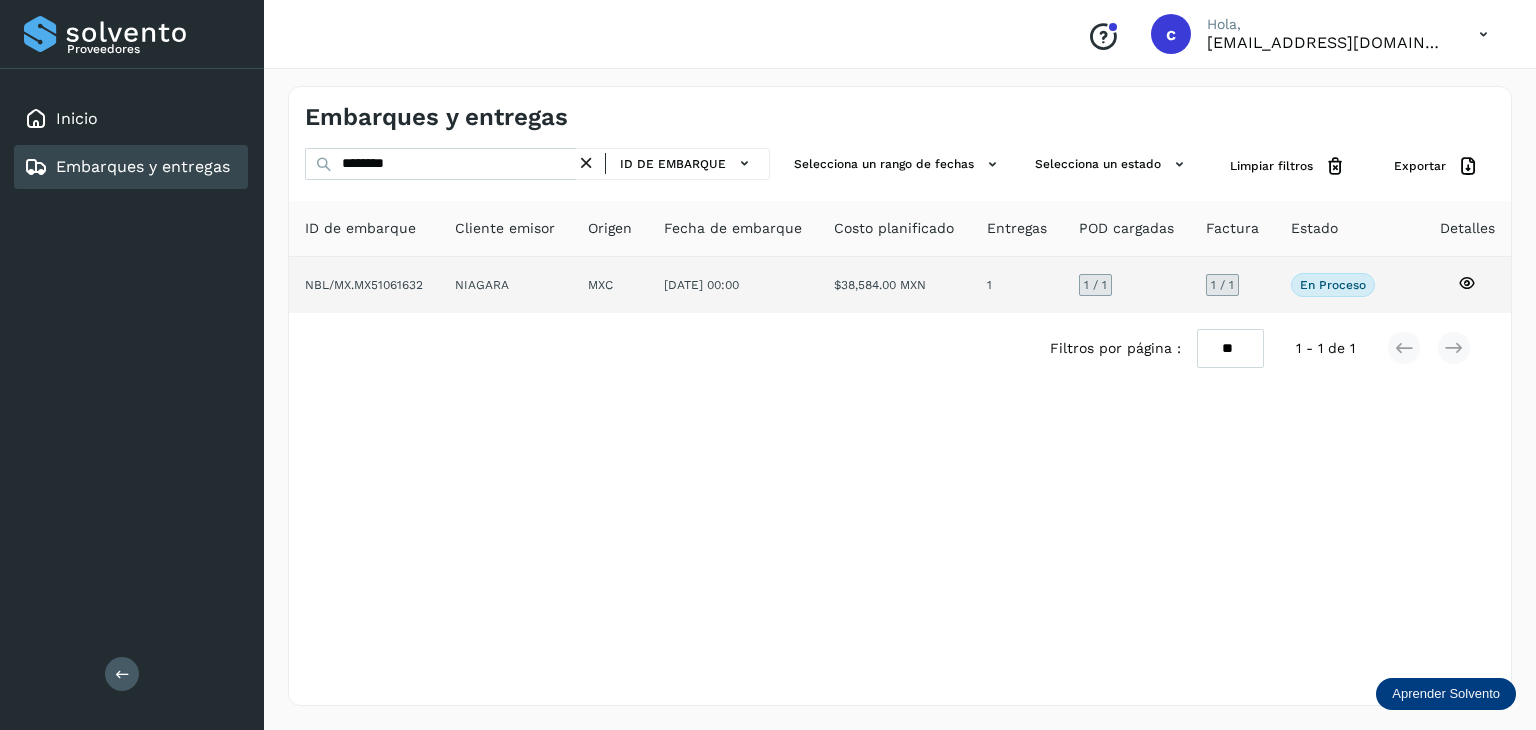 click 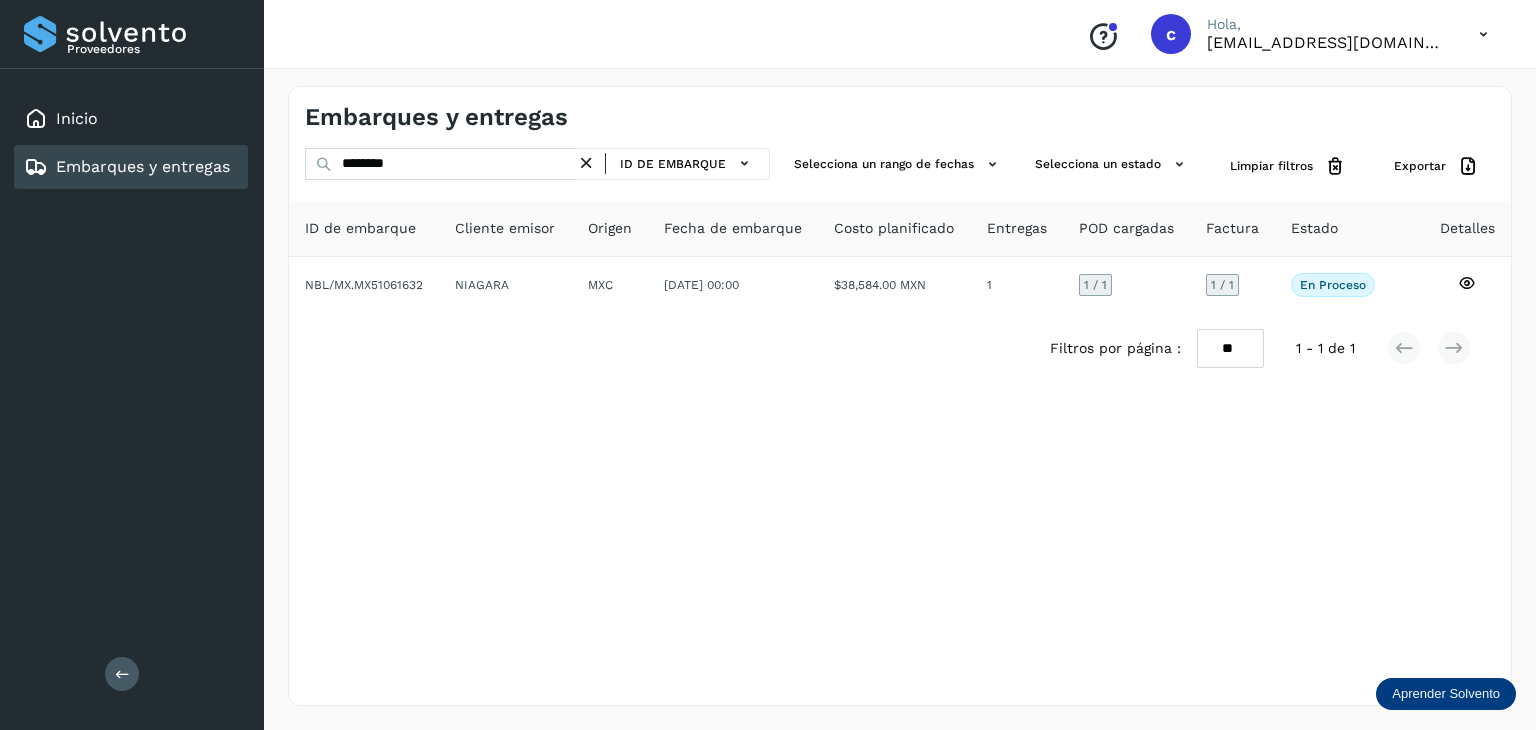 click on "Embarques y entregas ******** ID de embarque Selecciona un rango de fechas  Selecciona un estado Limpiar filtros Exportar ID de embarque Cliente emisor Origen Fecha de embarque Costo planificado Entregas POD cargadas Factura Estado Detalles NBL/MX.MX51061632 NIAGARA MXC [DATE] 00:00  $38,584.00 MXN  1 1  / 1 1 / 1 En proceso
Verifica el estado de la factura o entregas asociadas a este embarque
Filtros por página : ** ** ** 1 - 1 de 1" at bounding box center (900, 396) 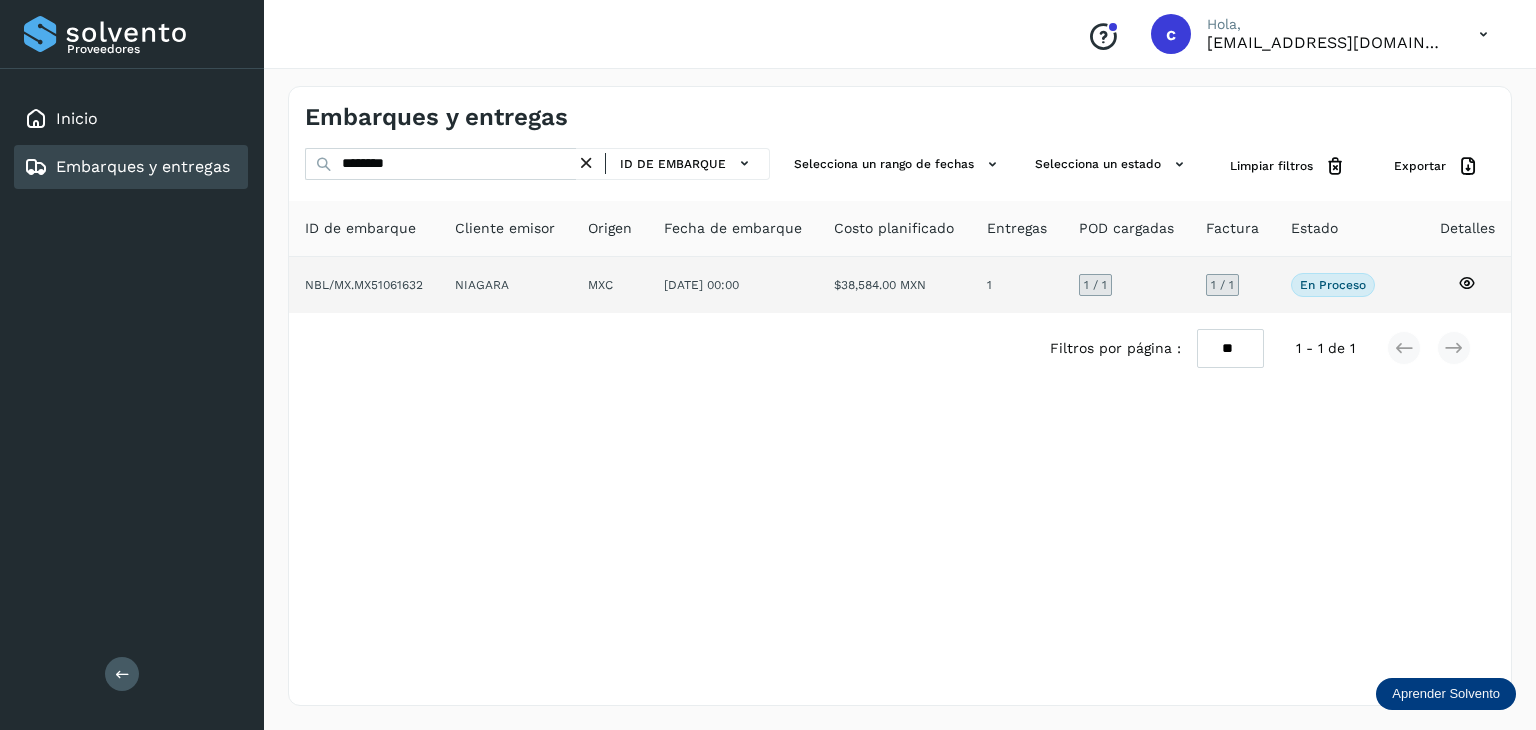 click on "En proceso
Verifica el estado de la factura o entregas asociadas a este embarque" 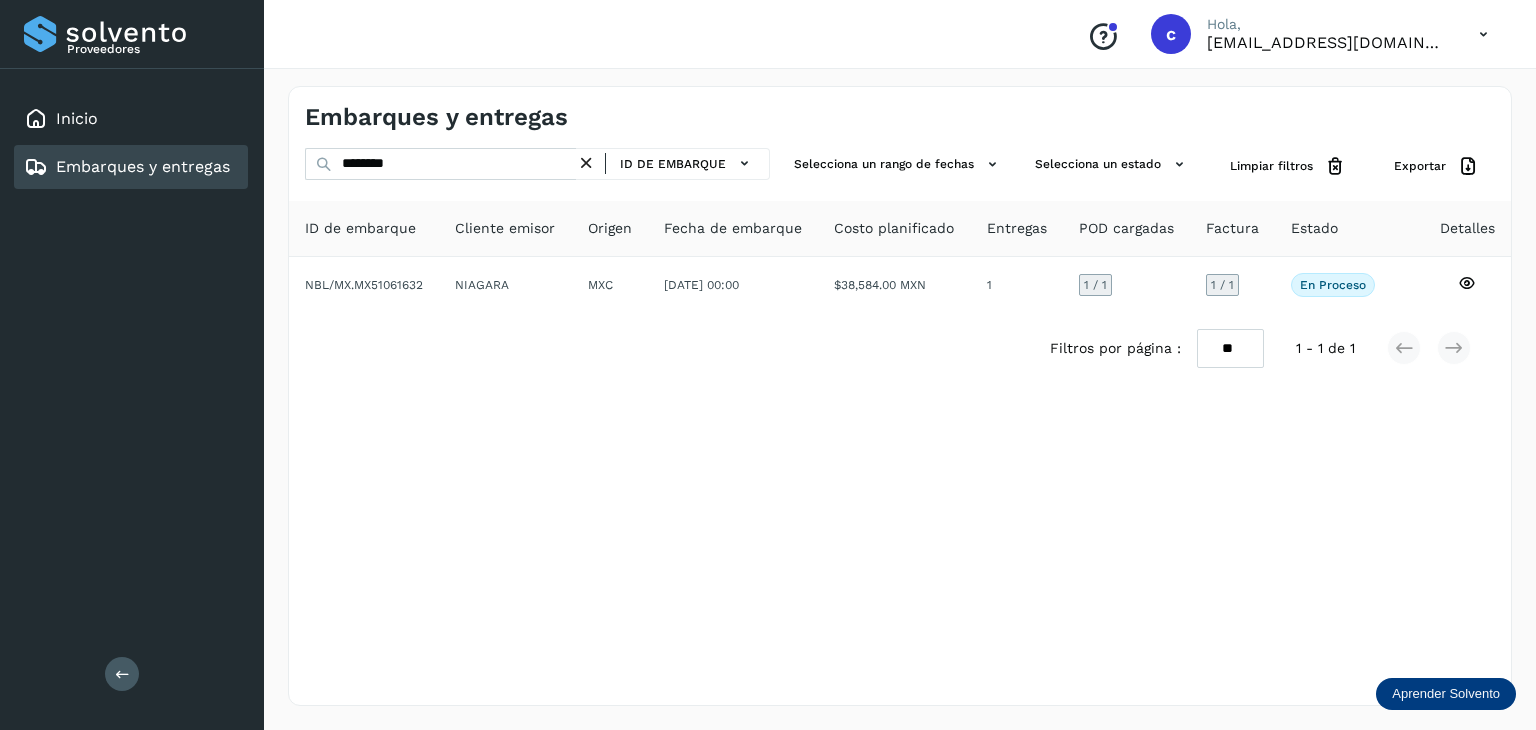 click on "Embarques y entregas ******** ID de embarque Selecciona un rango de fechas  Selecciona un estado Limpiar filtros Exportar ID de embarque Cliente emisor Origen Fecha de embarque Costo planificado Entregas POD cargadas Factura Estado Detalles NBL/MX.MX51061632 NIAGARA MXC [DATE] 00:00  $38,584.00 MXN  1 1  / 1 1 / 1 En proceso
Verifica el estado de la factura o entregas asociadas a este embarque
Filtros por página : ** ** ** 1 - 1 de 1" at bounding box center [900, 396] 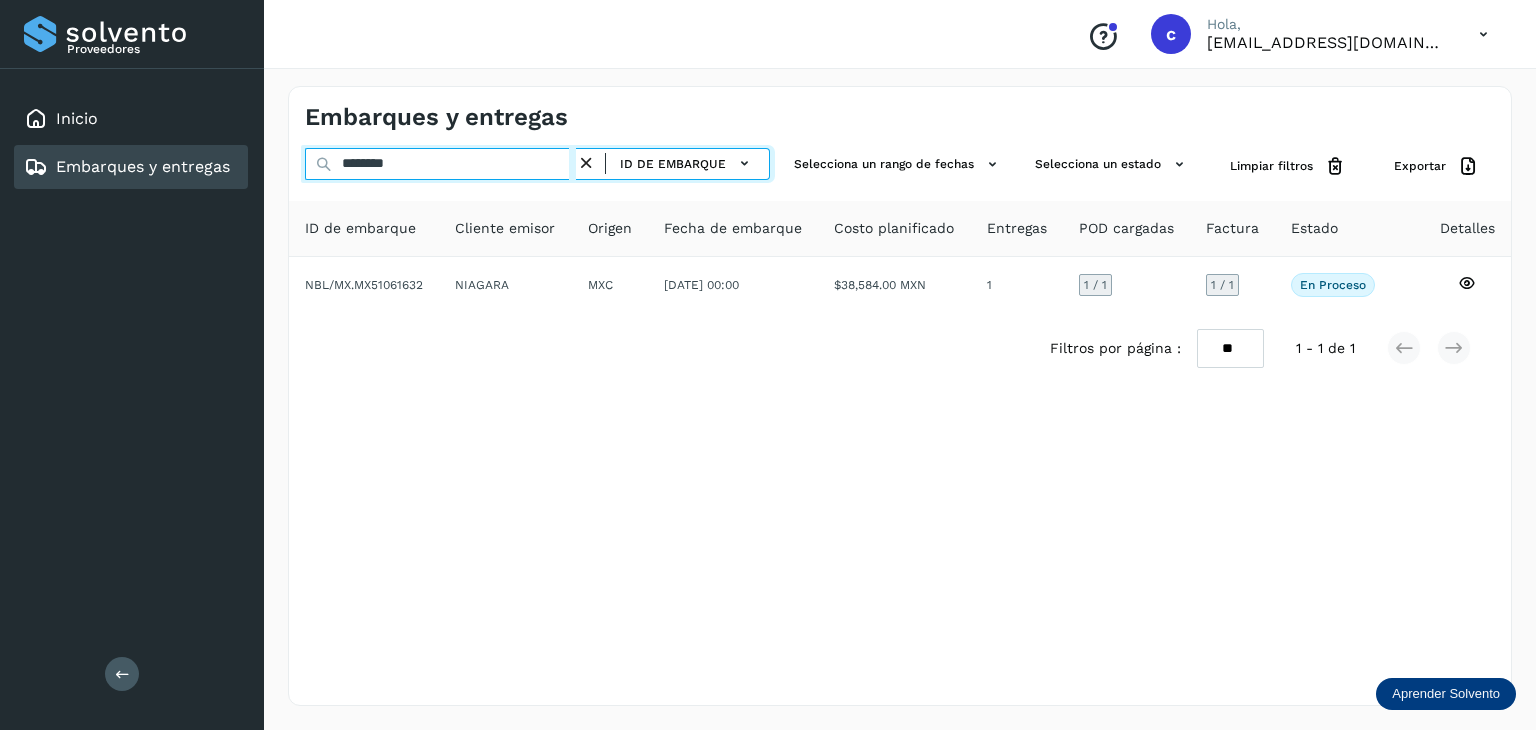 click on "********" at bounding box center [440, 164] 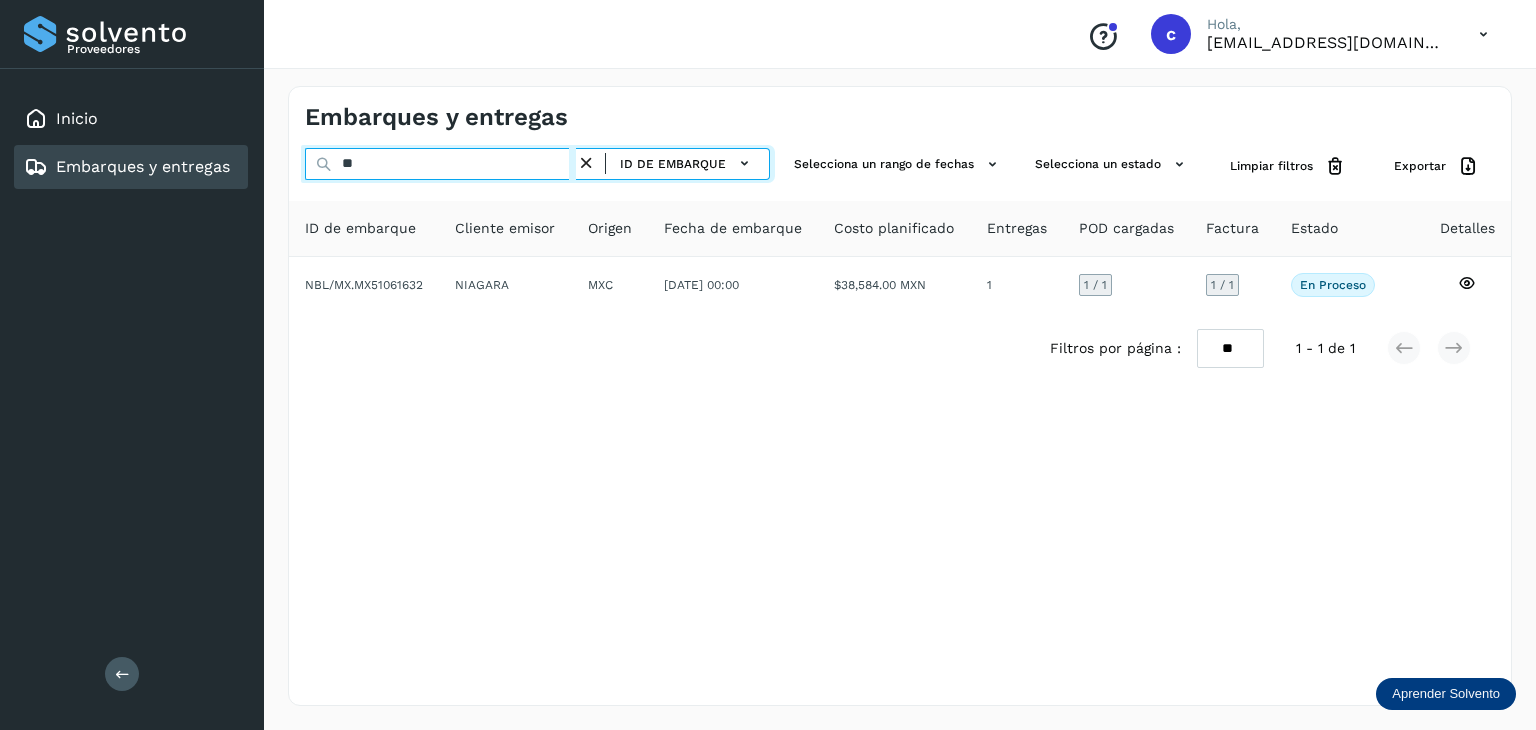 type on "*" 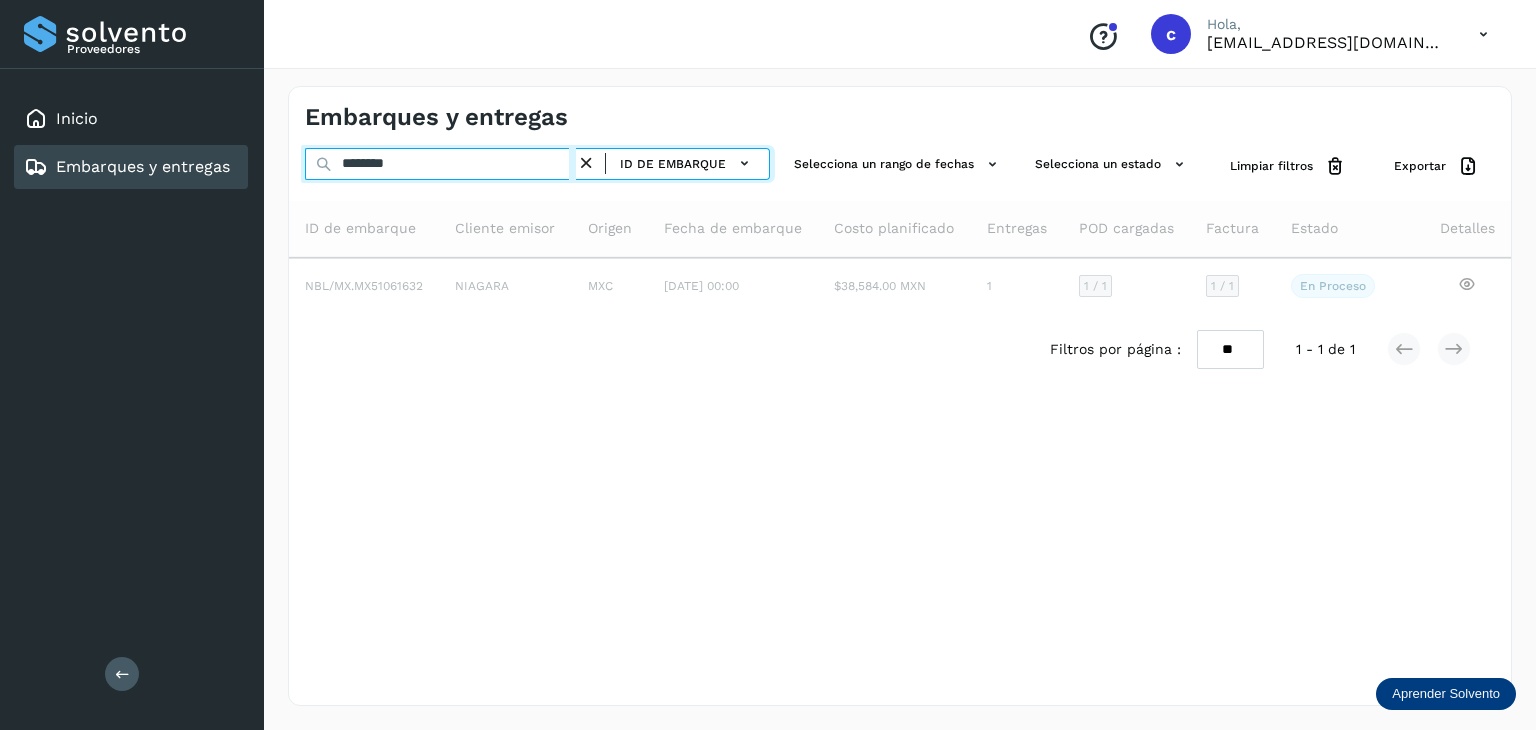 type on "********" 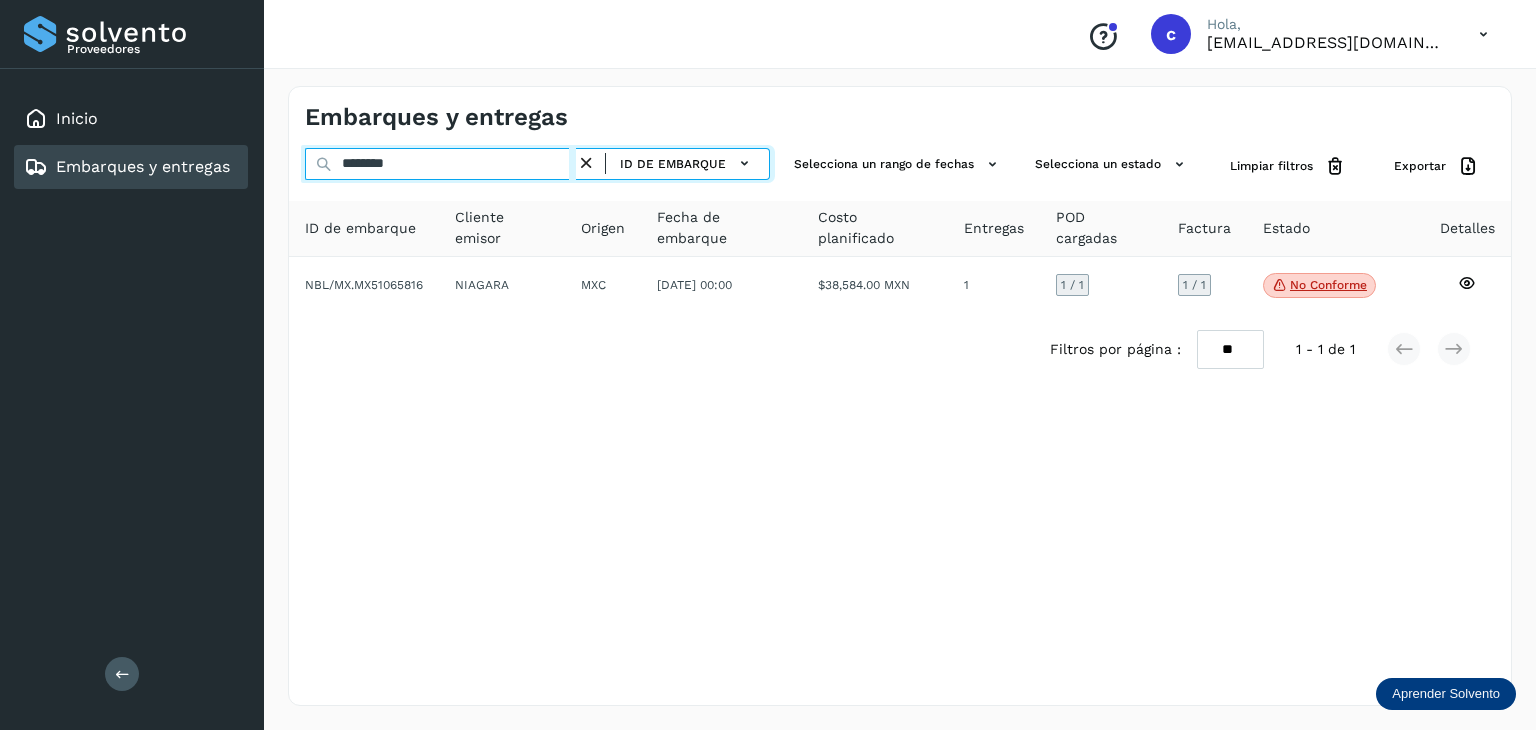 drag, startPoint x: 316, startPoint y: 150, endPoint x: 293, endPoint y: 149, distance: 23.021729 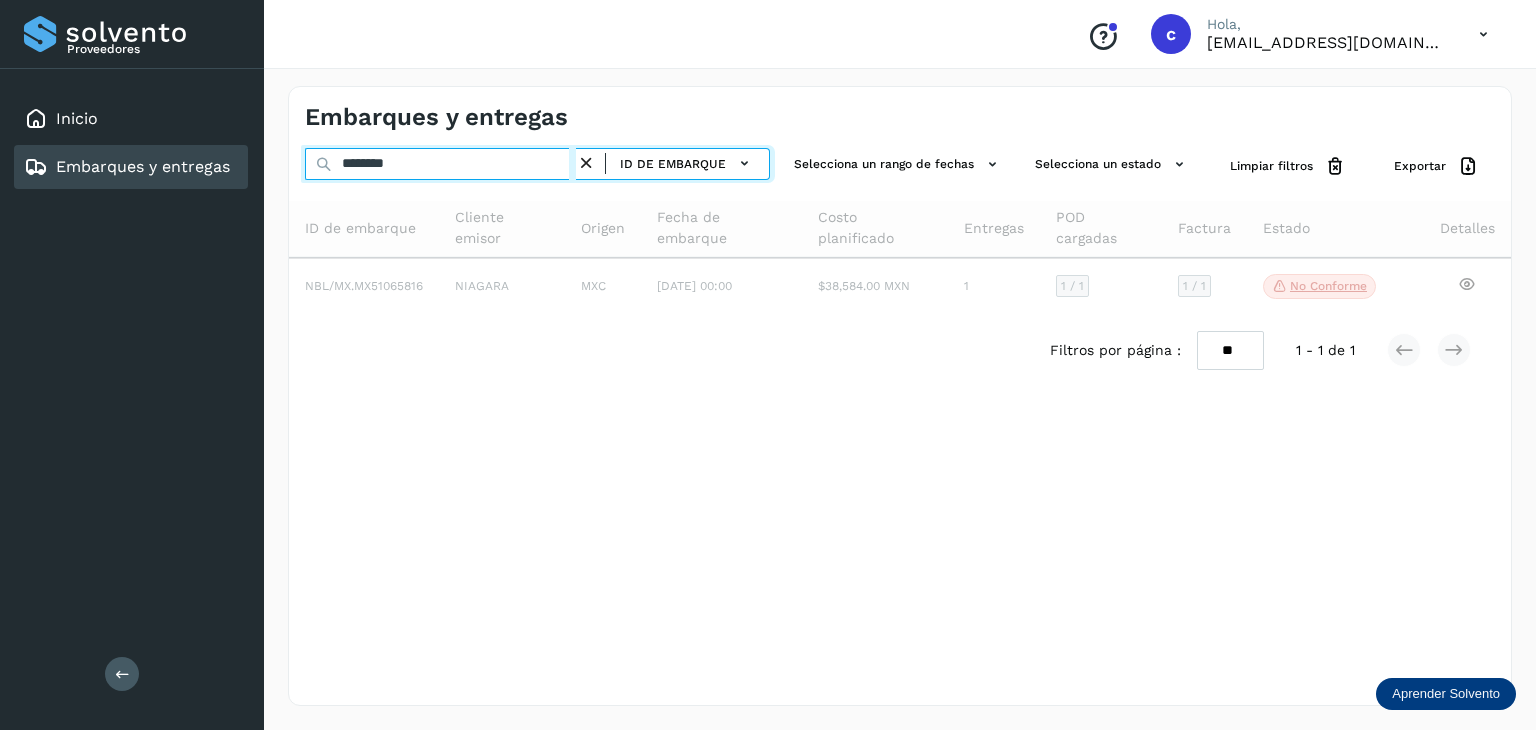 type on "********" 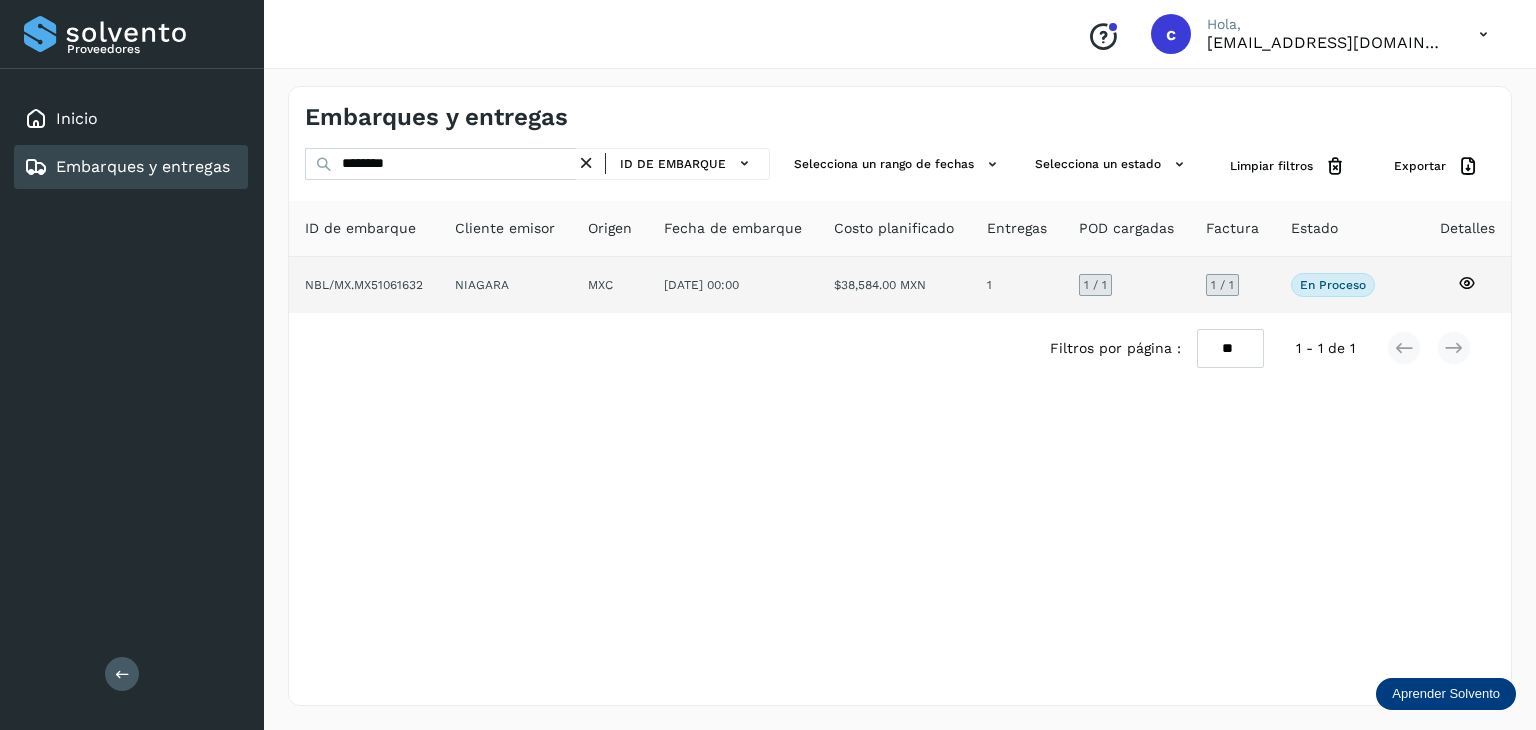 click 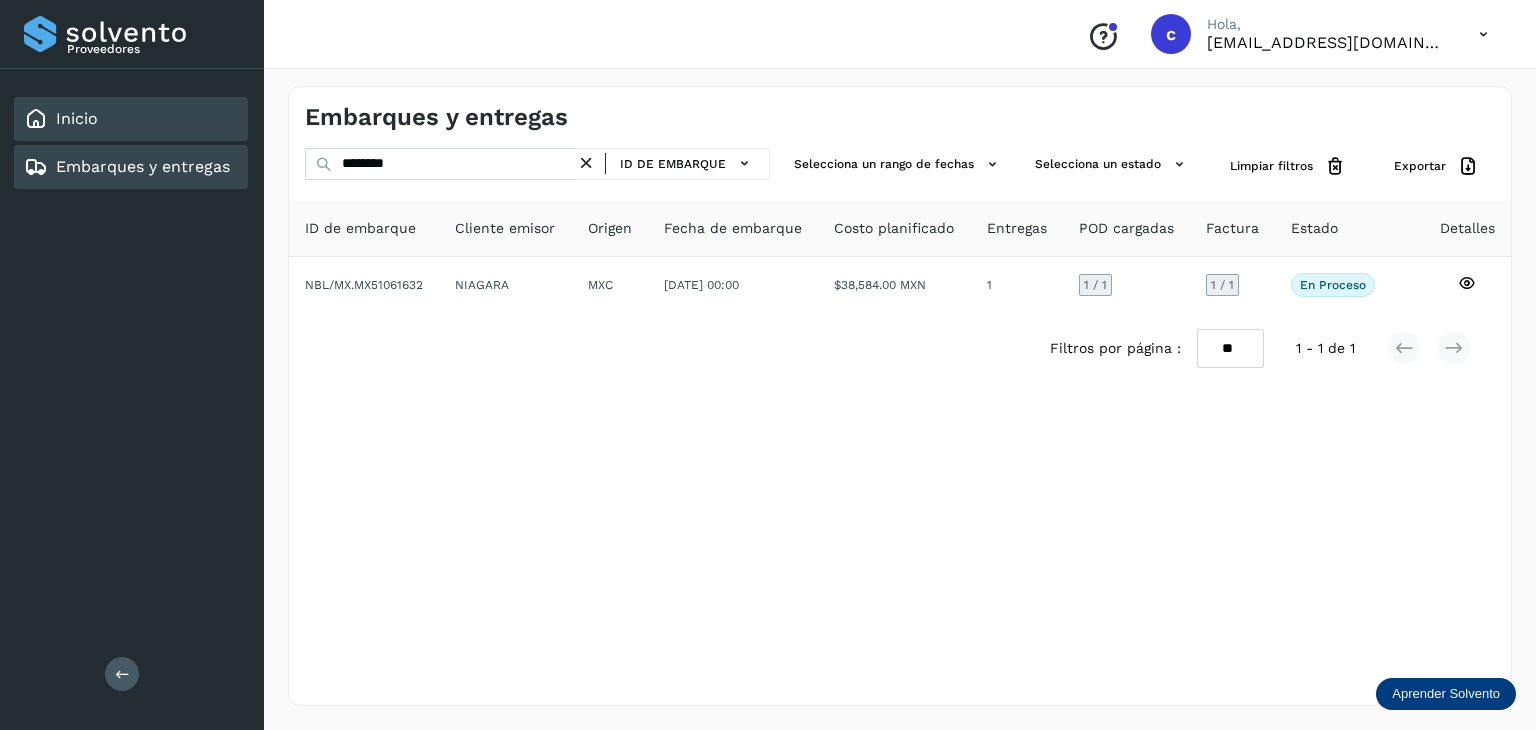 click on "Inicio" 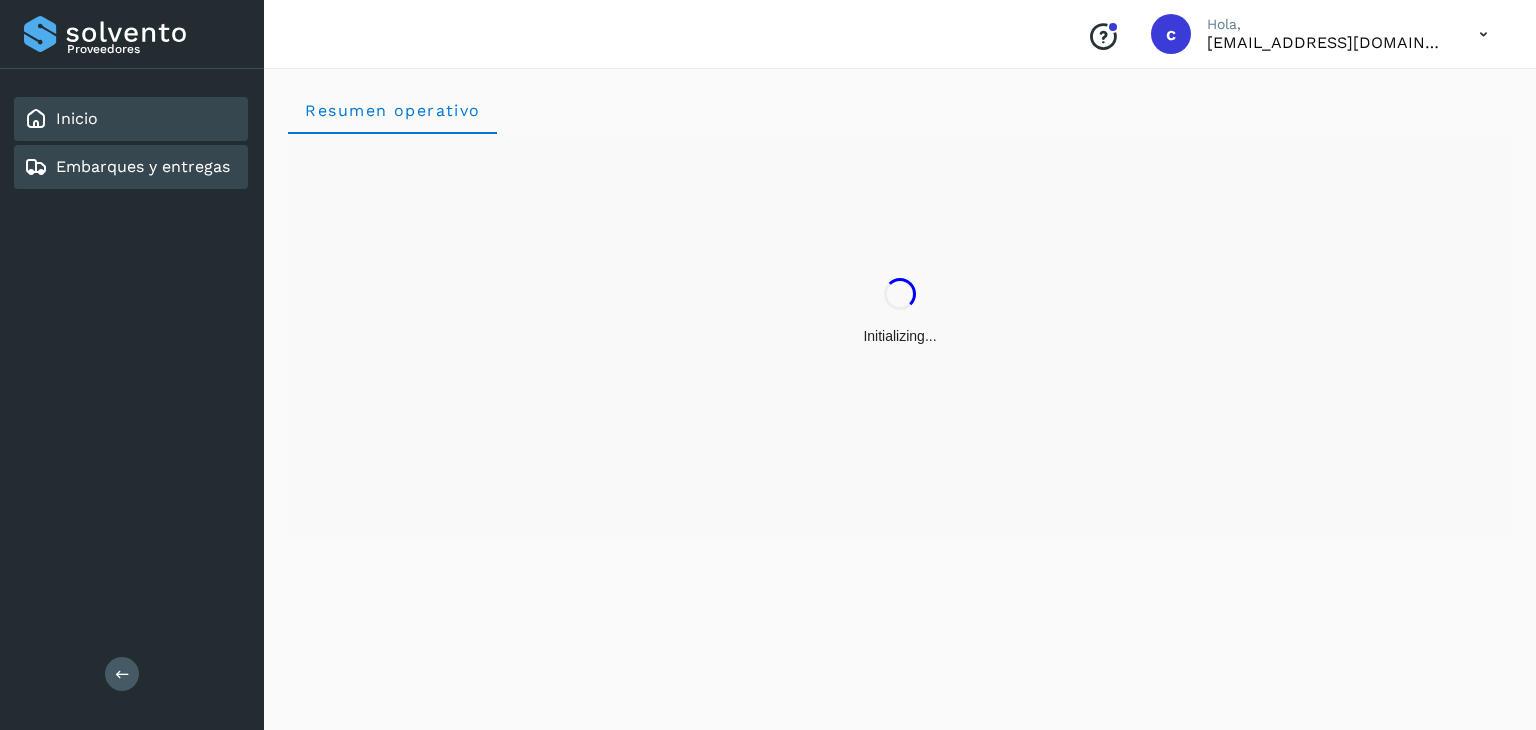 click on "Embarques y entregas" at bounding box center [143, 166] 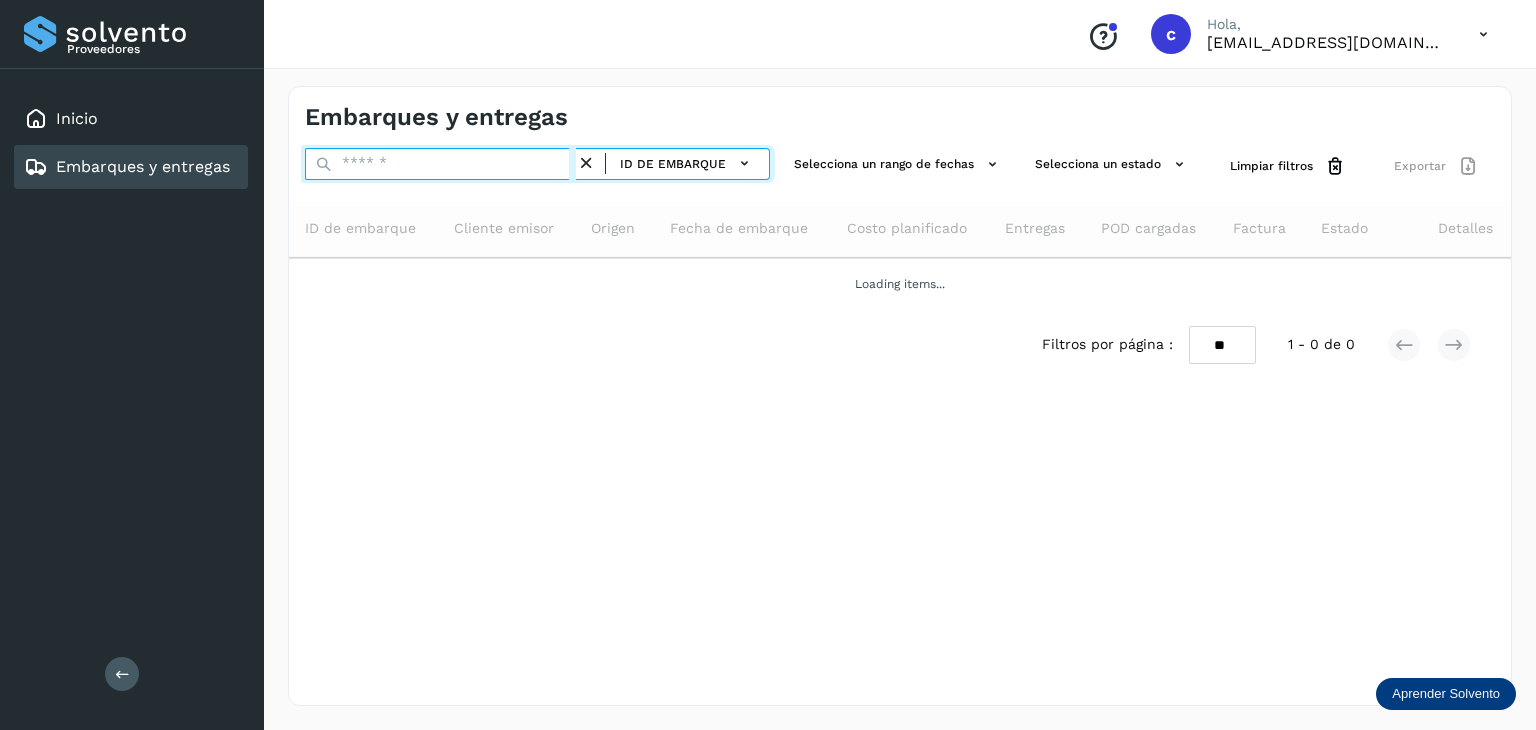 click at bounding box center (440, 164) 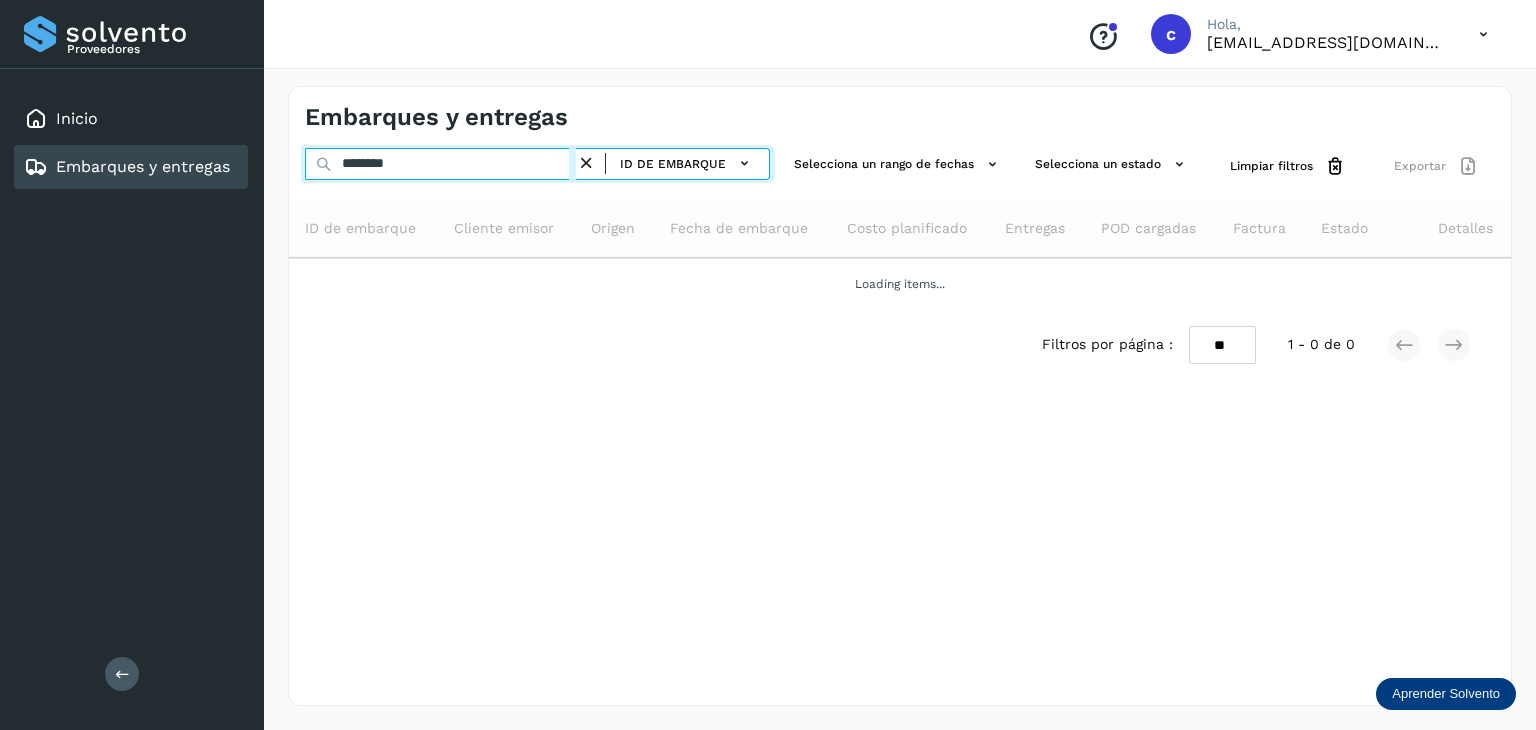 type on "********" 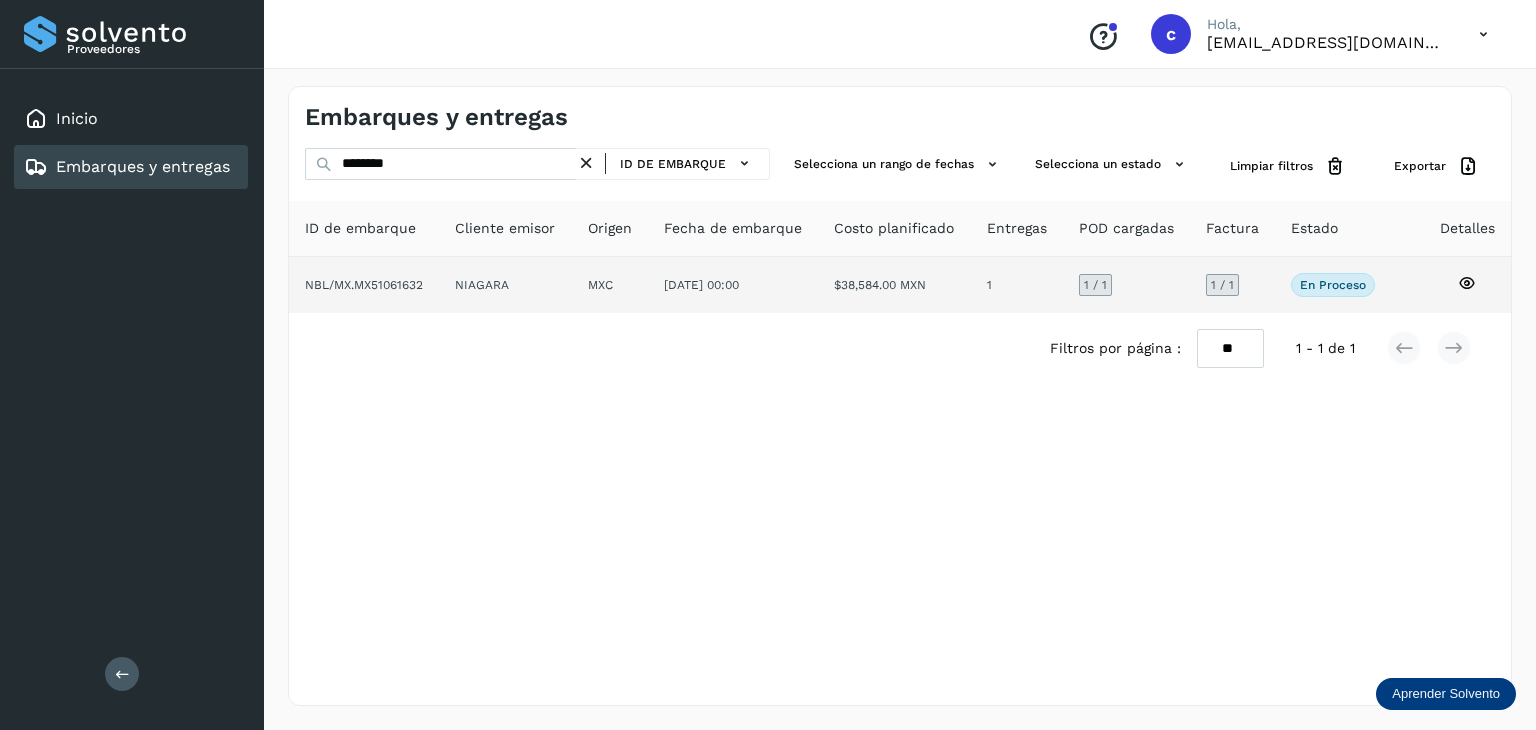 click 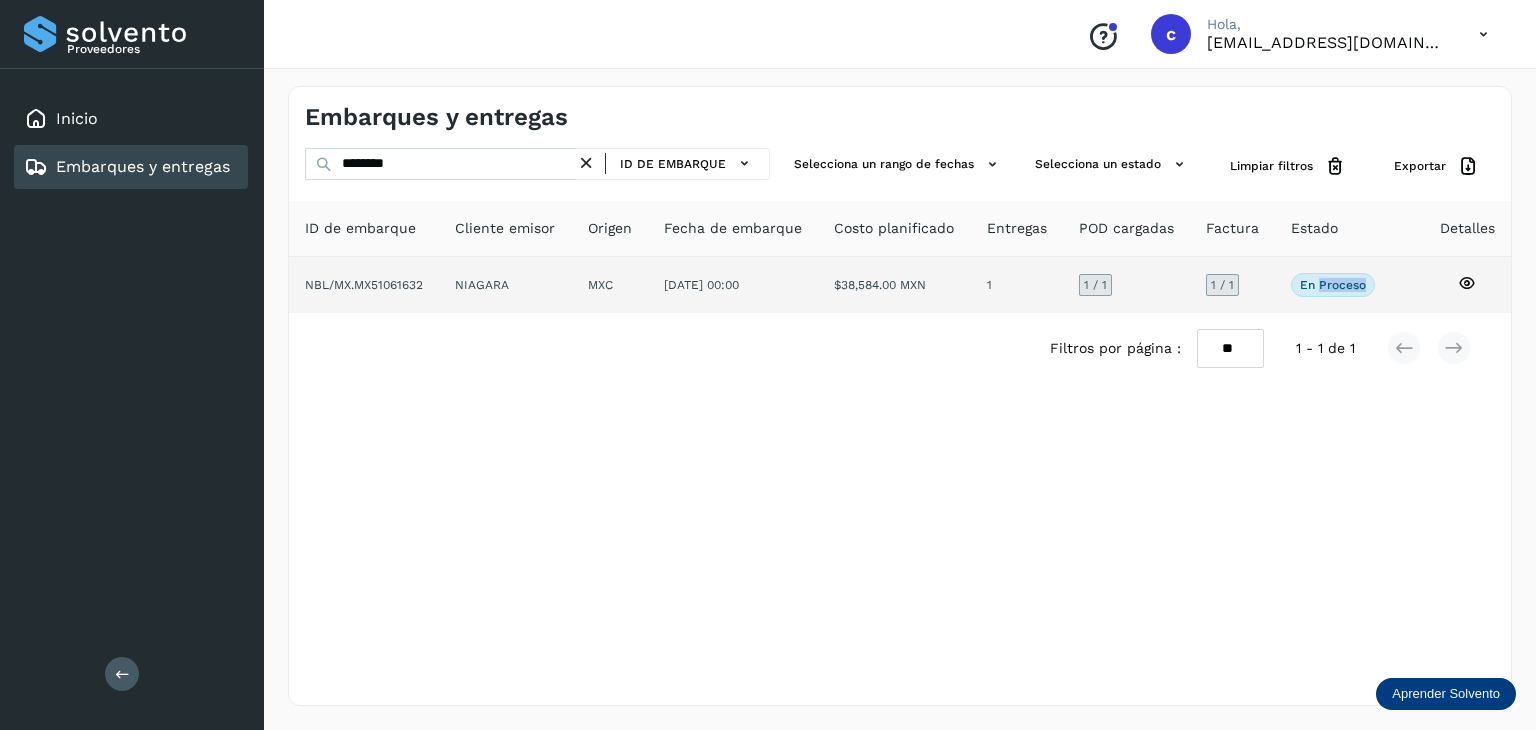 click on "En proceso" 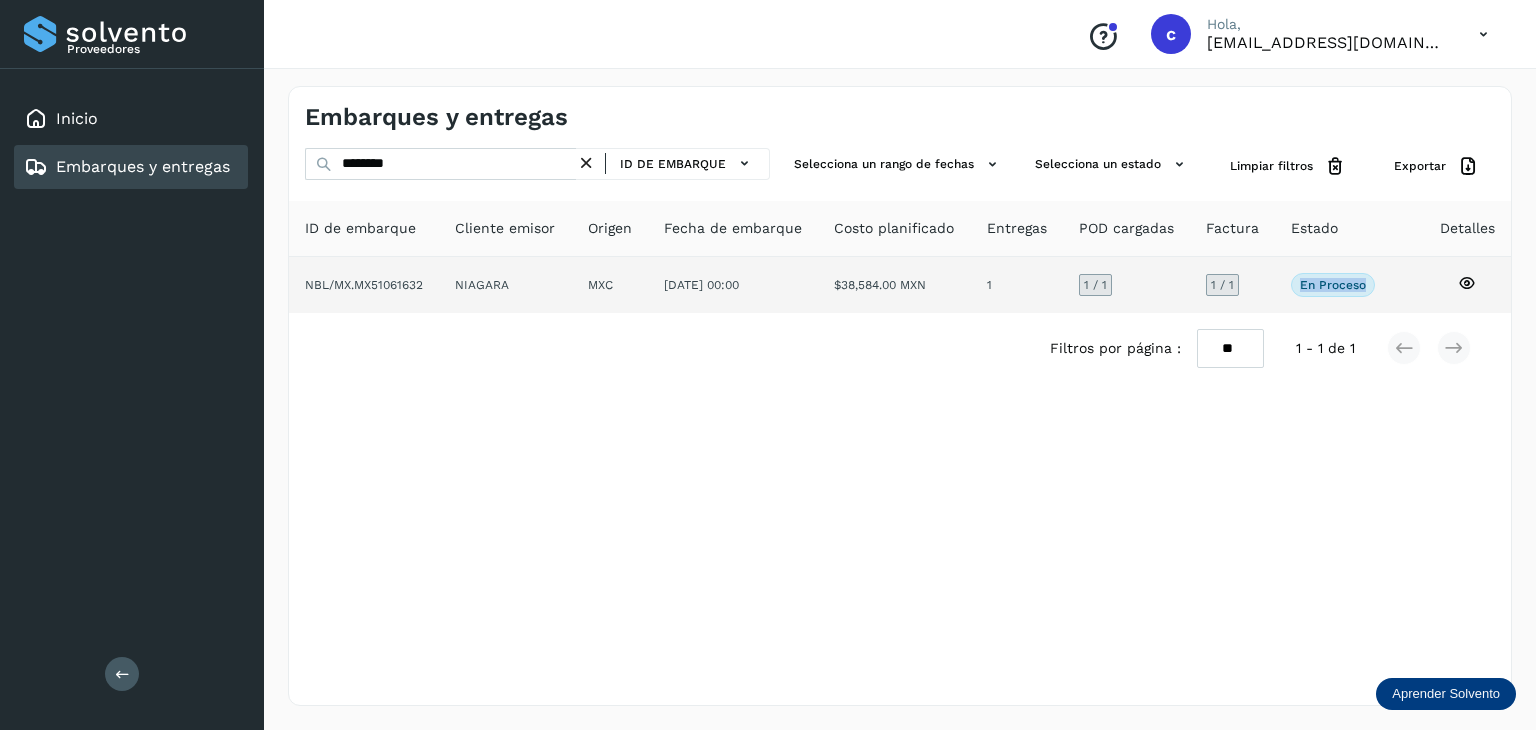click on "En proceso" 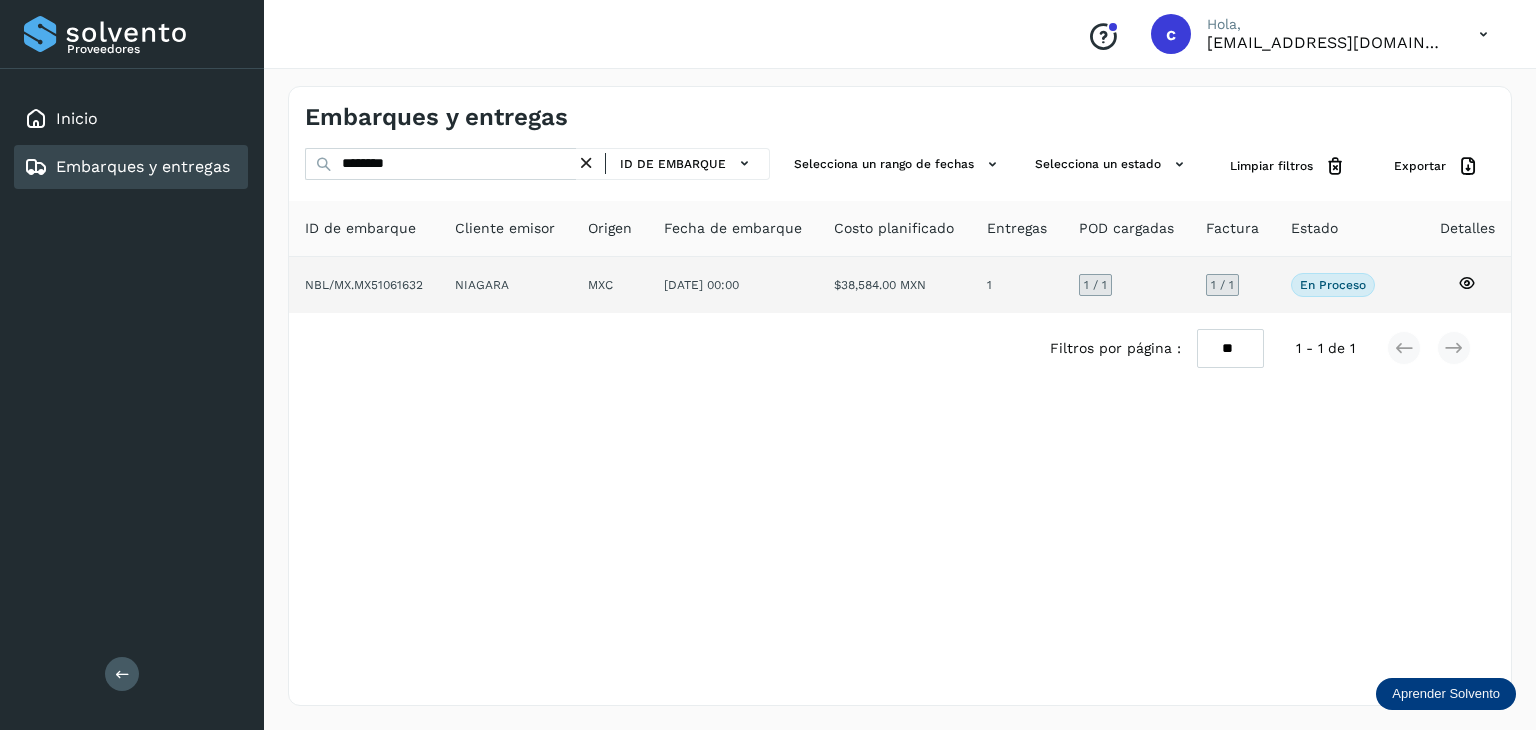click 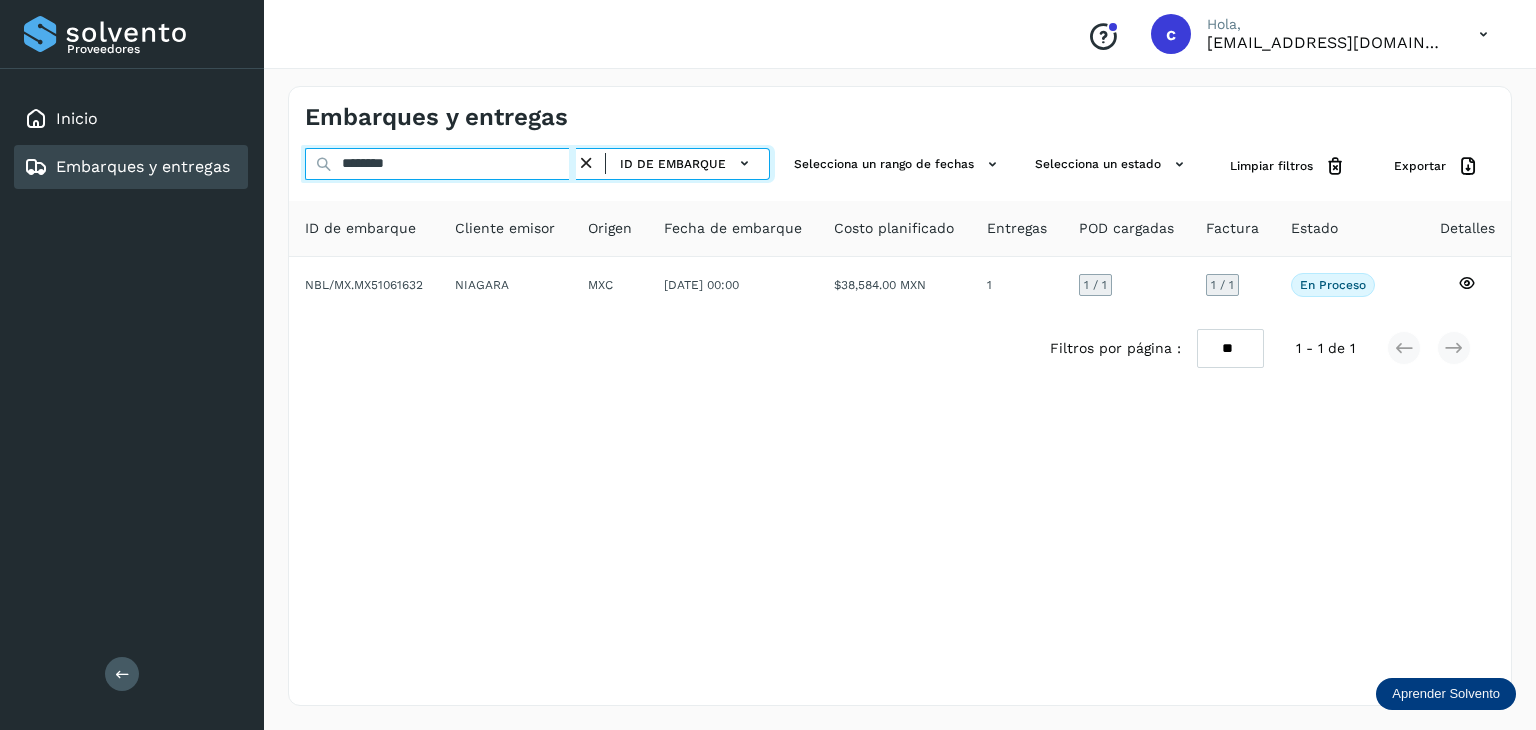 drag, startPoint x: 412, startPoint y: 161, endPoint x: 196, endPoint y: 161, distance: 216 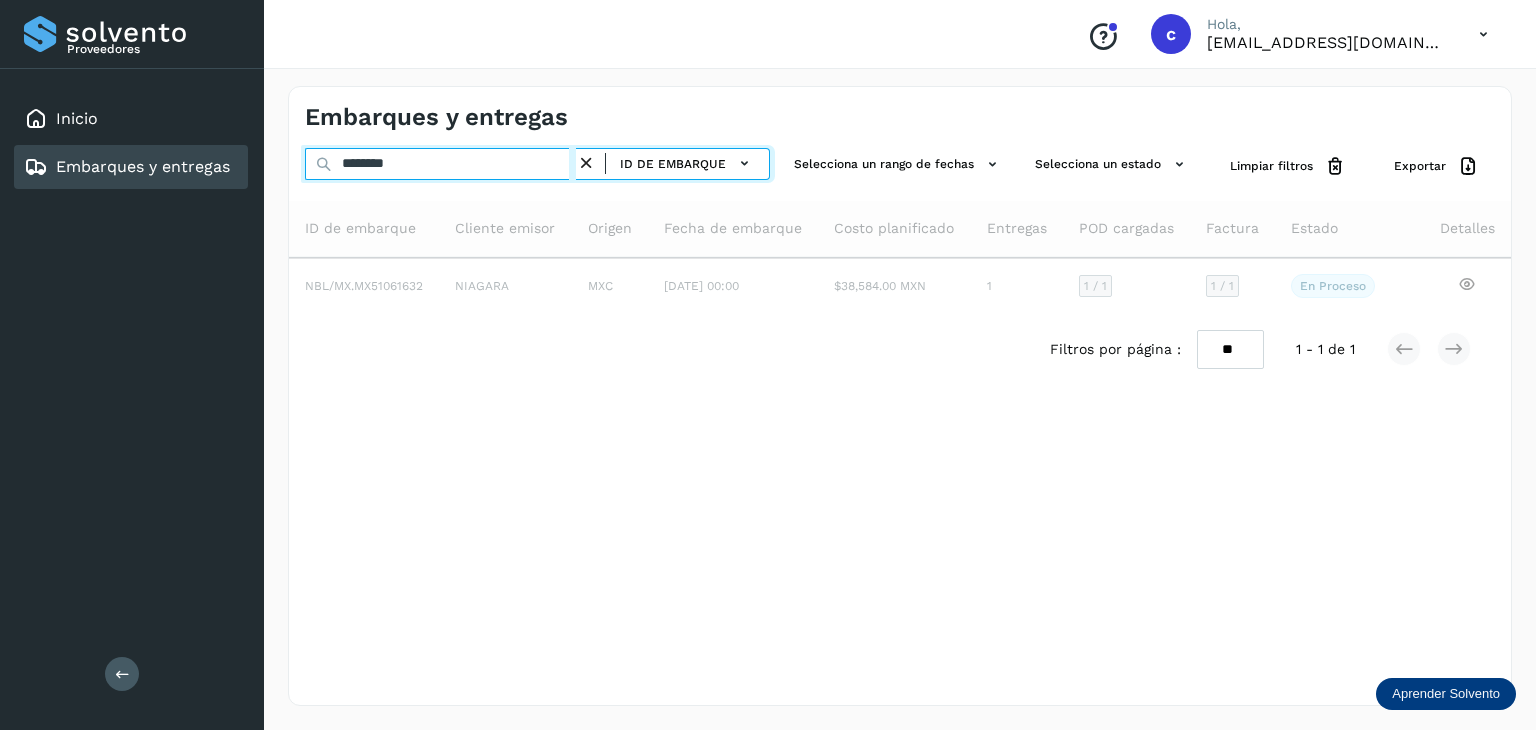 type on "********" 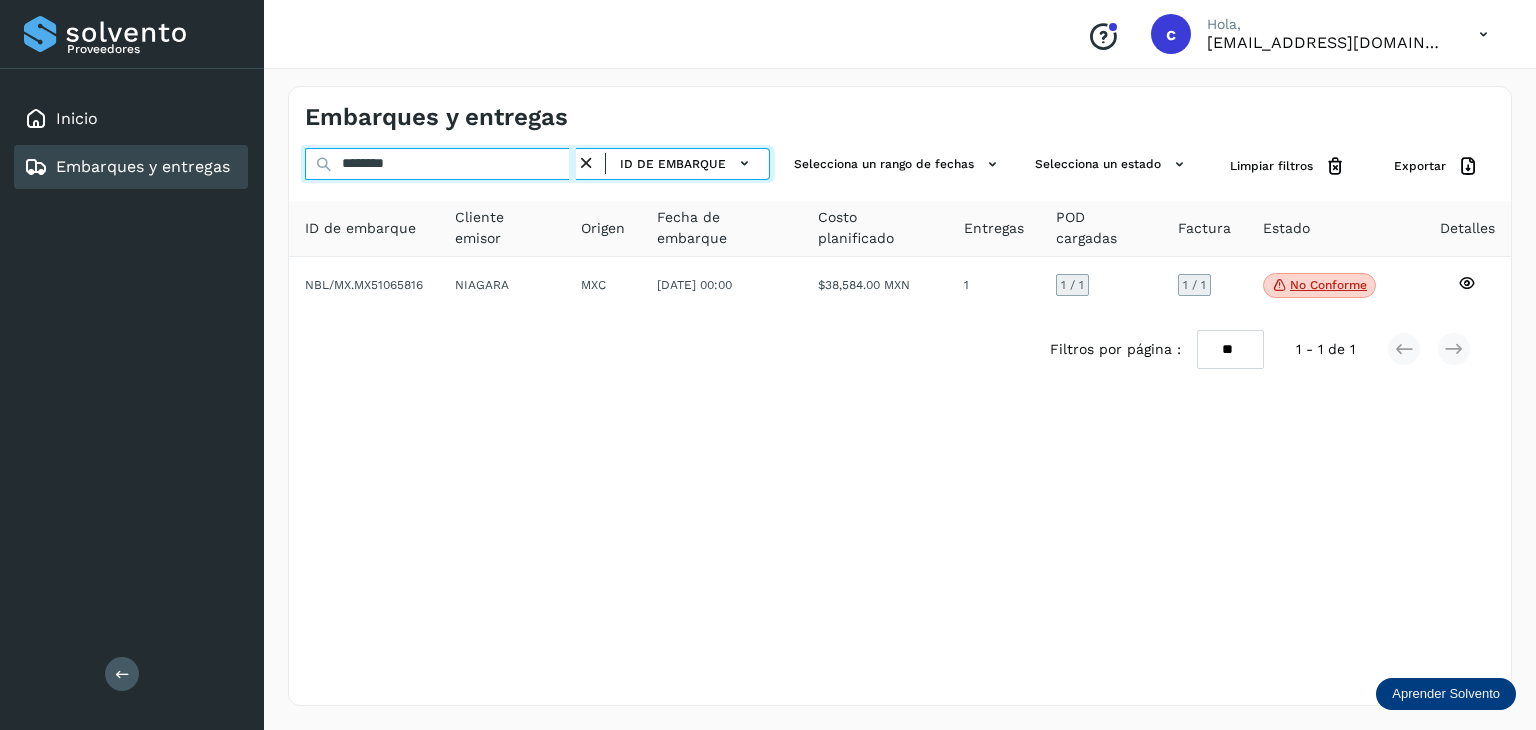 drag, startPoint x: 428, startPoint y: 169, endPoint x: 278, endPoint y: 169, distance: 150 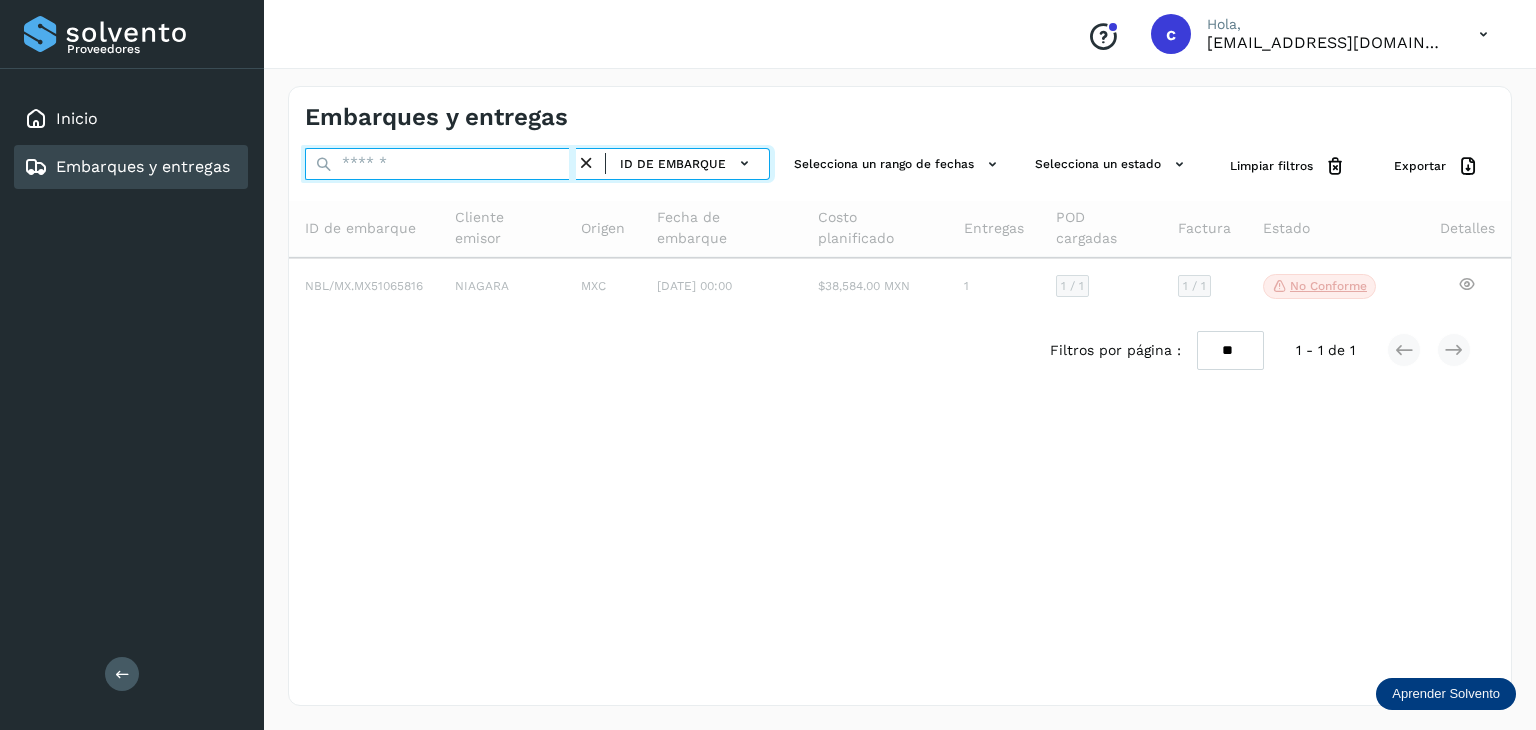 type on "*" 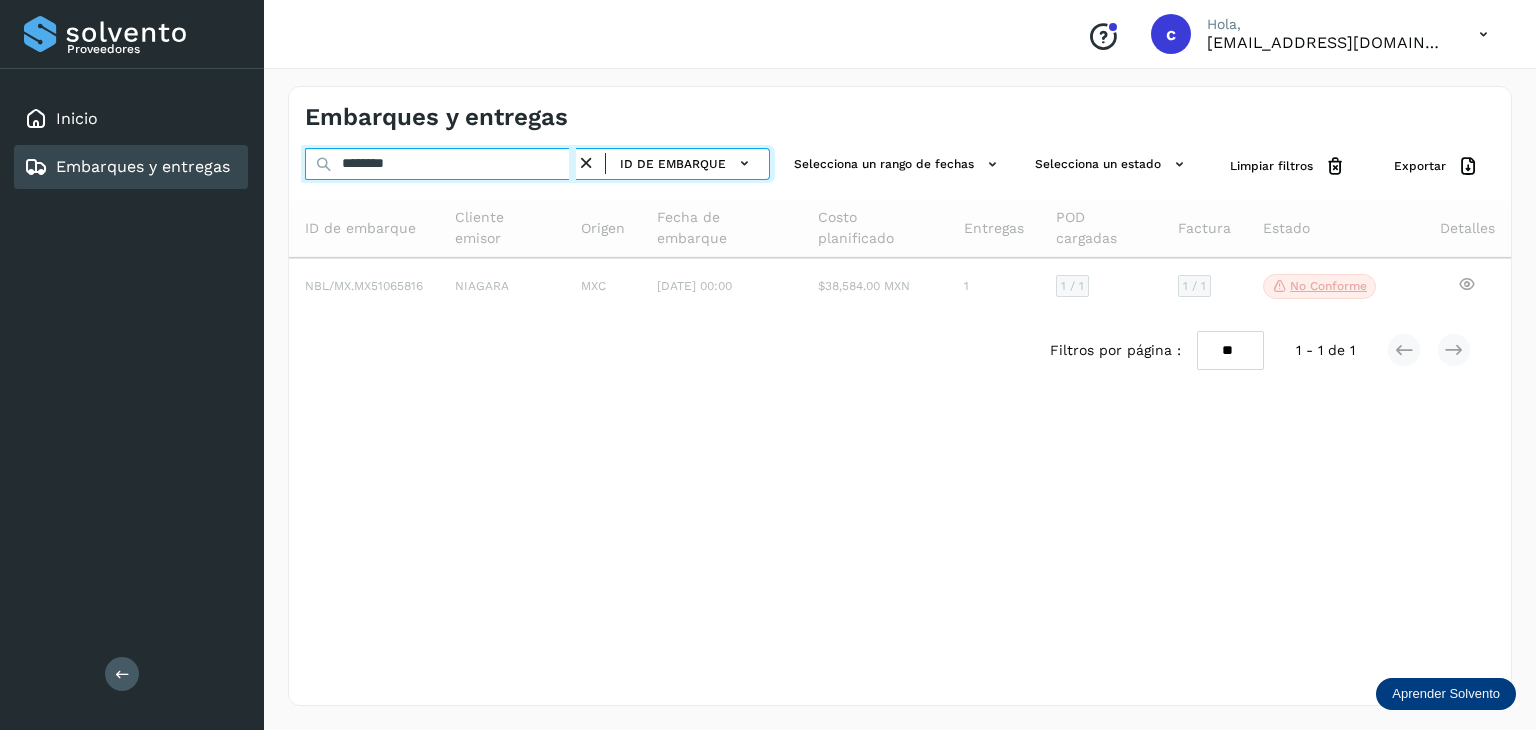type on "********" 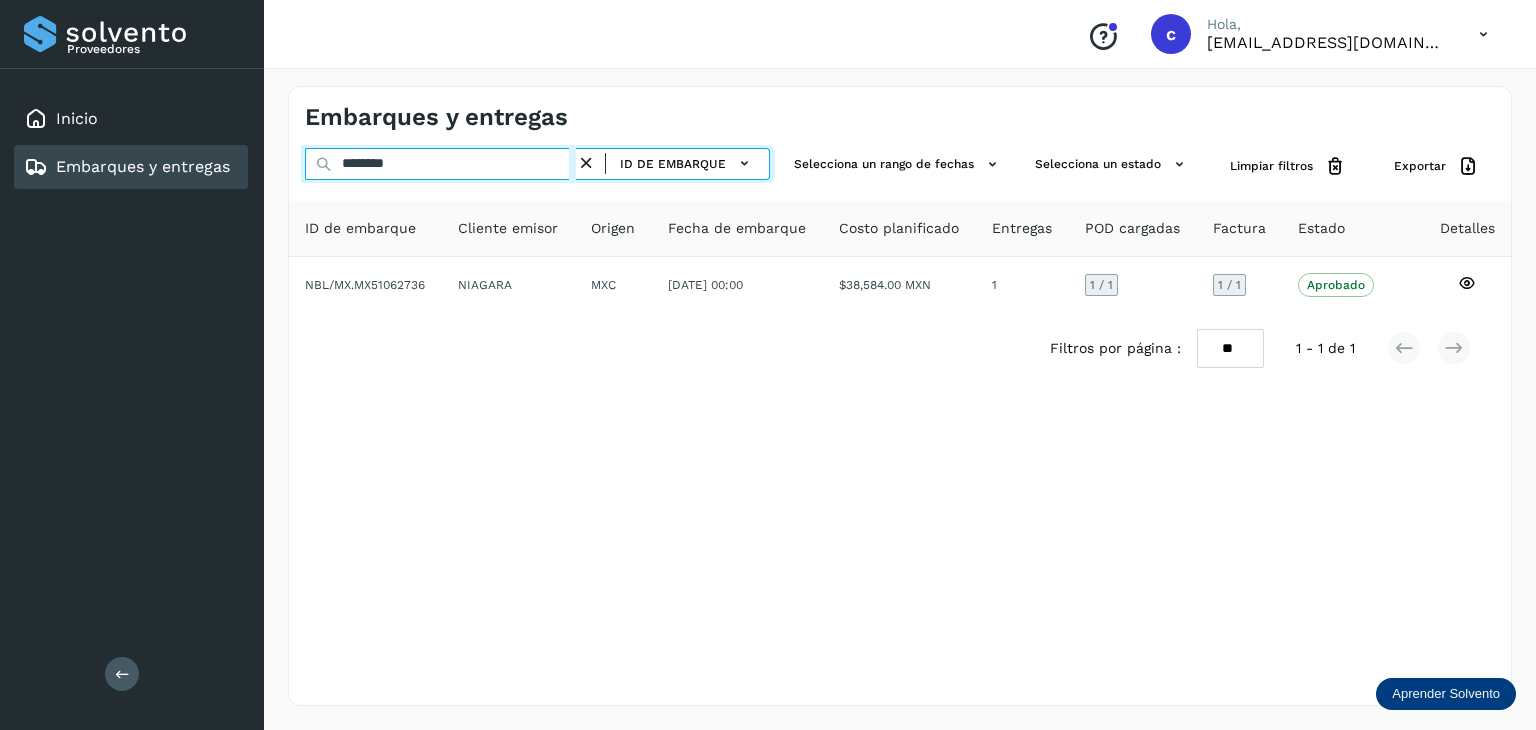 drag, startPoint x: 353, startPoint y: 145, endPoint x: 265, endPoint y: 137, distance: 88.362885 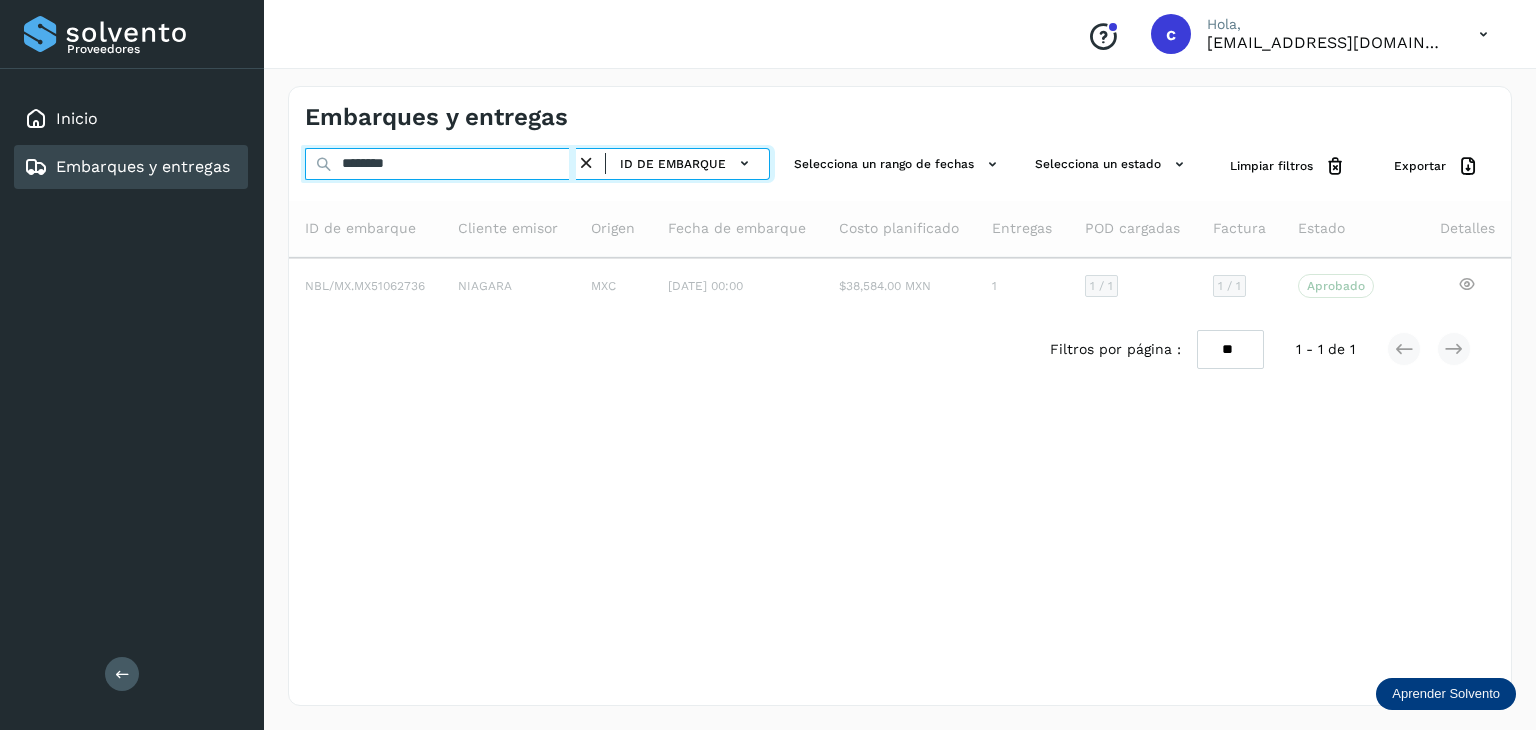 type on "********" 